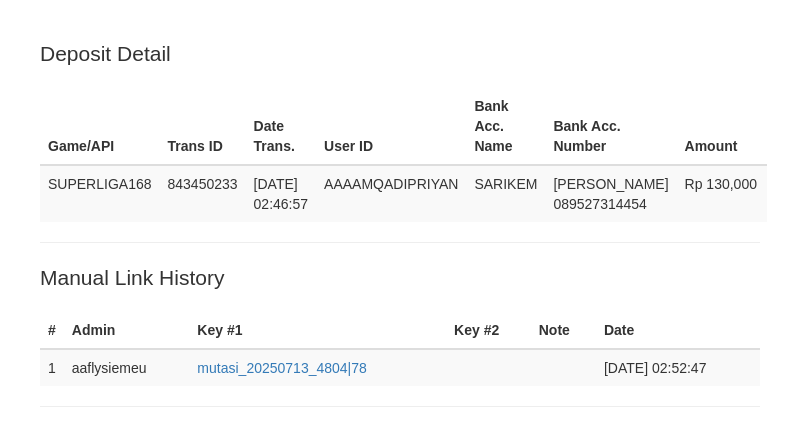 click on "Loading.." at bounding box center (400, 804) 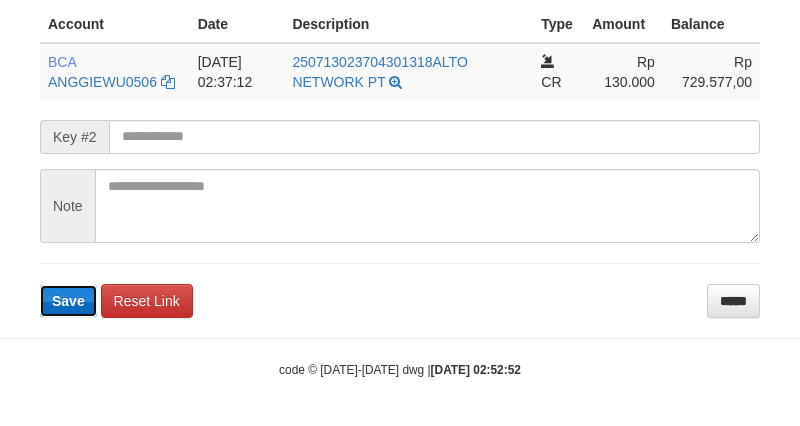 click on "Save" at bounding box center [68, 301] 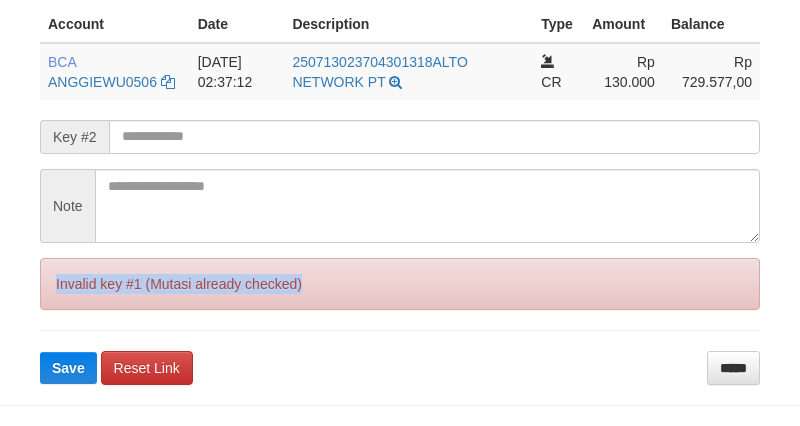 drag, startPoint x: 67, startPoint y: 298, endPoint x: 13, endPoint y: 340, distance: 68.41052 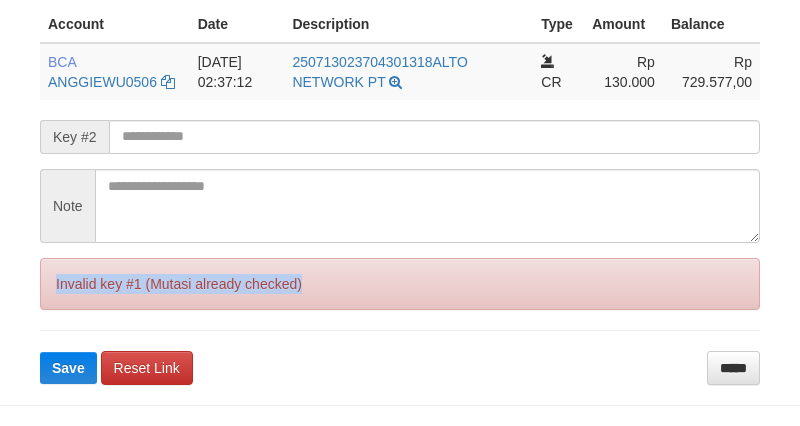 click on "Invalid key #1 (Mutasi already checked)" at bounding box center (400, 284) 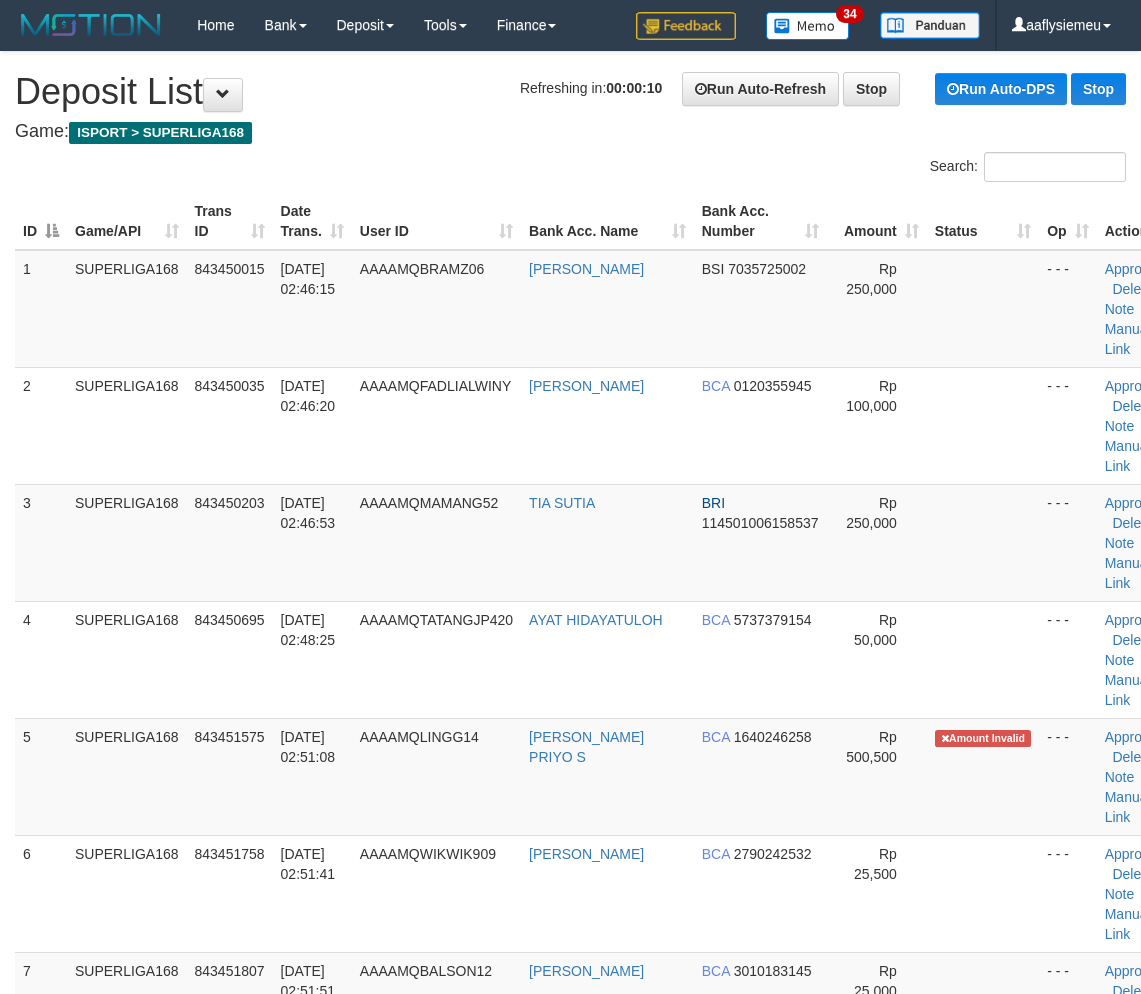 scroll, scrollTop: 120, scrollLeft: 0, axis: vertical 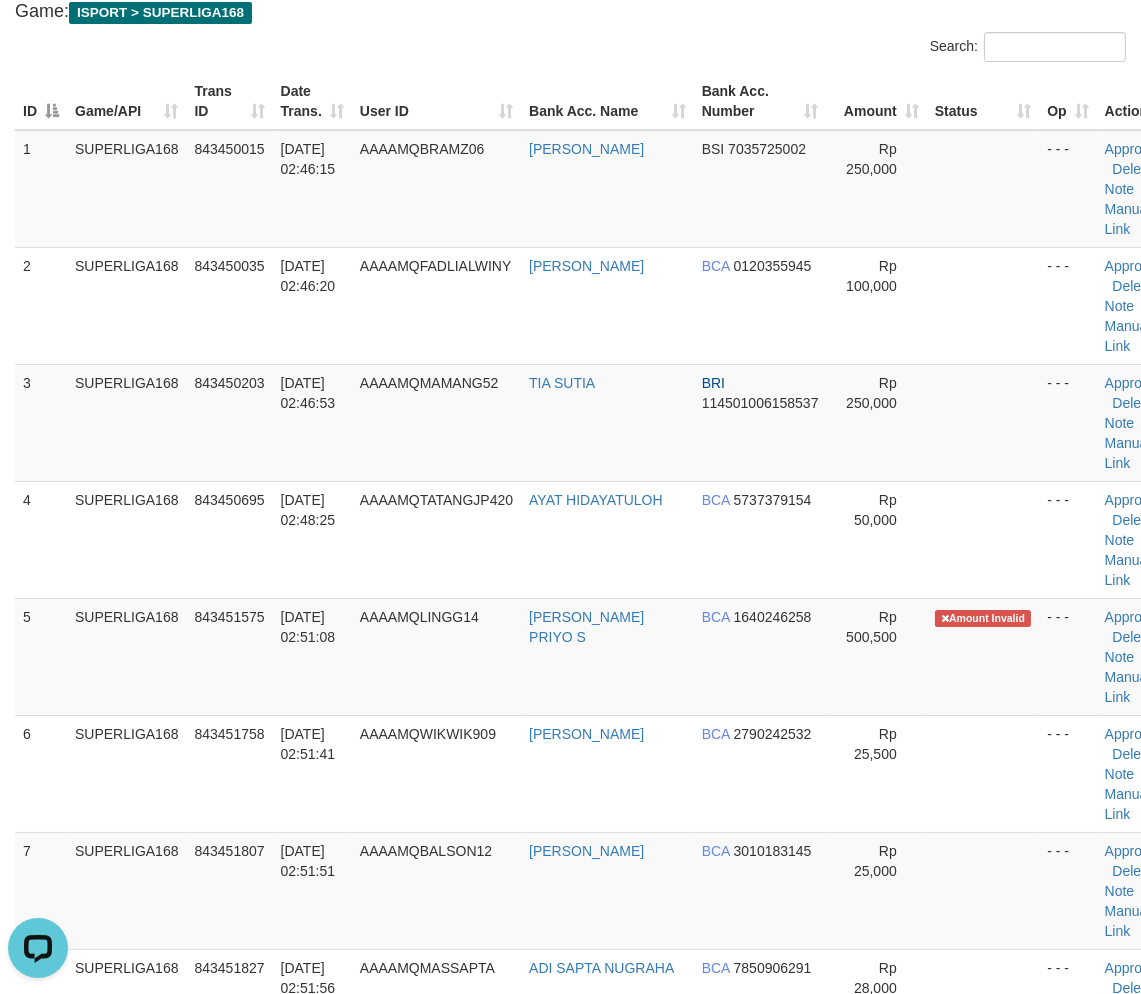 drag, startPoint x: 384, startPoint y: 592, endPoint x: 1, endPoint y: 707, distance: 399.8925 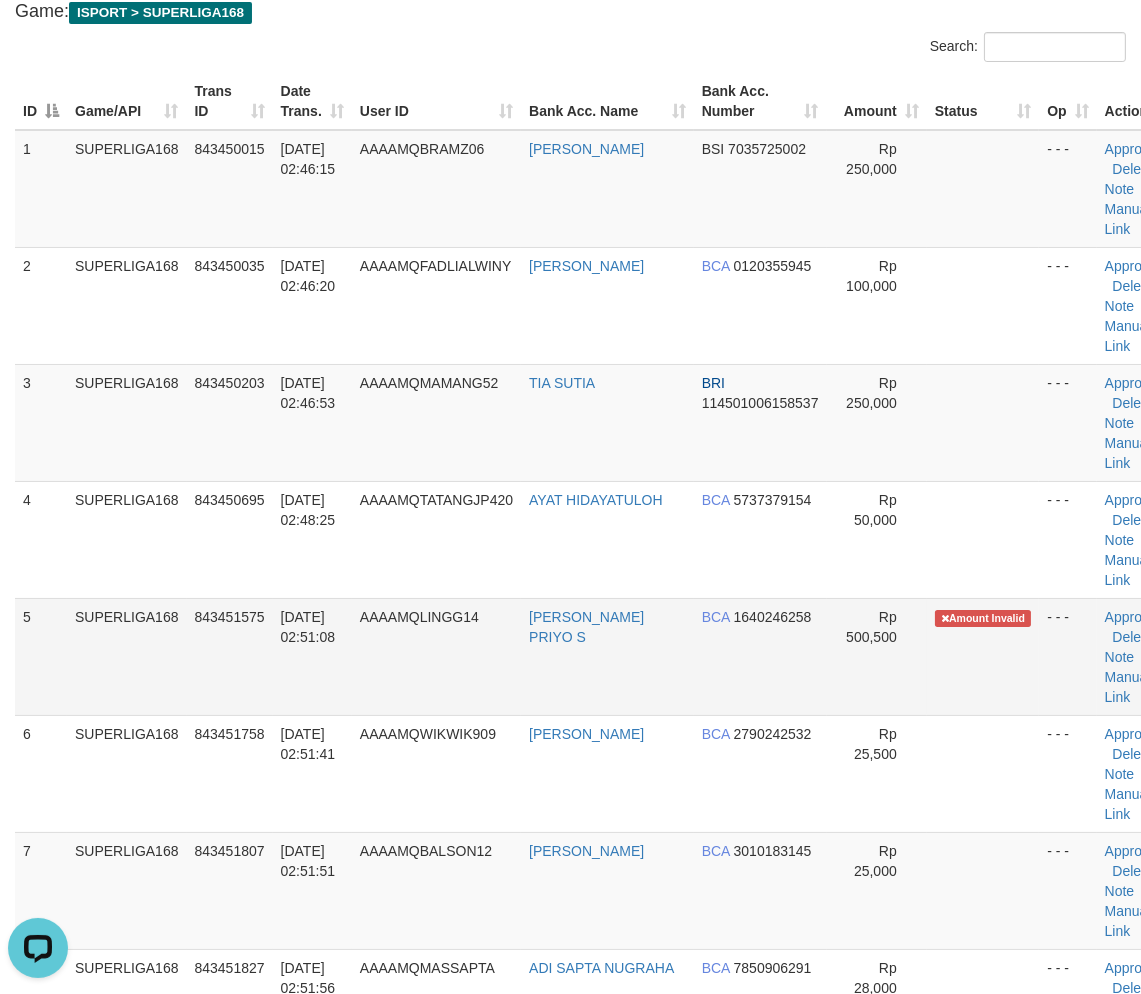 drag, startPoint x: 192, startPoint y: 664, endPoint x: 20, endPoint y: 702, distance: 176.14766 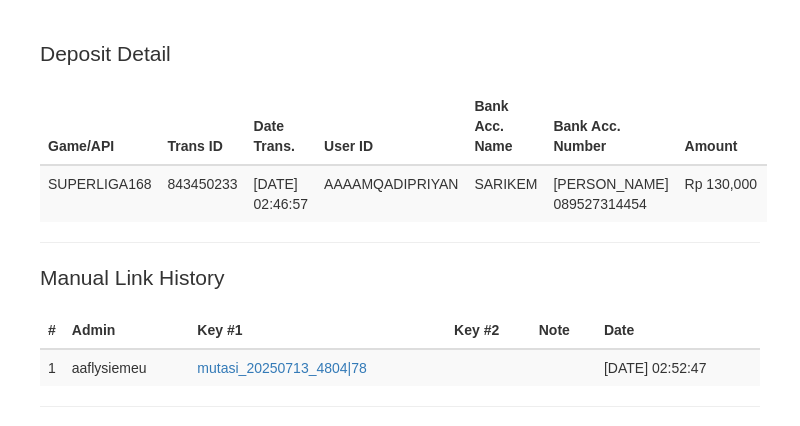 scroll, scrollTop: 520, scrollLeft: 0, axis: vertical 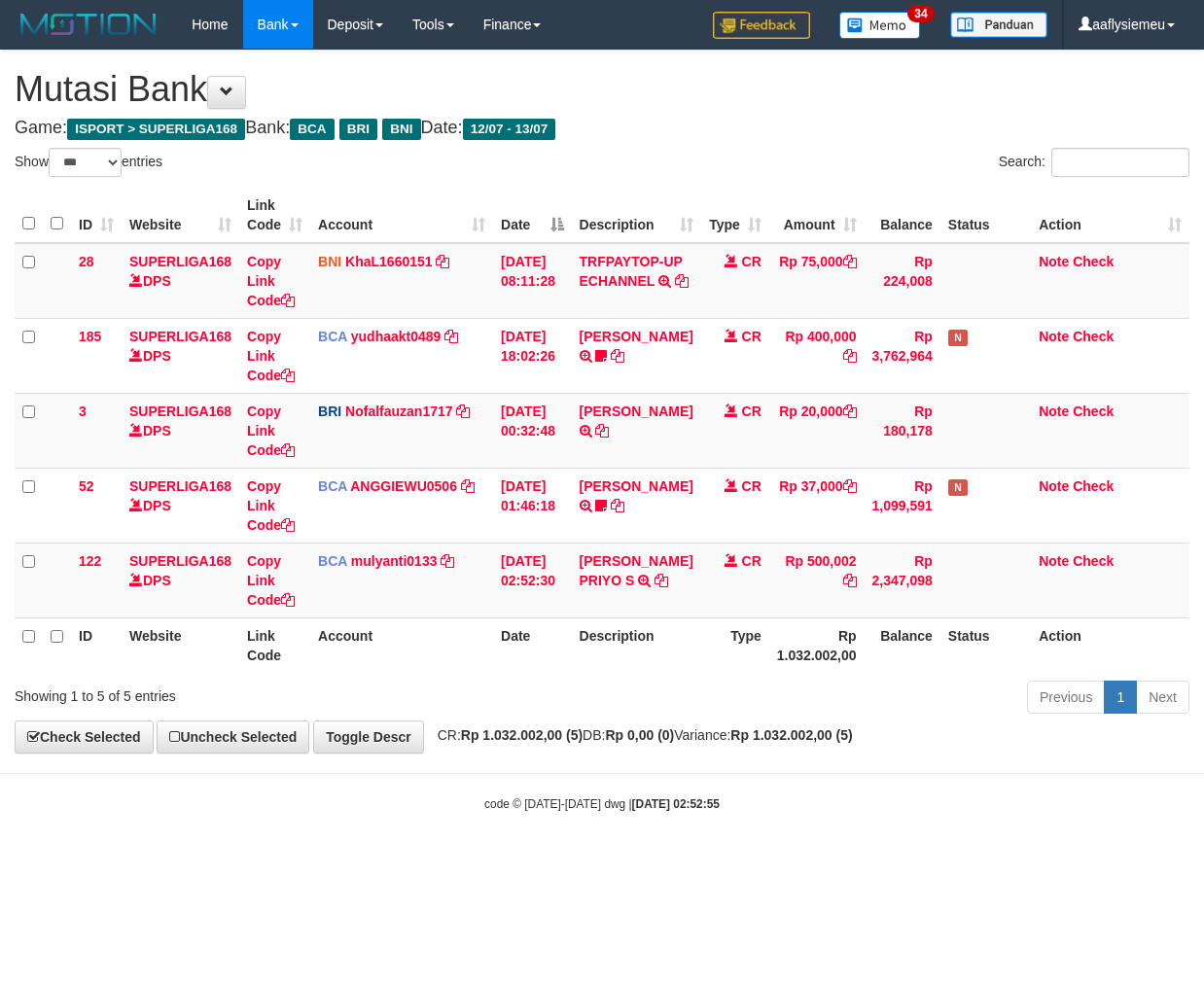 select on "***" 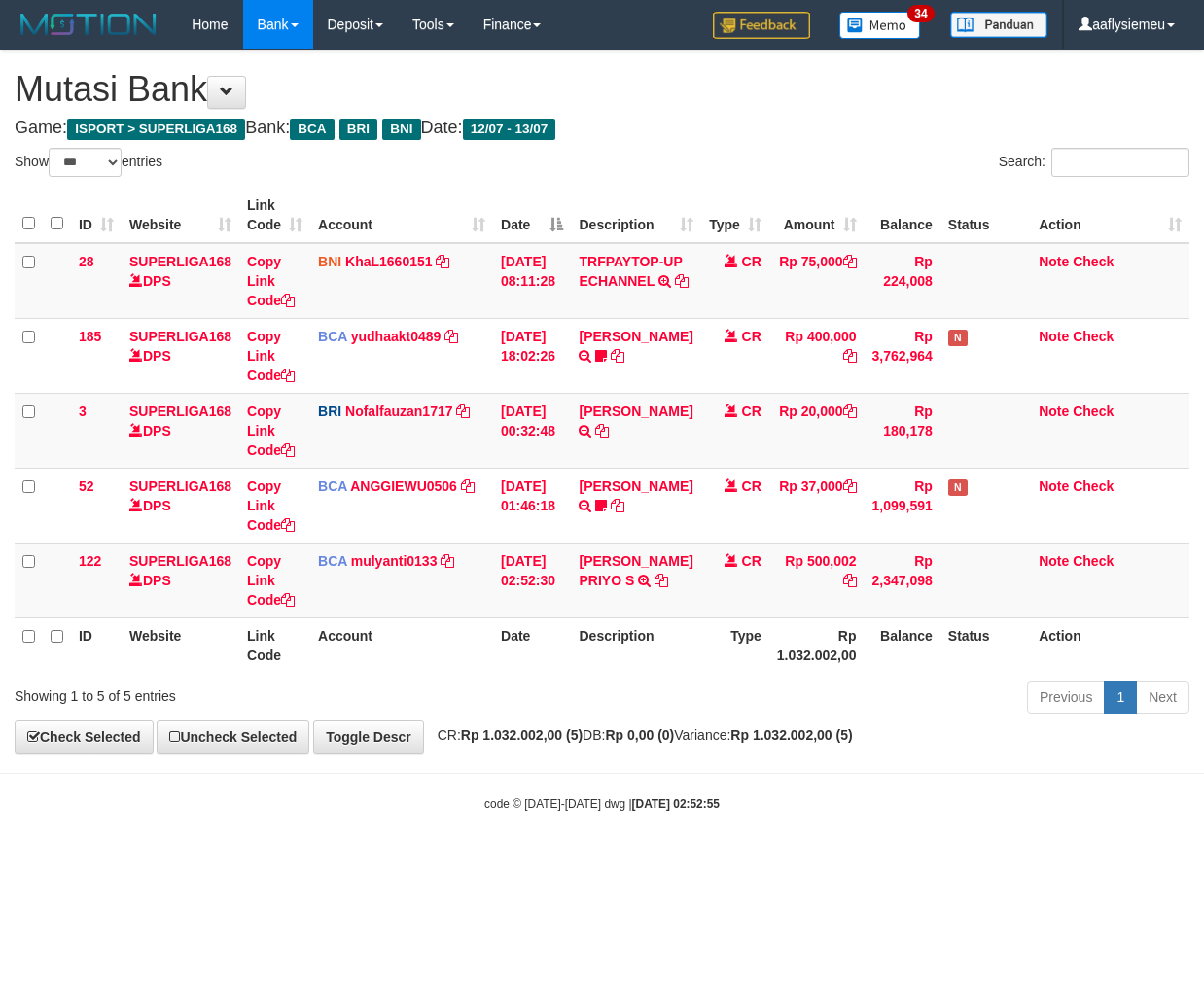 scroll, scrollTop: 0, scrollLeft: 0, axis: both 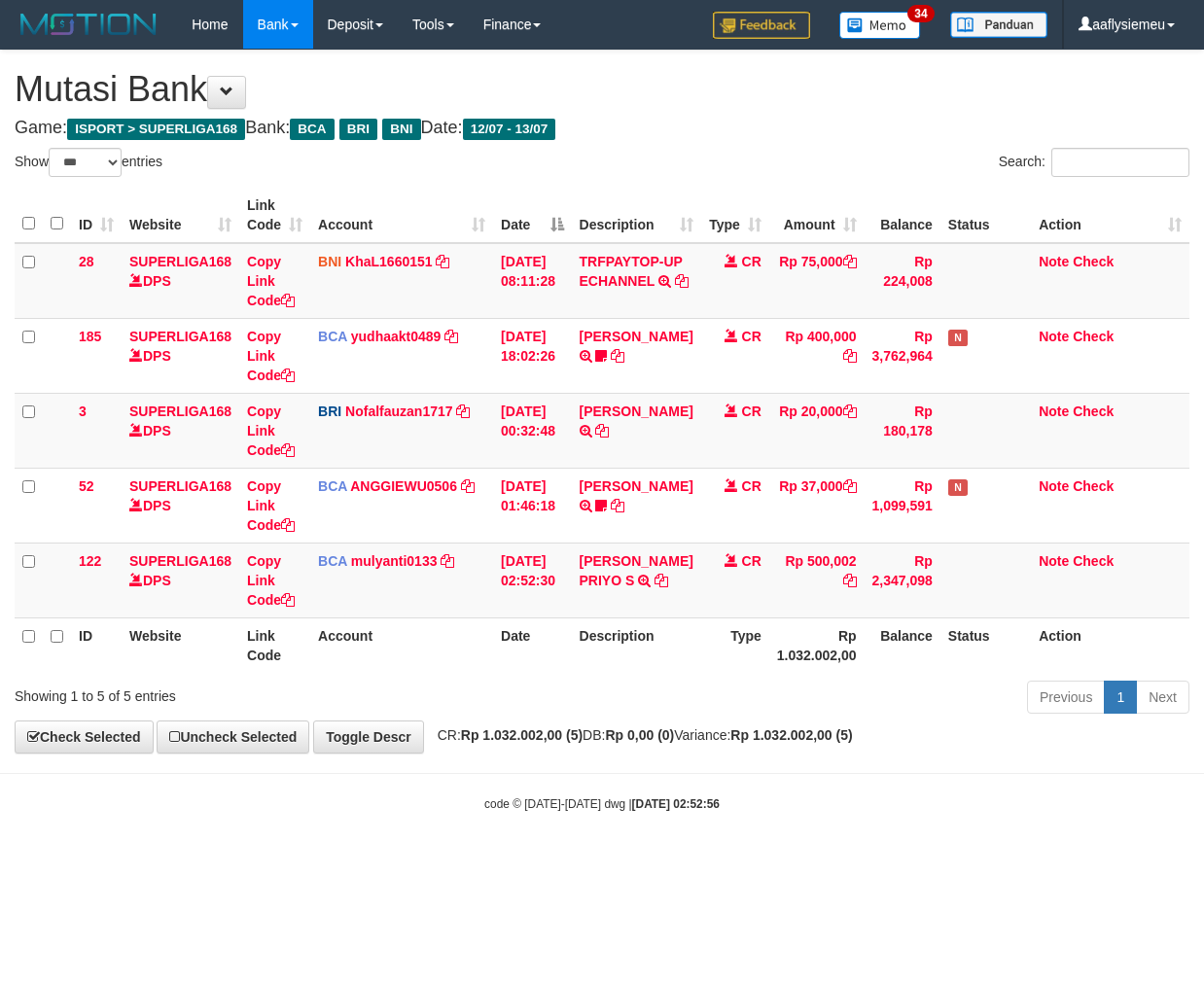 select on "***" 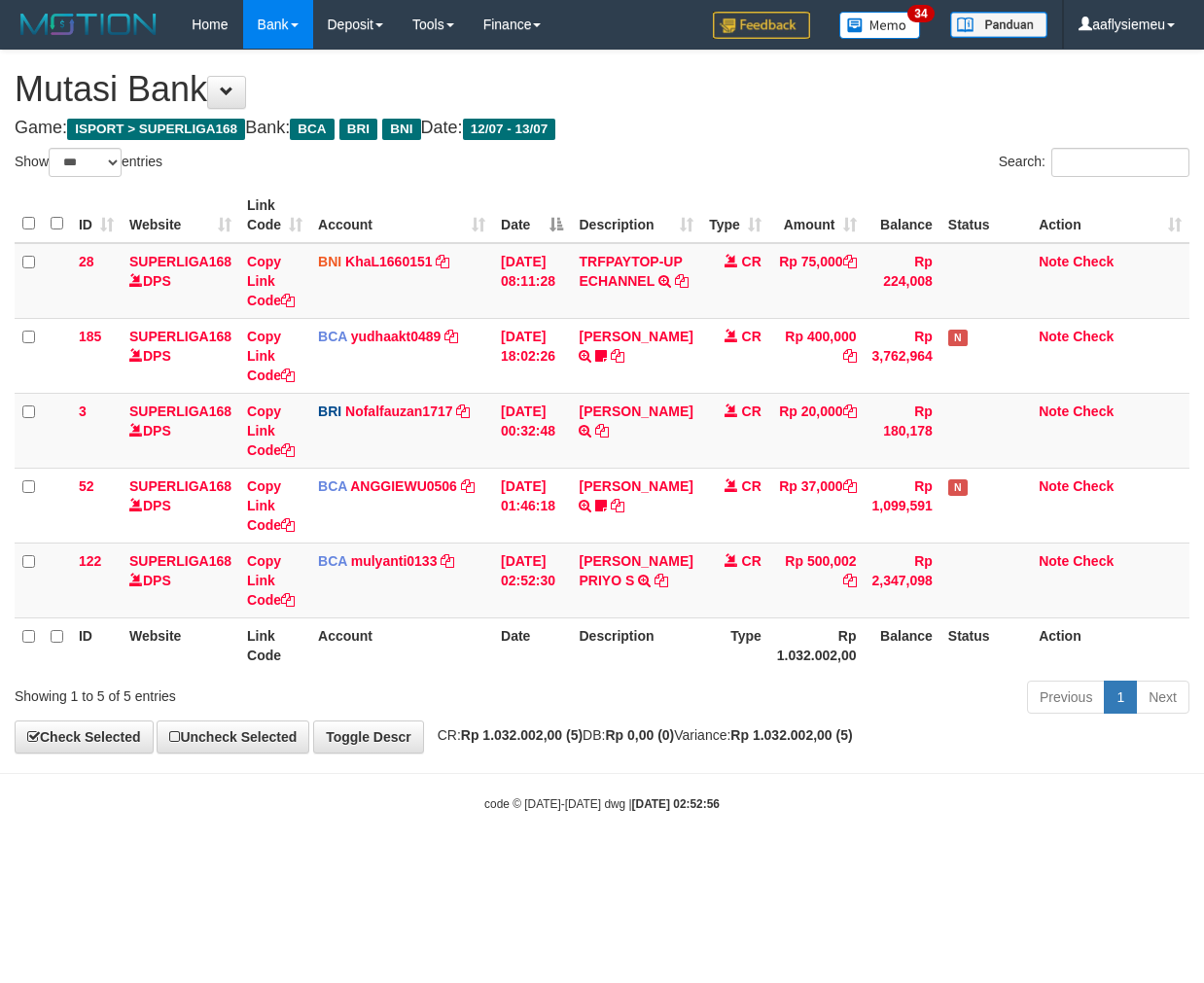 scroll, scrollTop: 0, scrollLeft: 0, axis: both 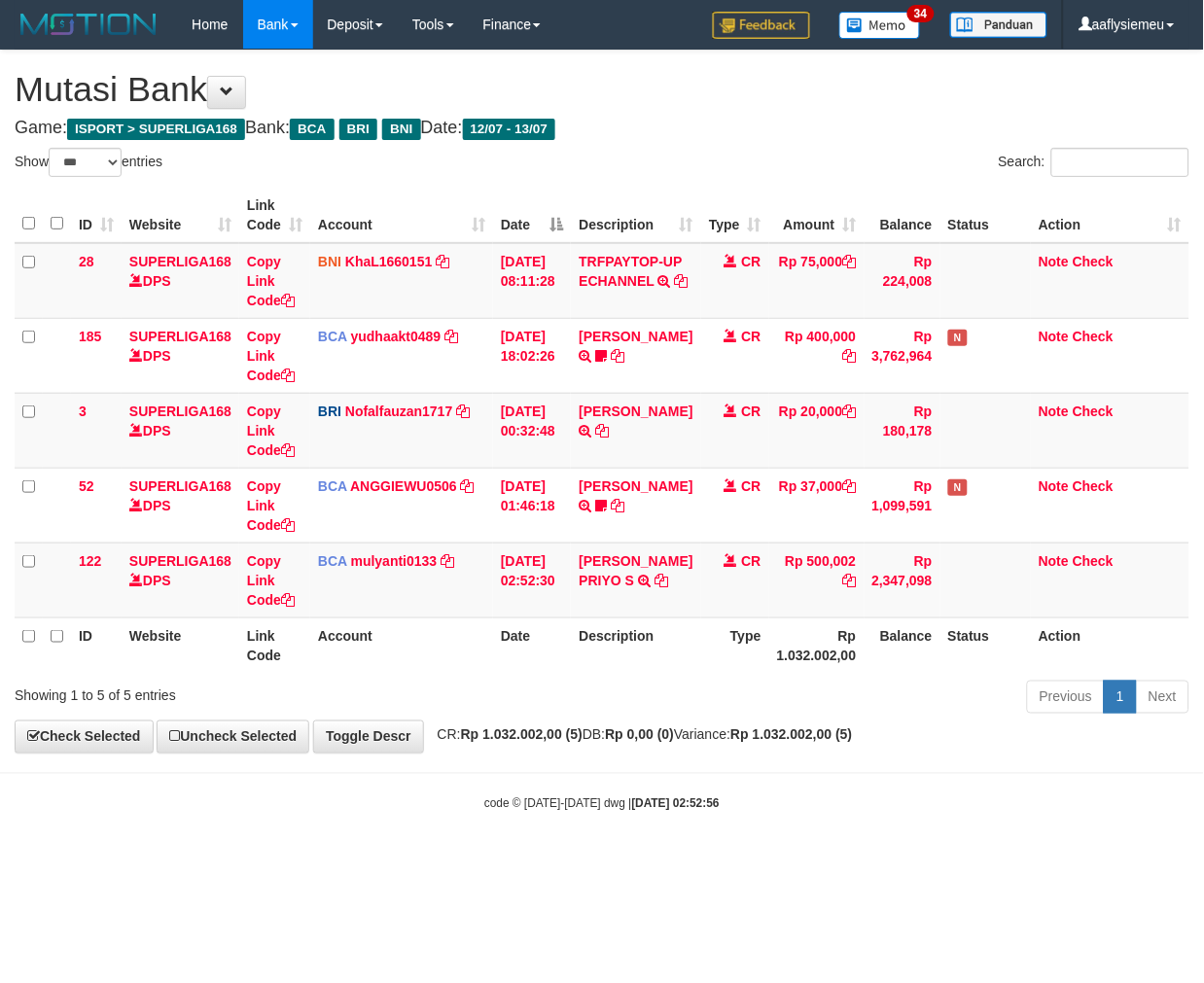 click on "code © 2012-2018 dwg |  2025/07/13 02:52:56" at bounding box center (602, 803) 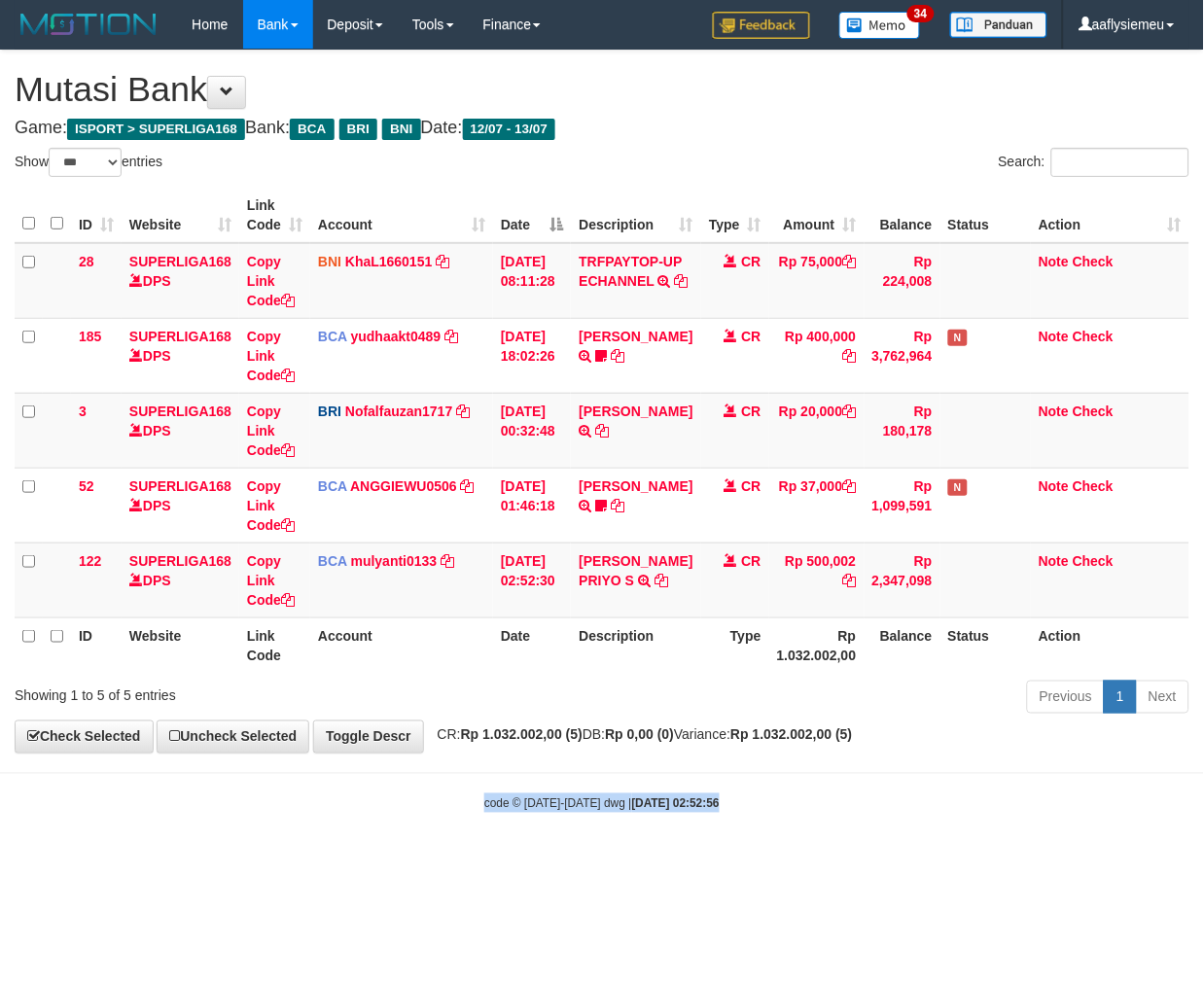 click on "code © 2012-2018 dwg |  2025/07/13 02:52:56" at bounding box center [602, 803] 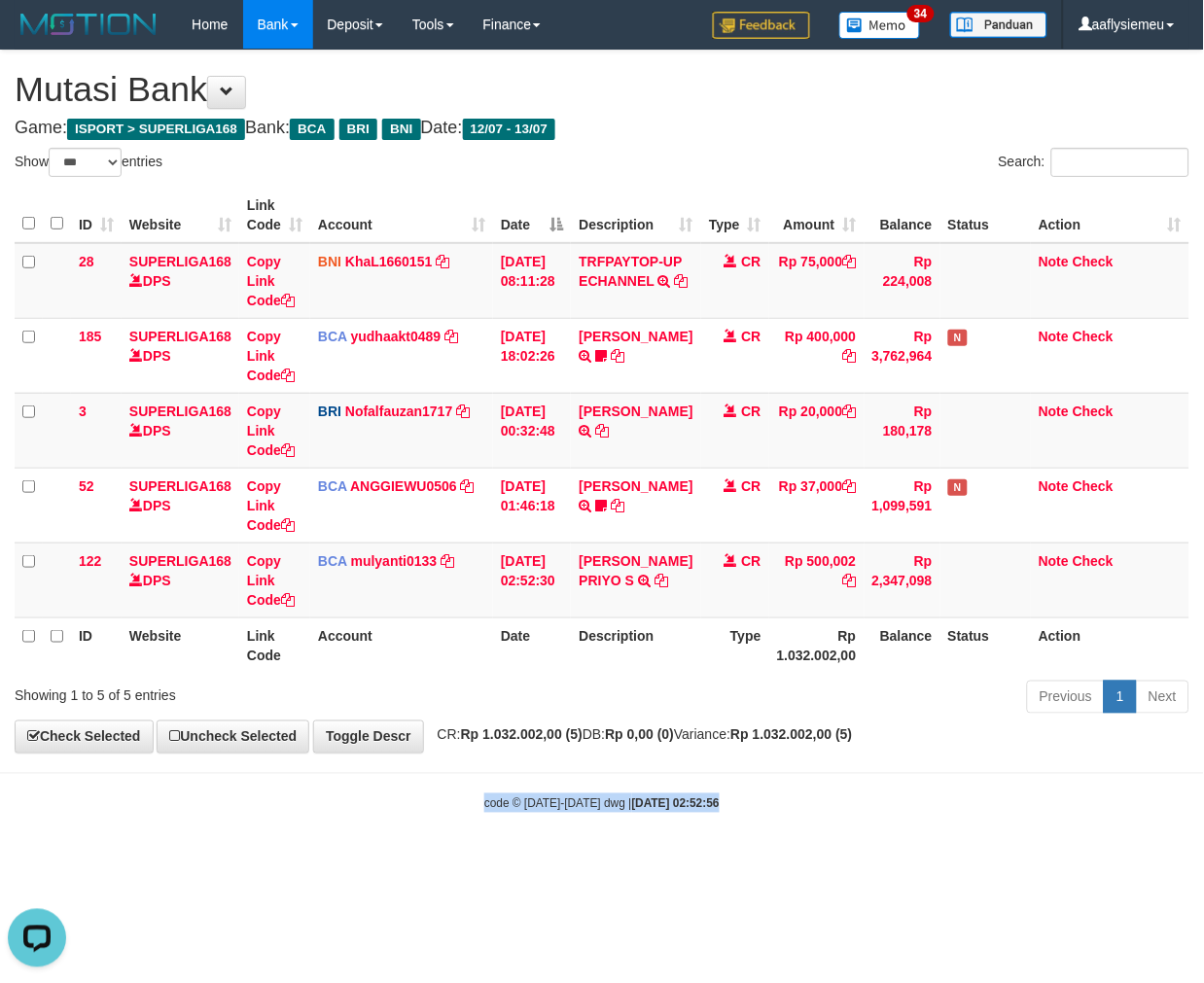 scroll, scrollTop: 0, scrollLeft: 0, axis: both 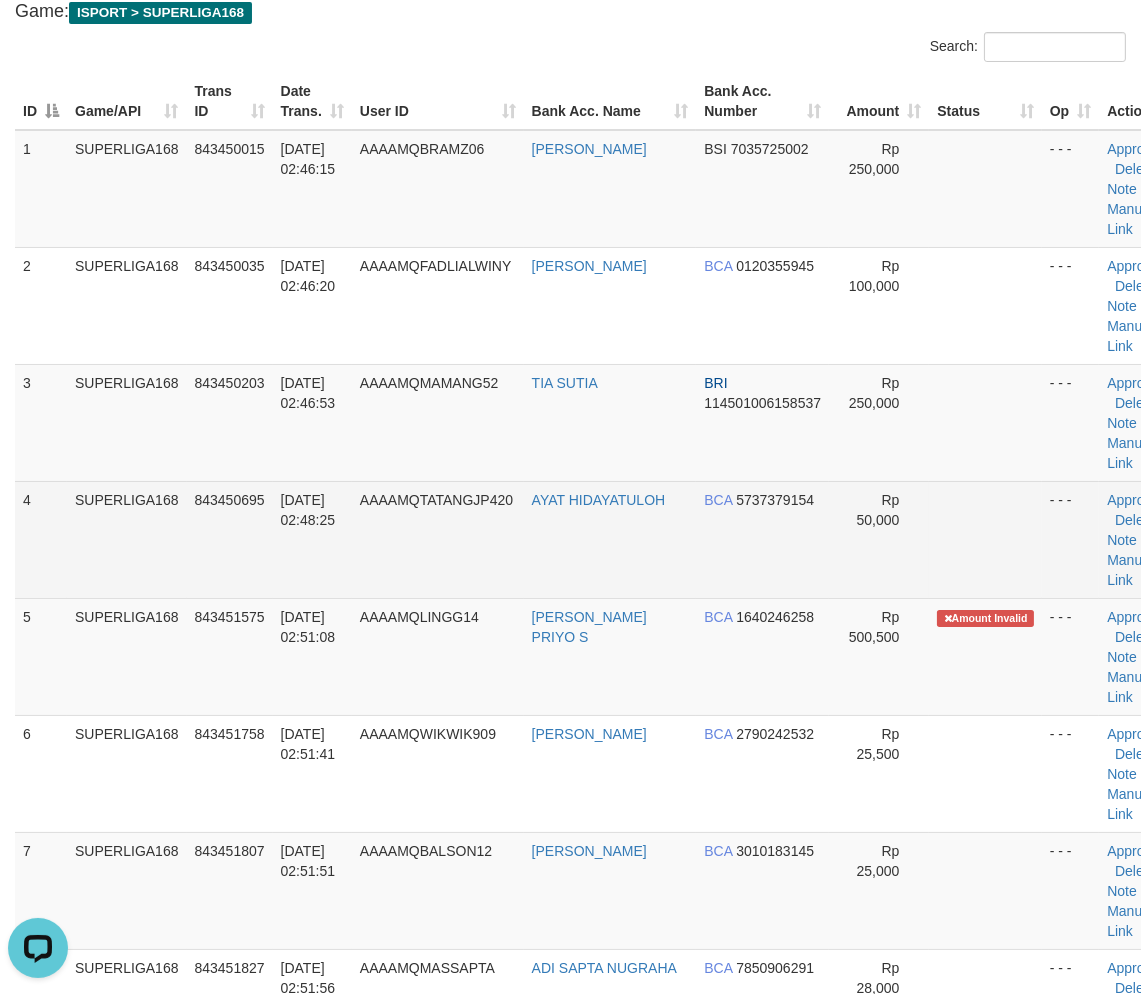 click on "843450695" at bounding box center [230, 539] 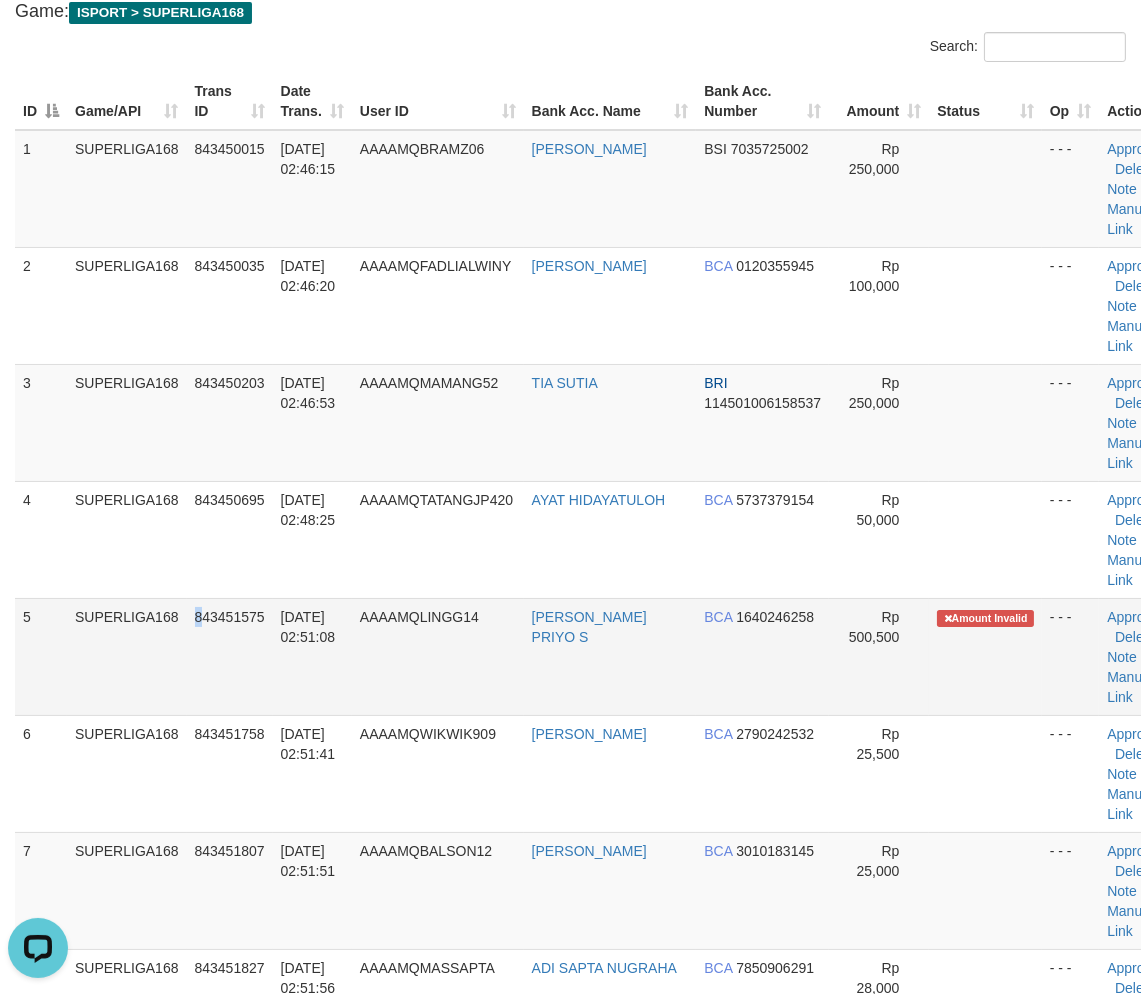 click on "843451575" at bounding box center (230, 656) 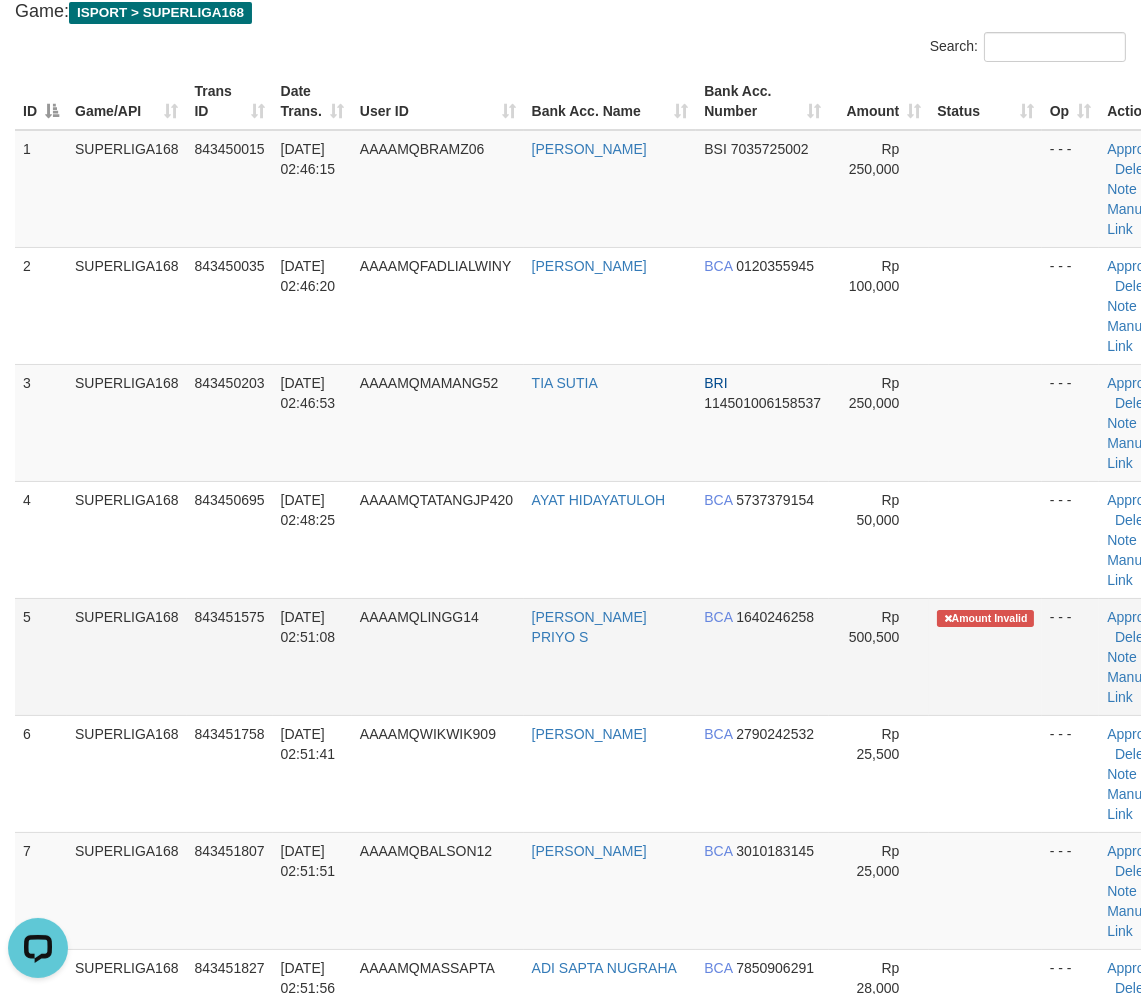click on "SUPERLIGA168" at bounding box center [127, 656] 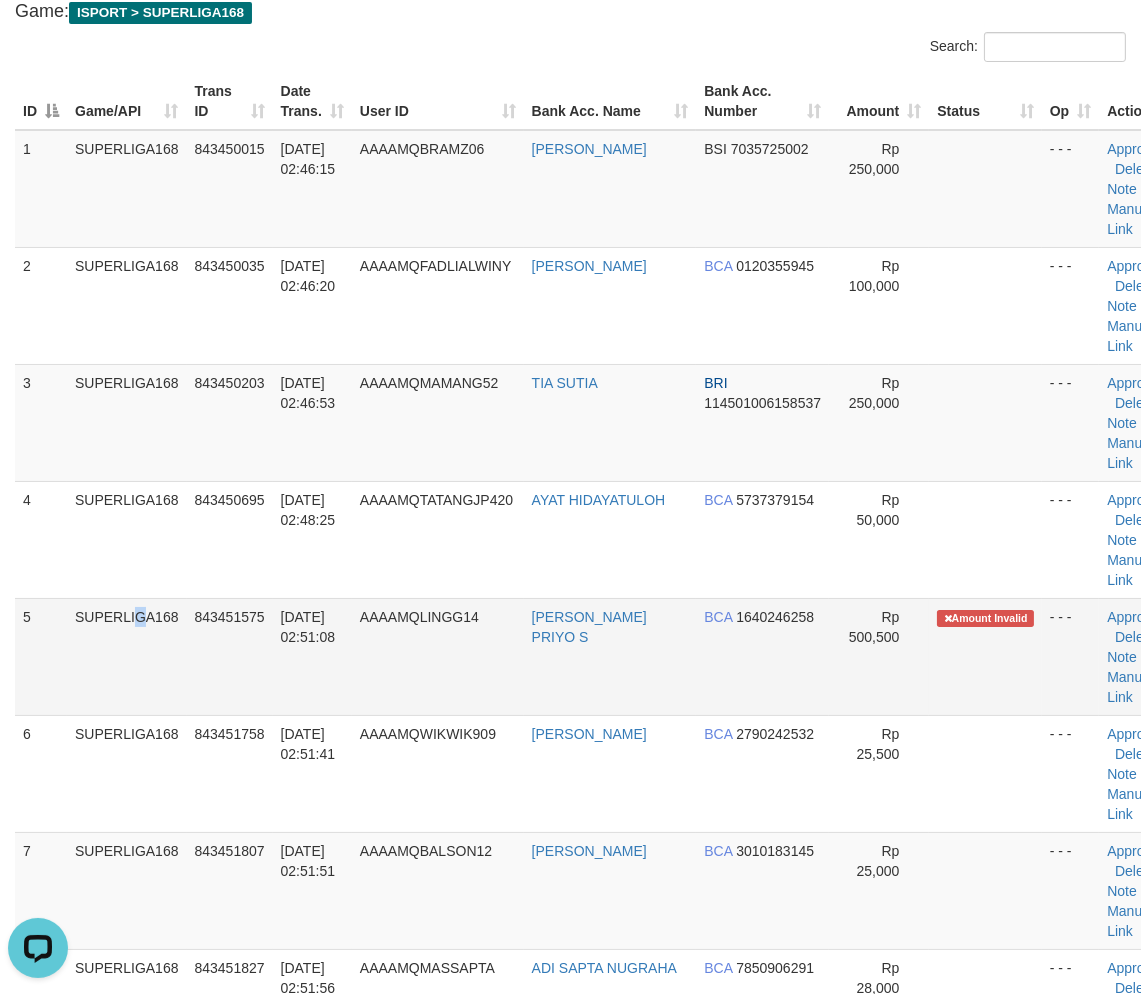 click on "SUPERLIGA168" at bounding box center [127, 656] 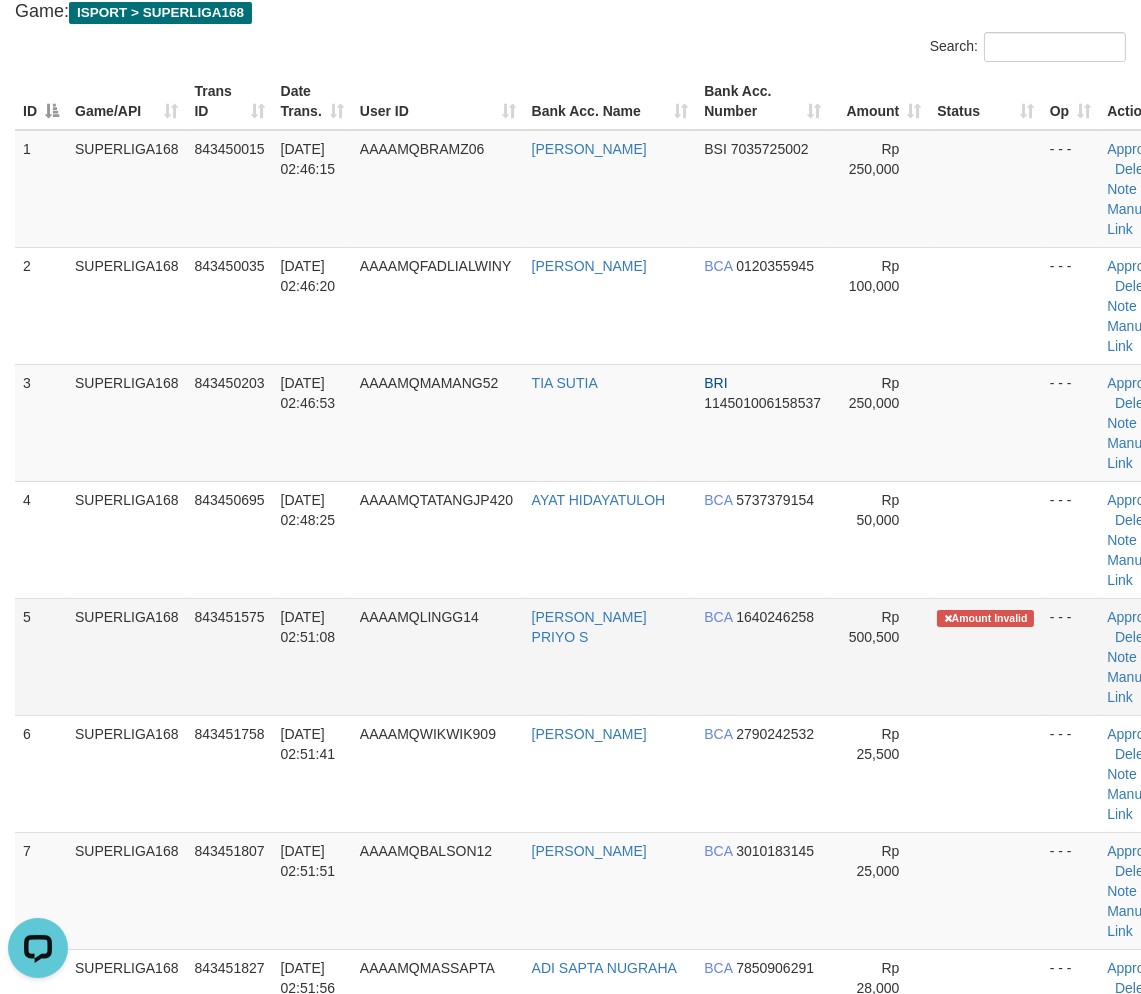 click on "SUPERLIGA168" at bounding box center (127, 656) 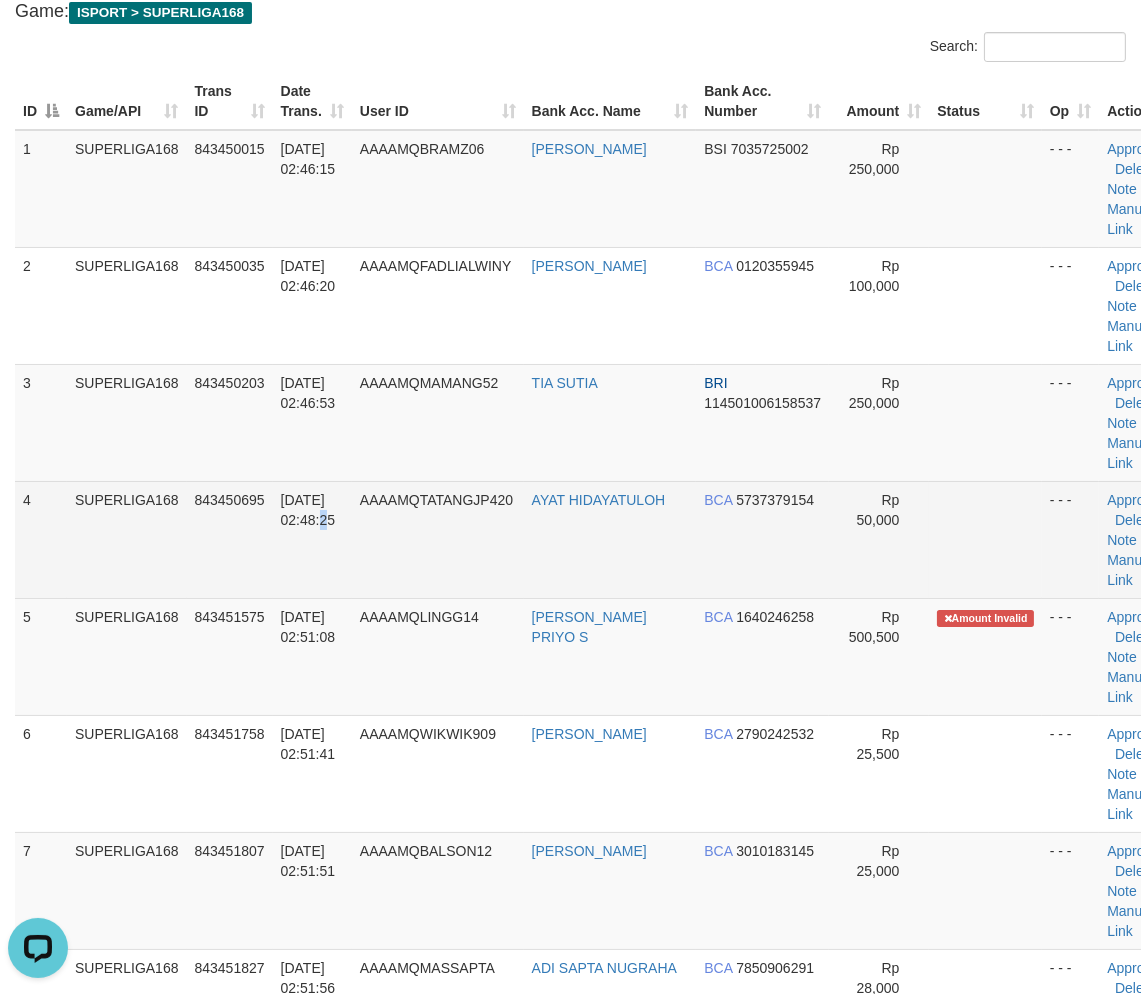 click on "13/07/2025 02:48:25" at bounding box center [312, 539] 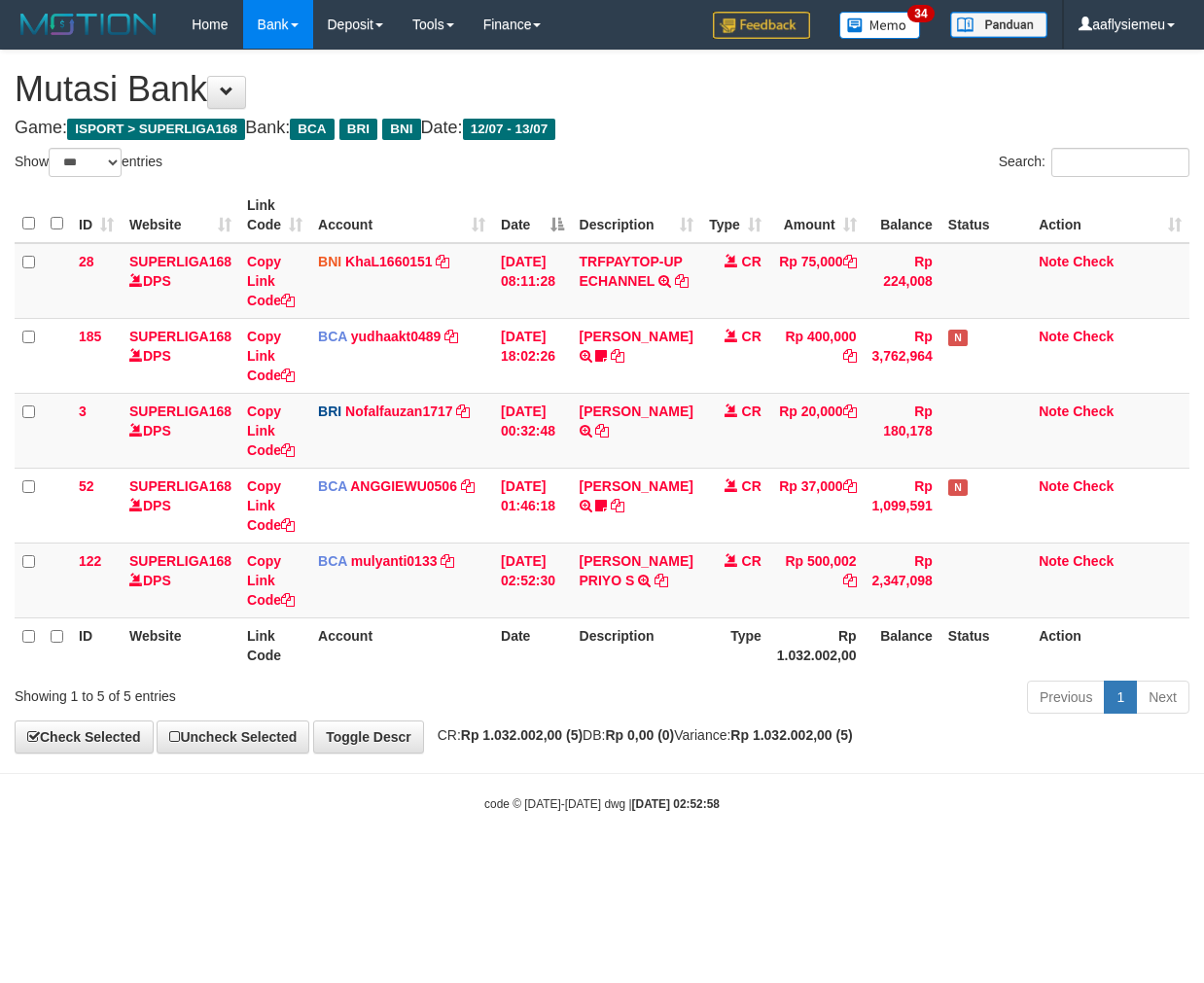 select on "***" 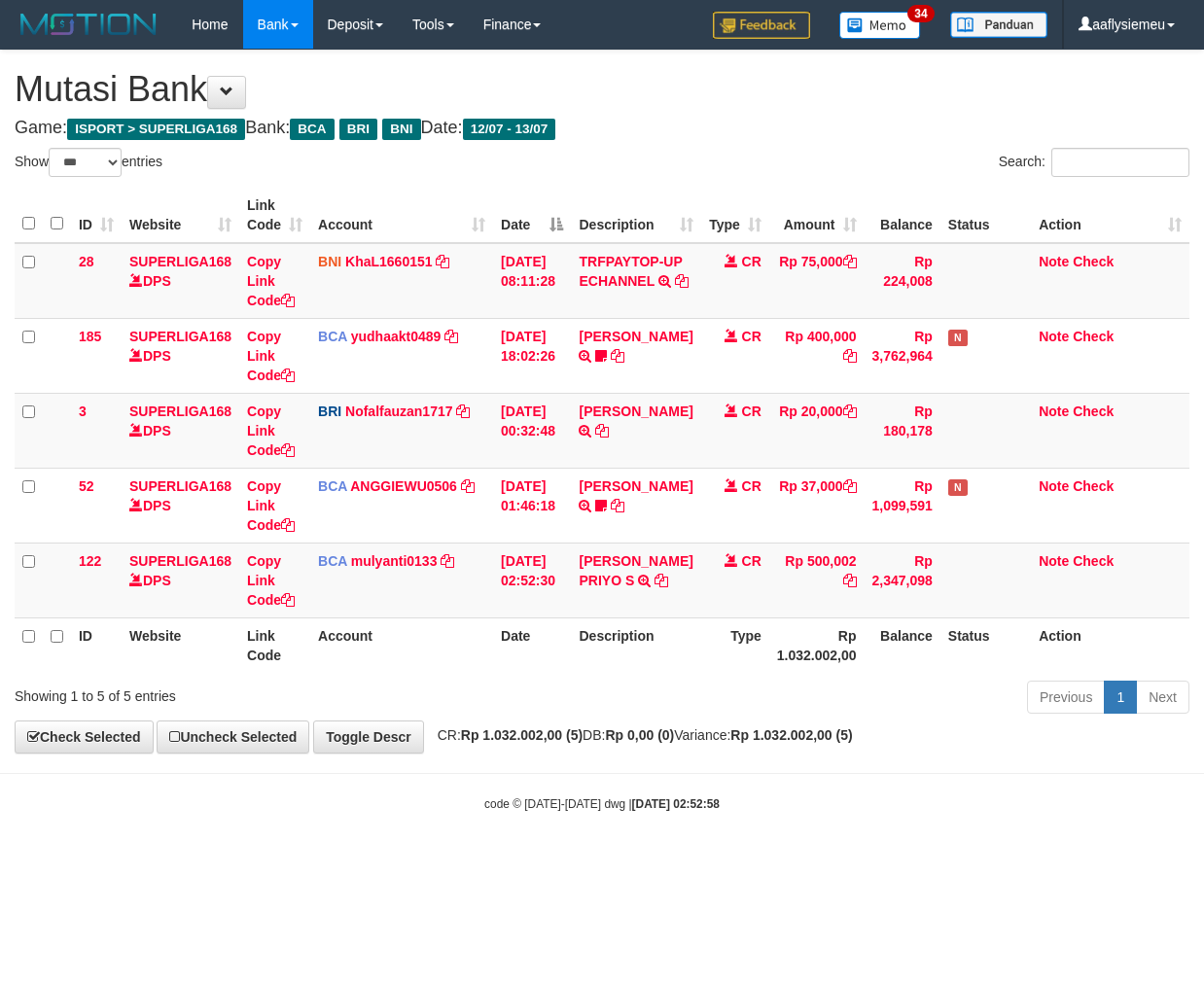 scroll, scrollTop: 0, scrollLeft: 0, axis: both 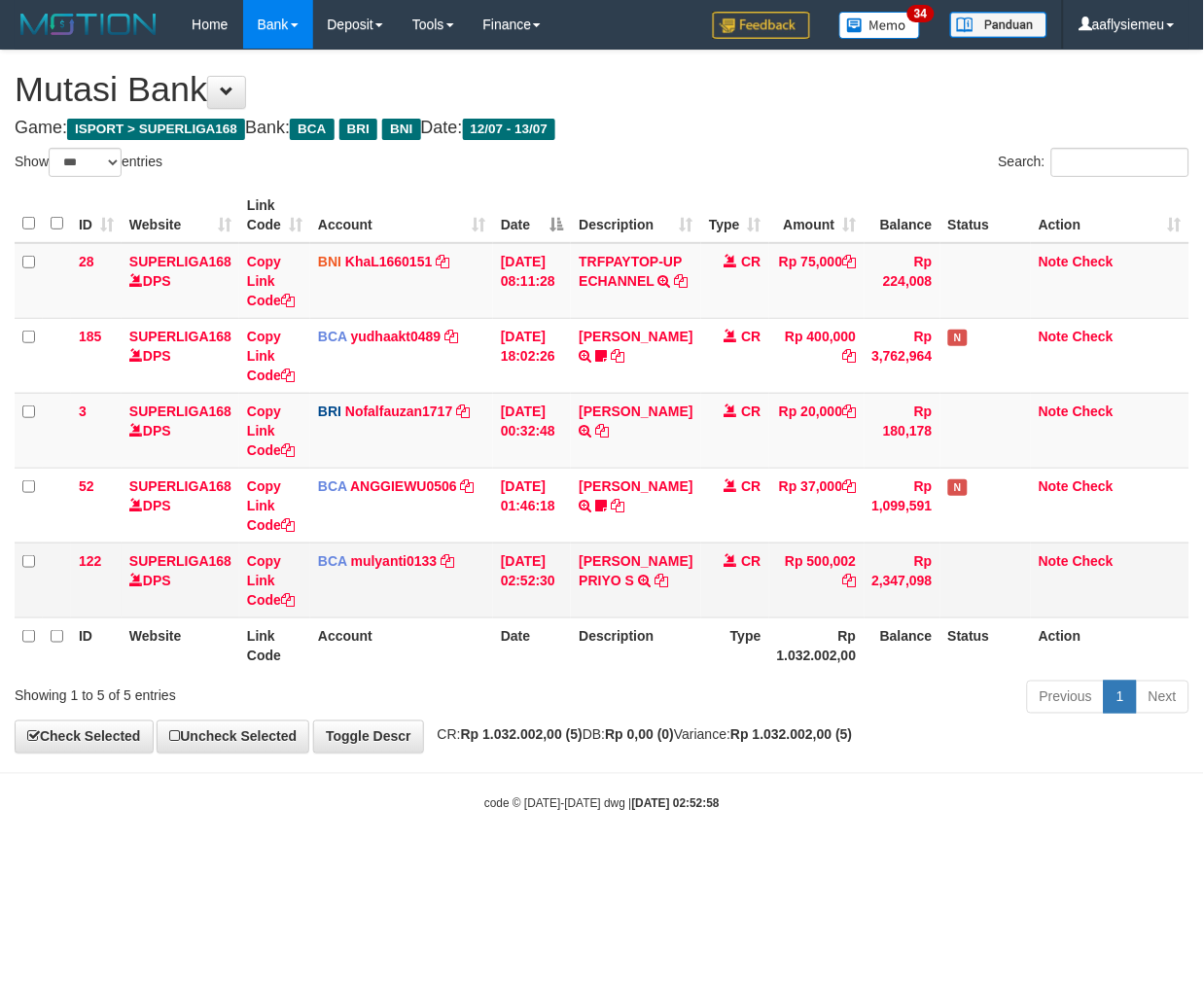 click on "[PERSON_NAME] PRIYO S         TRSF E-BANKING CR 1307/FTSCY/WS95031
500002.00[PERSON_NAME] PRIYO S" at bounding box center [635, 579] 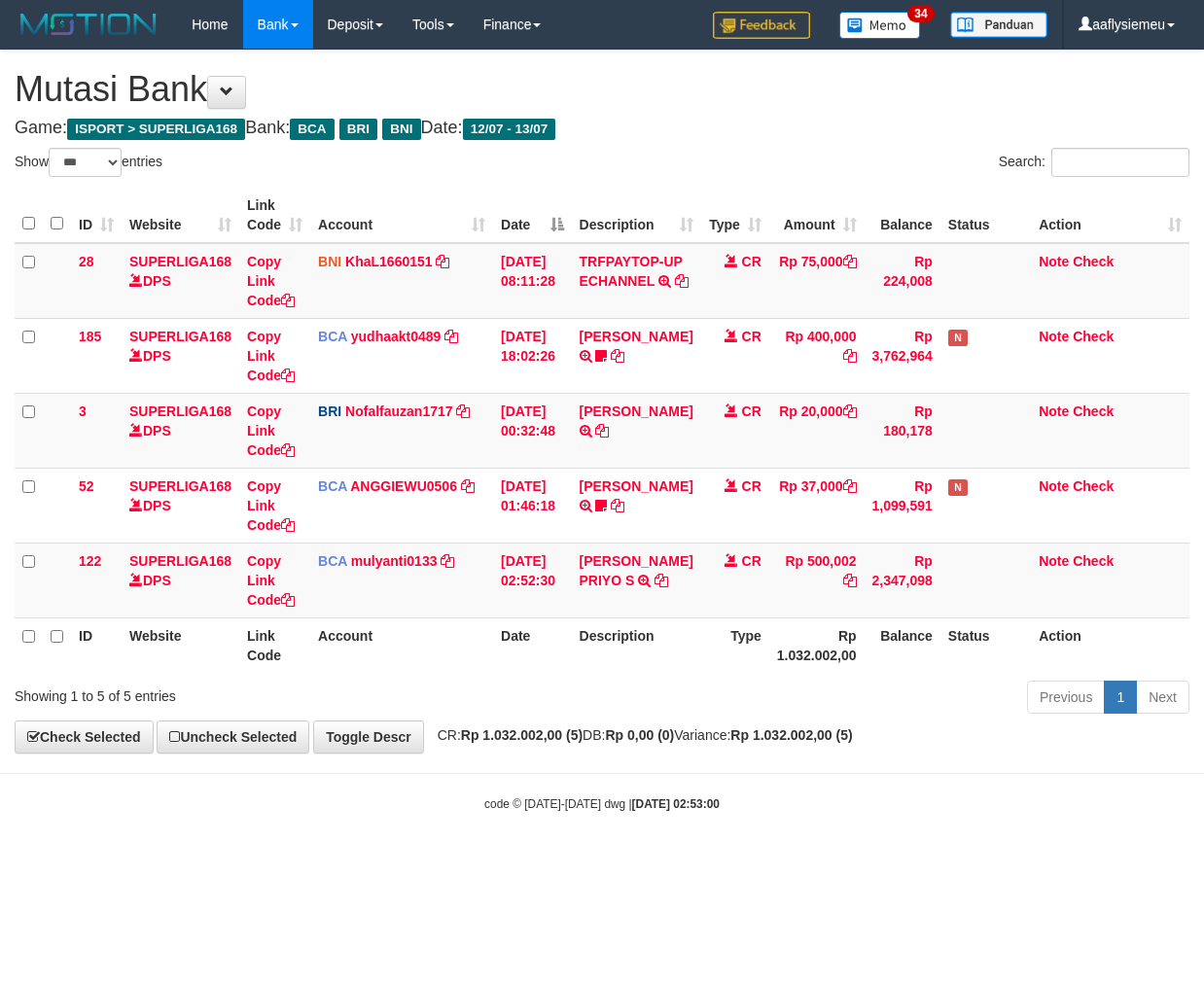 select on "***" 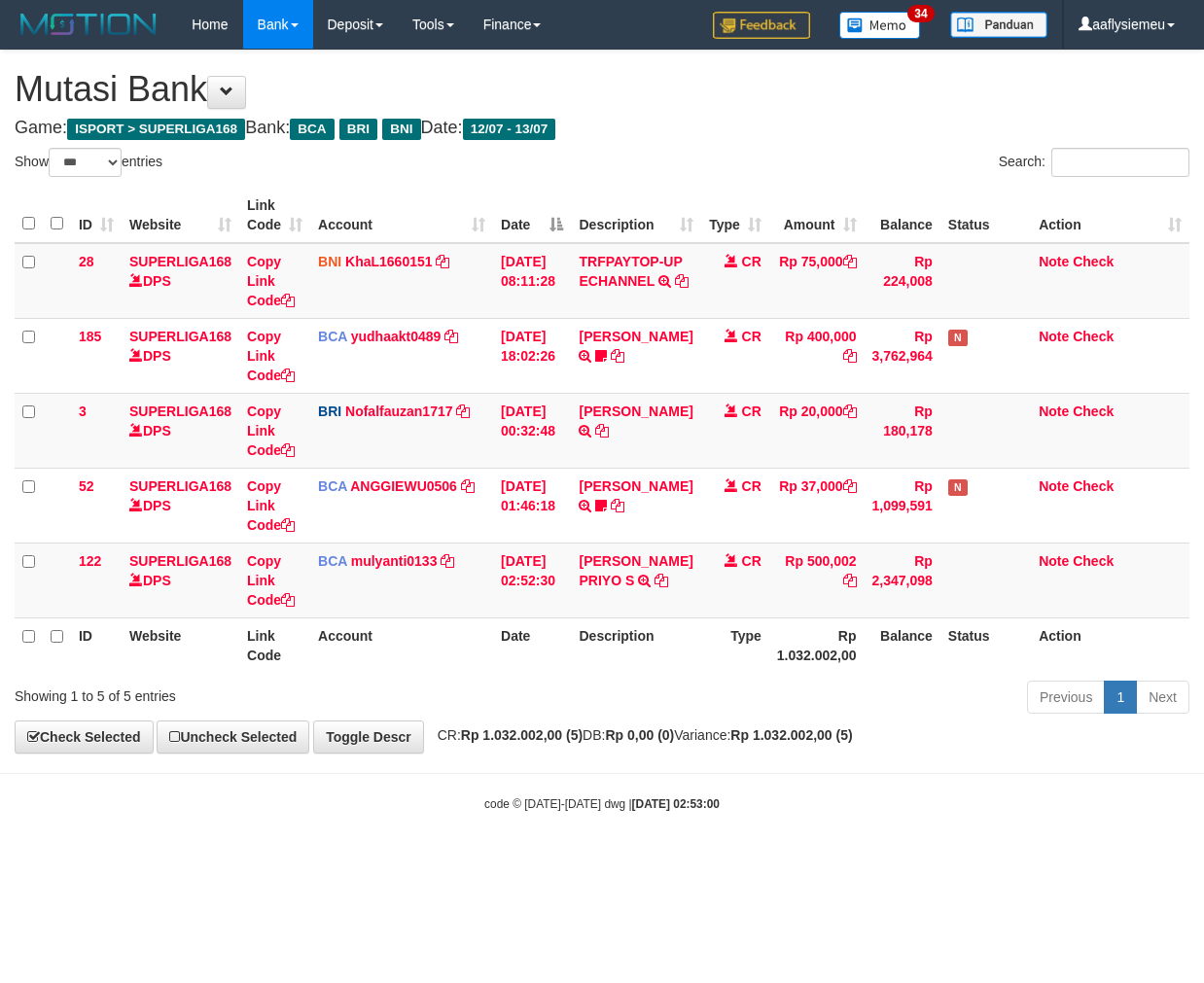 scroll, scrollTop: 0, scrollLeft: 0, axis: both 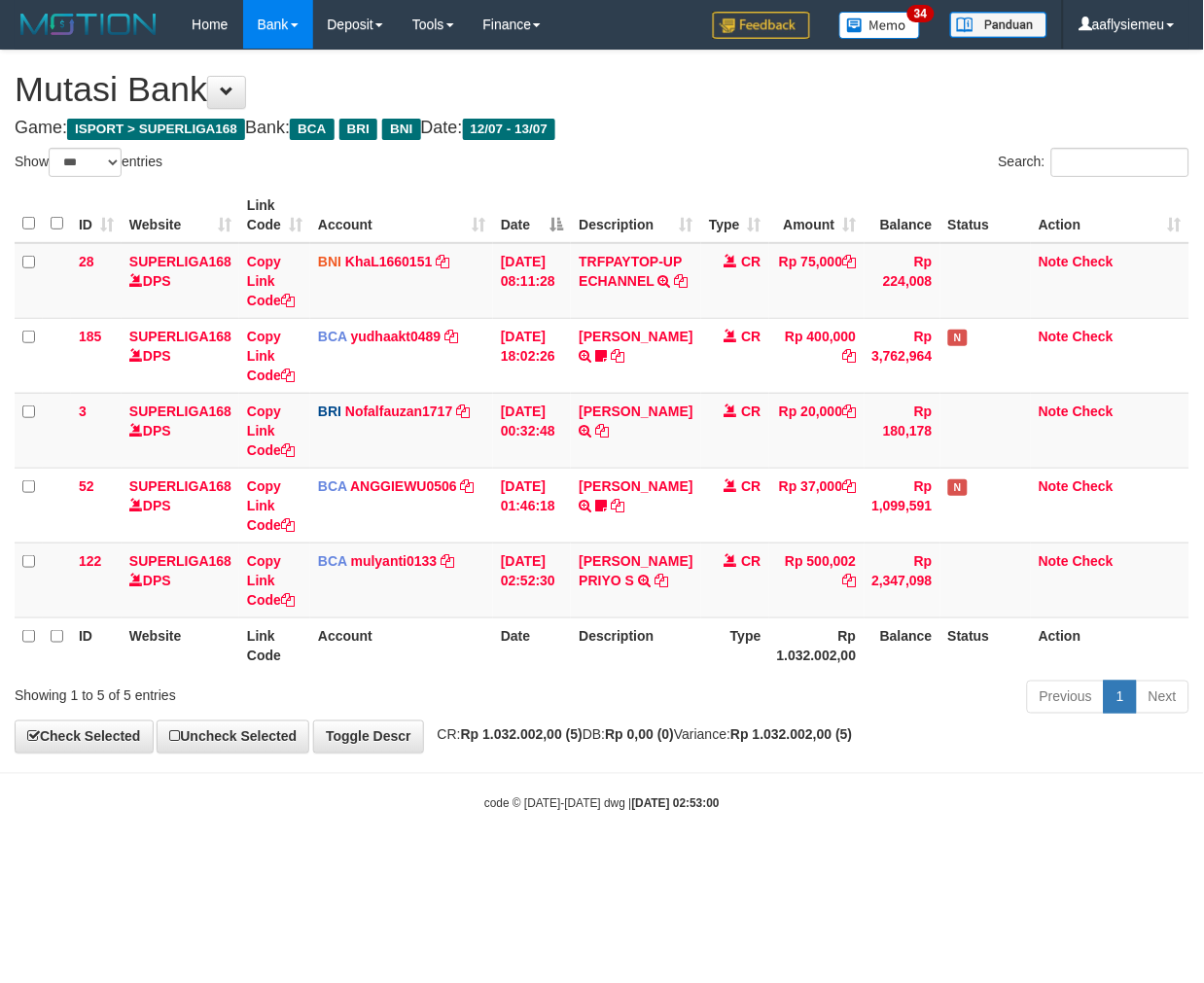click at bounding box center (661, 580) 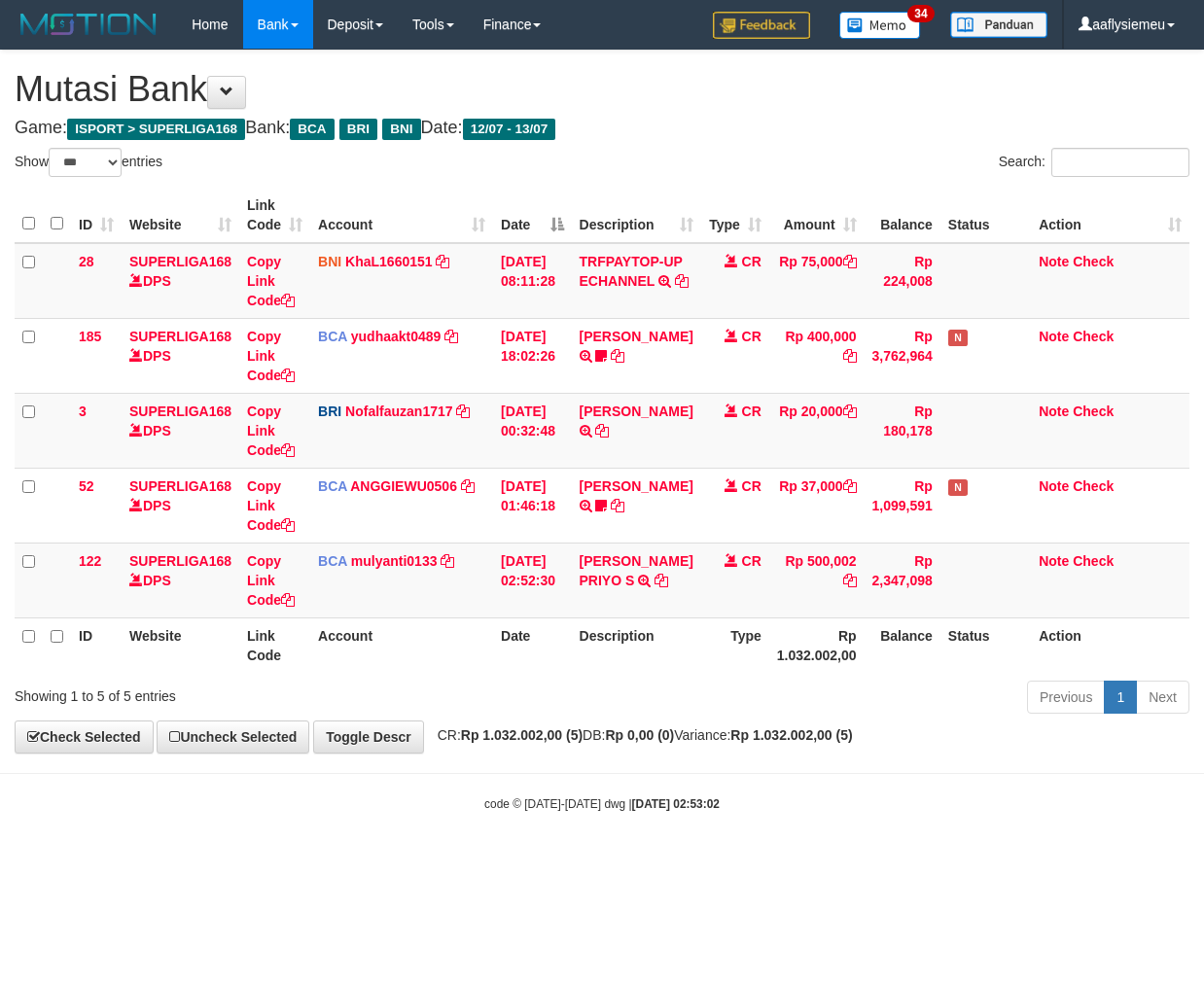 select on "***" 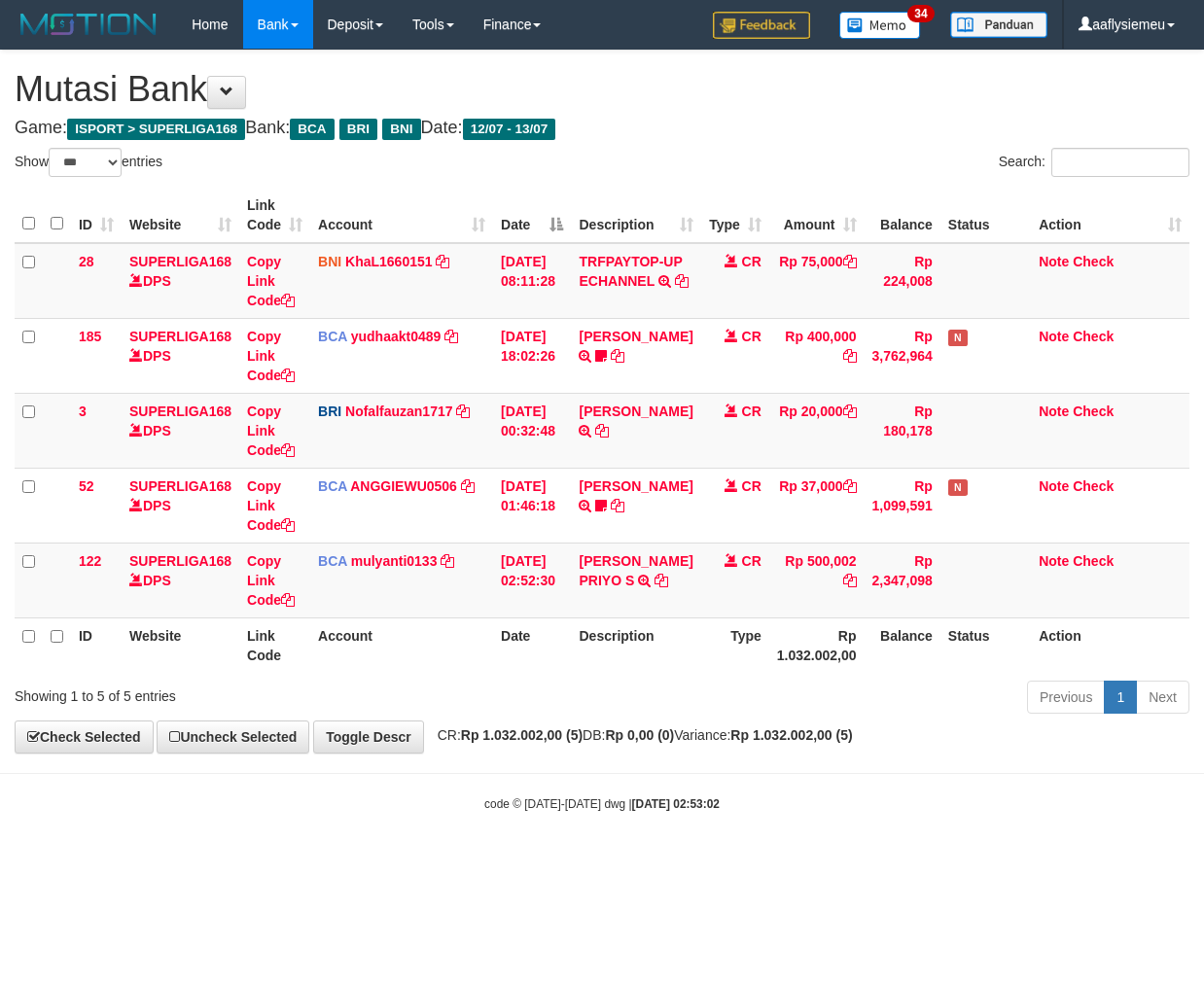 scroll, scrollTop: 0, scrollLeft: 0, axis: both 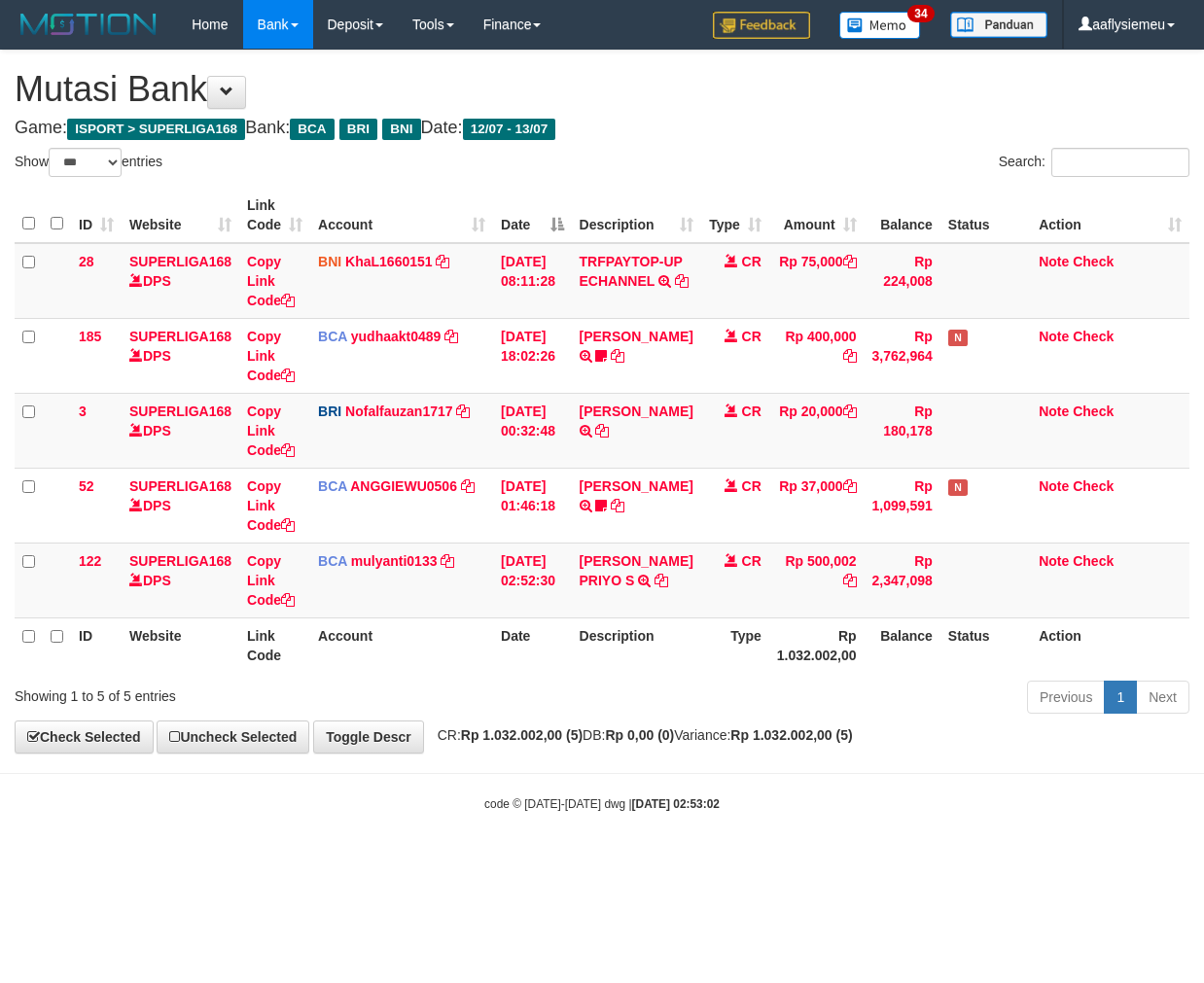 select on "***" 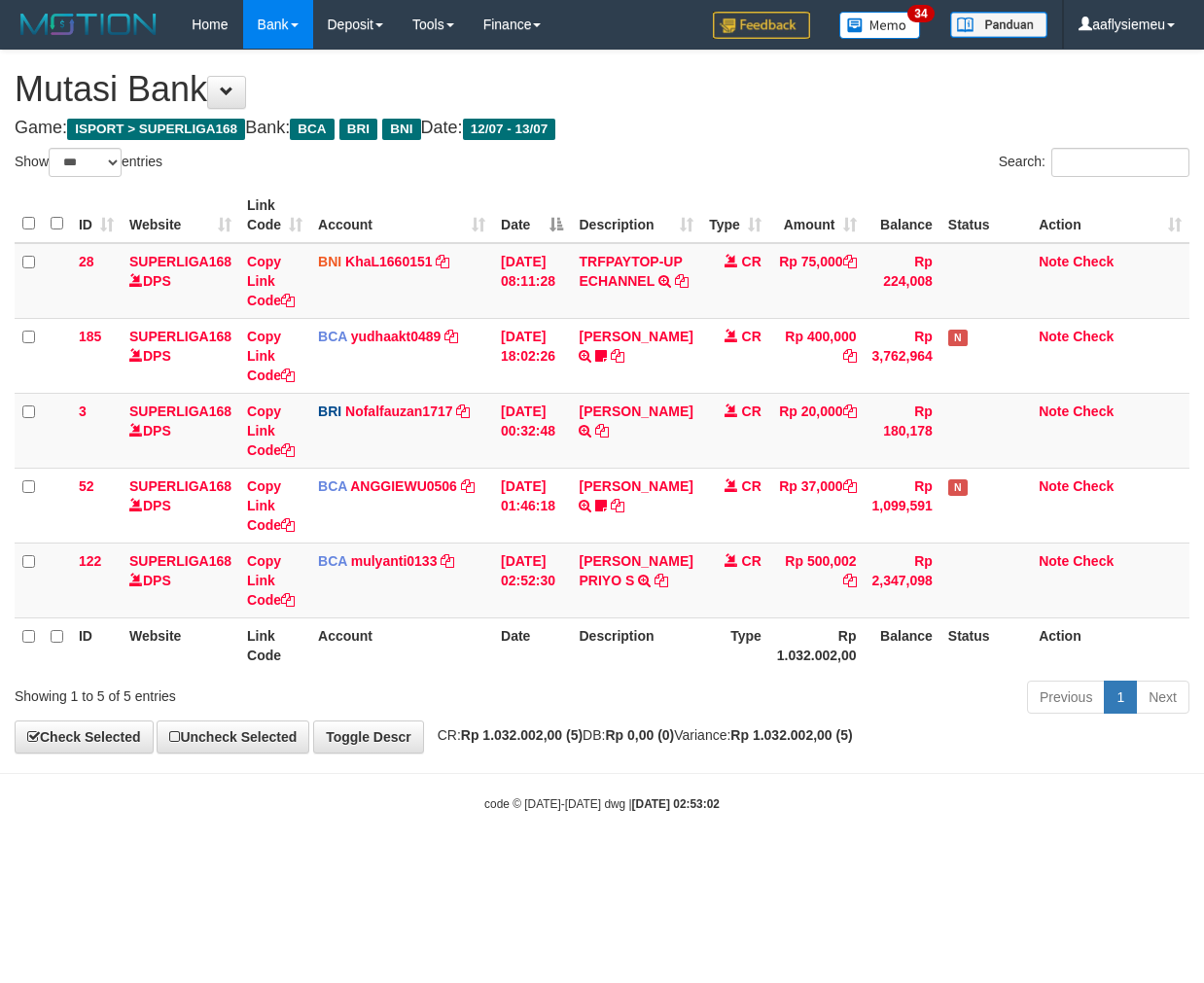 scroll, scrollTop: 0, scrollLeft: 0, axis: both 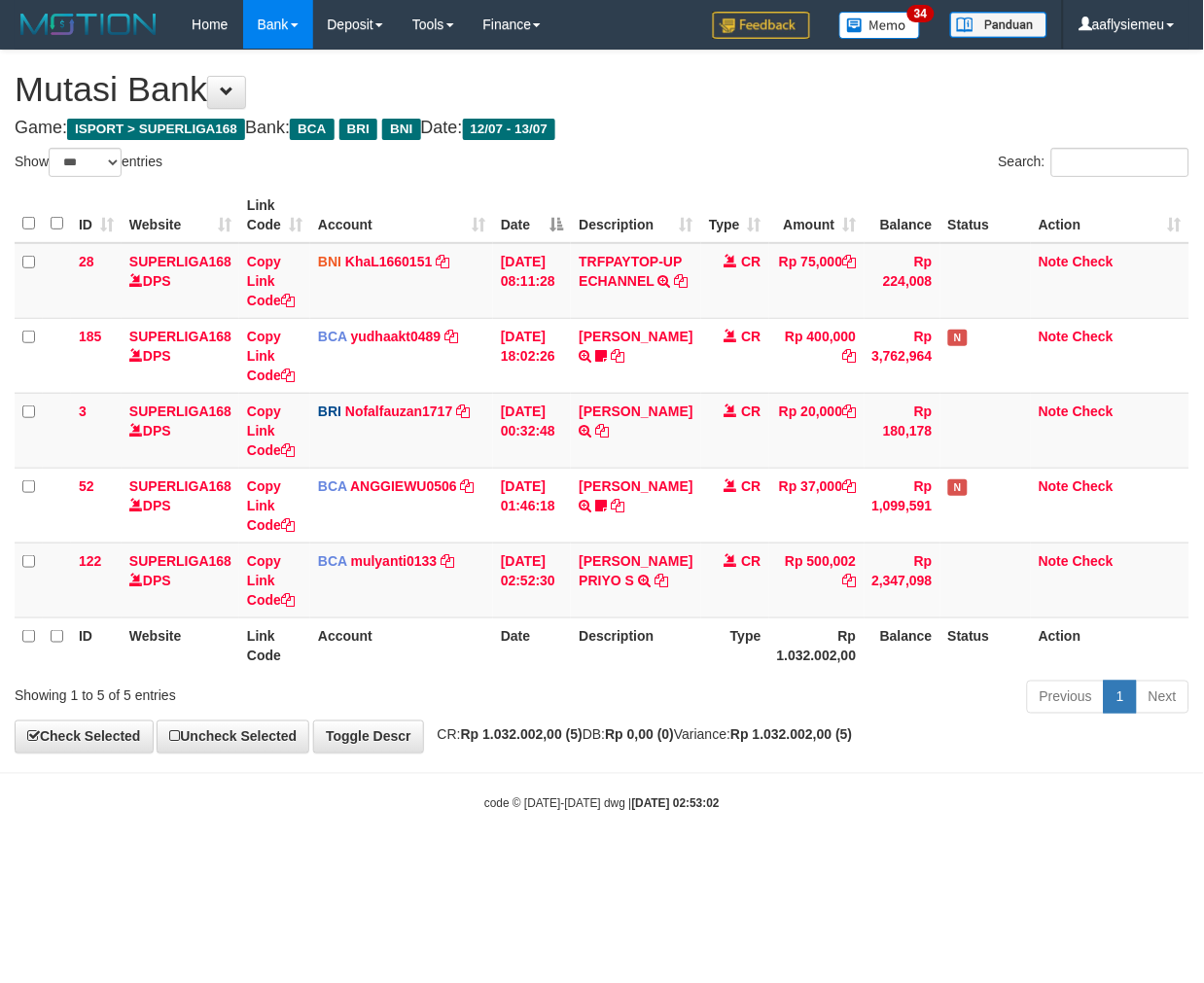 click on "Toggle navigation
Home
Bank
Account List
Load
By Website
Group
[ISPORT]													SUPERLIGA168
By Load Group (DPS)
34" at bounding box center [602, 431] 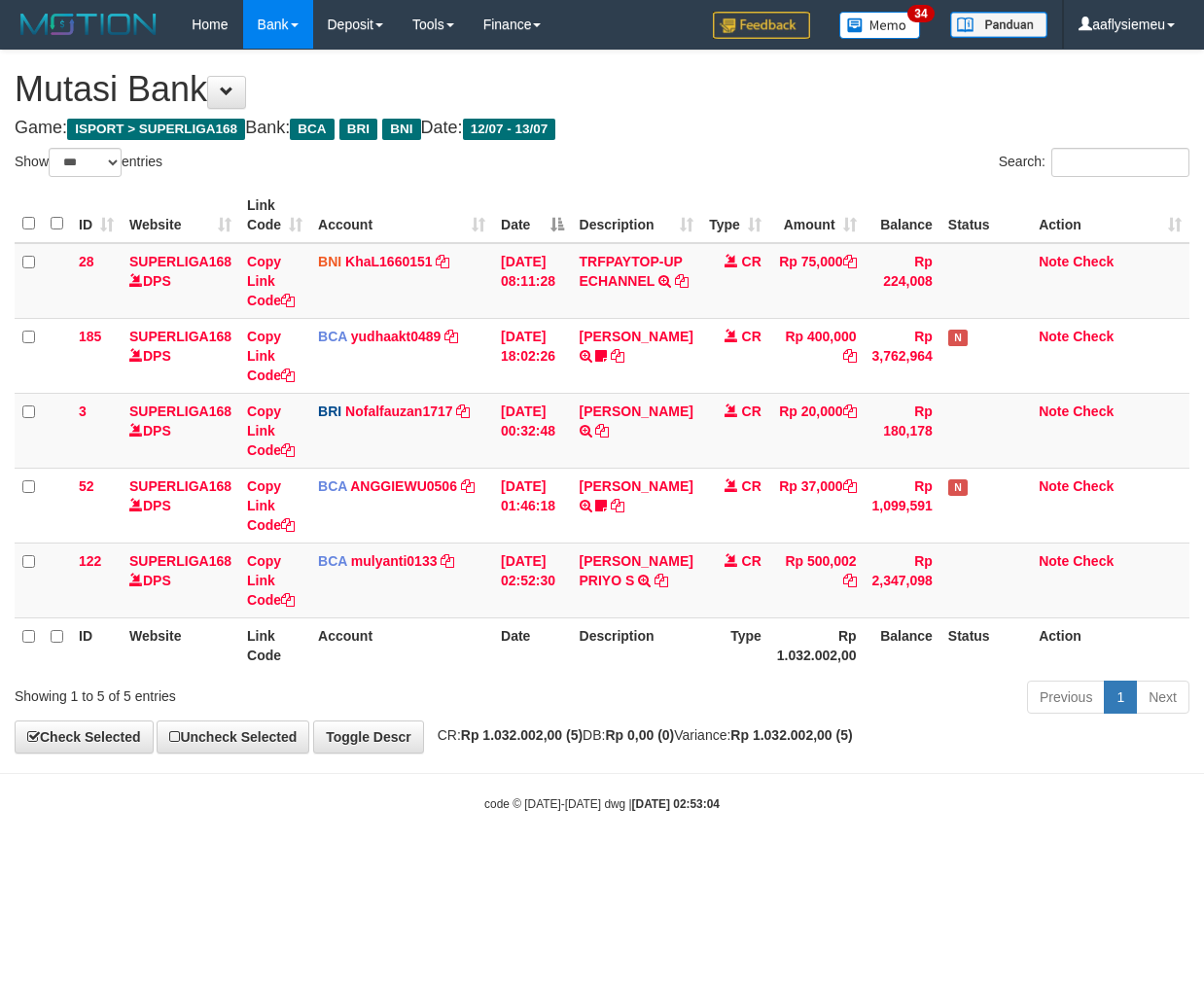 select on "***" 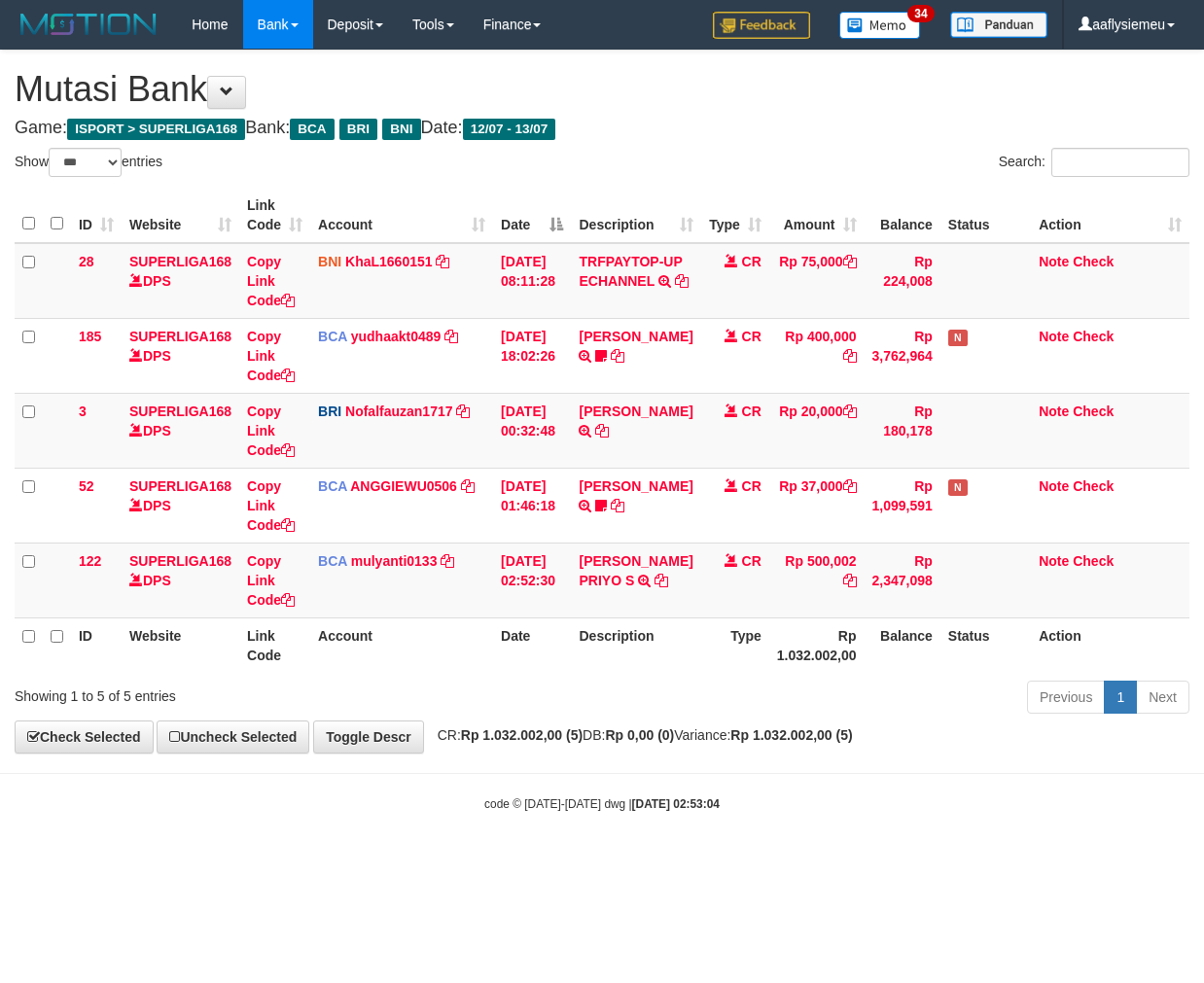 scroll, scrollTop: 0, scrollLeft: 0, axis: both 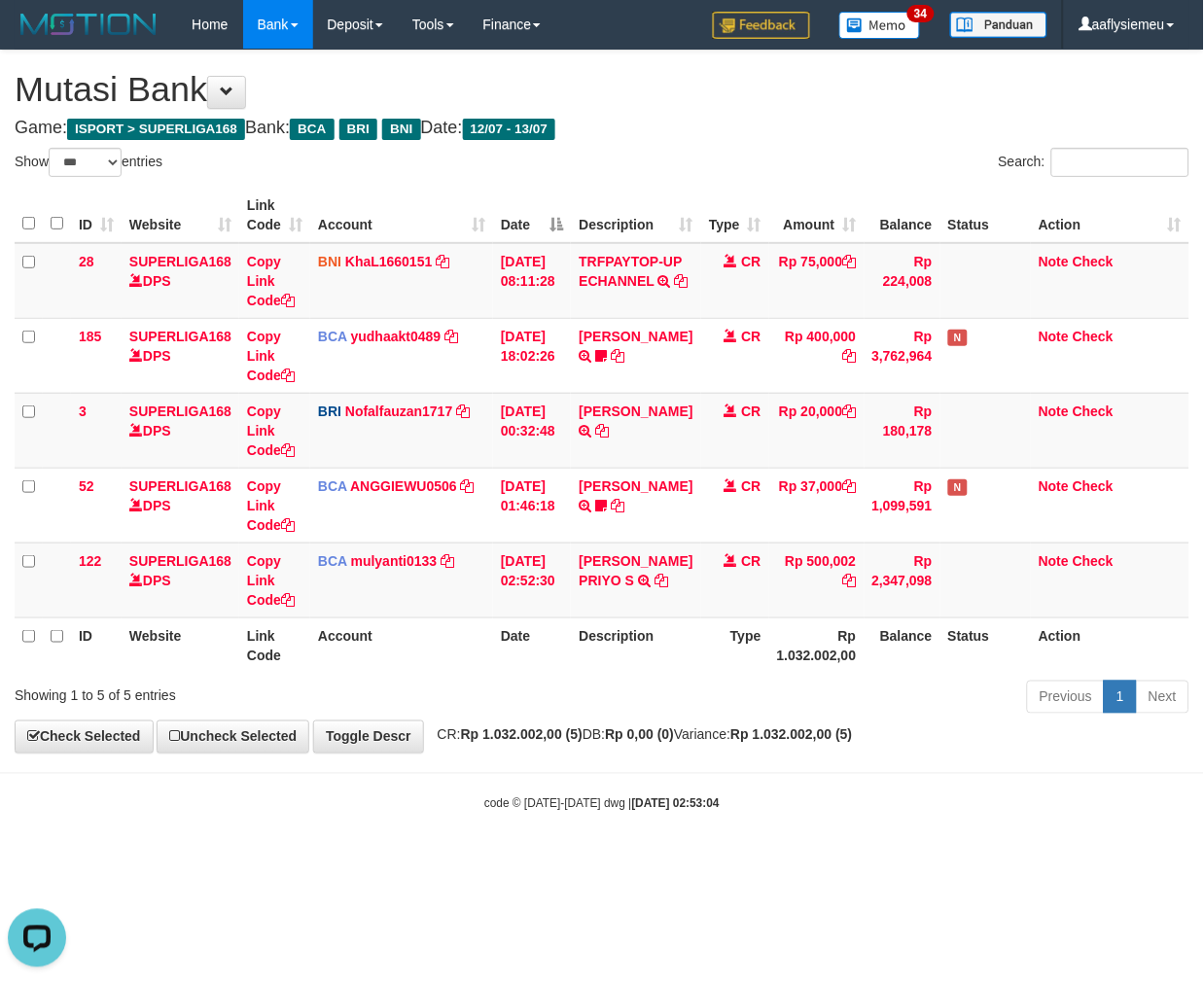 click on "Toggle navigation
Home
Bank
Account List
Load
By Website
Group
[ISPORT]													SUPERLIGA168
By Load Group (DPS)
34" at bounding box center (602, 431) 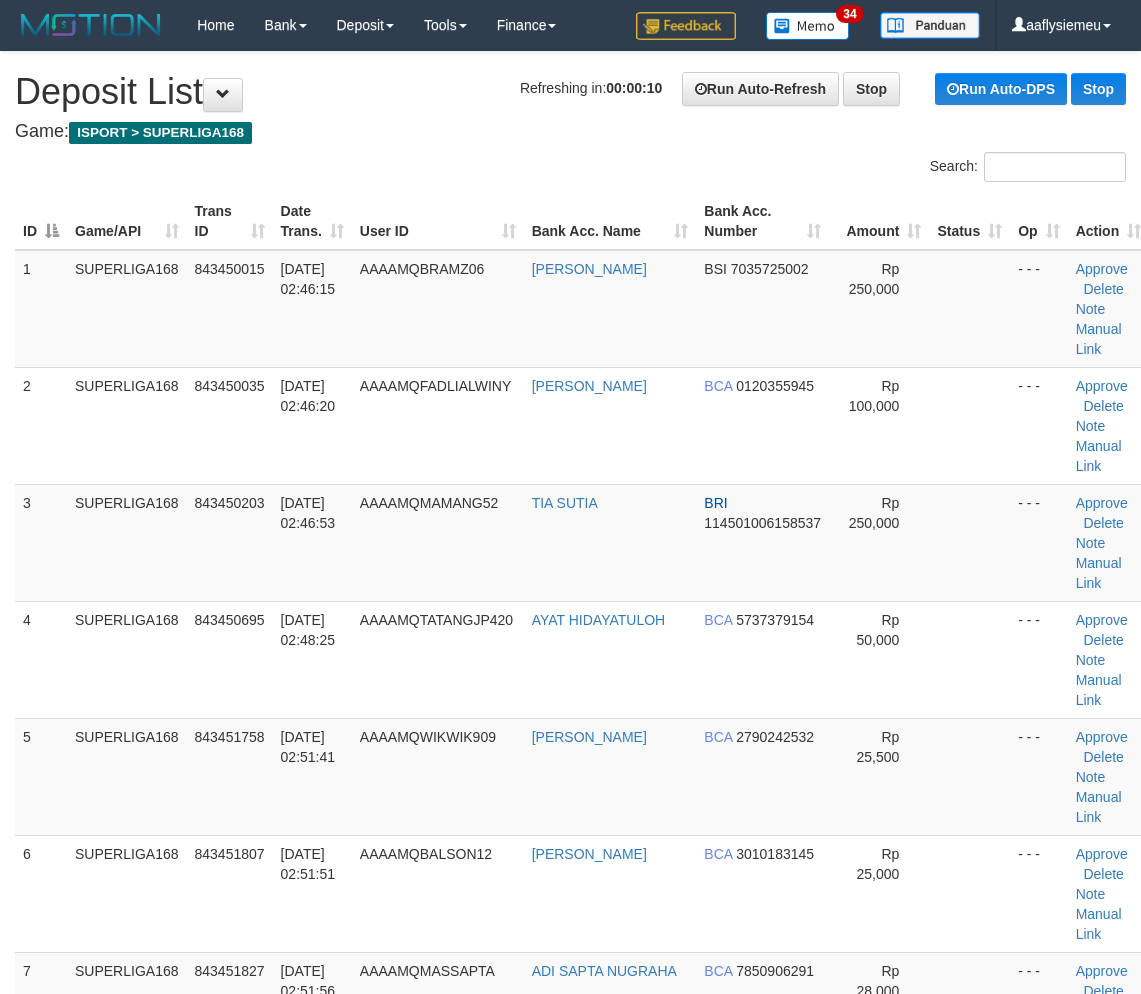 scroll, scrollTop: 120, scrollLeft: 0, axis: vertical 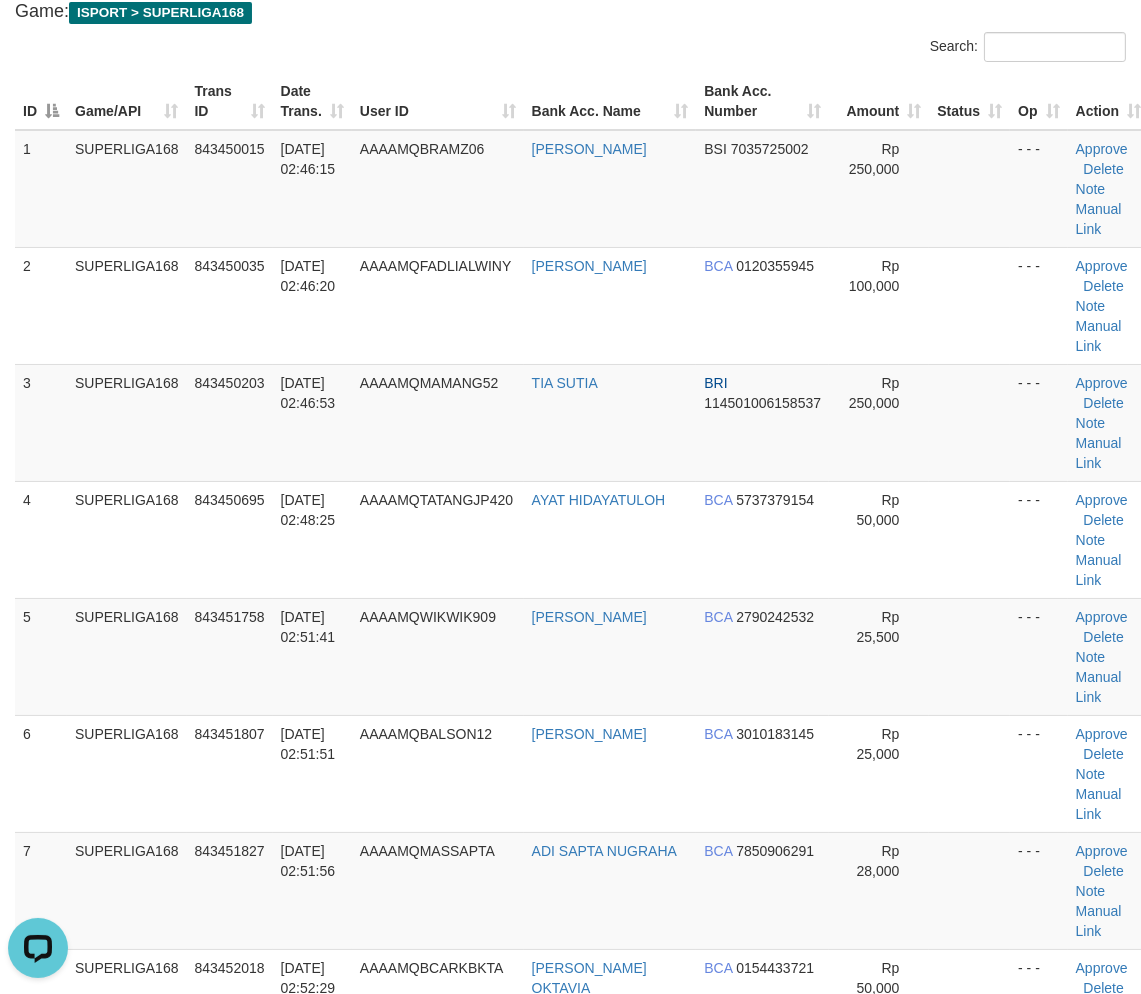 drag, startPoint x: 373, startPoint y: 634, endPoint x: 4, endPoint y: 738, distance: 383.3758 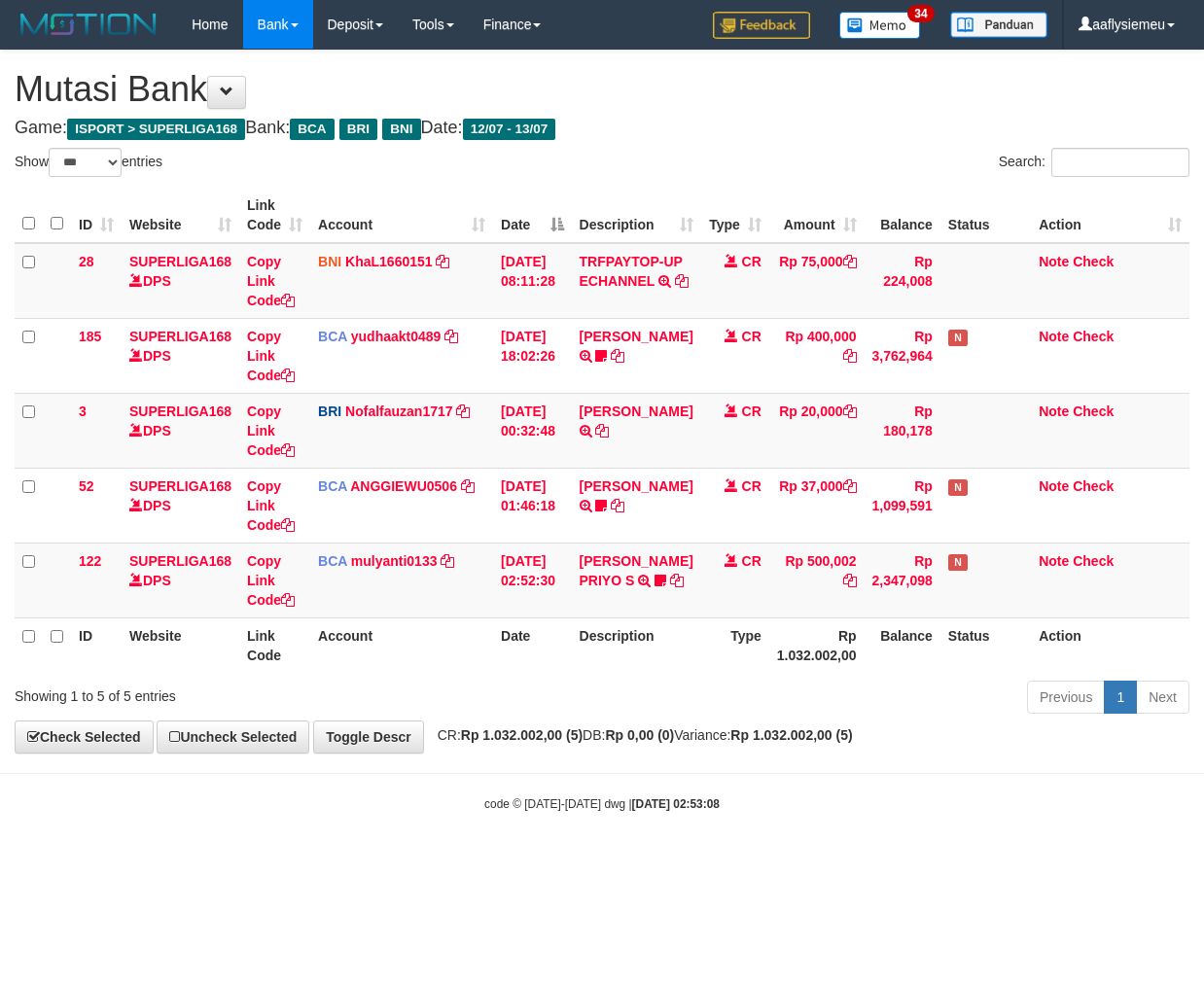 select on "***" 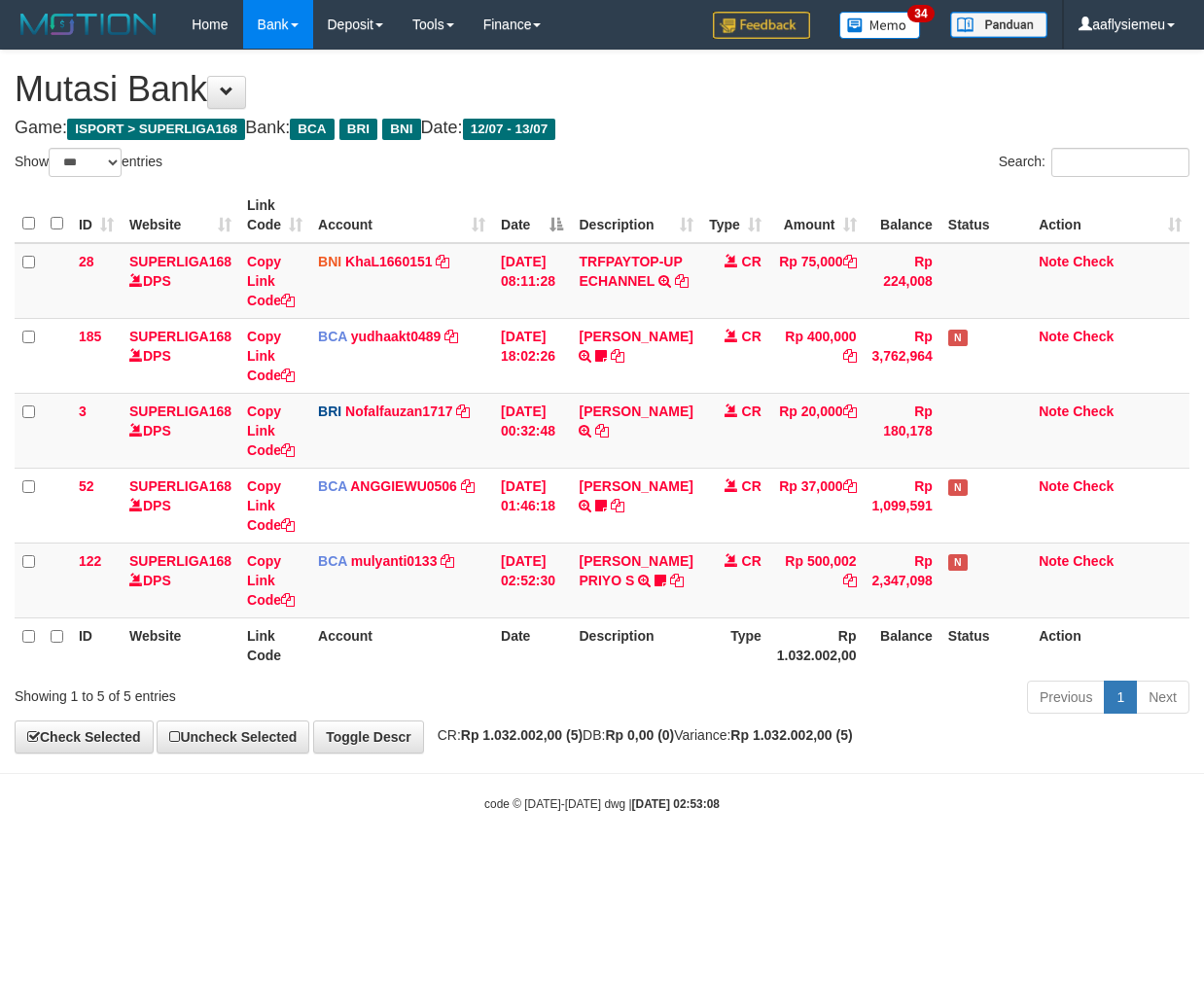 scroll, scrollTop: 0, scrollLeft: 0, axis: both 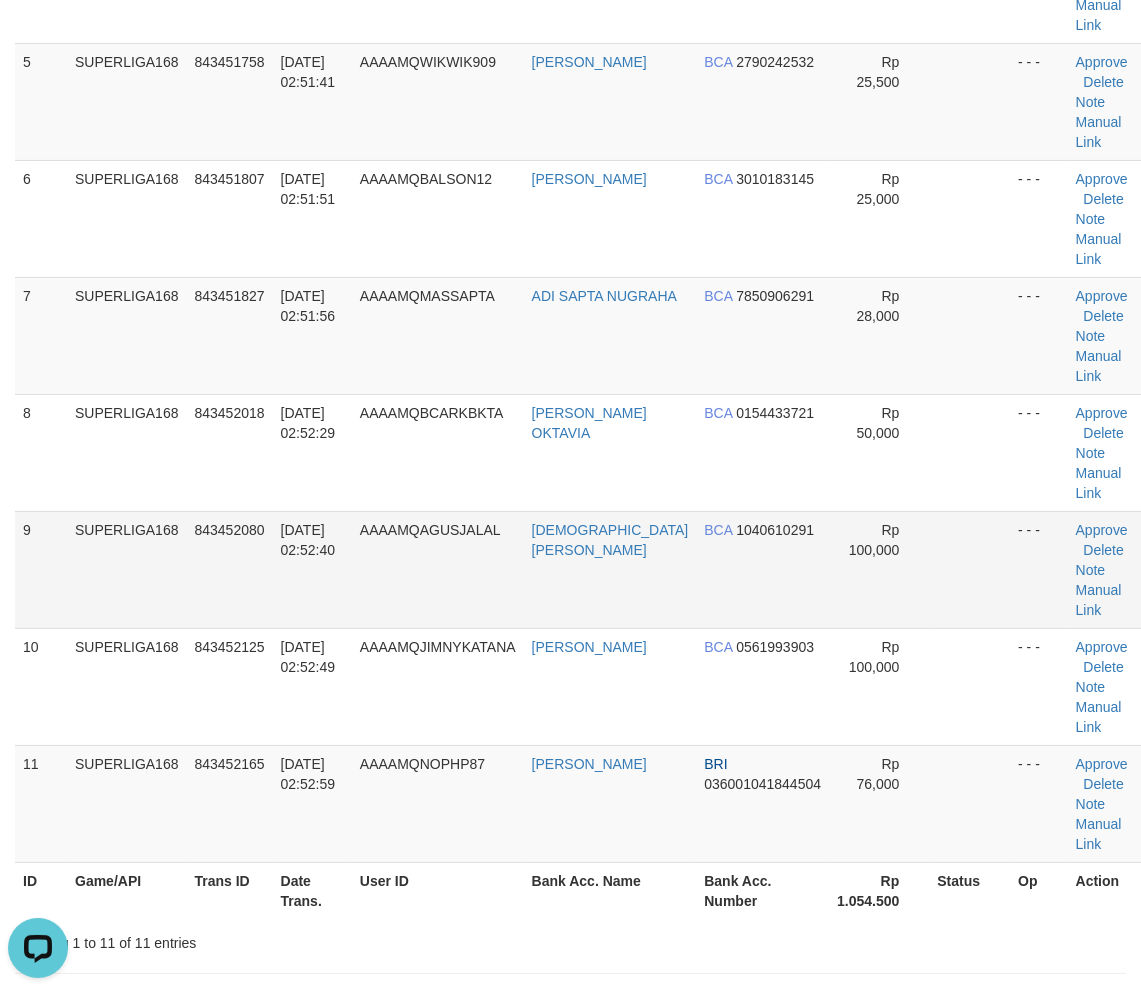drag, startPoint x: 66, startPoint y: 514, endPoint x: 35, endPoint y: 533, distance: 36.359318 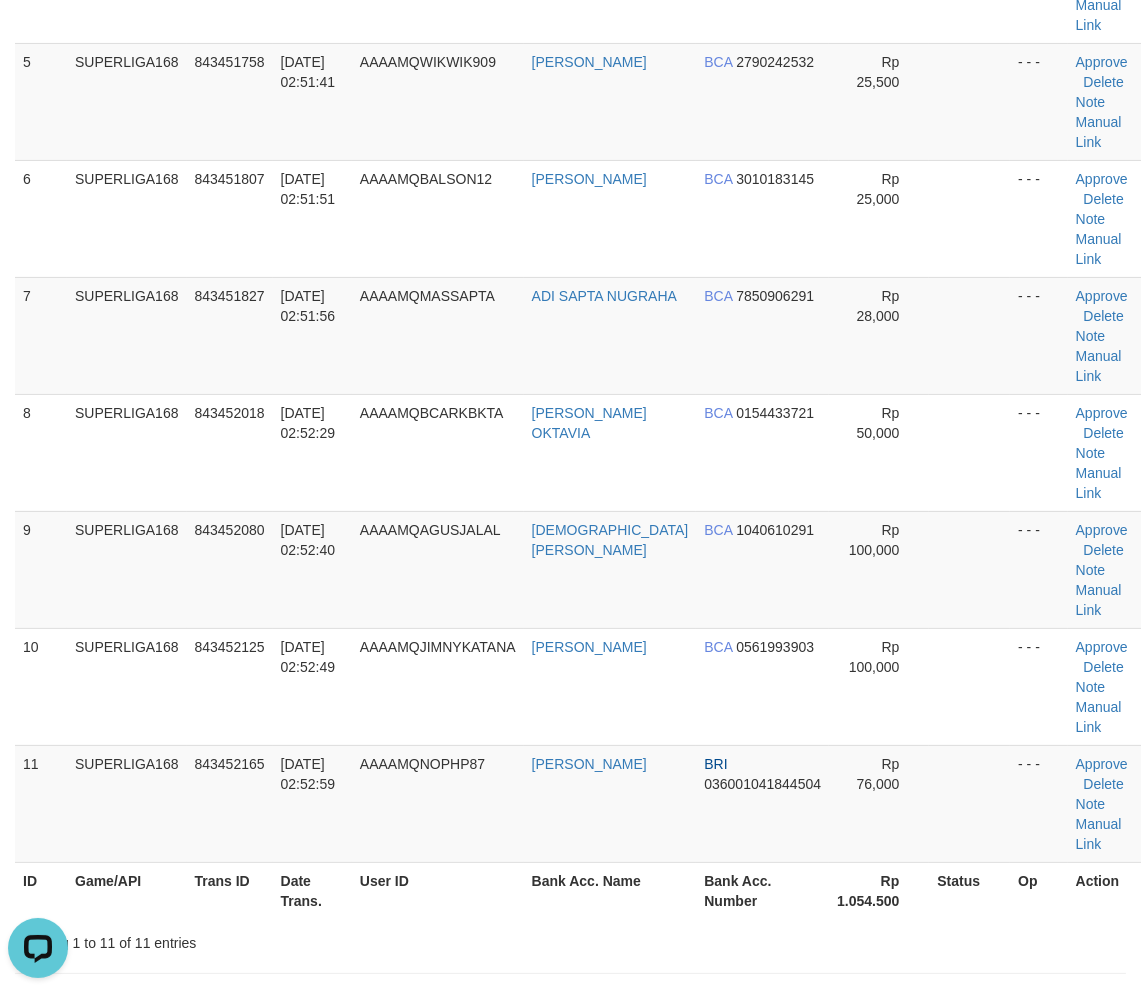 drag, startPoint x: 455, startPoint y: 506, endPoint x: 6, endPoint y: 614, distance: 461.80624 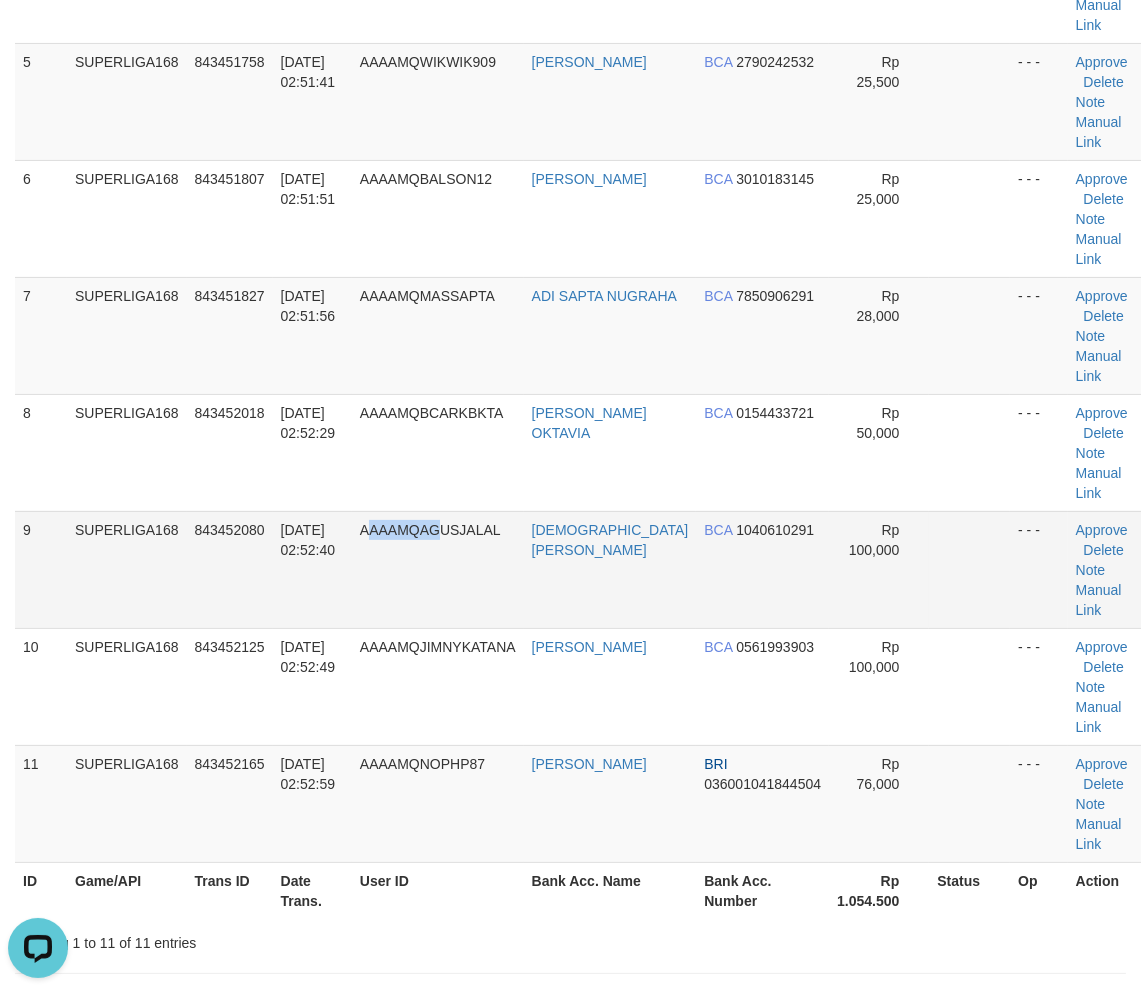 click on "13/07/2025 02:52:40" at bounding box center [312, 569] 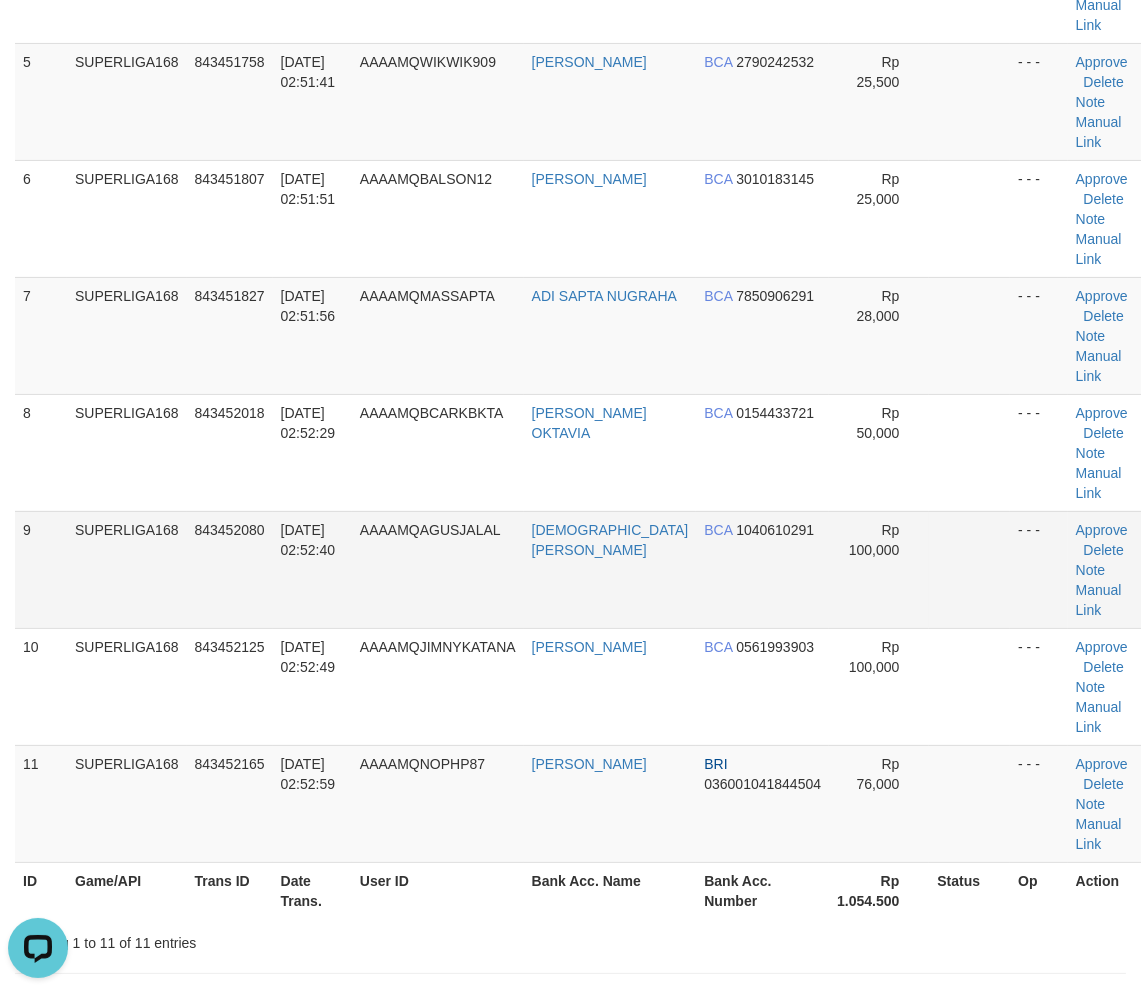 drag, startPoint x: 254, startPoint y: 604, endPoint x: 26, endPoint y: 675, distance: 238.79907 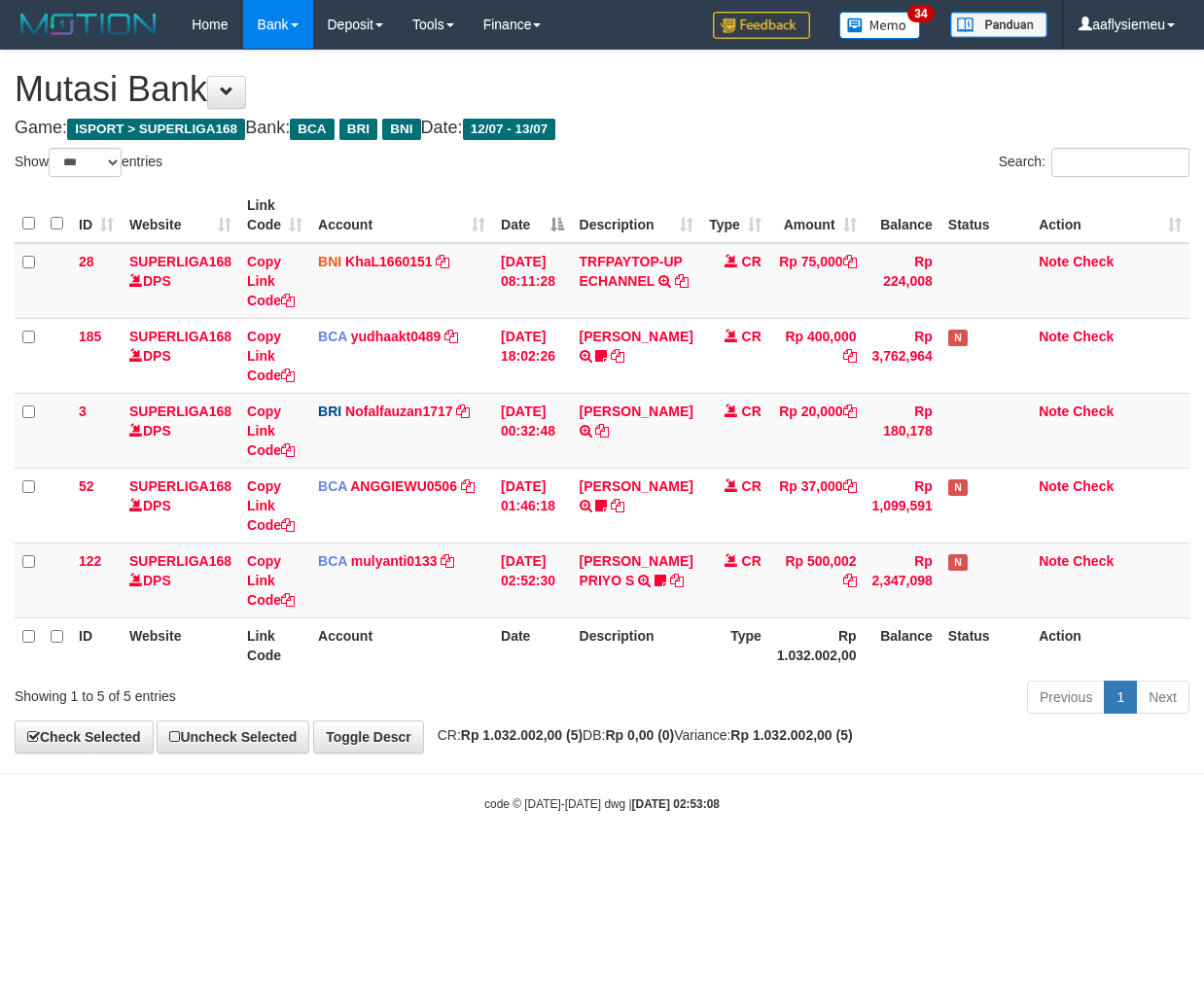 select on "***" 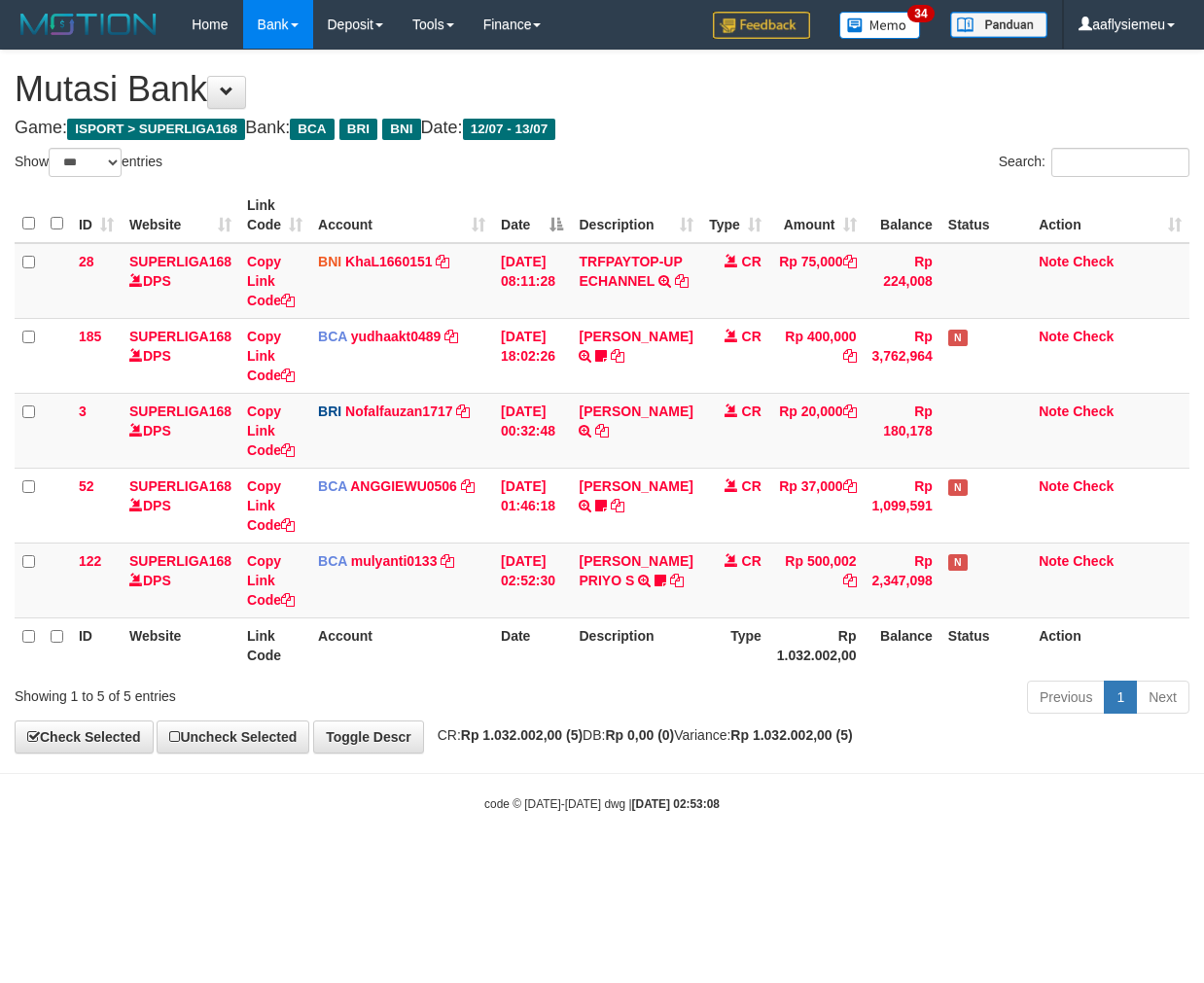 scroll, scrollTop: 0, scrollLeft: 0, axis: both 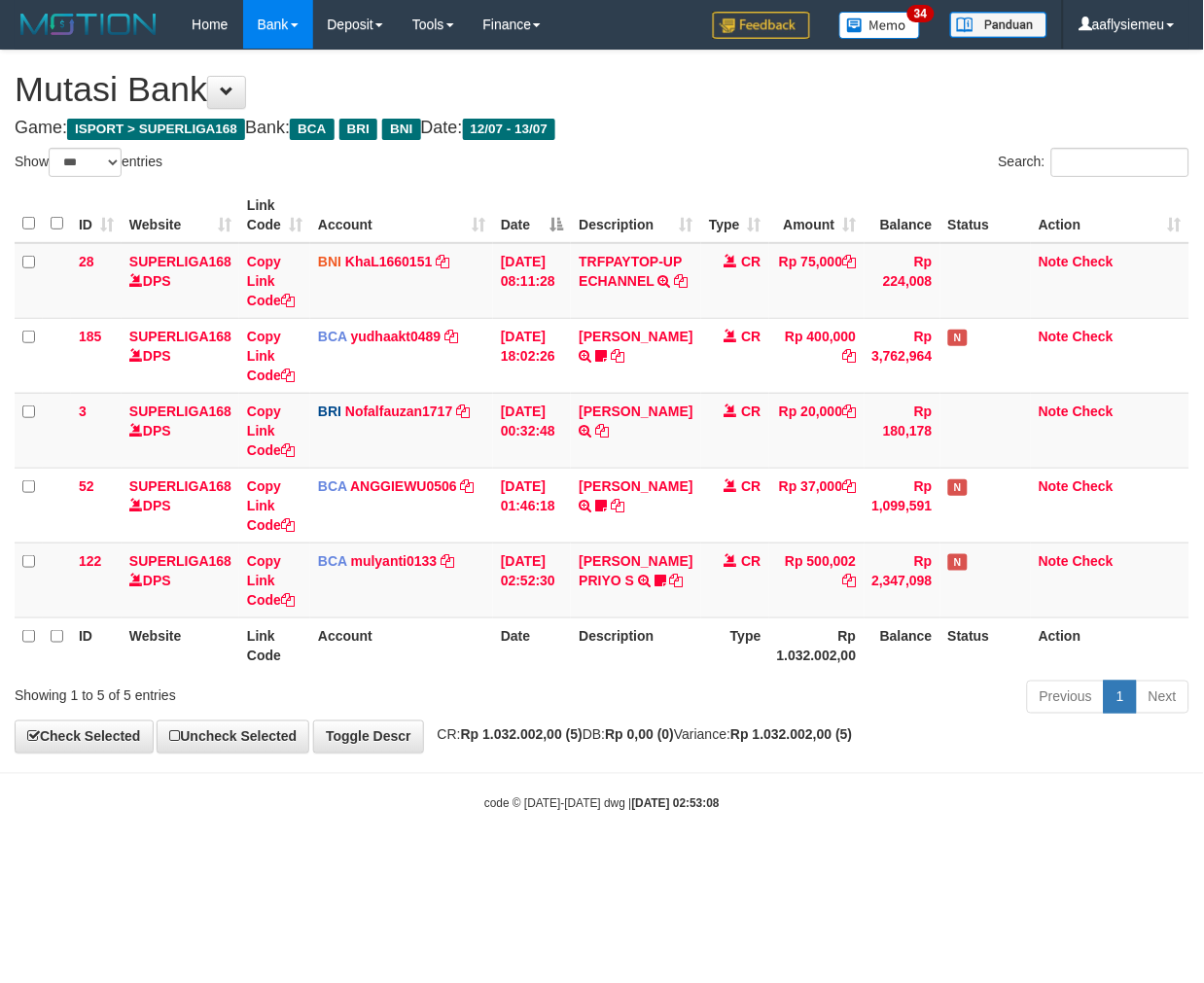 click on "**********" at bounding box center (602, 402) 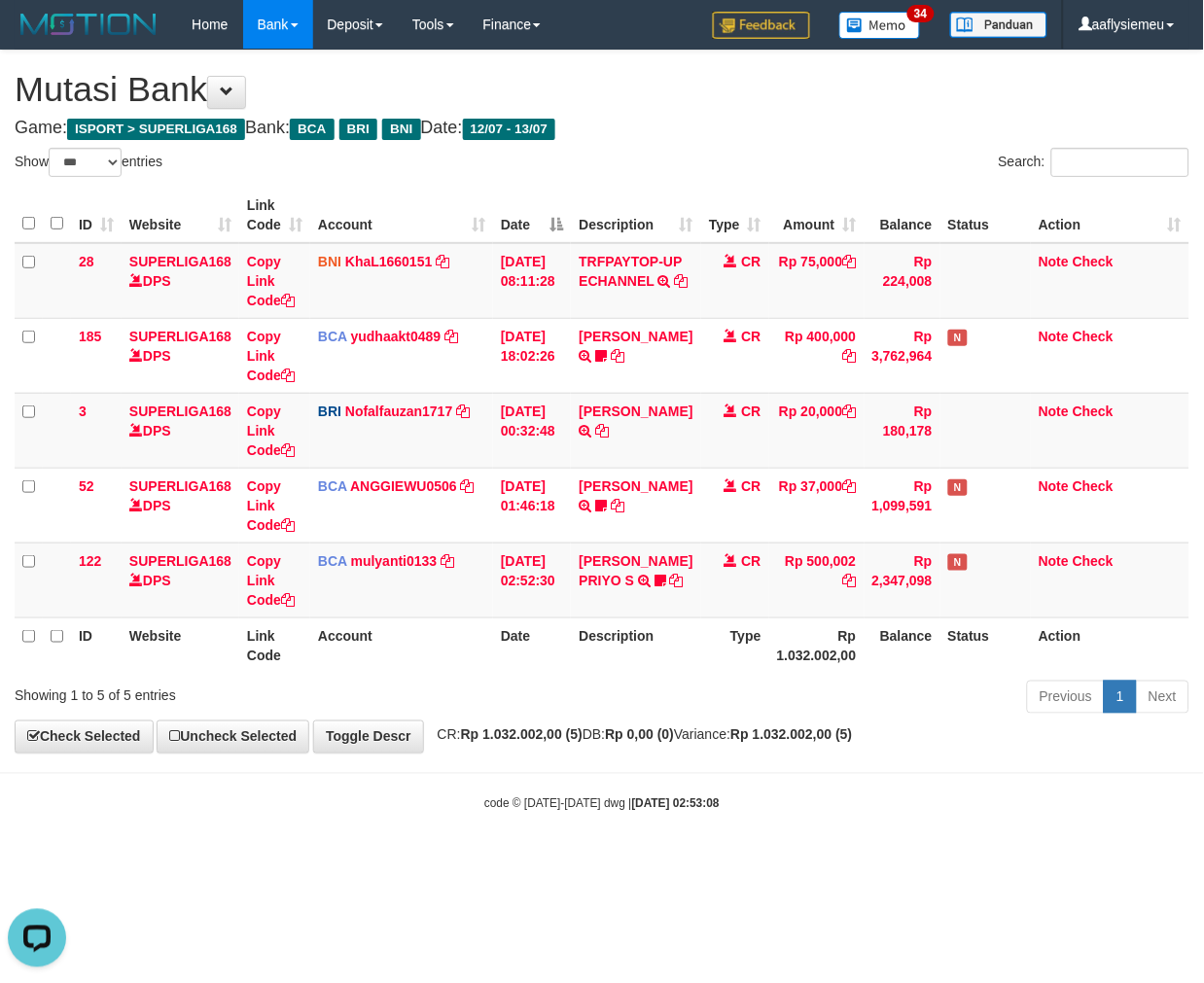 scroll, scrollTop: 0, scrollLeft: 0, axis: both 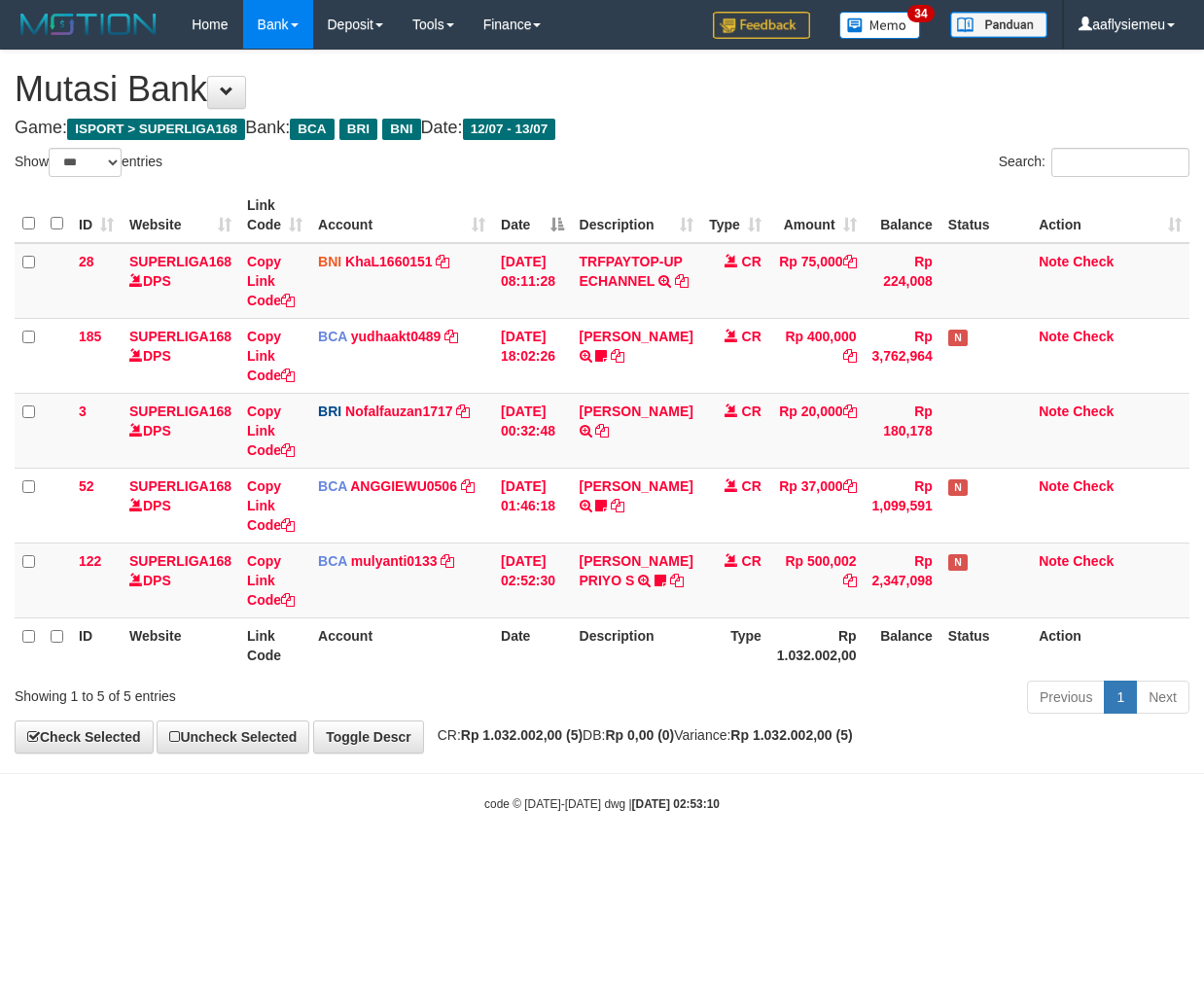 select on "***" 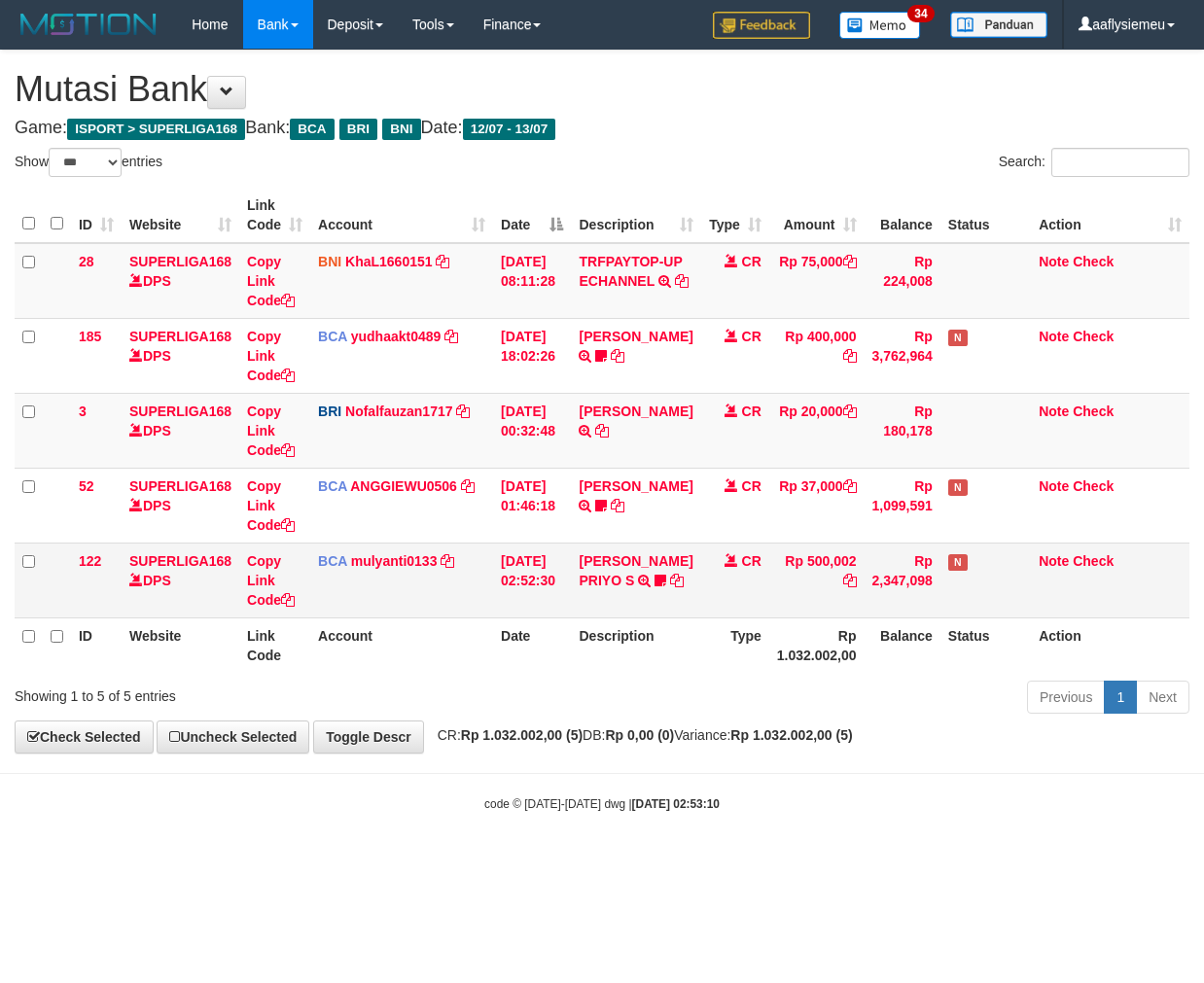 scroll, scrollTop: 0, scrollLeft: 0, axis: both 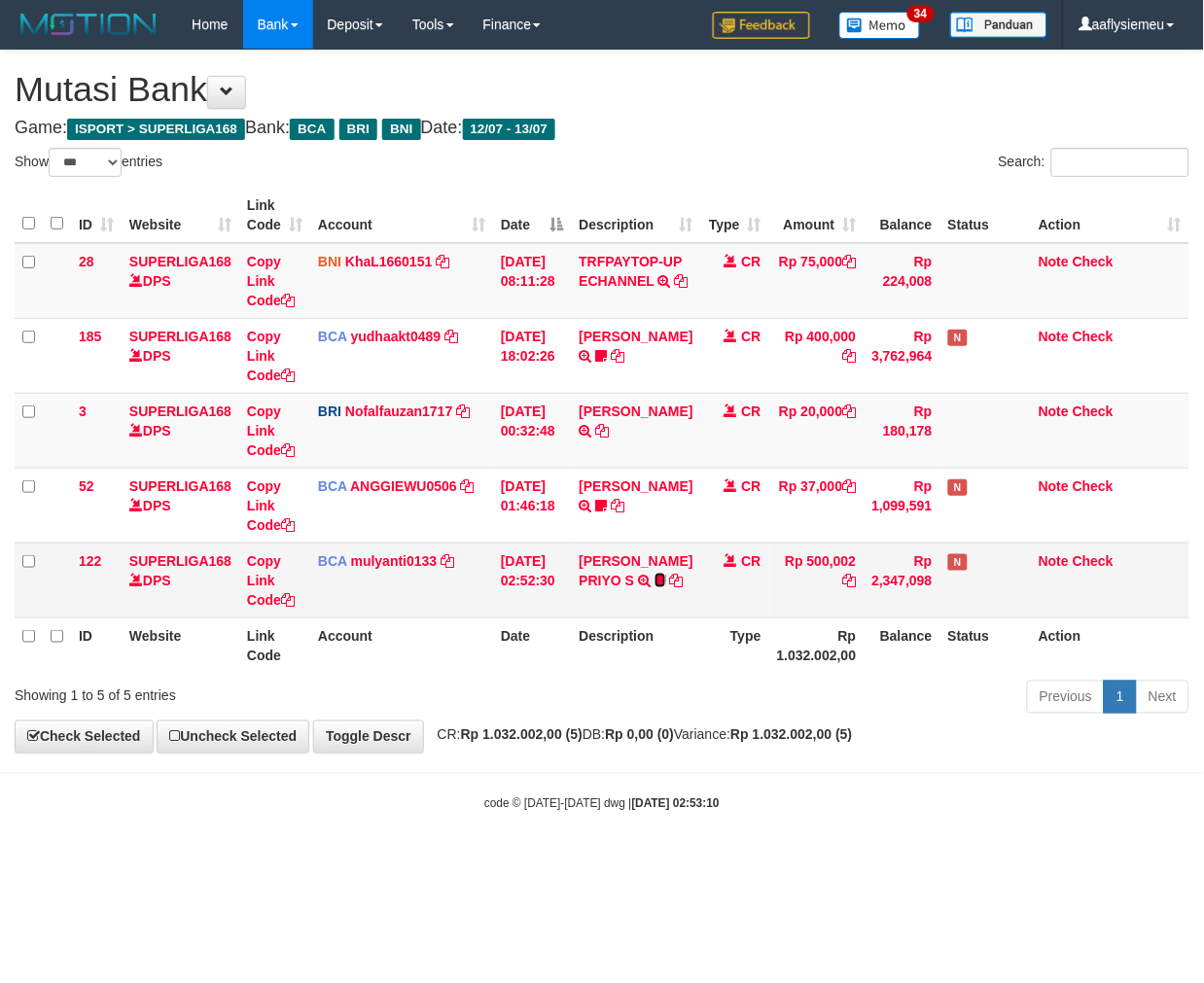 click at bounding box center (660, 580) 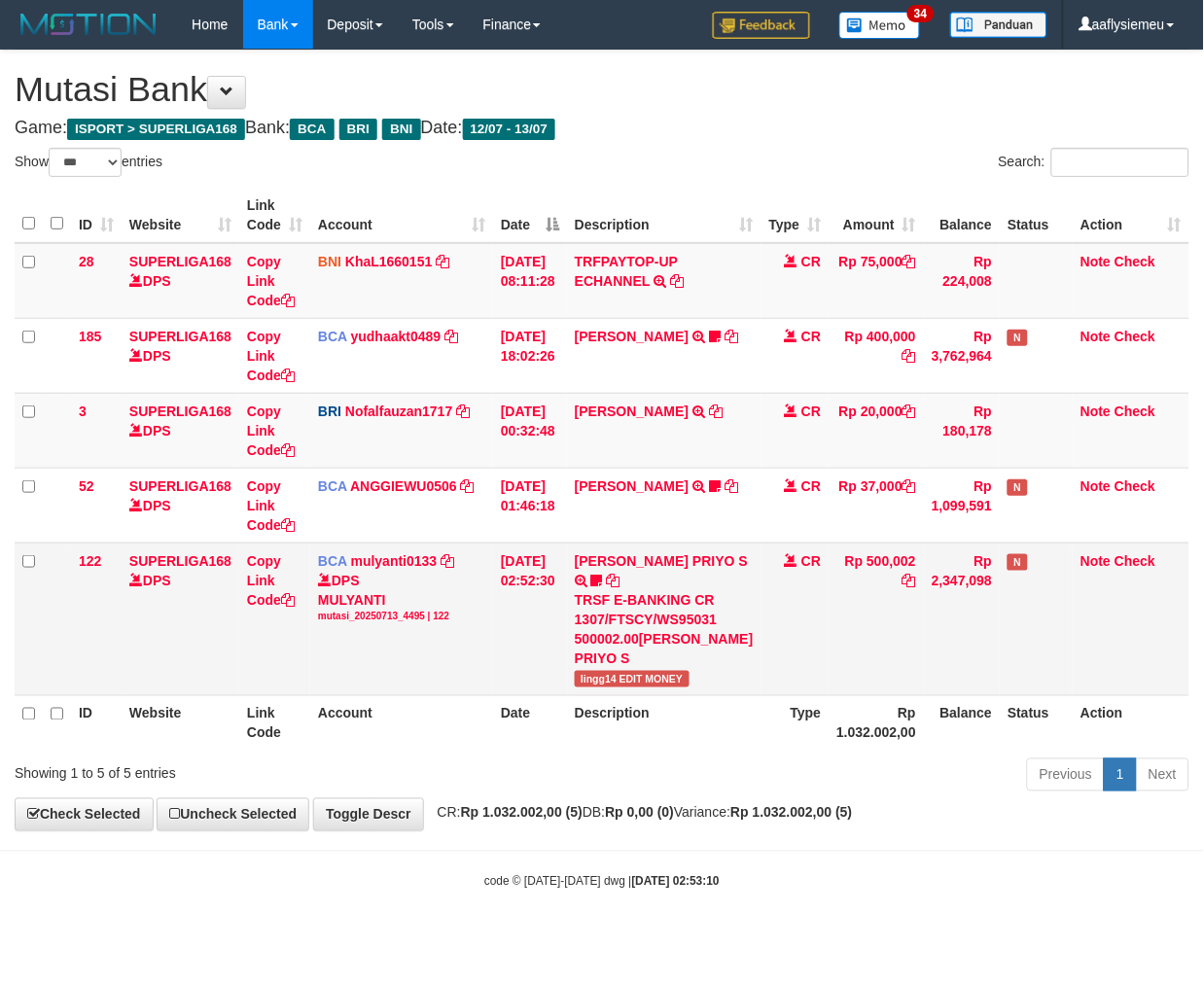 drag, startPoint x: 693, startPoint y: 820, endPoint x: 1160, endPoint y: 667, distance: 491.42446 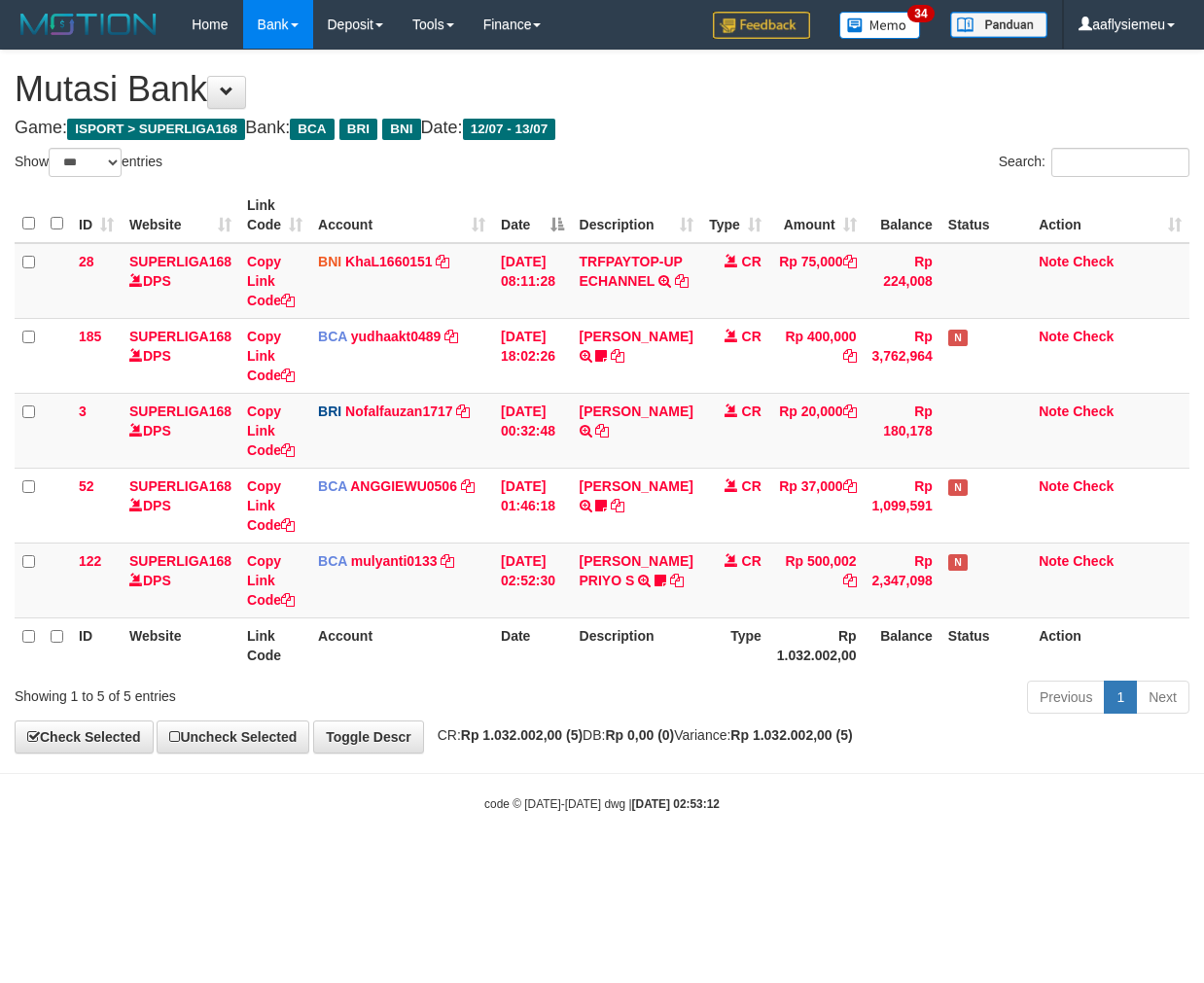 select on "***" 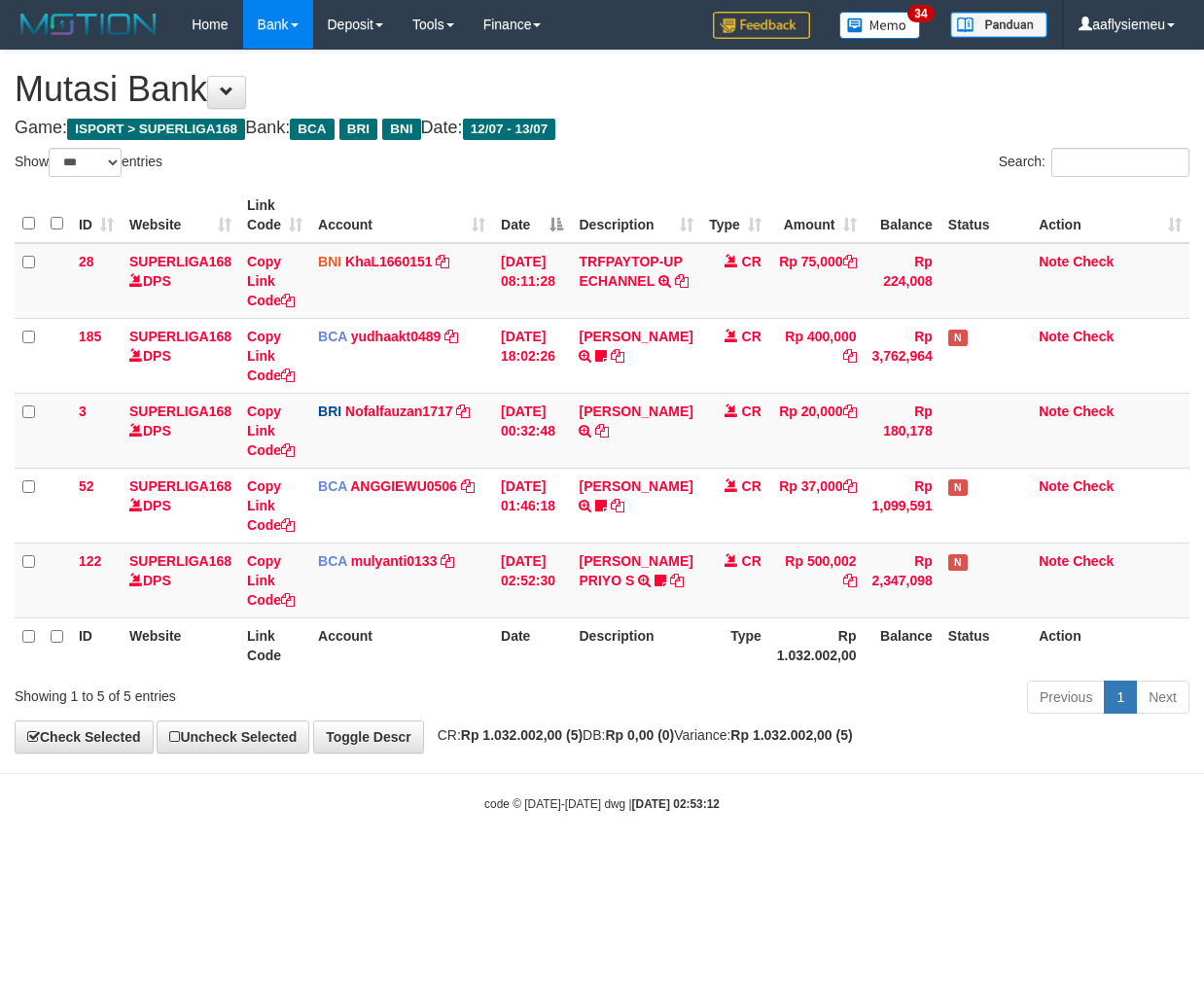 scroll, scrollTop: 0, scrollLeft: 0, axis: both 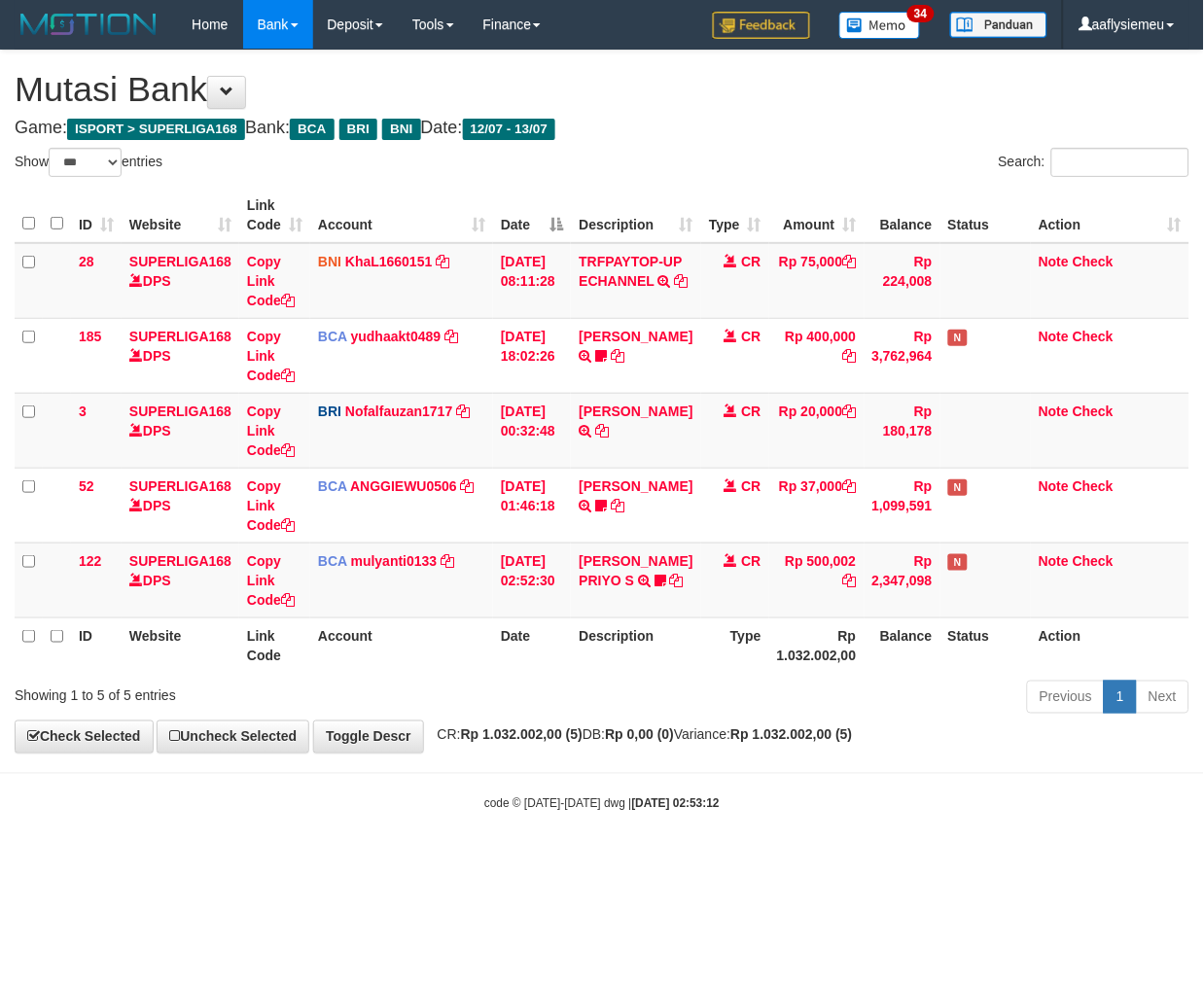 click on "Toggle navigation
Home
Bank
Account List
Load
By Website
Group
[ISPORT]													SUPERLIGA168
By Load Group (DPS)
34" at bounding box center [602, 431] 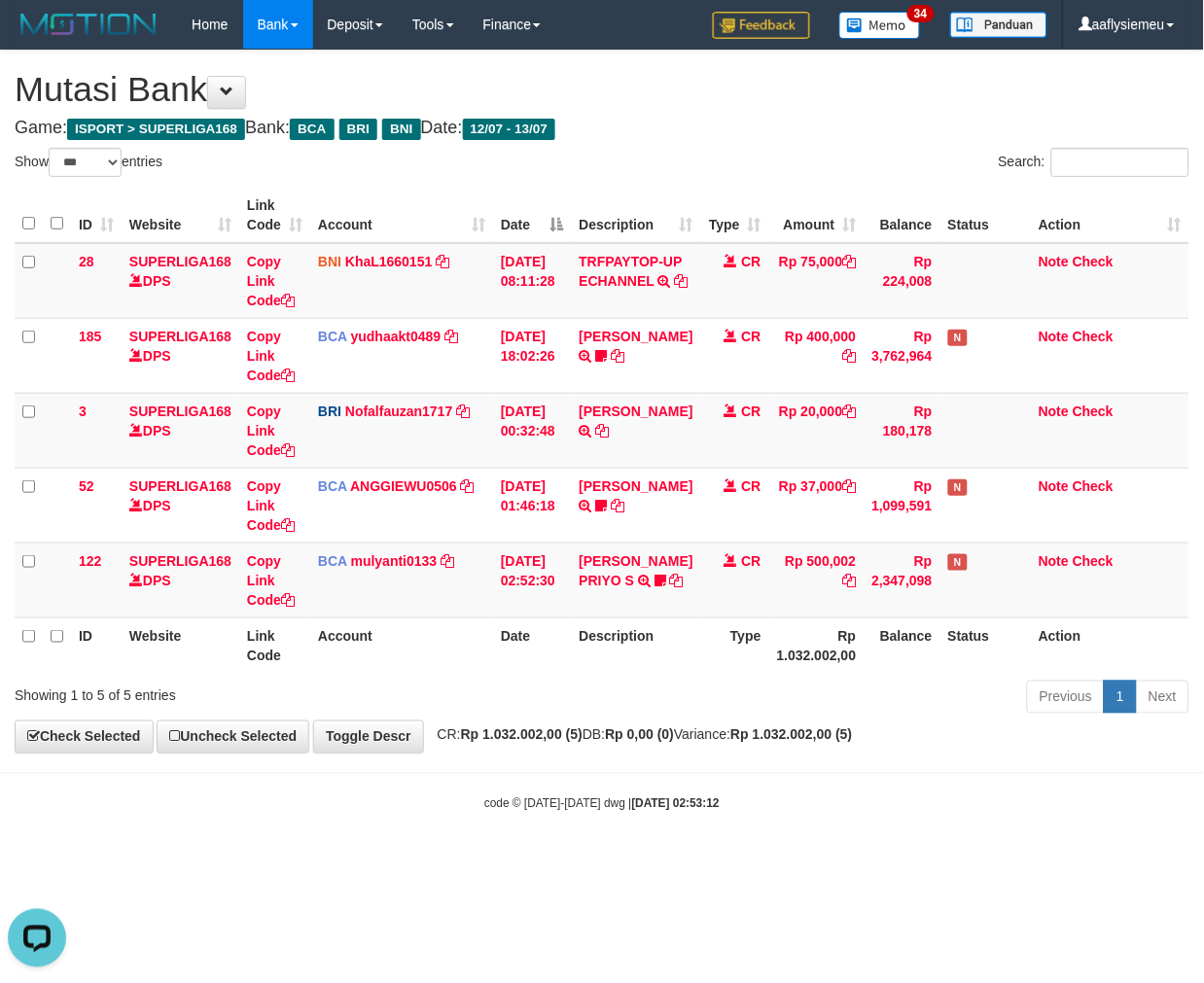 scroll, scrollTop: 0, scrollLeft: 0, axis: both 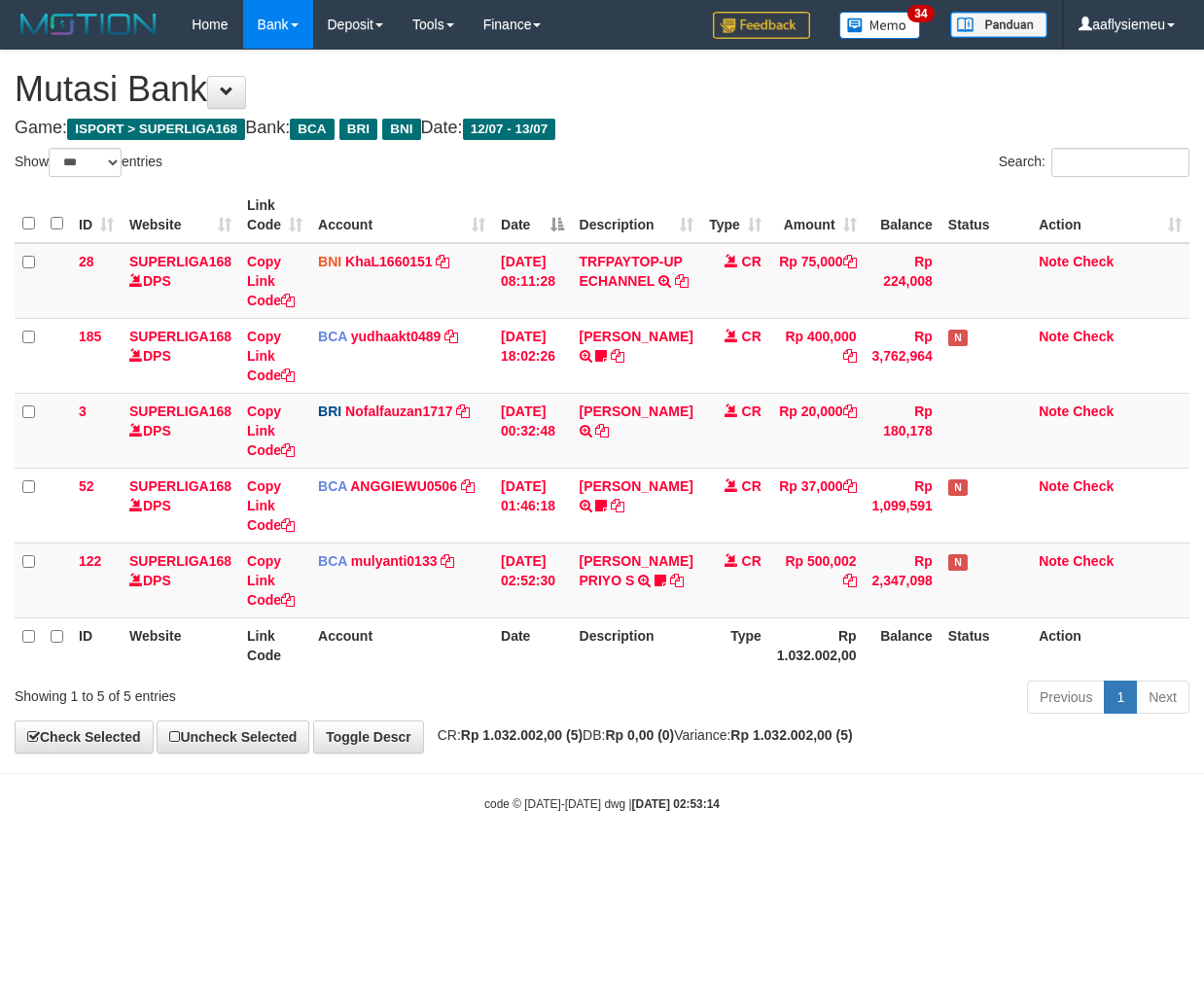 select on "***" 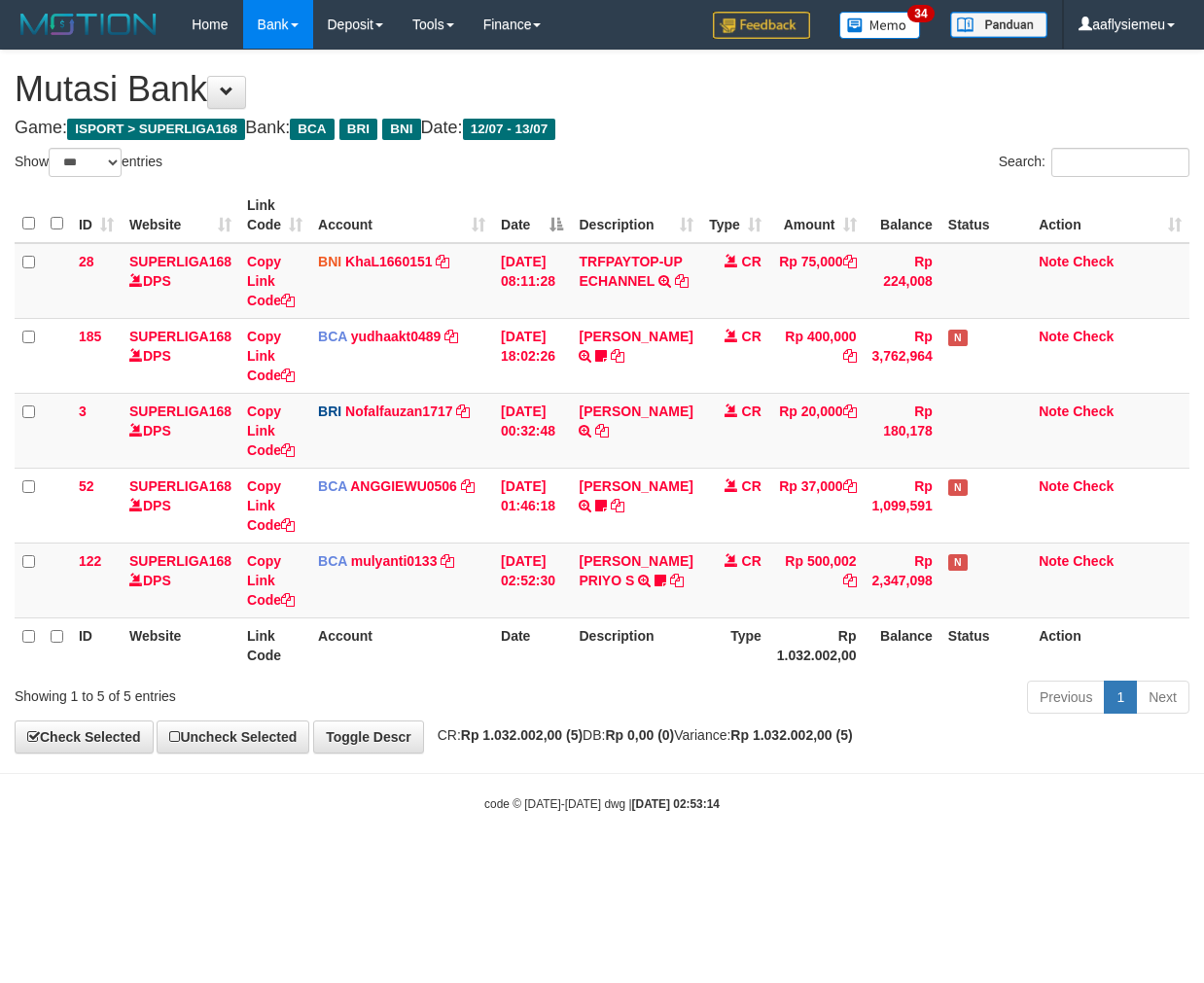 scroll, scrollTop: 0, scrollLeft: 0, axis: both 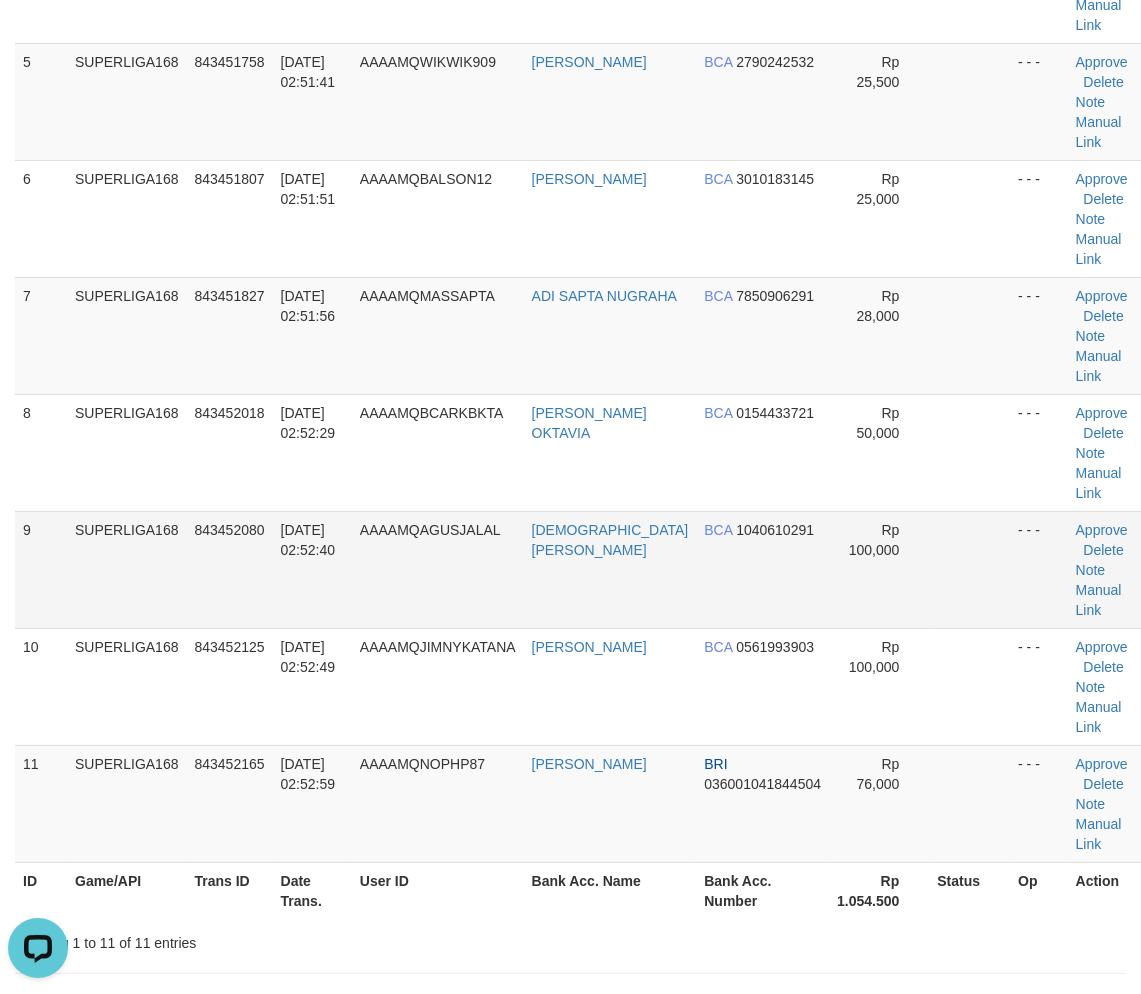 drag, startPoint x: 146, startPoint y: 551, endPoint x: 5, endPoint y: 601, distance: 149.60281 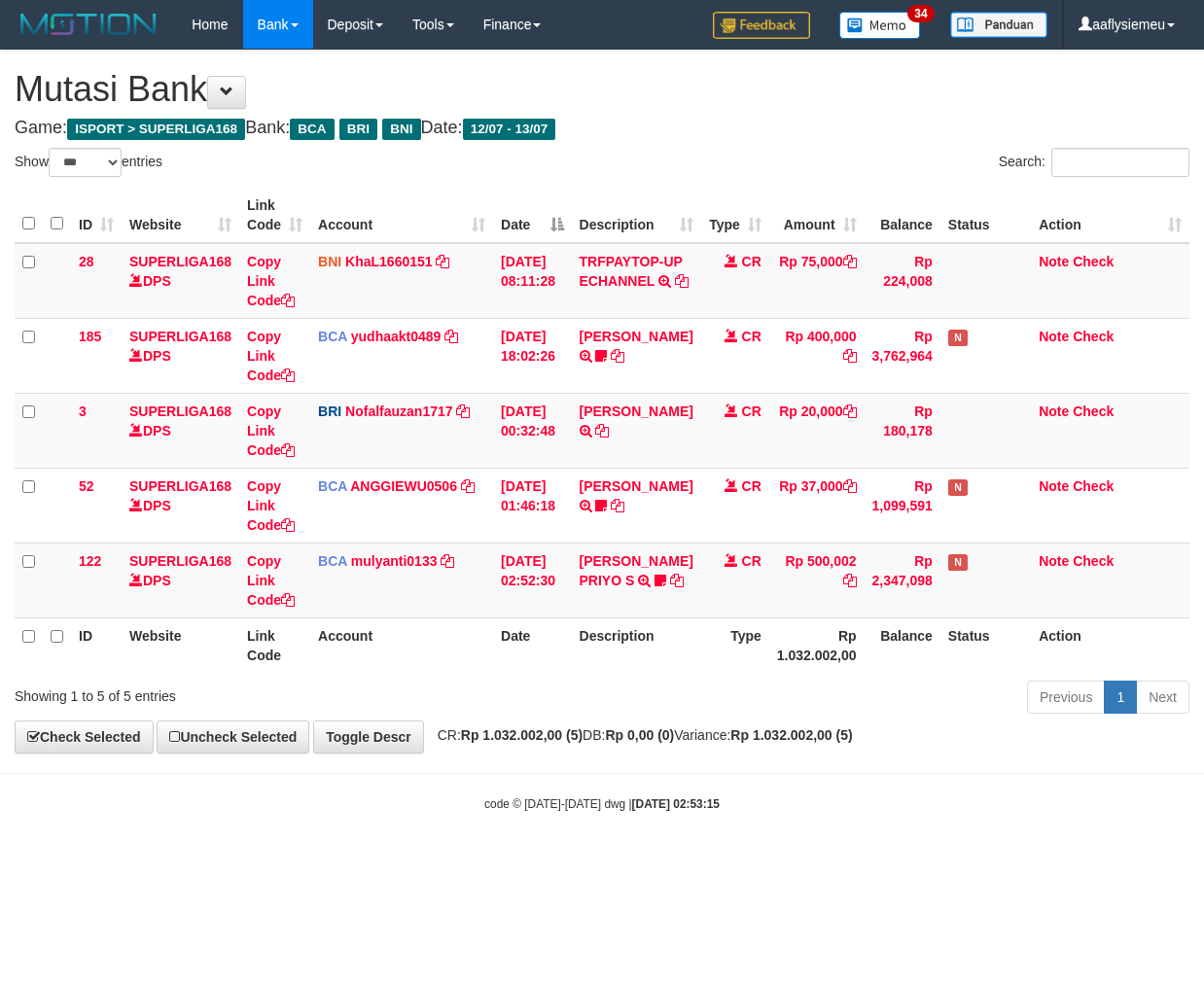 select on "***" 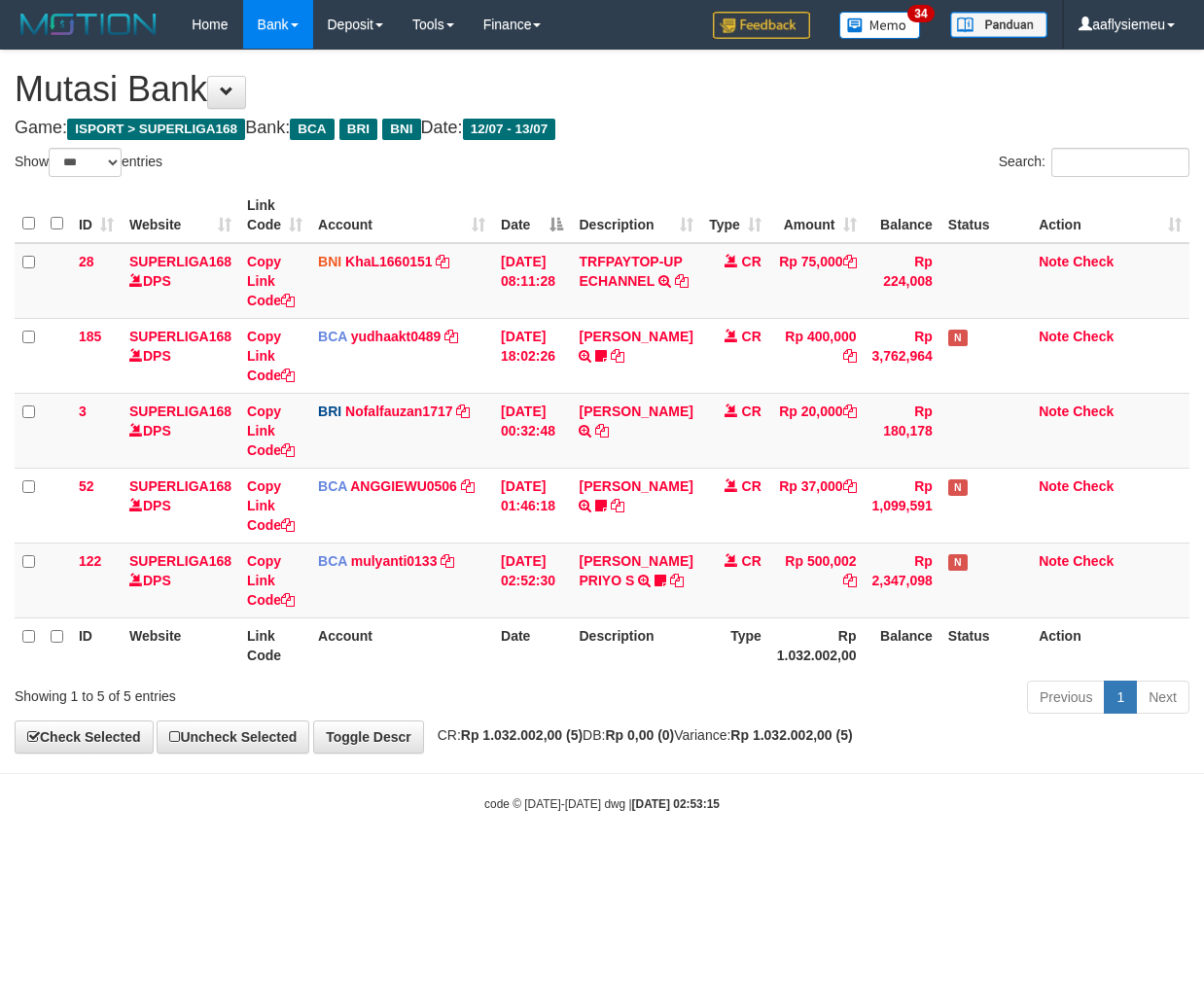 scroll, scrollTop: 0, scrollLeft: 0, axis: both 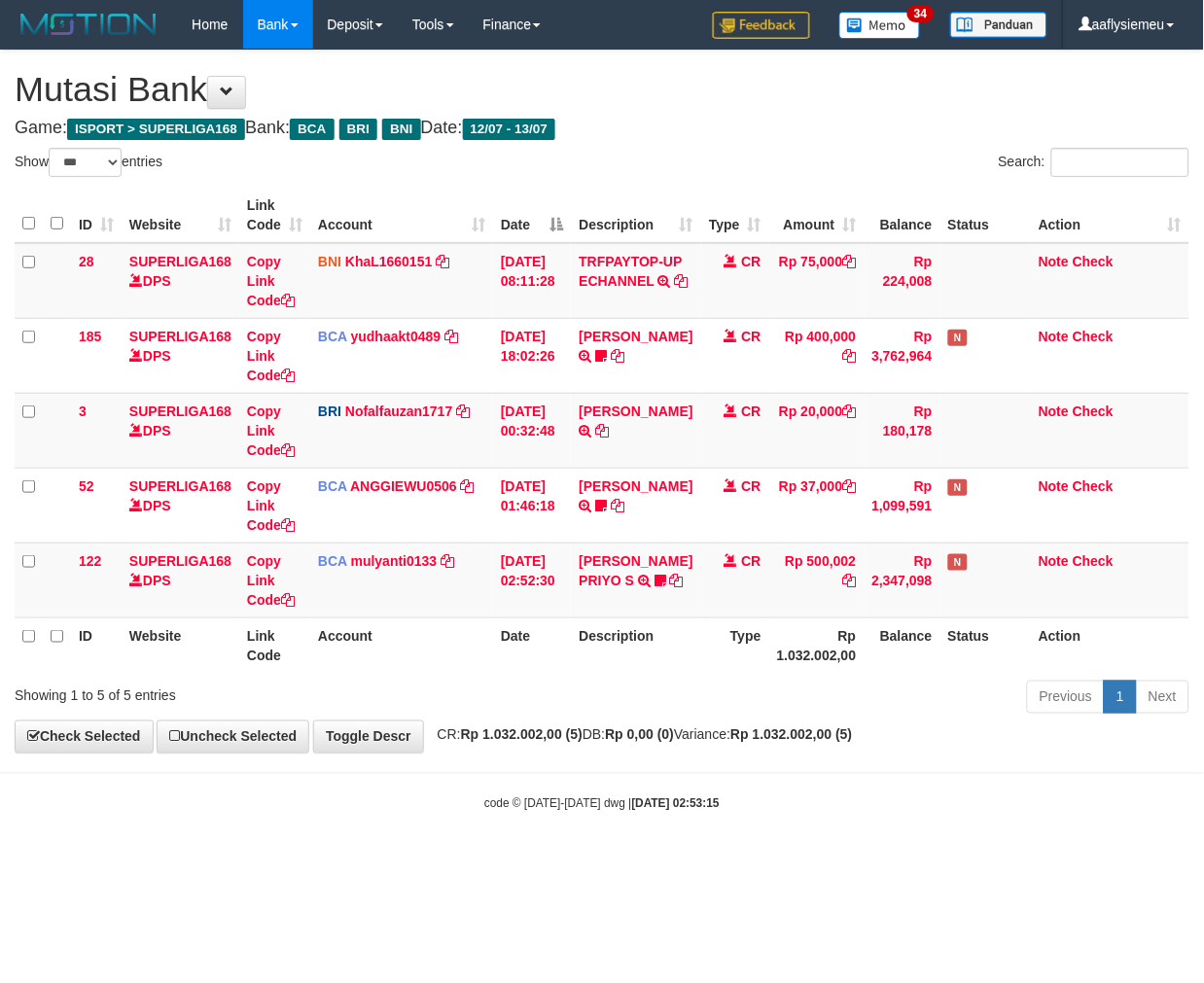 drag, startPoint x: 686, startPoint y: 704, endPoint x: 1072, endPoint y: 649, distance: 389.8987 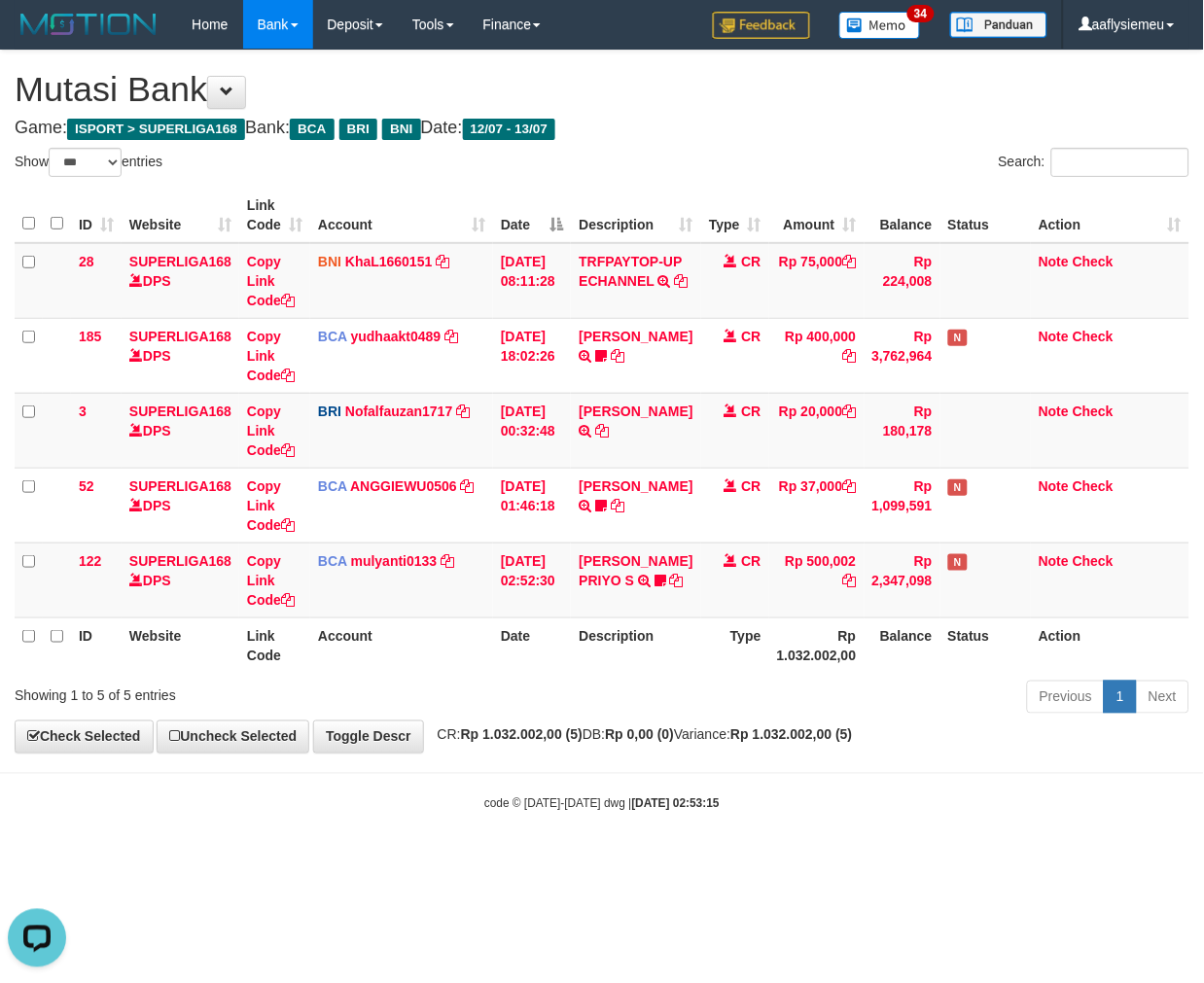 scroll, scrollTop: 0, scrollLeft: 0, axis: both 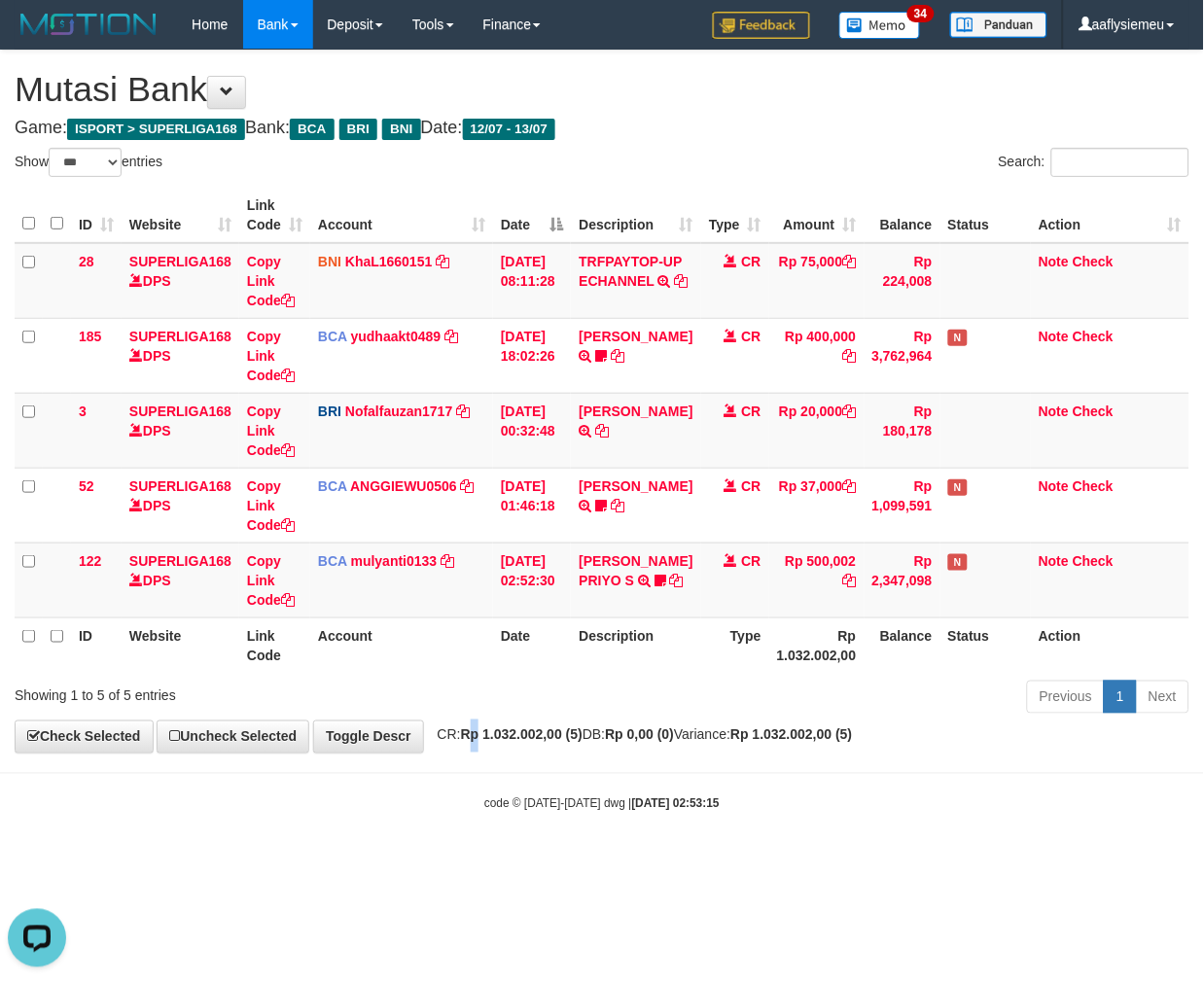 click on "Rp 1.032.002,00 (5)" at bounding box center (521, 735) 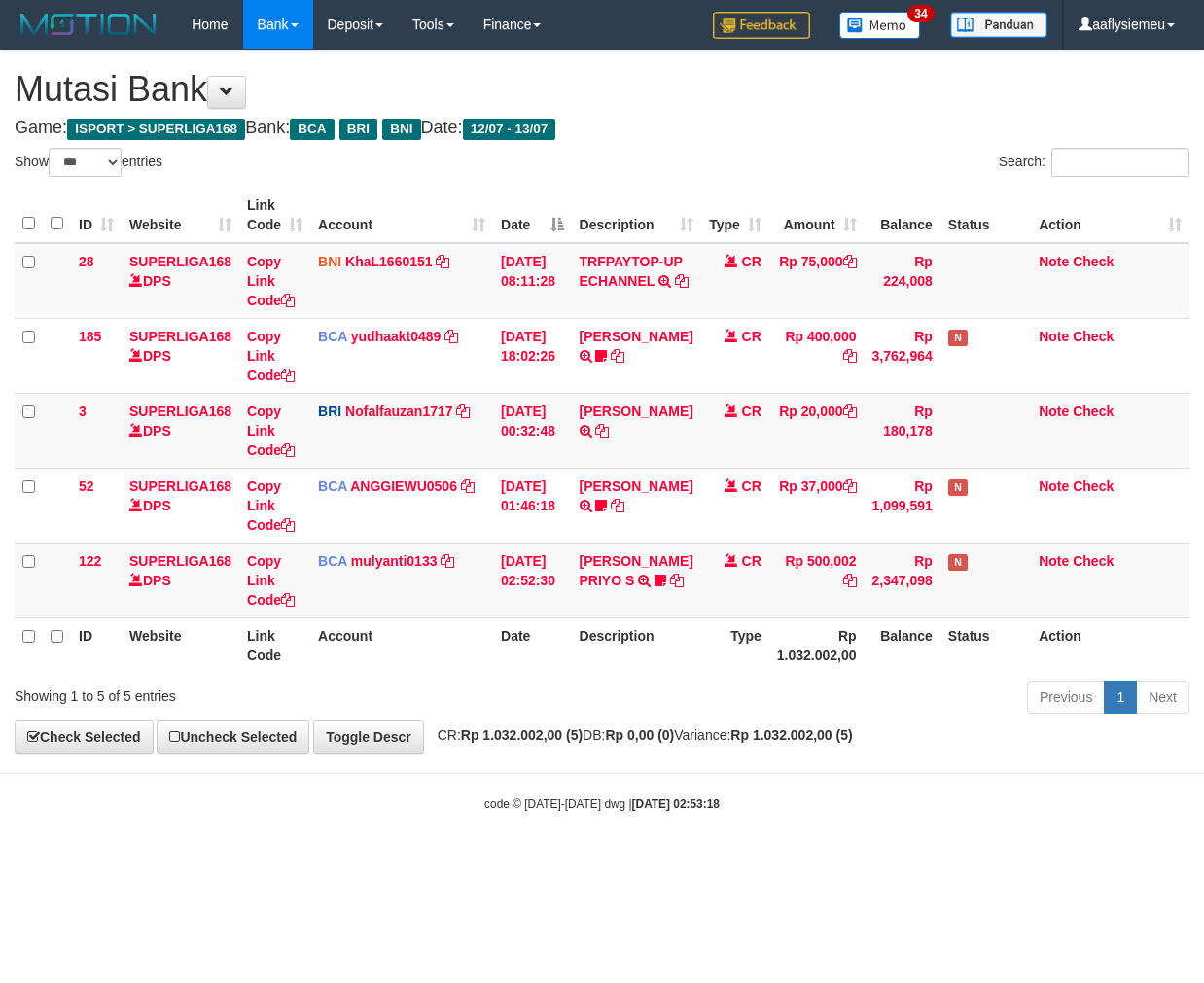 select on "***" 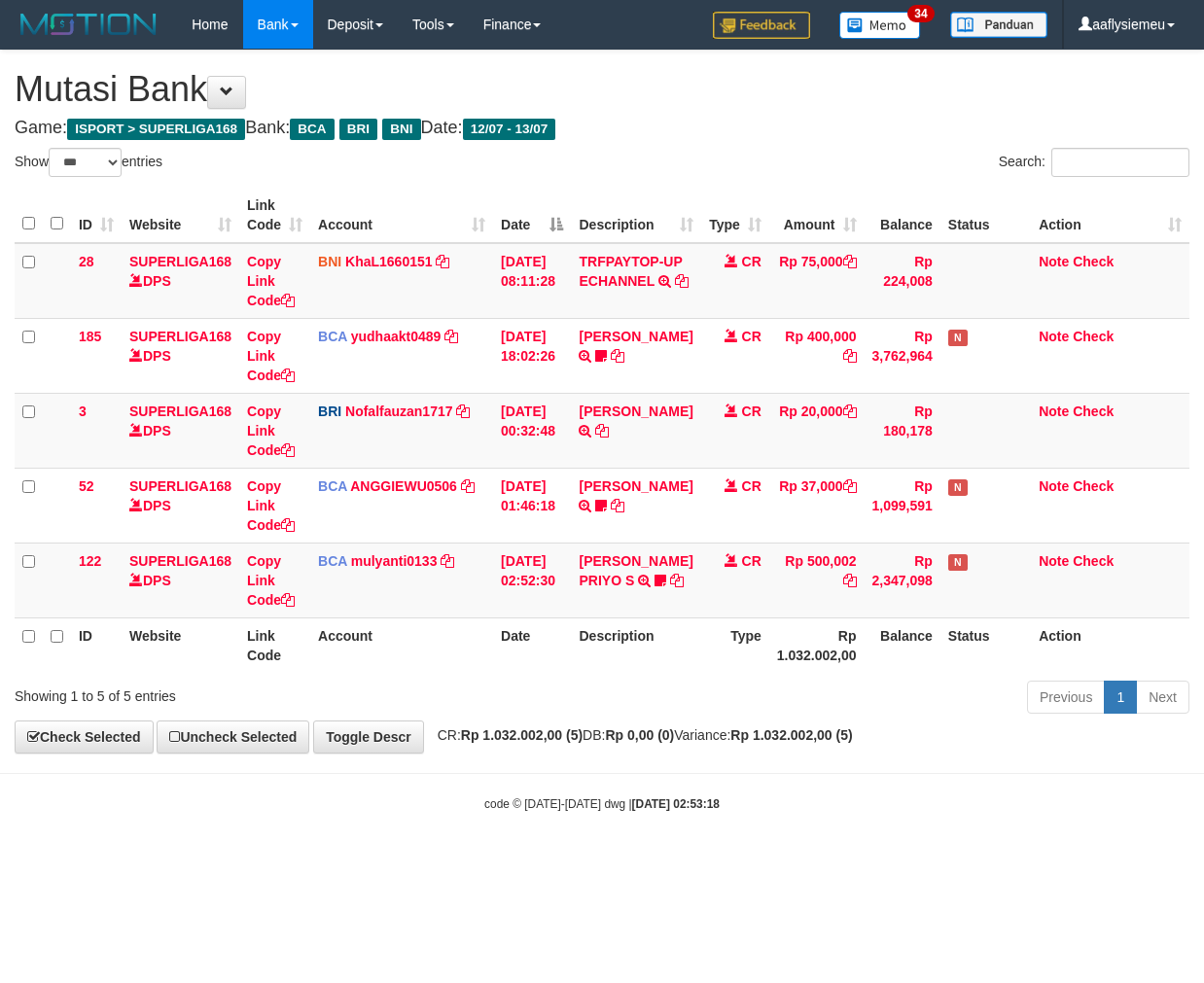 scroll, scrollTop: 0, scrollLeft: 0, axis: both 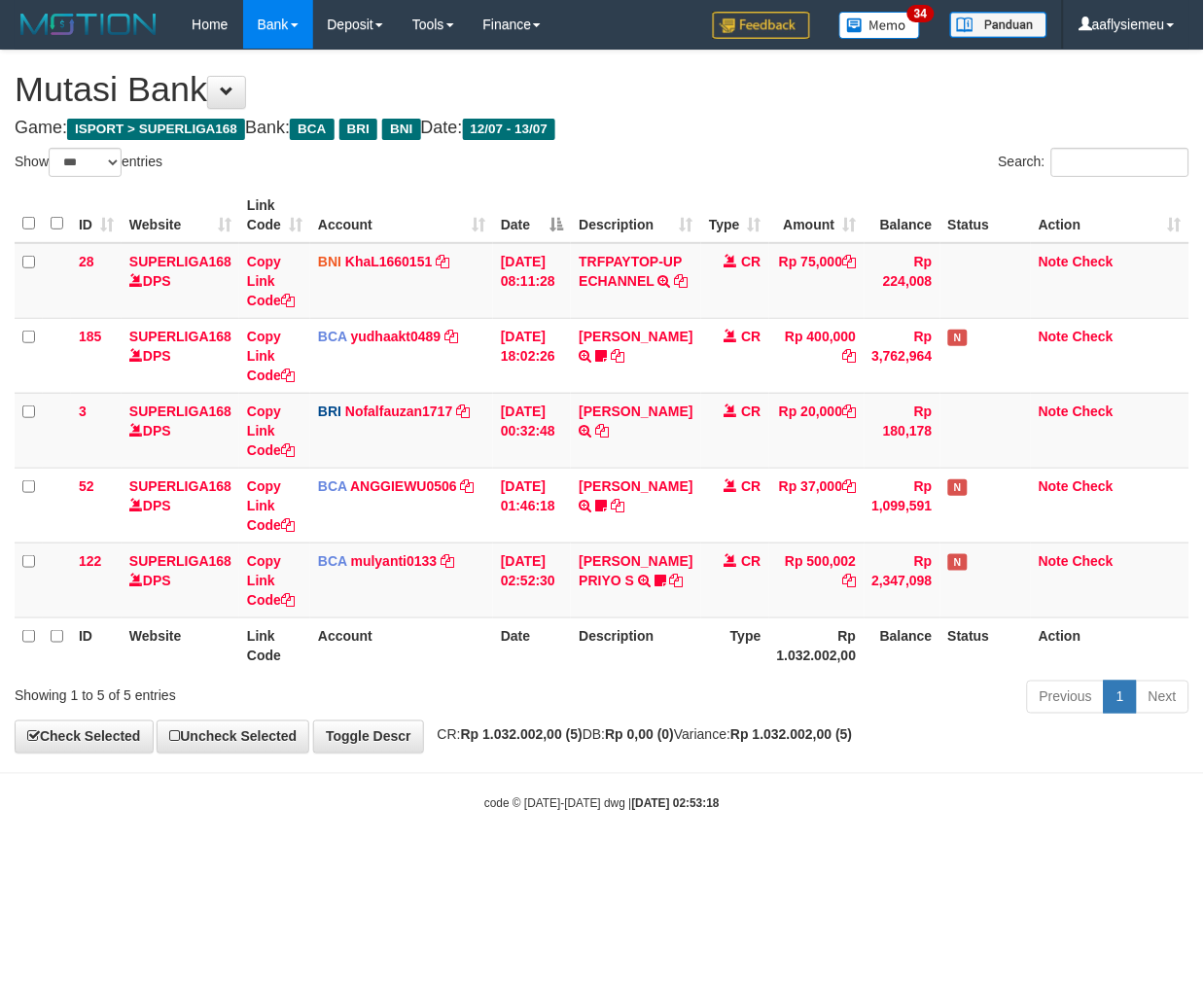 click on "**********" at bounding box center (602, 402) 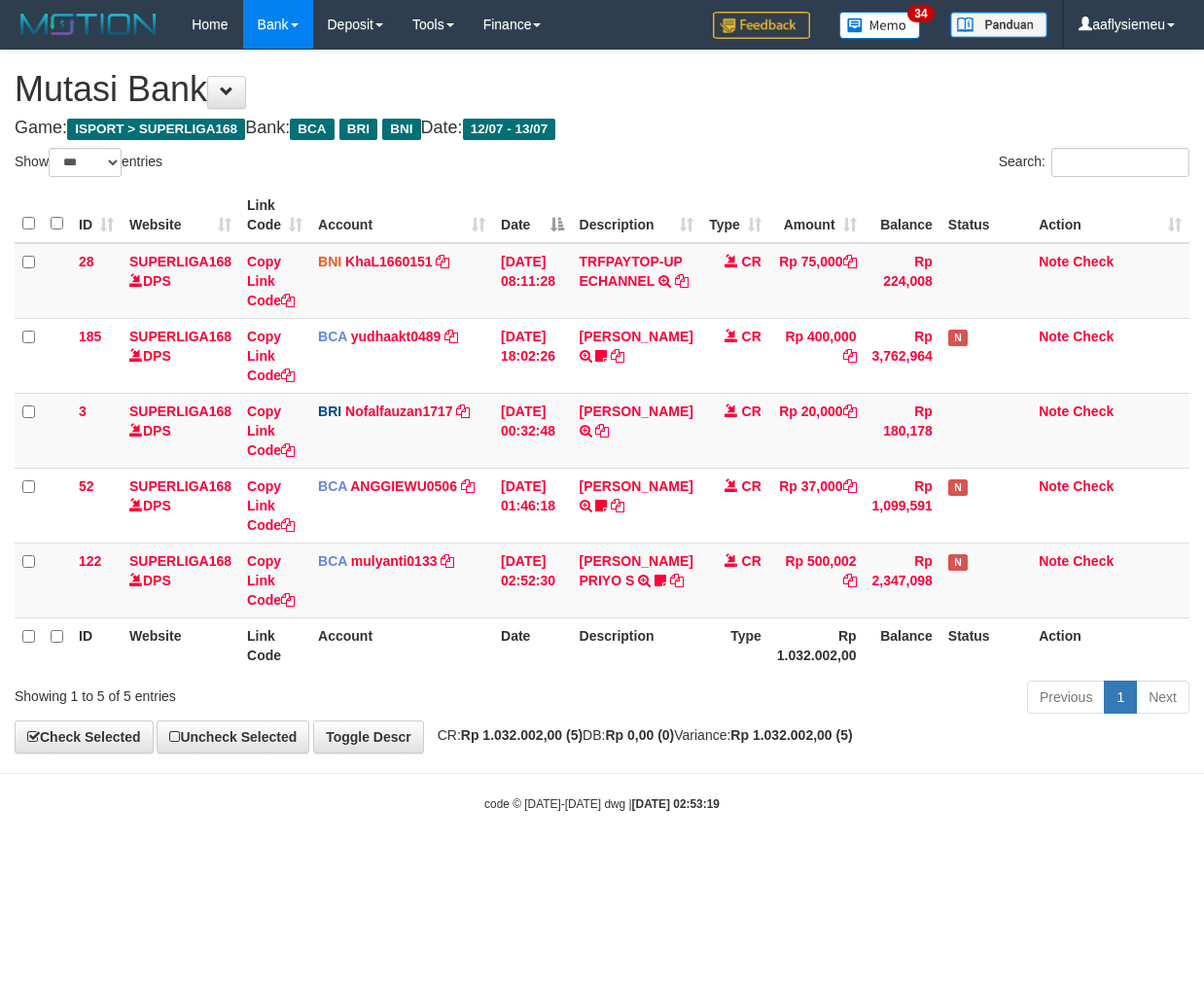 select on "***" 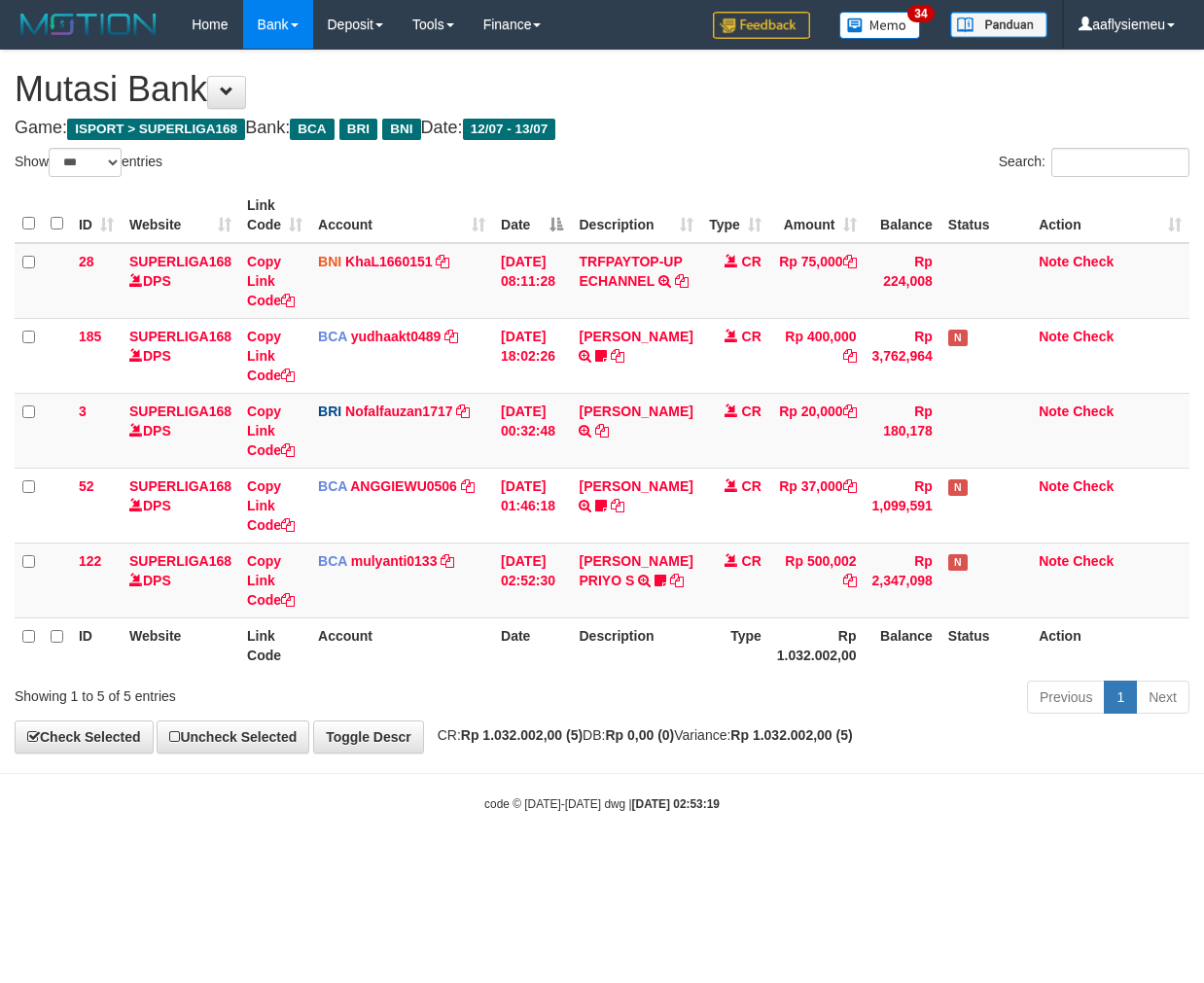 scroll, scrollTop: 0, scrollLeft: 0, axis: both 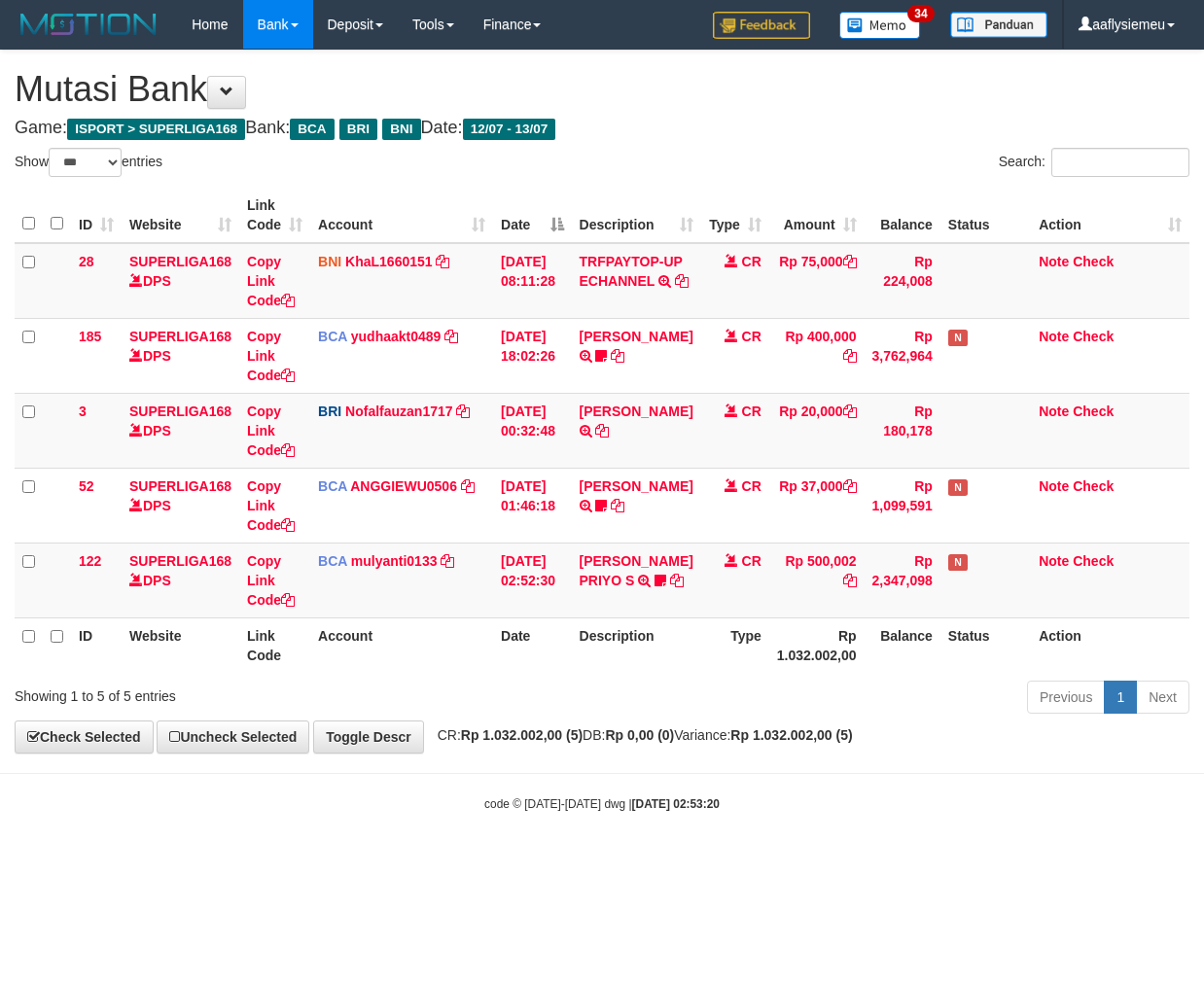 select on "***" 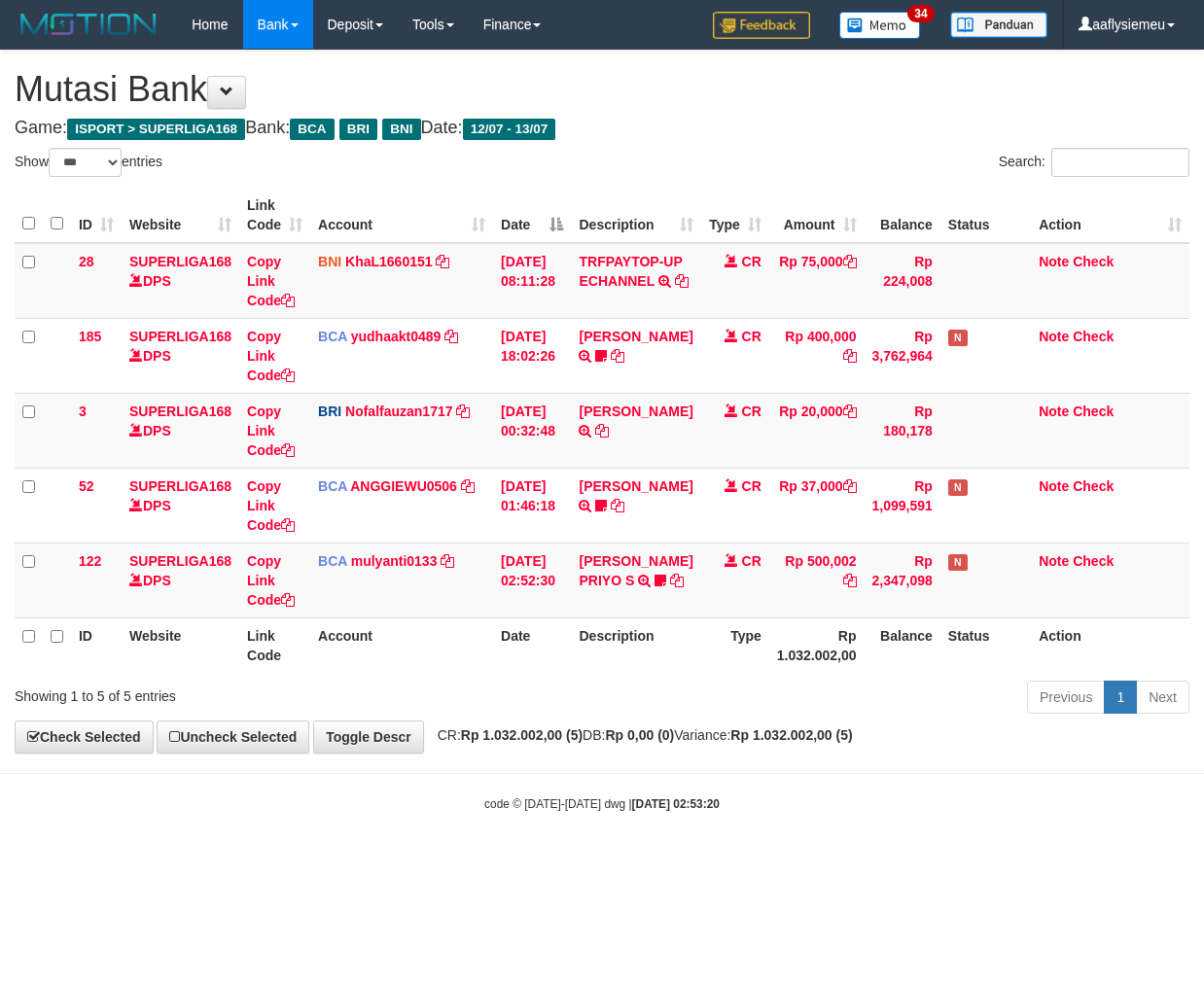 scroll, scrollTop: 0, scrollLeft: 0, axis: both 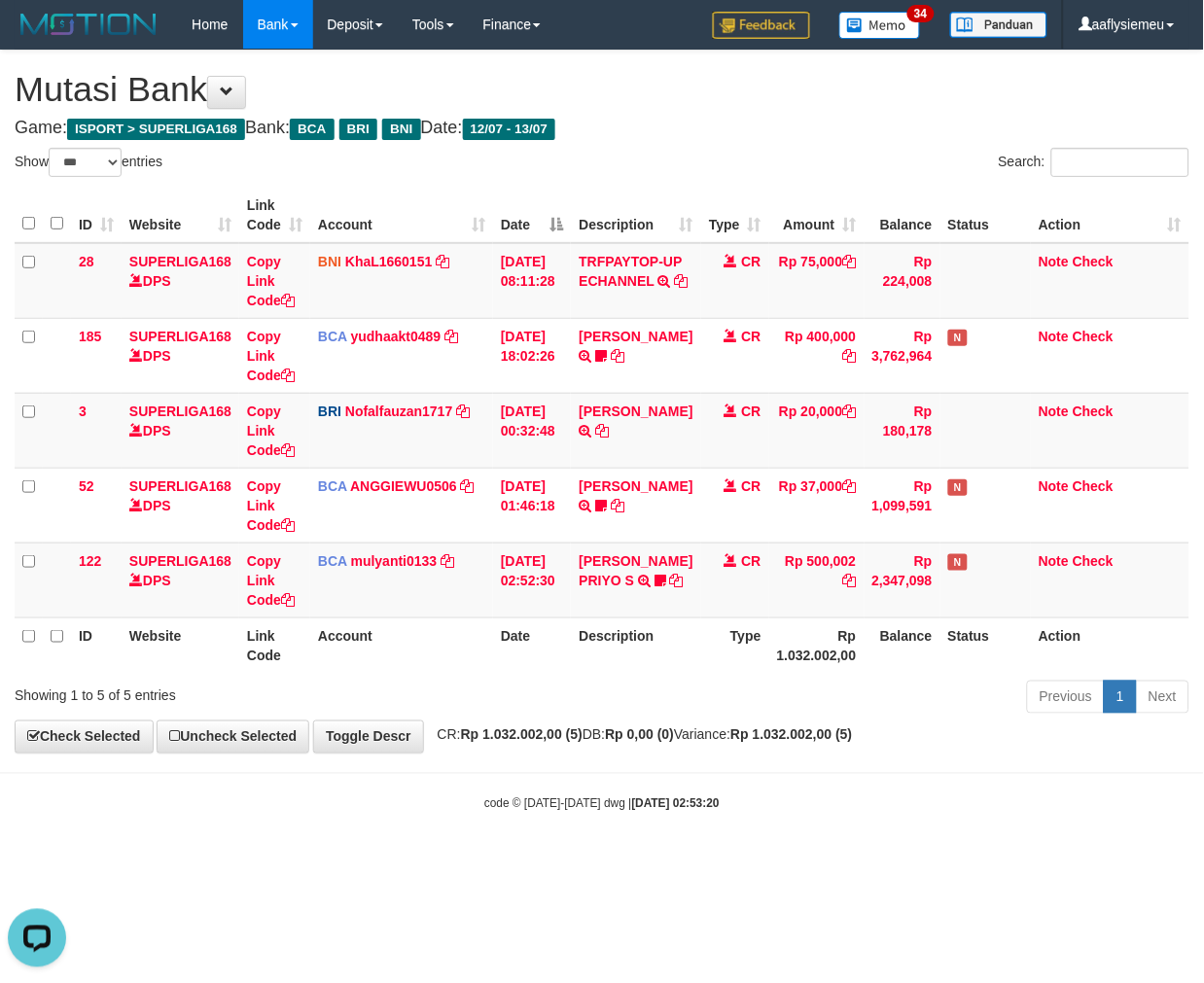 drag, startPoint x: 565, startPoint y: 674, endPoint x: 1199, endPoint y: 615, distance: 636.73935 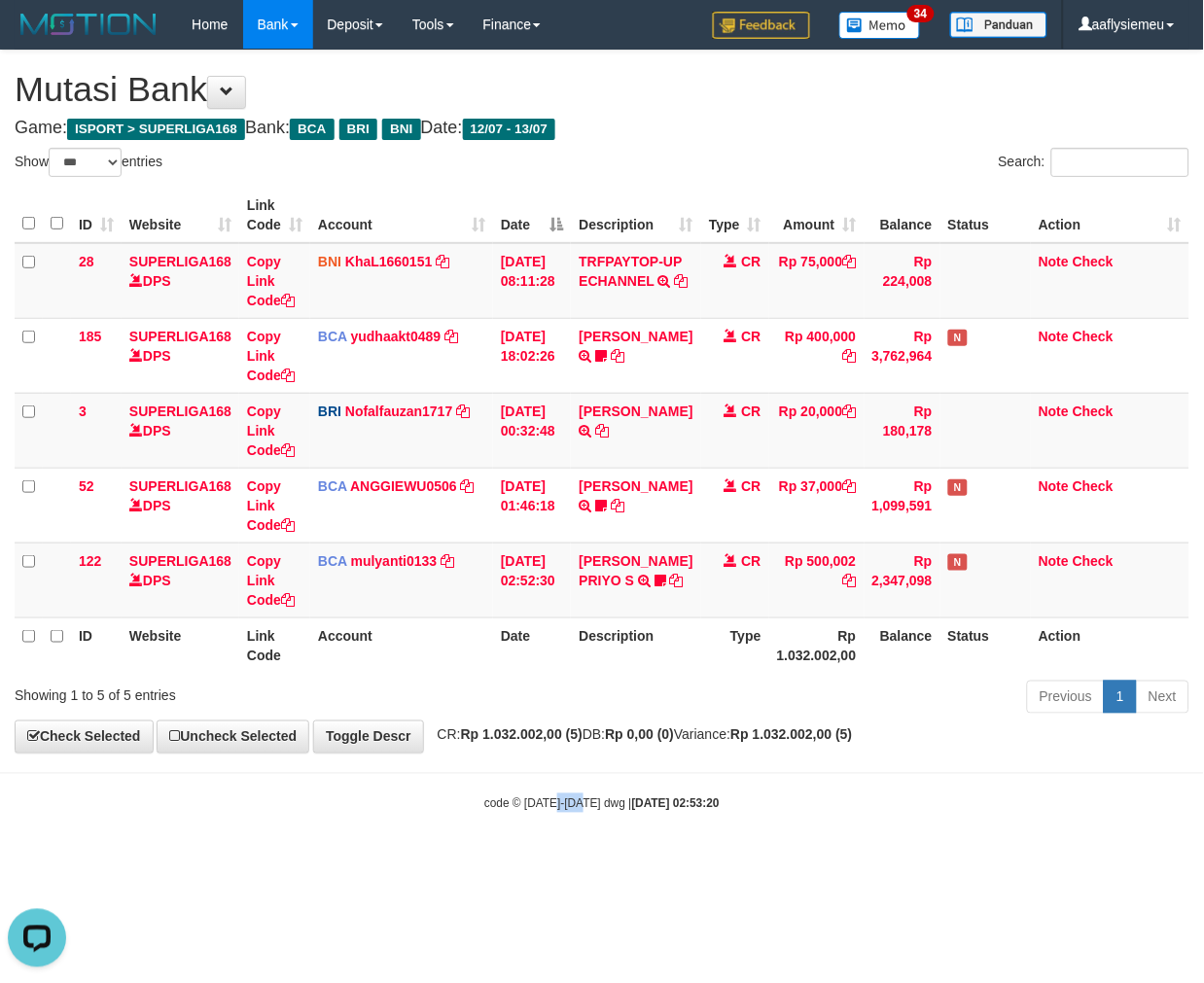 click on "Toggle navigation
Home
Bank
Account List
Load
By Website
Group
[ISPORT]													SUPERLIGA168
By Load Group (DPS)
34" at bounding box center (602, 431) 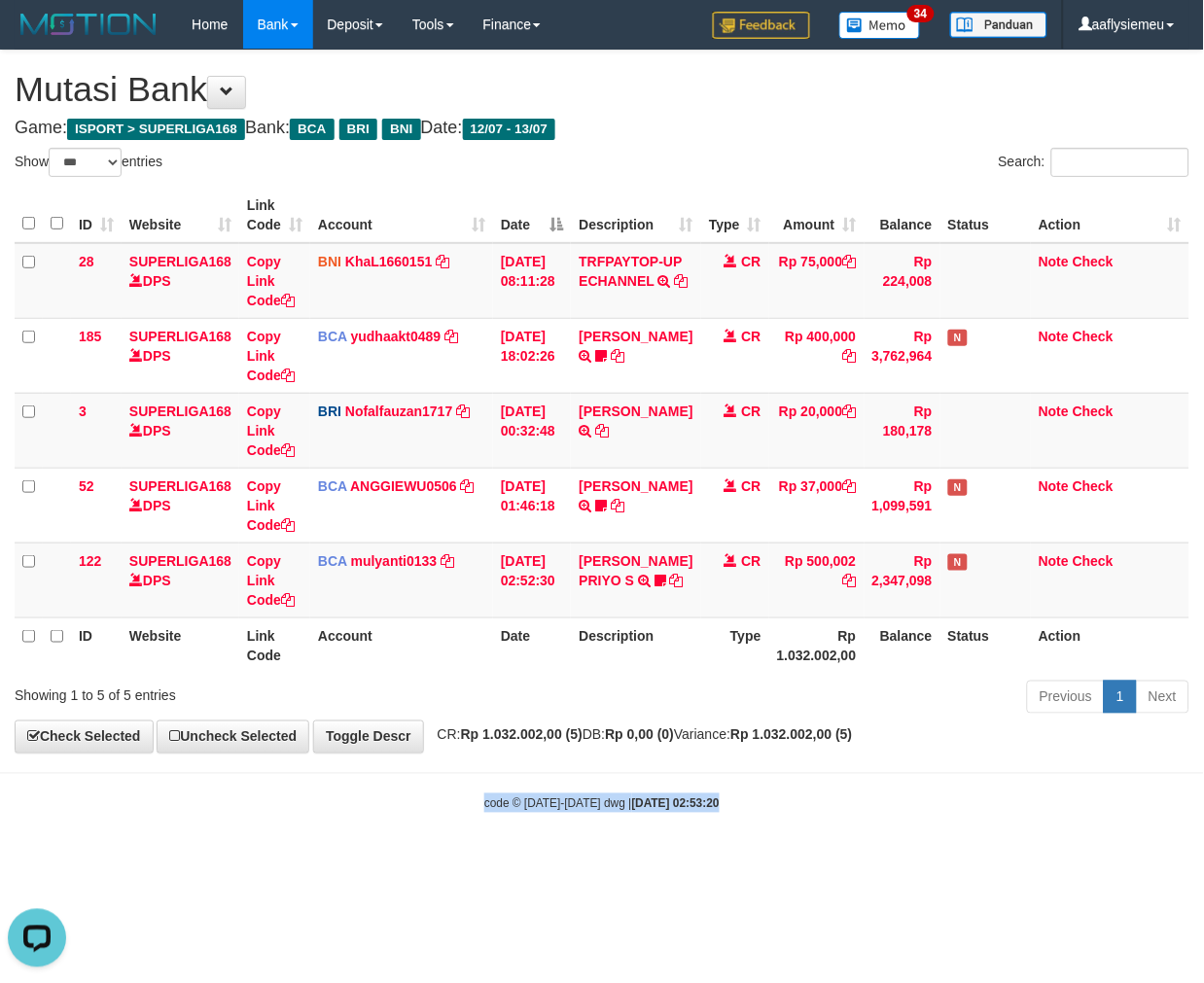 click on "Toggle navigation
Home
Bank
Account List
Load
By Website
Group
[ISPORT]													SUPERLIGA168
By Load Group (DPS)
34" at bounding box center [602, 431] 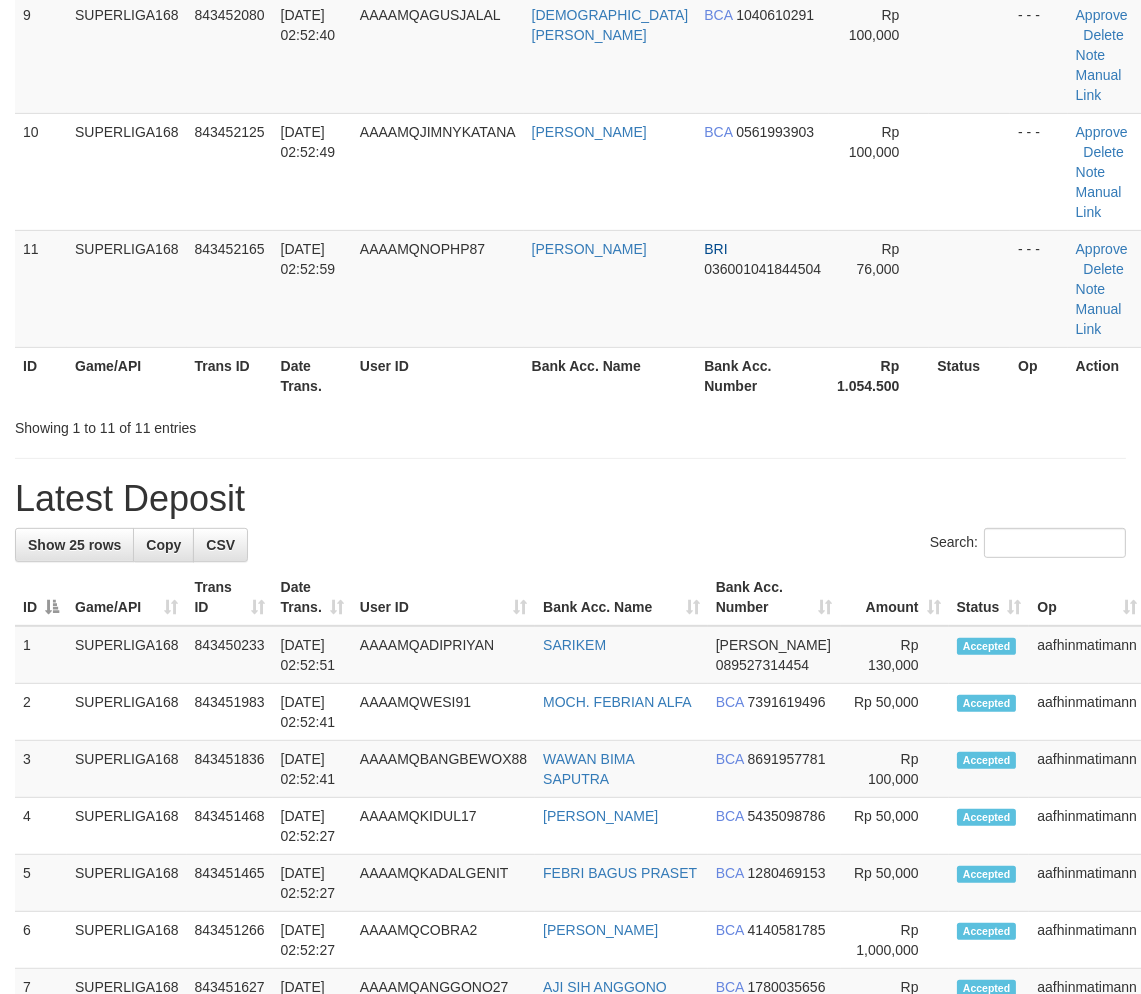 scroll, scrollTop: 675, scrollLeft: 0, axis: vertical 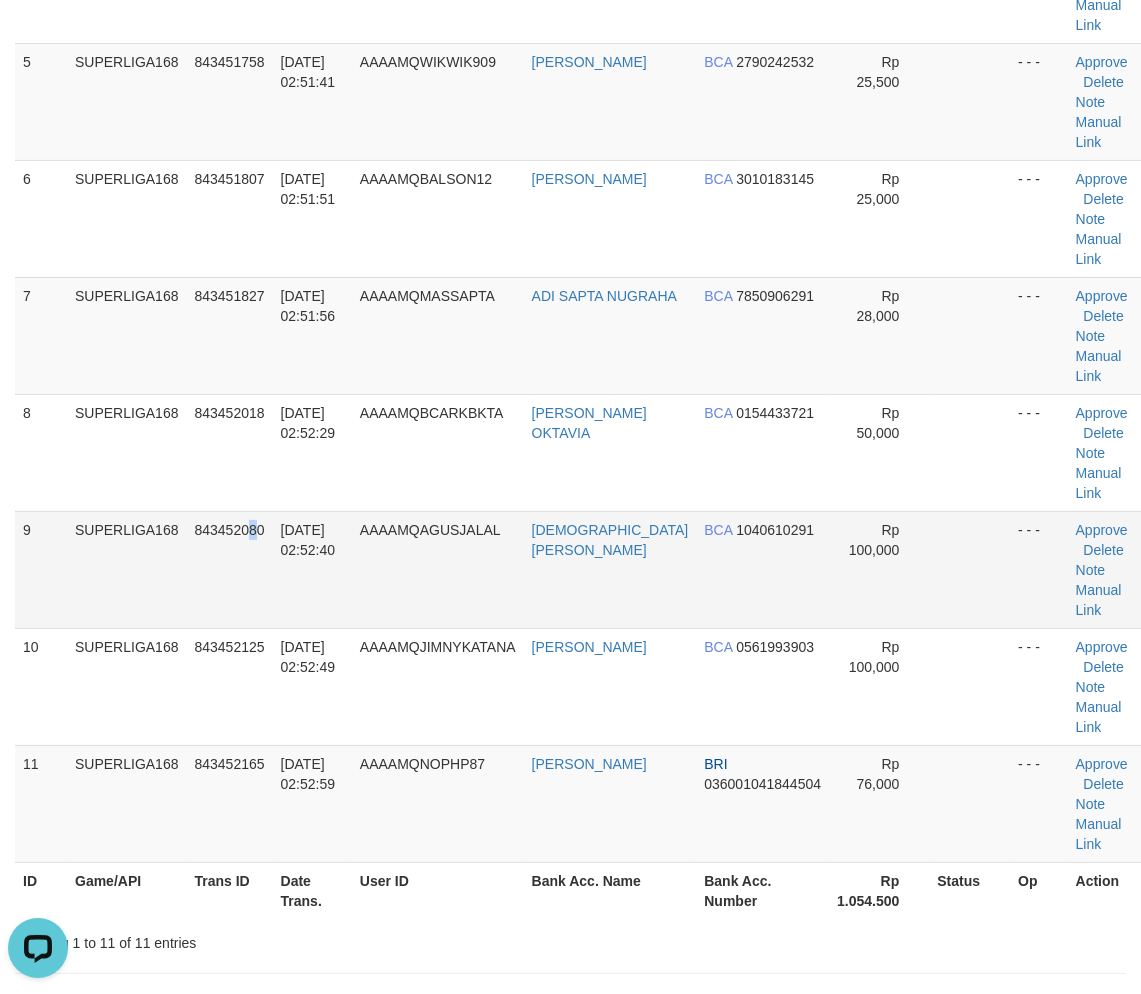 click on "843452080" at bounding box center [230, 569] 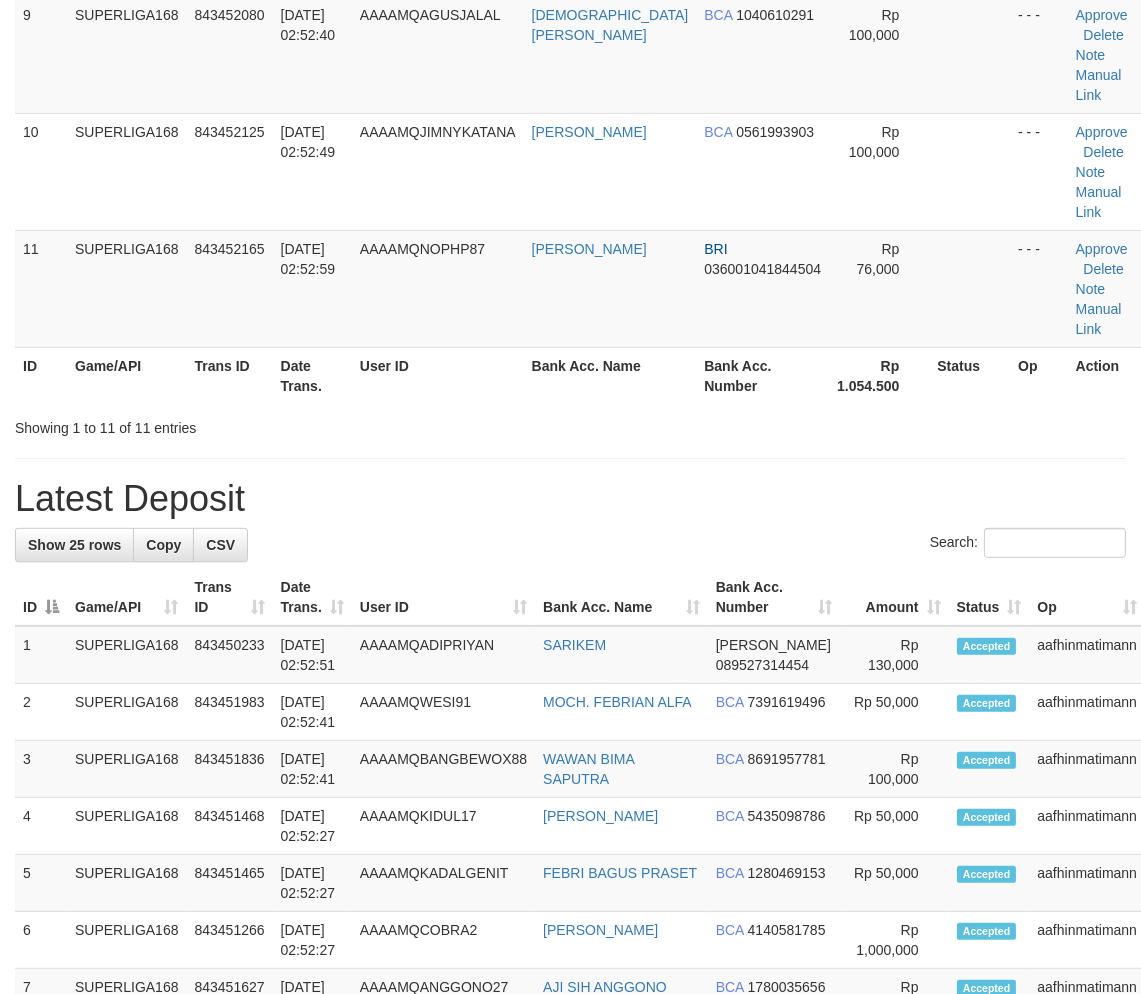 scroll, scrollTop: 675, scrollLeft: 0, axis: vertical 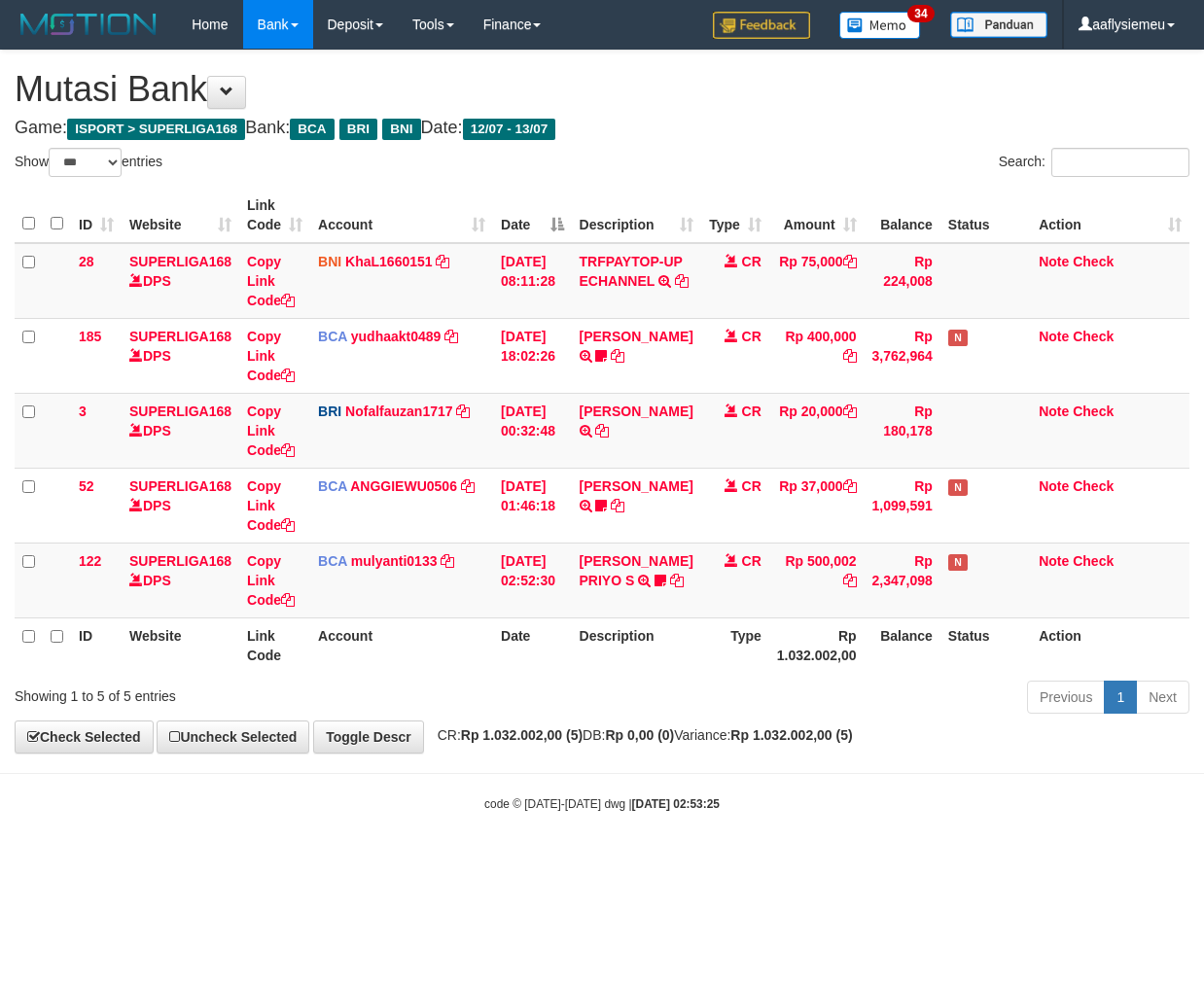 select on "***" 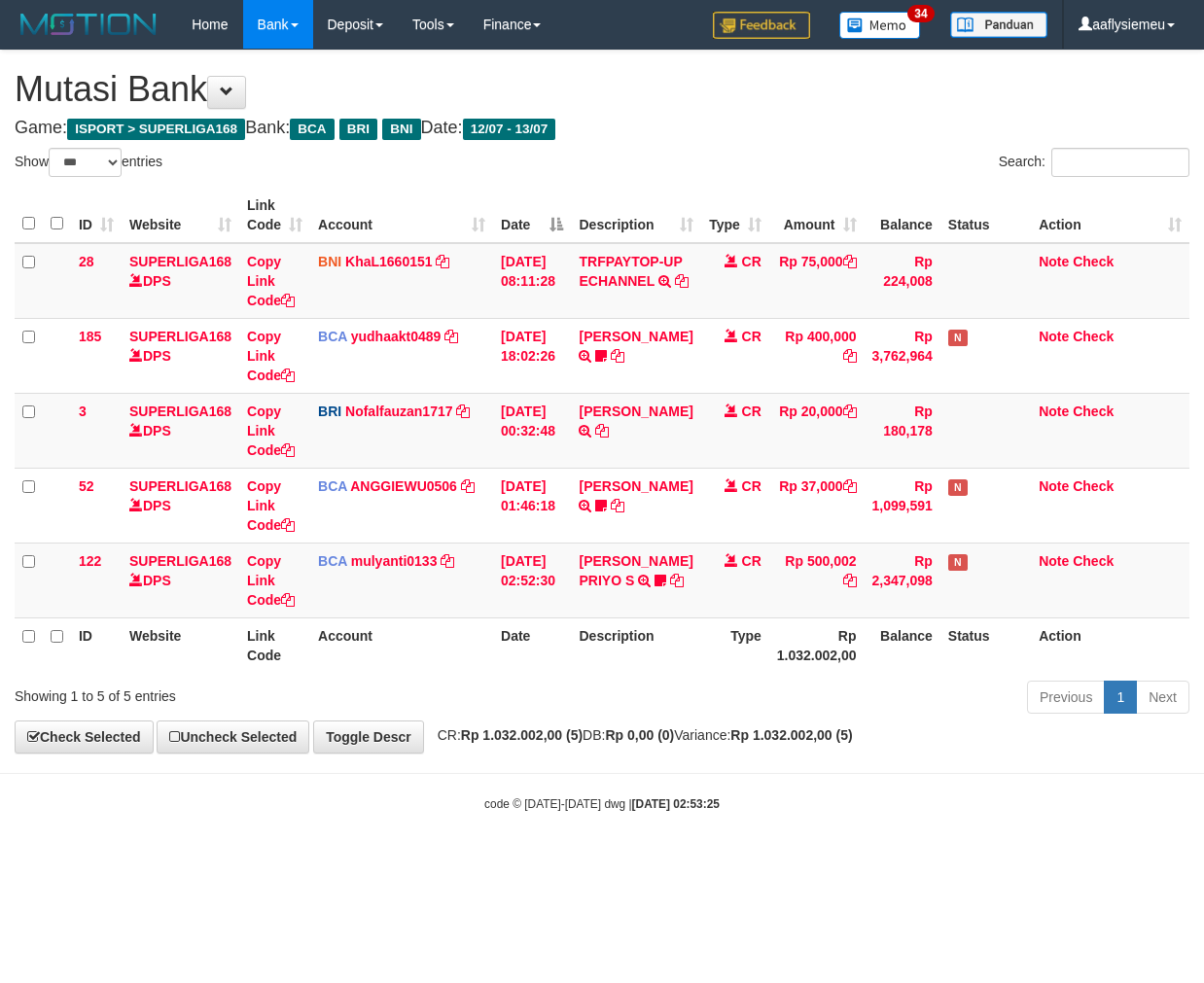 scroll, scrollTop: 0, scrollLeft: 0, axis: both 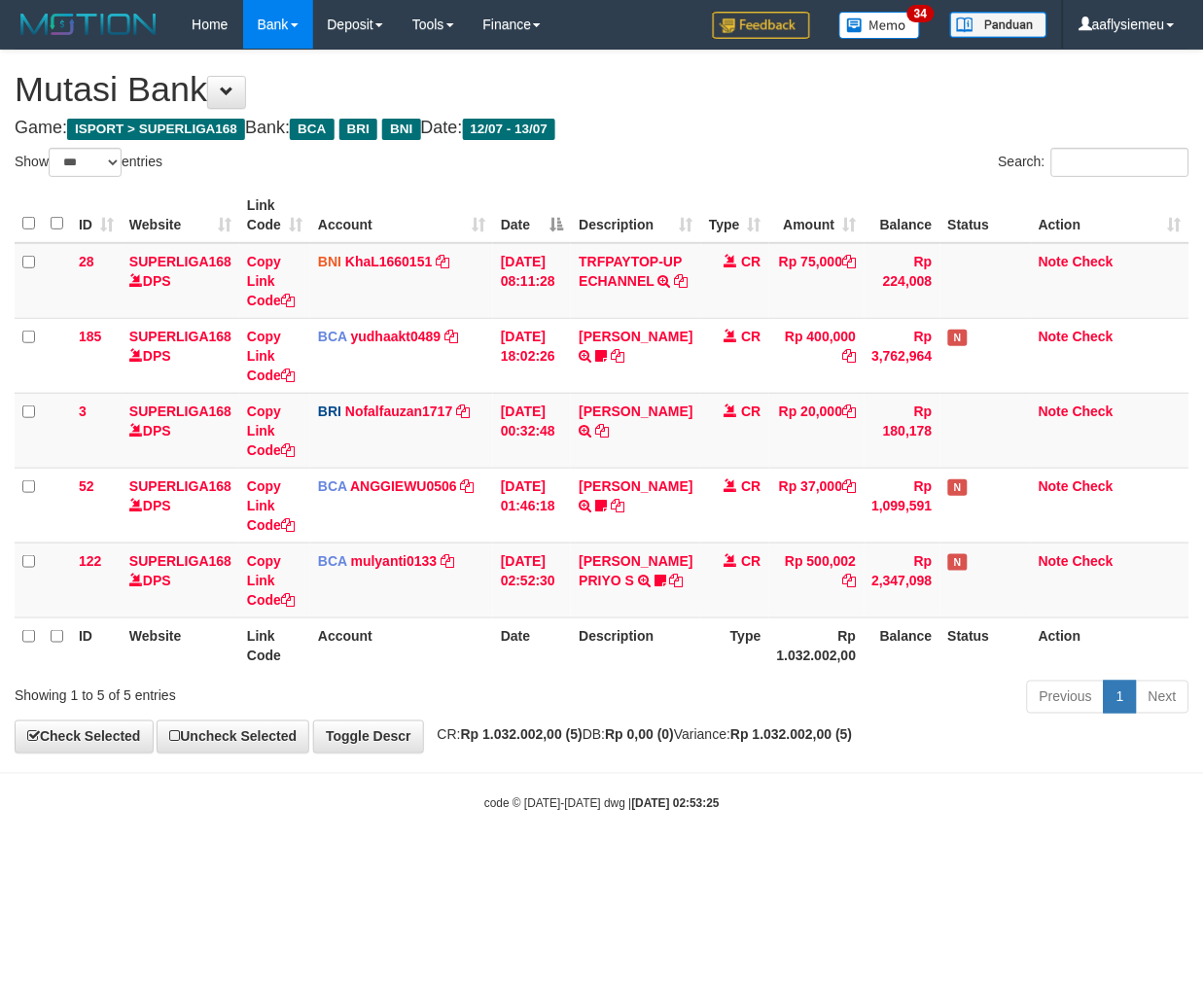 click on "Toggle navigation
Home
Bank
Account List
Load
By Website
Group
[ISPORT]													SUPERLIGA168
By Load Group (DPS)
34" at bounding box center [602, 431] 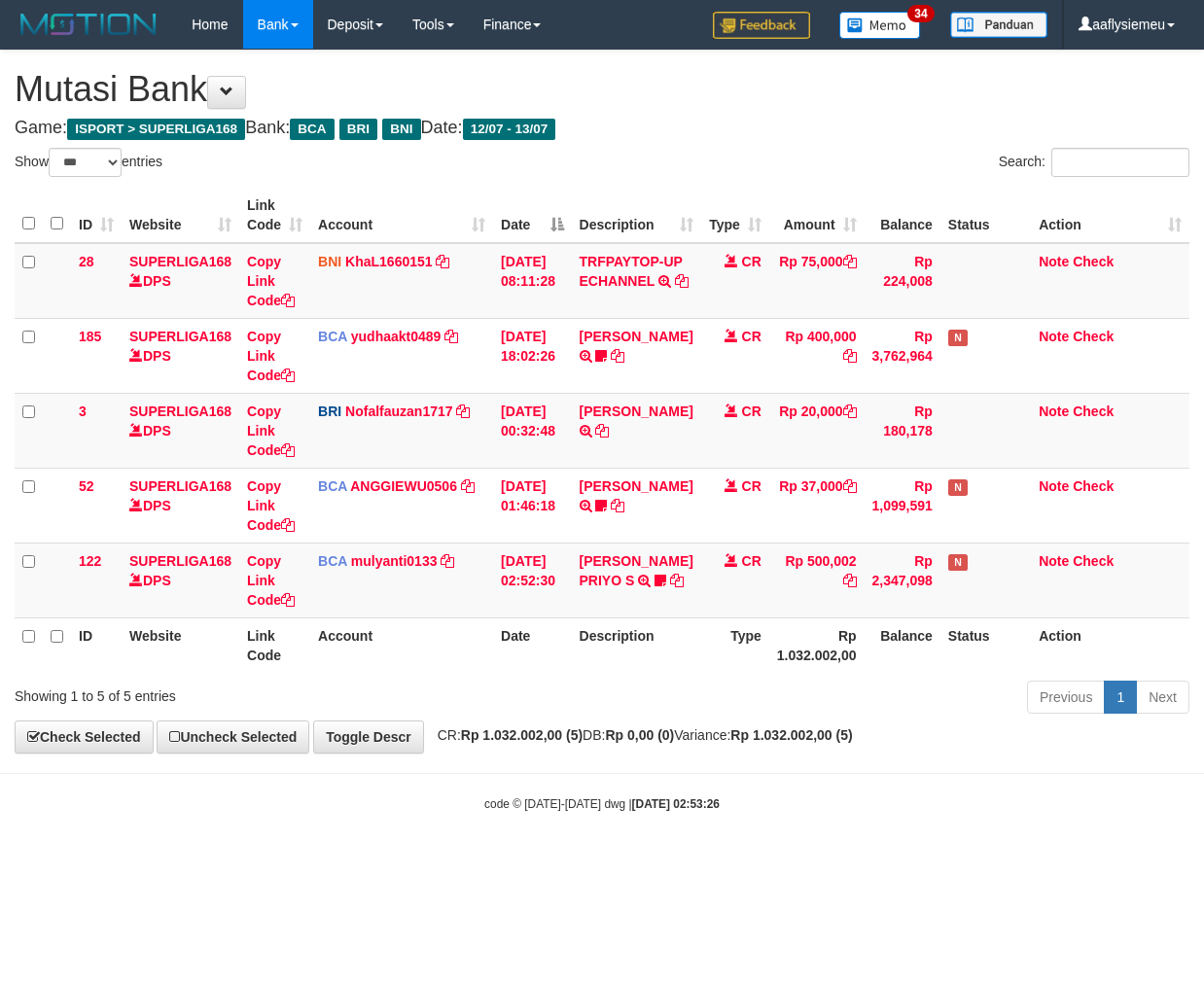 select on "***" 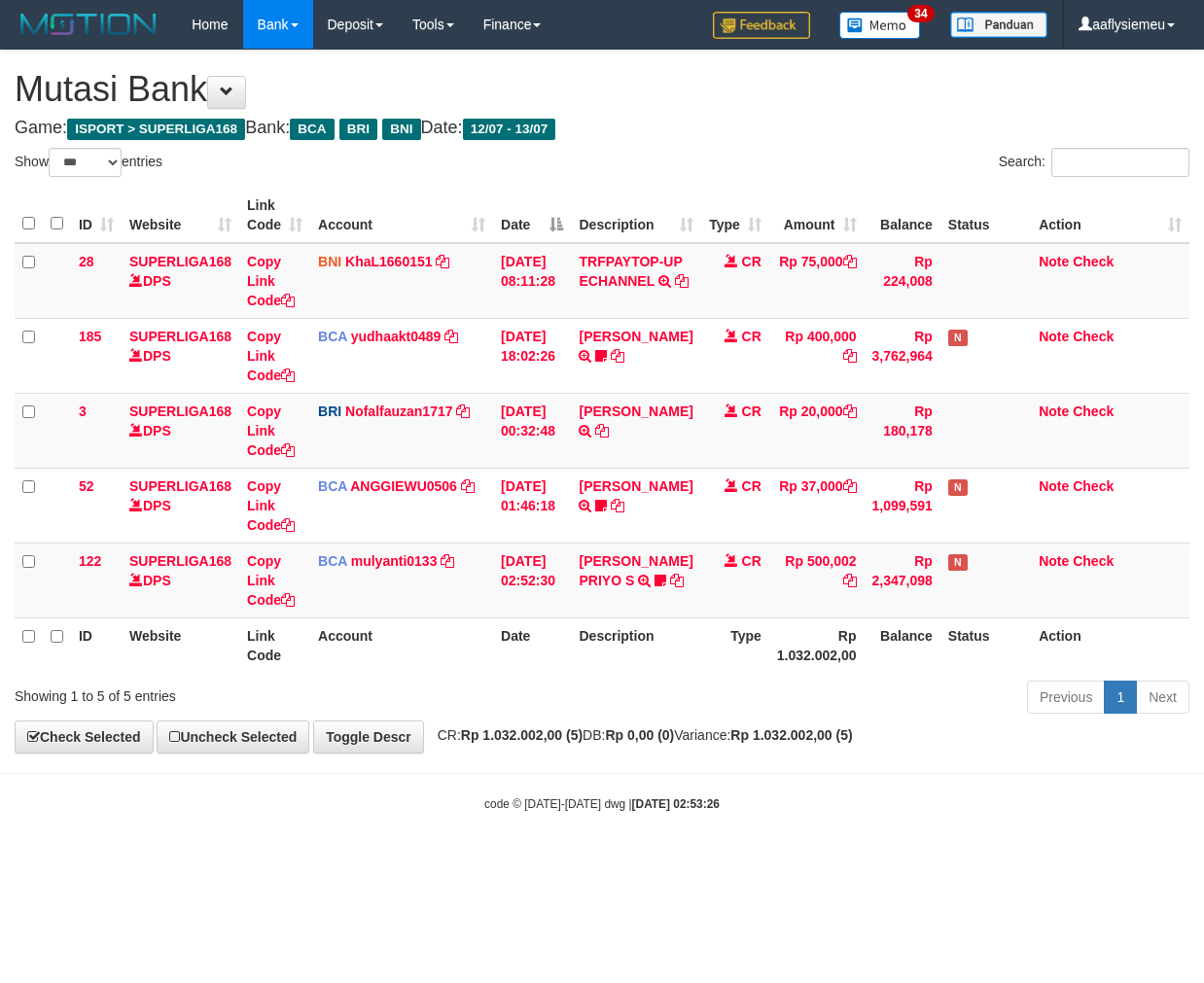 scroll, scrollTop: 0, scrollLeft: 0, axis: both 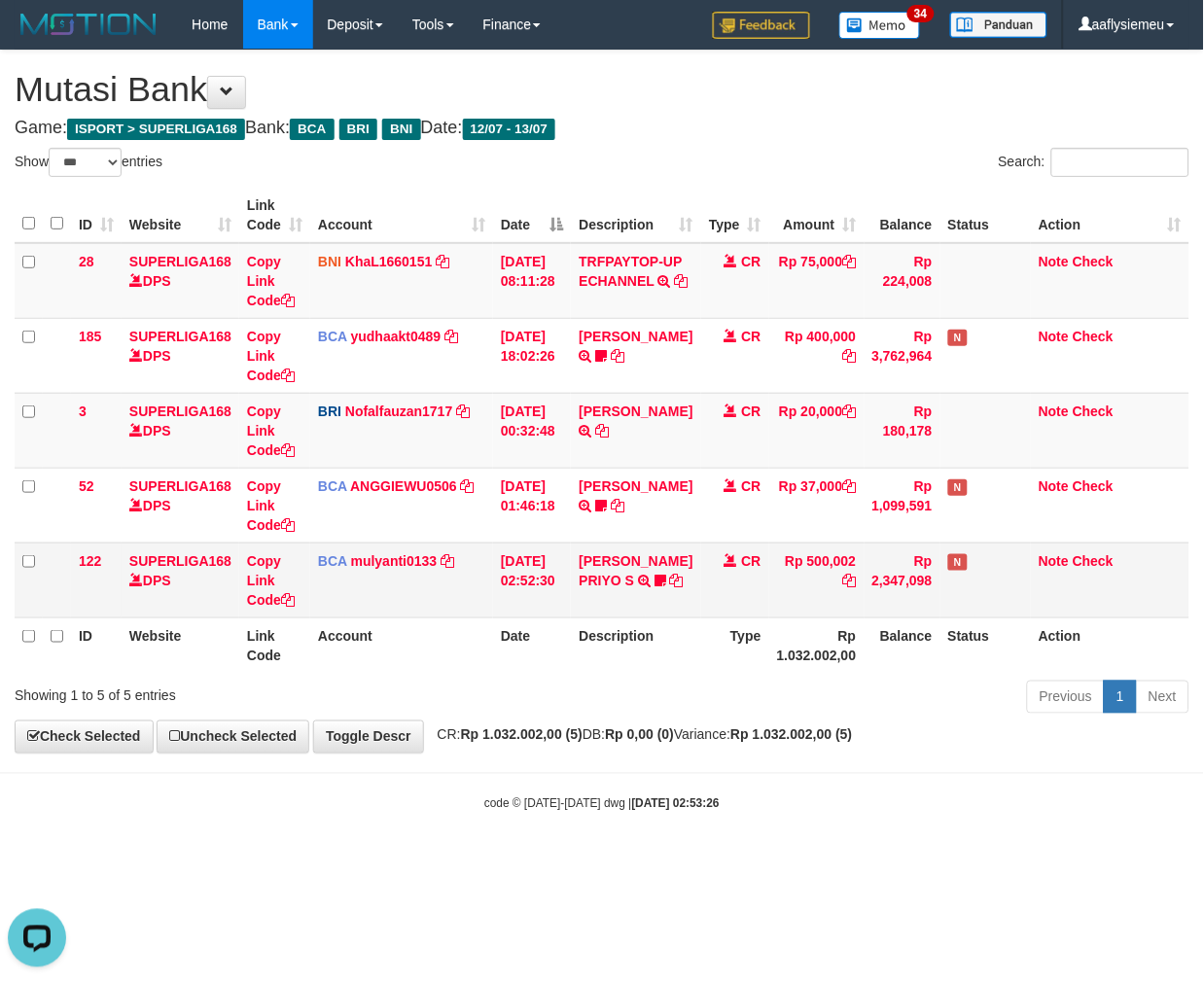 drag, startPoint x: 838, startPoint y: 142, endPoint x: 702, endPoint y: 613, distance: 490.24178 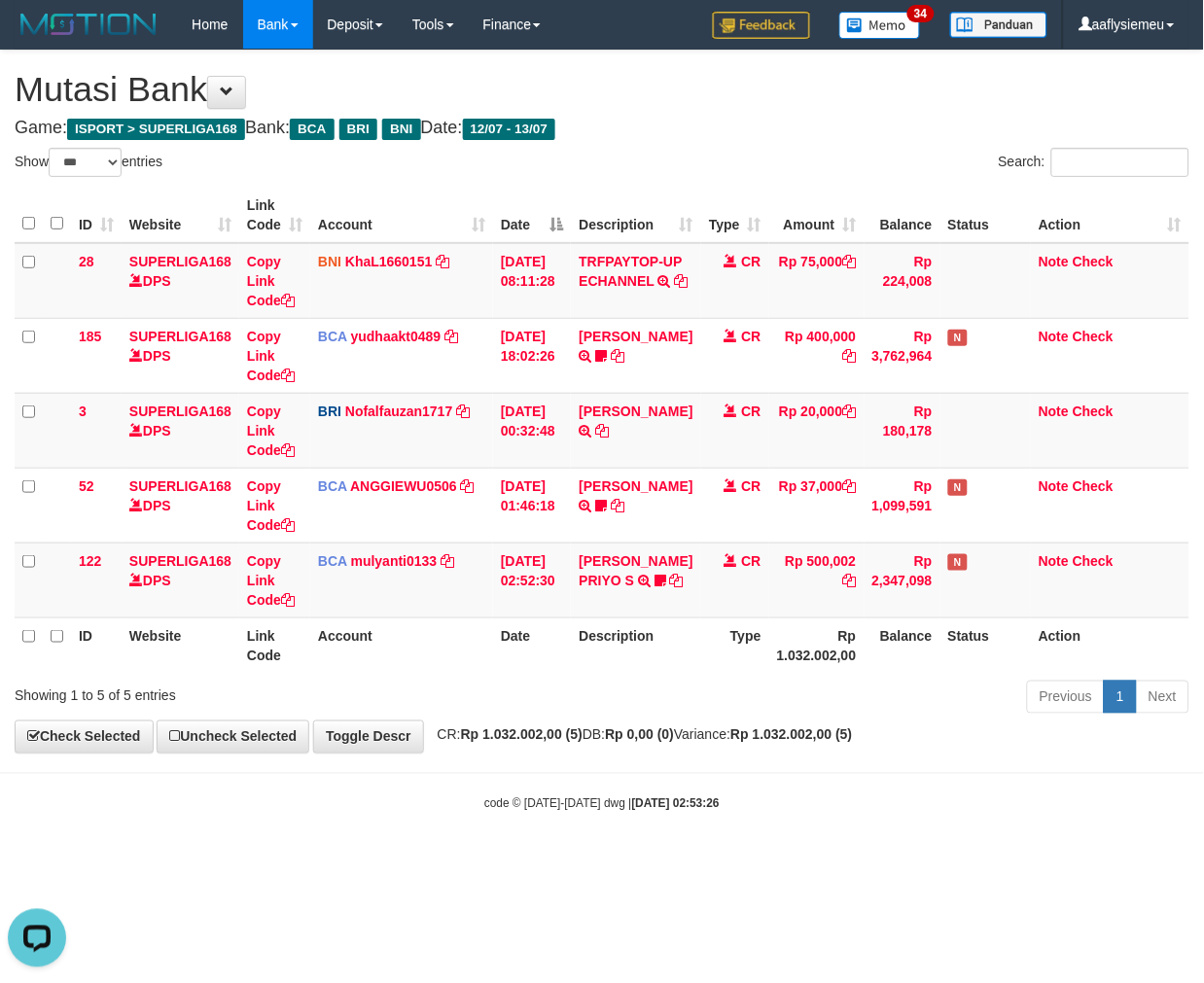 drag, startPoint x: 692, startPoint y: 657, endPoint x: 707, endPoint y: 654, distance: 15.297059 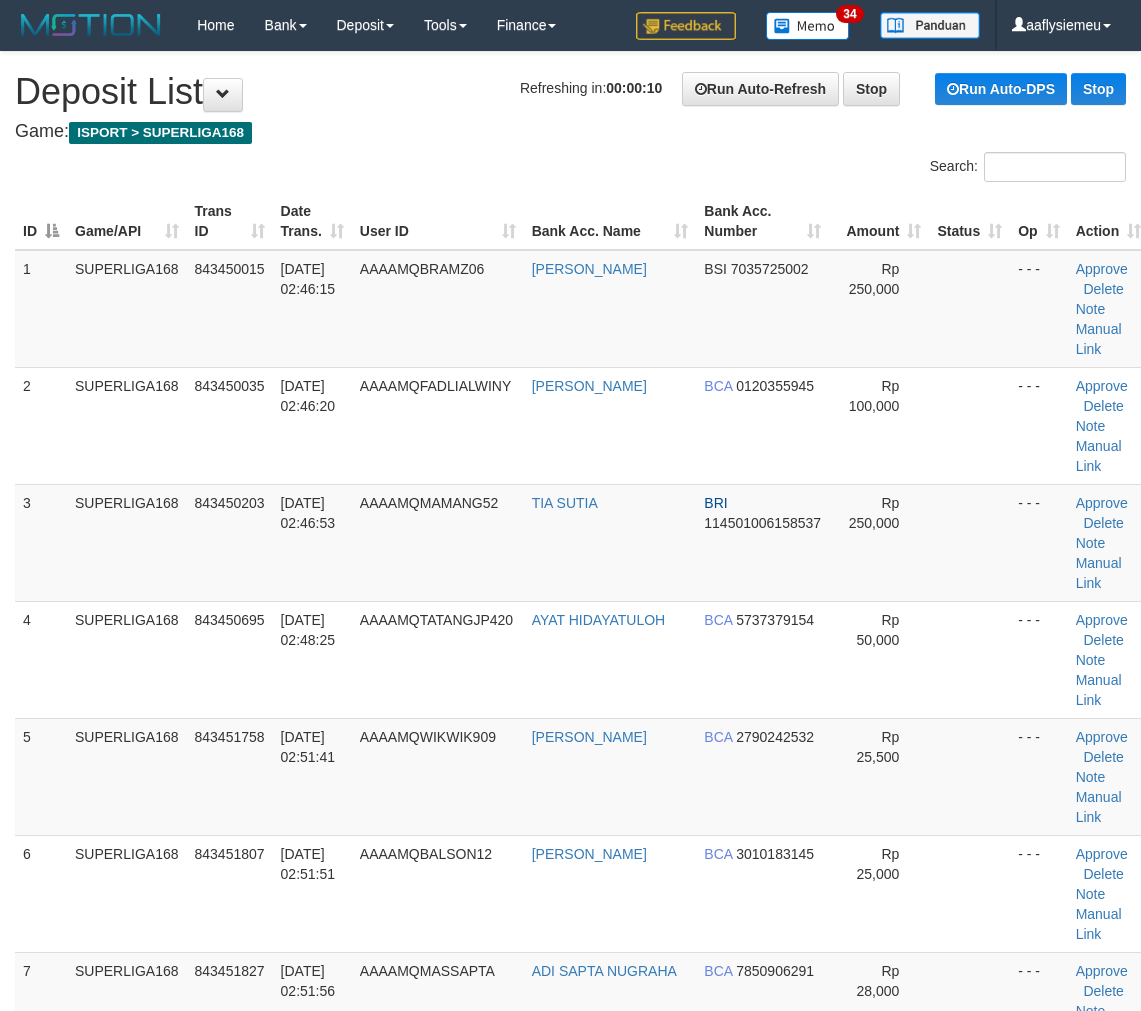 scroll, scrollTop: 0, scrollLeft: 0, axis: both 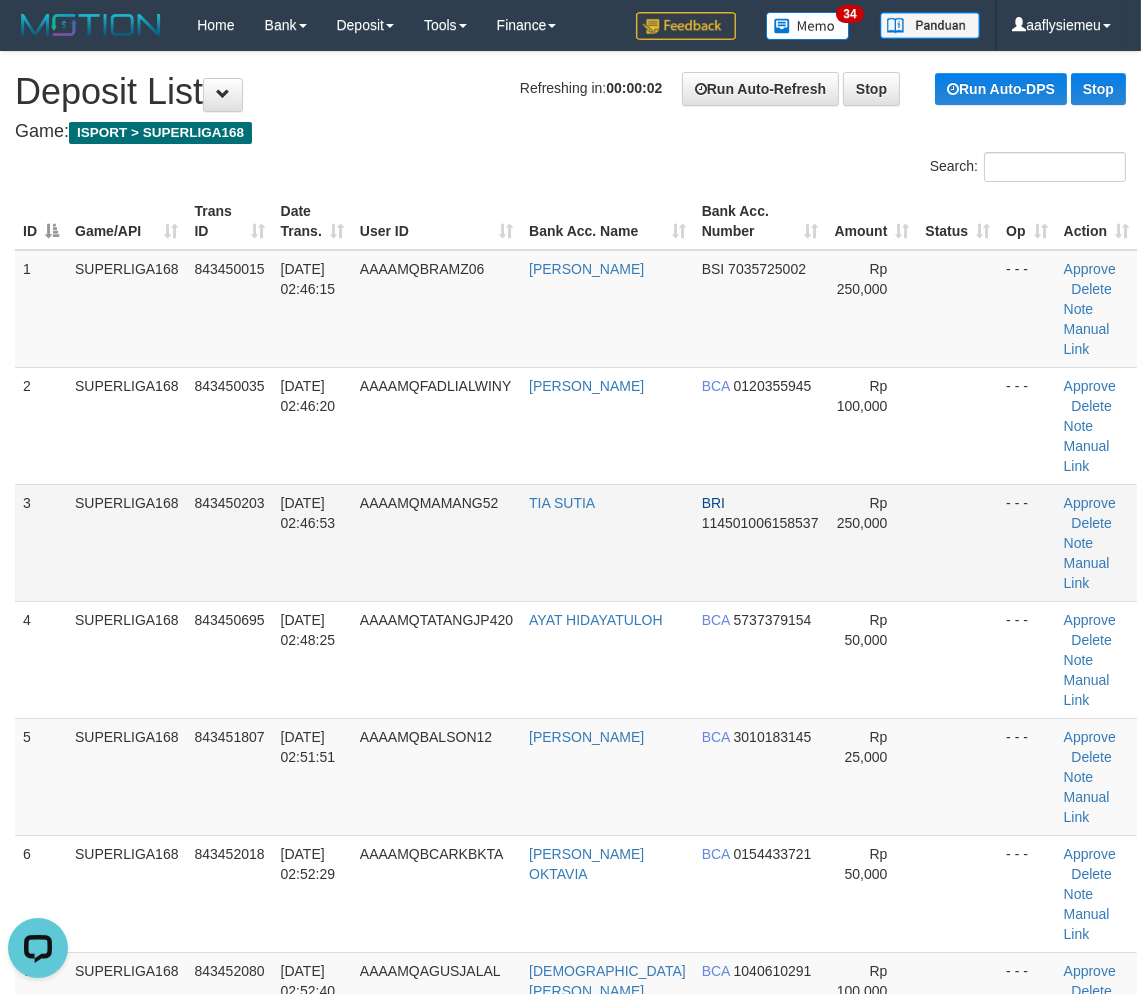click on "SUPERLIGA168" at bounding box center [127, 542] 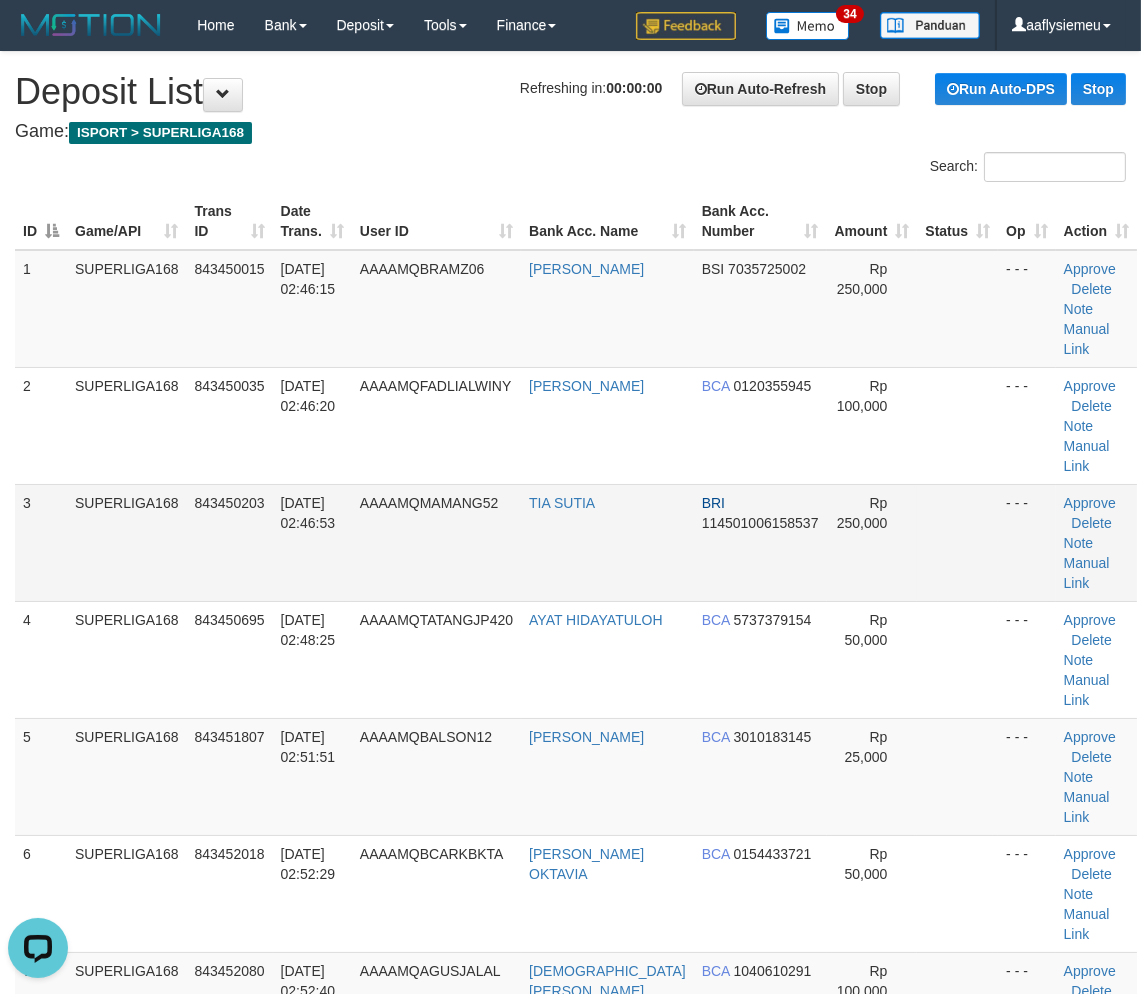 click on "[DATE] 02:46:53" at bounding box center [308, 513] 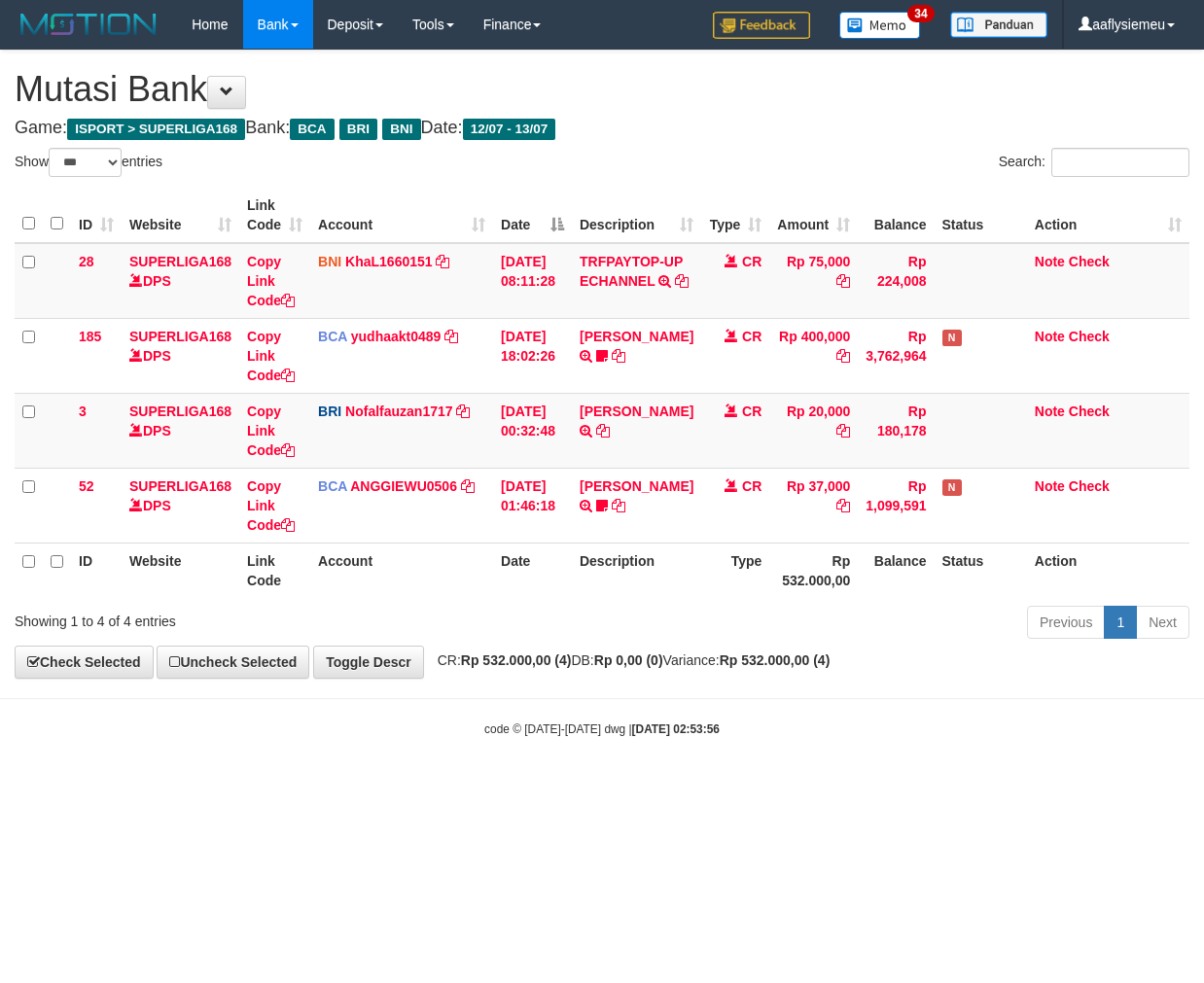 select on "***" 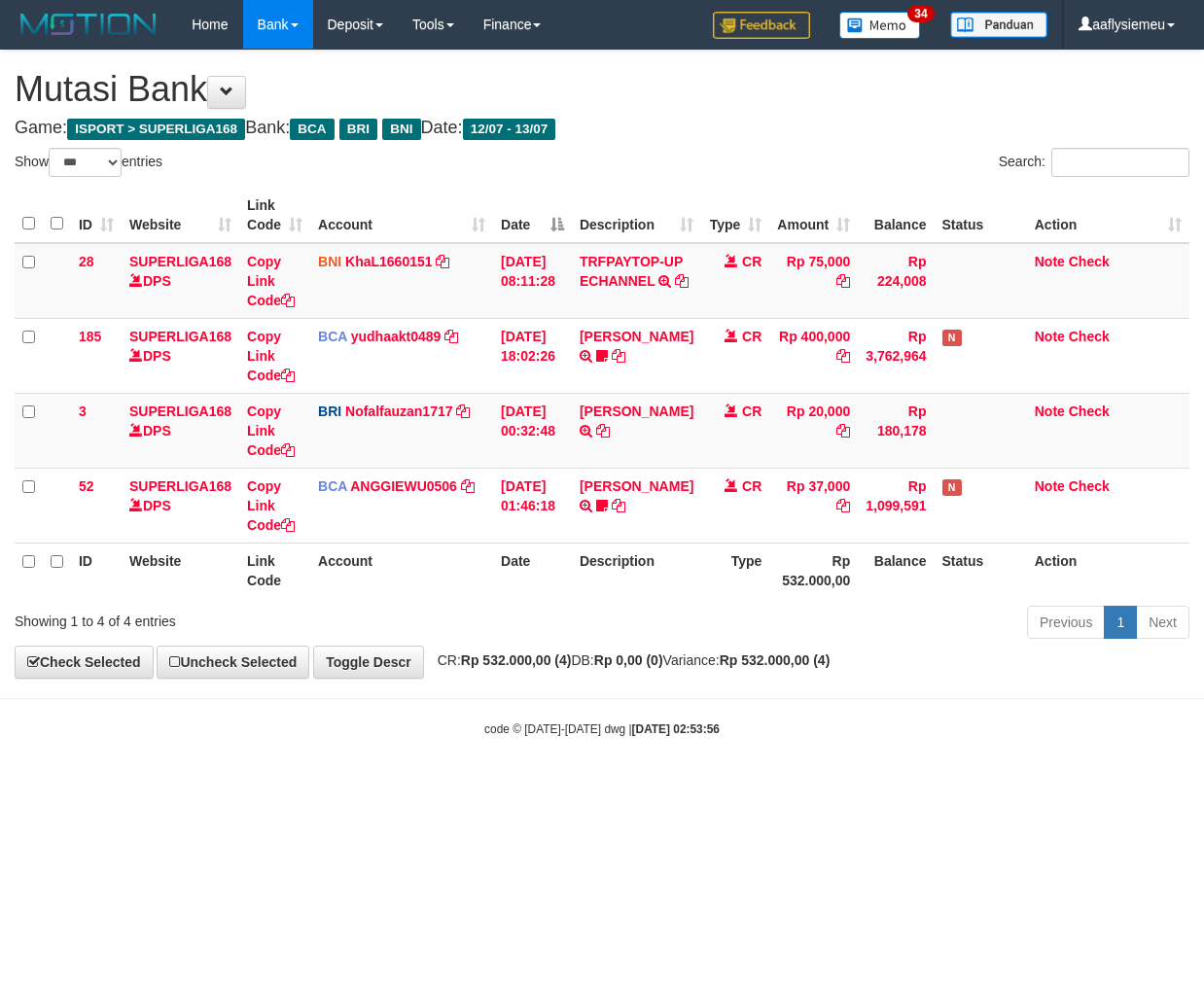 scroll, scrollTop: 0, scrollLeft: 0, axis: both 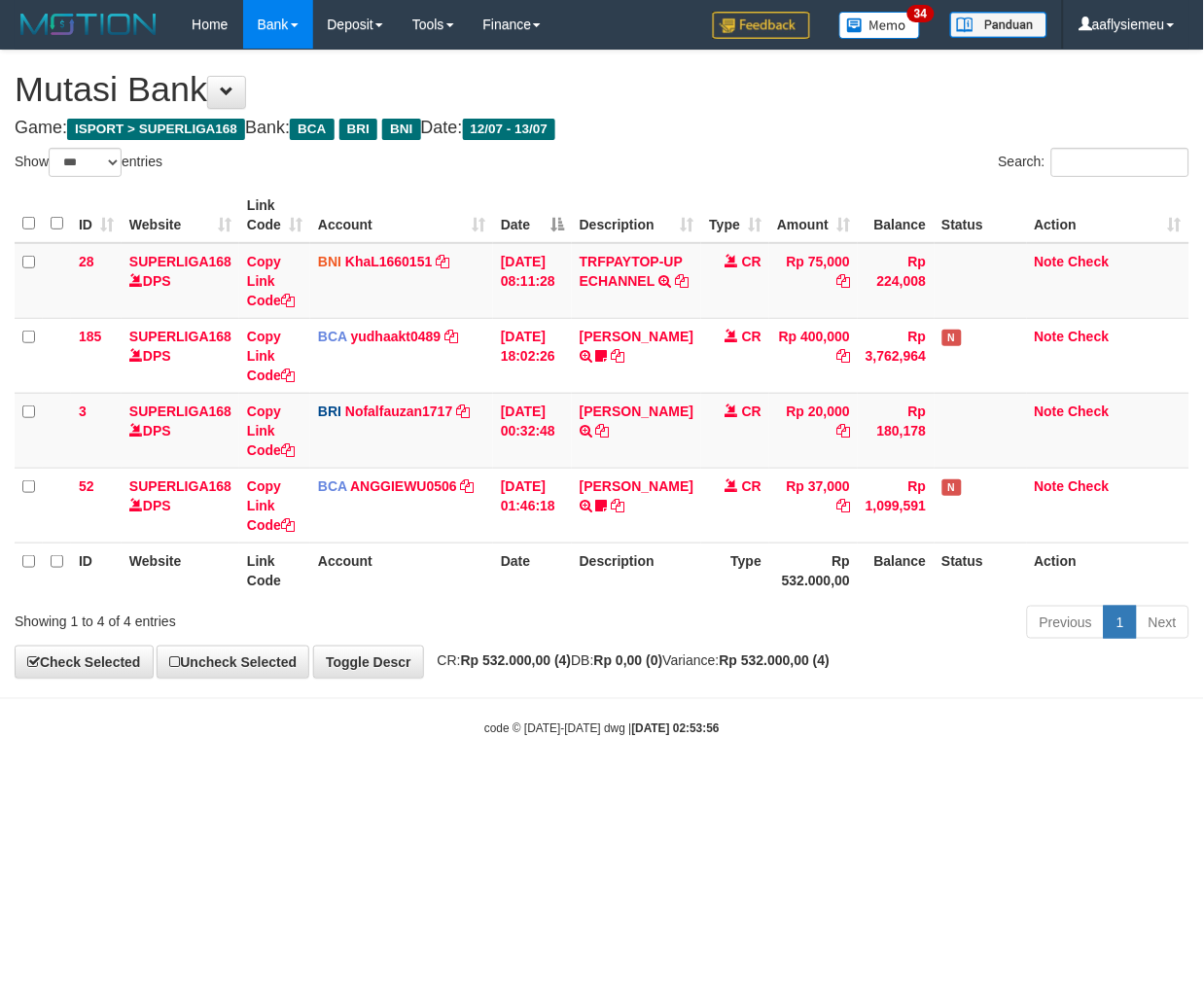 click on "**********" at bounding box center (602, 364) 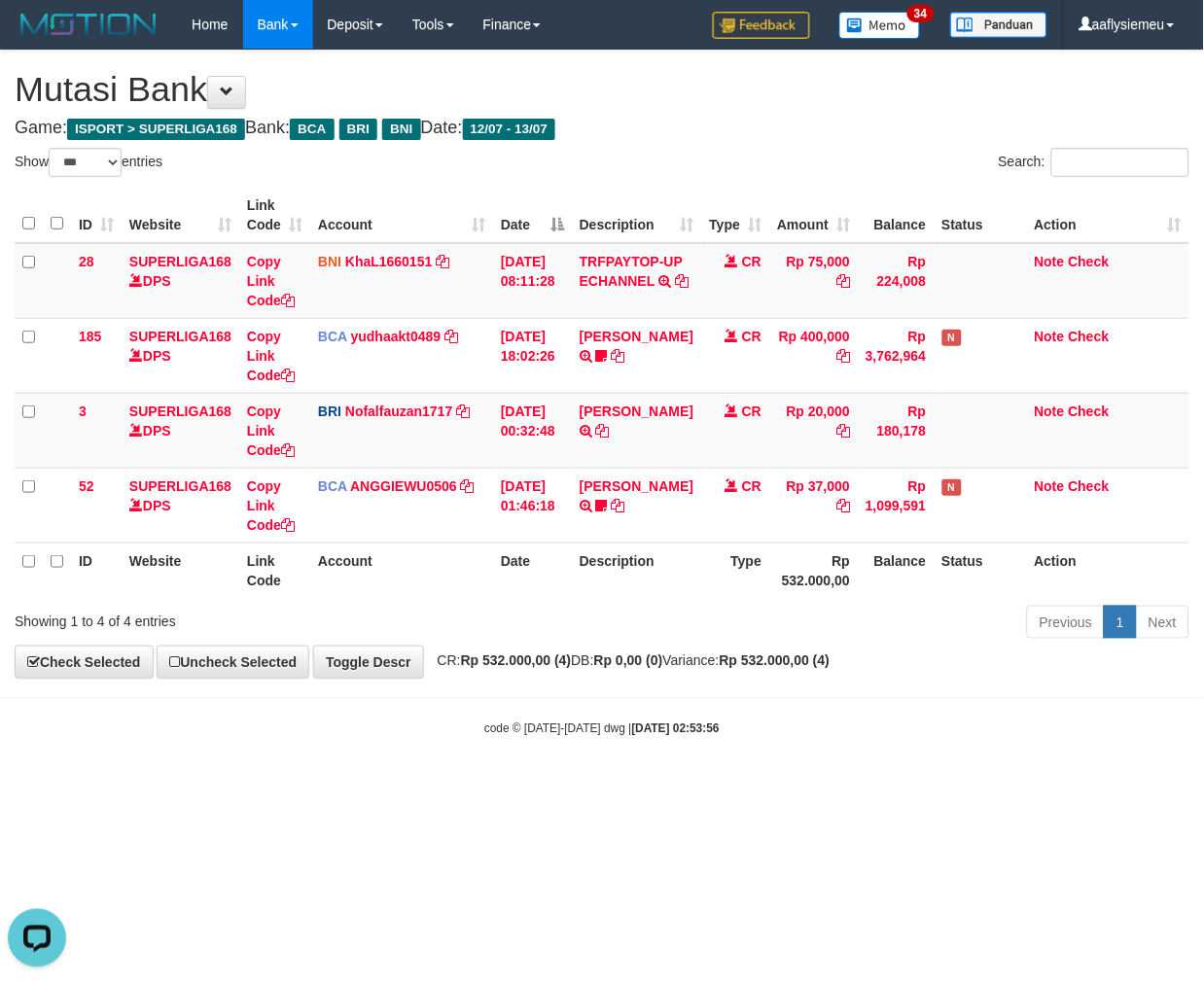 scroll, scrollTop: 0, scrollLeft: 0, axis: both 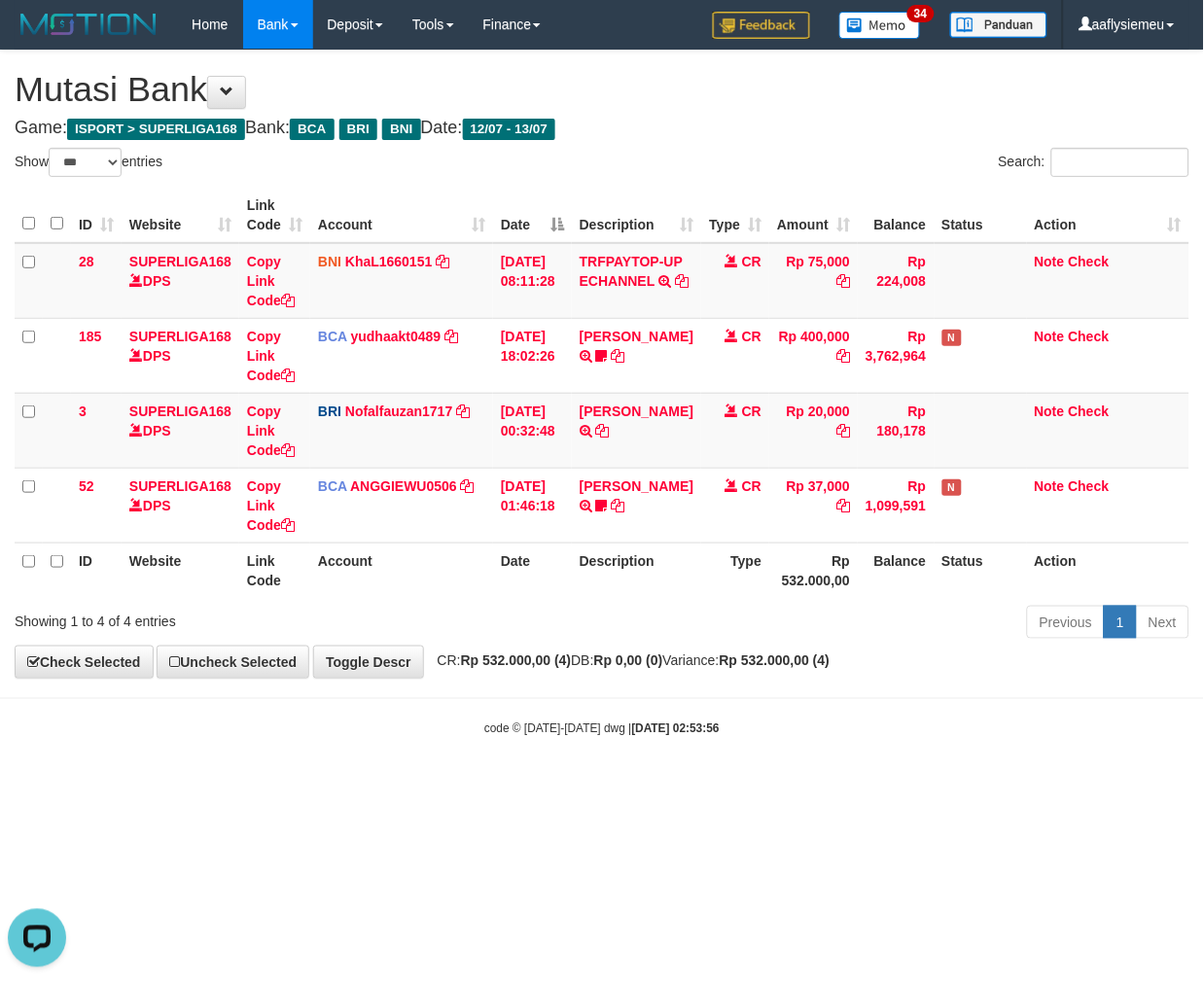click on "Previous 1 Next" at bounding box center [853, 624] 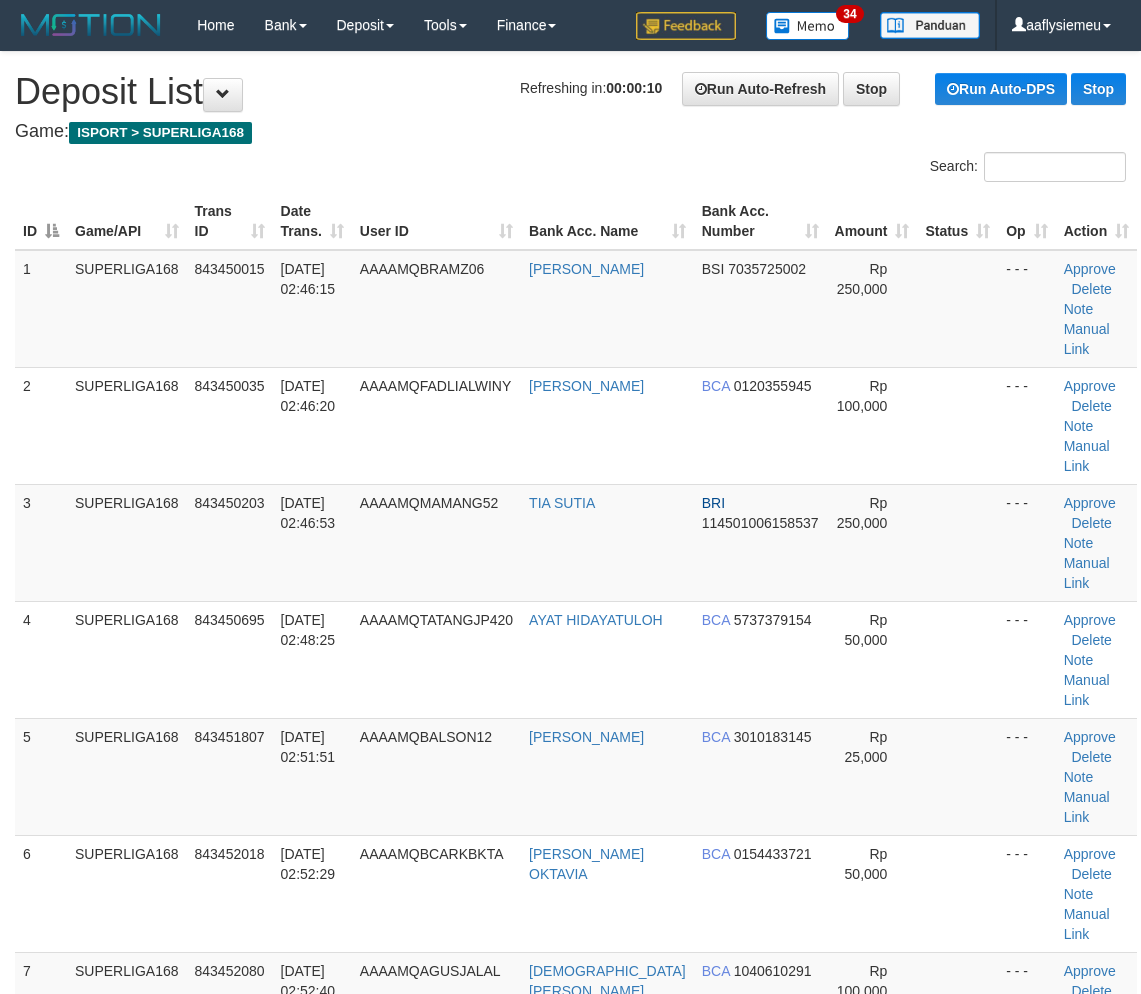 scroll, scrollTop: 0, scrollLeft: 0, axis: both 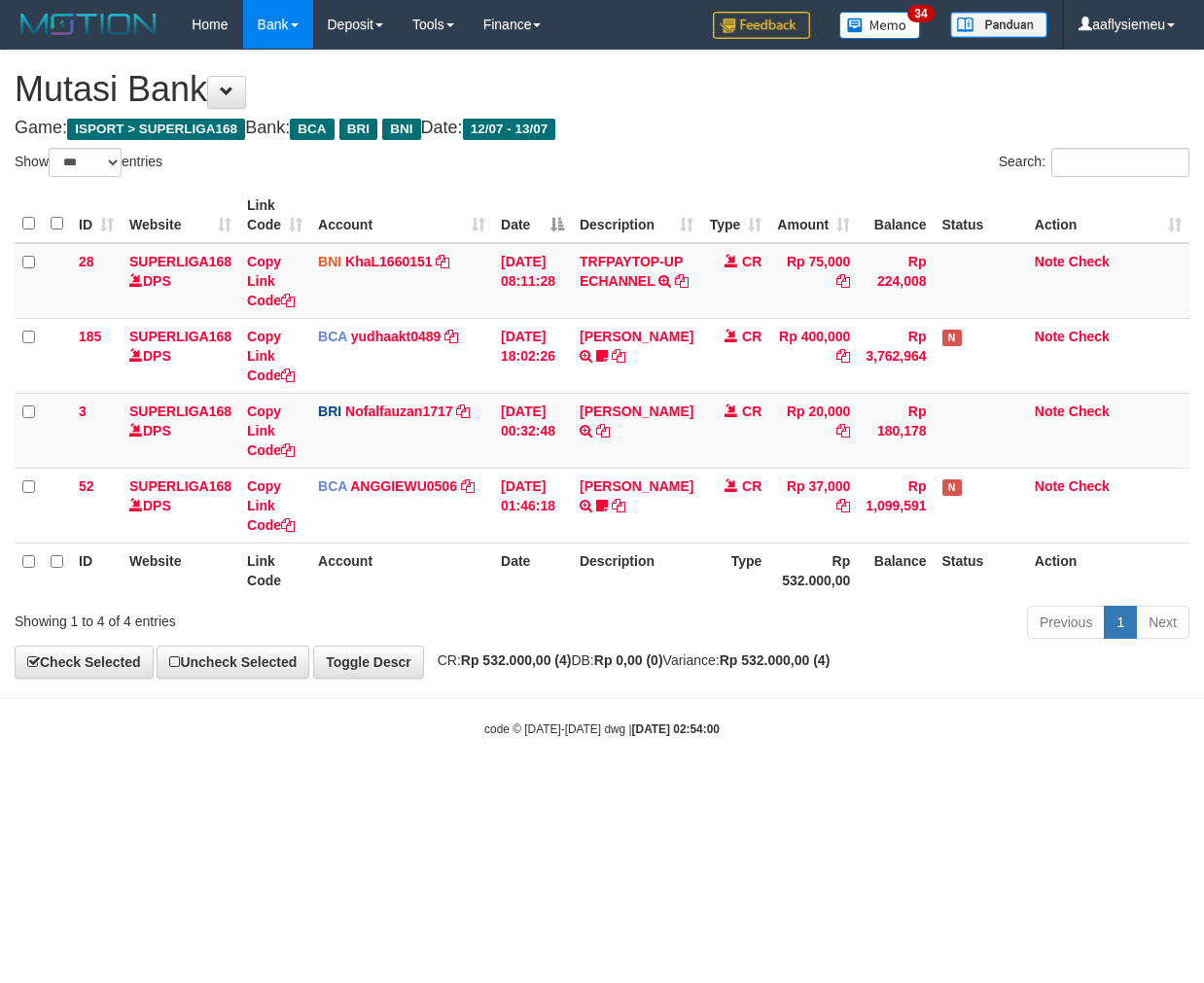 select on "***" 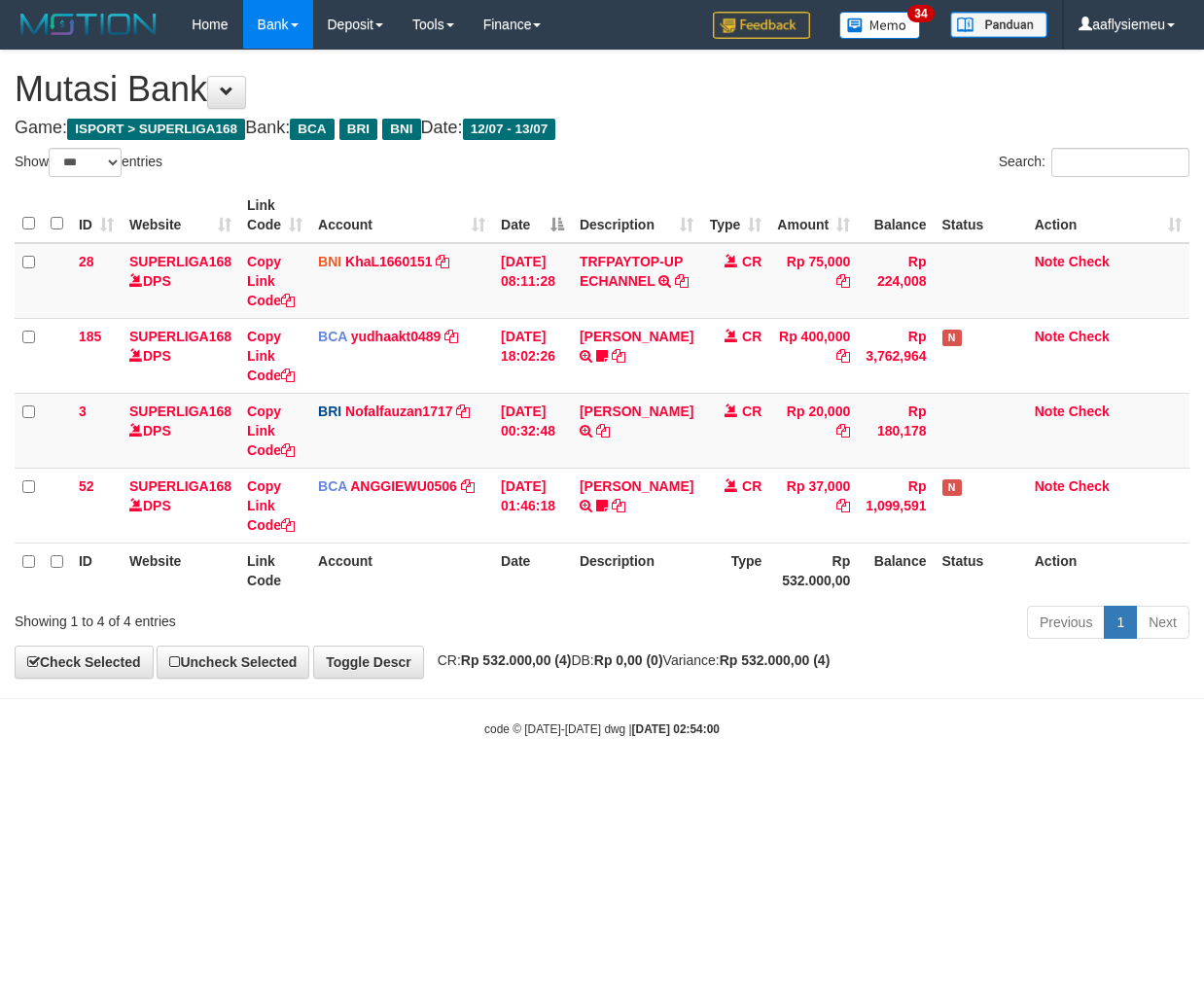 scroll, scrollTop: 0, scrollLeft: 0, axis: both 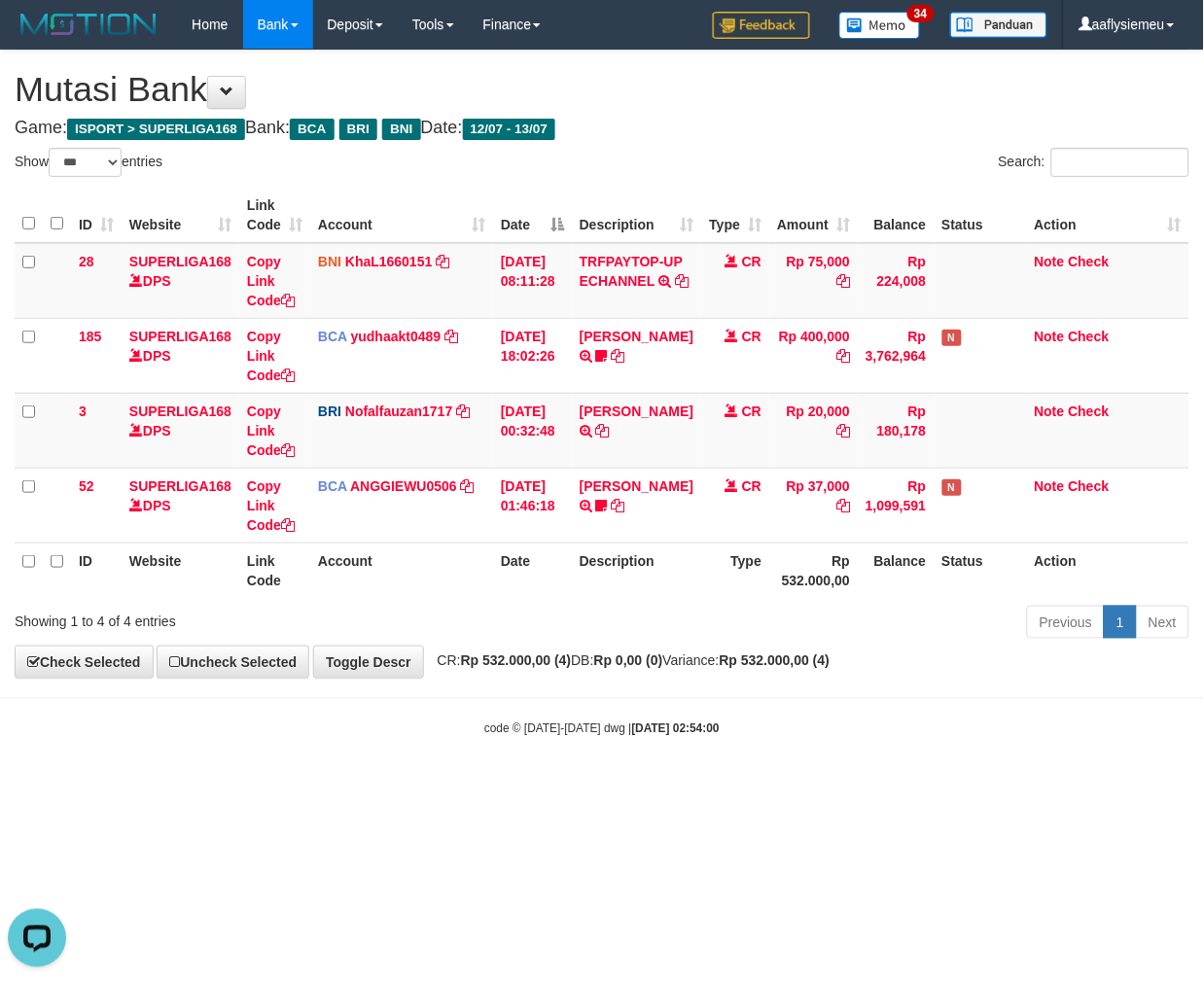 click on "Mutasi Bank" at bounding box center (602, 89) 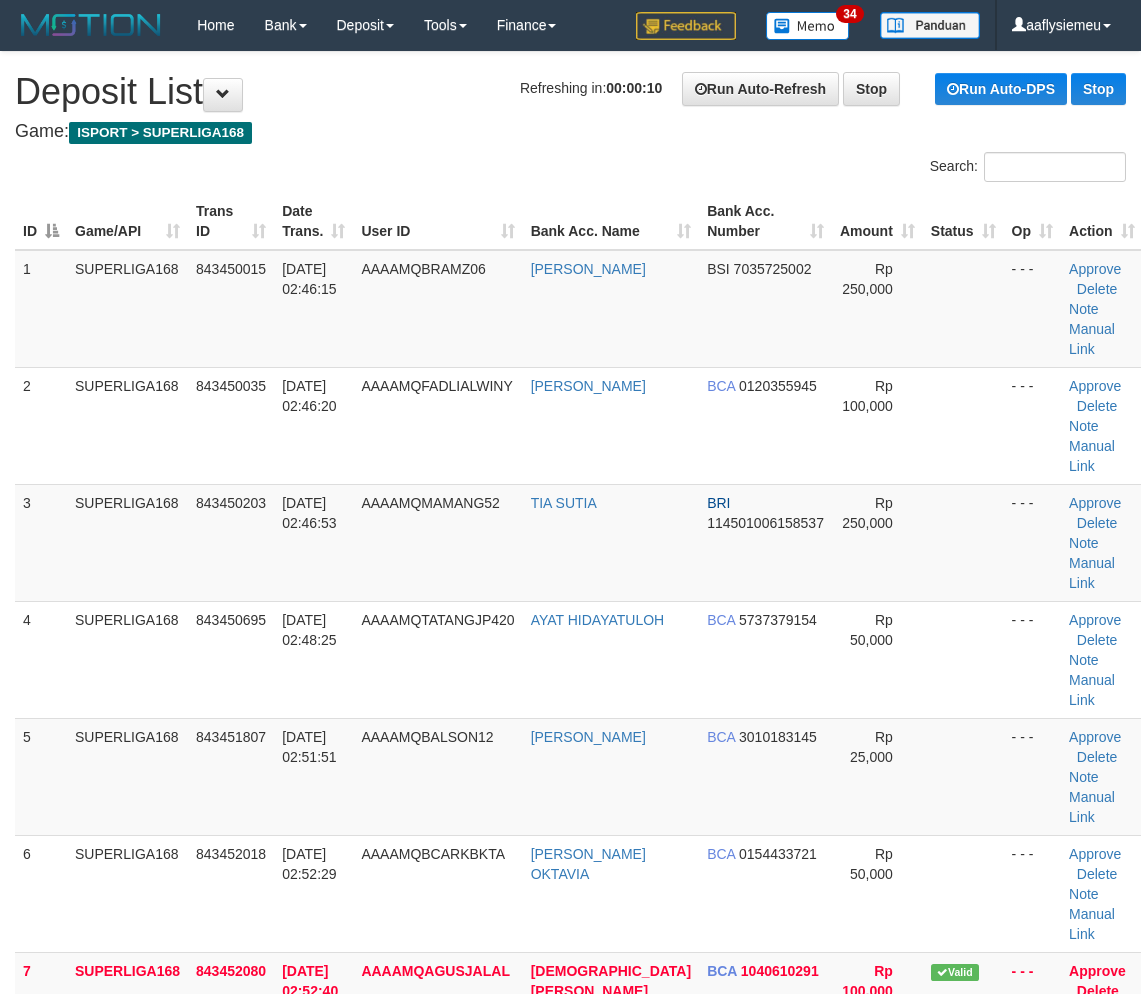 scroll, scrollTop: 0, scrollLeft: 0, axis: both 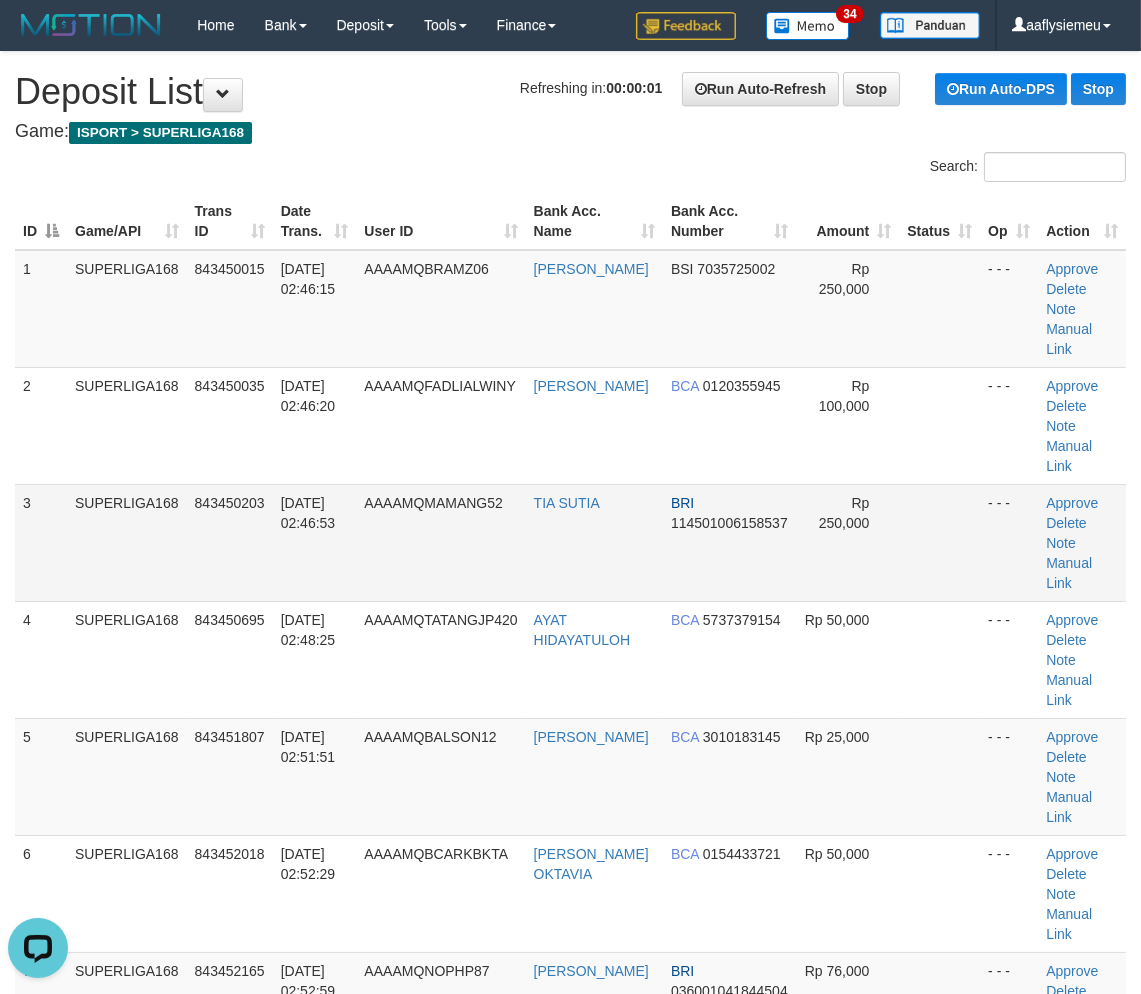 drag, startPoint x: 268, startPoint y: 527, endPoint x: 210, endPoint y: 573, distance: 74.02702 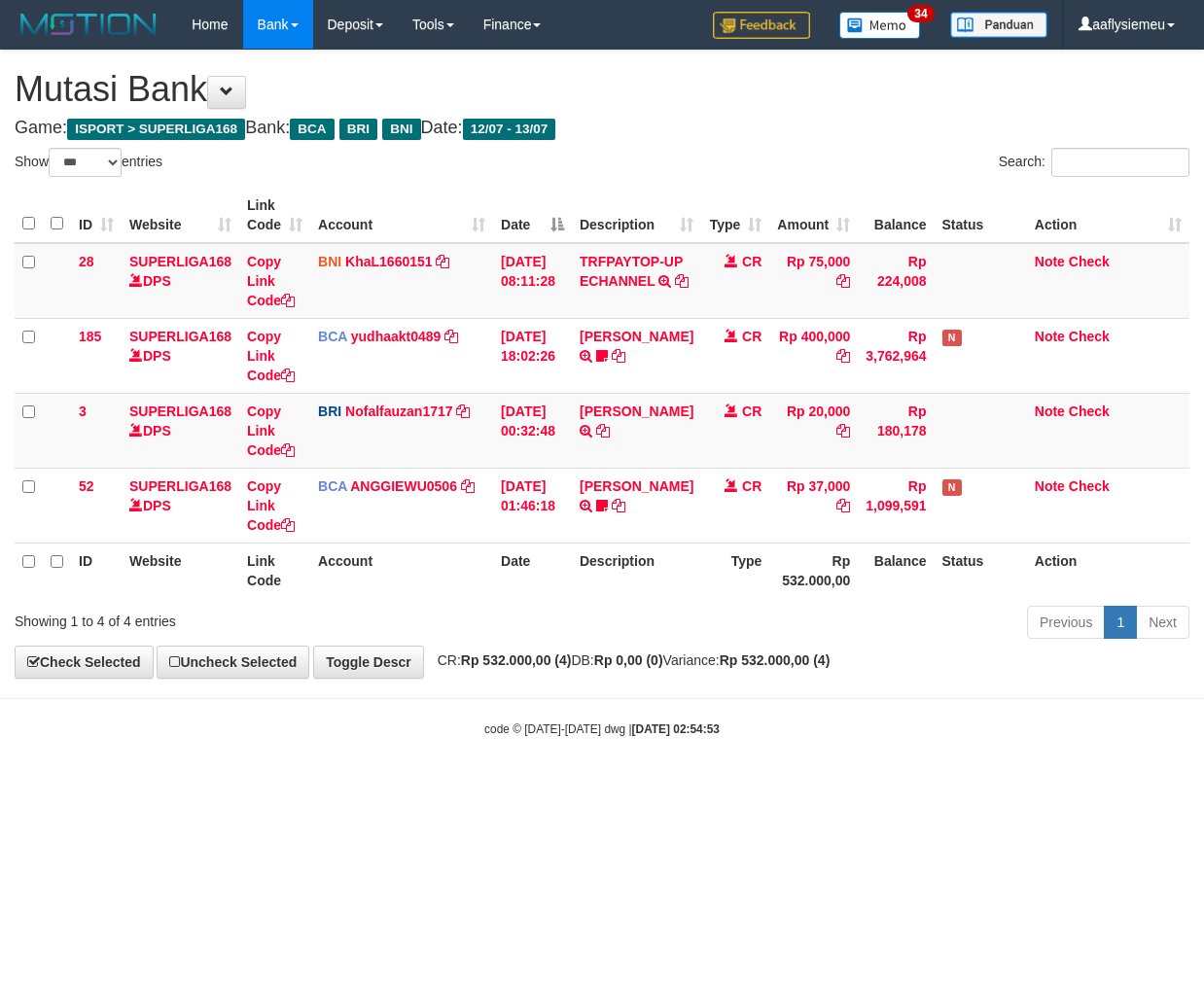 select on "***" 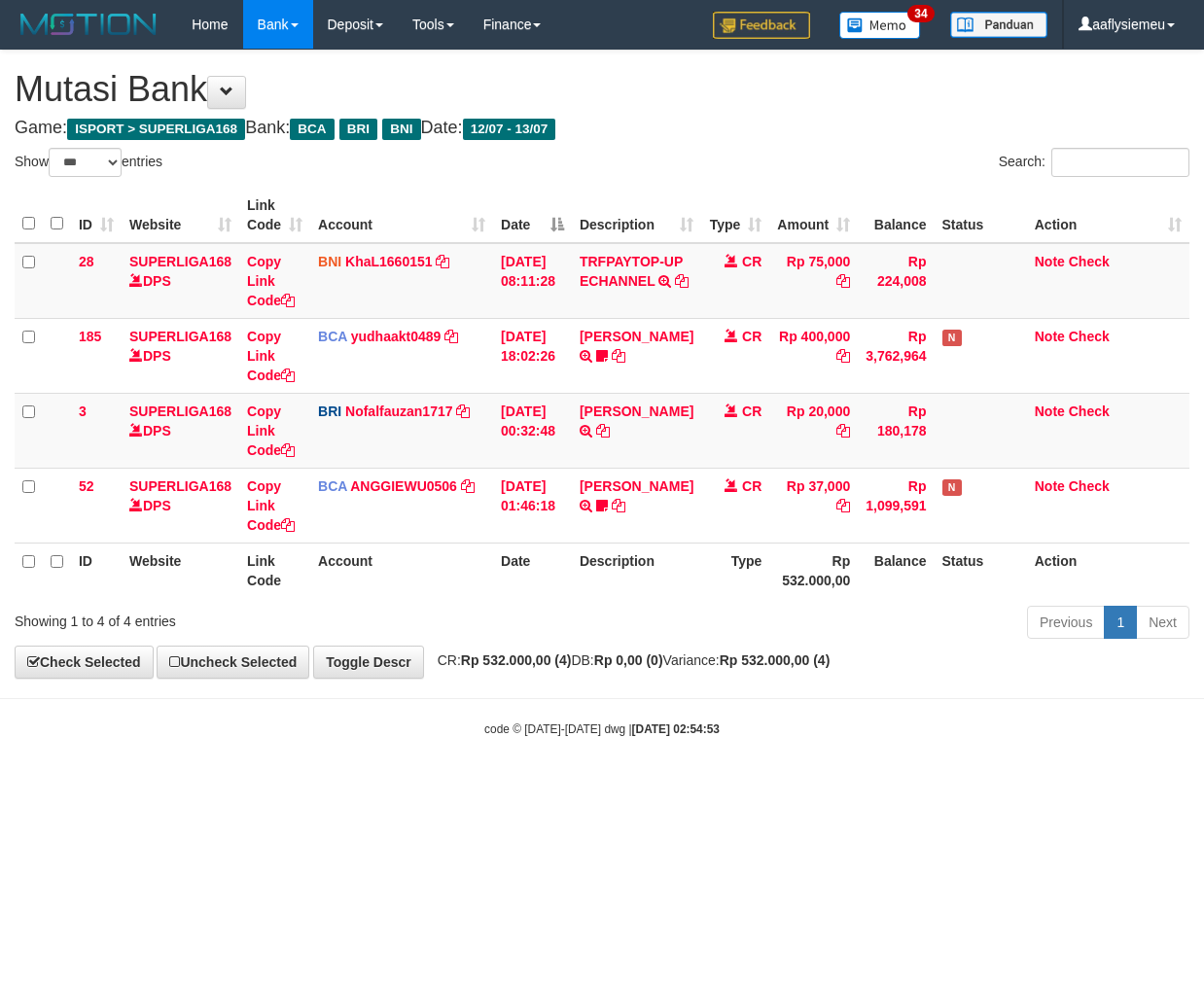 scroll, scrollTop: 0, scrollLeft: 0, axis: both 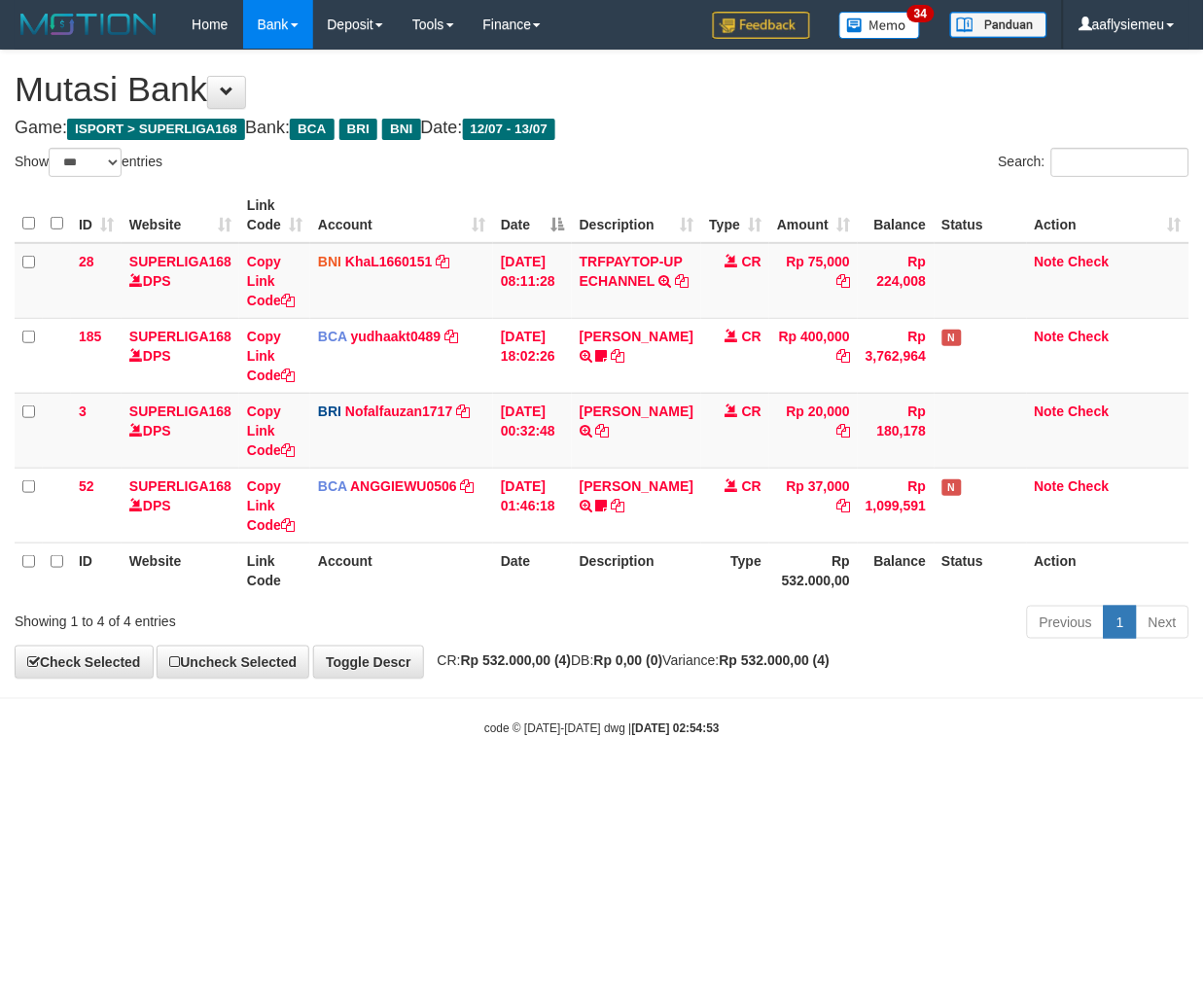 click on "Toggle navigation
Home
Bank
Account List
Load
By Website
Group
[ISPORT]													SUPERLIGA168
By Load Group (DPS)
34" at bounding box center (602, 393) 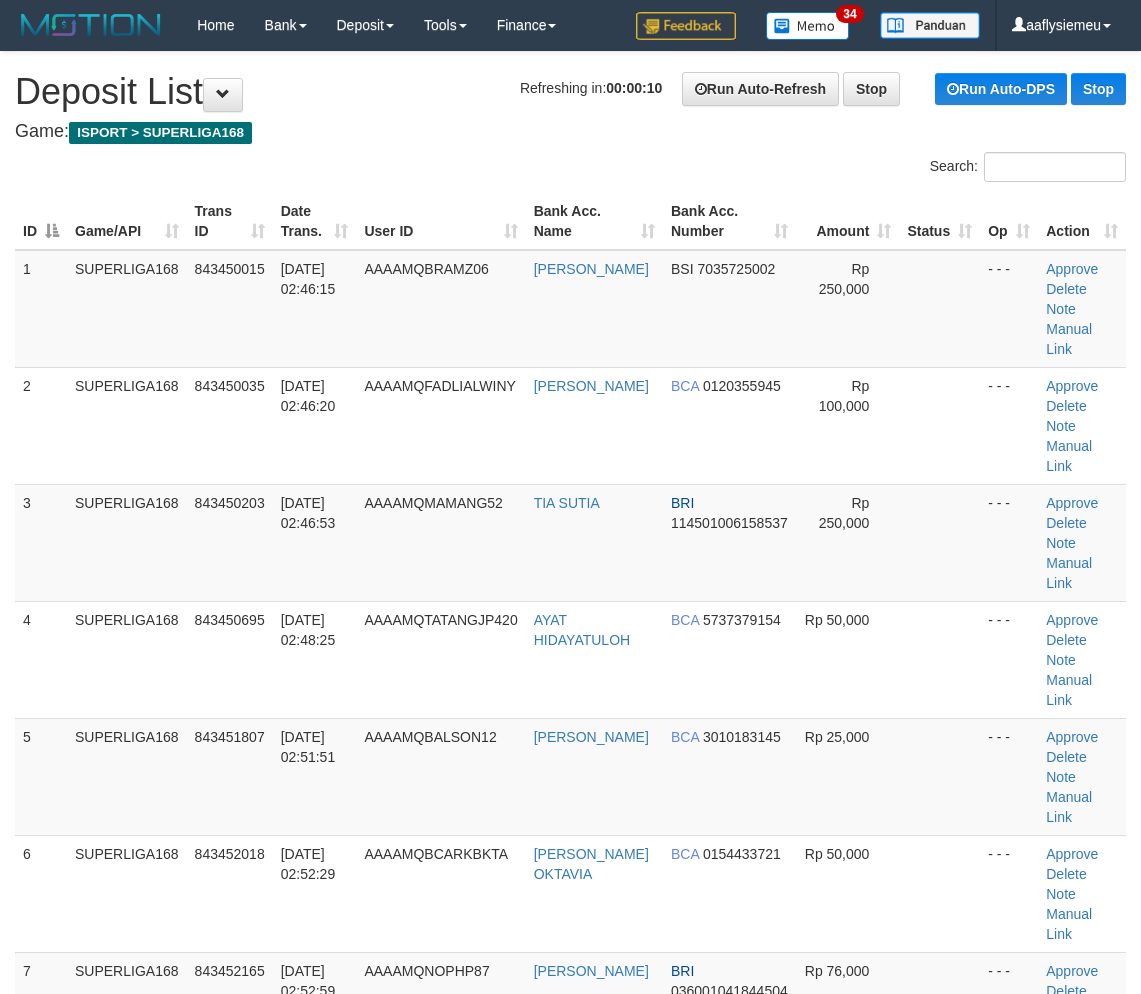 scroll, scrollTop: 0, scrollLeft: 0, axis: both 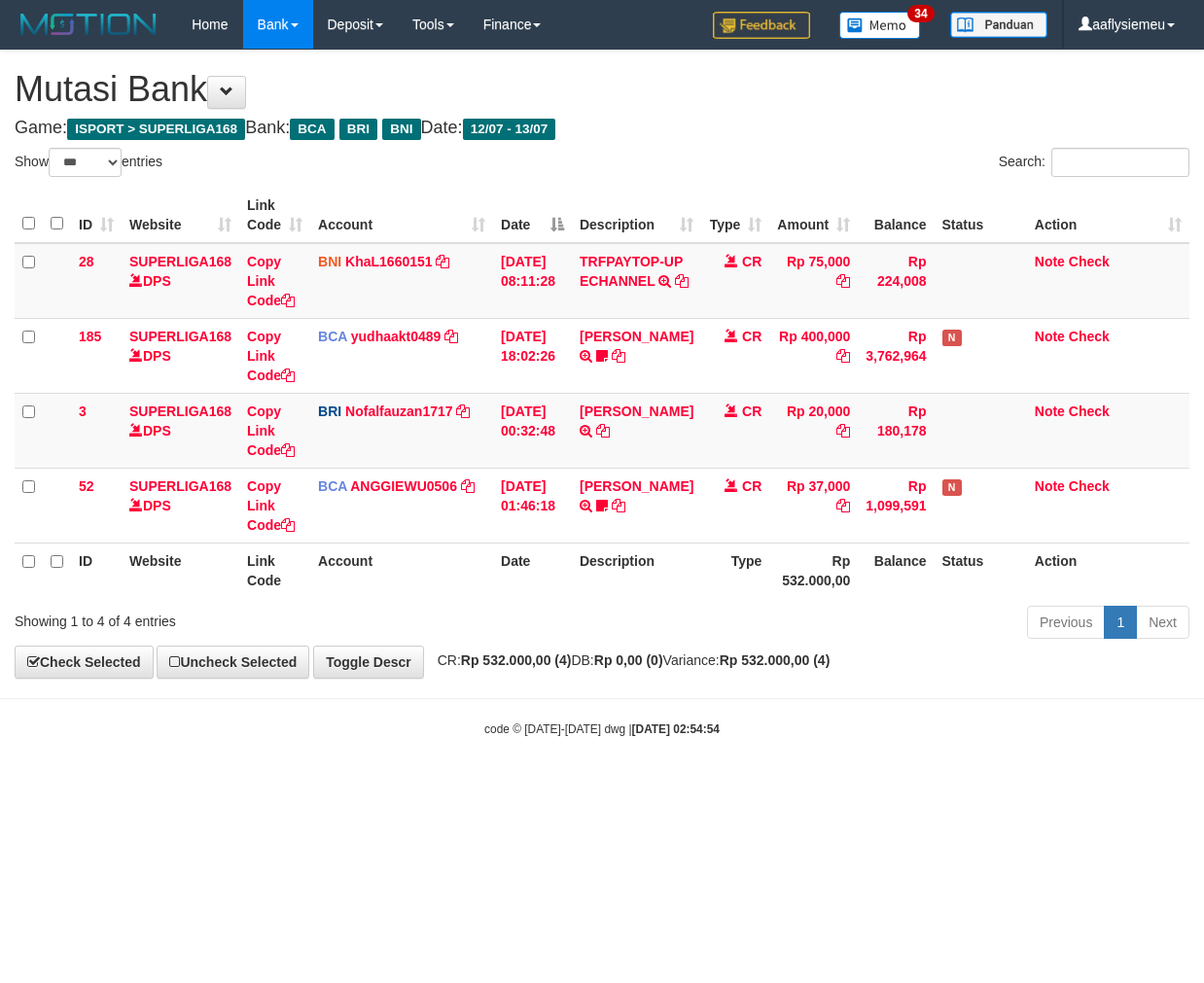 select on "***" 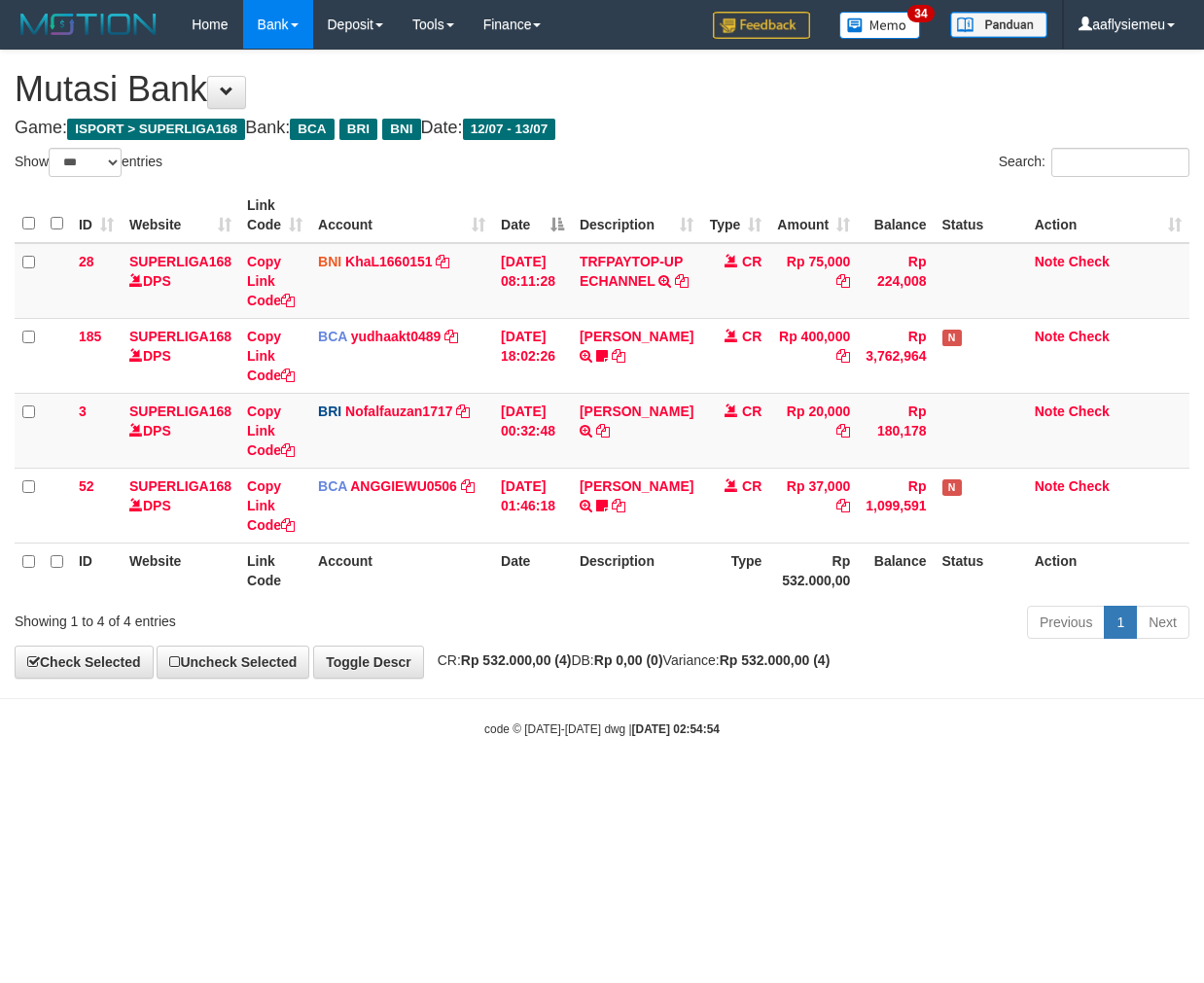 scroll, scrollTop: 0, scrollLeft: 0, axis: both 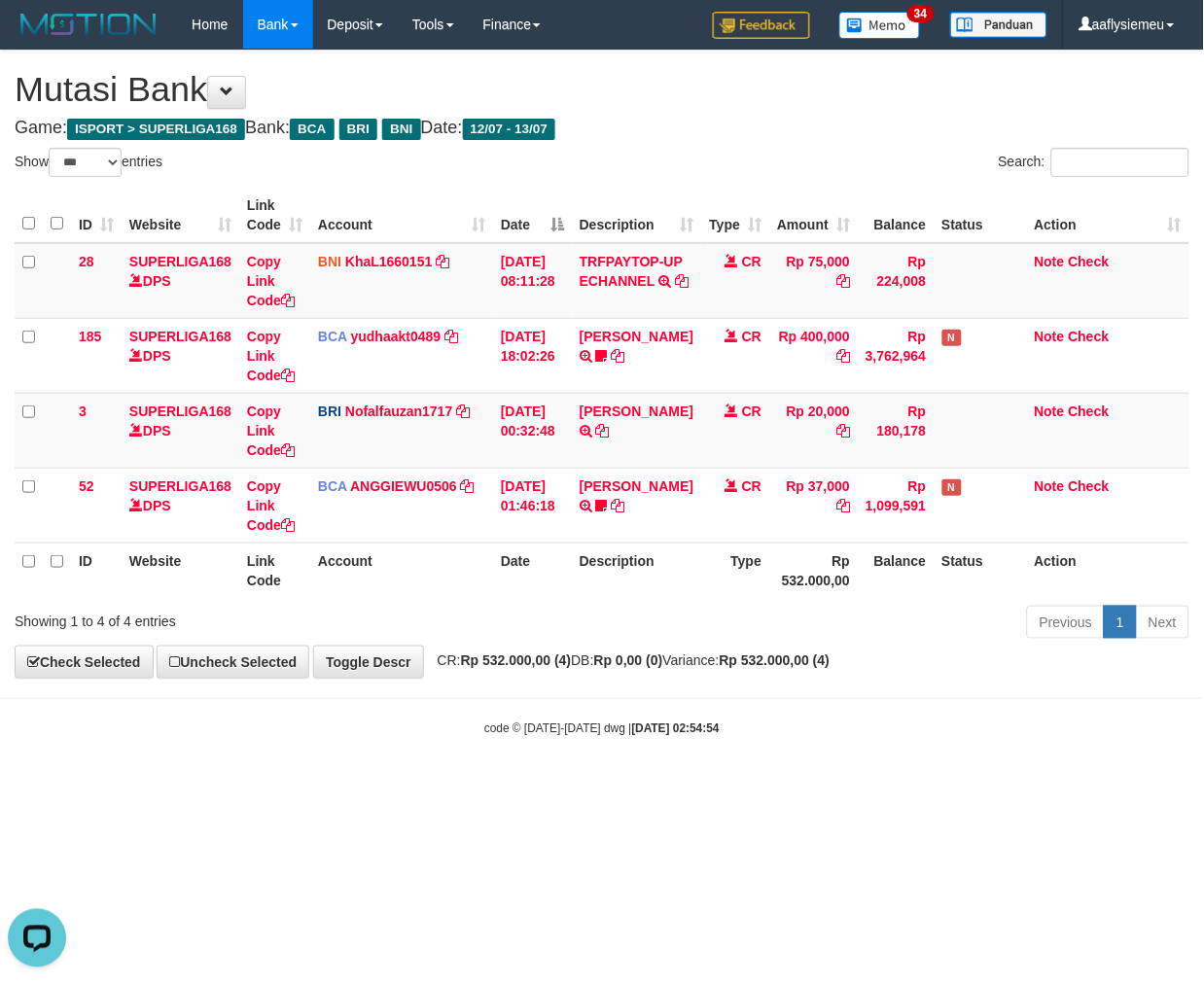 click on "Game:   ISPORT > SUPERLIGA168    		Bank:   BCA   BRI   BNI    		Date:  12/07 - 13/07" at bounding box center [602, 128] 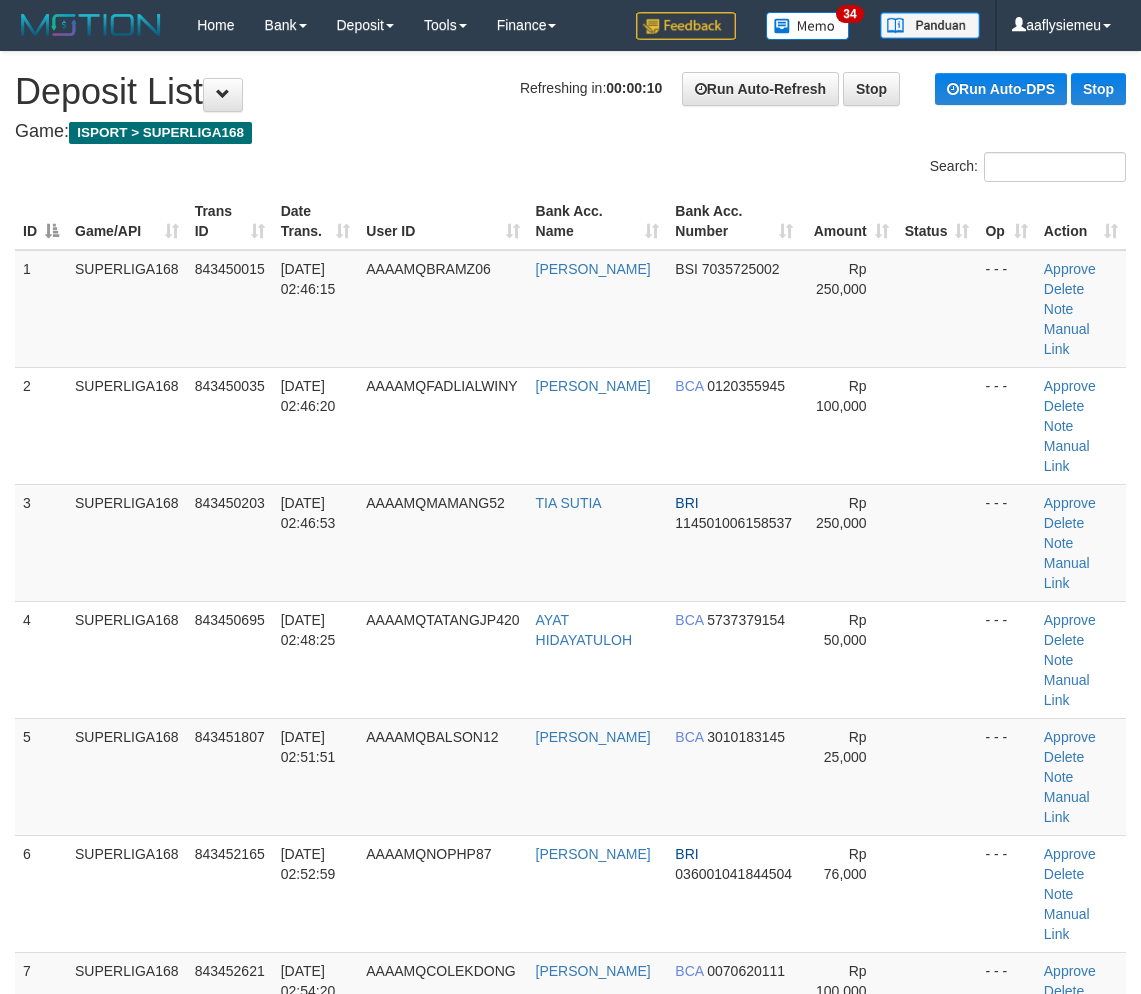 scroll, scrollTop: 0, scrollLeft: 0, axis: both 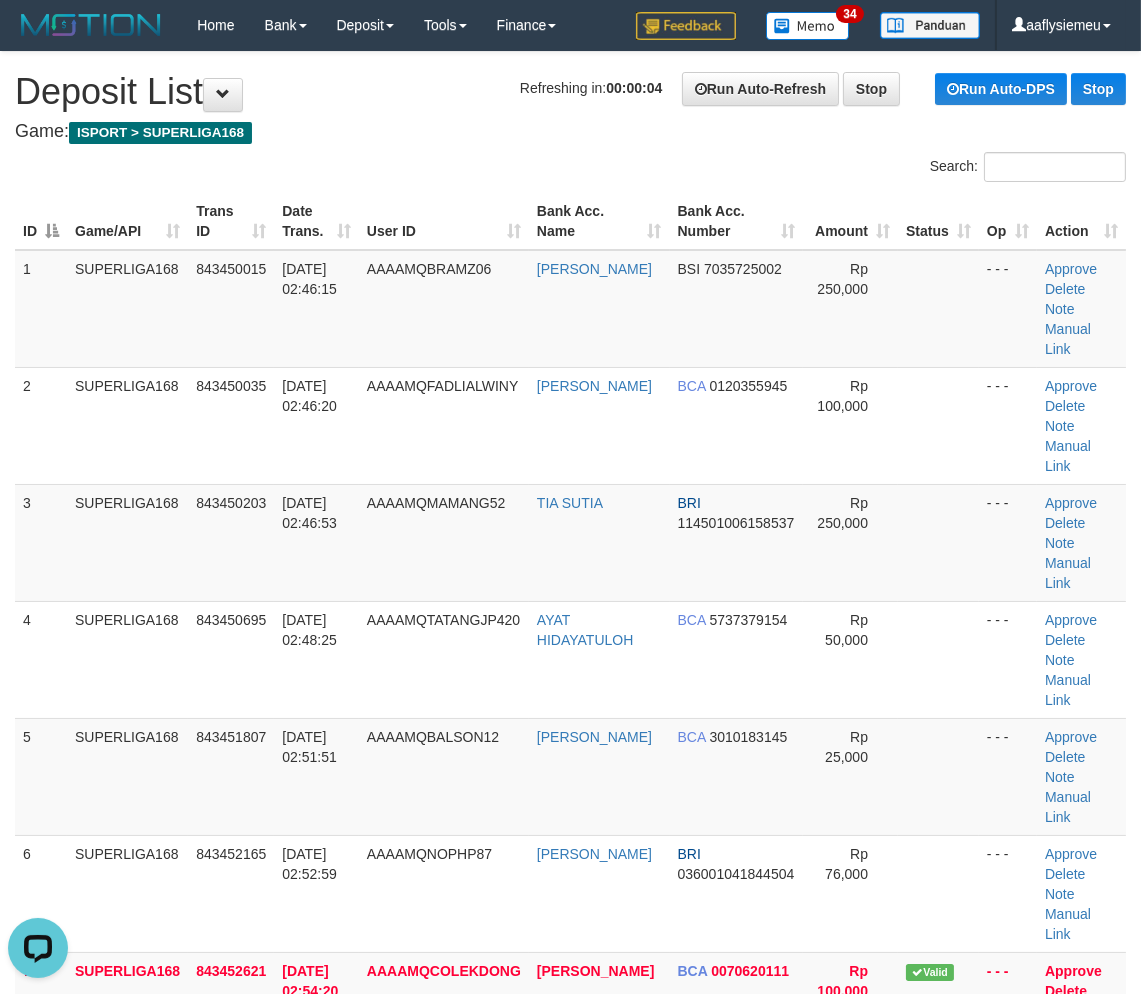 drag, startPoint x: 26, startPoint y: 550, endPoint x: 0, endPoint y: 570, distance: 32.80244 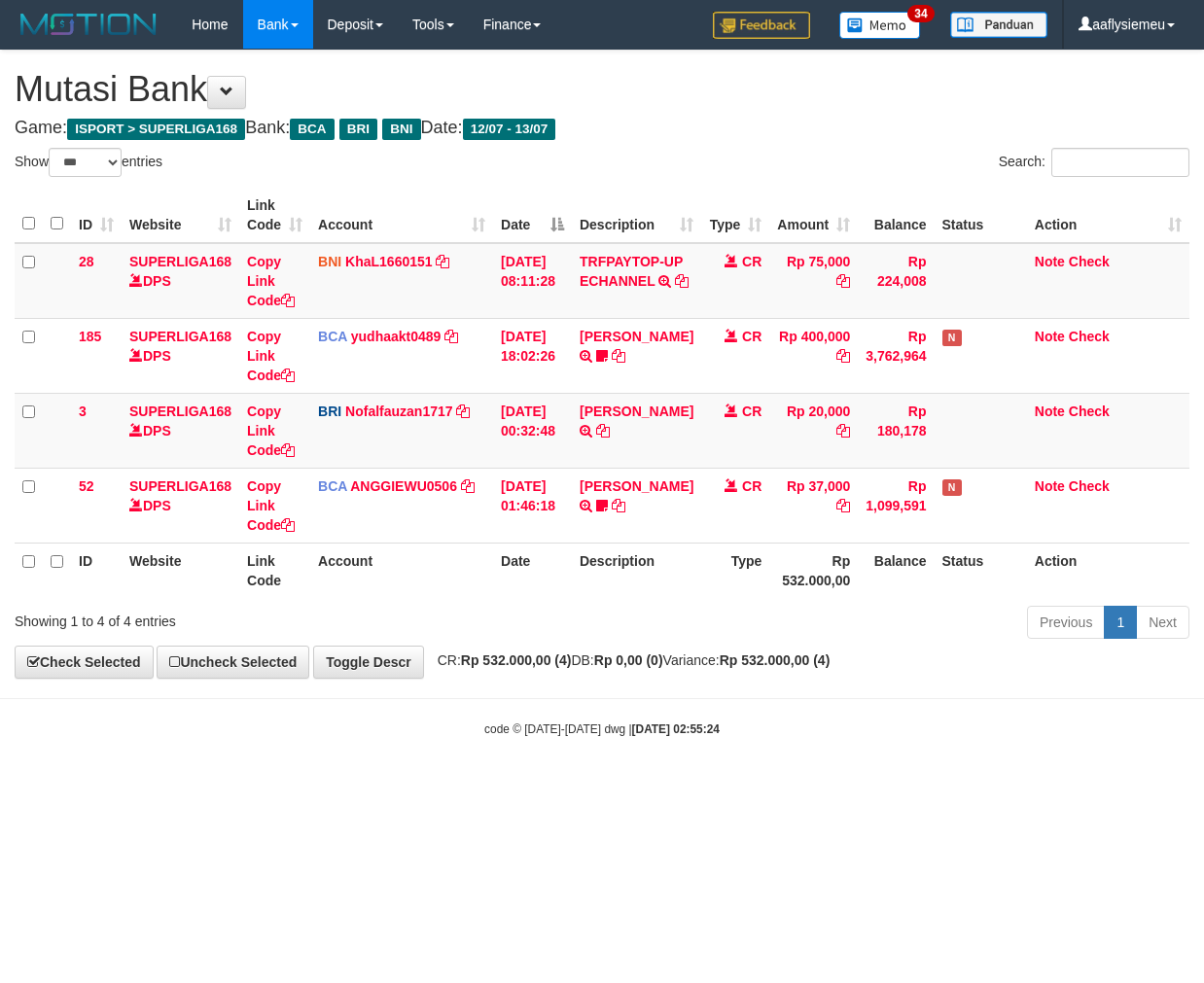 select on "***" 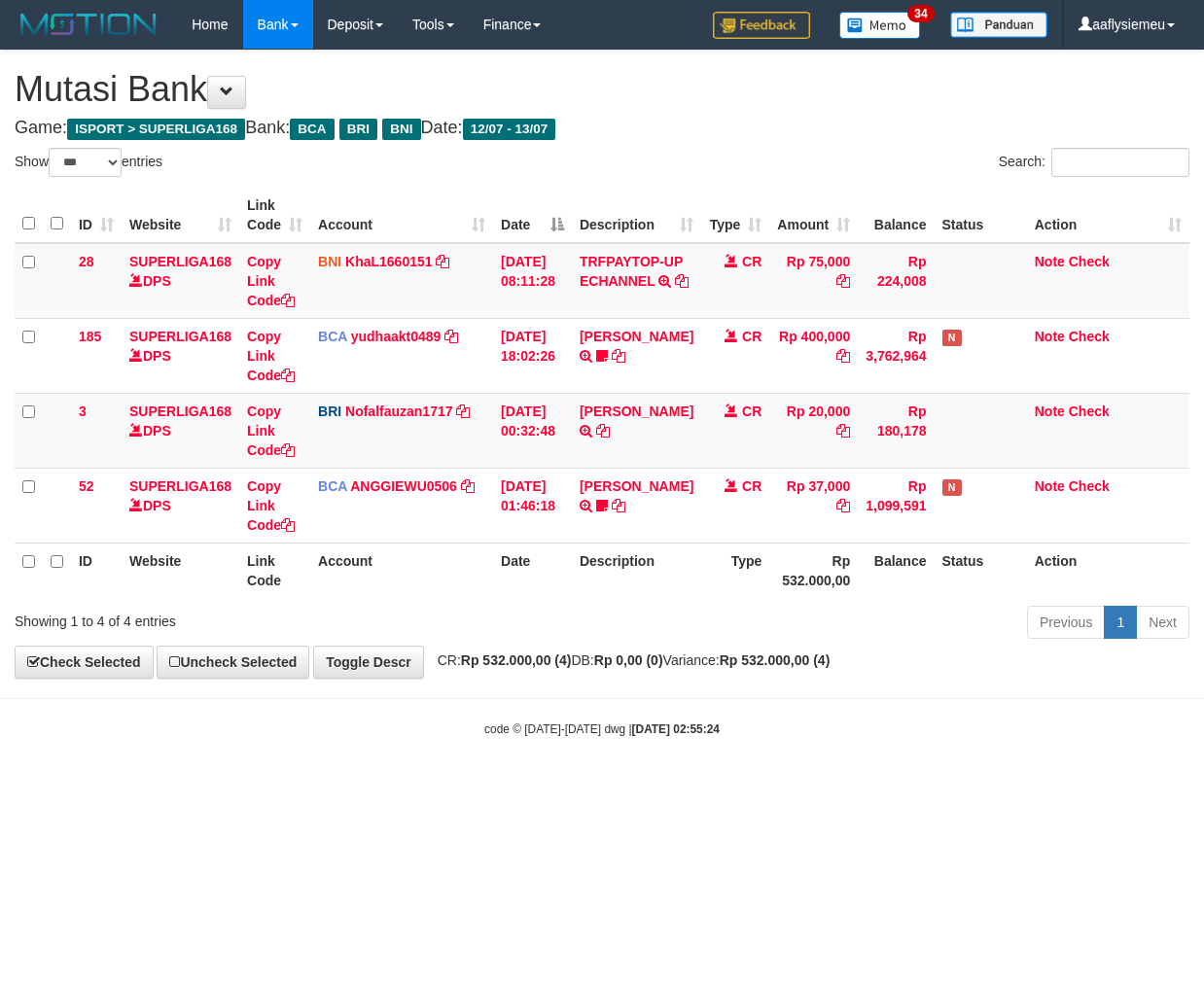 scroll, scrollTop: 0, scrollLeft: 0, axis: both 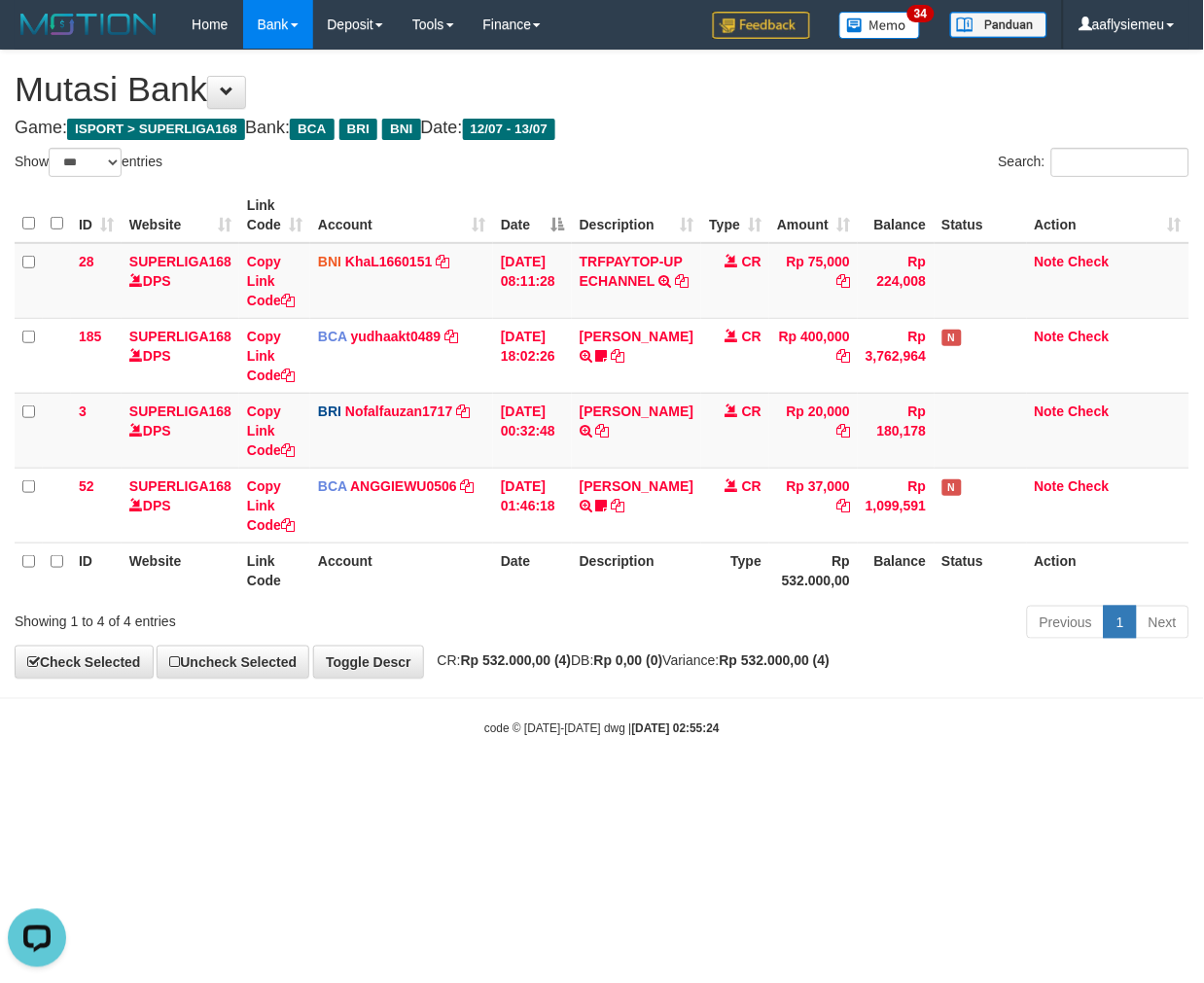 click on "**********" at bounding box center (602, 364) 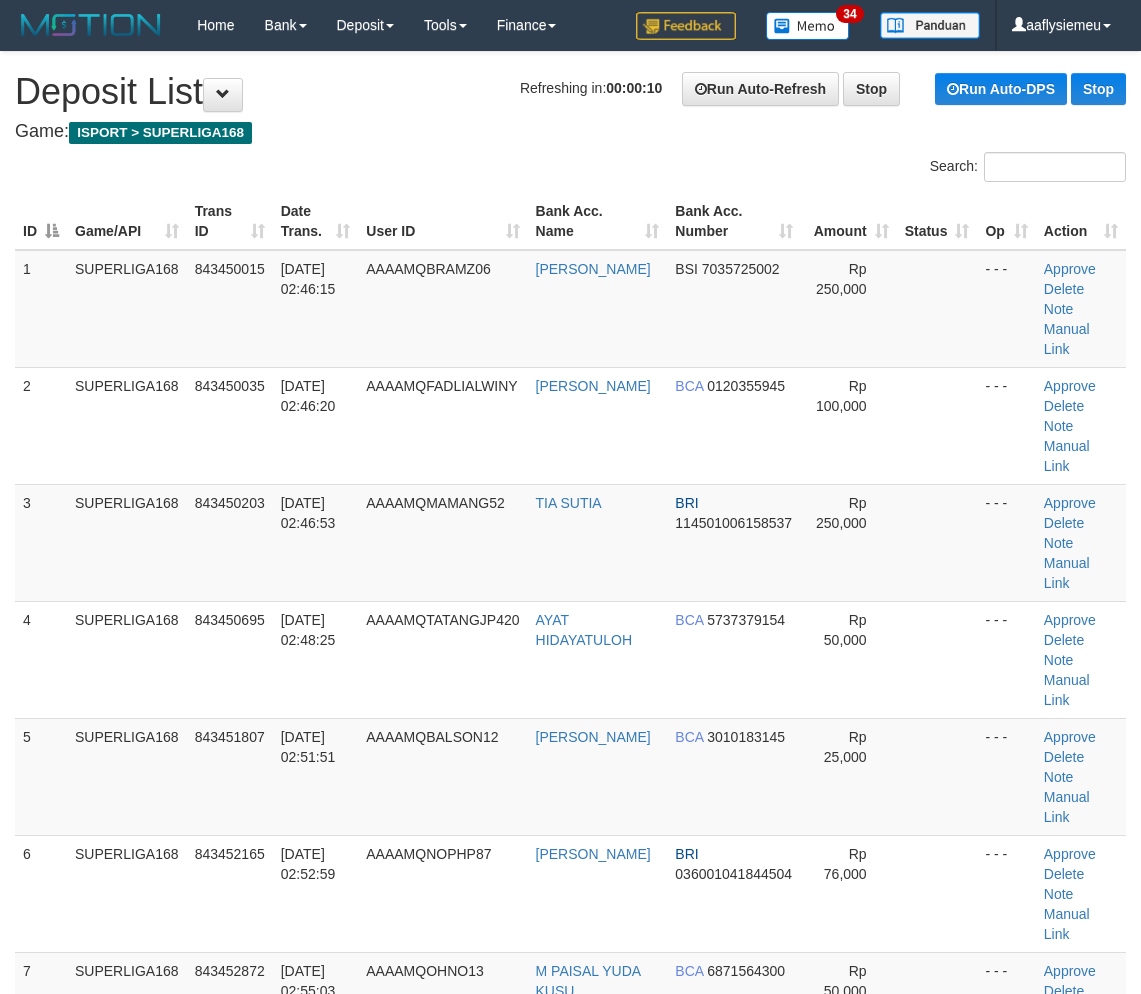 scroll, scrollTop: 0, scrollLeft: 0, axis: both 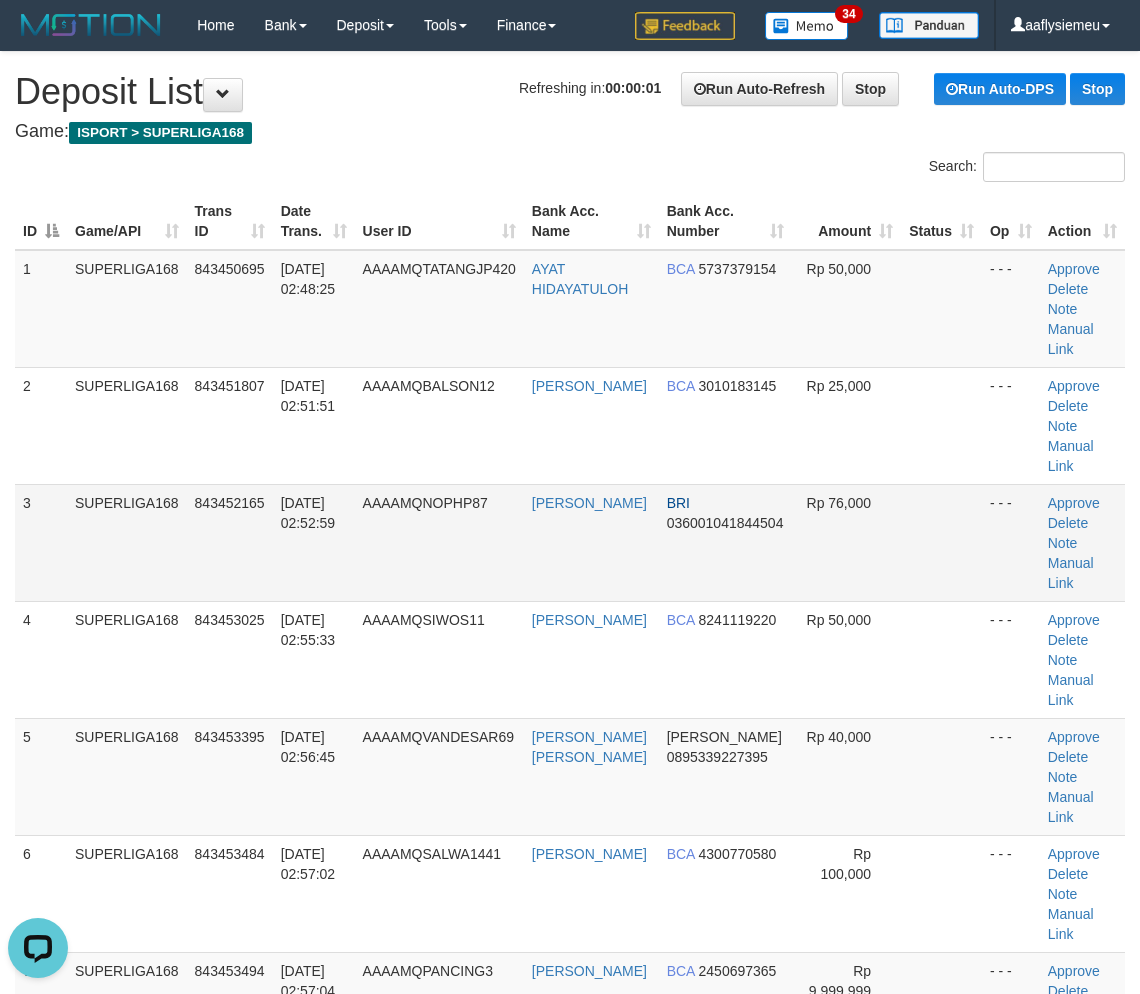 click on "843452165" at bounding box center (230, 542) 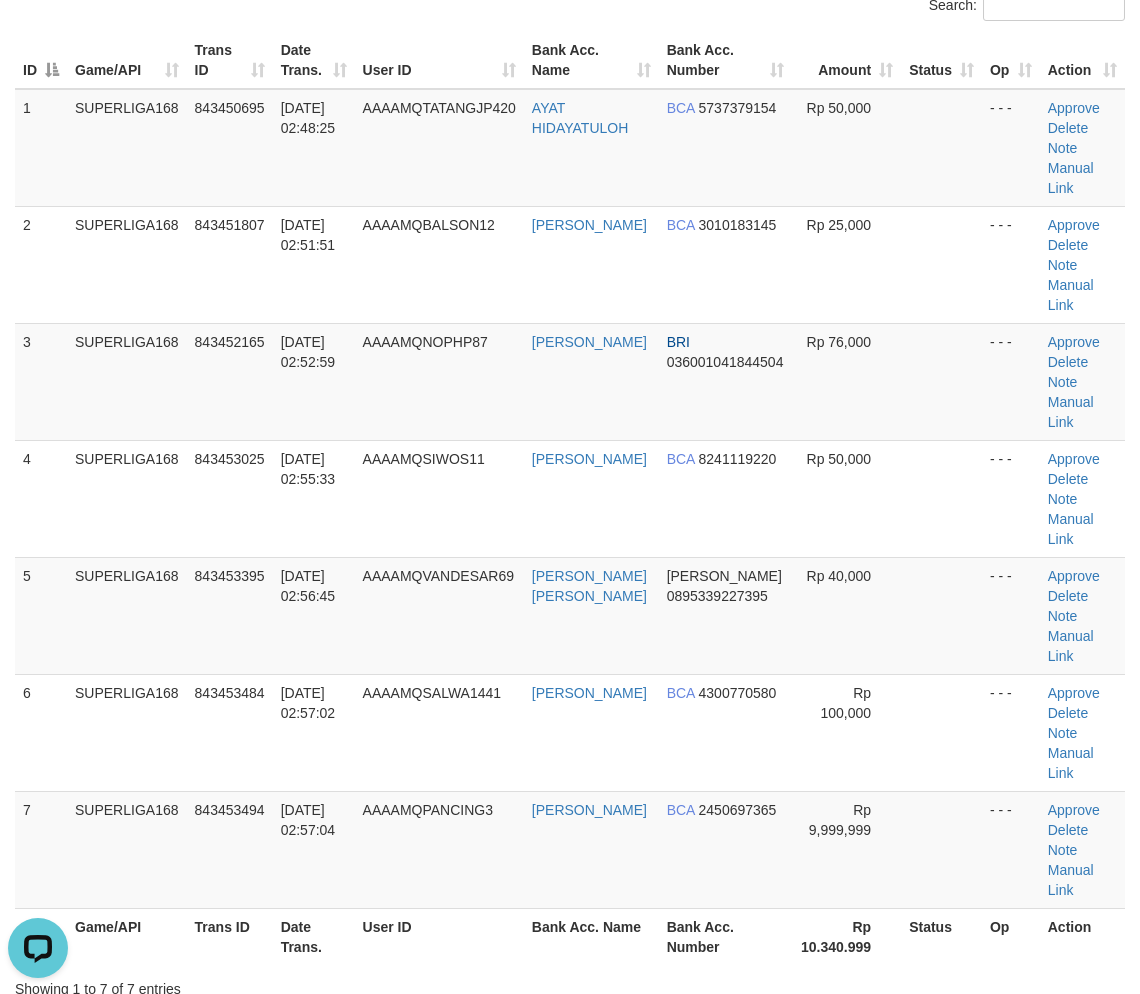scroll, scrollTop: 333, scrollLeft: 0, axis: vertical 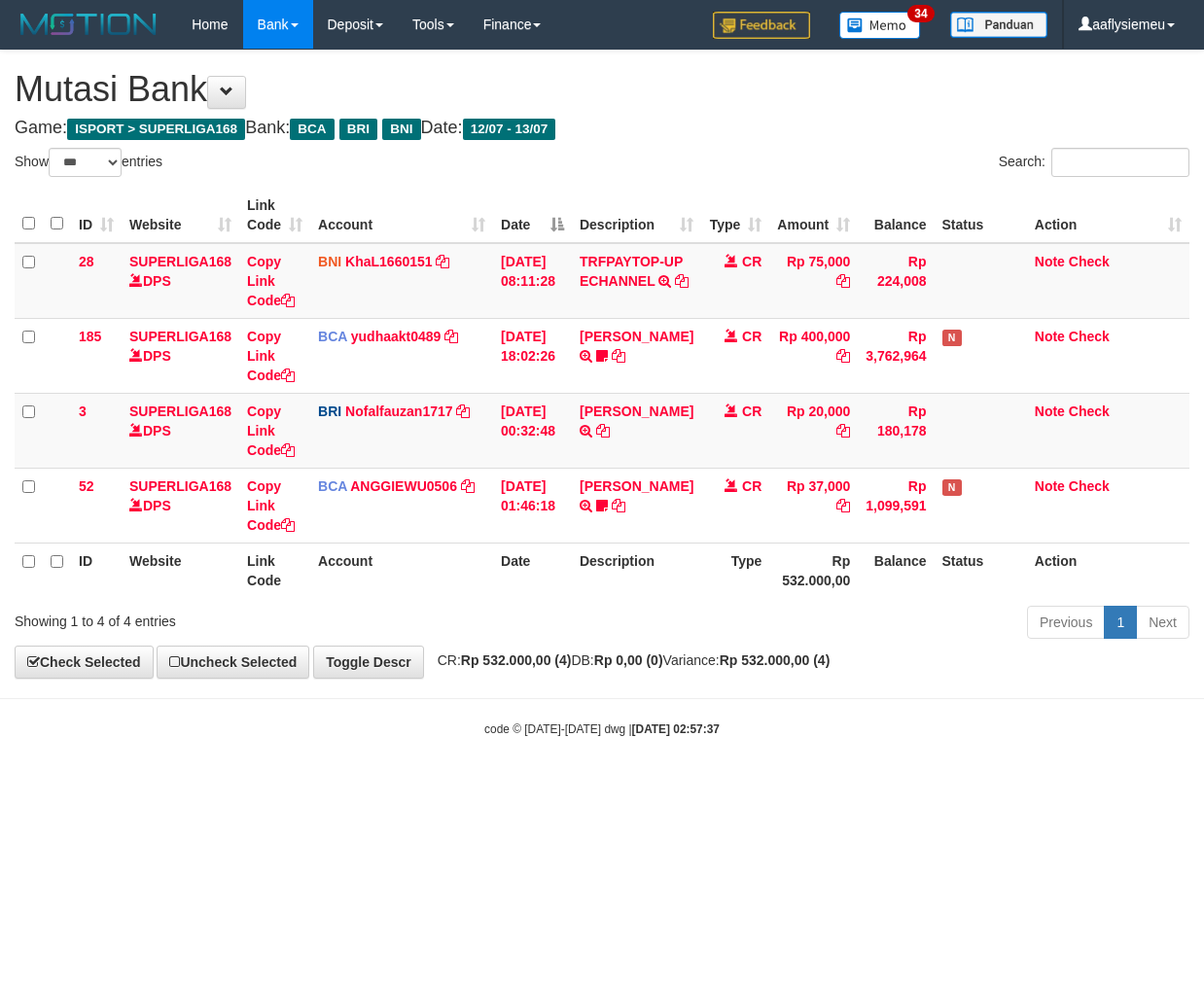 select on "***" 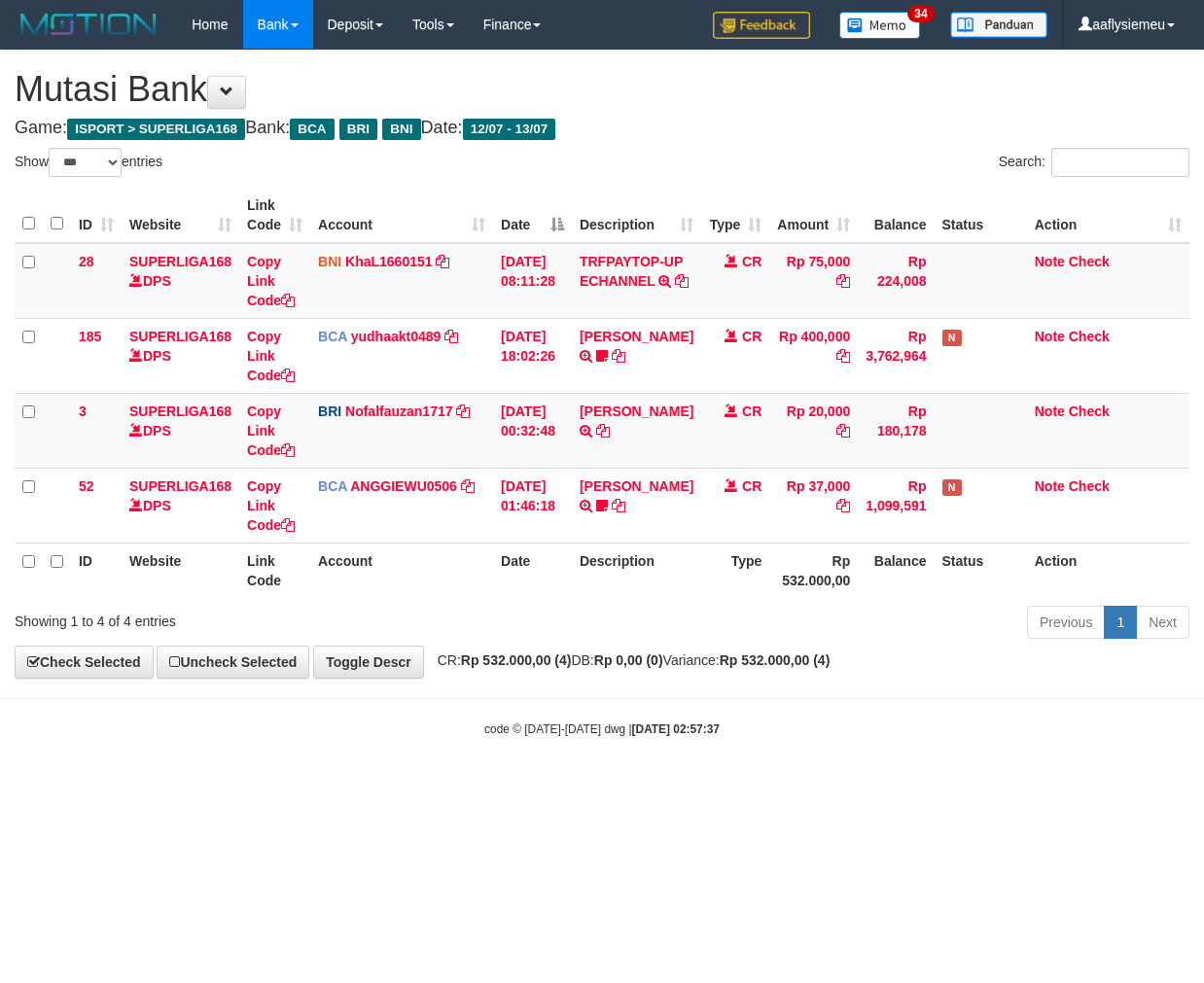 scroll, scrollTop: 0, scrollLeft: 0, axis: both 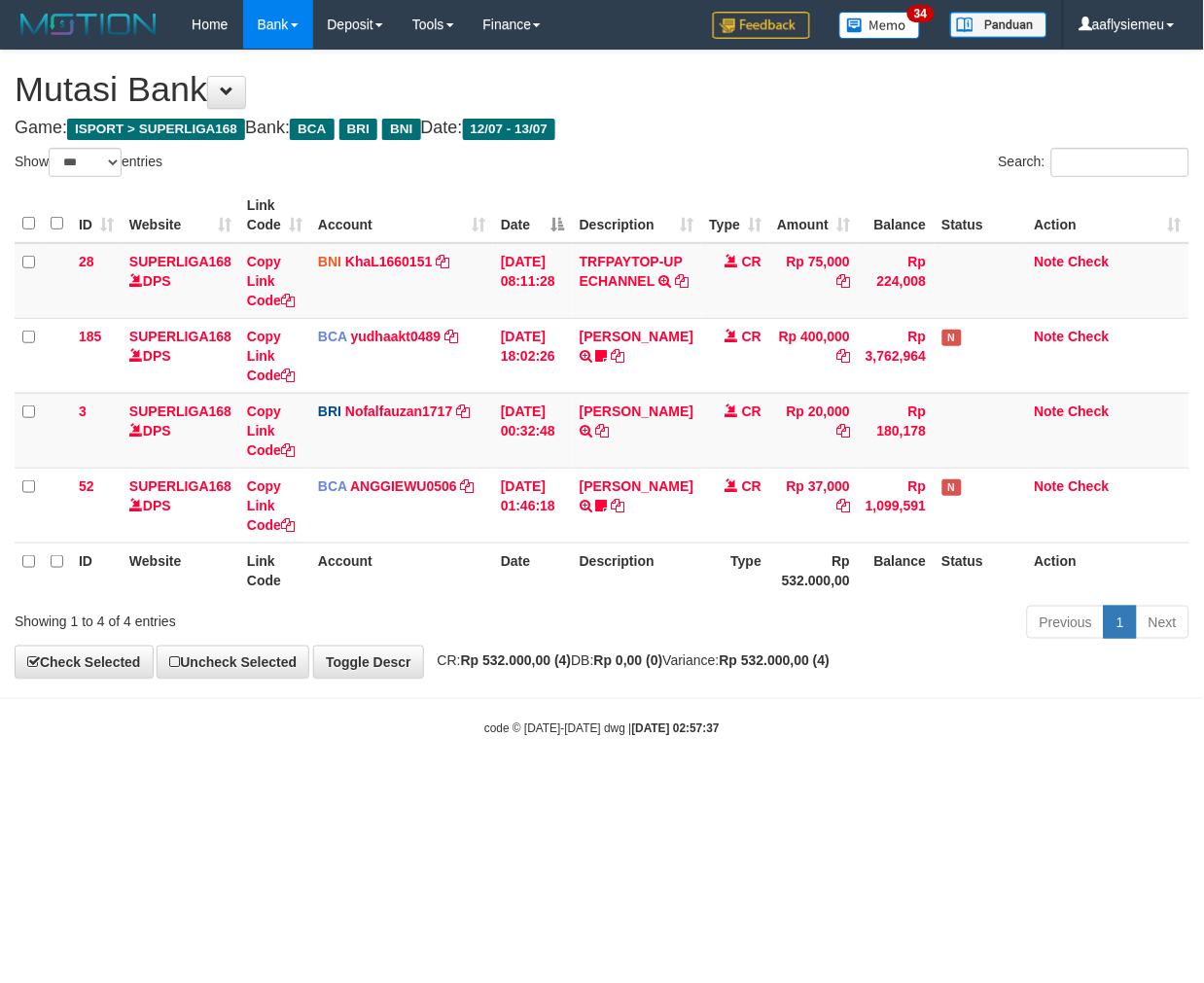 click on "Toggle navigation
Home
Bank
Account List
Load
By Website
Group
[ISPORT]													SUPERLIGA168
By Load Group (DPS)
34" at bounding box center (602, 393) 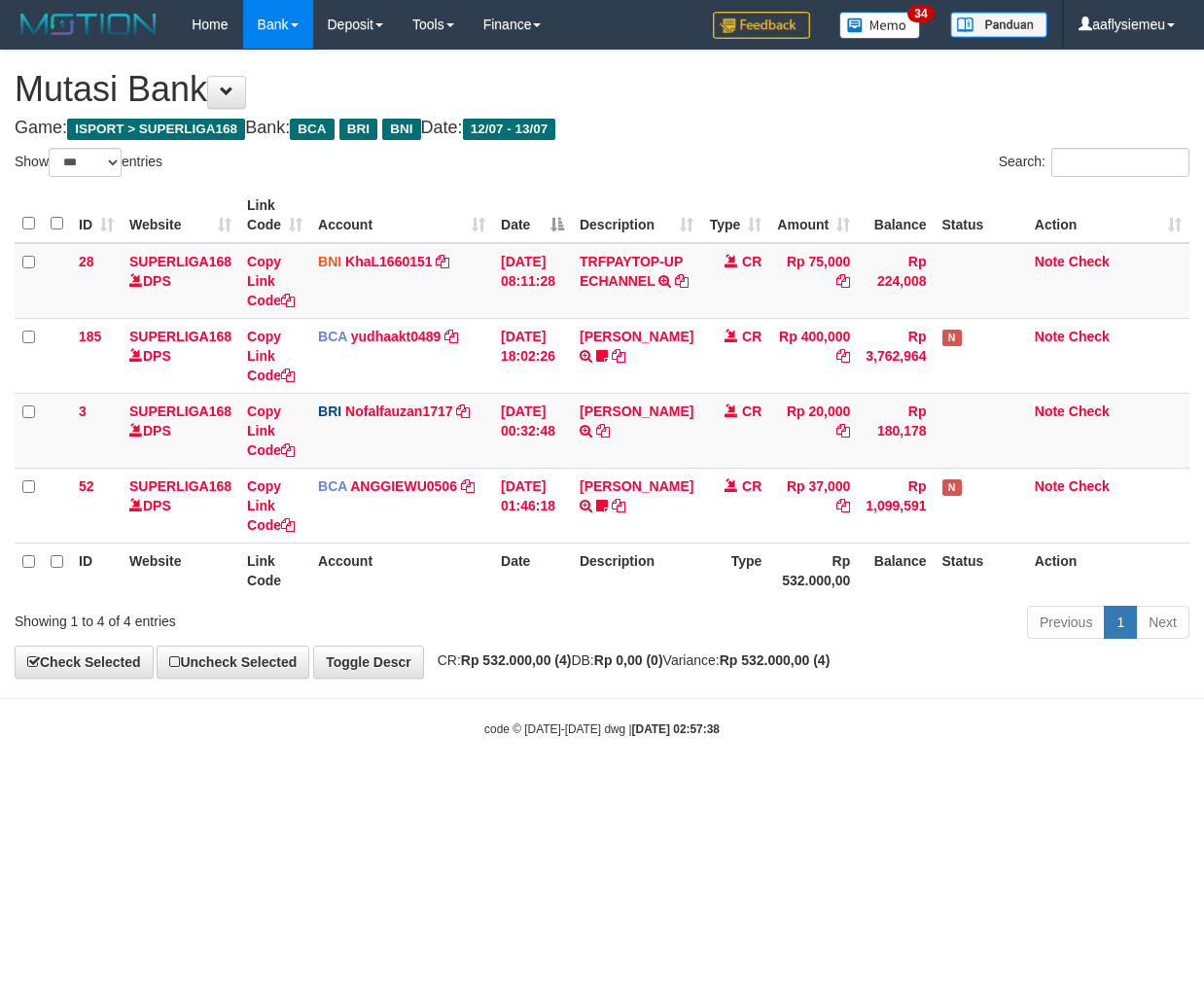 select on "***" 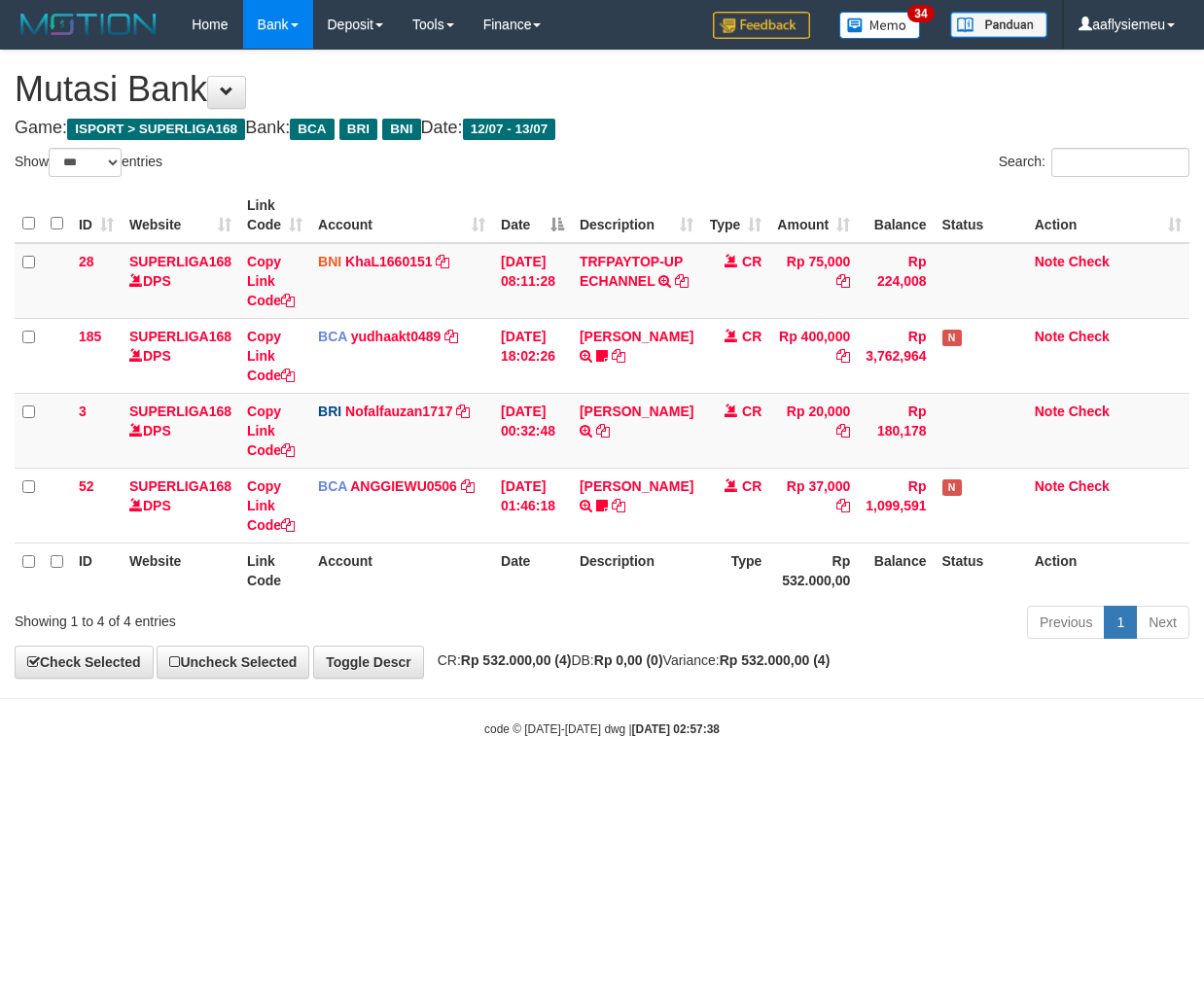 scroll, scrollTop: 0, scrollLeft: 0, axis: both 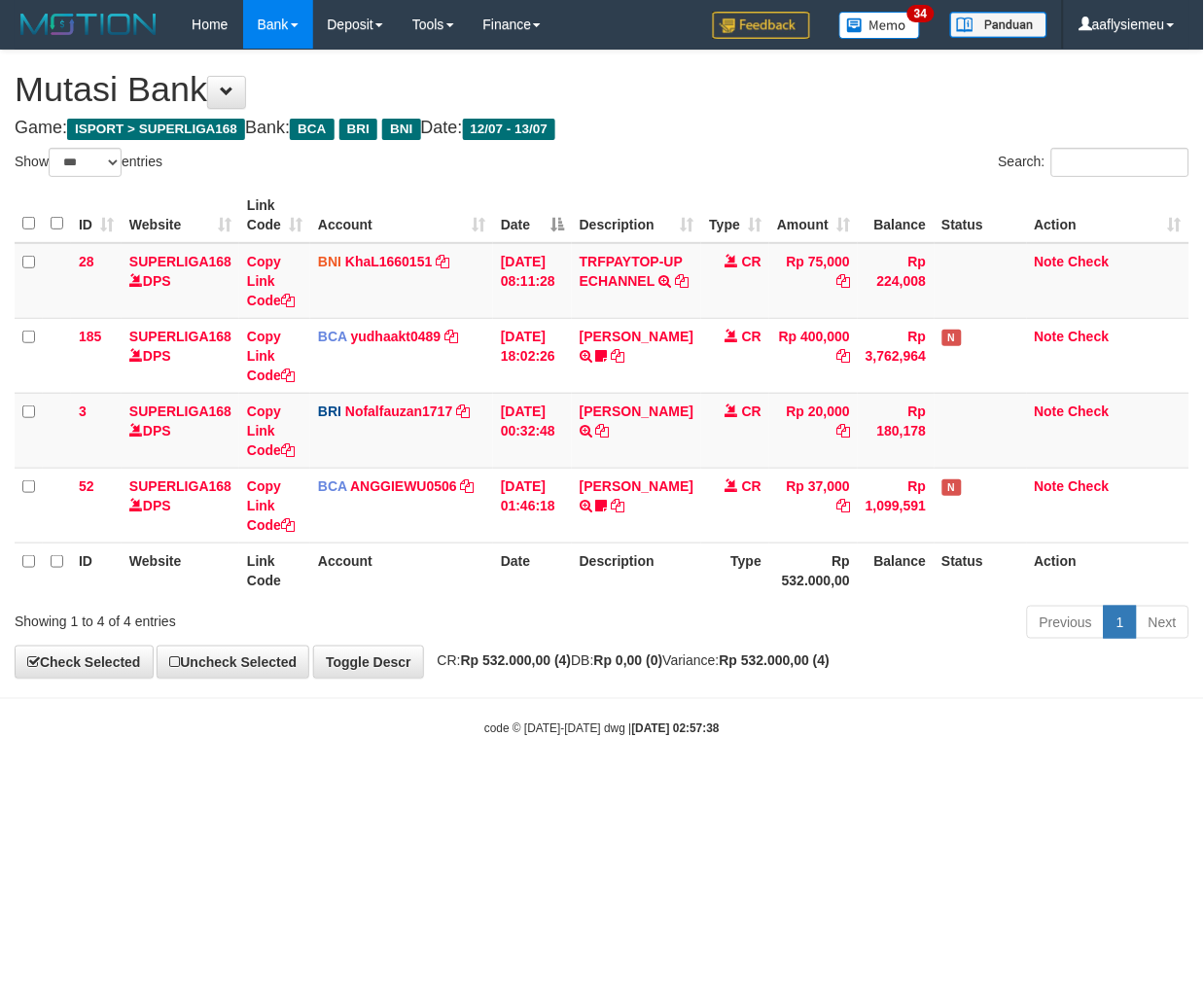 click on "Toggle navigation
Home
Bank
Account List
Load
By Website
Group
[ISPORT]													SUPERLIGA168
By Load Group (DPS)
34" at bounding box center [602, 393] 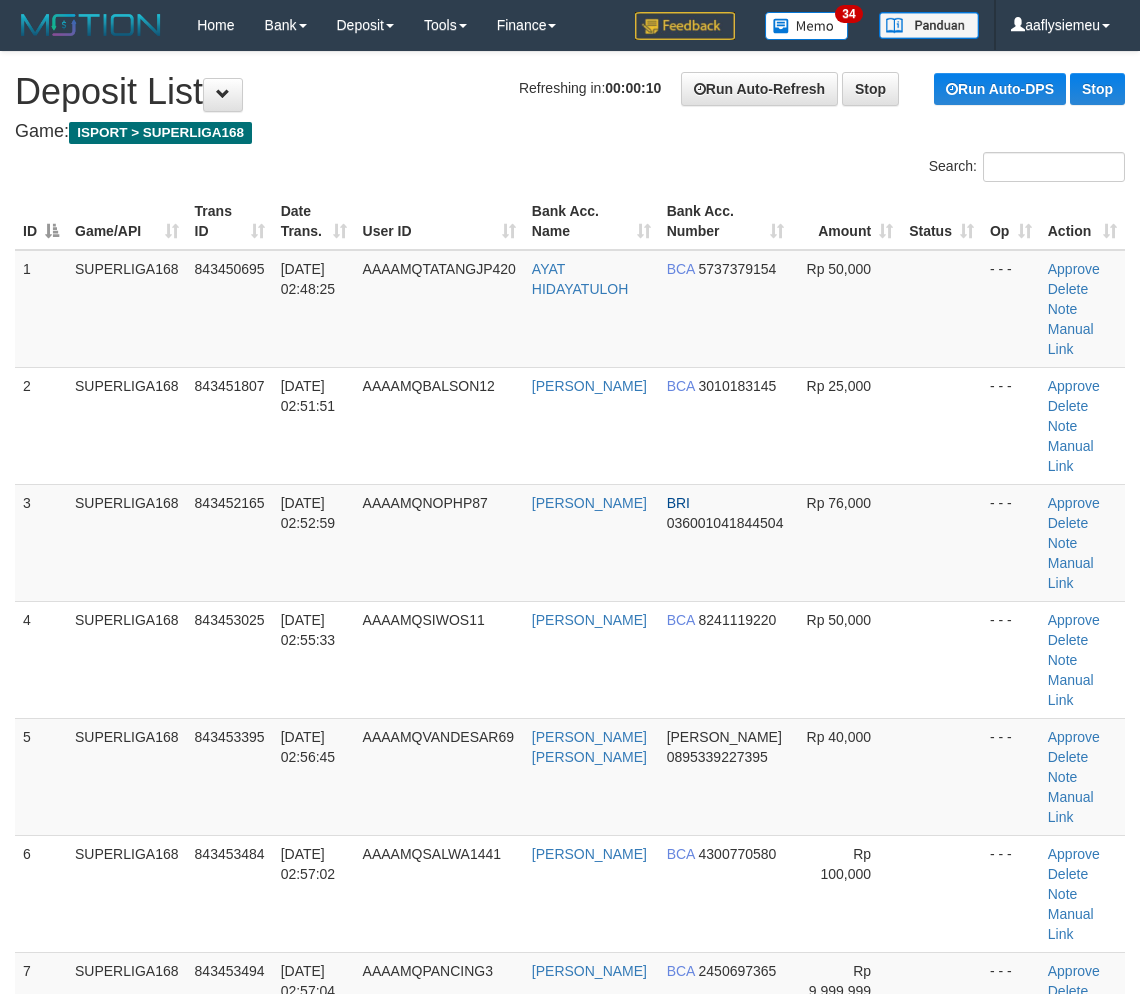 scroll, scrollTop: 1021, scrollLeft: 0, axis: vertical 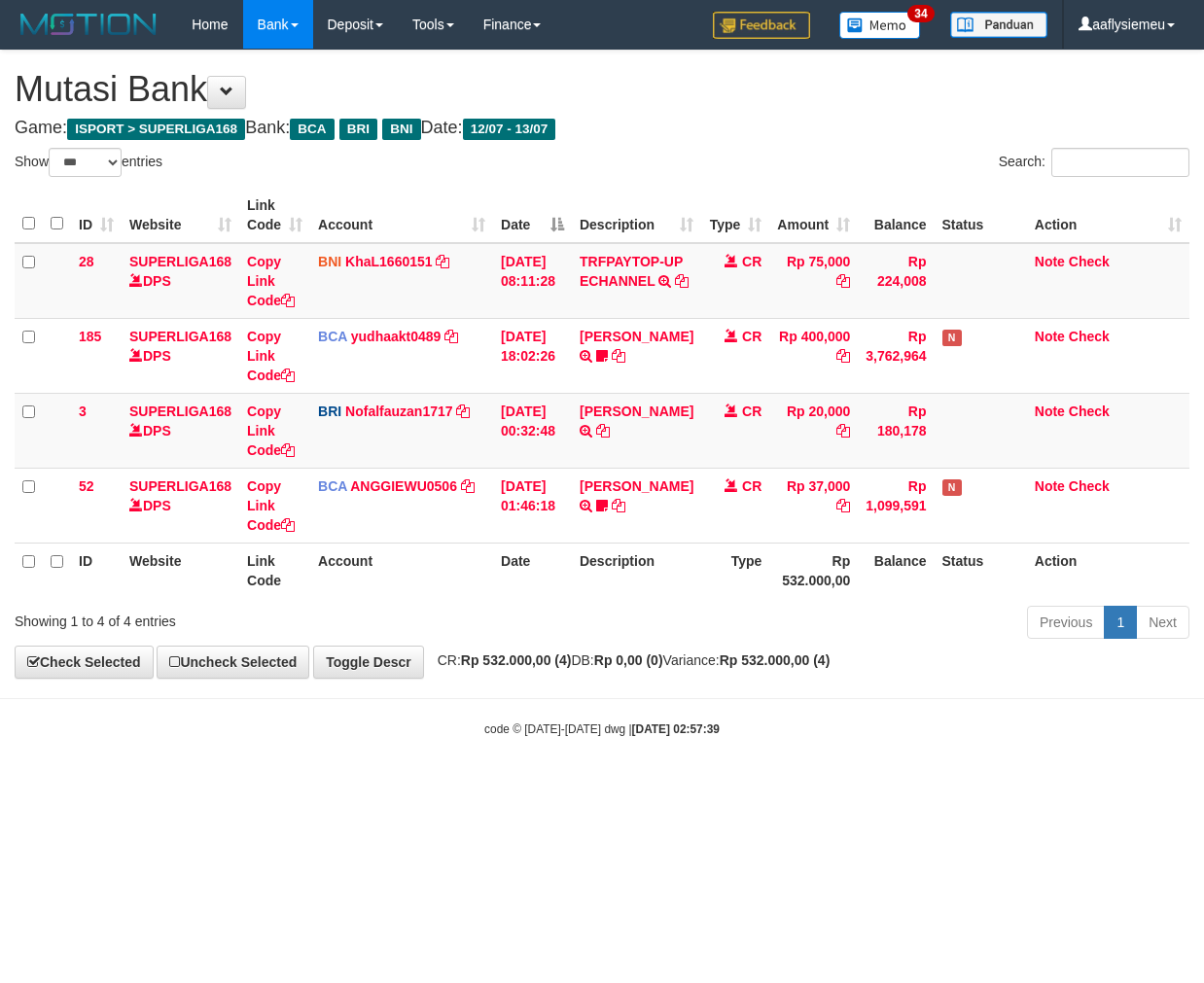select on "***" 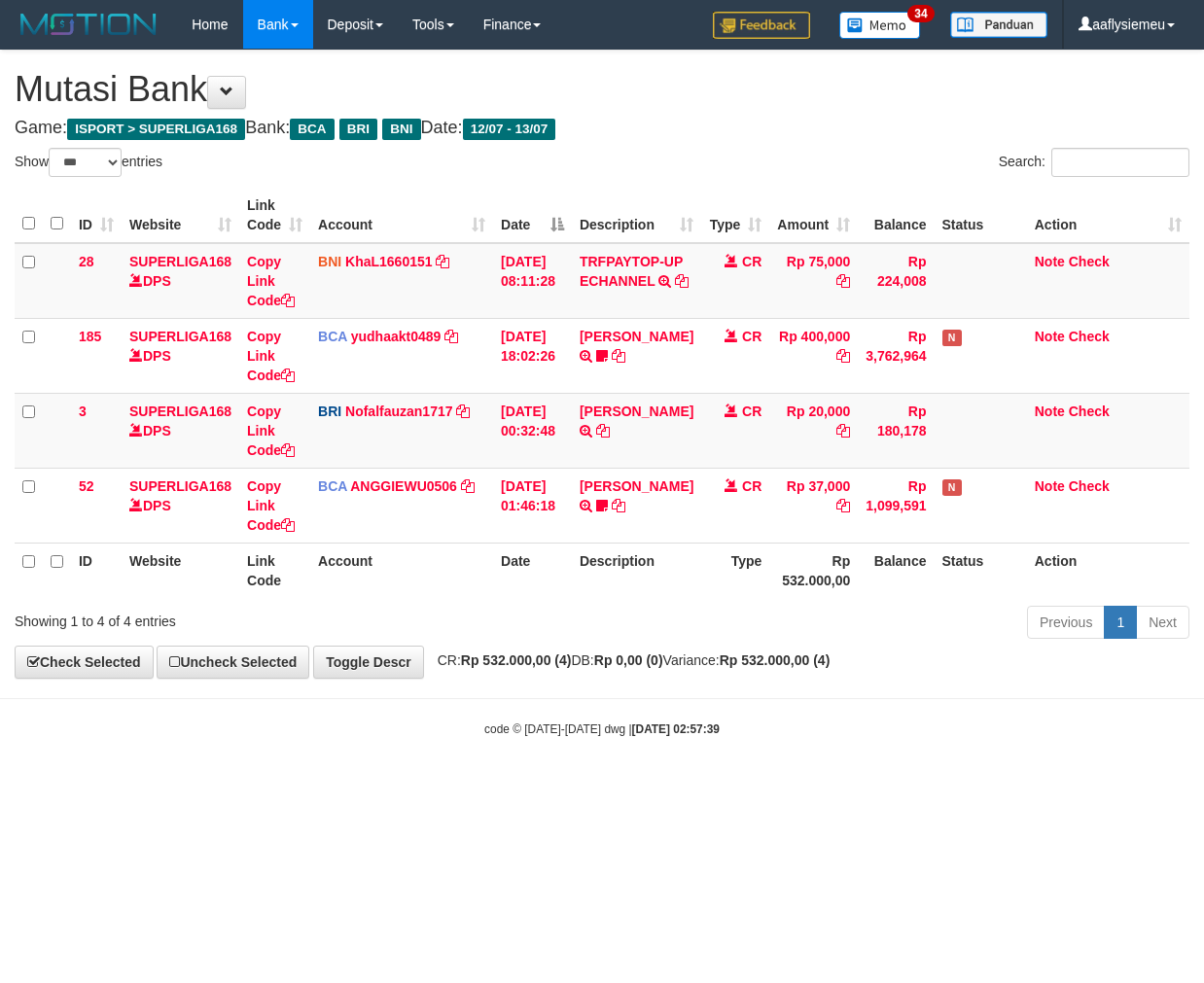 scroll, scrollTop: 0, scrollLeft: 0, axis: both 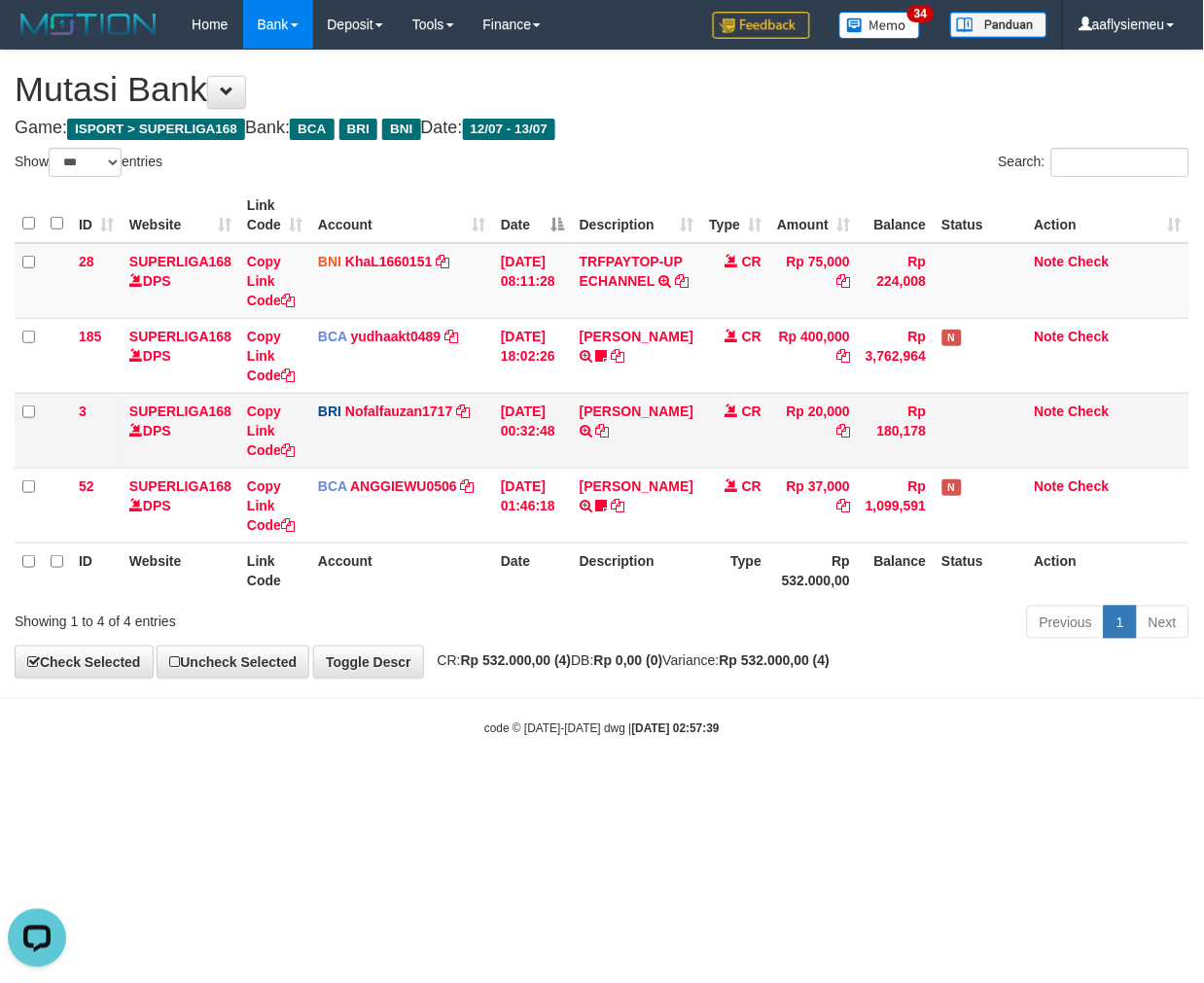 drag, startPoint x: 707, startPoint y: 115, endPoint x: 747, endPoint y: 441, distance: 328.44482 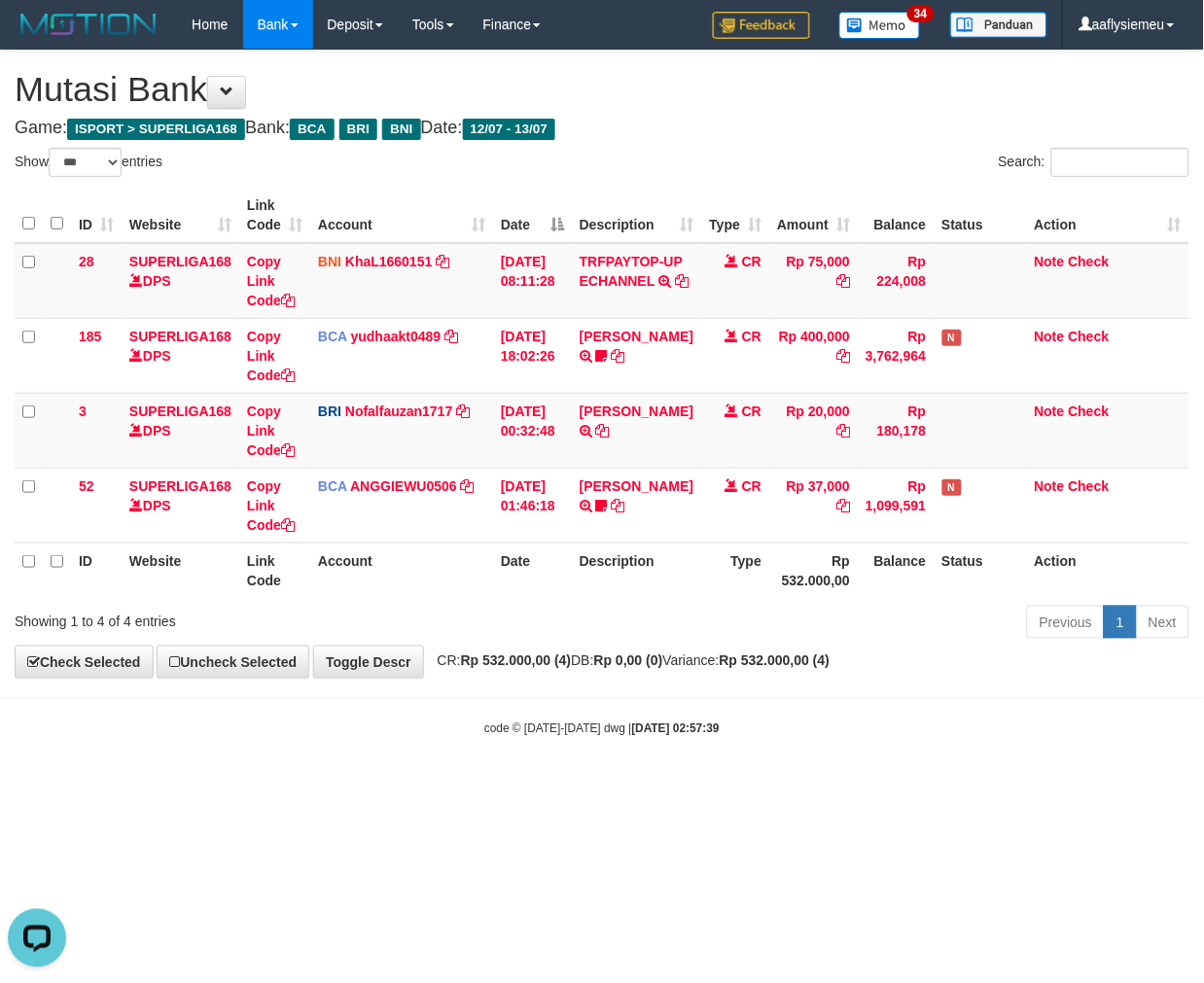 drag, startPoint x: 732, startPoint y: 571, endPoint x: 783, endPoint y: 567, distance: 51.156622 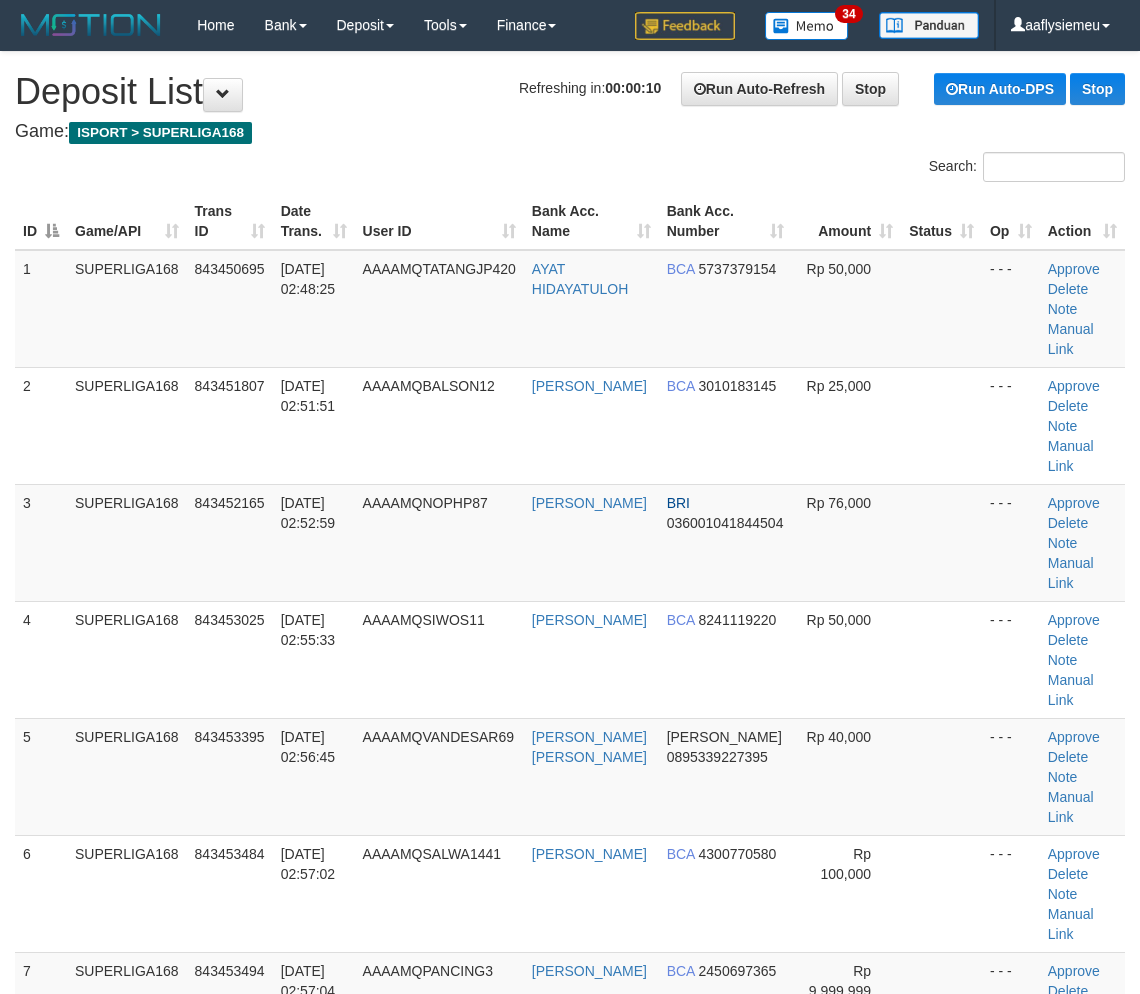 scroll, scrollTop: 0, scrollLeft: 0, axis: both 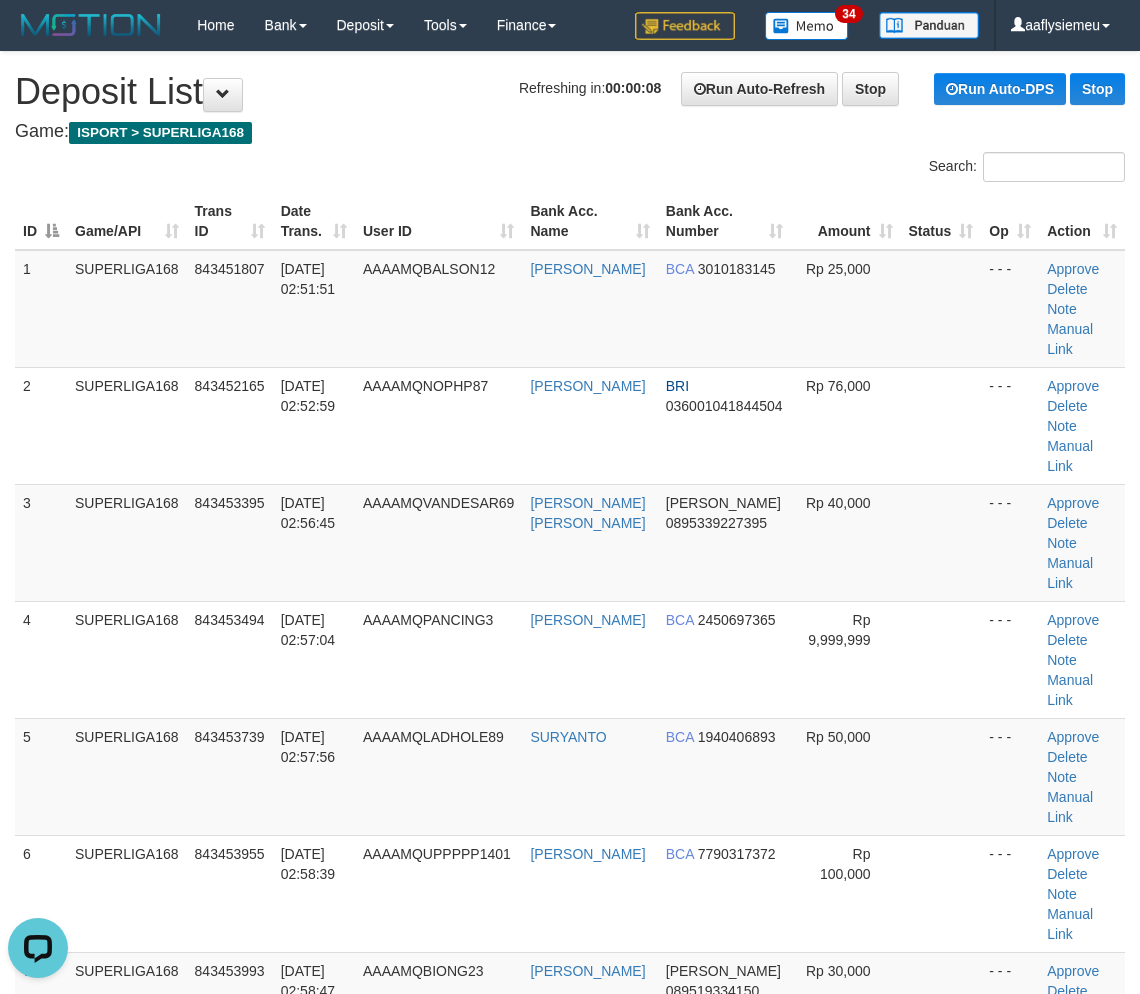 drag, startPoint x: 304, startPoint y: 396, endPoint x: 0, endPoint y: 511, distance: 325.02463 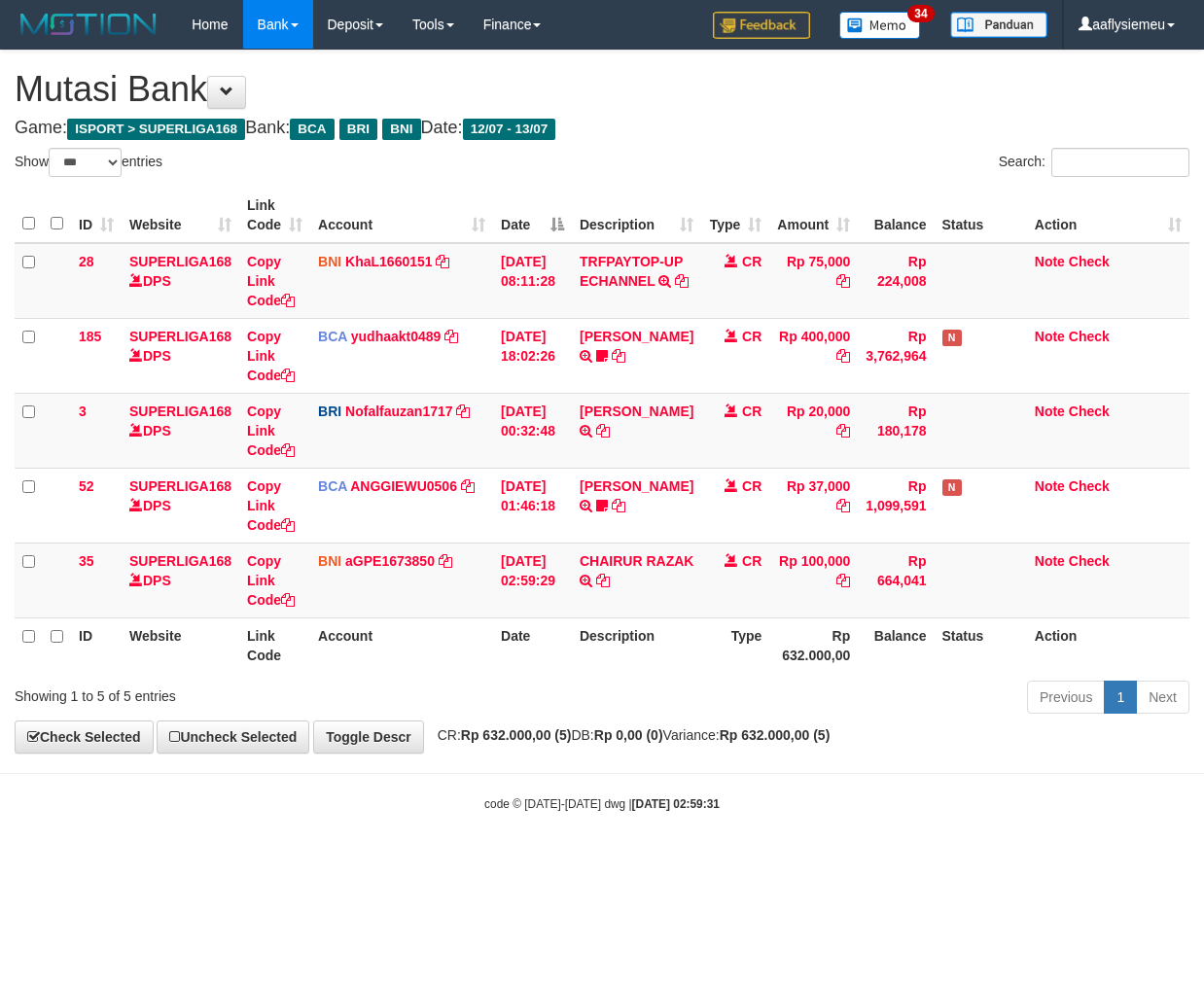 select on "***" 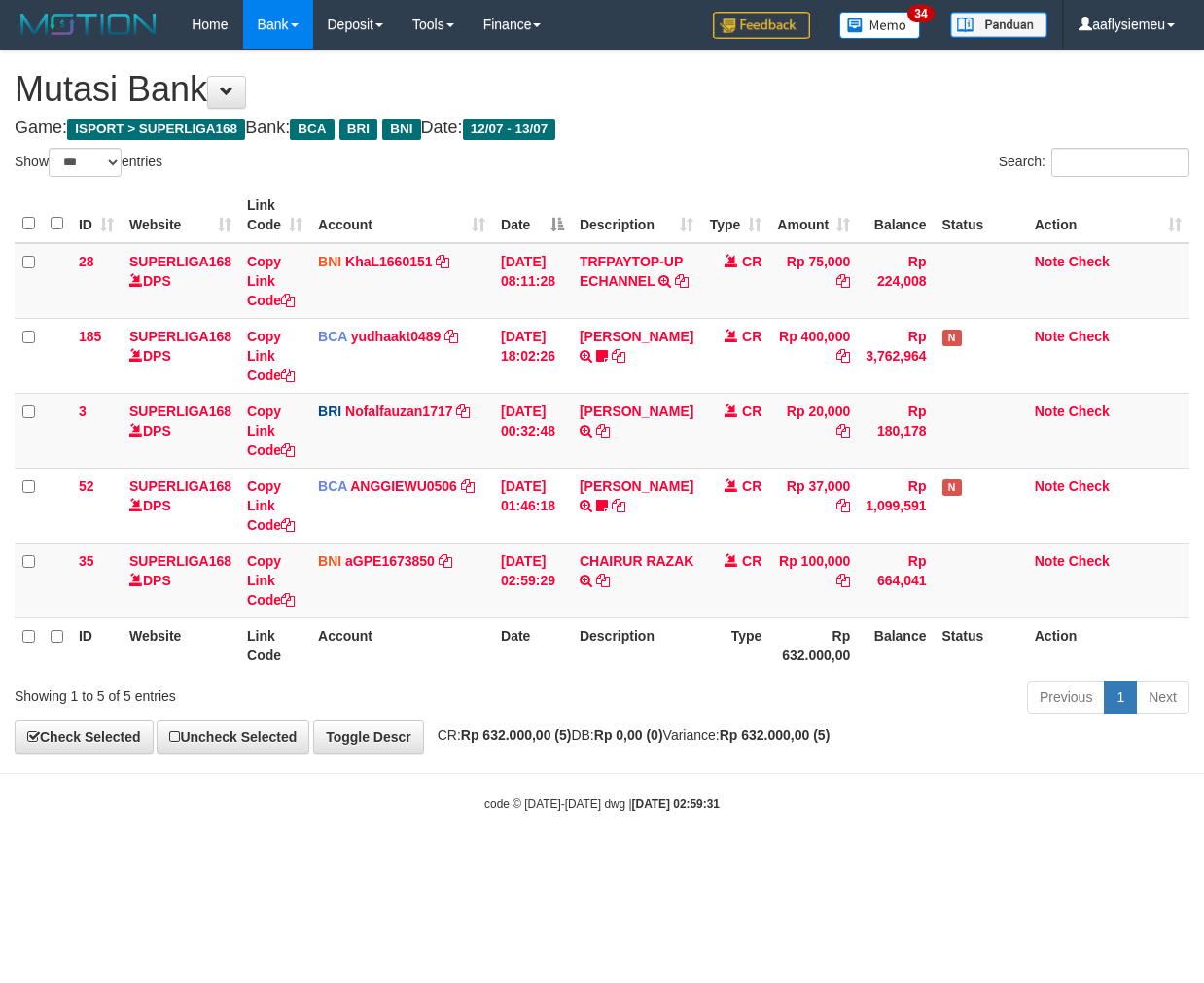 scroll, scrollTop: 0, scrollLeft: 0, axis: both 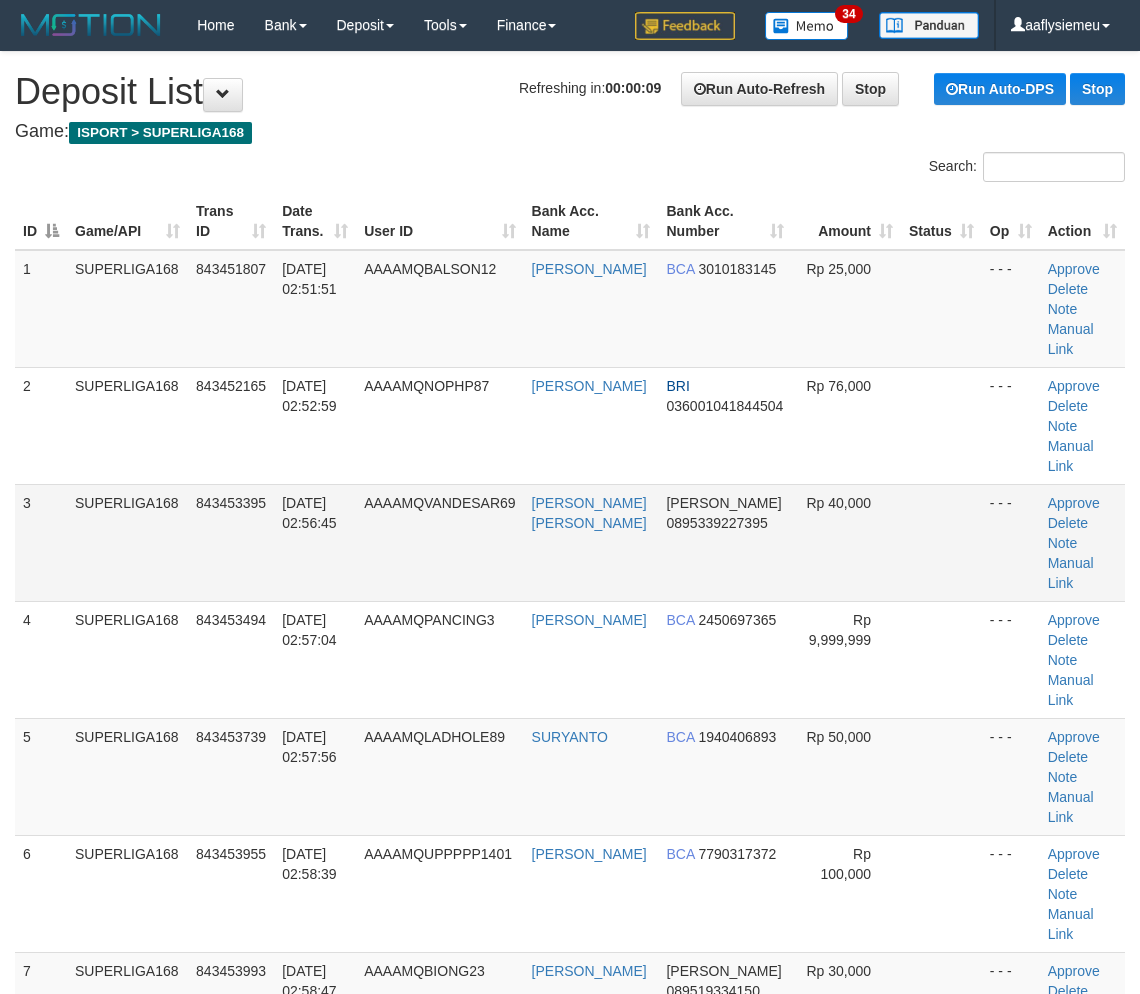 drag, startPoint x: 432, startPoint y: 526, endPoint x: 412, endPoint y: 540, distance: 24.41311 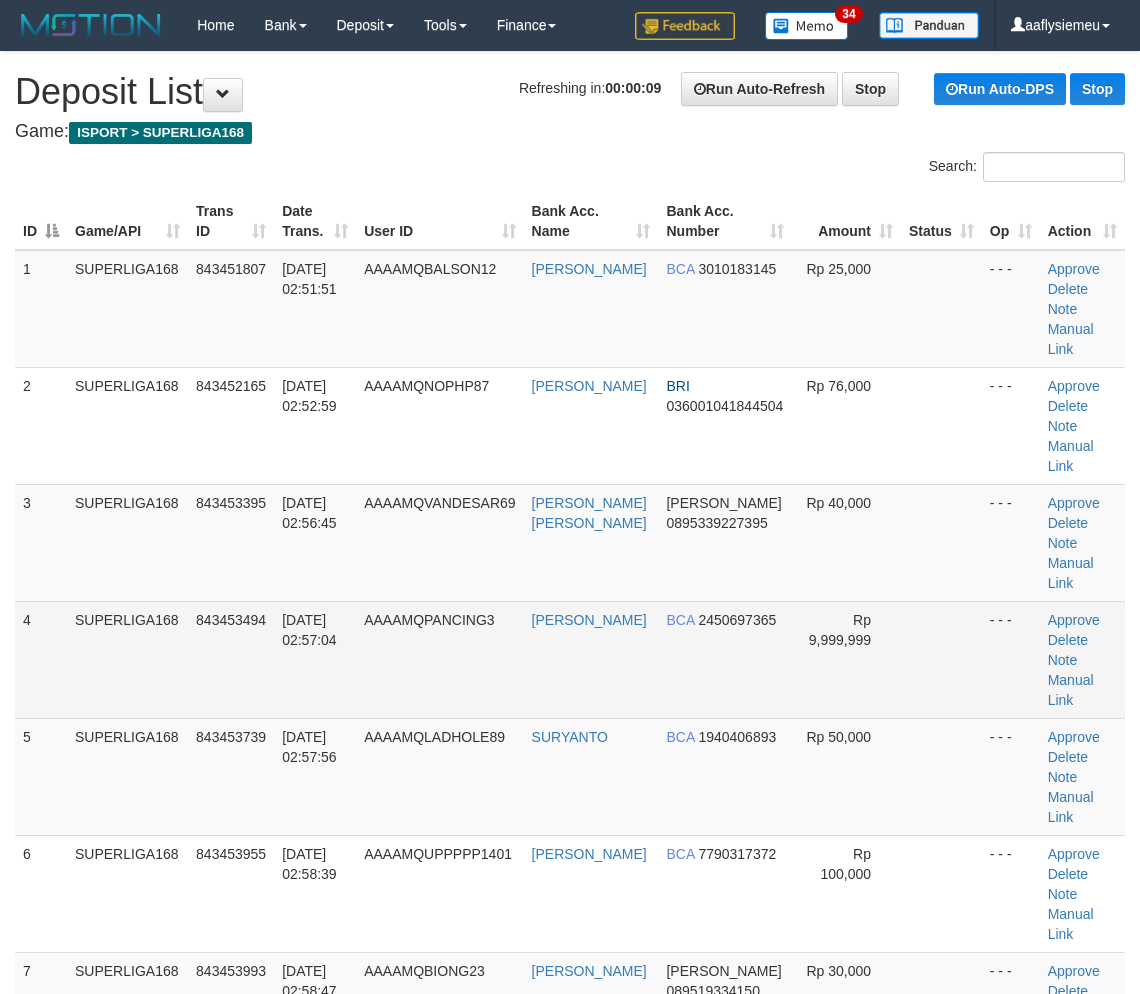 drag, startPoint x: 226, startPoint y: 592, endPoint x: 192, endPoint y: 615, distance: 41.04875 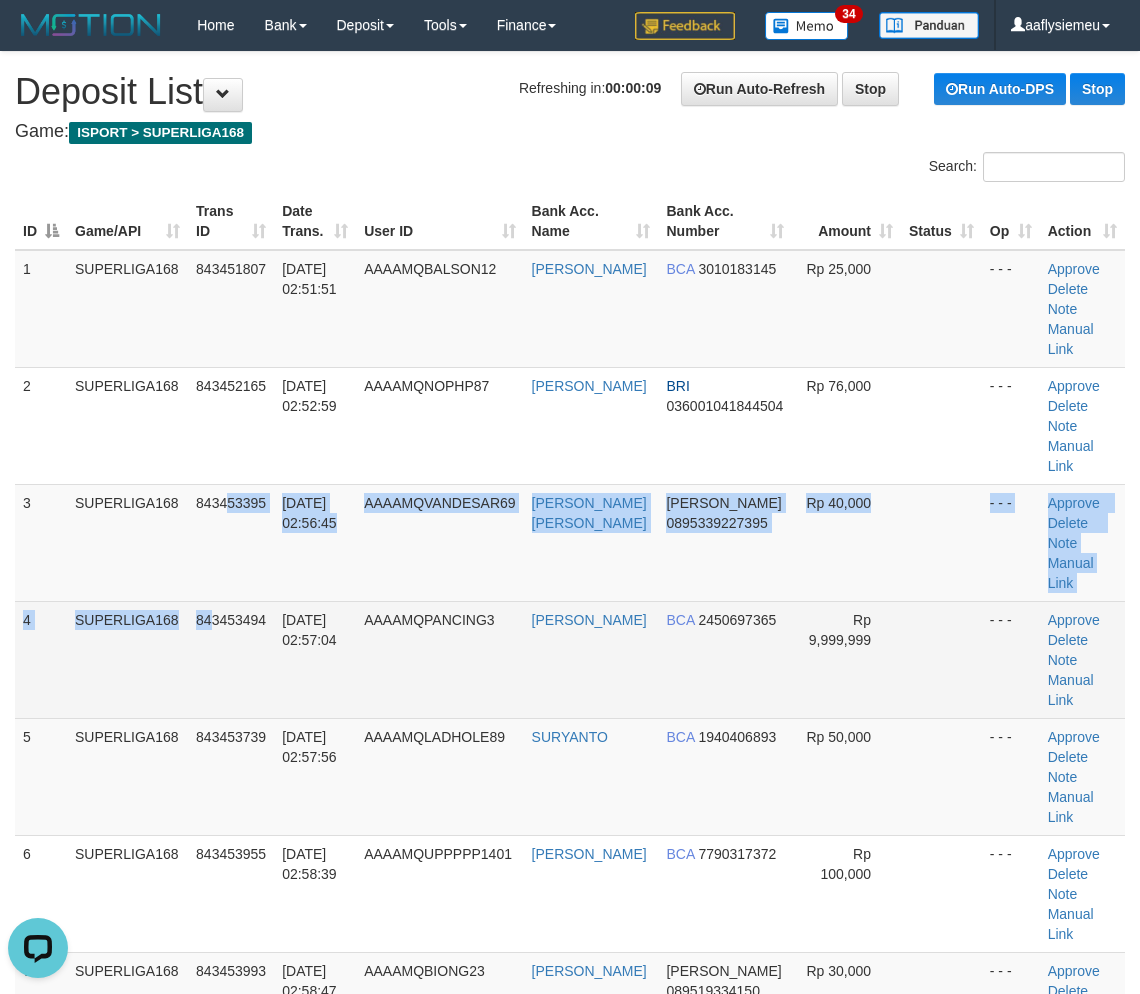 scroll, scrollTop: 0, scrollLeft: 0, axis: both 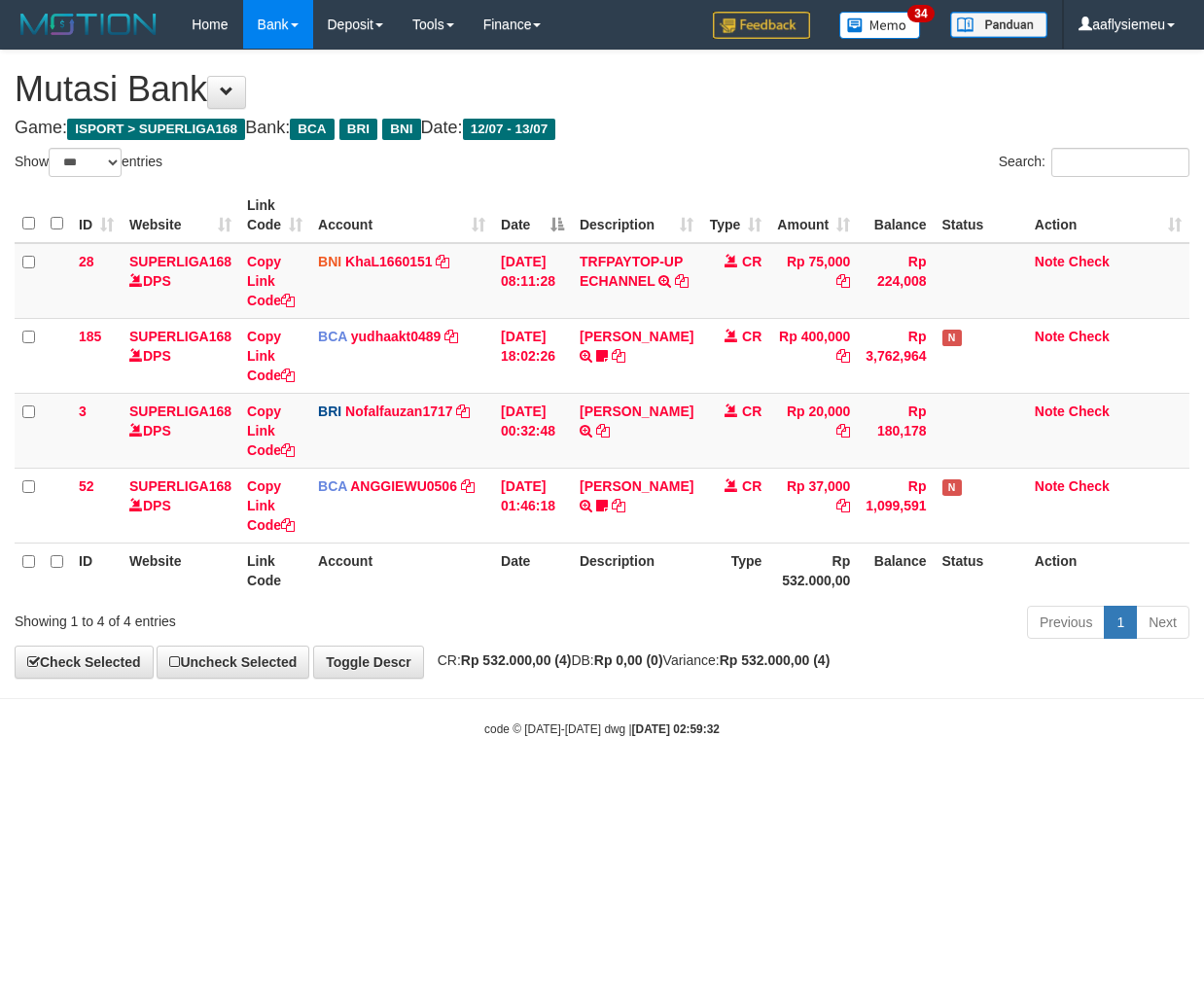 select on "***" 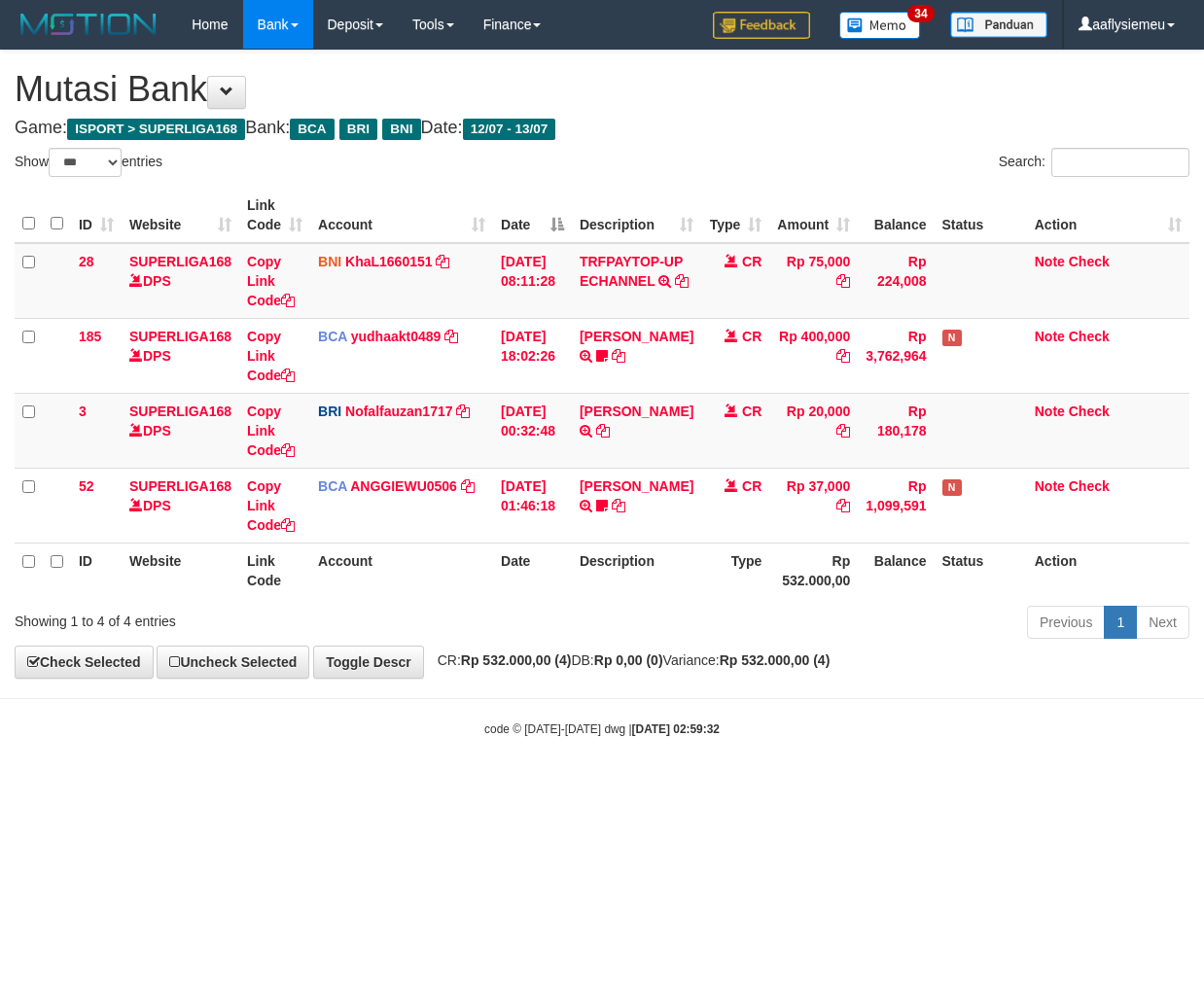scroll, scrollTop: 0, scrollLeft: 0, axis: both 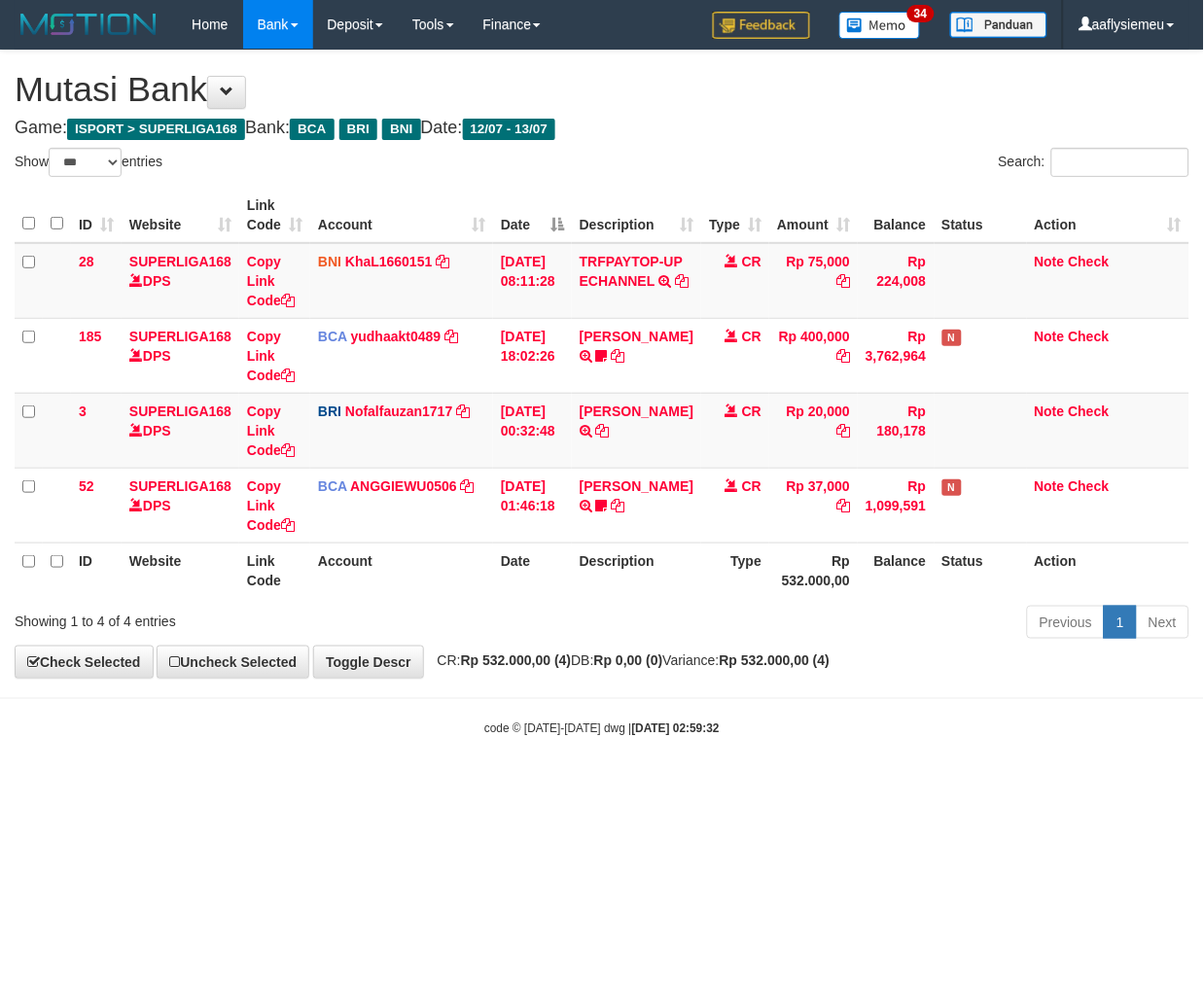 click on "code © 2012-2018 dwg |  2025/07/13 02:59:32" at bounding box center [602, 728] 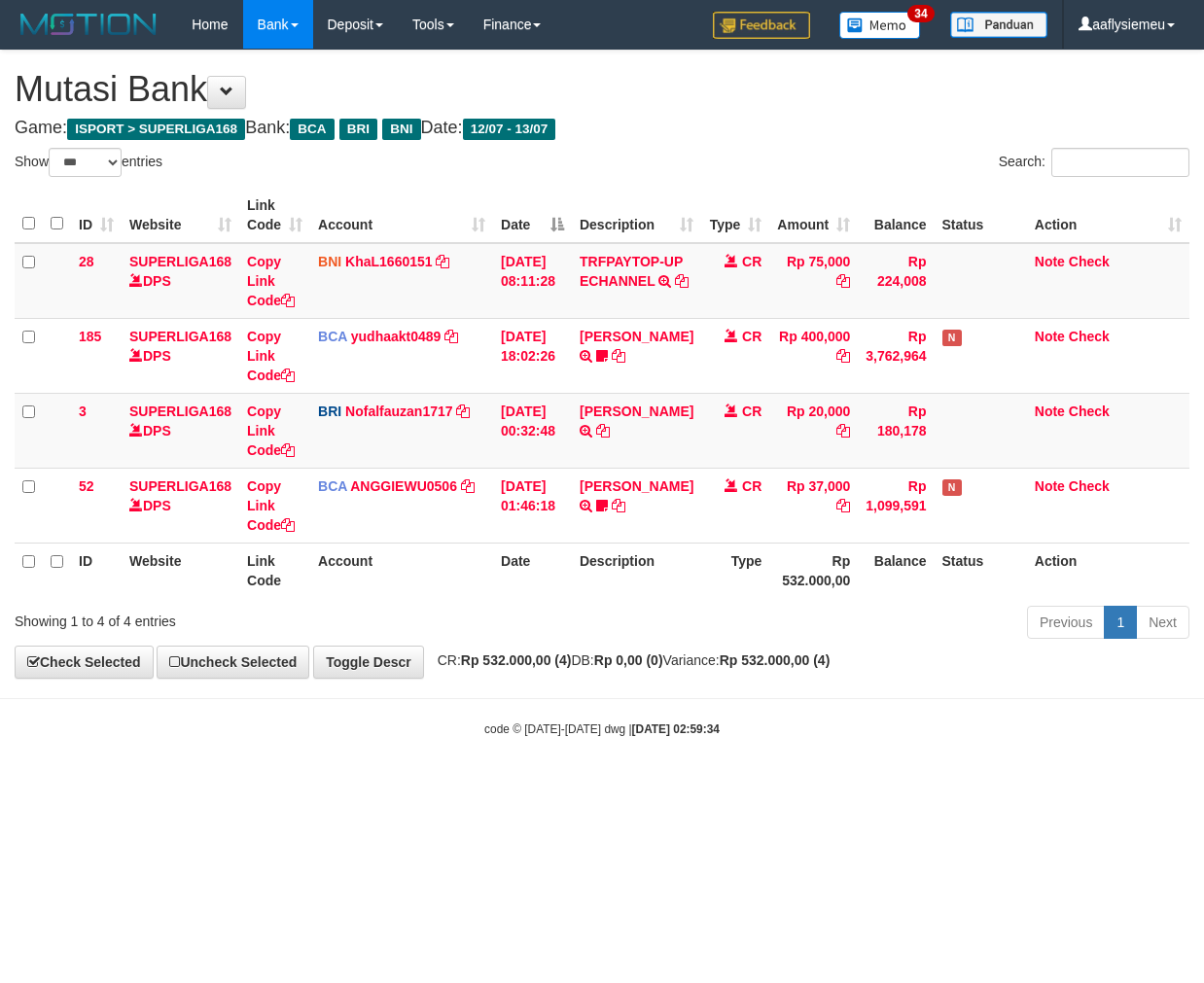 select on "***" 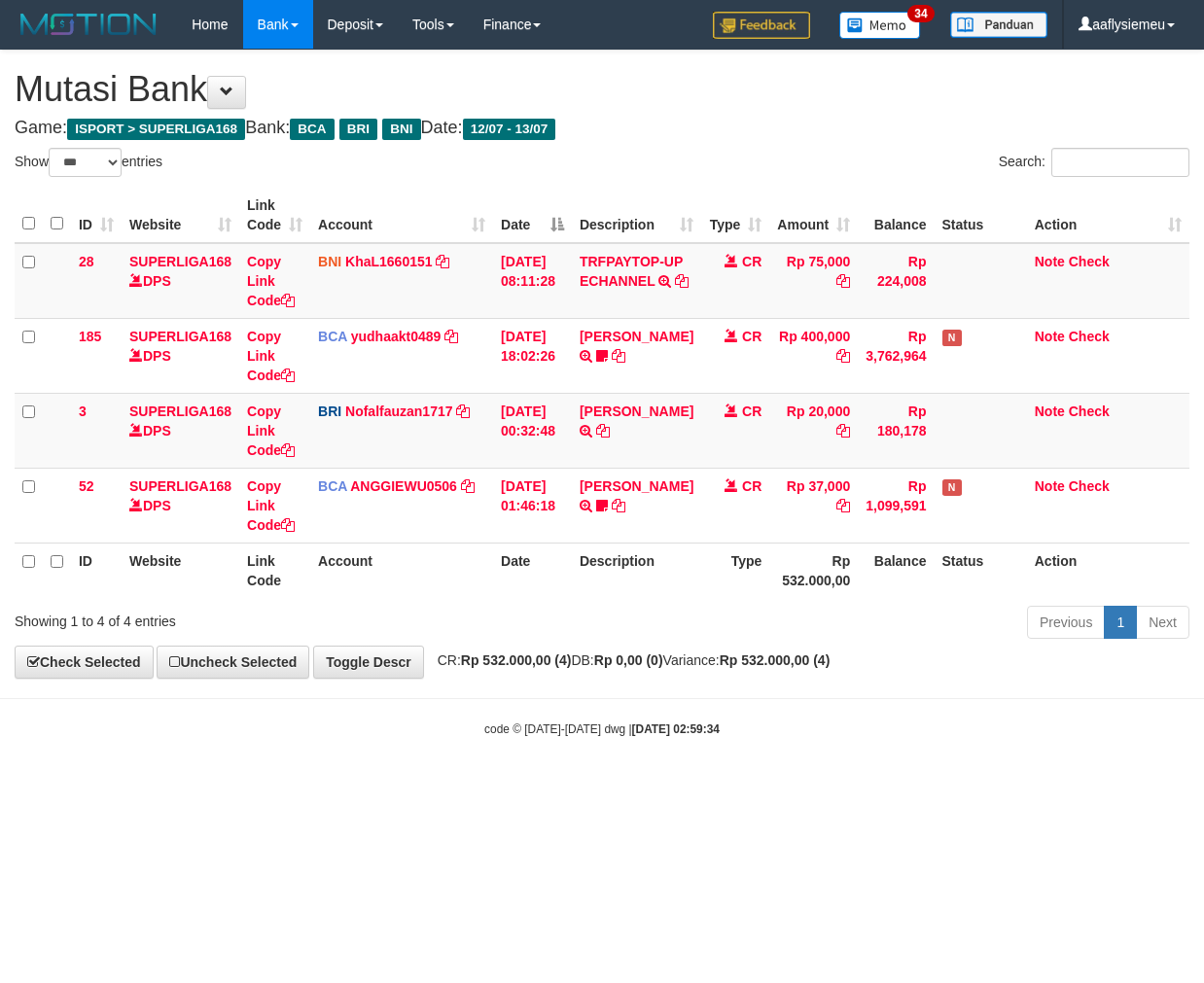 scroll, scrollTop: 0, scrollLeft: 0, axis: both 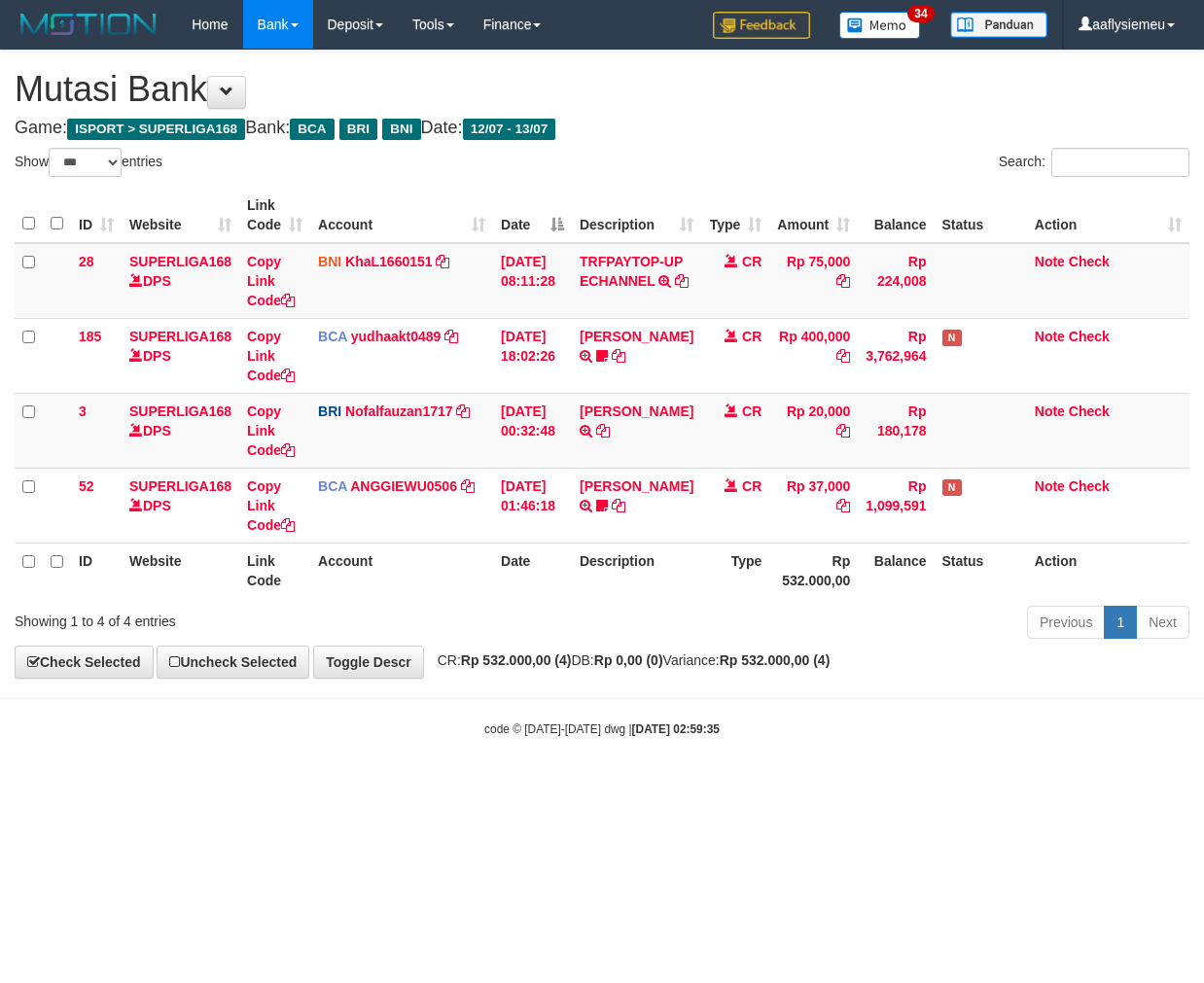 select on "***" 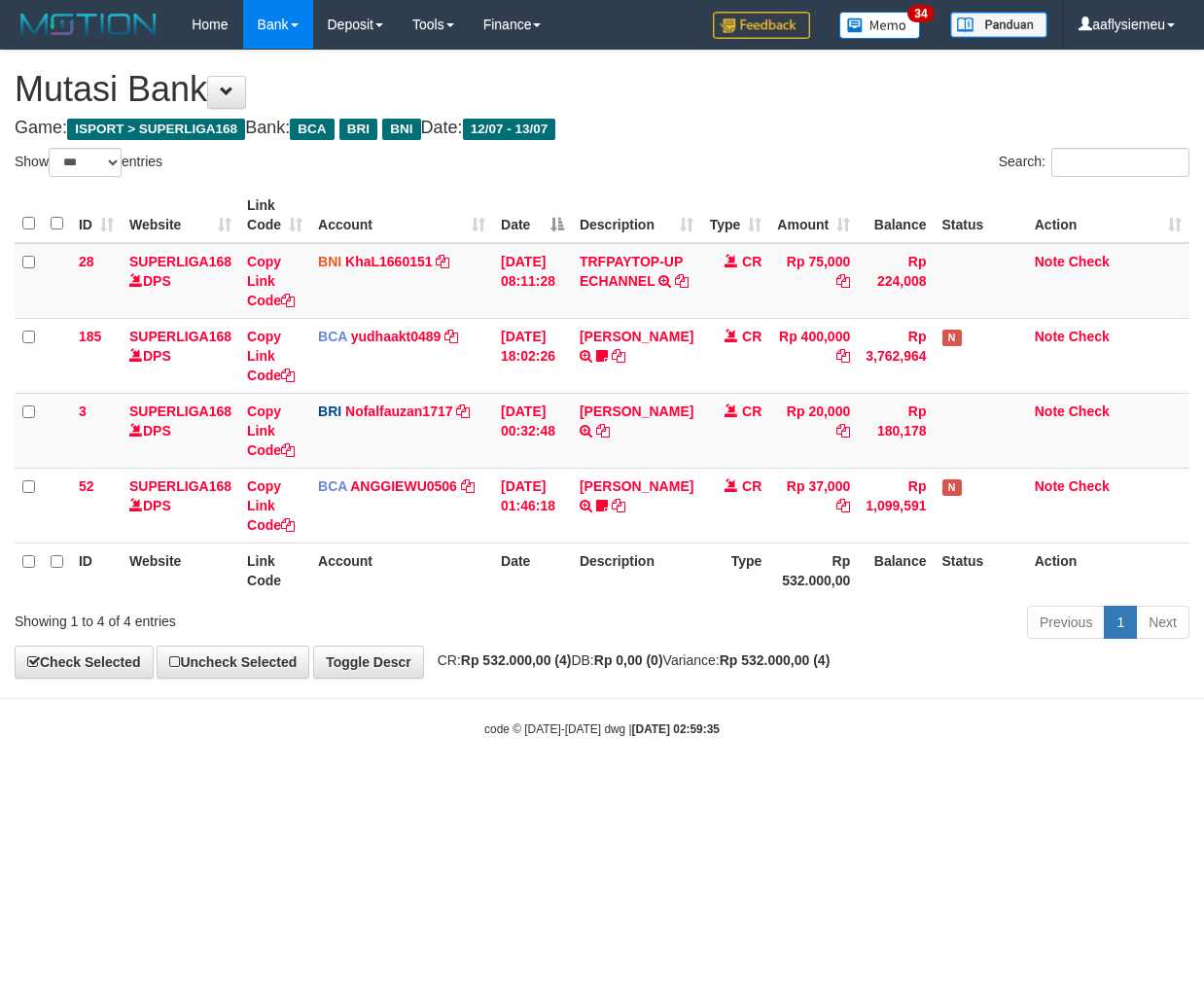 scroll, scrollTop: 0, scrollLeft: 0, axis: both 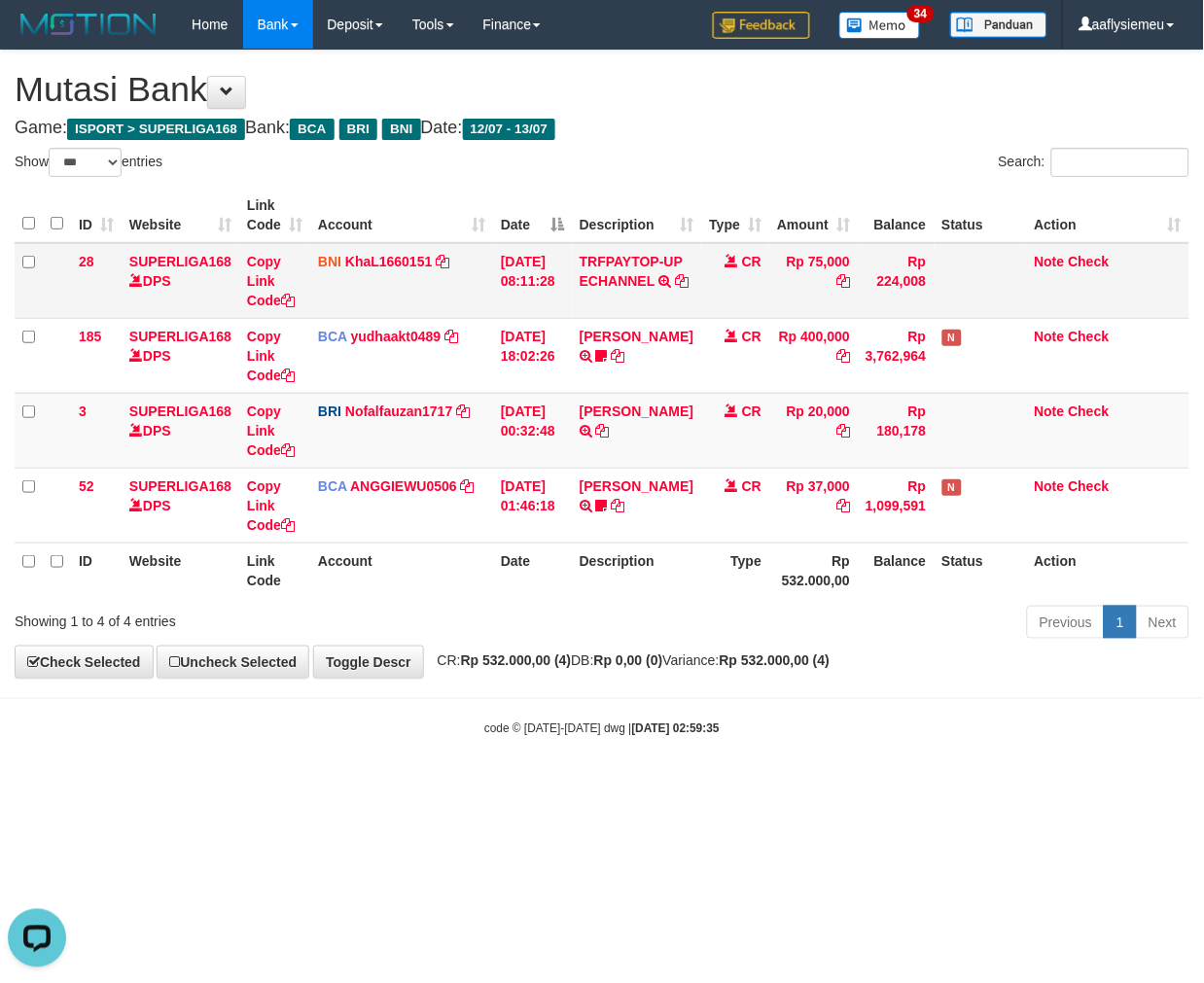 drag, startPoint x: 655, startPoint y: 140, endPoint x: 983, endPoint y: 264, distance: 350.65653 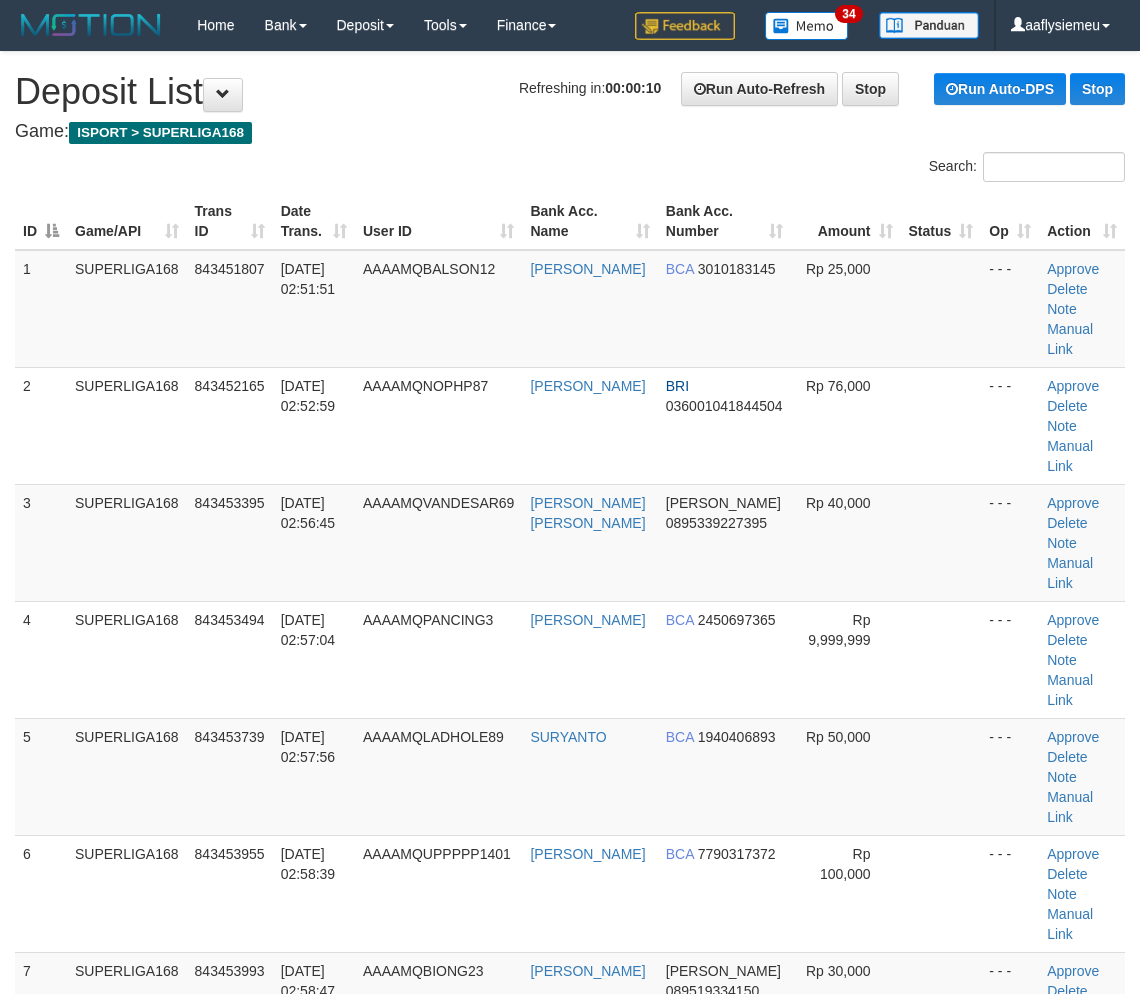 scroll, scrollTop: 0, scrollLeft: 0, axis: both 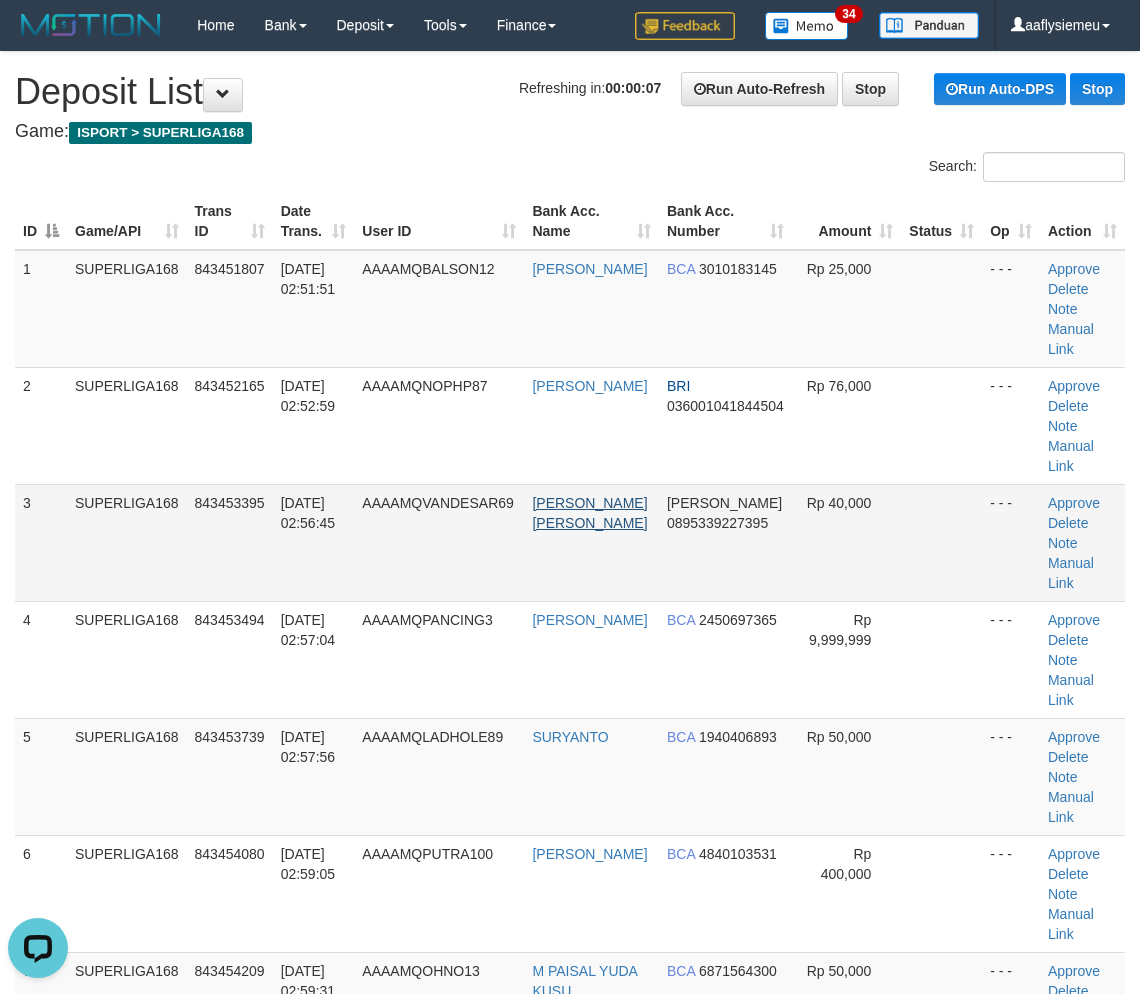 drag, startPoint x: 623, startPoint y: 474, endPoint x: 584, endPoint y: 494, distance: 43.829212 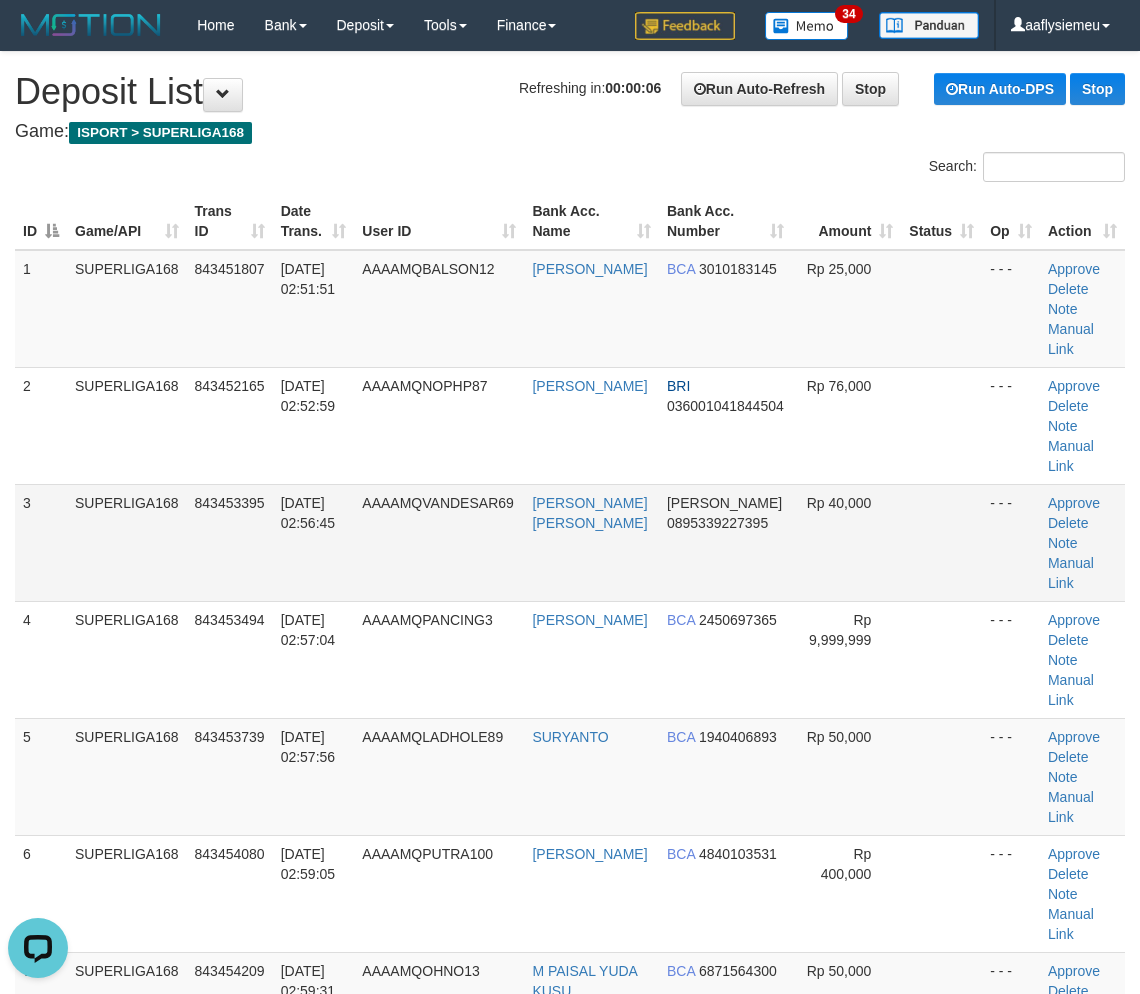 click on "SUPERLIGA168" at bounding box center [127, 542] 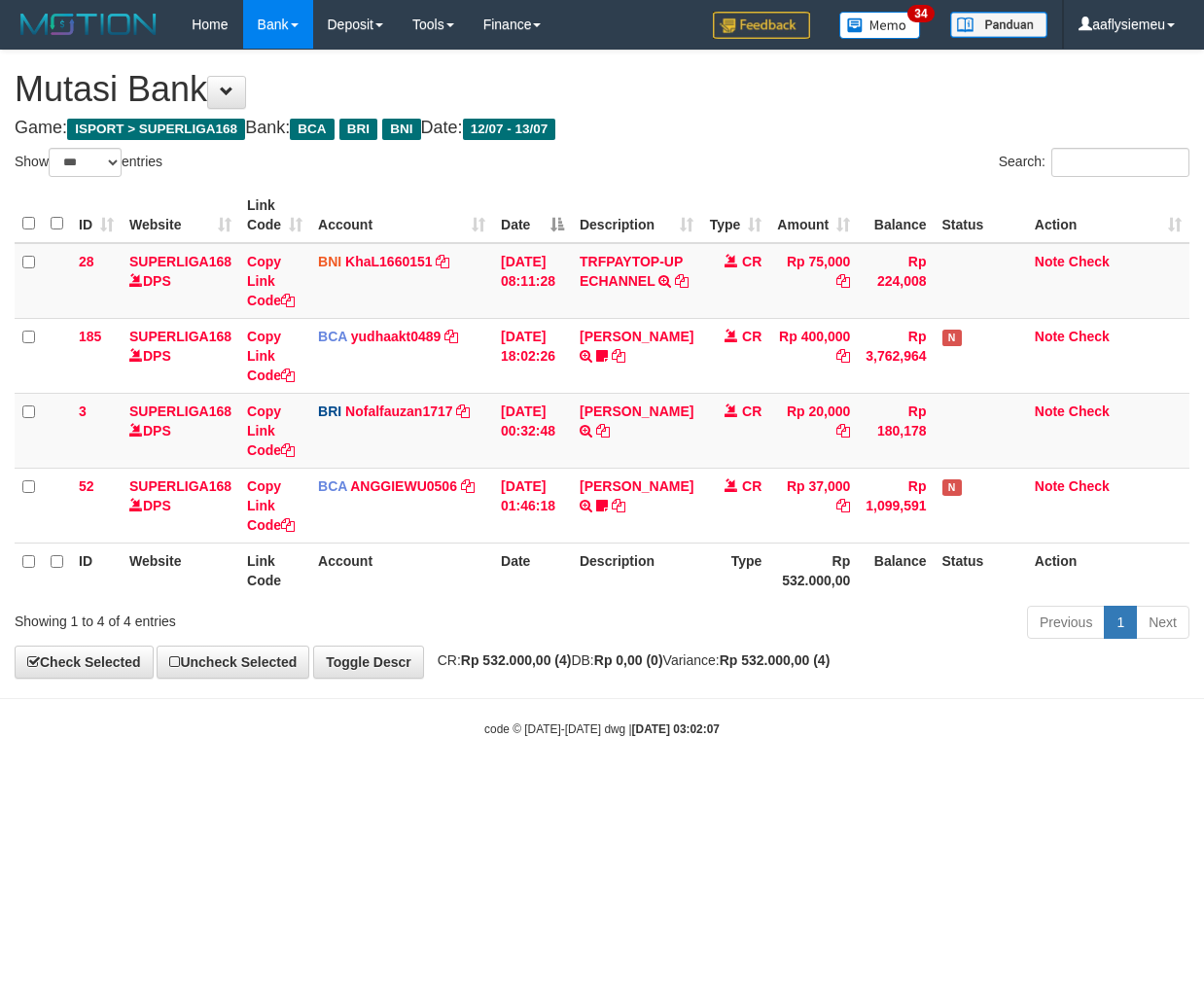 select on "***" 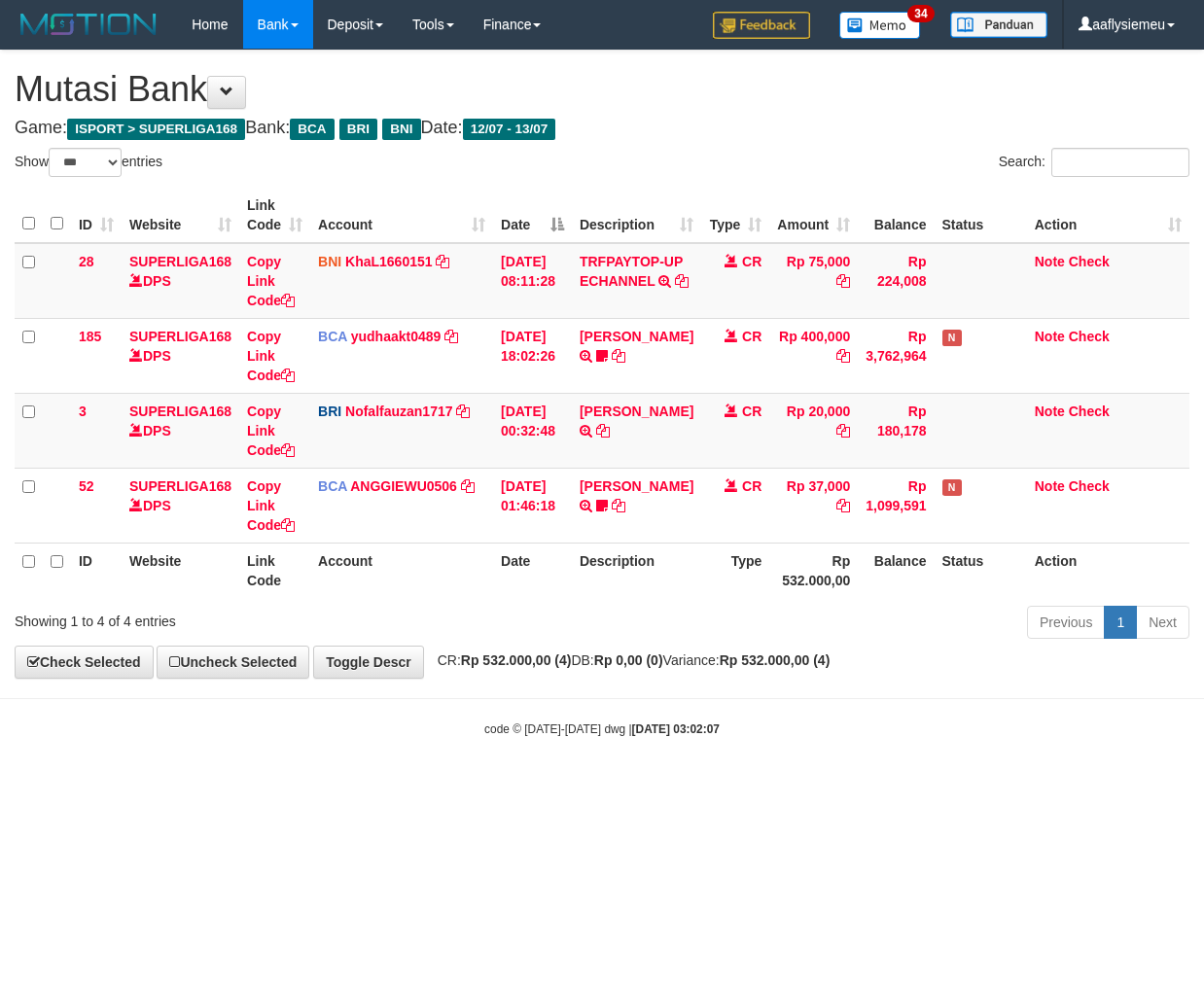 scroll, scrollTop: 0, scrollLeft: 0, axis: both 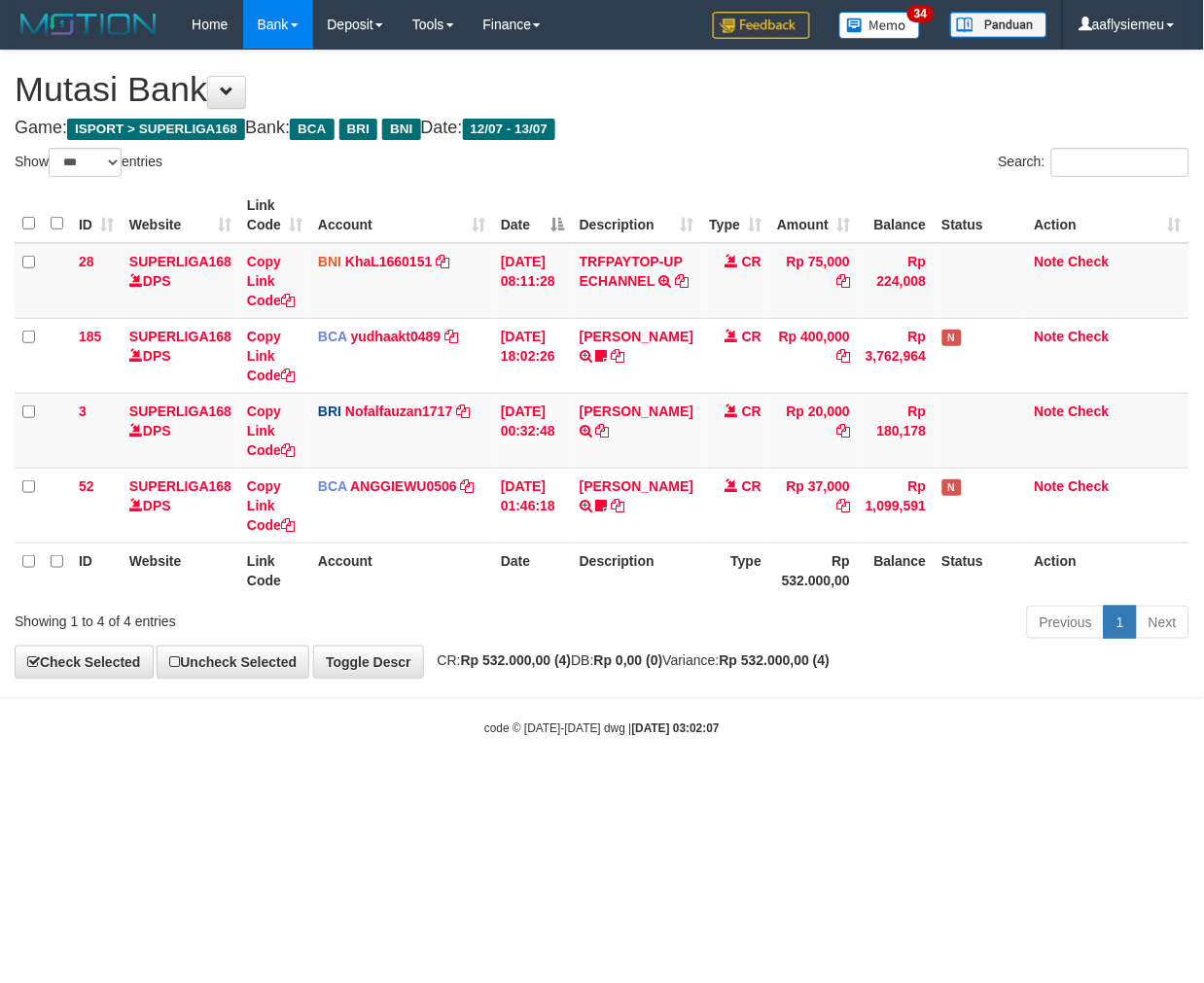 drag, startPoint x: 344, startPoint y: 770, endPoint x: 394, endPoint y: 755, distance: 52.201533 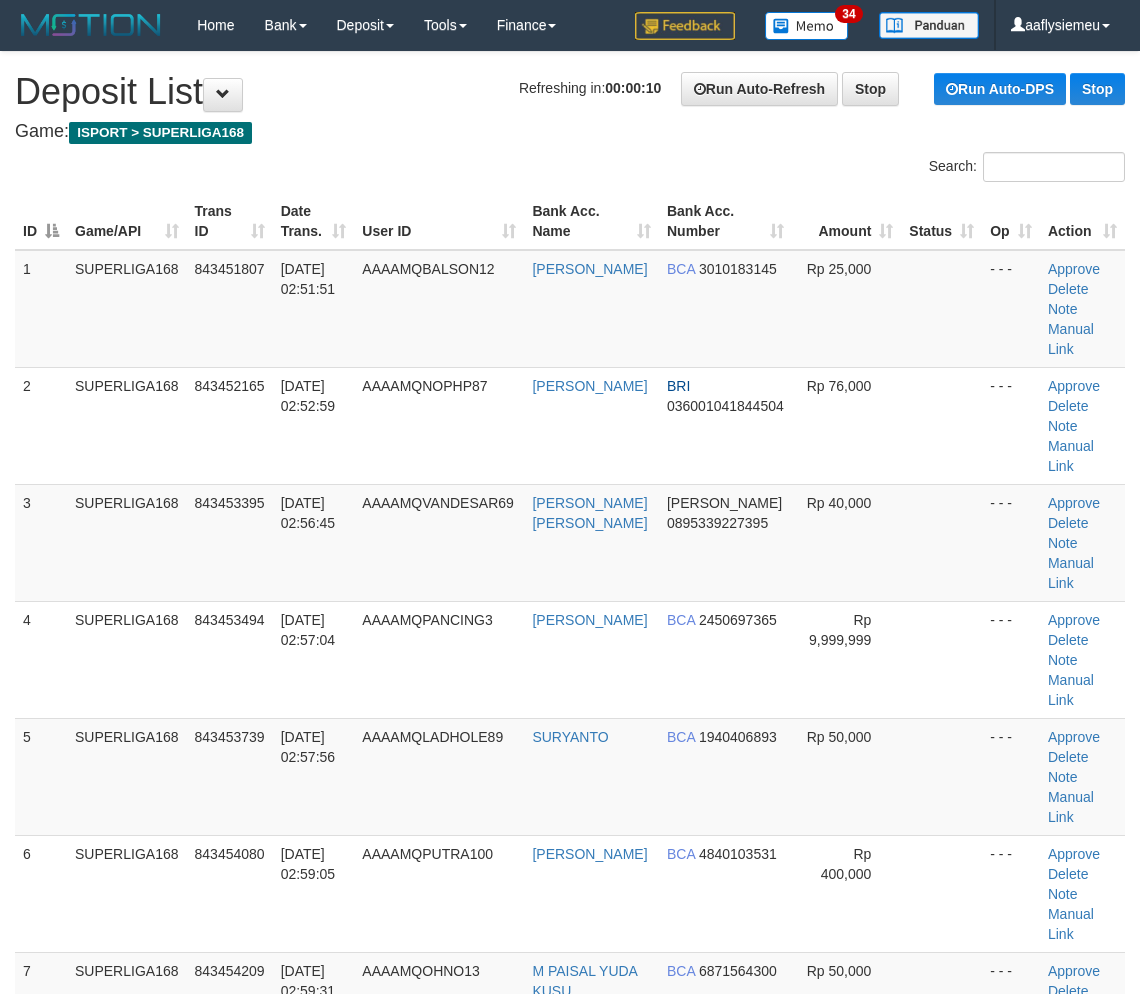 scroll, scrollTop: 0, scrollLeft: 0, axis: both 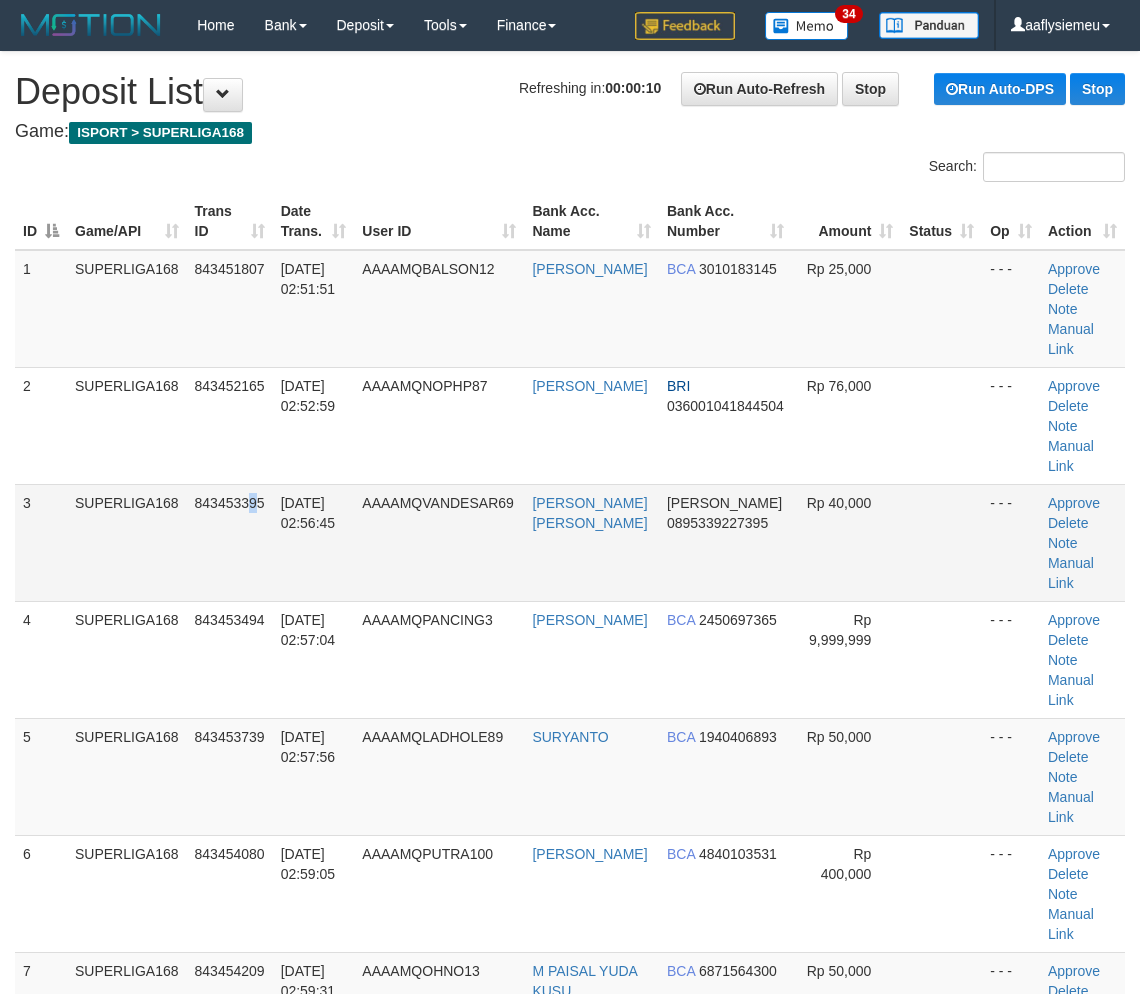 click on "843453395" at bounding box center (230, 542) 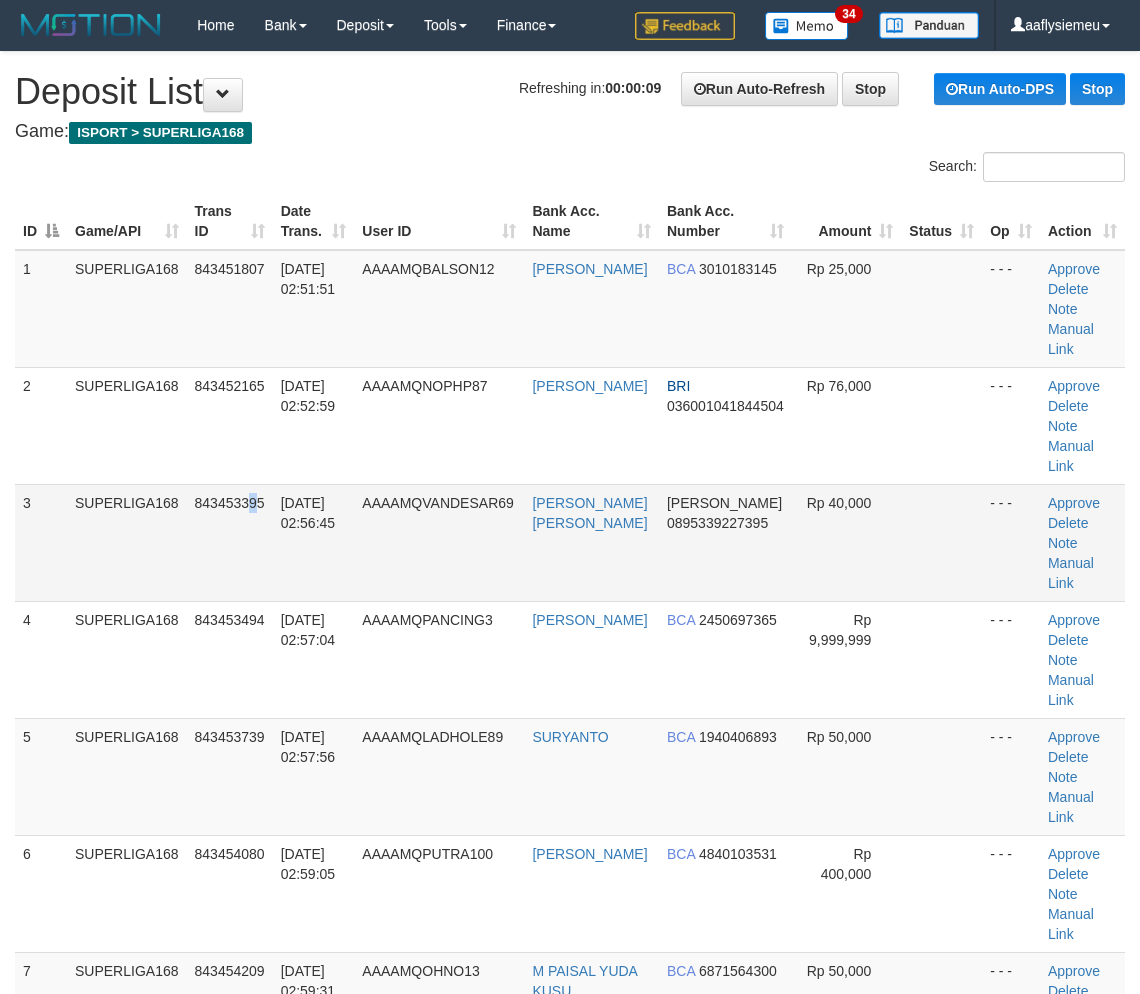 click on "AAAAMQNOPHP87" at bounding box center (439, 425) 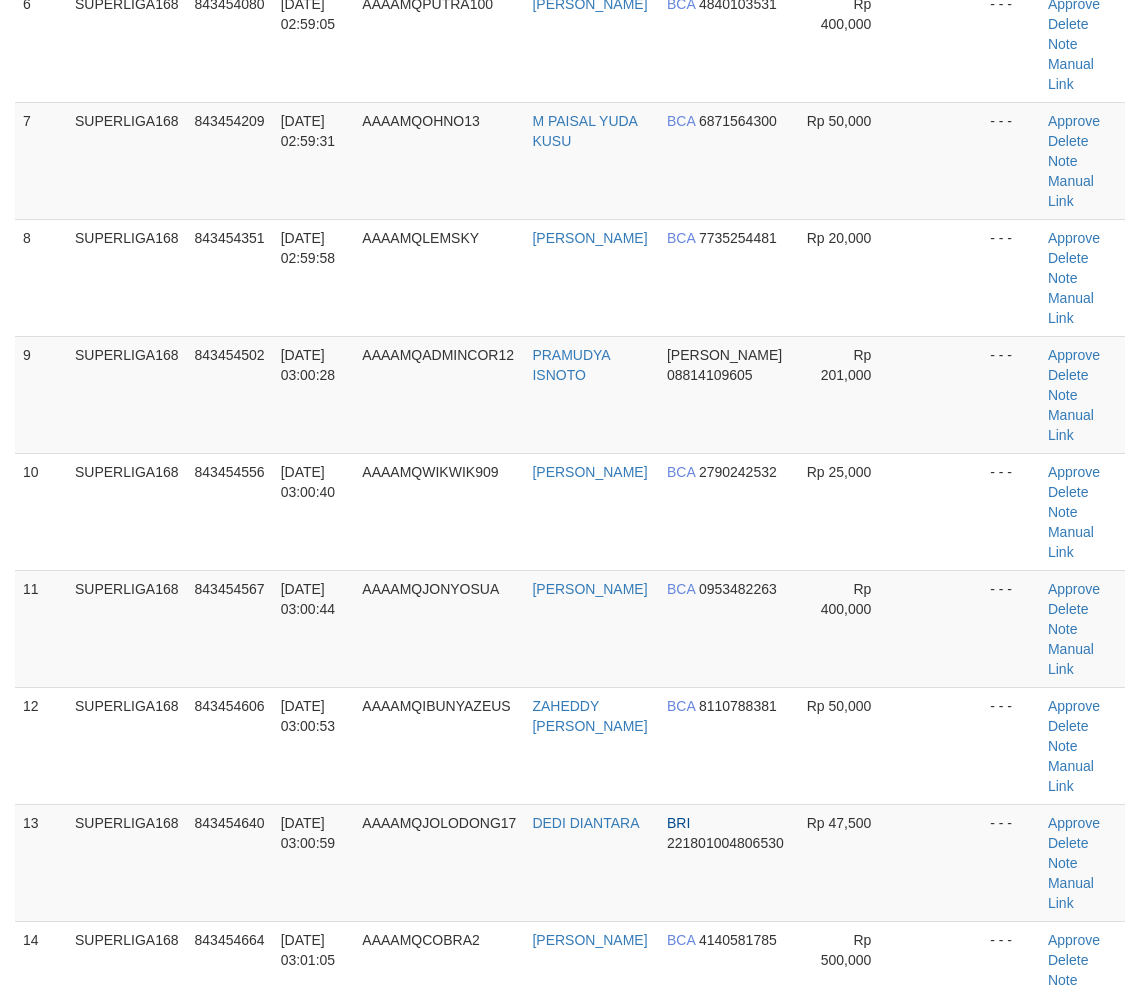 scroll, scrollTop: 888, scrollLeft: 0, axis: vertical 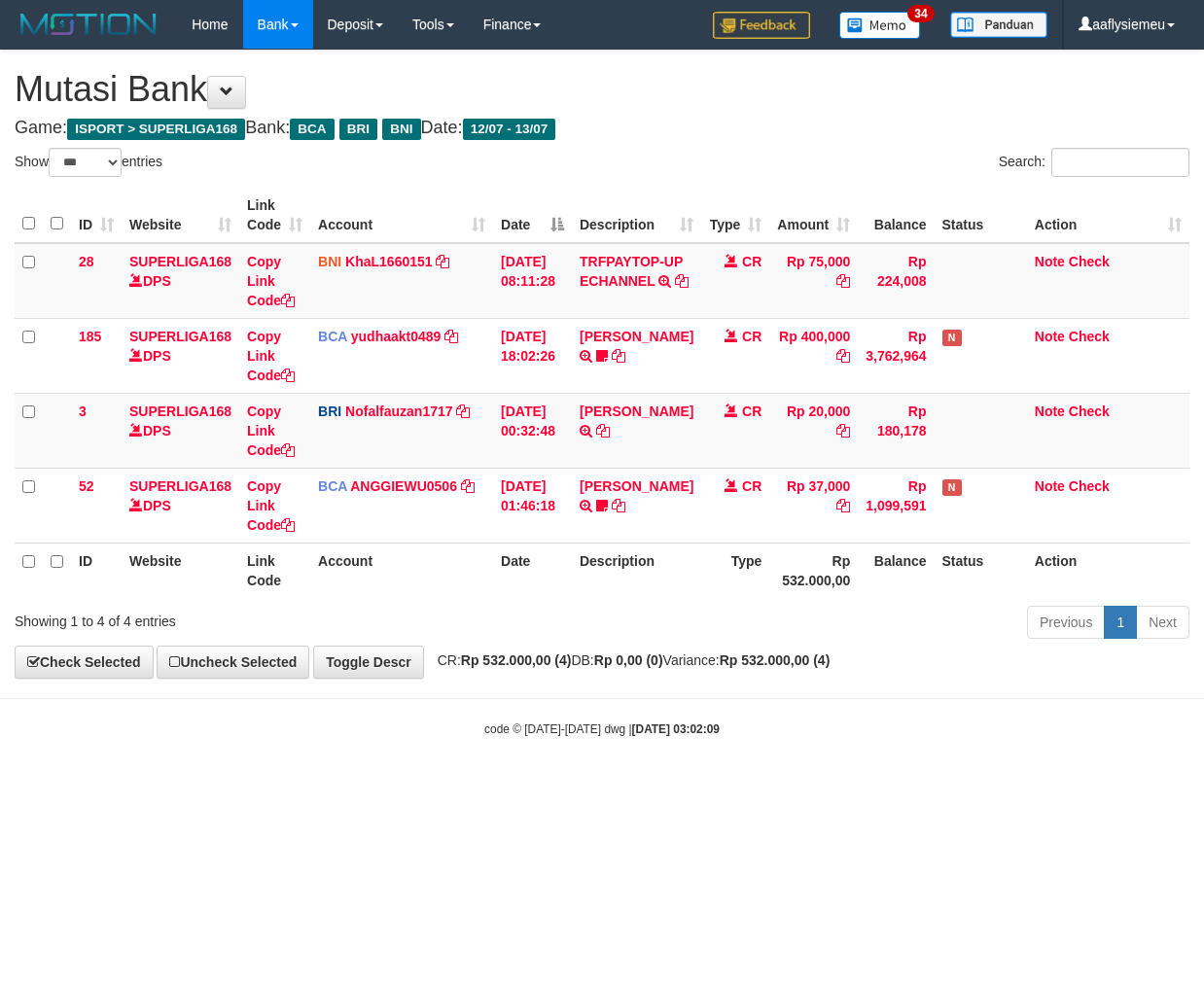 select on "***" 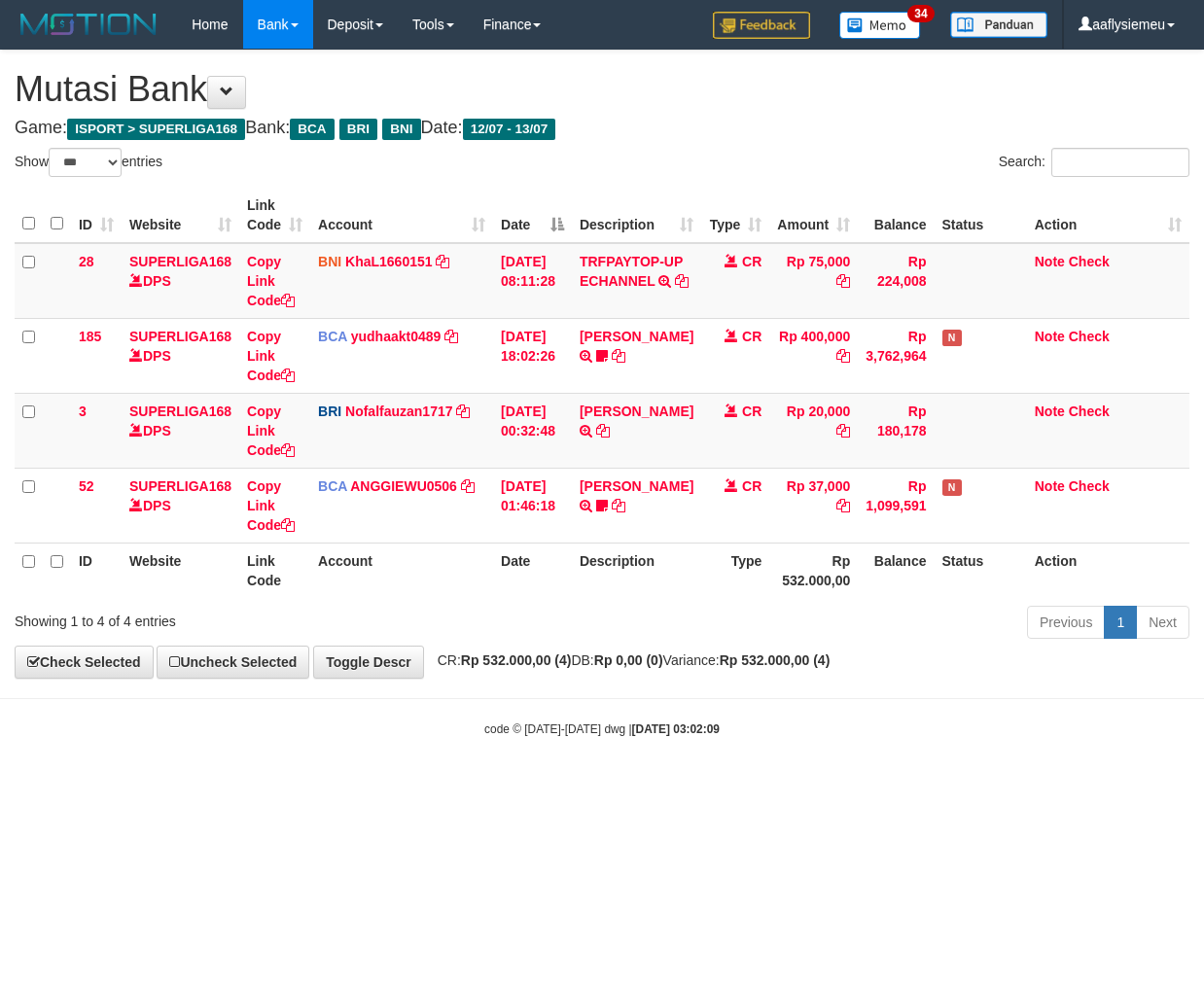 scroll, scrollTop: 0, scrollLeft: 0, axis: both 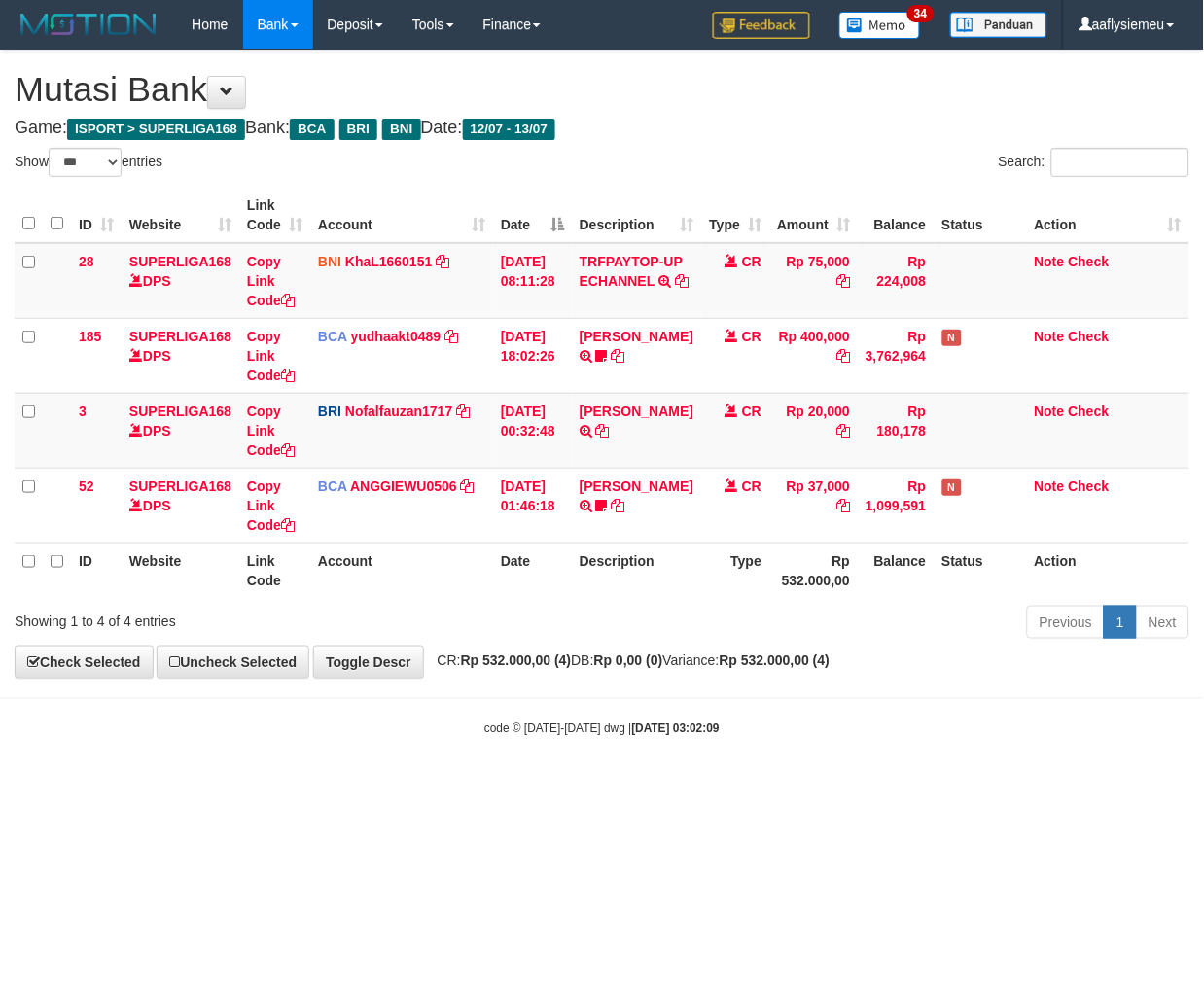 click on "code © [DATE]-[DATE] dwg |  [DATE] 03:02:09" at bounding box center (602, 728) 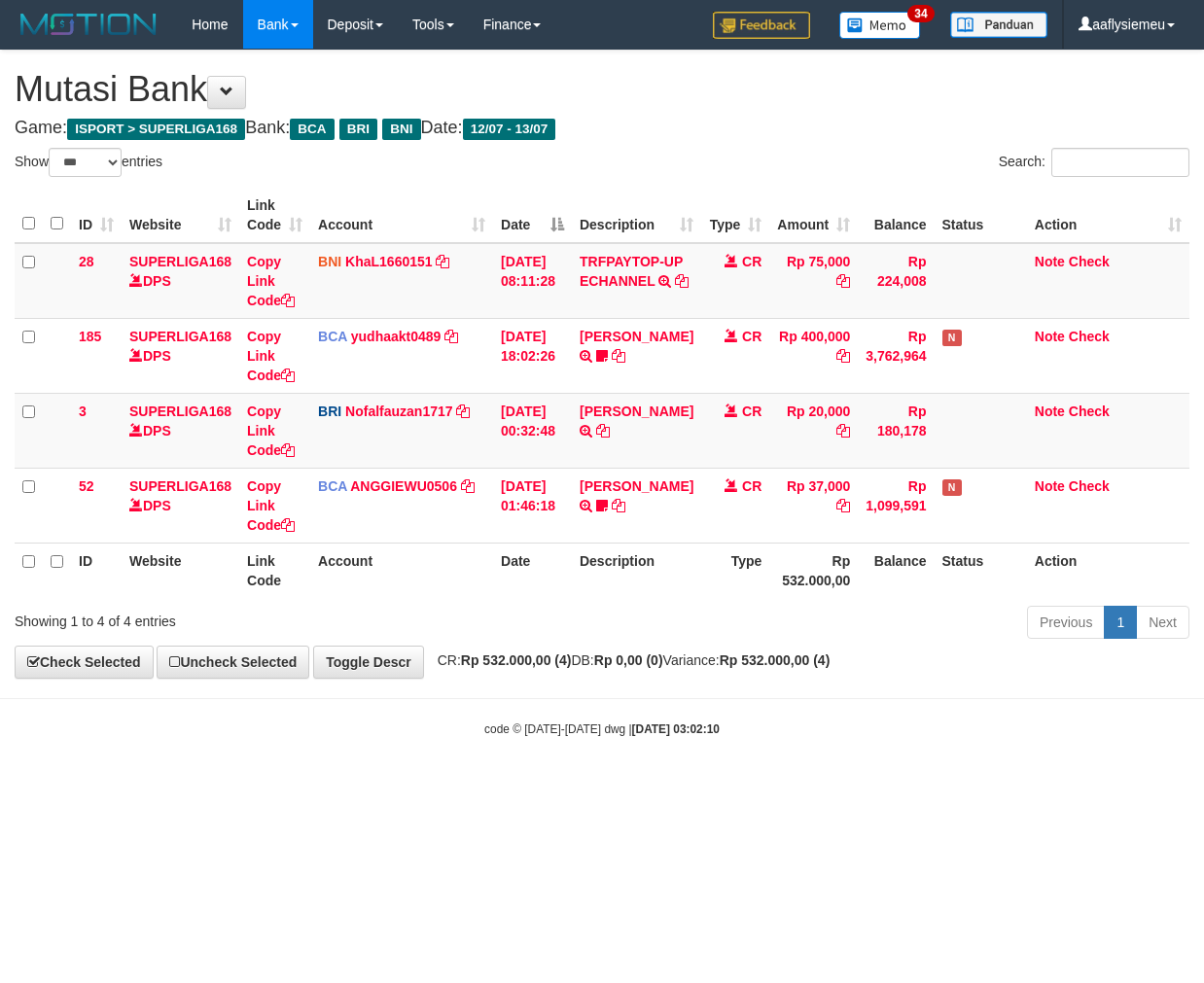 select on "***" 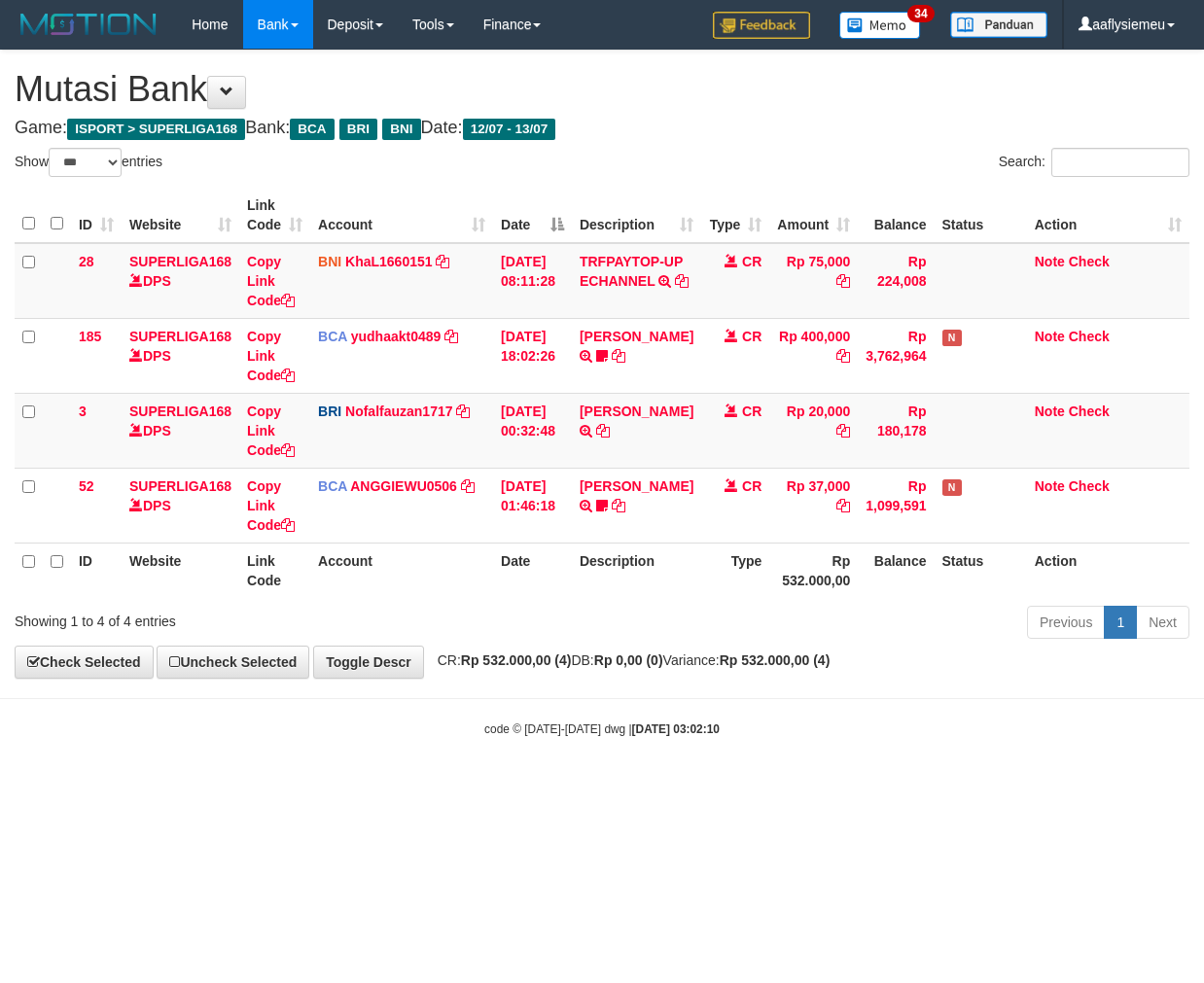 scroll, scrollTop: 0, scrollLeft: 0, axis: both 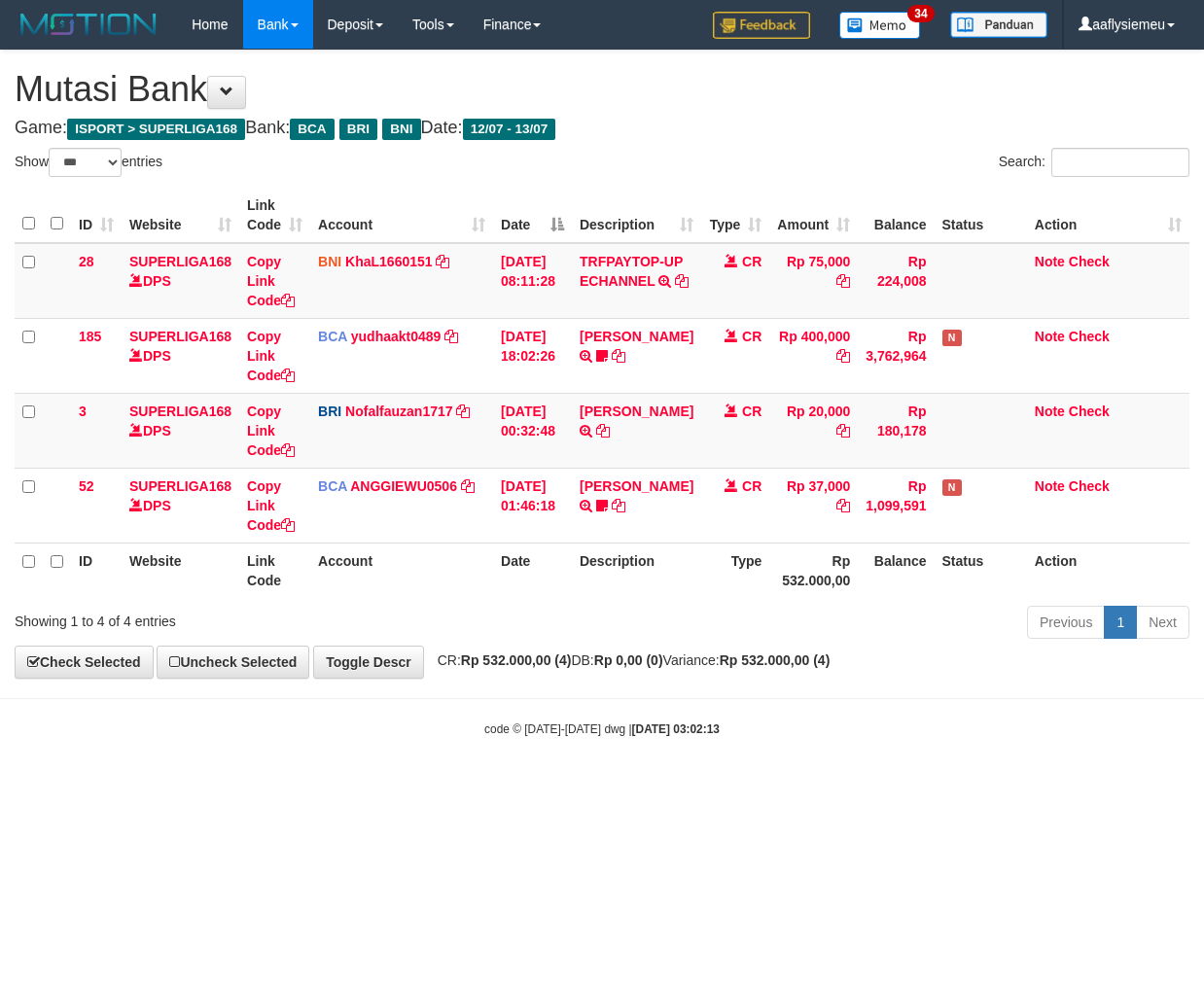 select on "***" 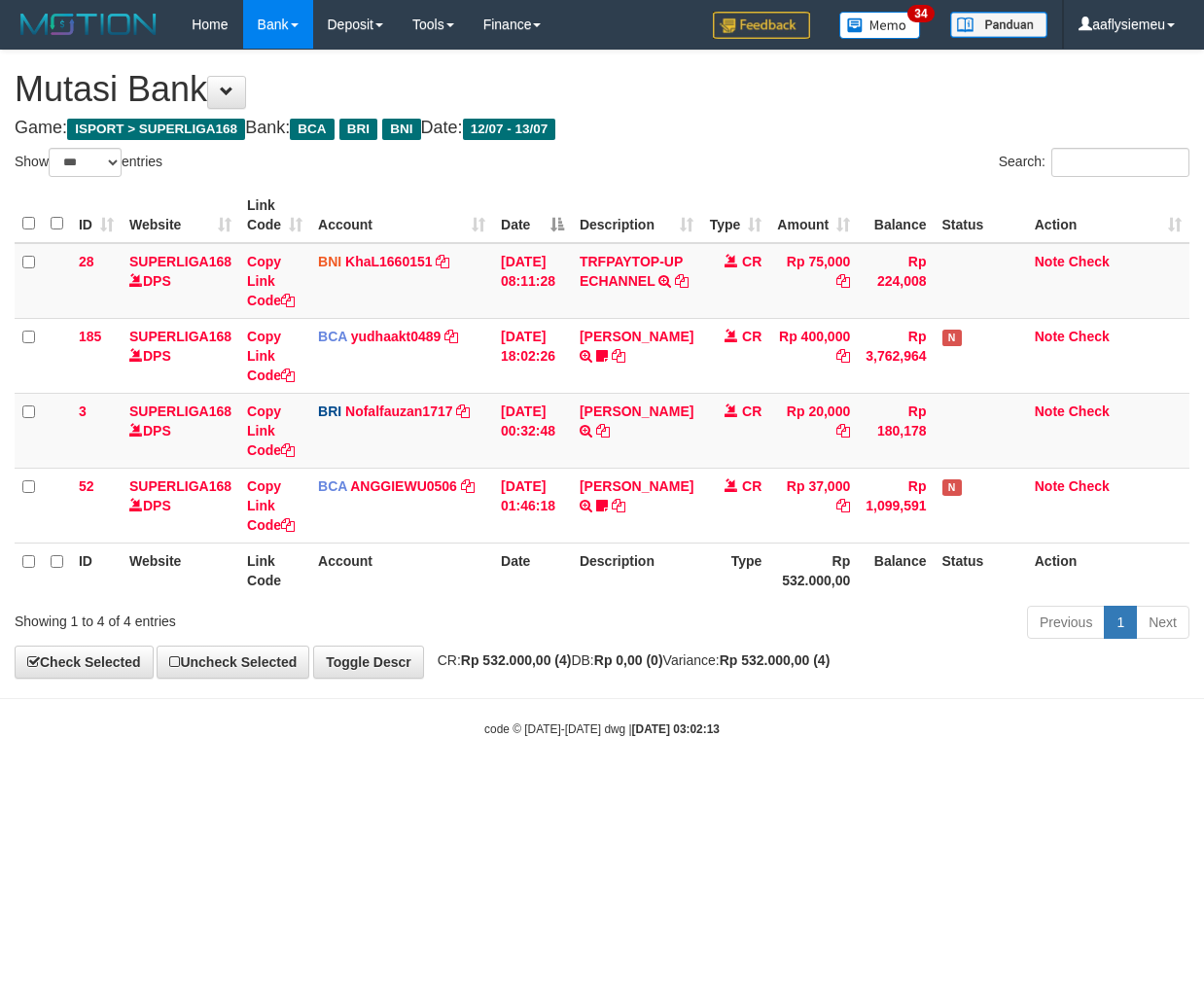 scroll, scrollTop: 0, scrollLeft: 0, axis: both 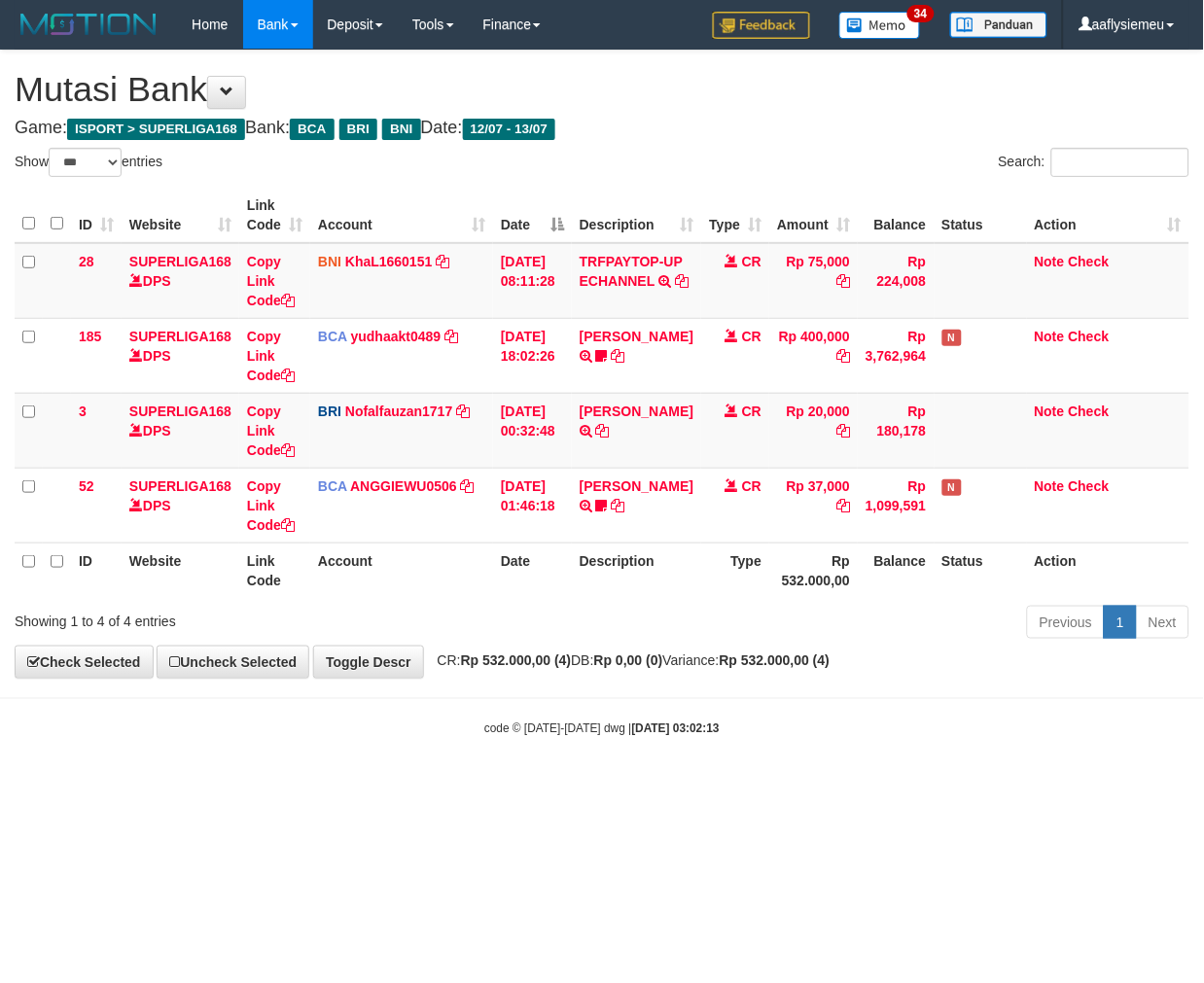 click on "Toggle navigation
Home
Bank
Account List
Load
By Website
Group
[ISPORT]													SUPERLIGA168
By Load Group (DPS)" at bounding box center (602, 393) 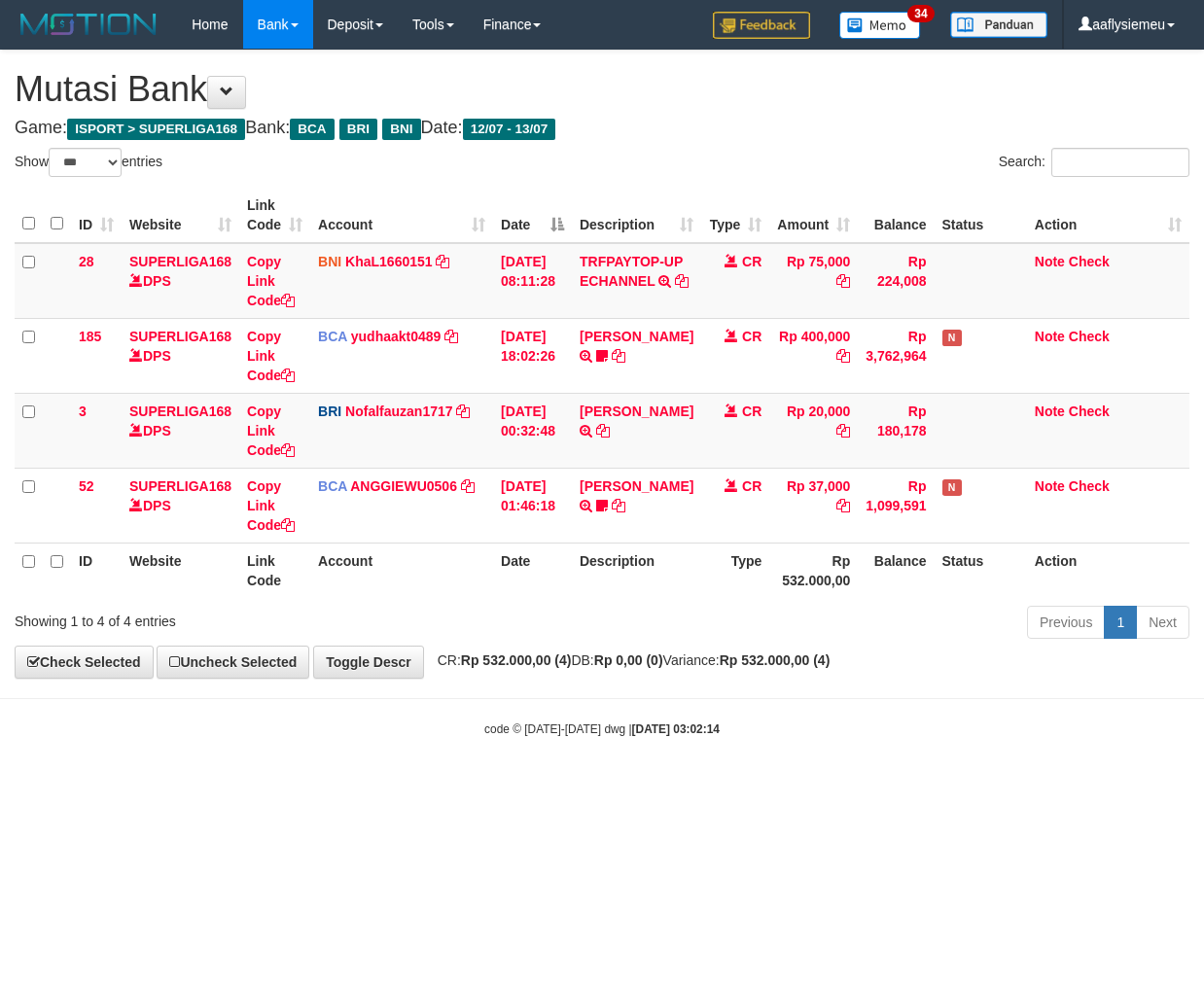 select on "***" 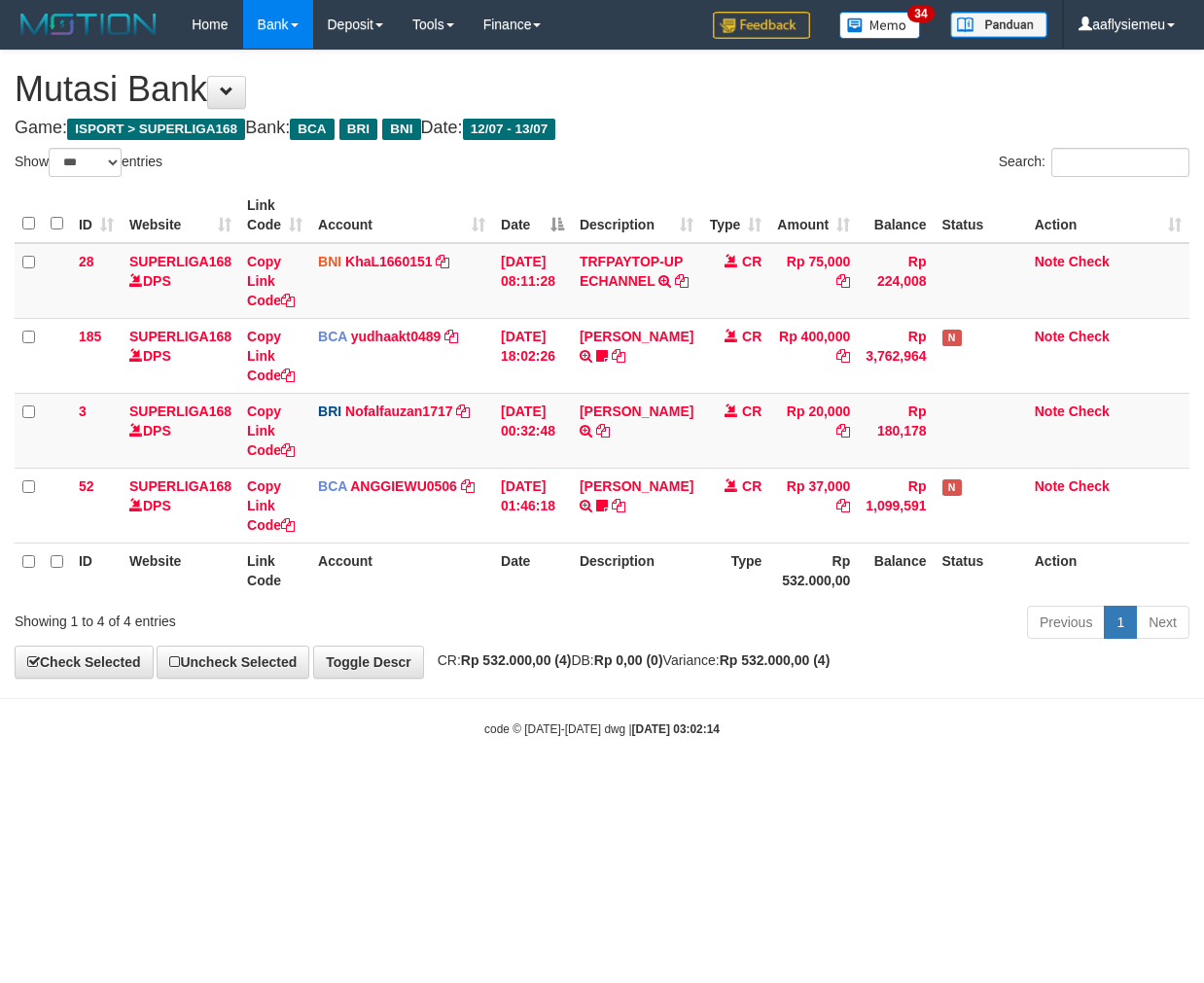 scroll, scrollTop: 0, scrollLeft: 0, axis: both 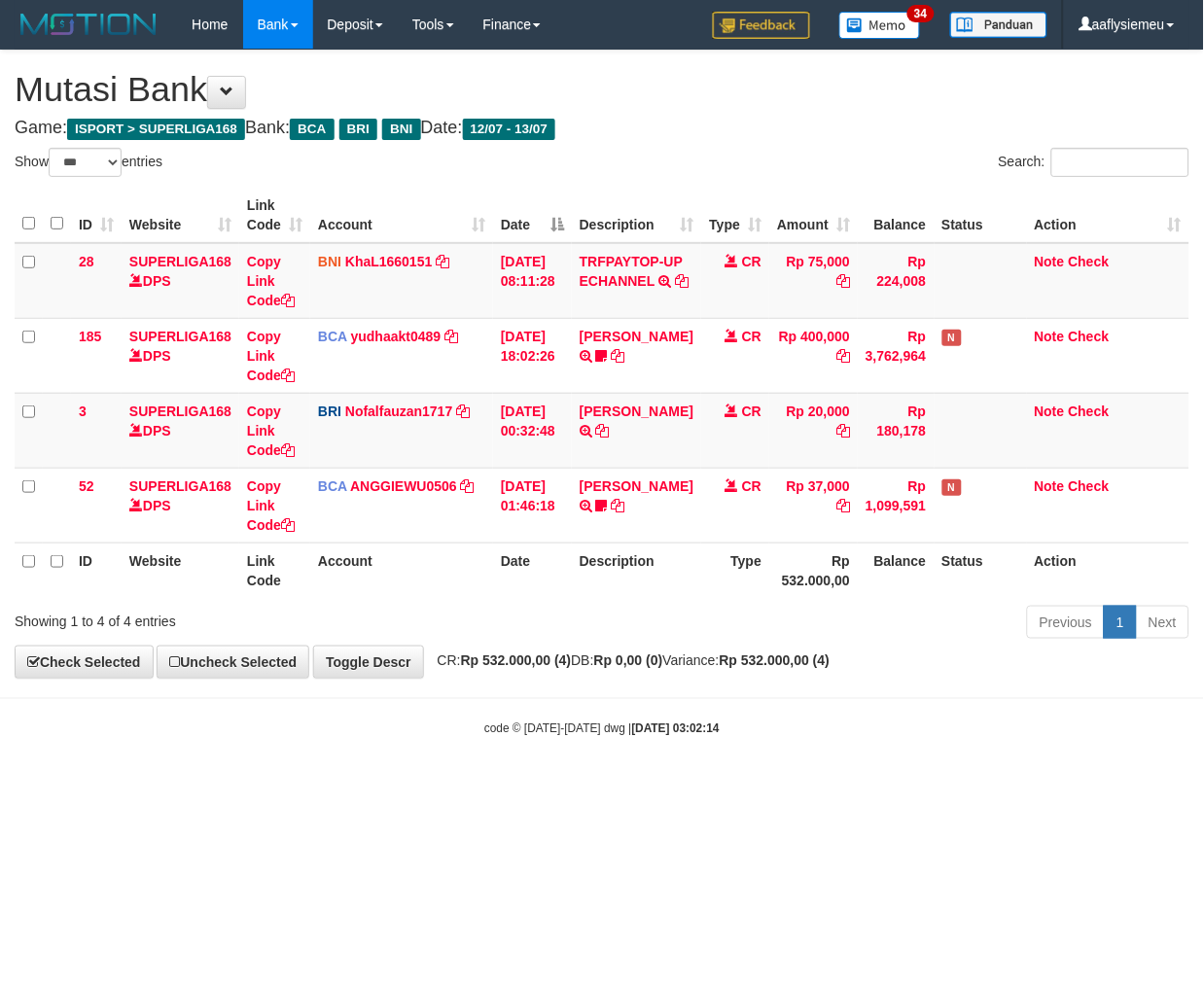 click on "Toggle navigation
Home
Bank
Account List
Load
By Website
Group
[ISPORT]													SUPERLIGA168
By Load Group (DPS)" at bounding box center [602, 393] 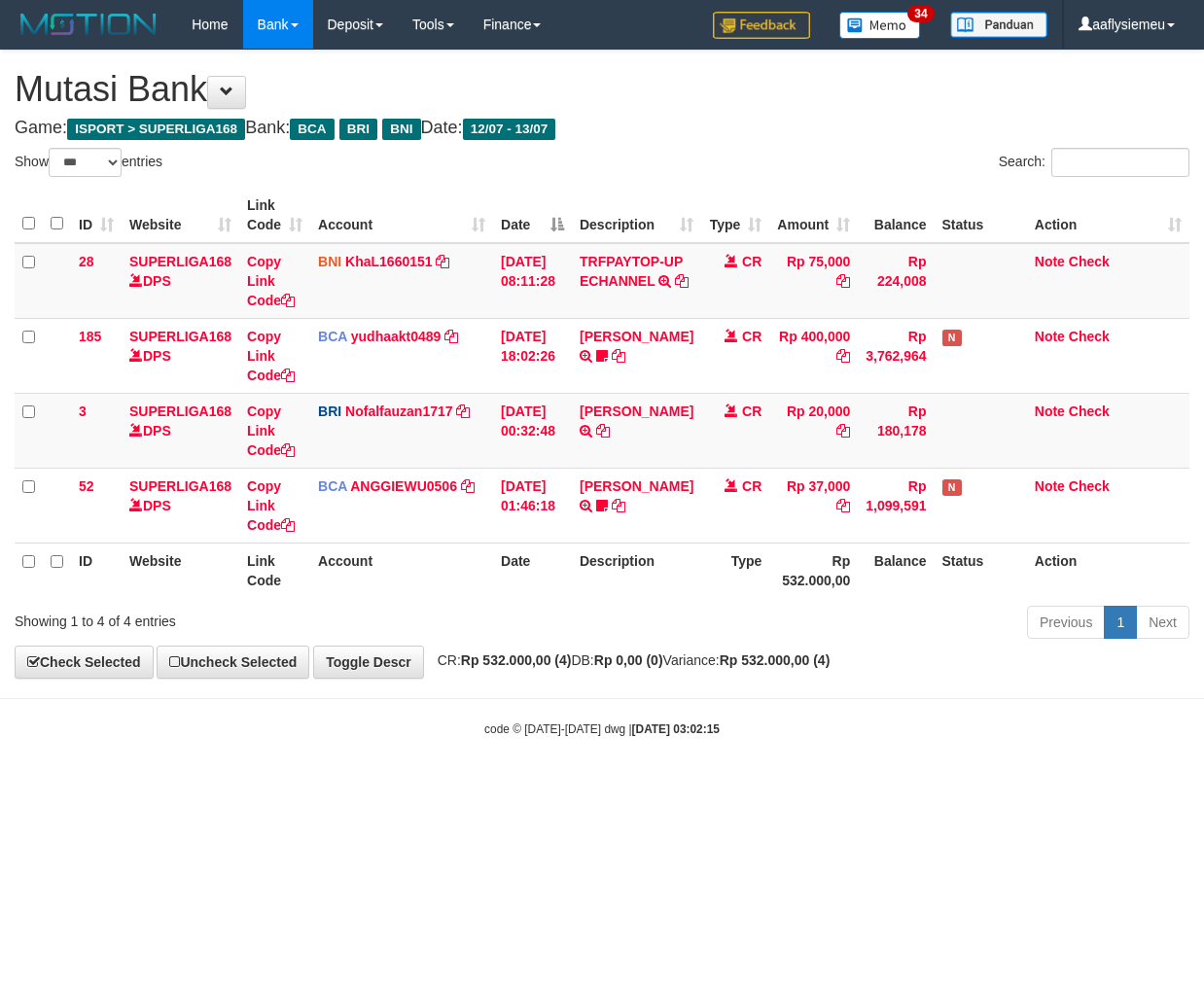 select on "***" 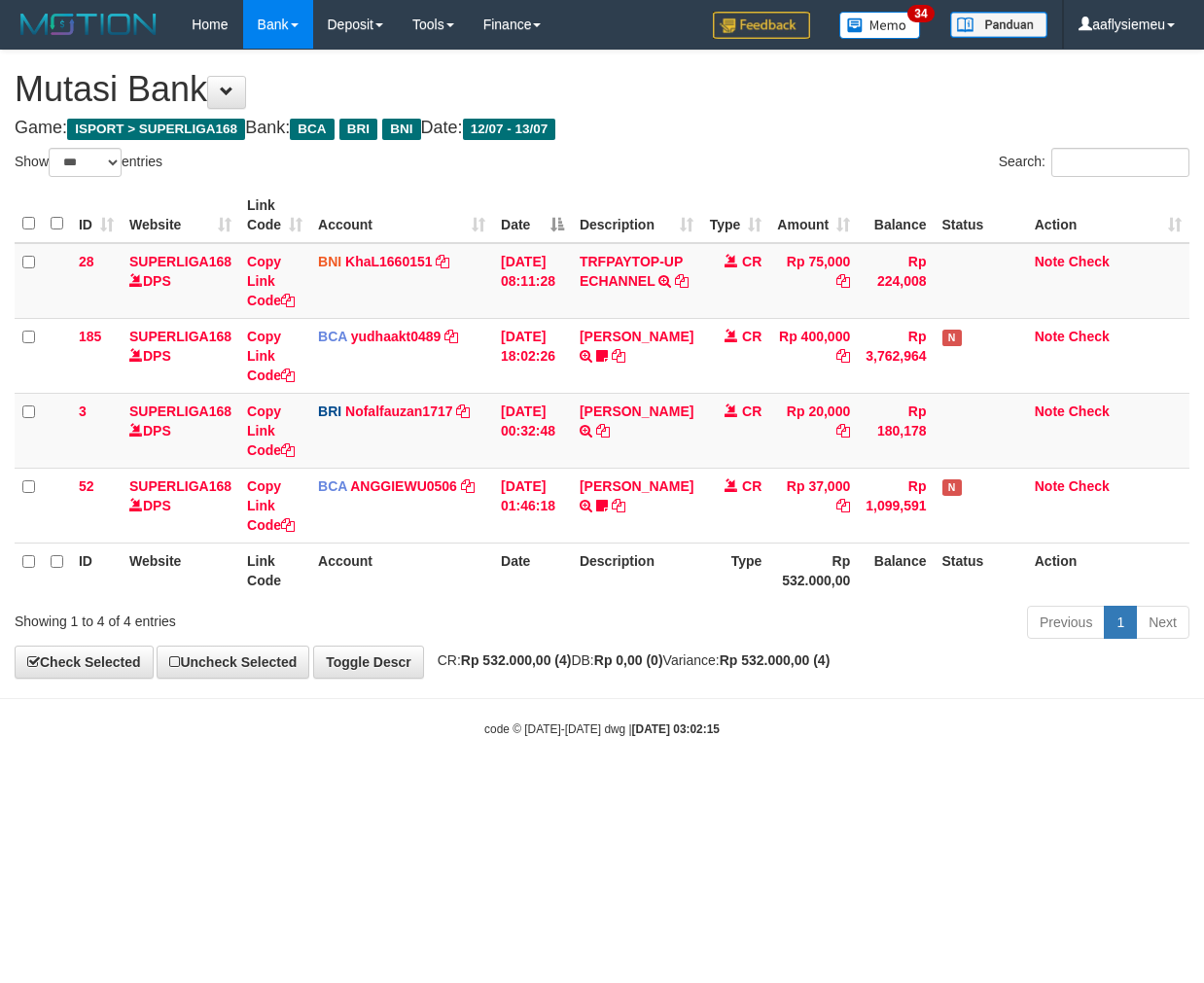 scroll, scrollTop: 0, scrollLeft: 0, axis: both 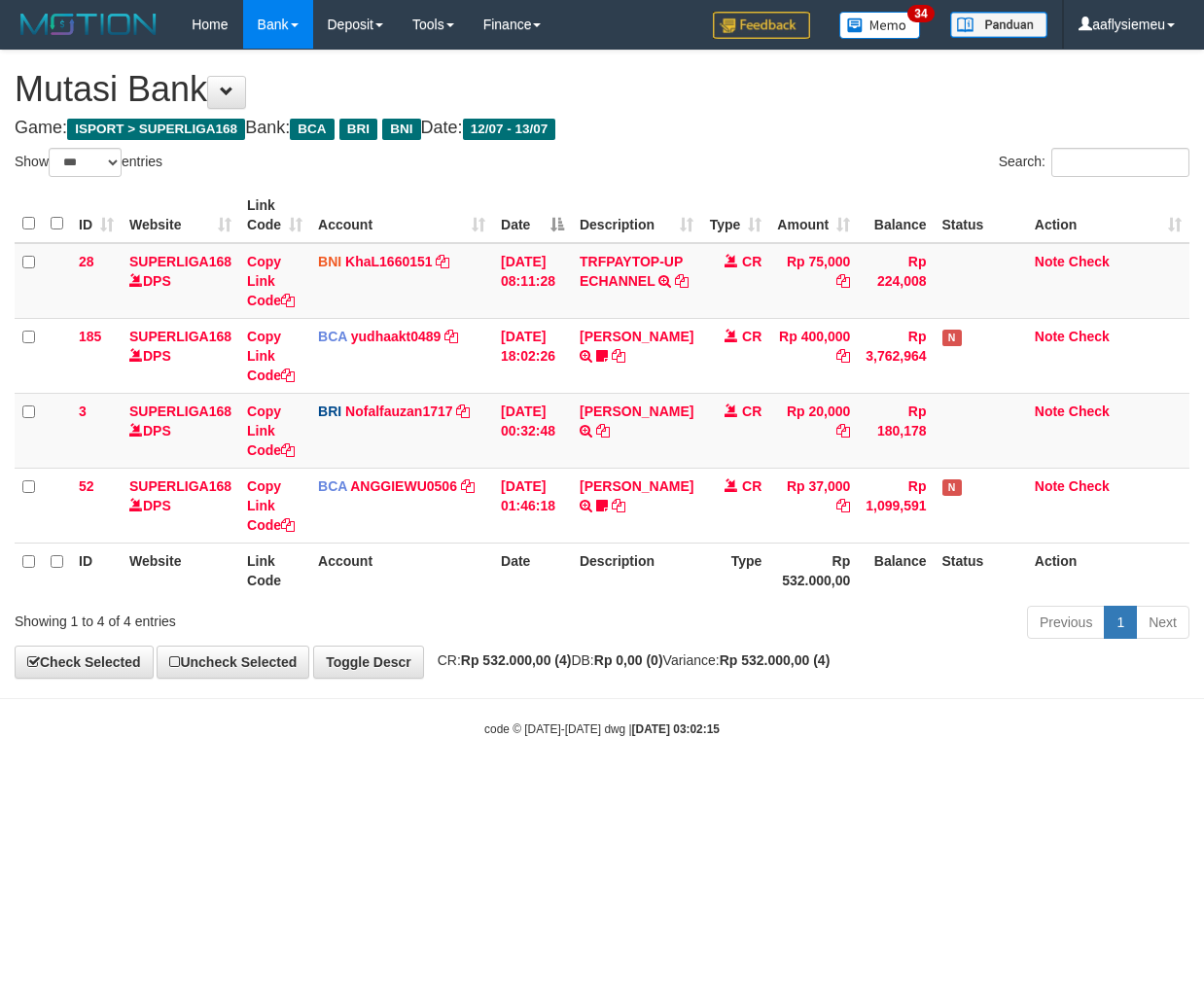 select on "***" 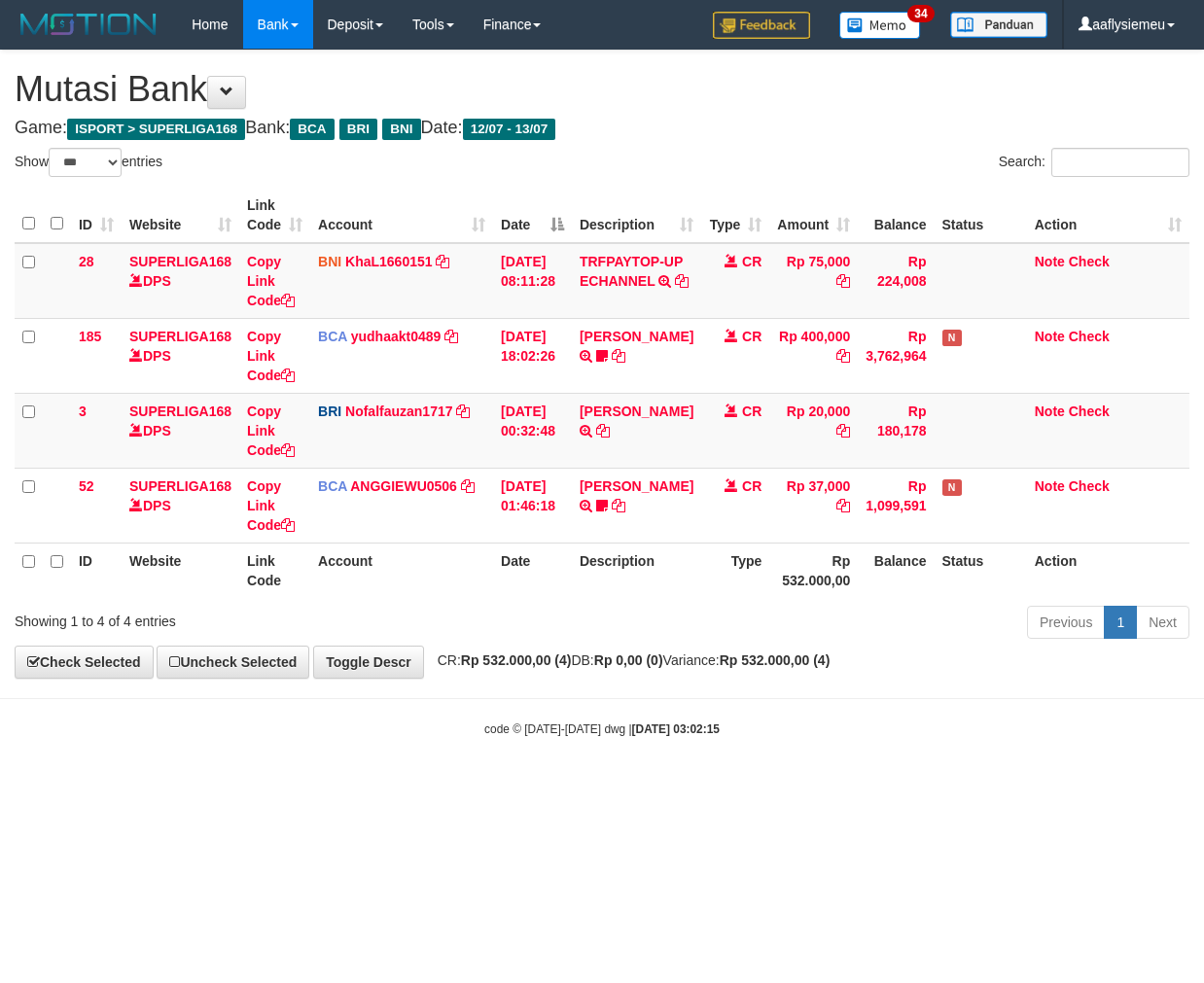 scroll, scrollTop: 0, scrollLeft: 0, axis: both 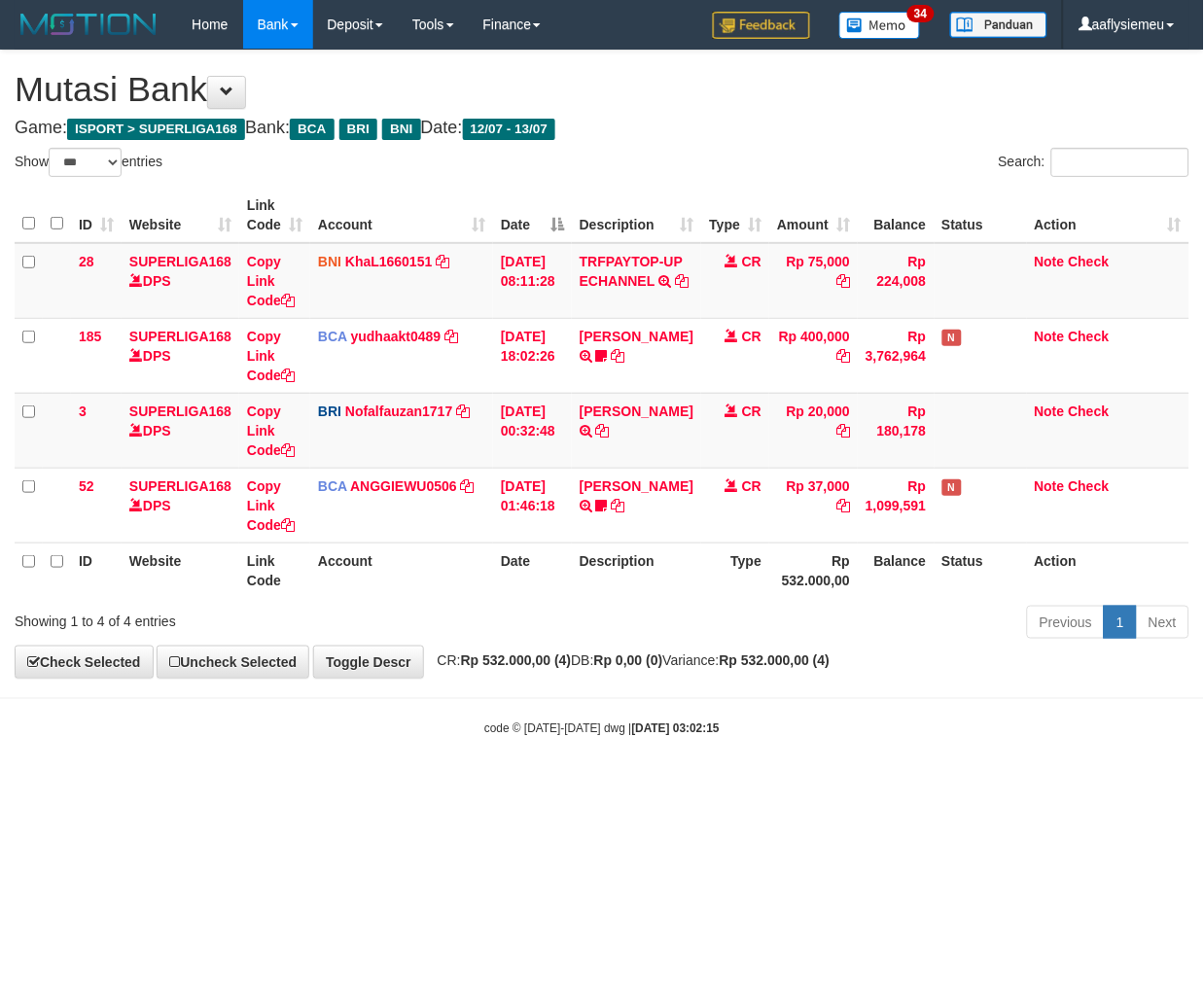 click on "Toggle navigation
Home
Bank
Account List
Load
By Website
Group
[ISPORT]													SUPERLIGA168
By Load Group (DPS)
34" at bounding box center [602, 393] 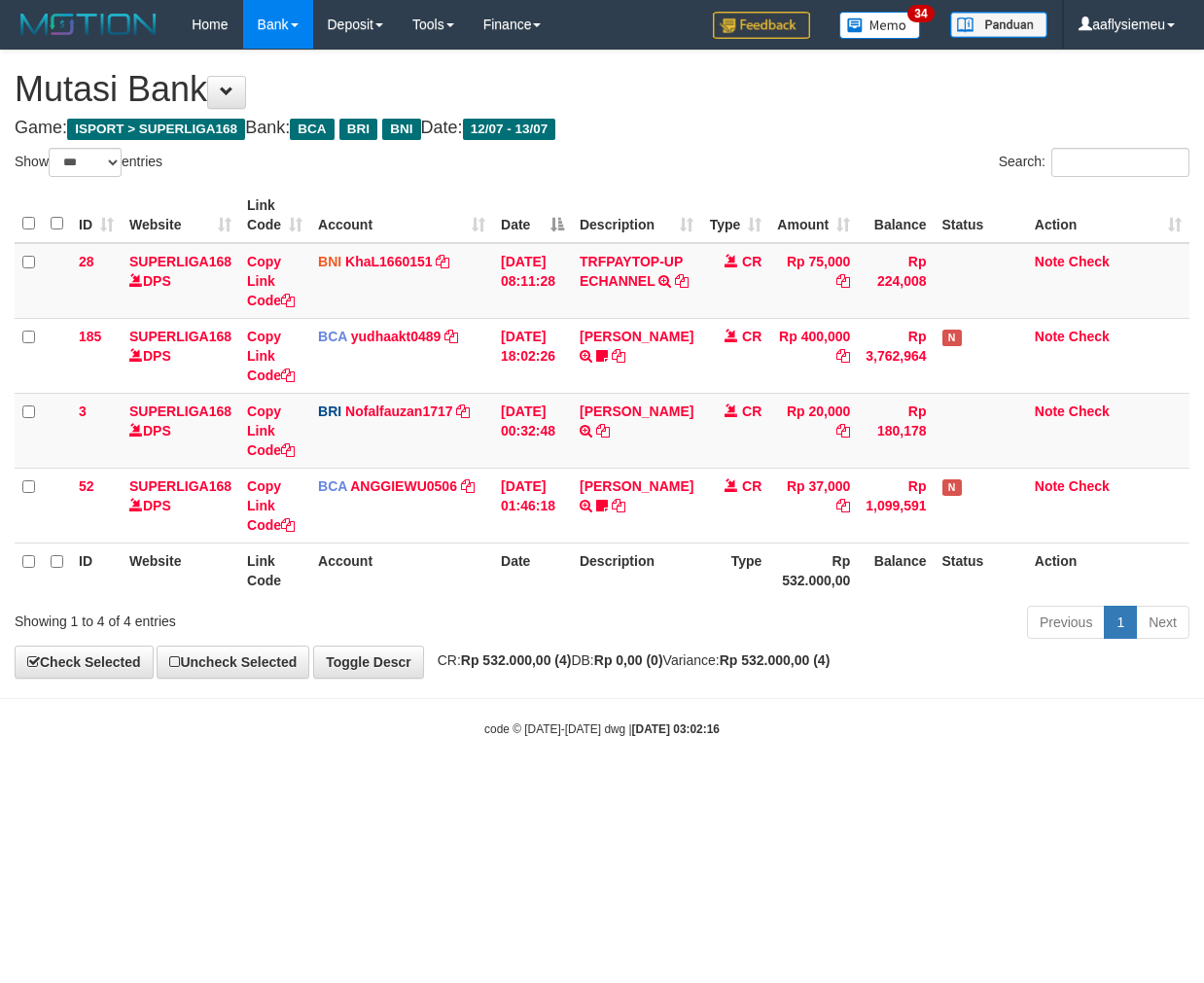 select on "***" 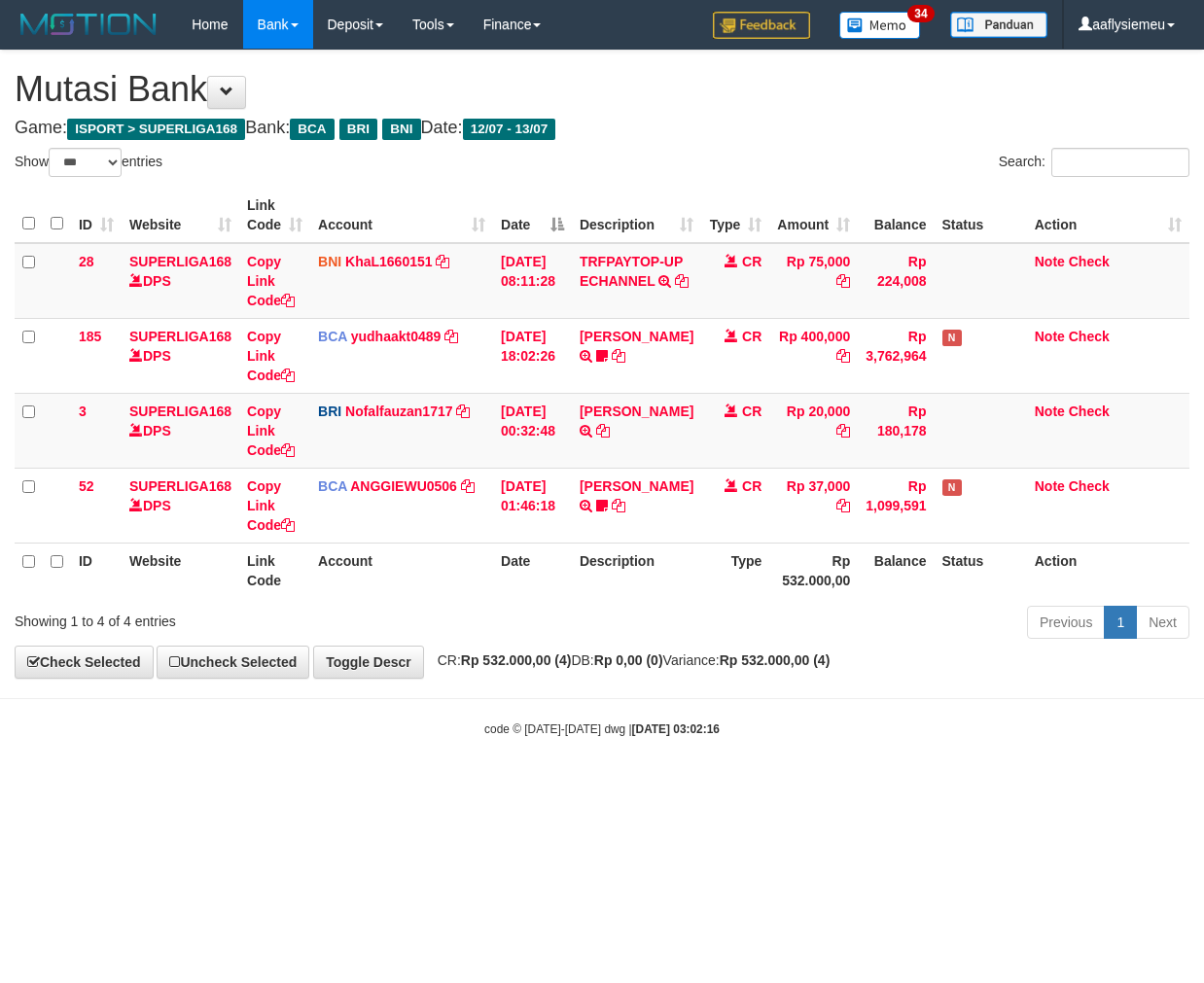 scroll, scrollTop: 0, scrollLeft: 0, axis: both 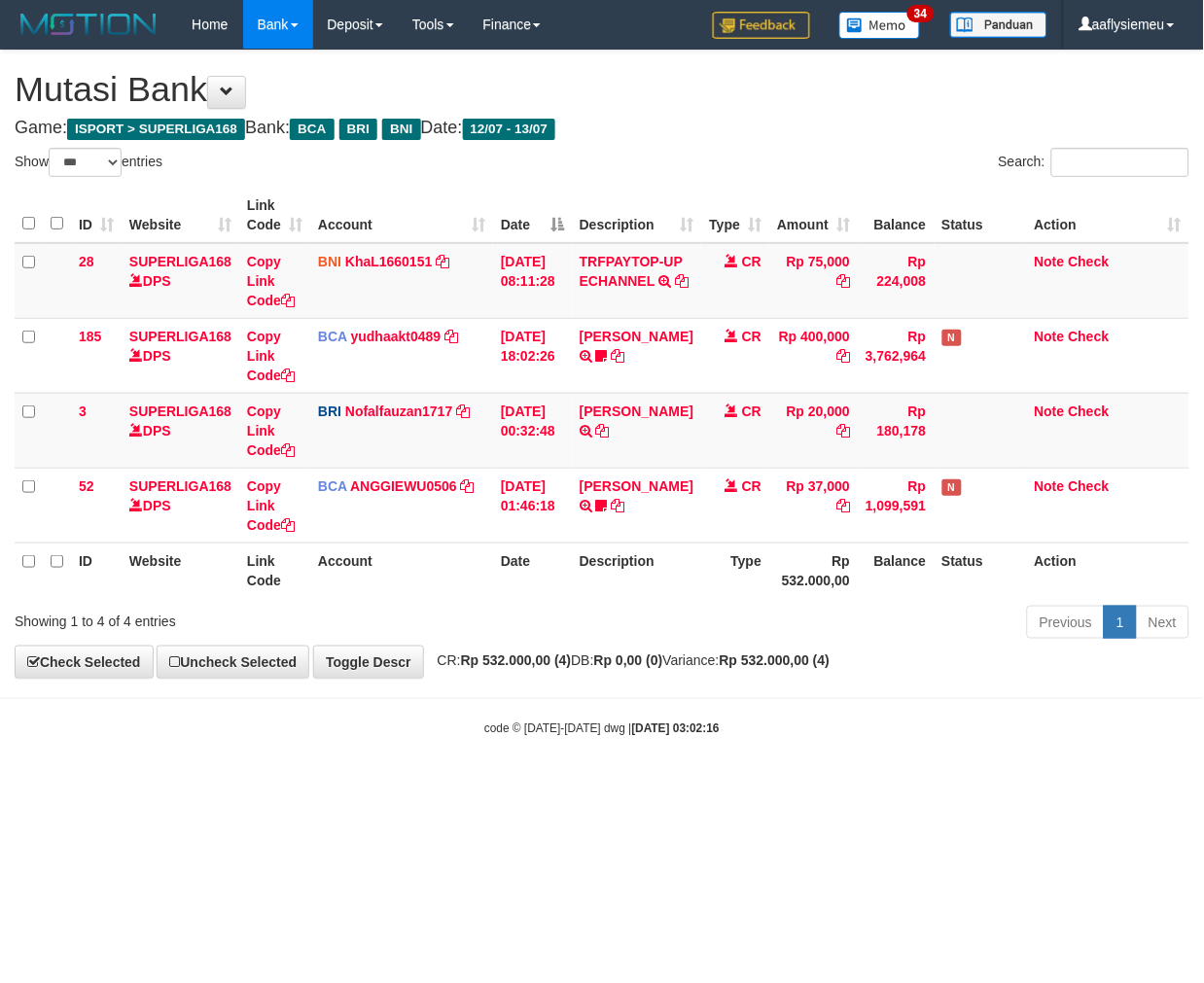 click on "Toggle navigation
Home
Bank
Account List
Load
By Website
Group
[ISPORT]													SUPERLIGA168
By Load Group (DPS)
34" at bounding box center (602, 393) 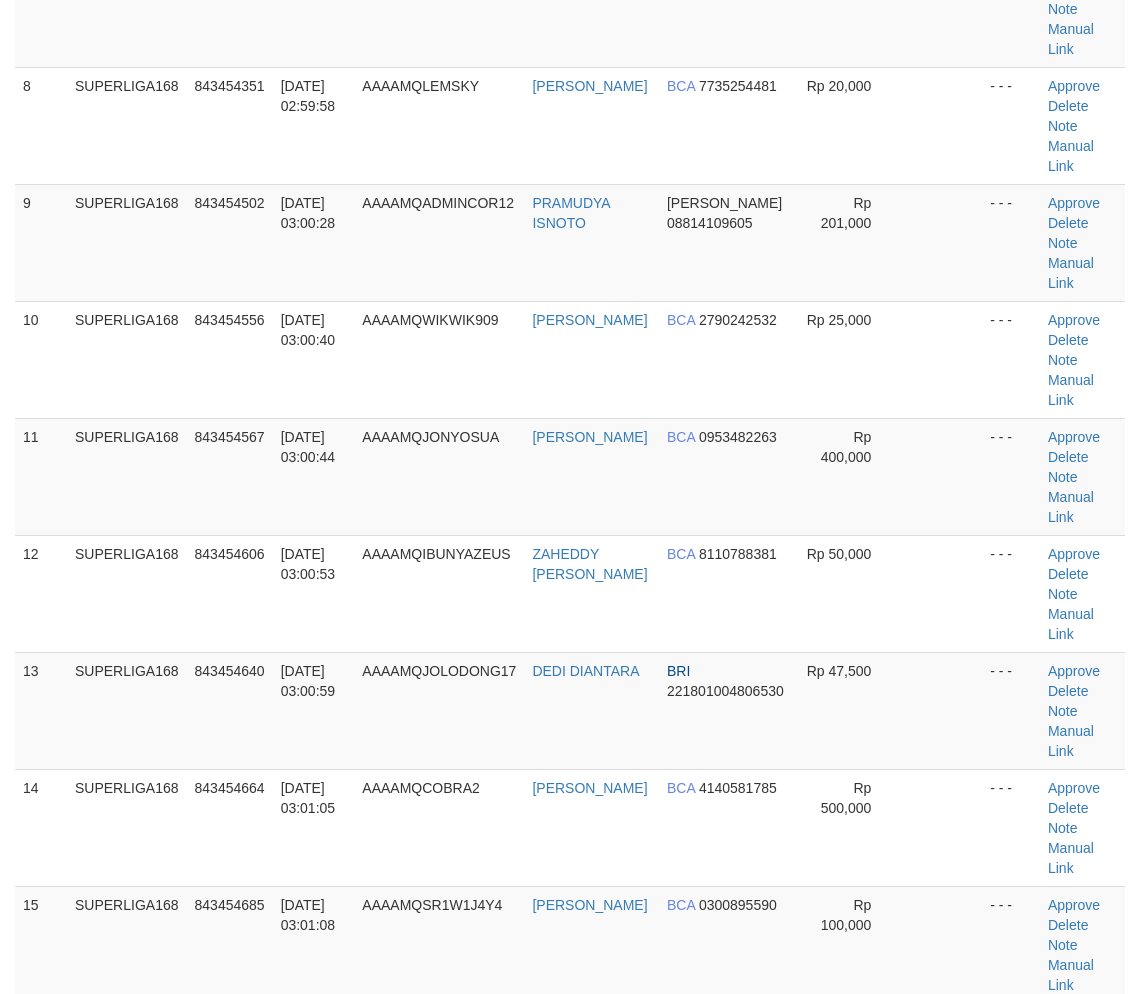 scroll, scrollTop: 1666, scrollLeft: 0, axis: vertical 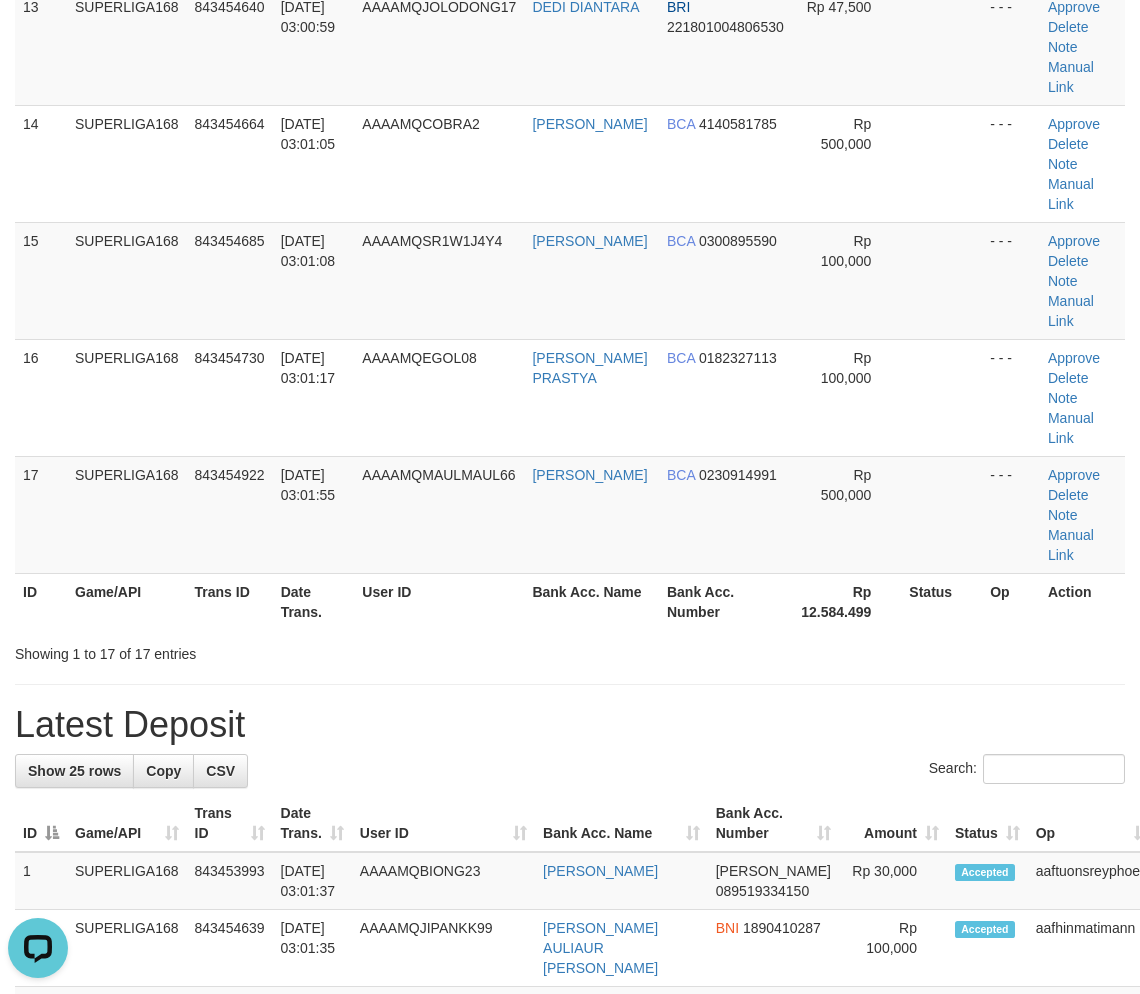 drag, startPoint x: 505, startPoint y: 525, endPoint x: 1, endPoint y: 715, distance: 538.62415 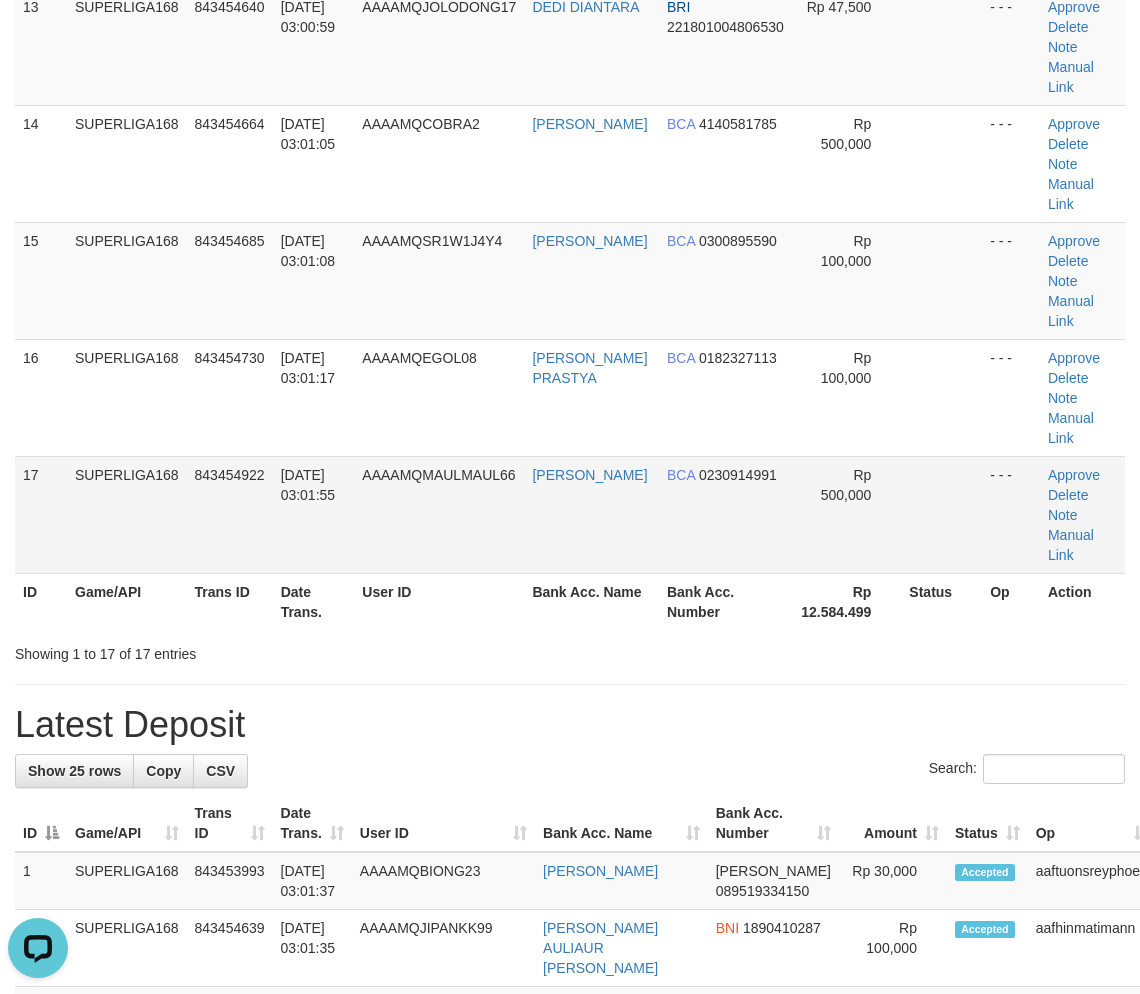 drag, startPoint x: 390, startPoint y: 488, endPoint x: 6, endPoint y: 643, distance: 414.10263 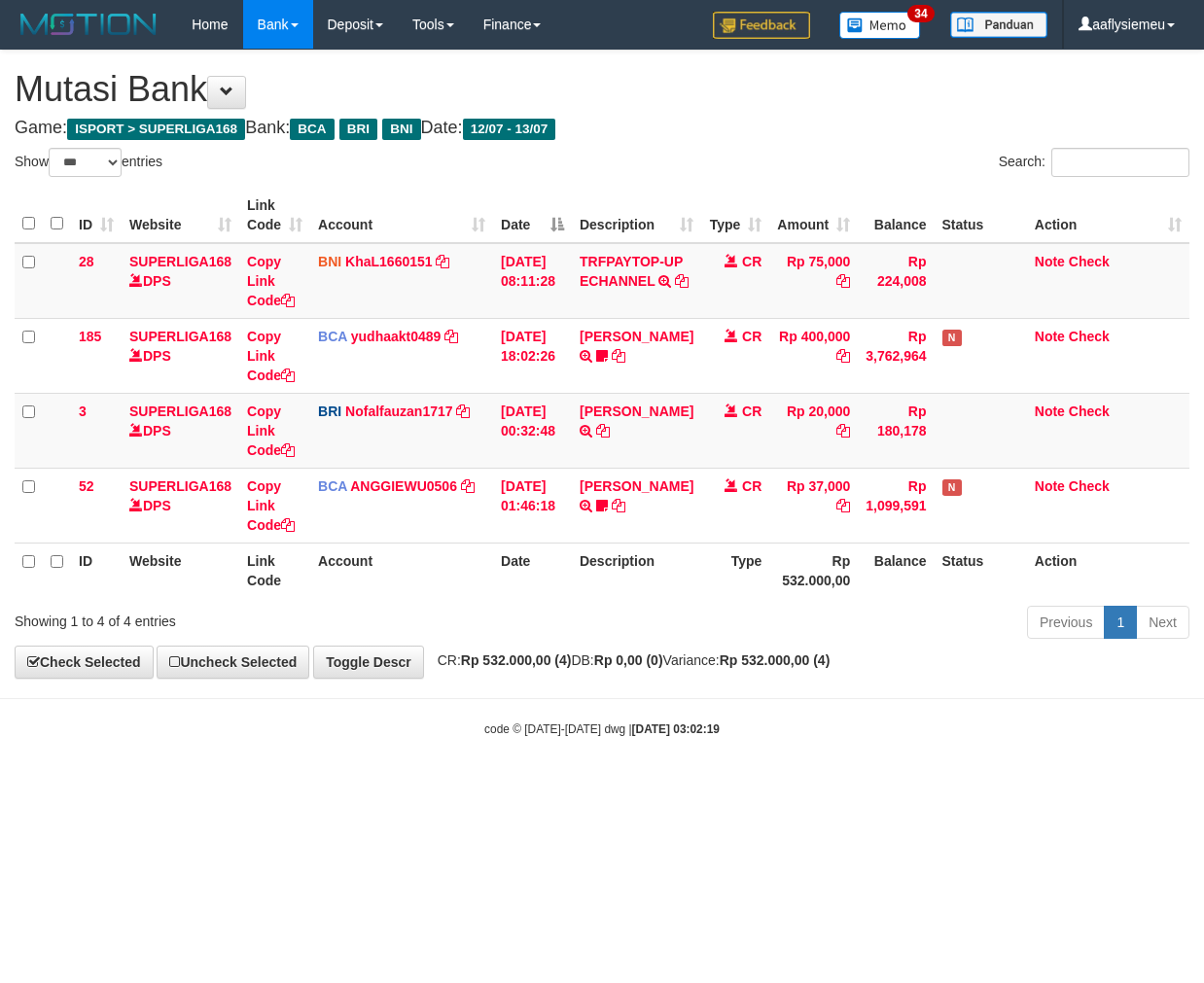 select on "***" 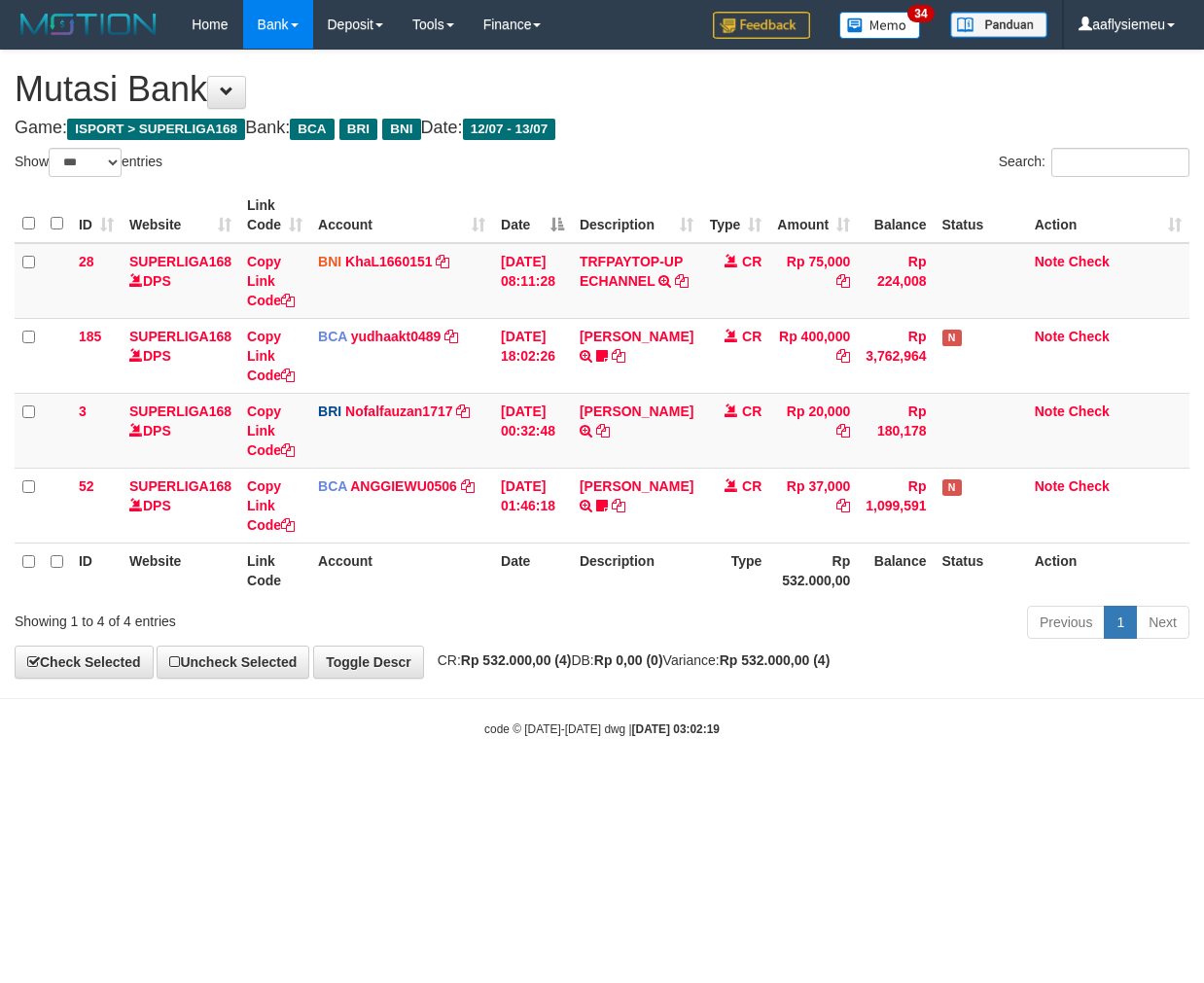 scroll, scrollTop: 0, scrollLeft: 0, axis: both 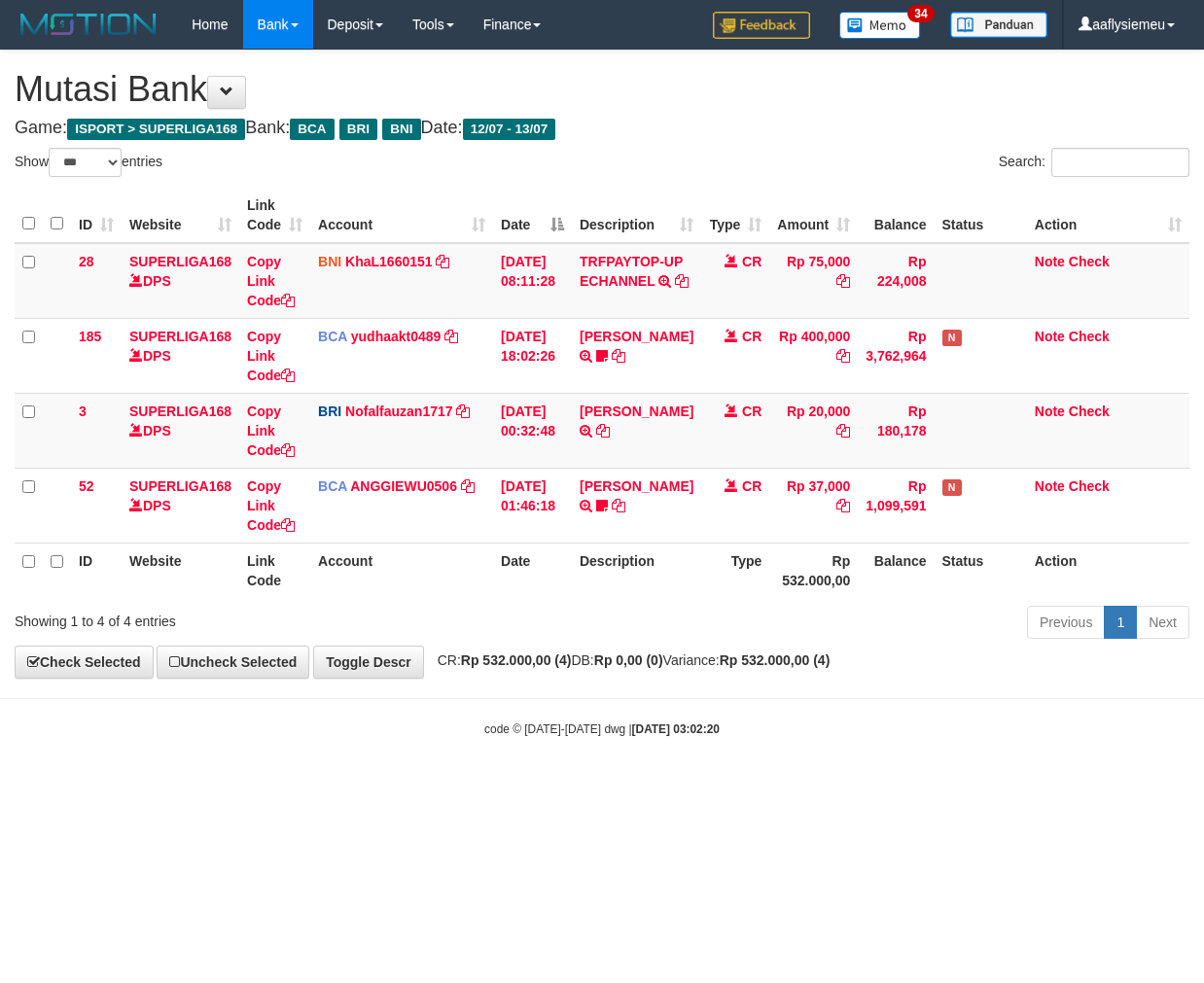select on "***" 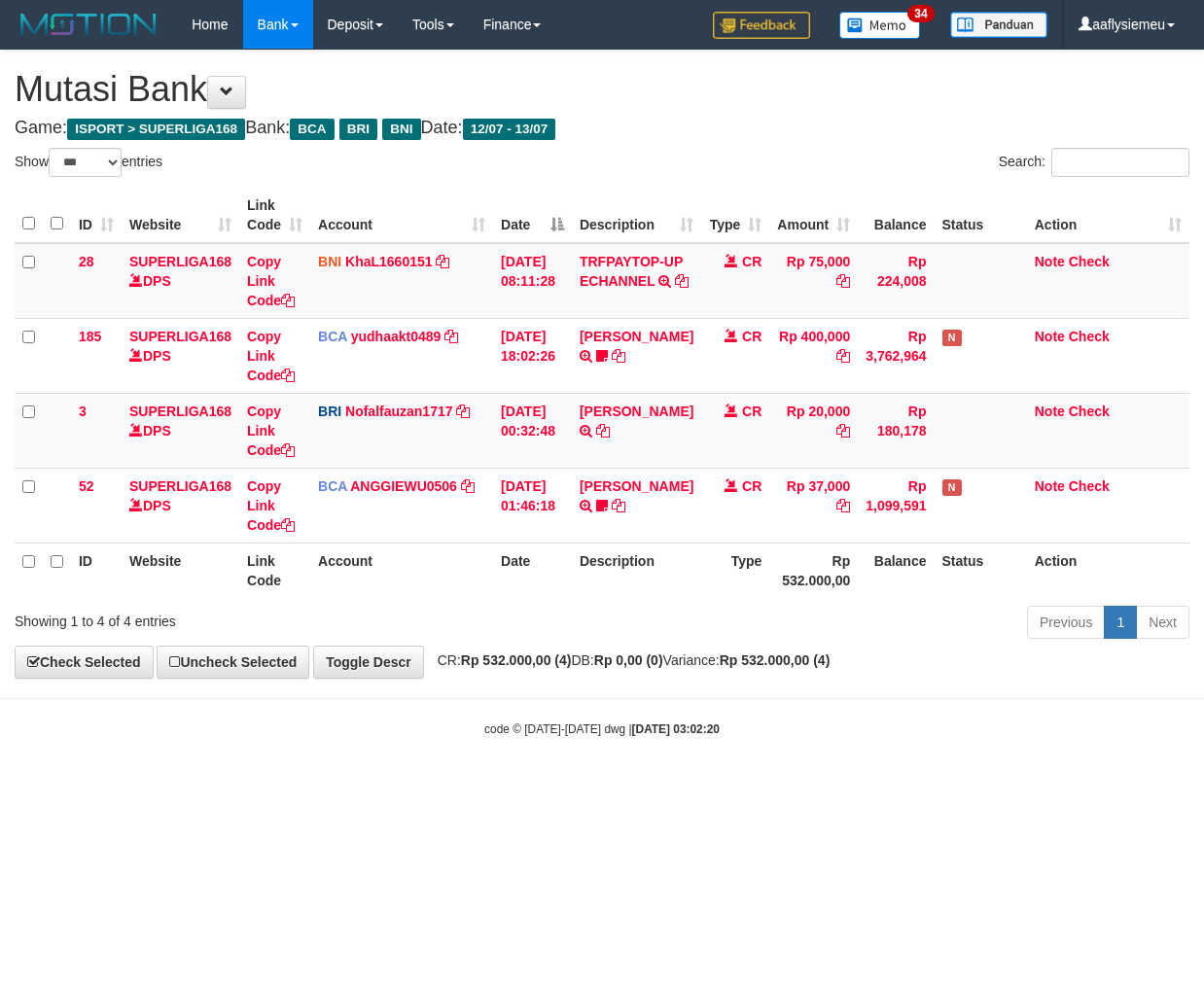 scroll, scrollTop: 0, scrollLeft: 0, axis: both 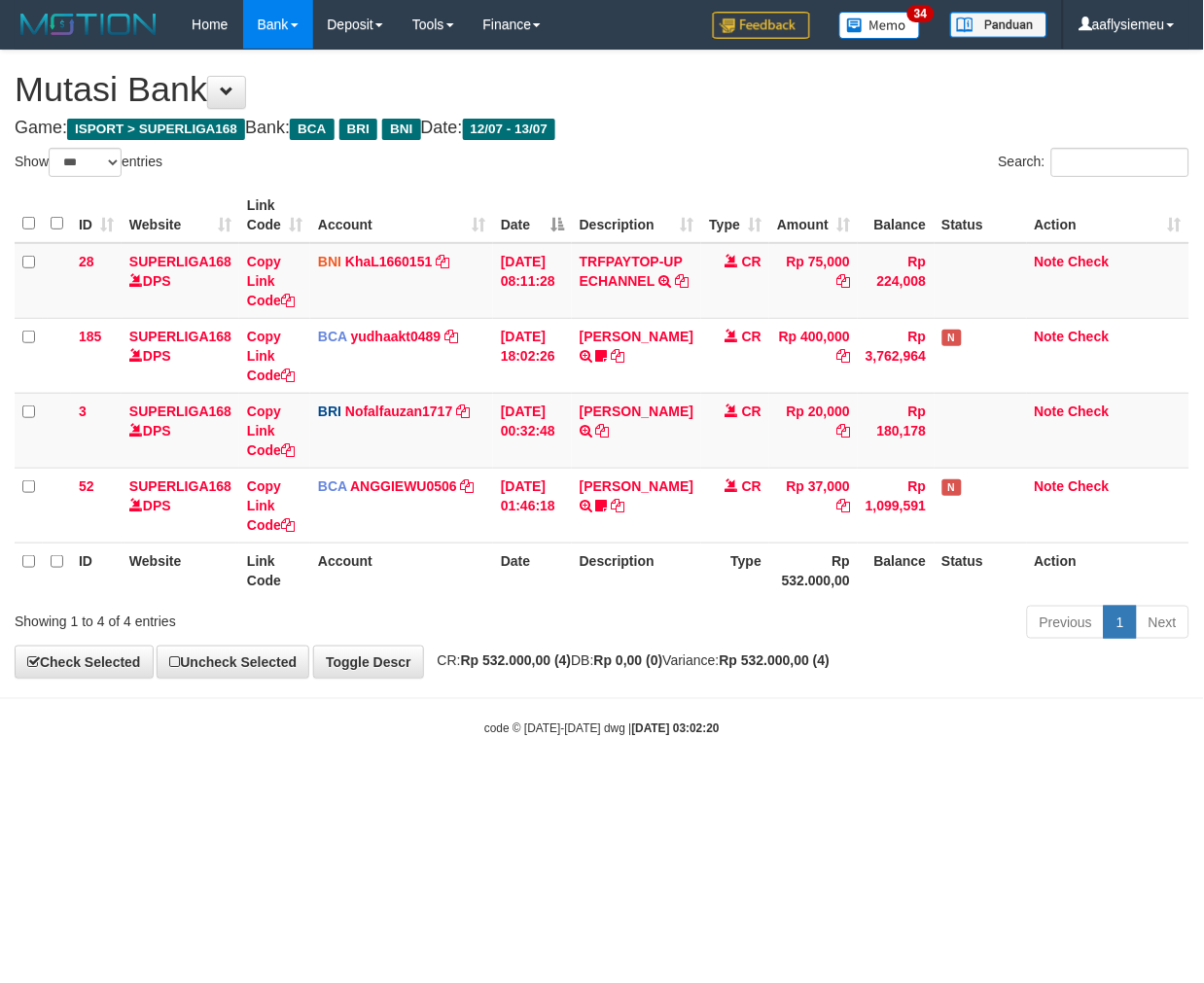click on "Toggle navigation
Home
Bank
Account List
Load
By Website
Group
[ISPORT]													SUPERLIGA168
By Load Group (DPS)" at bounding box center [602, 393] 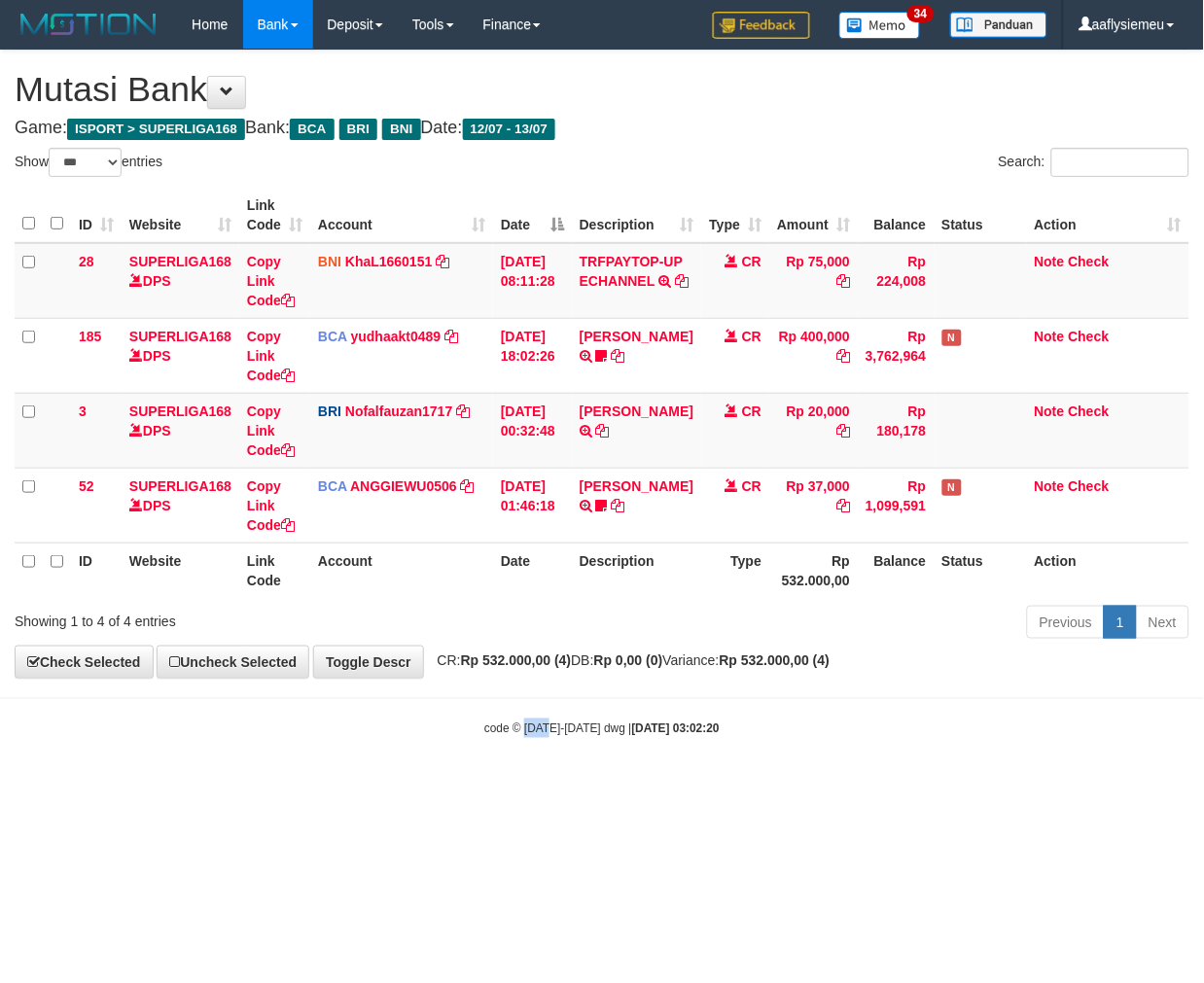 click on "Toggle navigation
Home
Bank
Account List
Load
By Website
Group
[ISPORT]													SUPERLIGA168
By Load Group (DPS)" at bounding box center (602, 393) 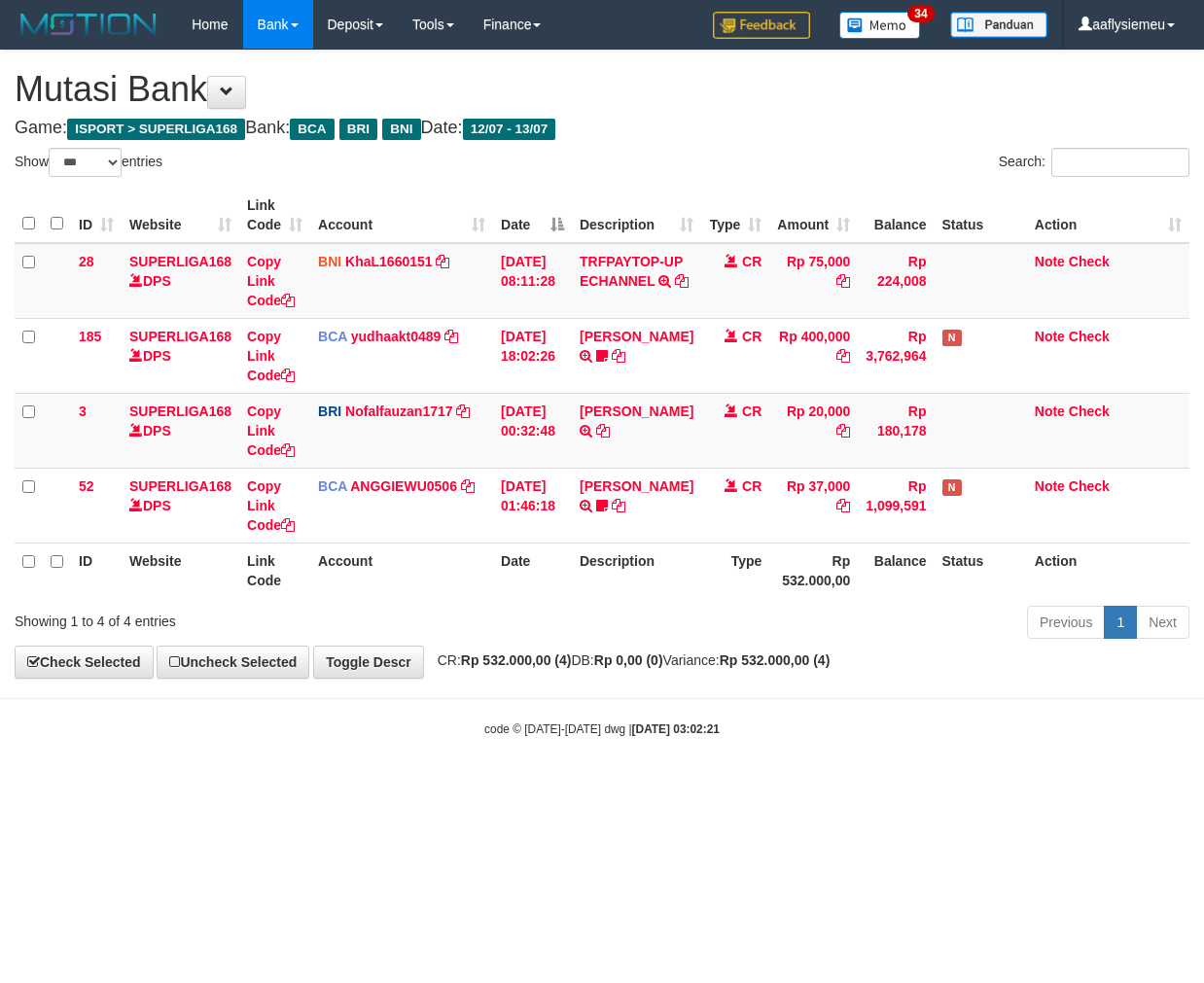select on "***" 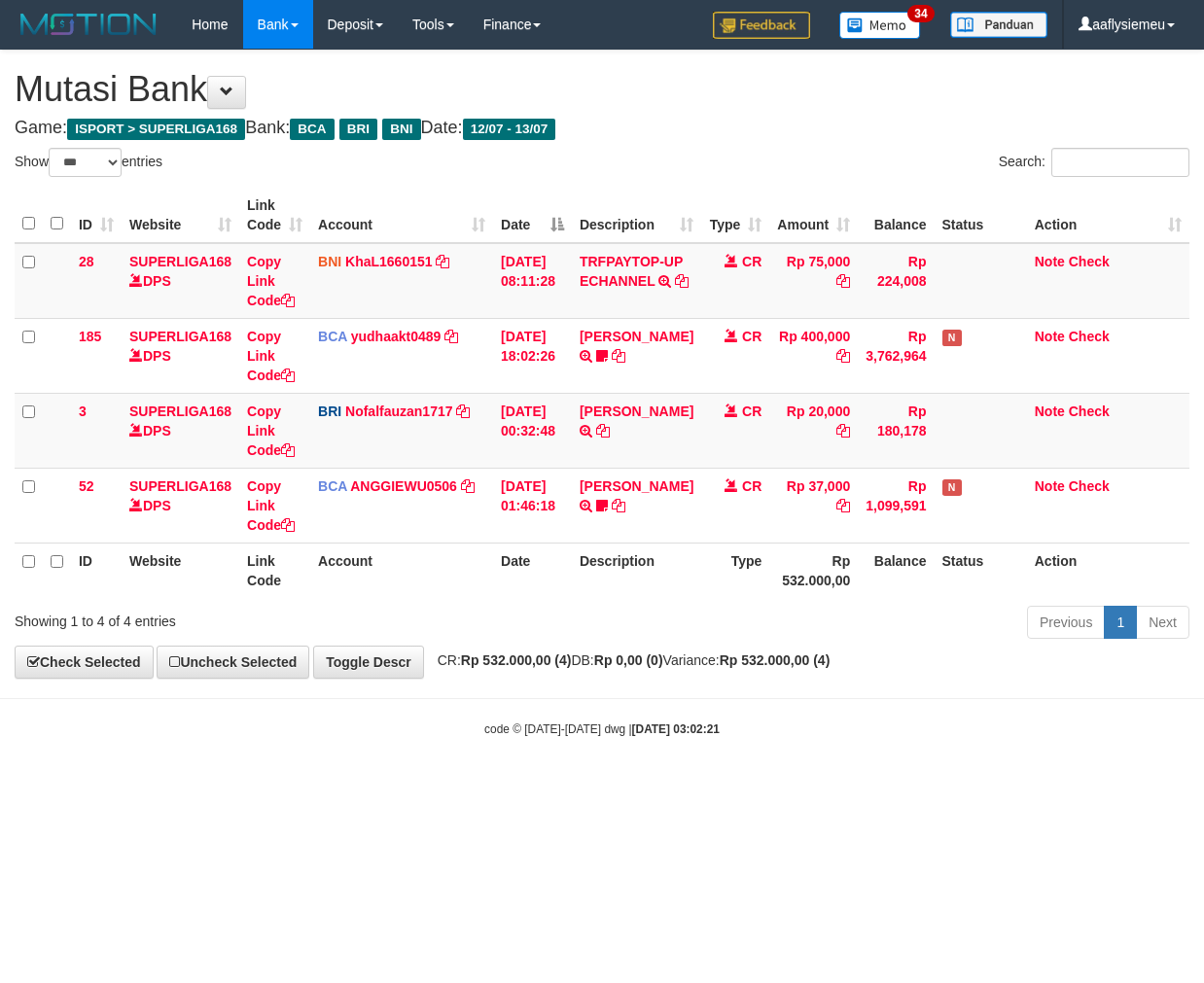 scroll, scrollTop: 0, scrollLeft: 0, axis: both 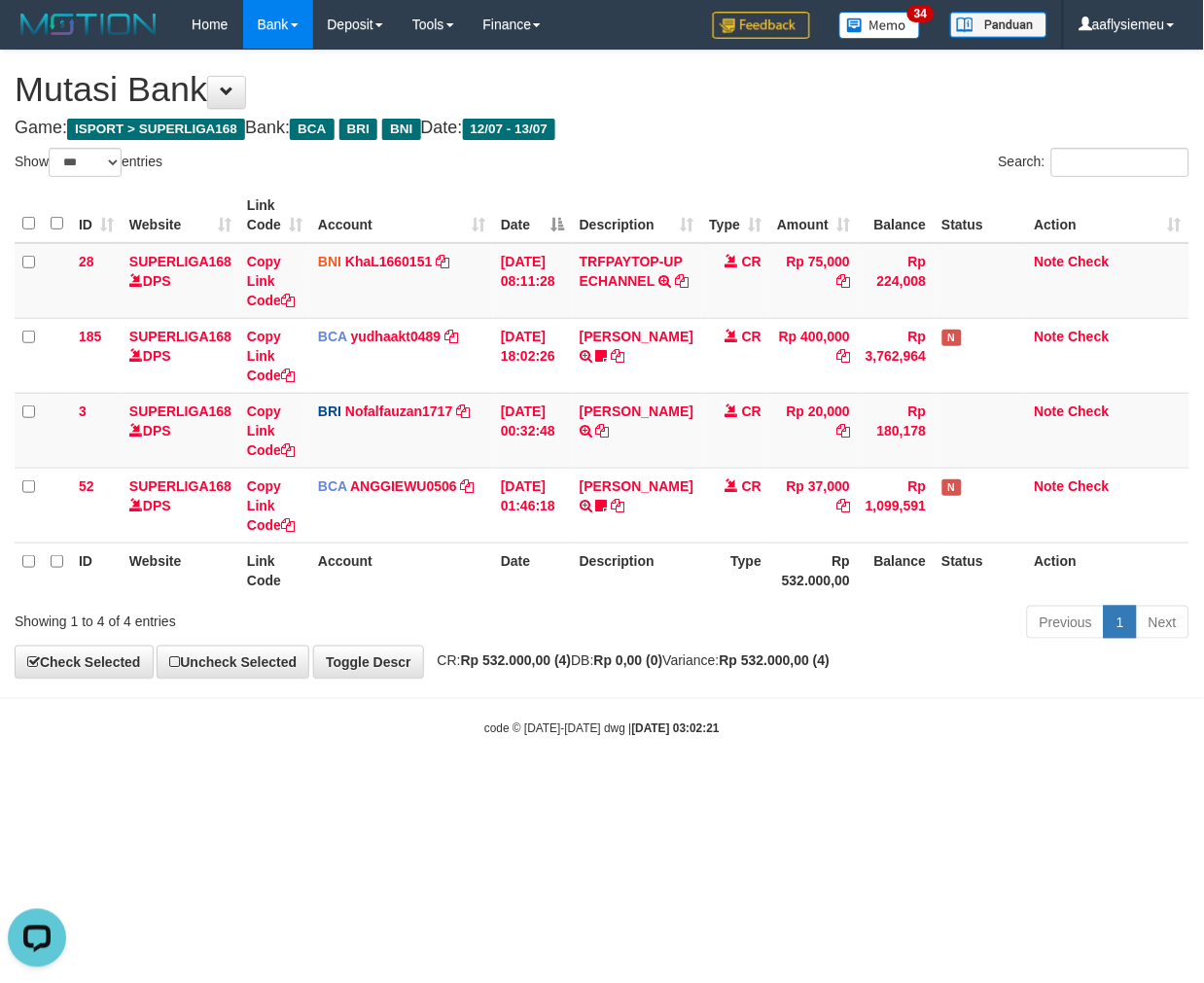 click on "Toggle navigation
Home
Bank
Account List
Load
By Website
Group
[ISPORT]													SUPERLIGA168
By Load Group (DPS)
34" at bounding box center [602, 393] 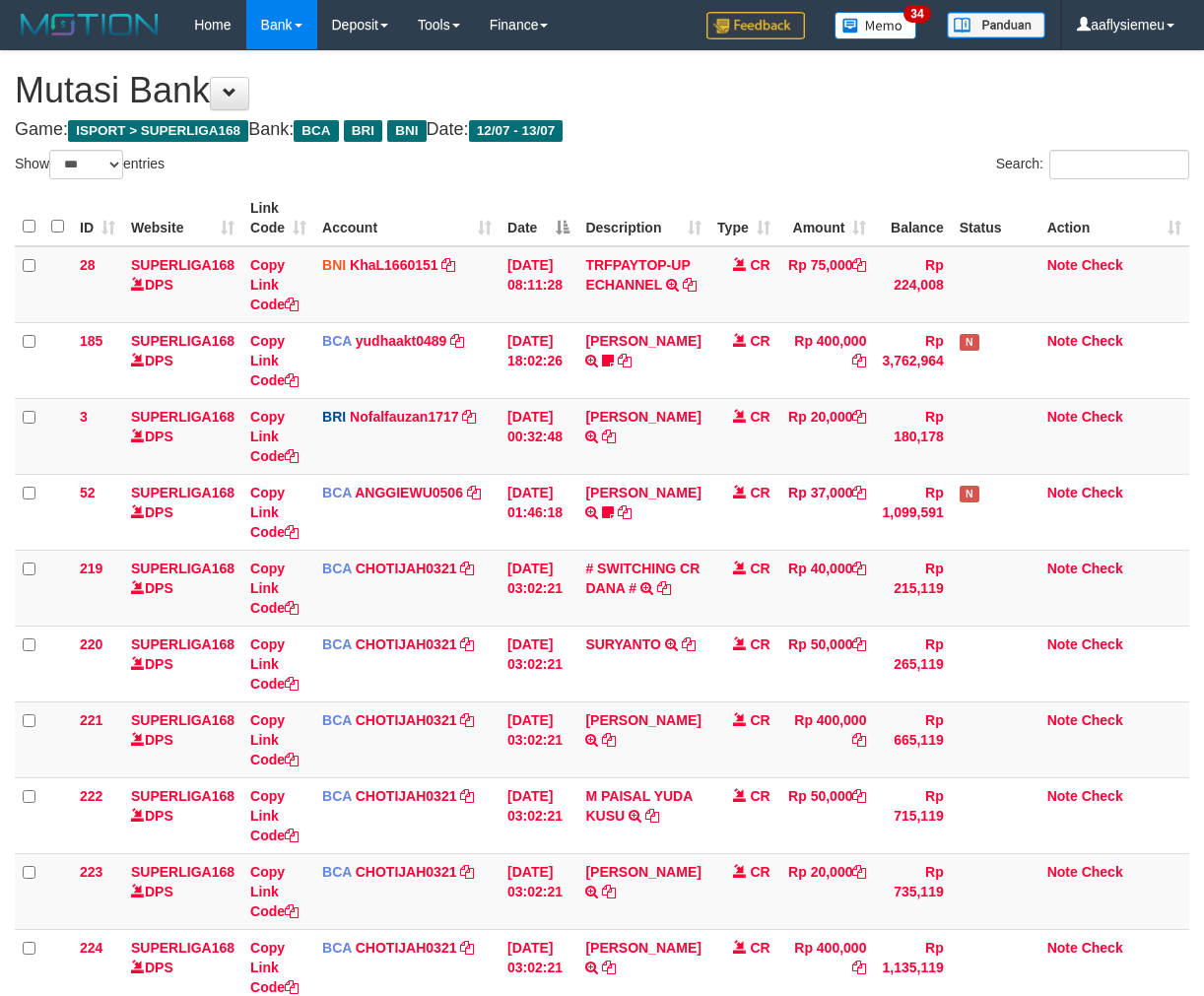 select on "***" 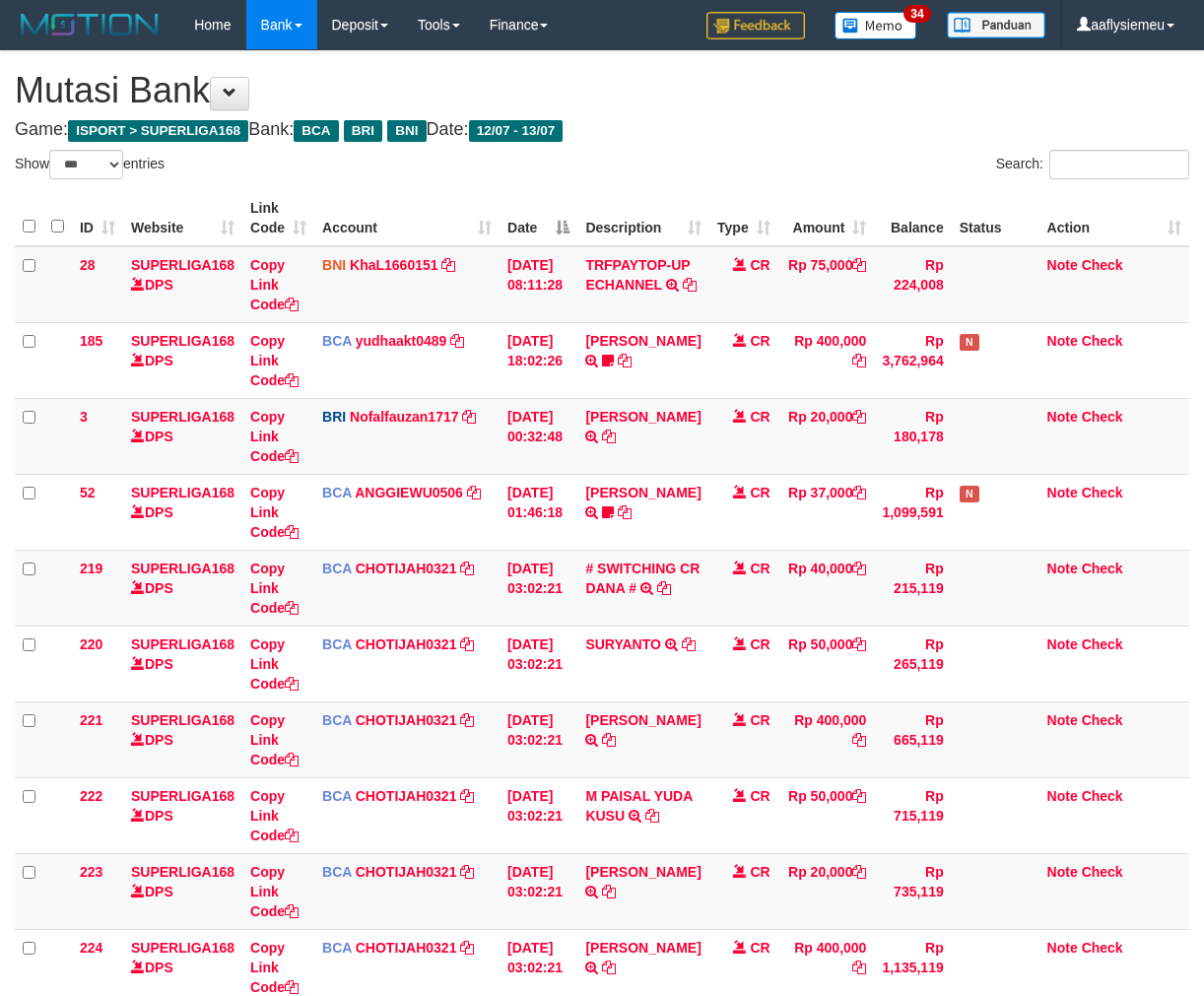 scroll, scrollTop: 0, scrollLeft: 0, axis: both 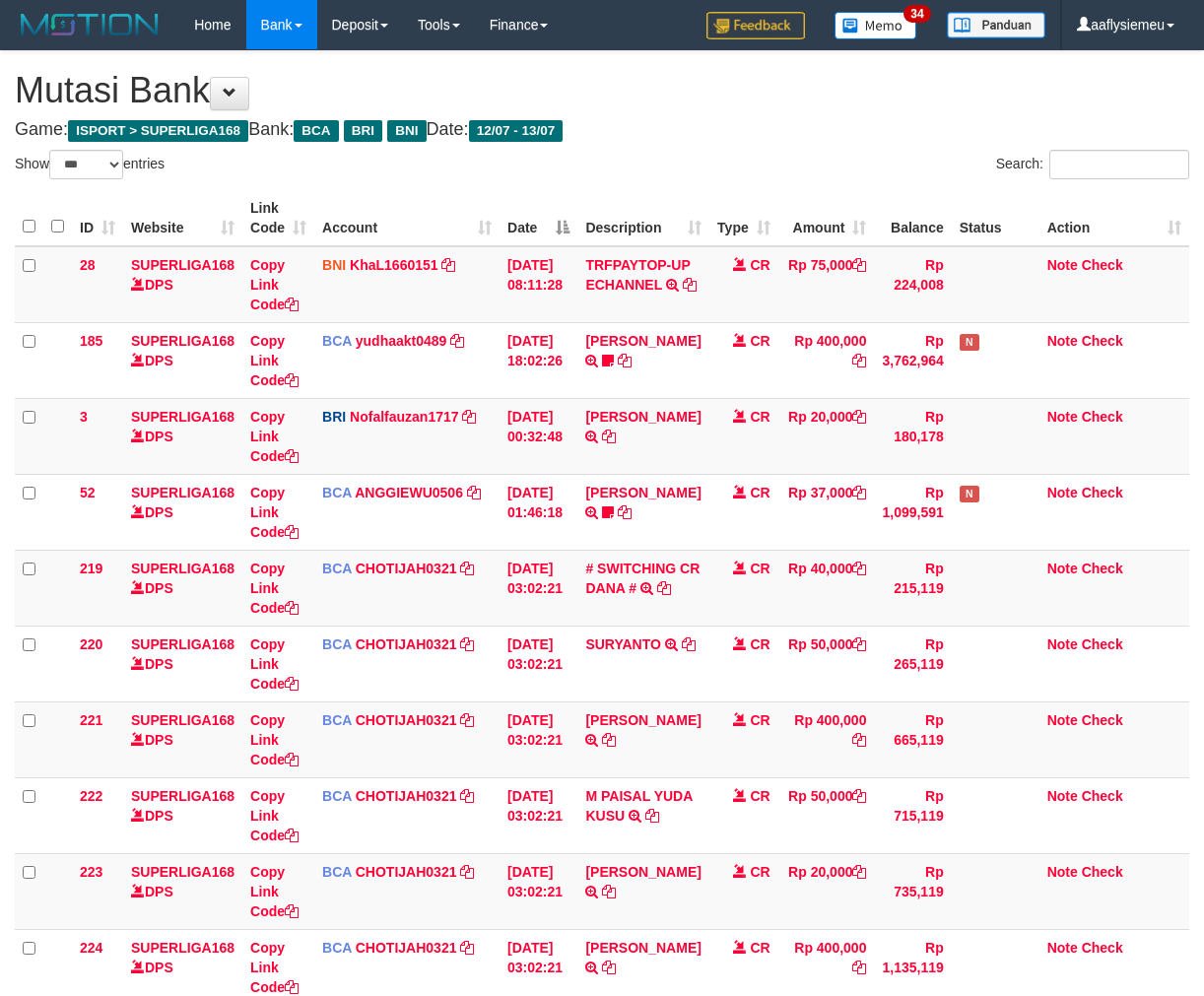 select on "***" 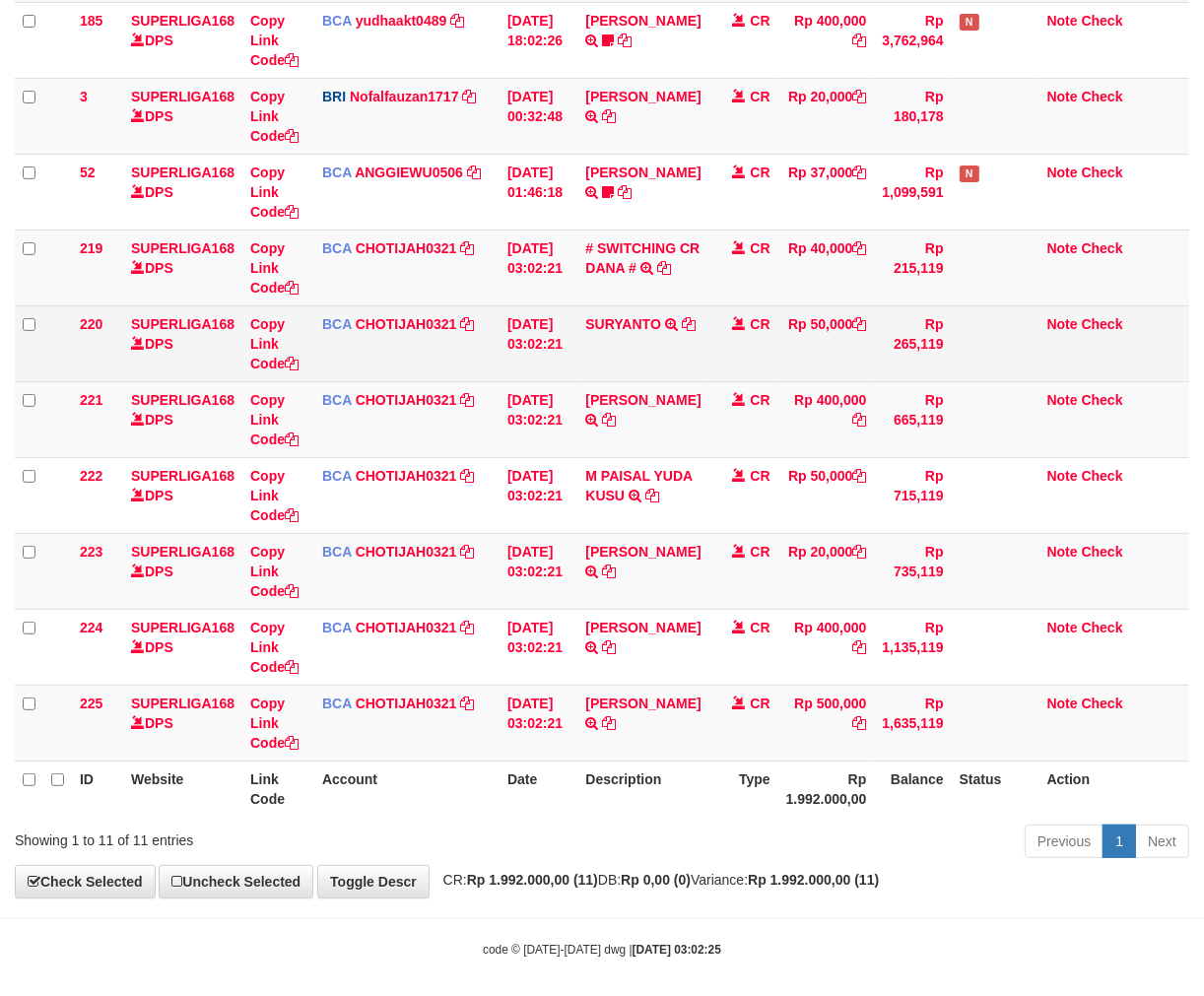 scroll, scrollTop: 328, scrollLeft: 0, axis: vertical 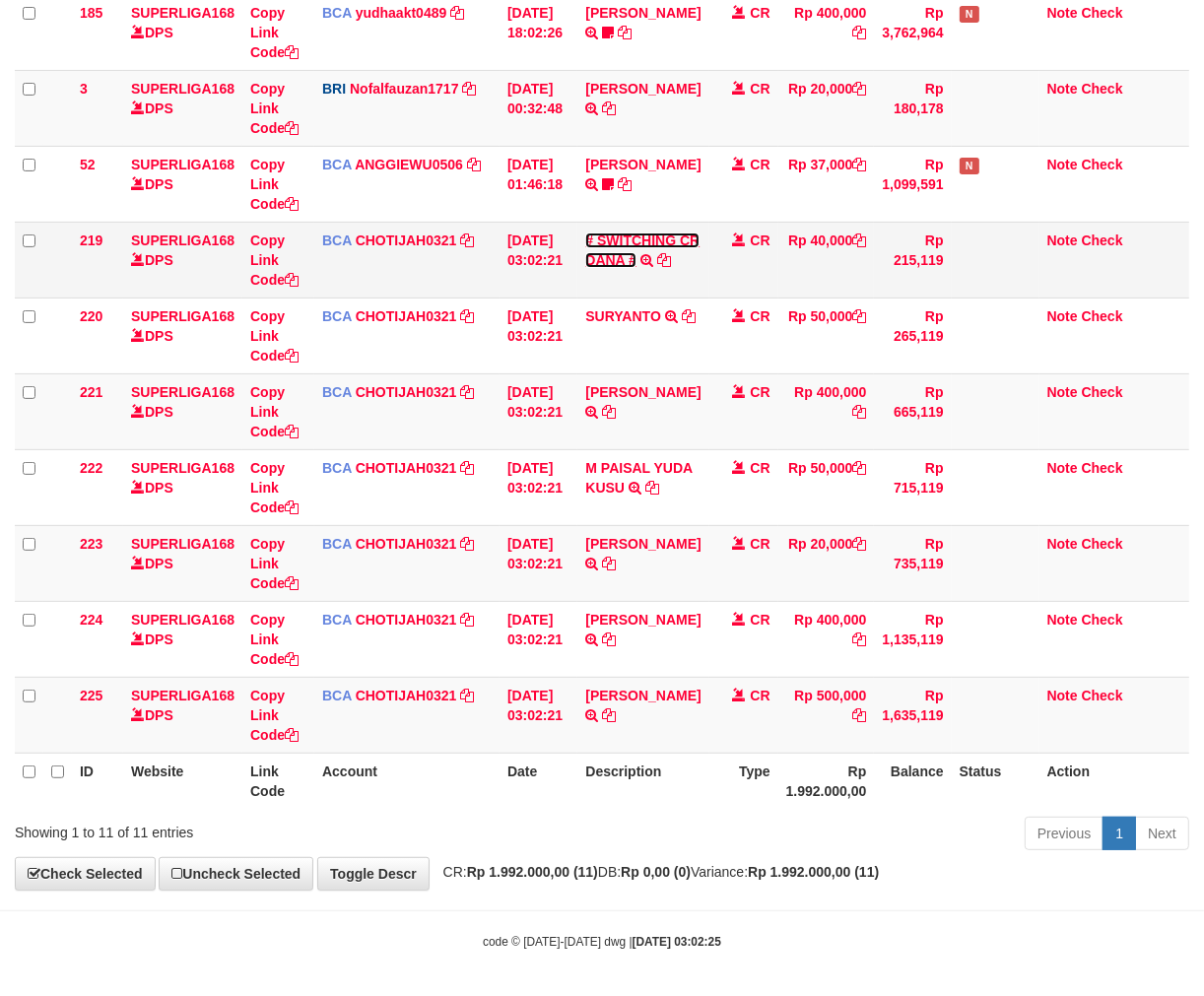 click on "# SWITCHING CR DANA #" at bounding box center (642, 250) 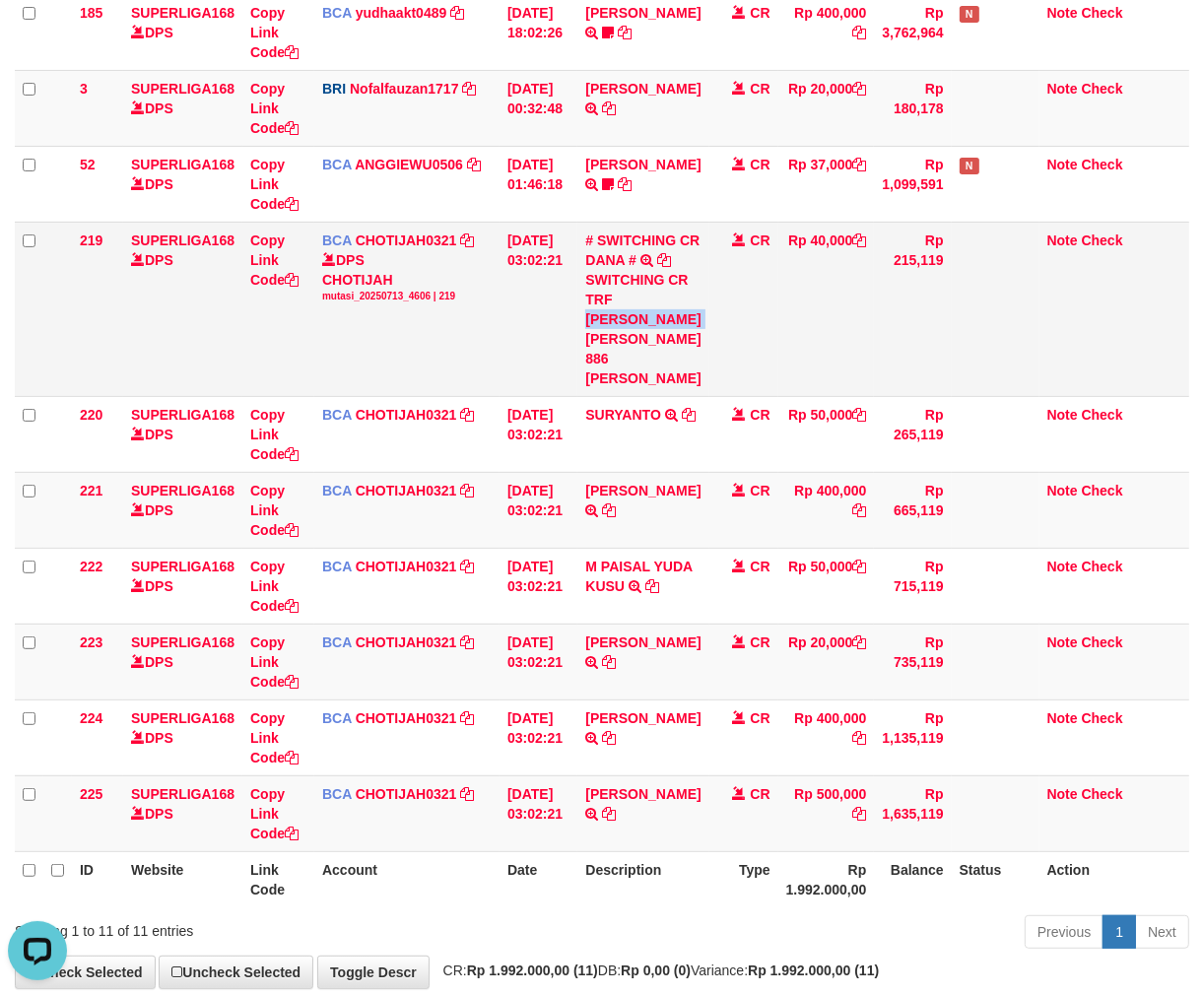 scroll, scrollTop: 0, scrollLeft: 0, axis: both 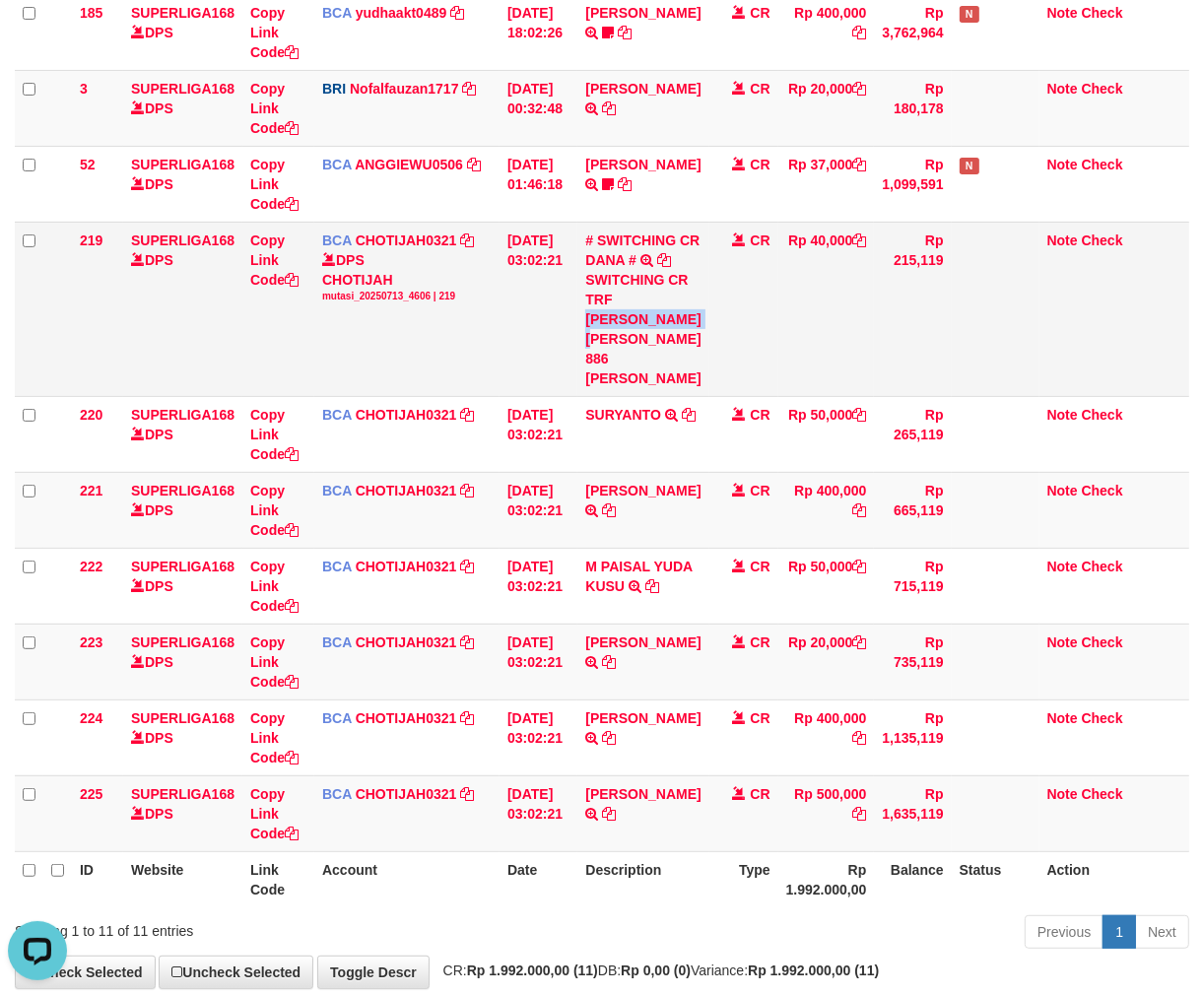 copy on "ANDI SILVAN MAJ" 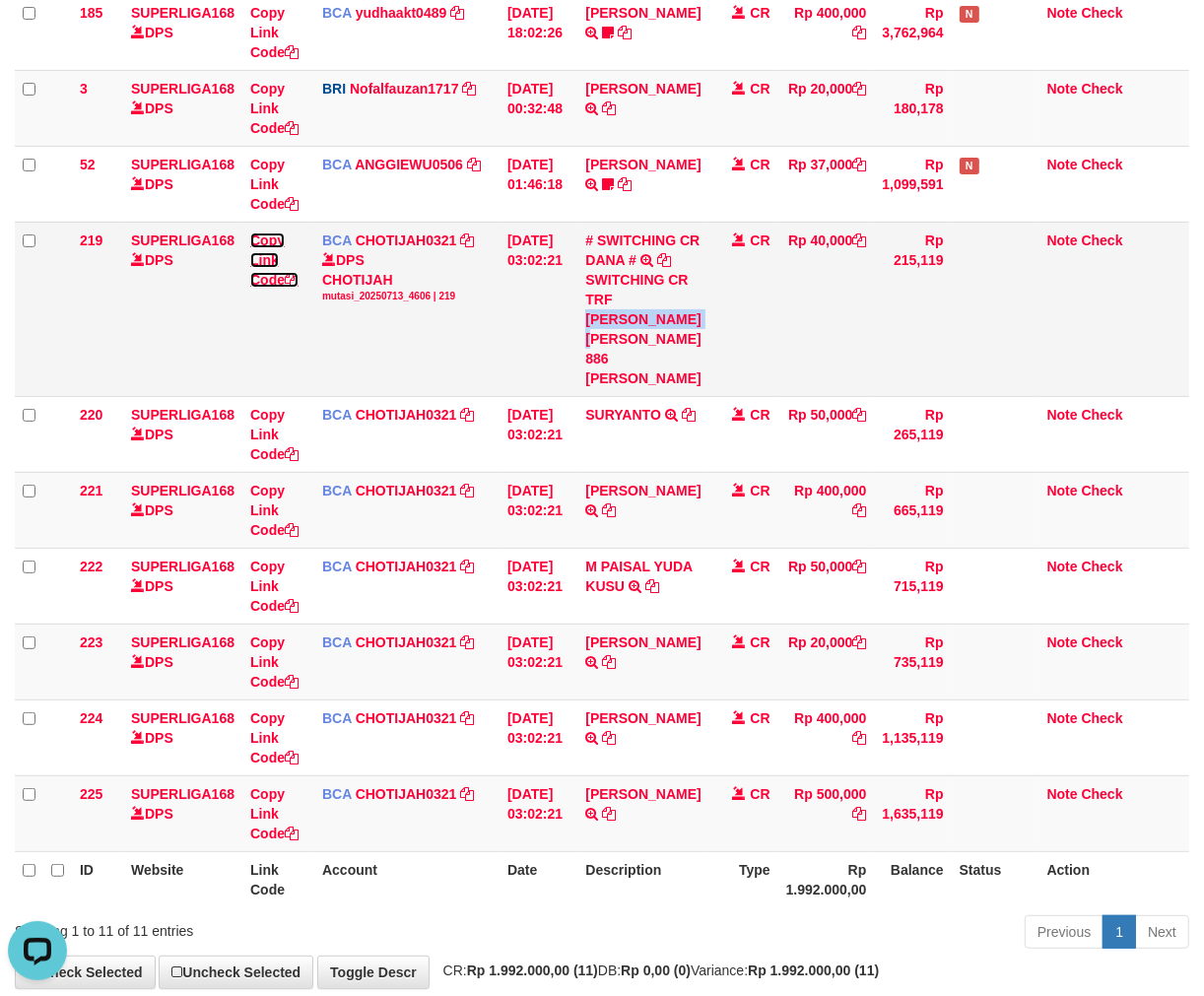 click on "Copy Link Code" at bounding box center [274, 260] 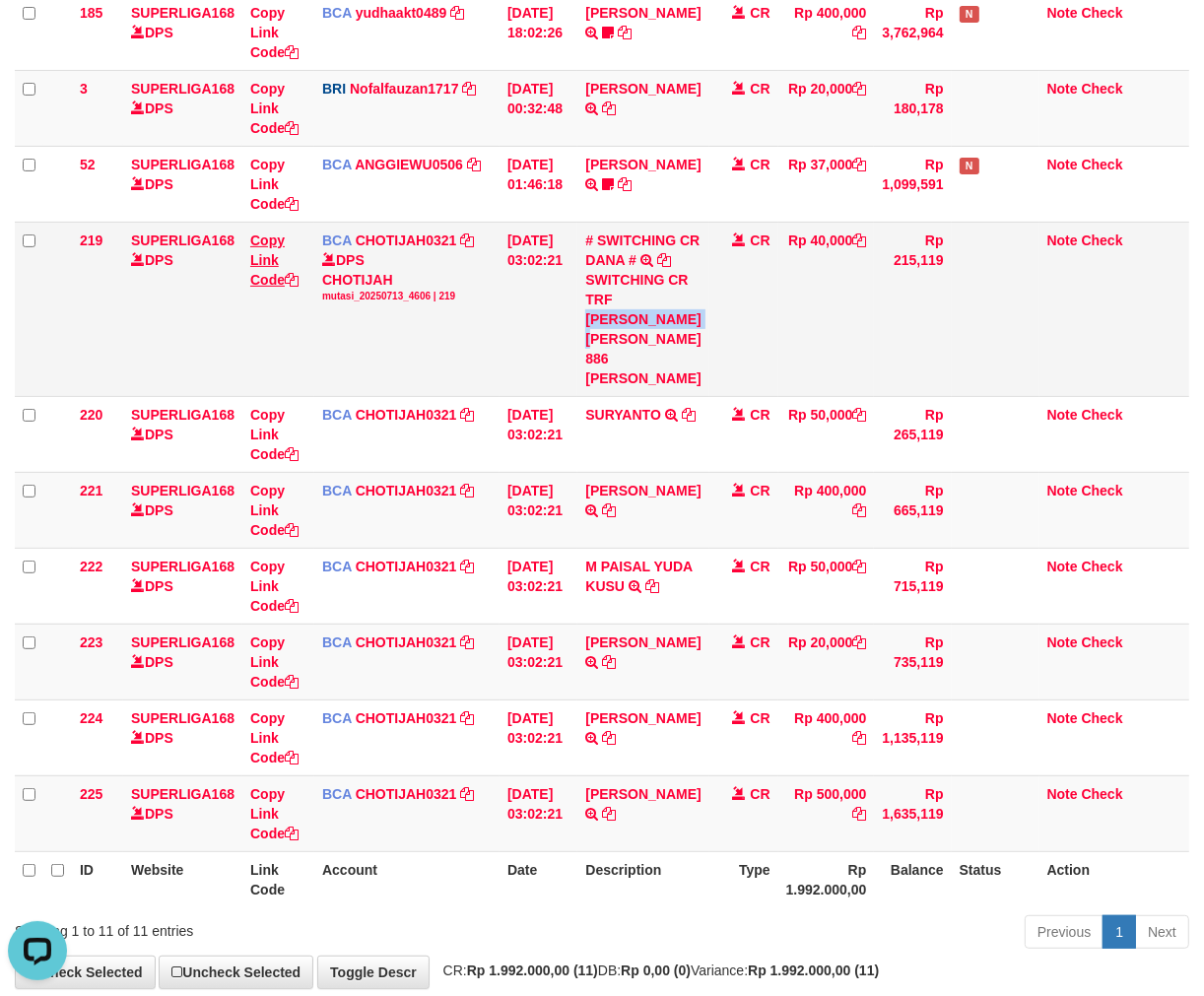 copy on "ANDI SILVAN MAJ" 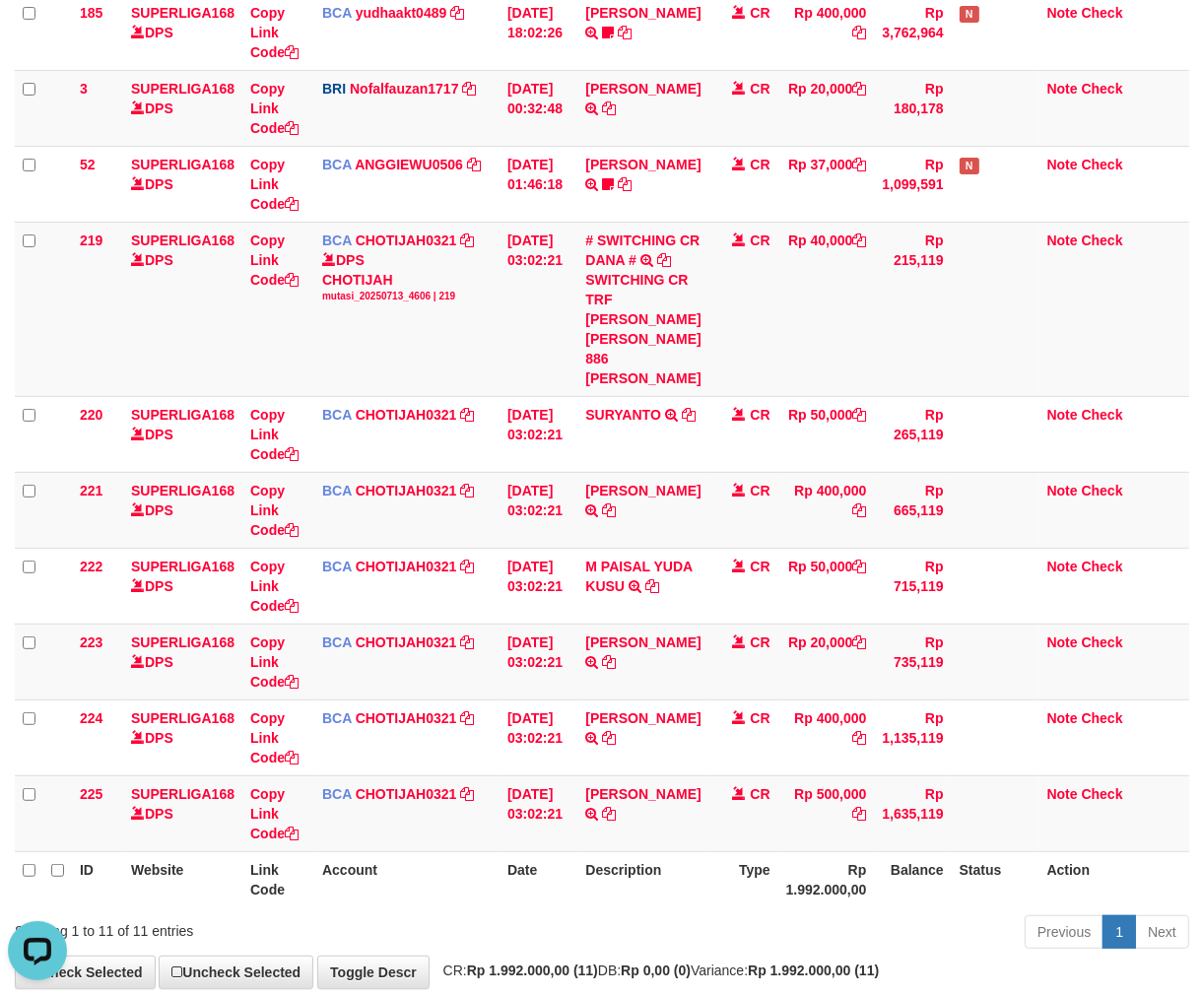 scroll, scrollTop: 315, scrollLeft: 0, axis: vertical 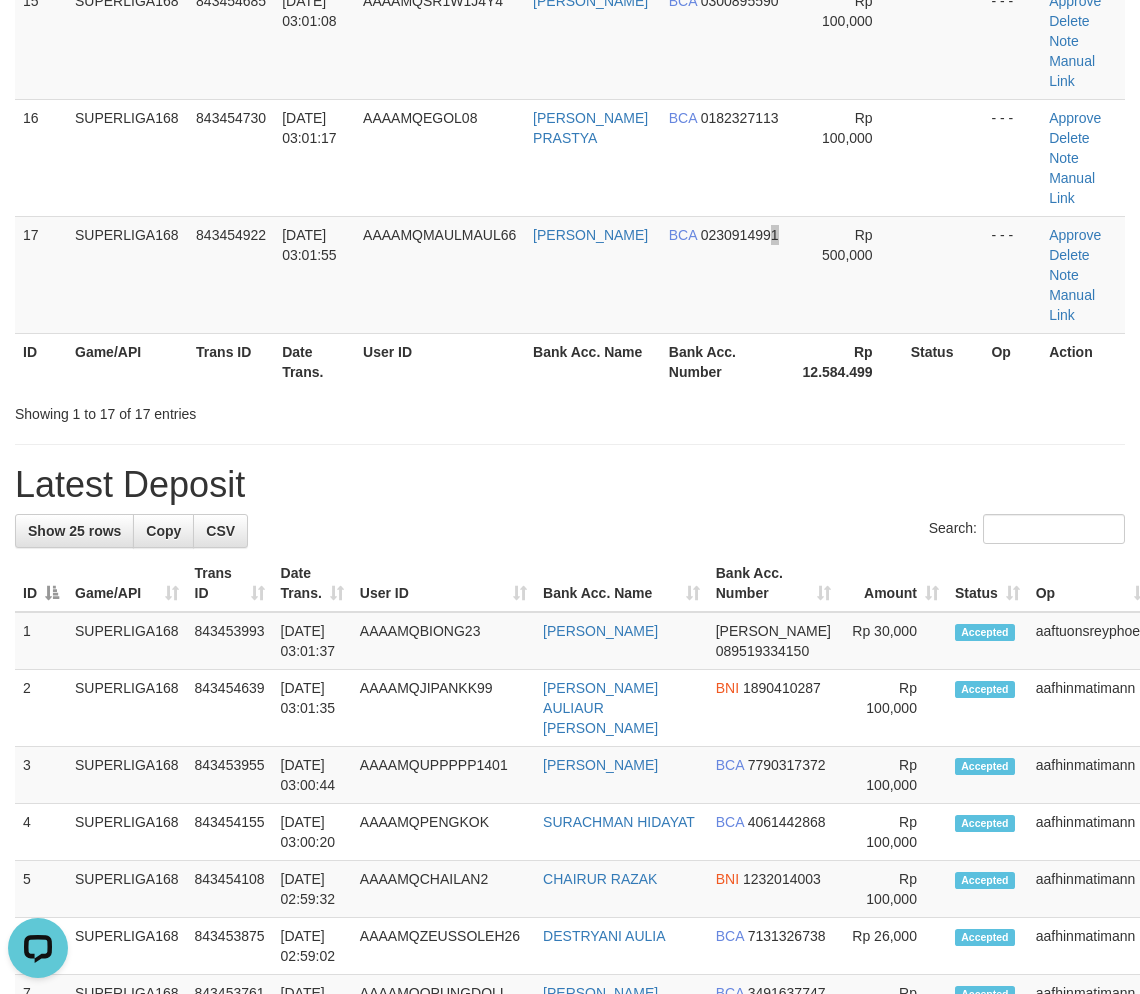 drag, startPoint x: 770, startPoint y: 267, endPoint x: 951, endPoint y: 361, distance: 203.95343 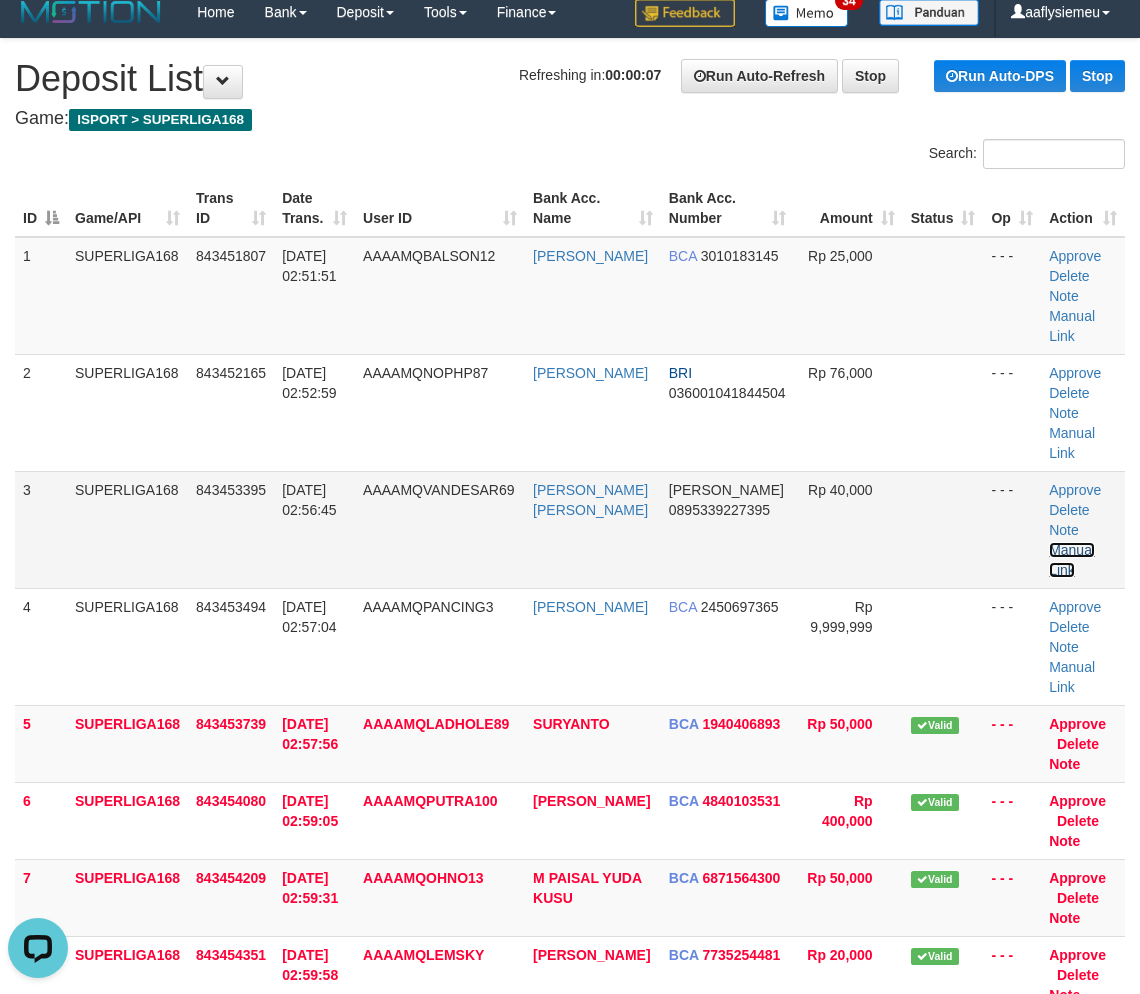 click on "Manual Link" at bounding box center [1072, 560] 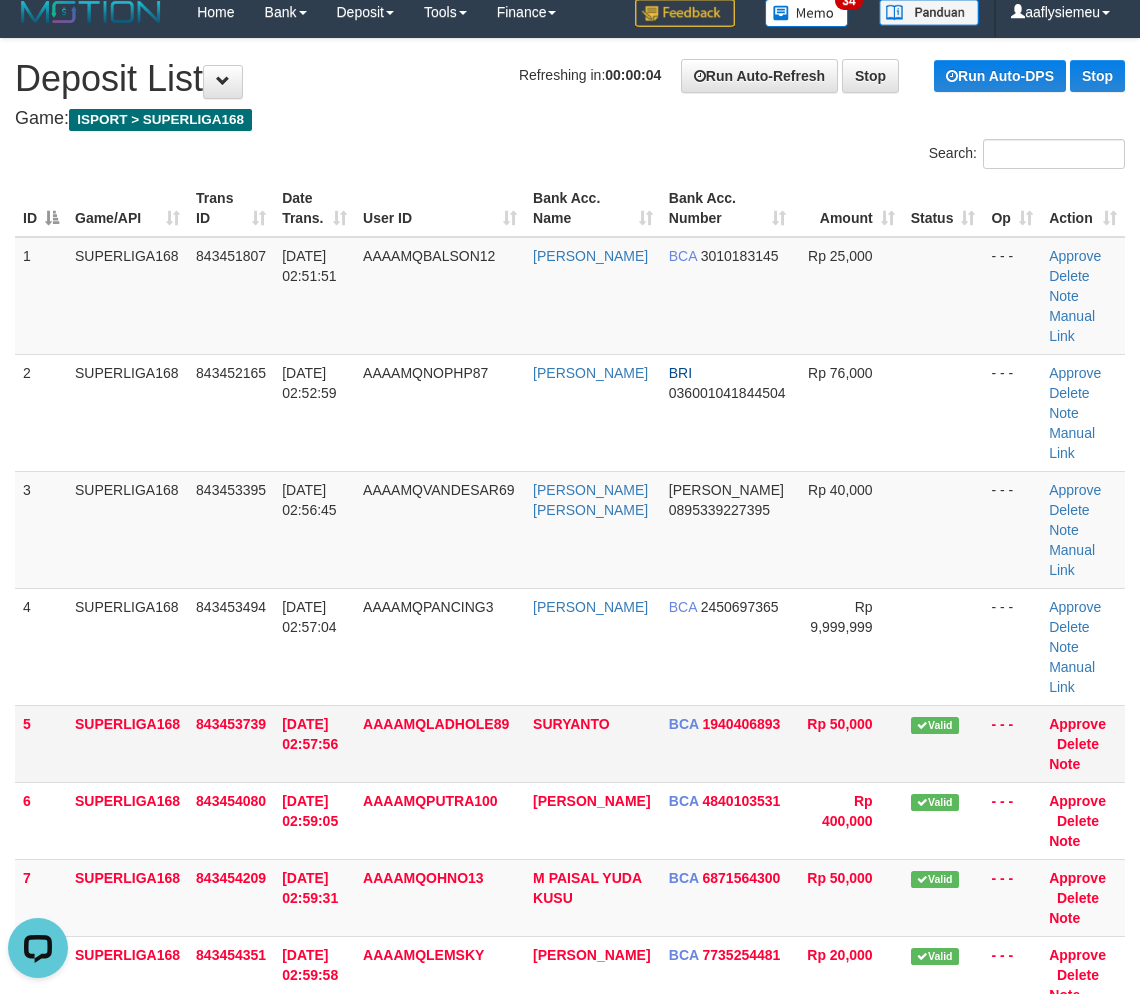 drag, startPoint x: 320, startPoint y: 858, endPoint x: 41, endPoint y: 724, distance: 309.5109 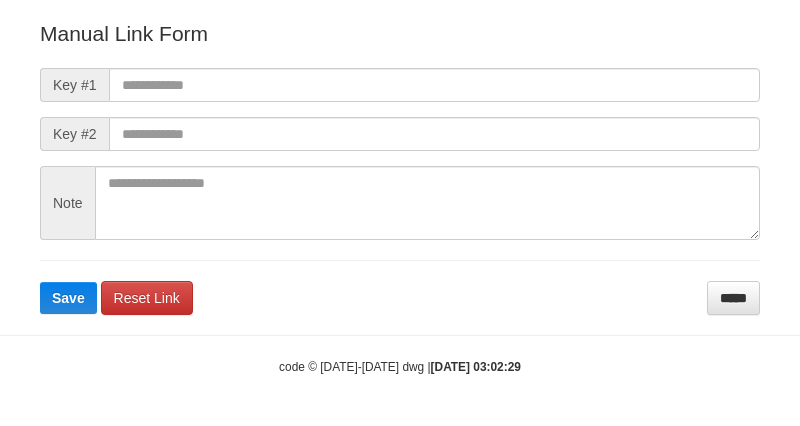 scroll, scrollTop: 262, scrollLeft: 0, axis: vertical 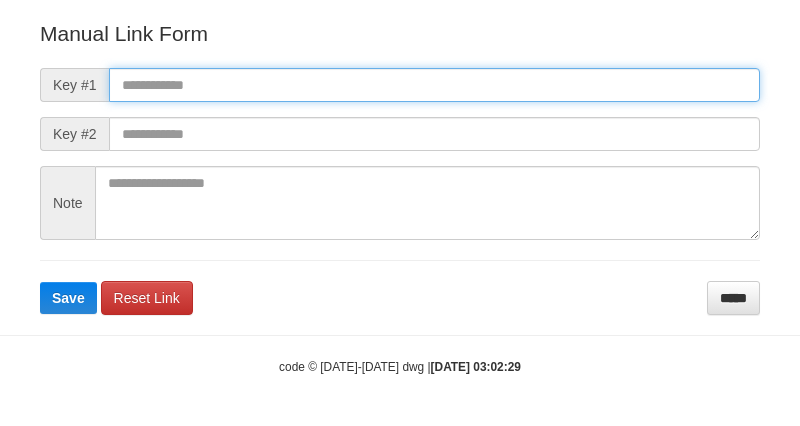 drag, startPoint x: 202, startPoint y: 80, endPoint x: 153, endPoint y: 237, distance: 164.46884 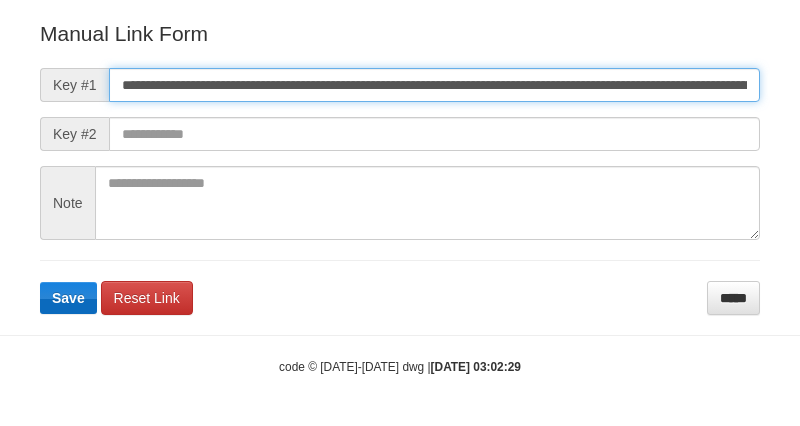 scroll, scrollTop: 0, scrollLeft: 1406, axis: horizontal 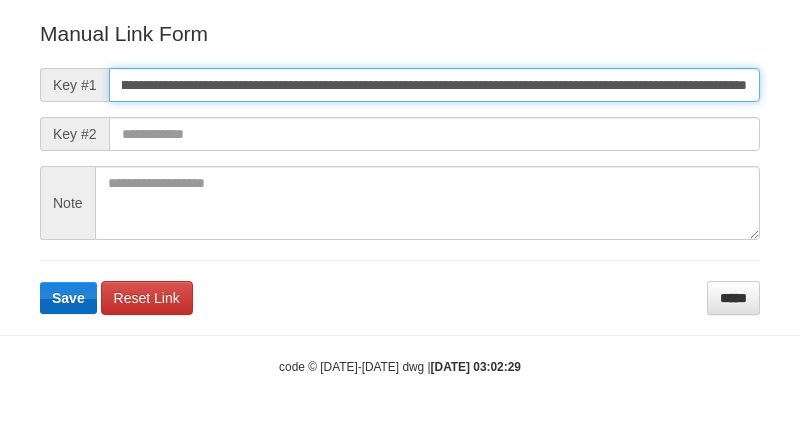 type on "**********" 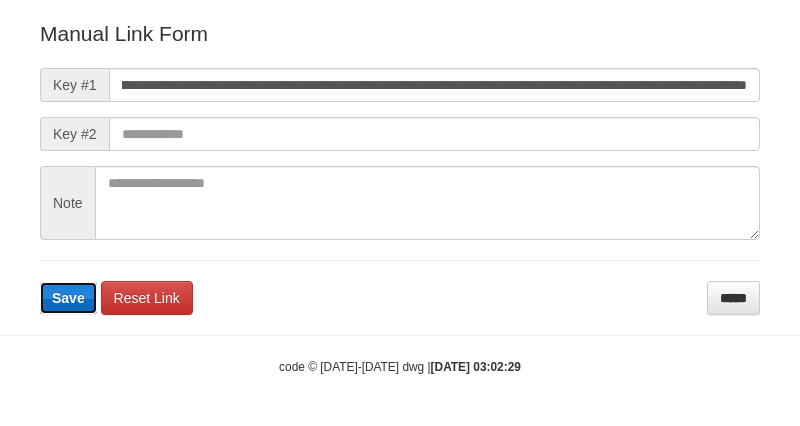 click on "Save" at bounding box center [68, 298] 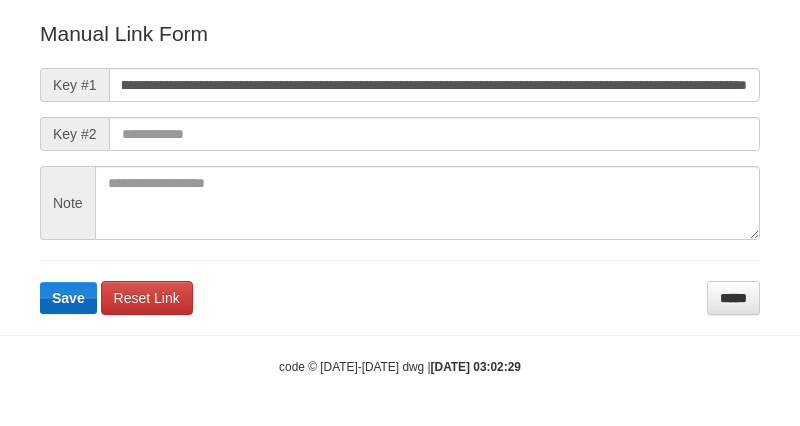 scroll, scrollTop: 0, scrollLeft: 0, axis: both 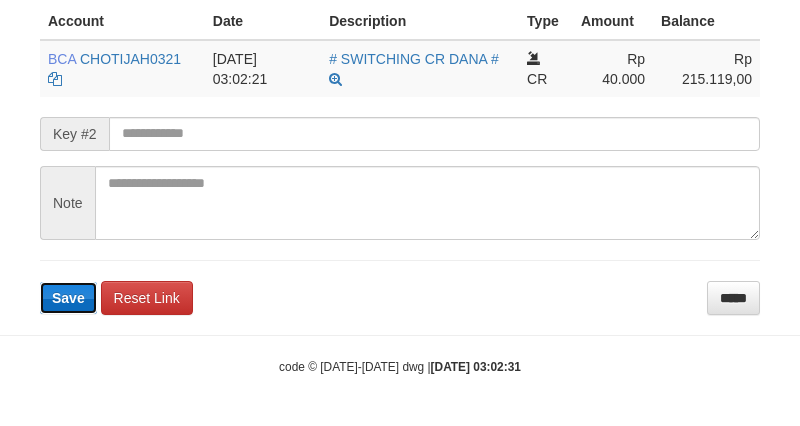 click on "Save" at bounding box center (68, 298) 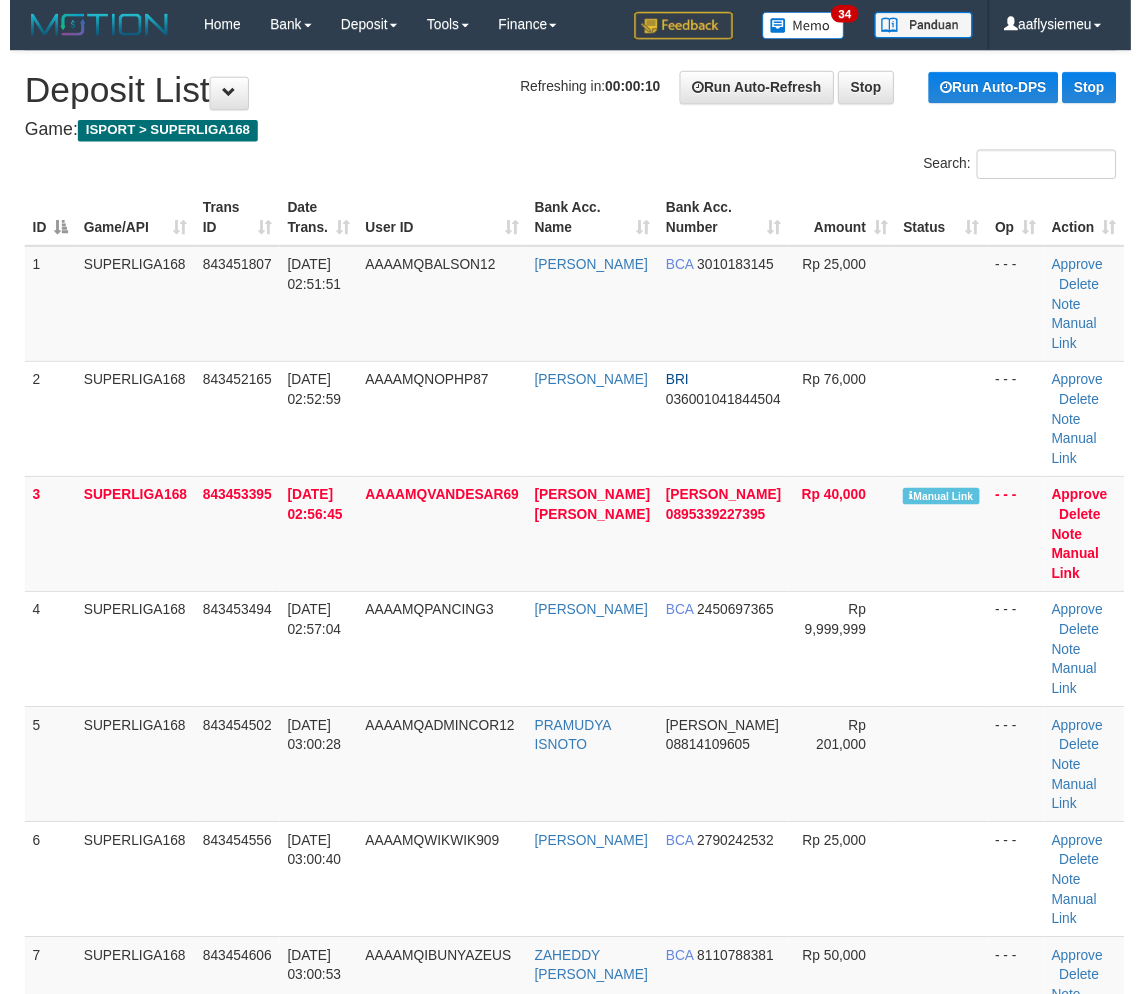 scroll, scrollTop: 13, scrollLeft: 0, axis: vertical 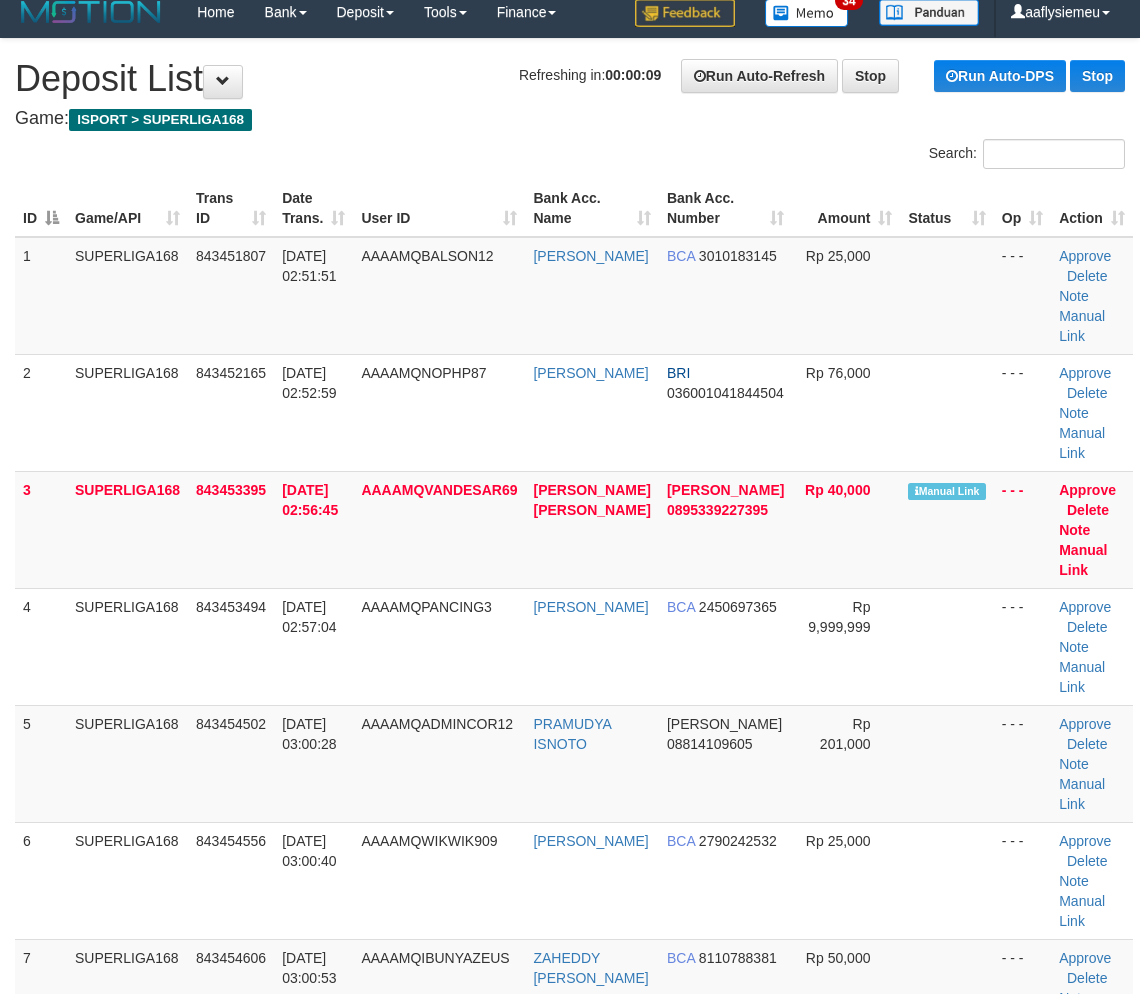 drag, startPoint x: 242, startPoint y: 900, endPoint x: 5, endPoint y: 893, distance: 237.10335 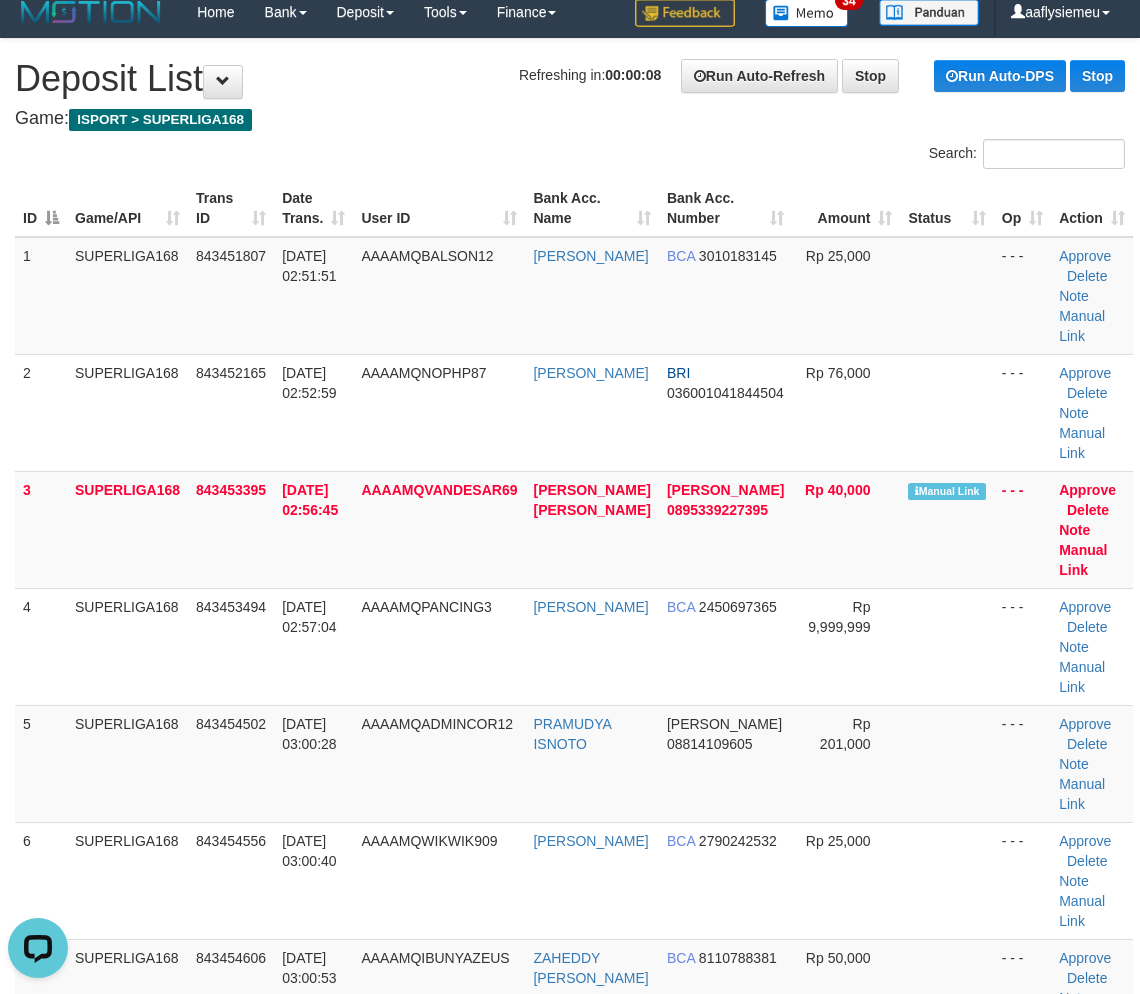 scroll, scrollTop: 0, scrollLeft: 0, axis: both 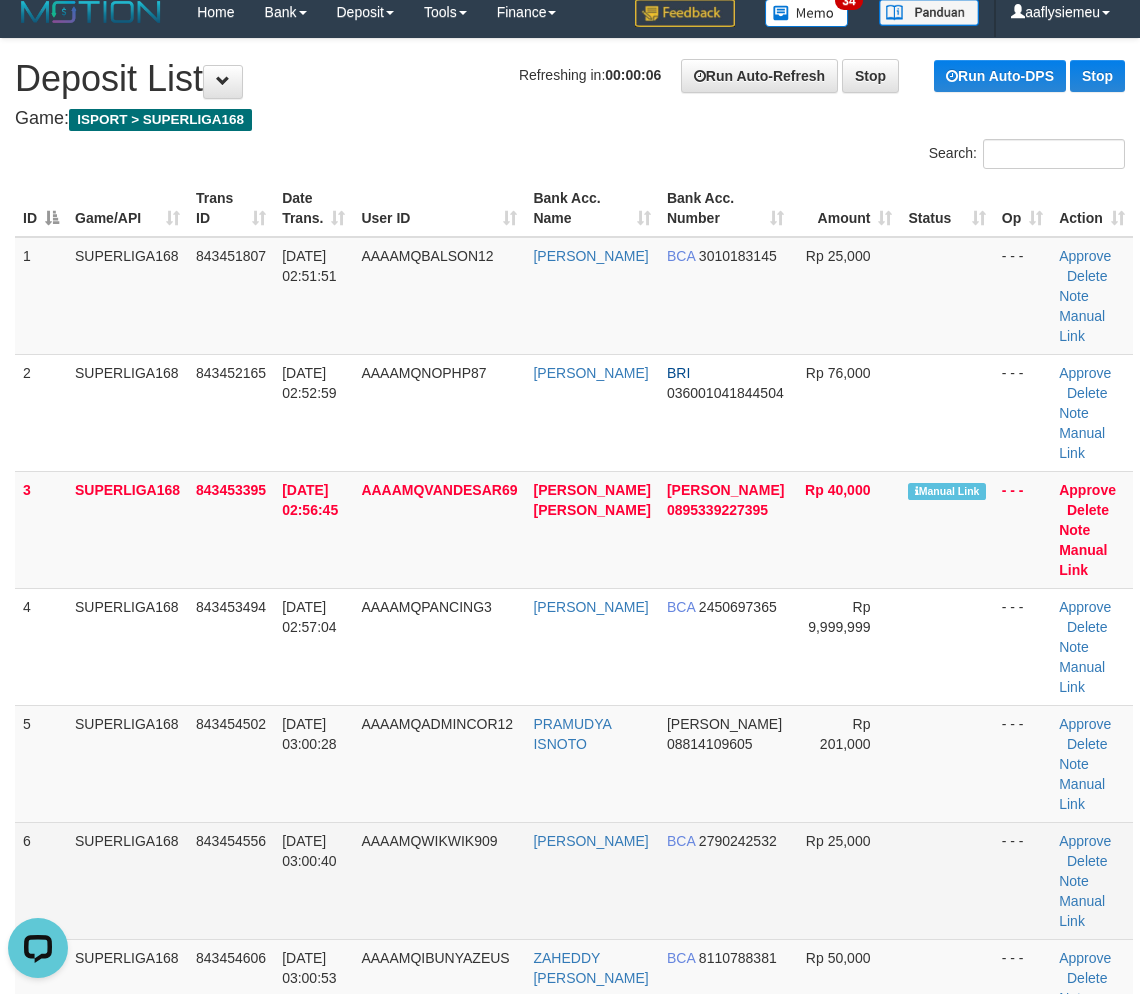 click on "AAAAMQWIKWIK909" at bounding box center [439, 880] 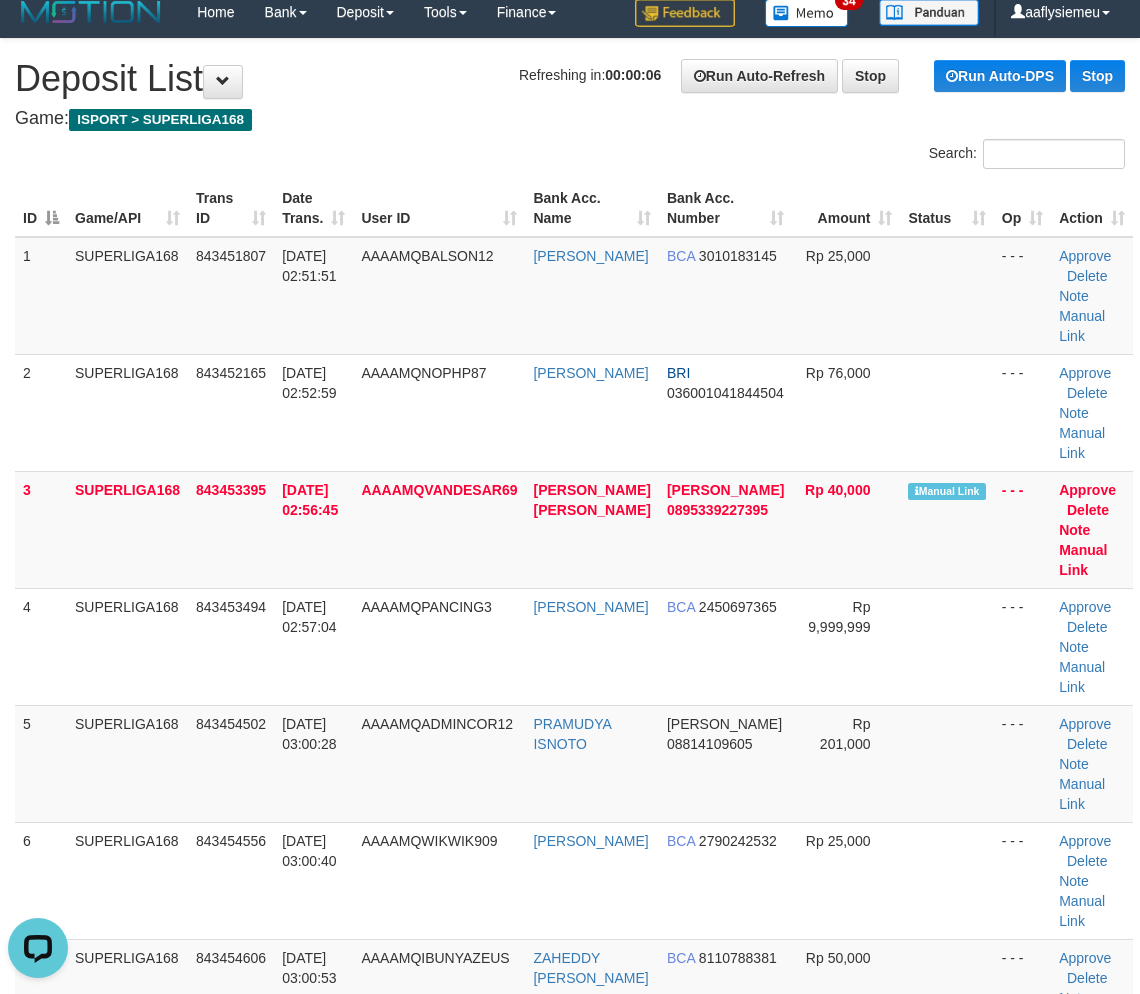 drag, startPoint x: 408, startPoint y: 884, endPoint x: 11, endPoint y: 878, distance: 397.04535 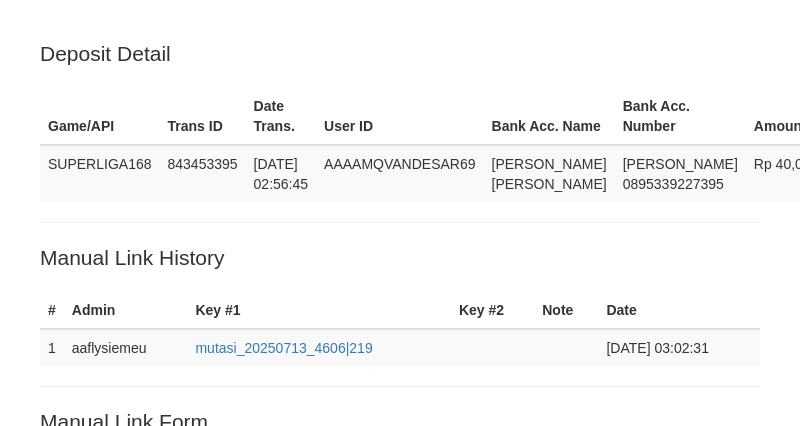 scroll, scrollTop: 540, scrollLeft: 0, axis: vertical 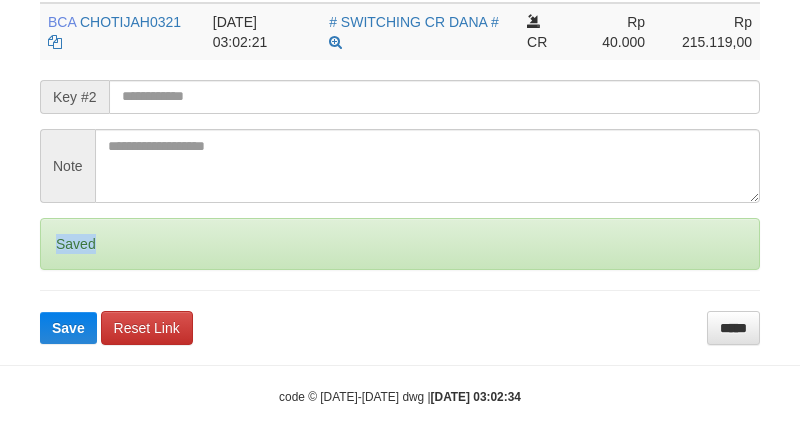 click on "Saved" at bounding box center [400, 244] 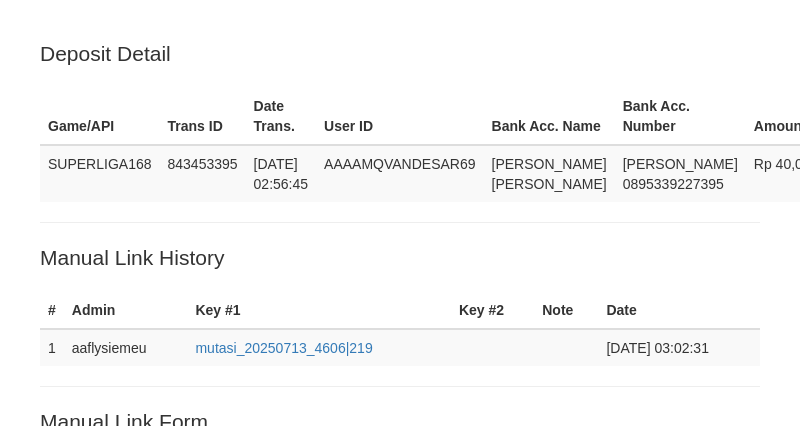 scroll, scrollTop: 540, scrollLeft: 0, axis: vertical 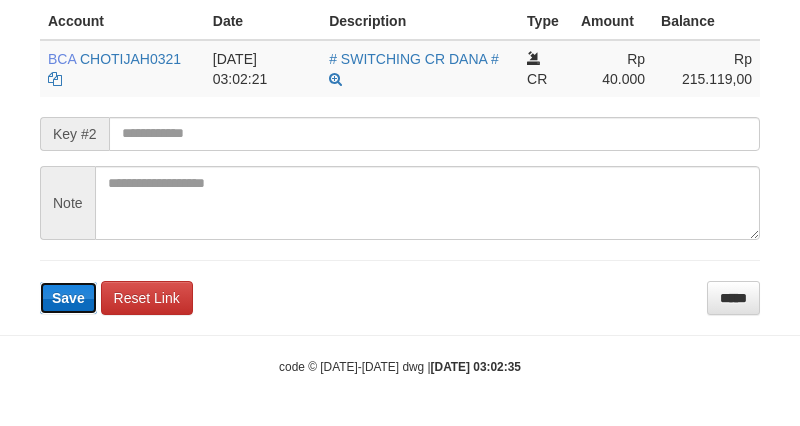 click on "Save" at bounding box center (68, 298) 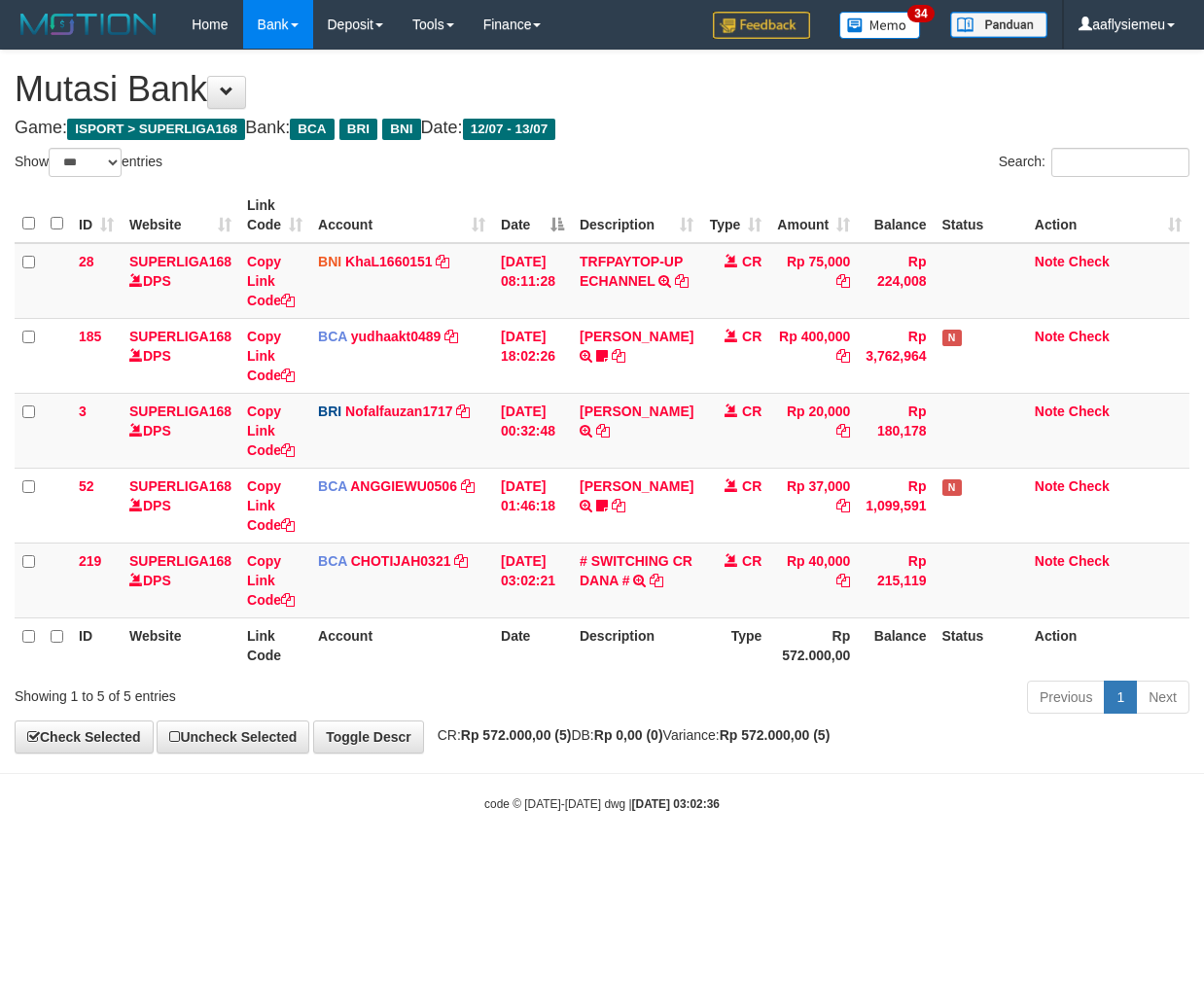 select on "***" 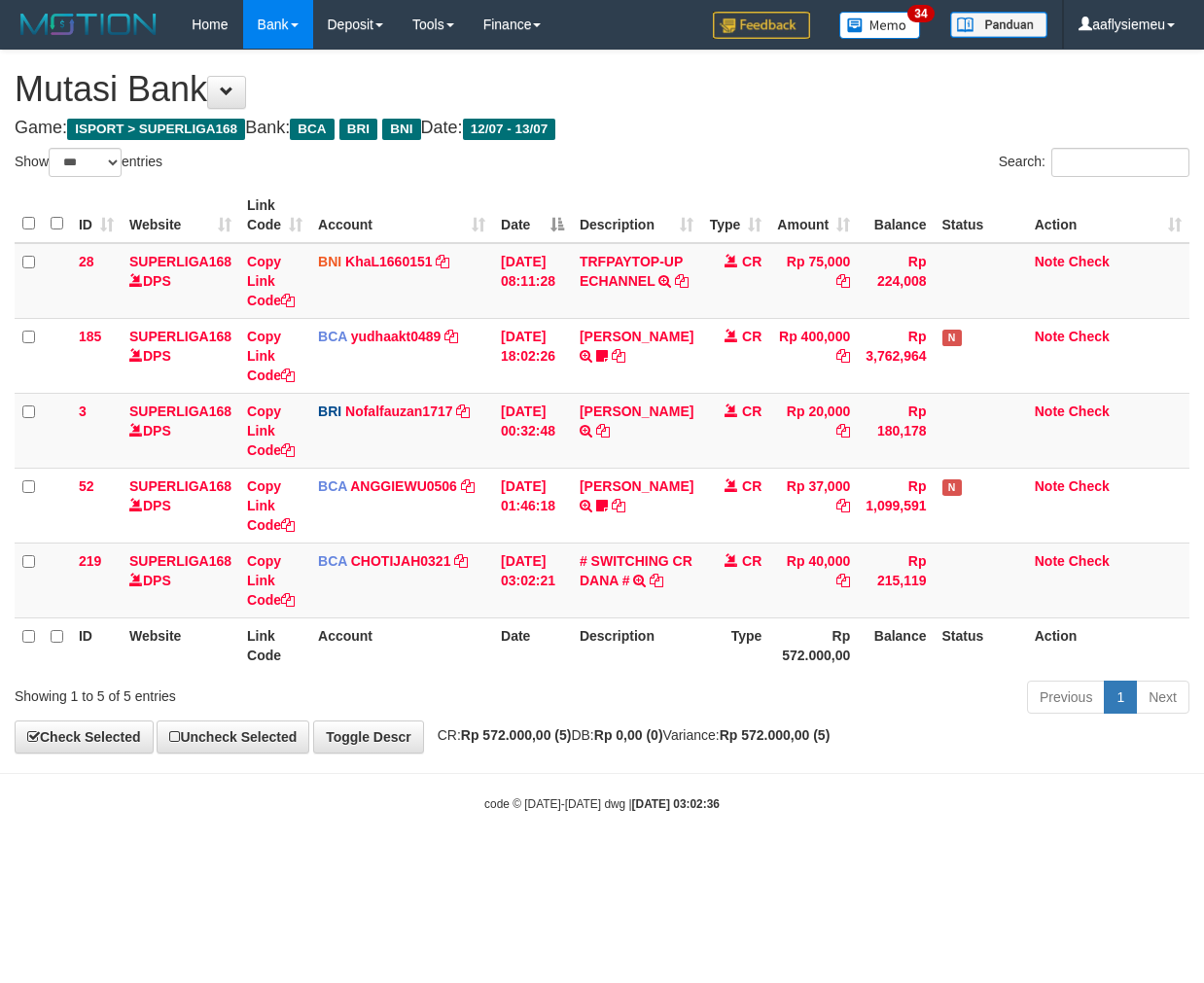 scroll, scrollTop: 0, scrollLeft: 0, axis: both 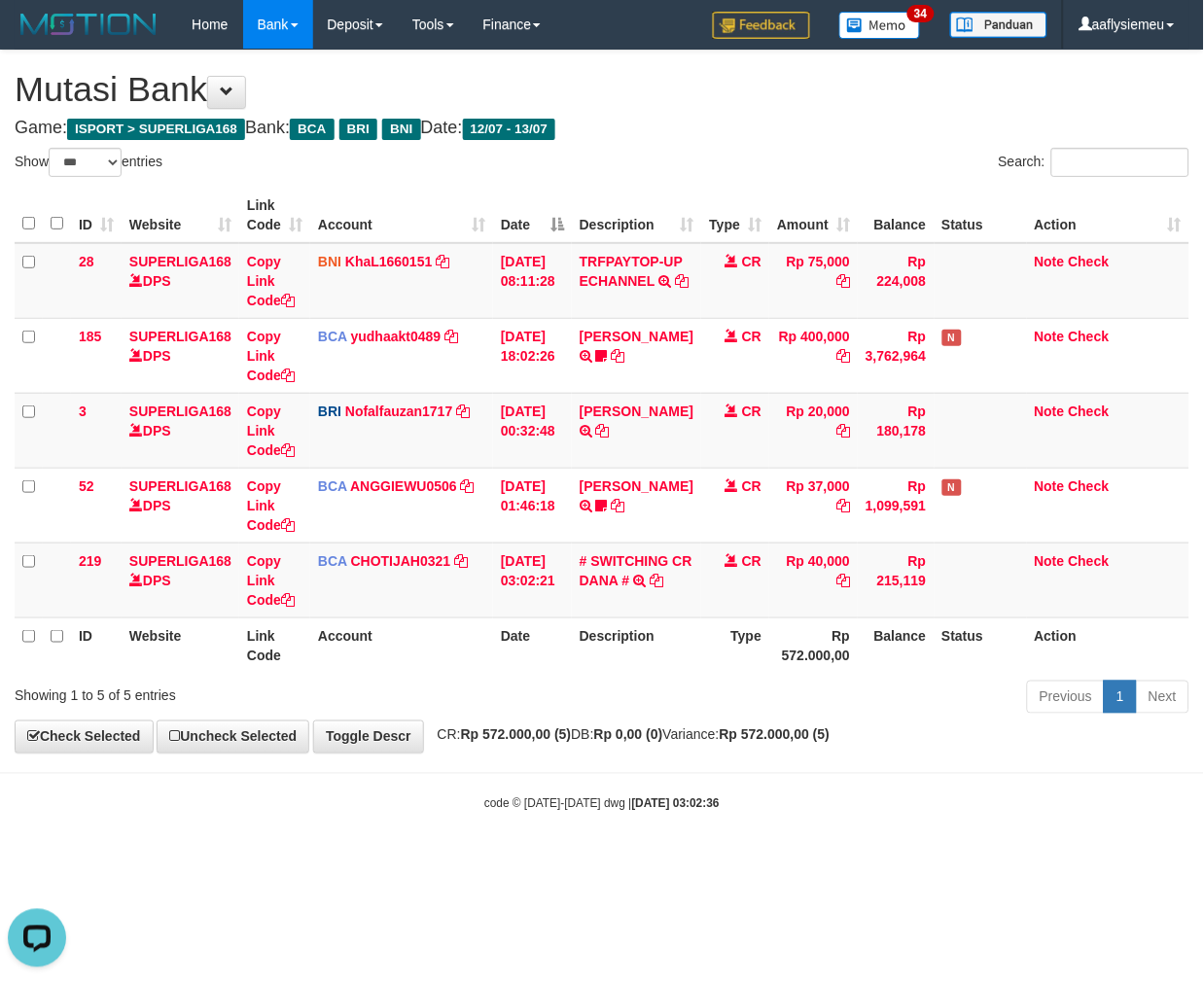 click on "Toggle navigation
Home
Bank
Account List
Load
By Website
Group
[ISPORT]													SUPERLIGA168
By Load Group (DPS)
34" at bounding box center (602, 431) 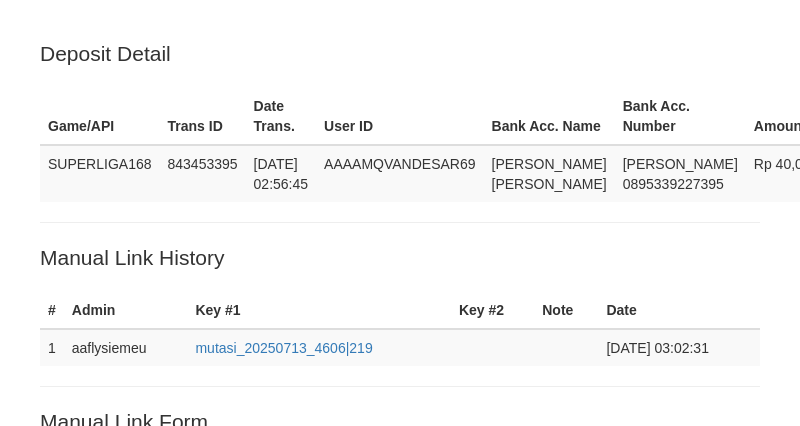 scroll, scrollTop: 540, scrollLeft: 0, axis: vertical 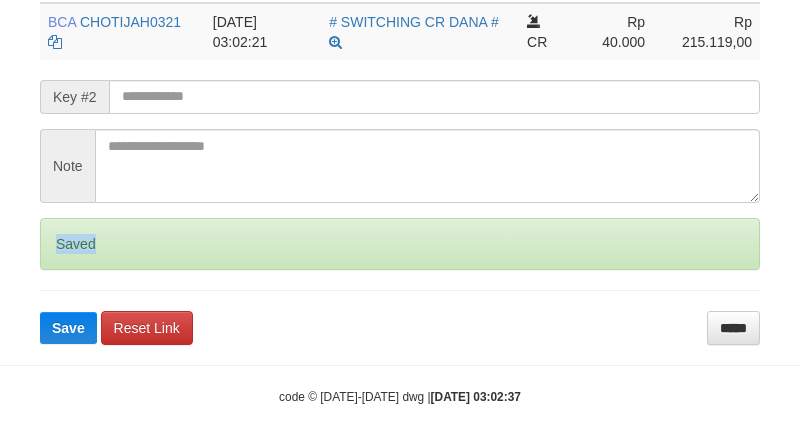 click on "Saved" at bounding box center (400, 244) 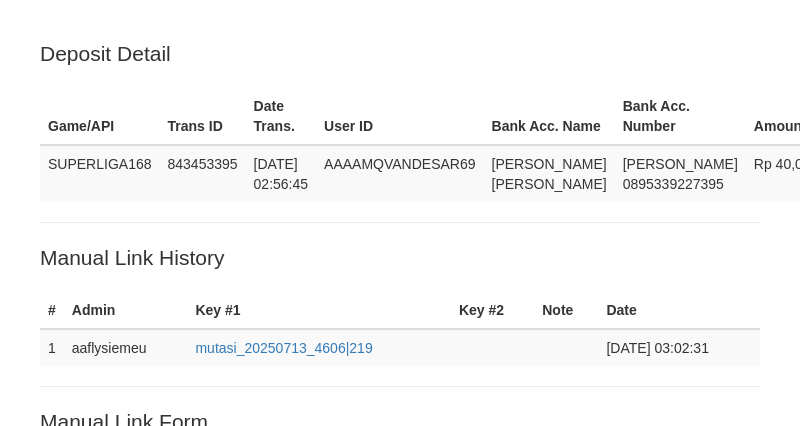scroll, scrollTop: 540, scrollLeft: 0, axis: vertical 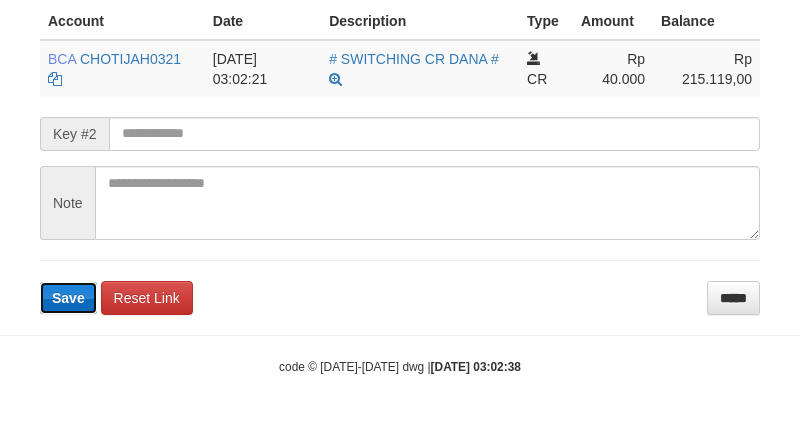 click on "Save" at bounding box center [68, 298] 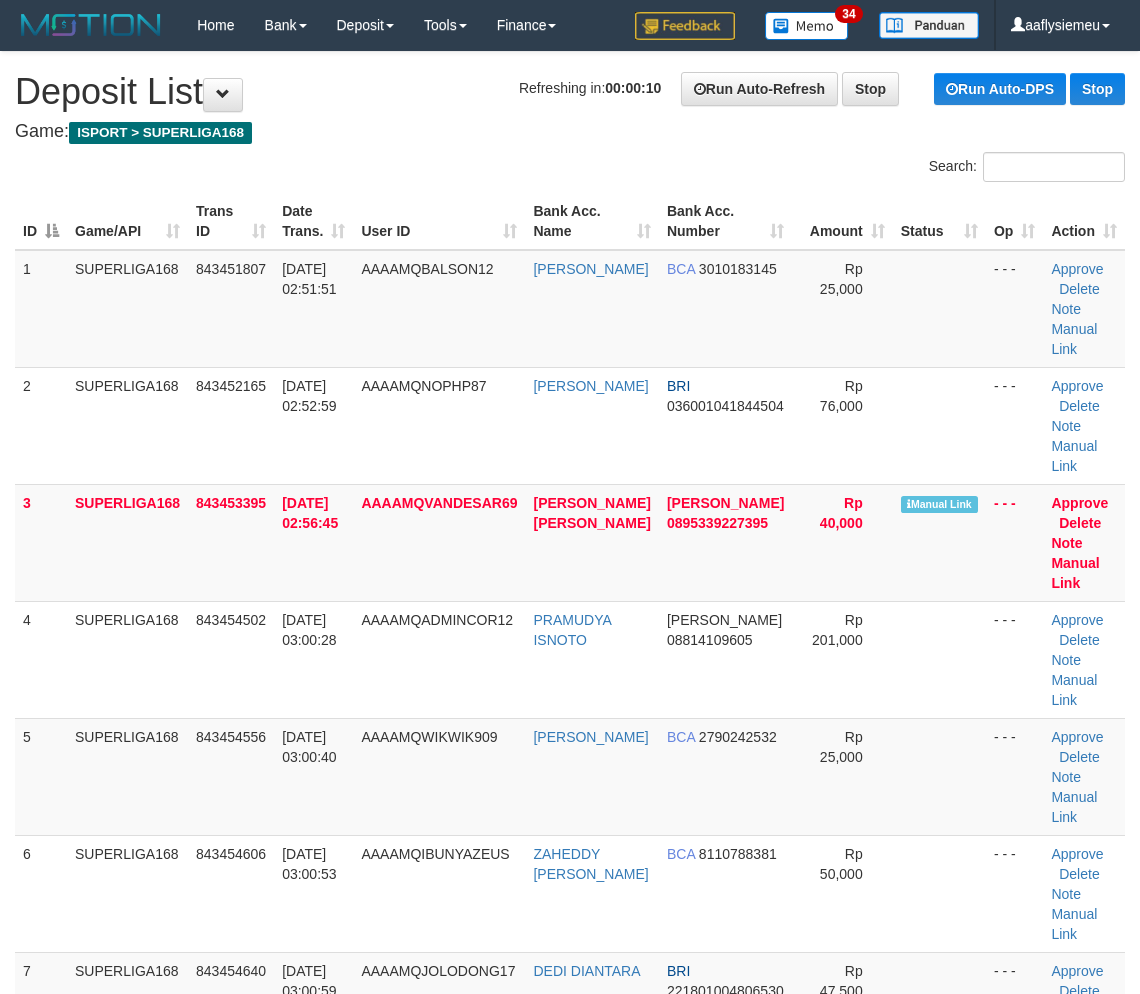scroll, scrollTop: 13, scrollLeft: 0, axis: vertical 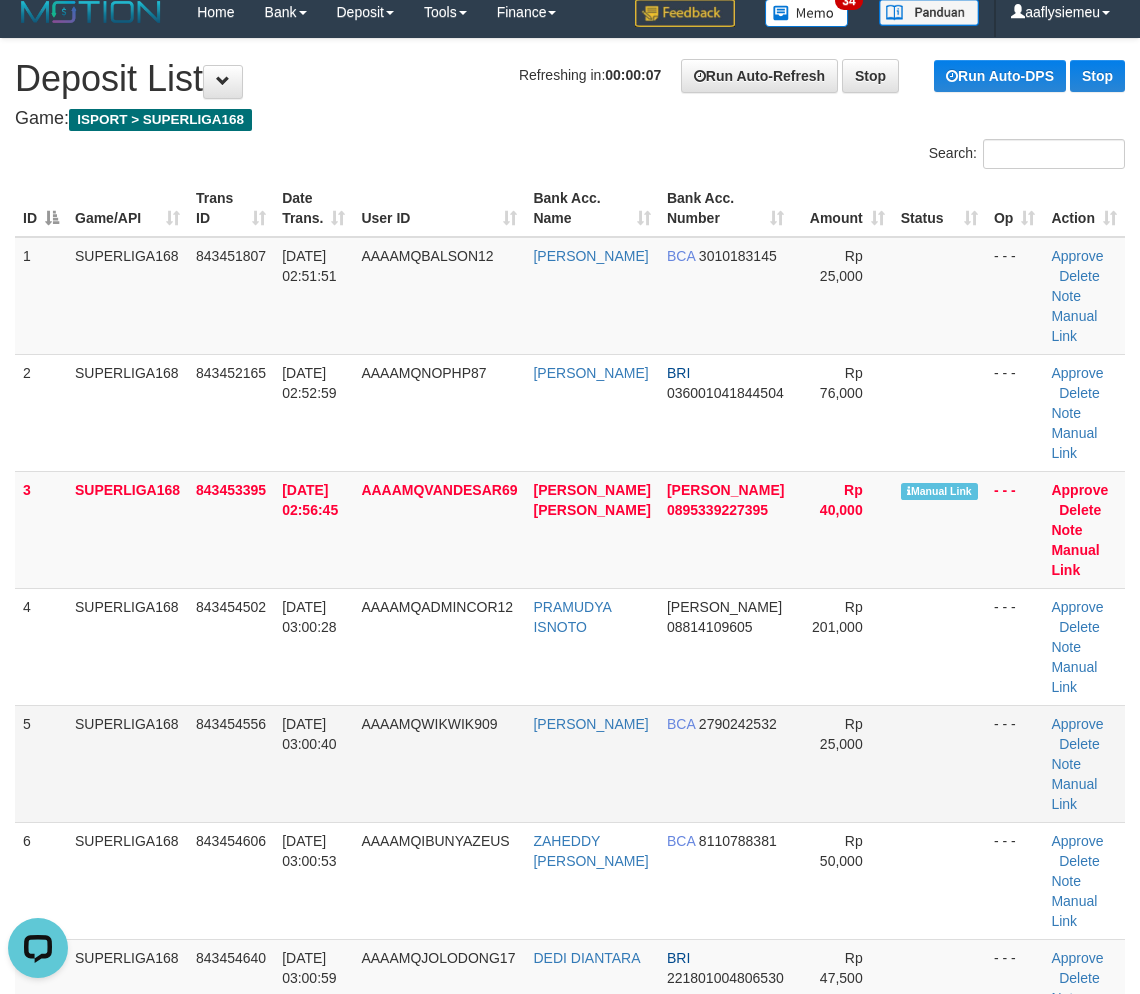 drag, startPoint x: 524, startPoint y: 607, endPoint x: 14, endPoint y: 772, distance: 536.02704 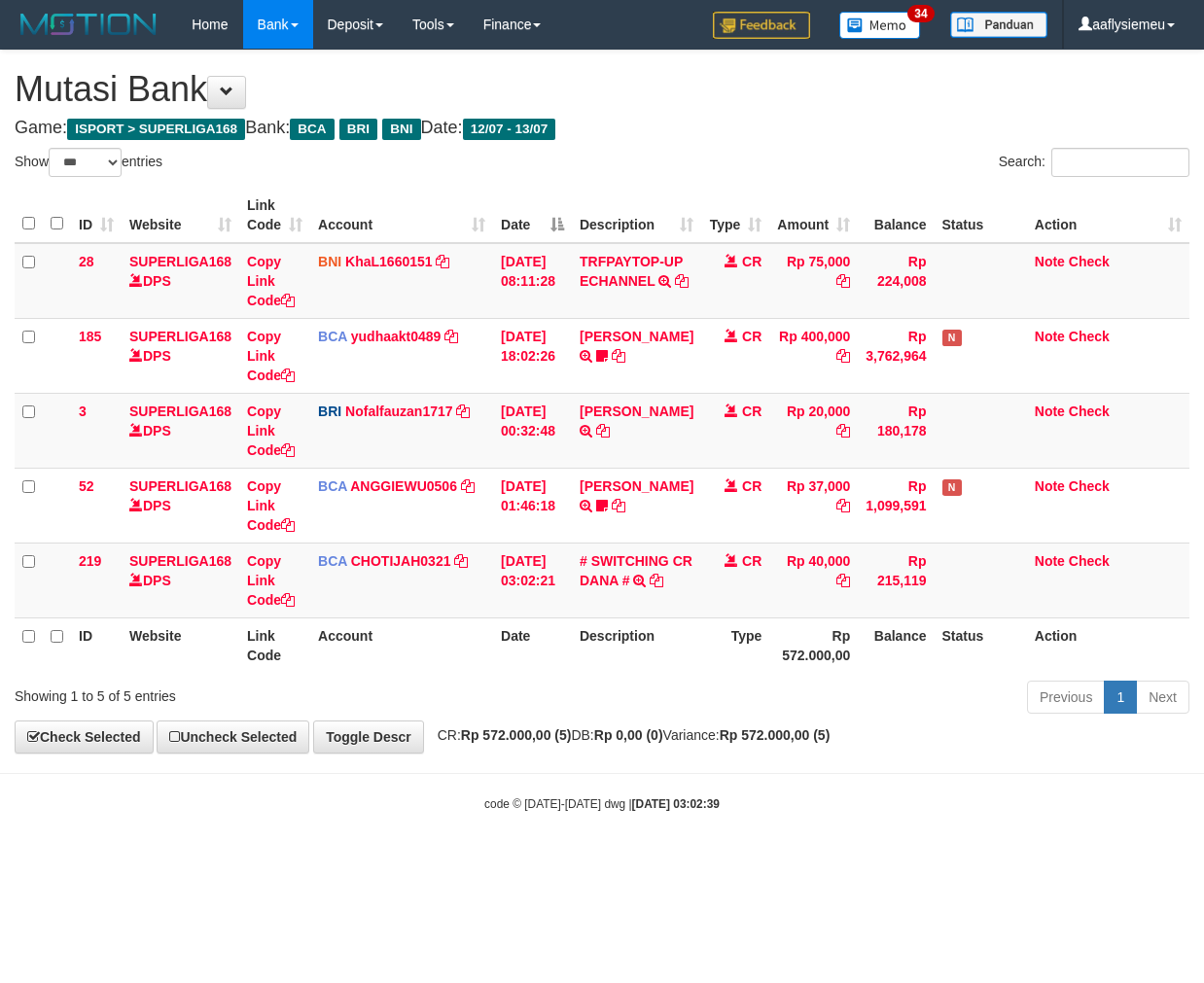 select on "***" 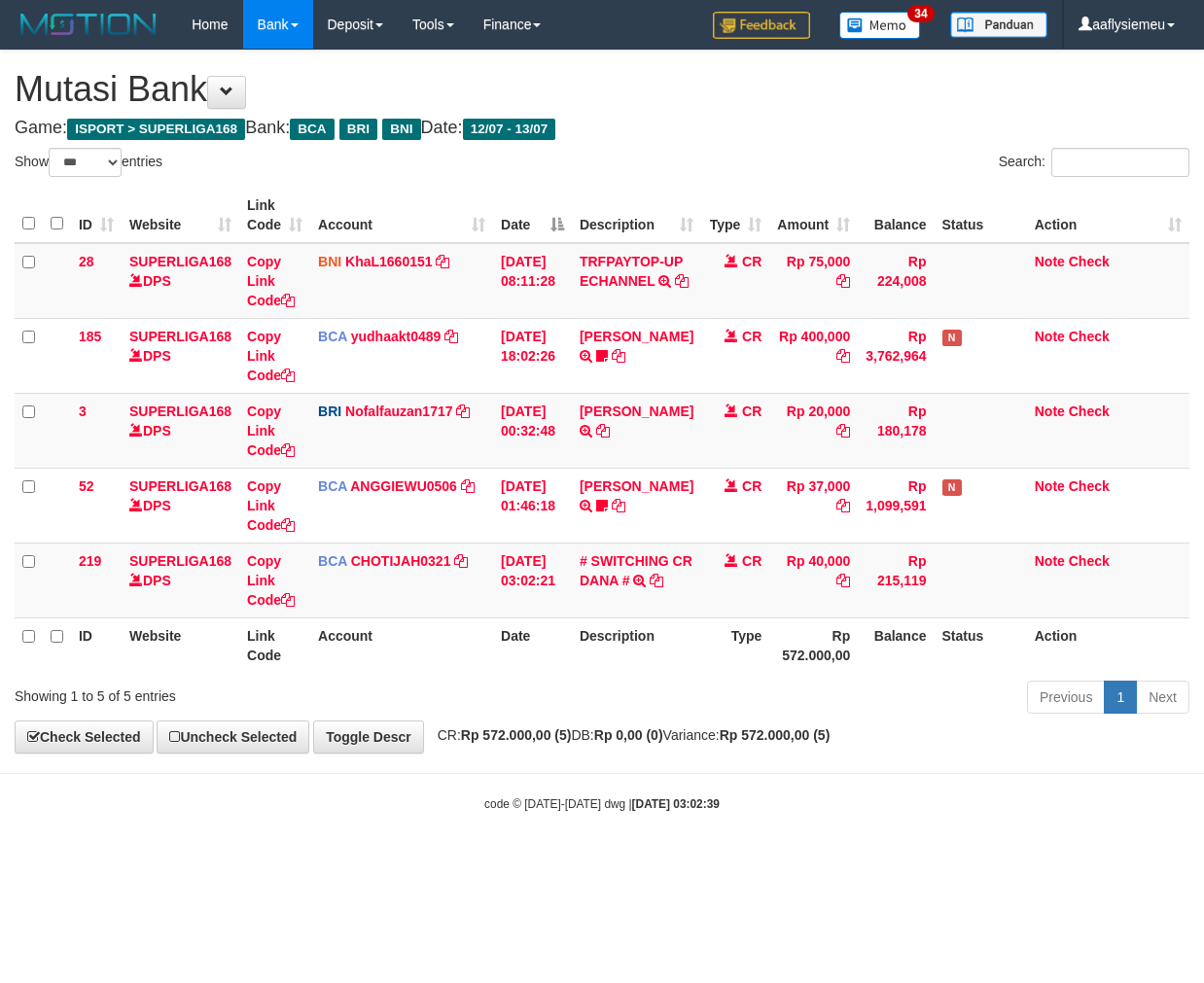 scroll, scrollTop: 0, scrollLeft: 0, axis: both 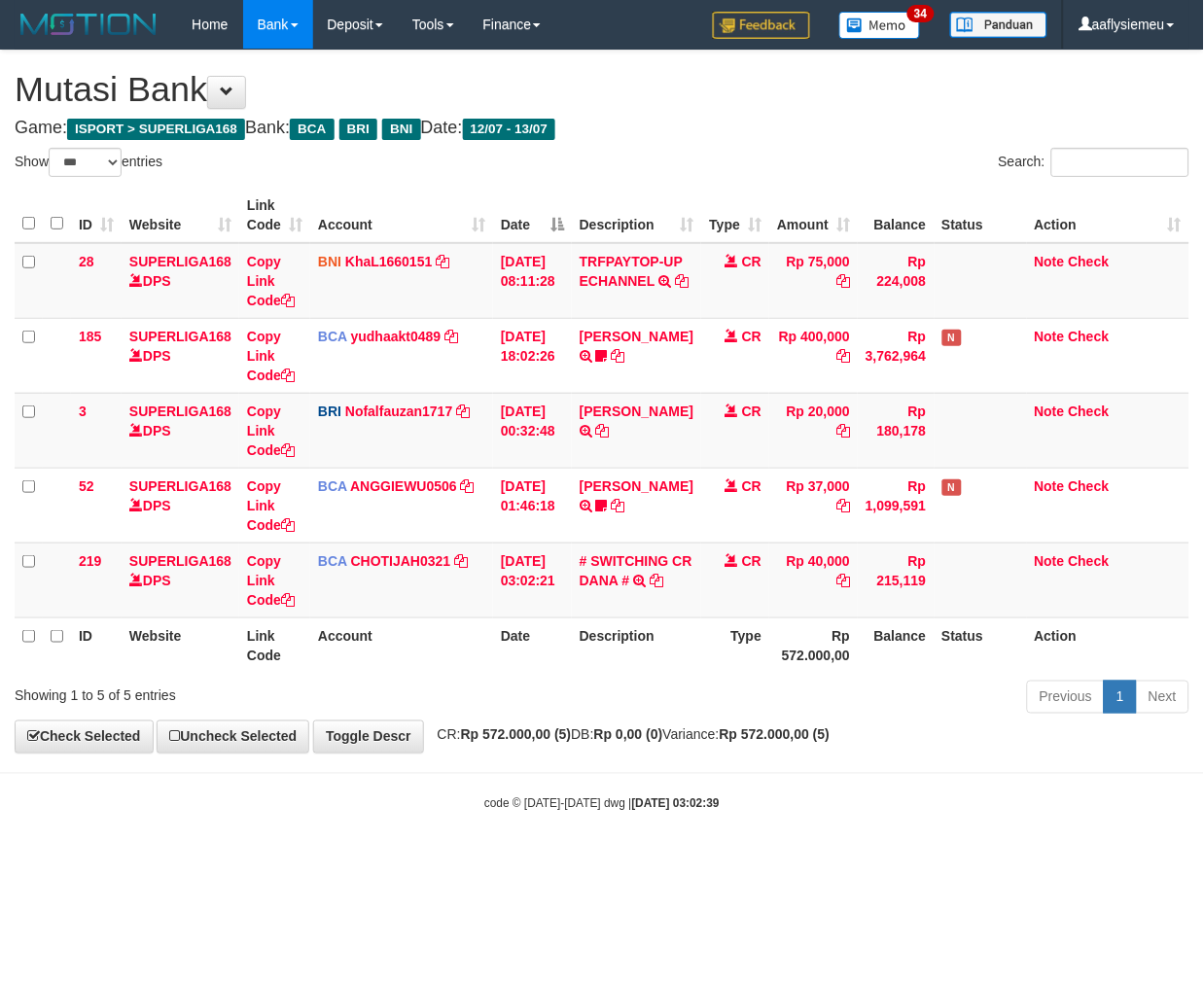 drag, startPoint x: 841, startPoint y: 841, endPoint x: 1202, endPoint y: 706, distance: 385.4167 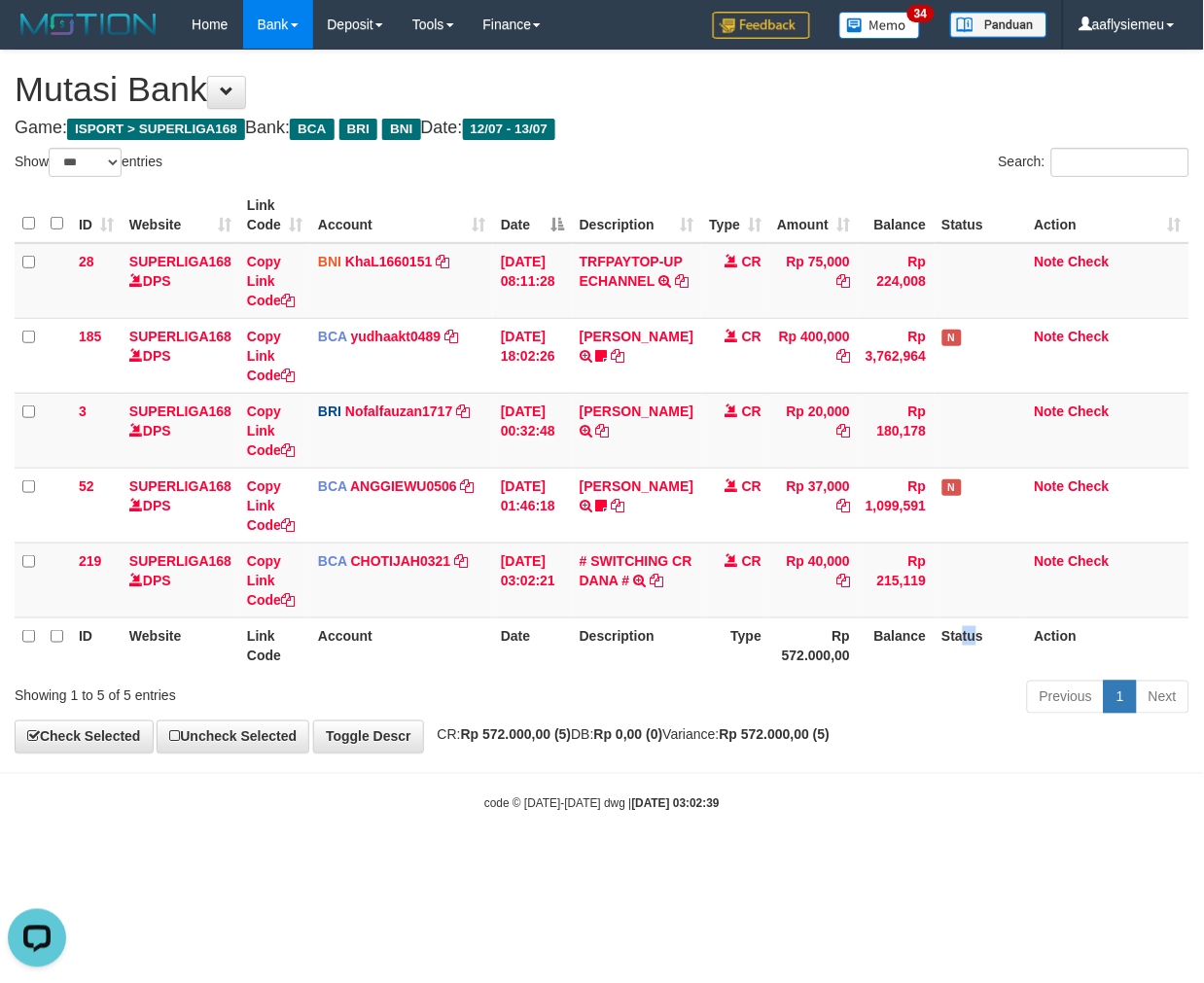 scroll, scrollTop: 0, scrollLeft: 0, axis: both 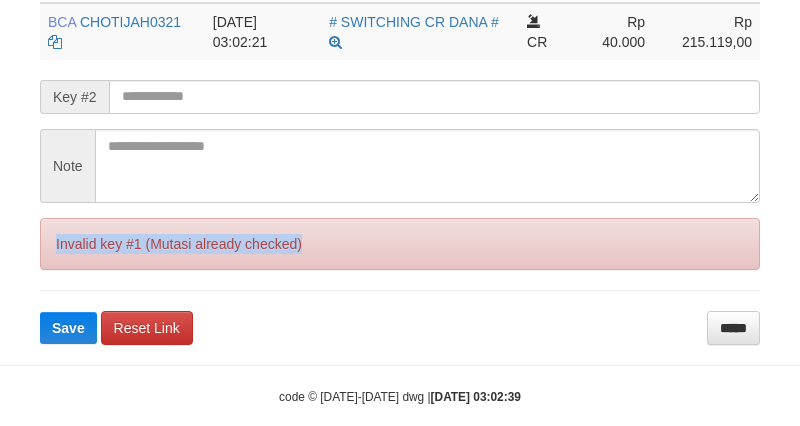 click on "Invalid key #1 (Mutasi already checked)" at bounding box center [400, 244] 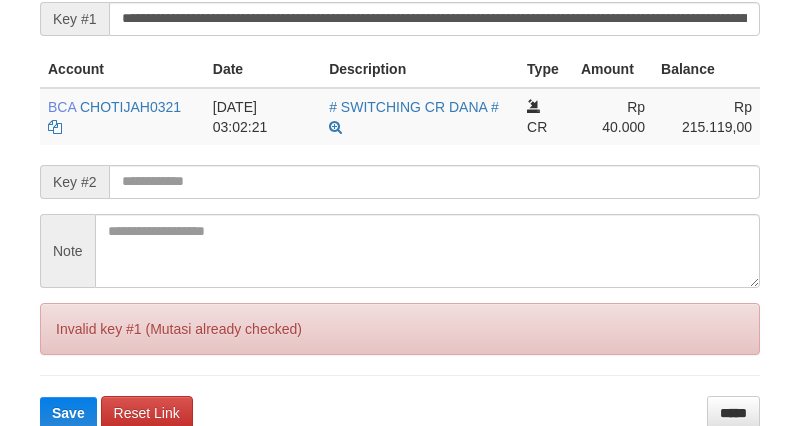 scroll, scrollTop: 206, scrollLeft: 0, axis: vertical 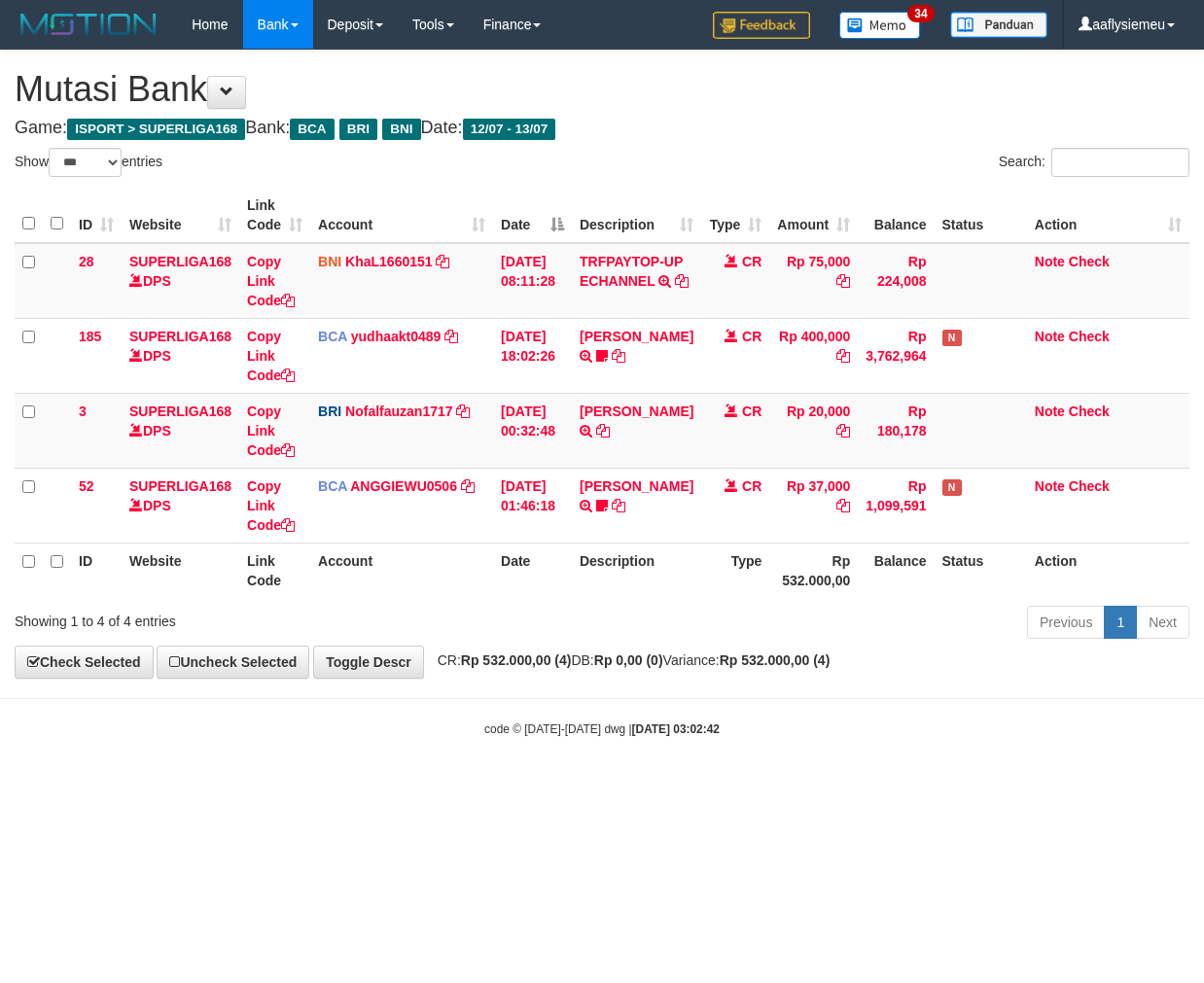 select on "***" 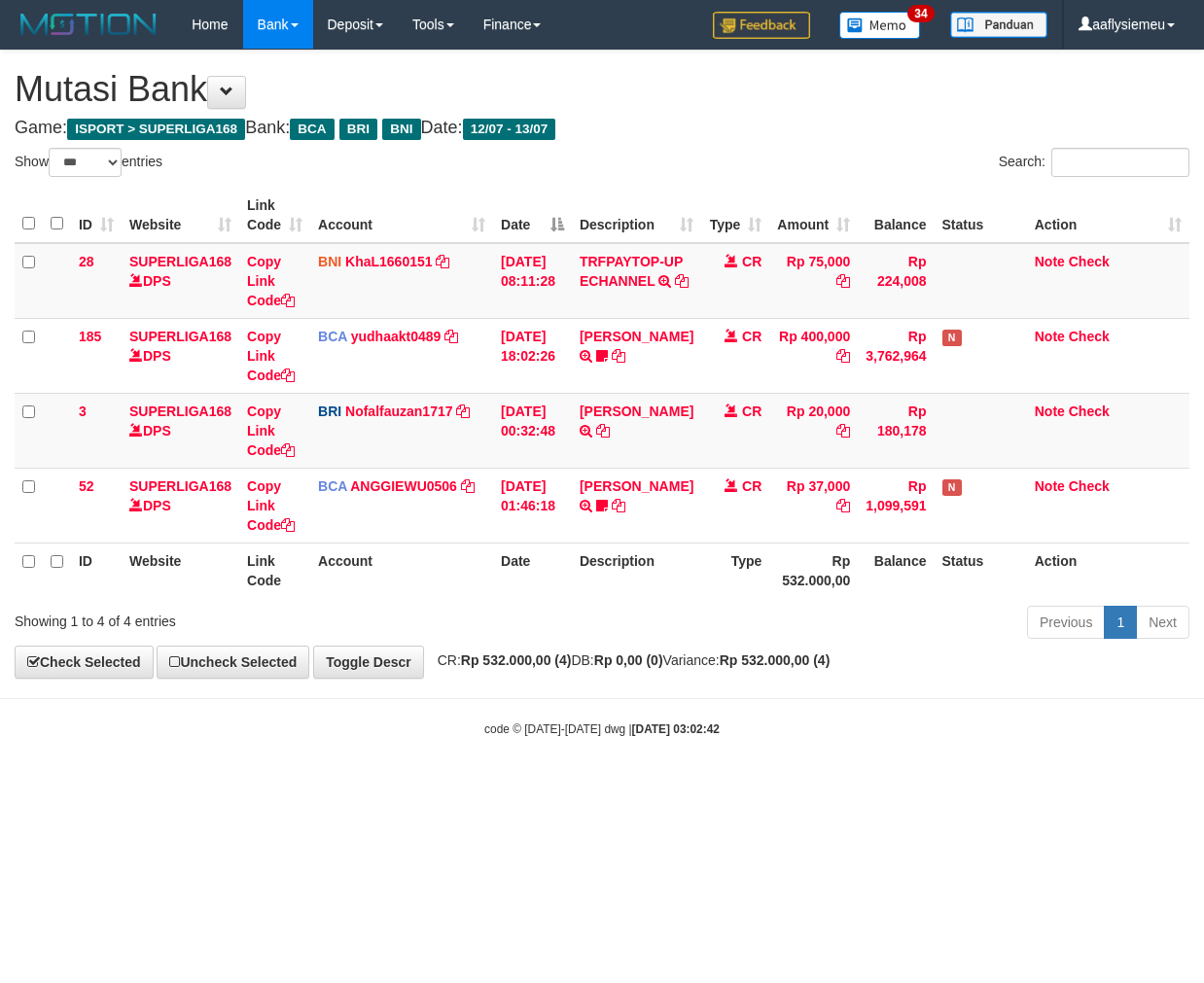 scroll, scrollTop: 0, scrollLeft: 0, axis: both 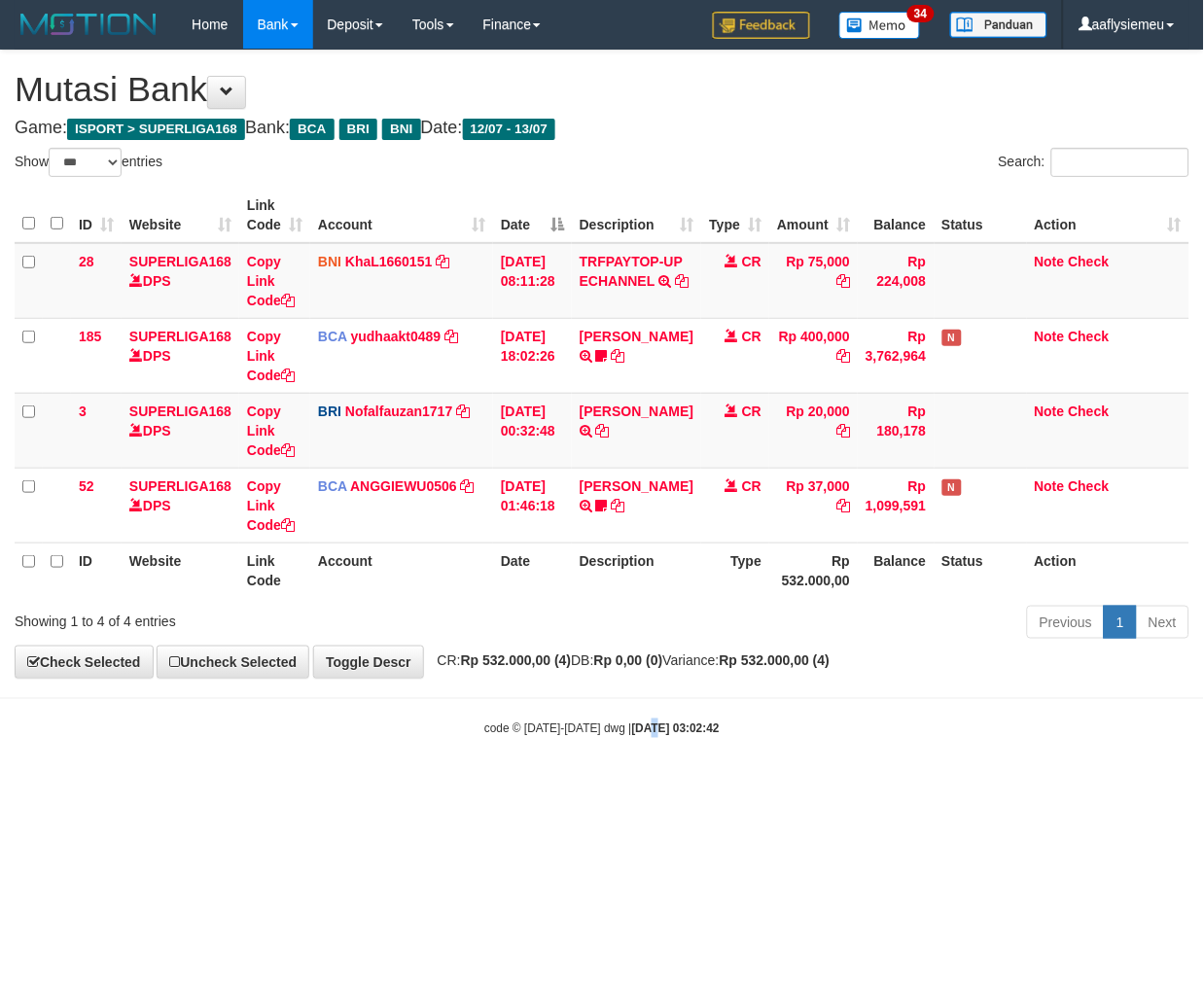 drag, startPoint x: 634, startPoint y: 839, endPoint x: 966, endPoint y: 786, distance: 336.204 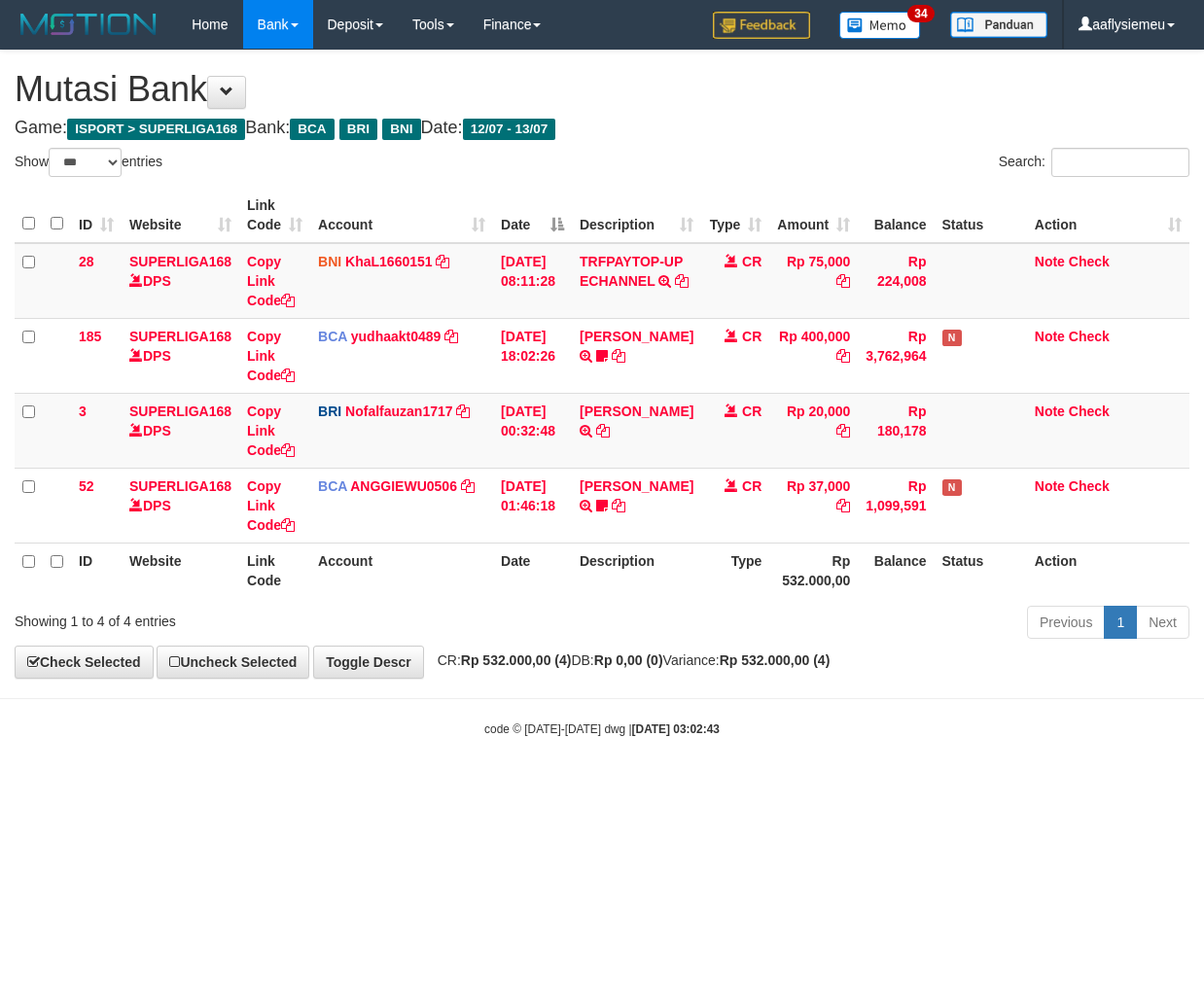 select on "***" 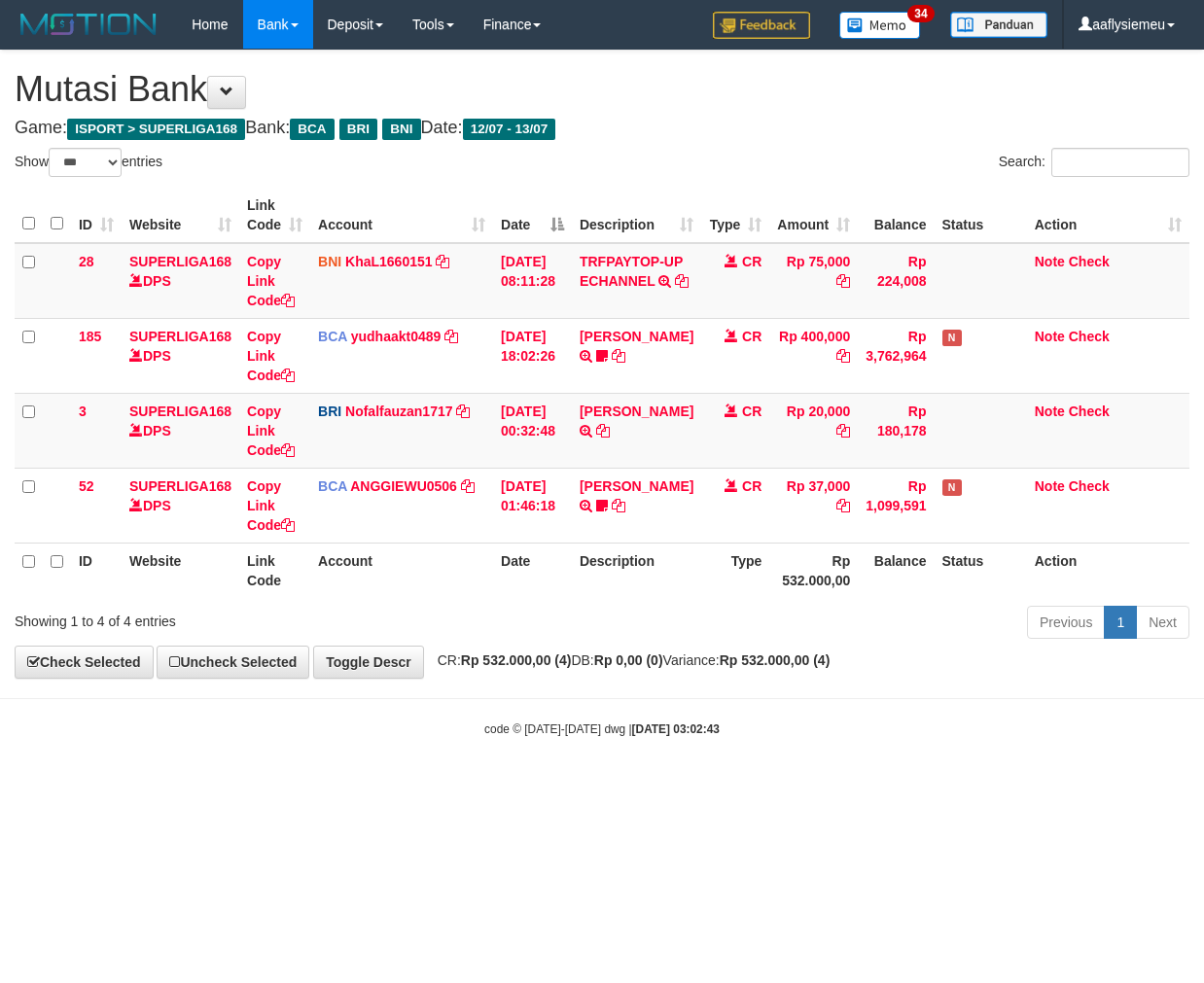 scroll, scrollTop: 0, scrollLeft: 0, axis: both 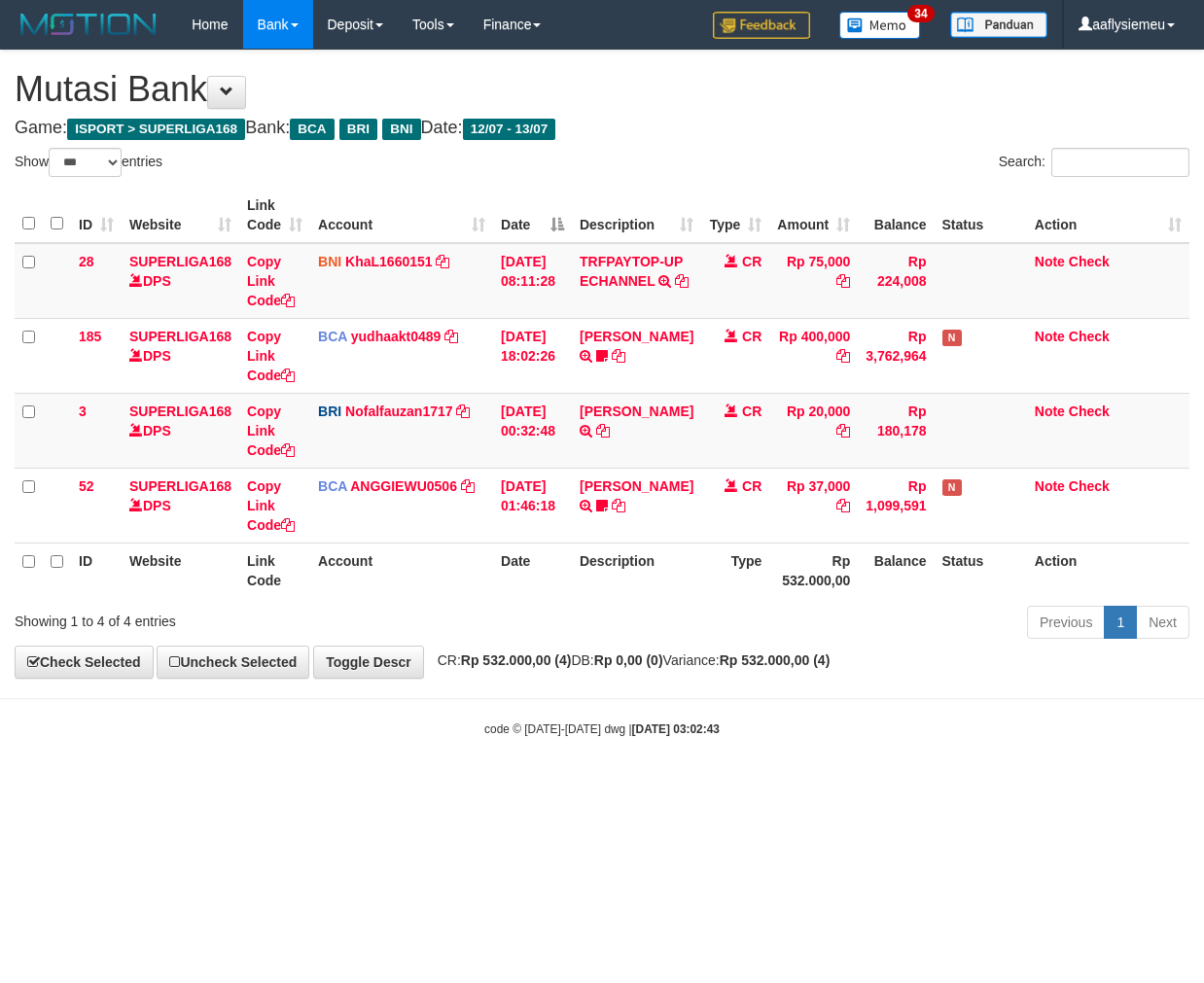 select on "***" 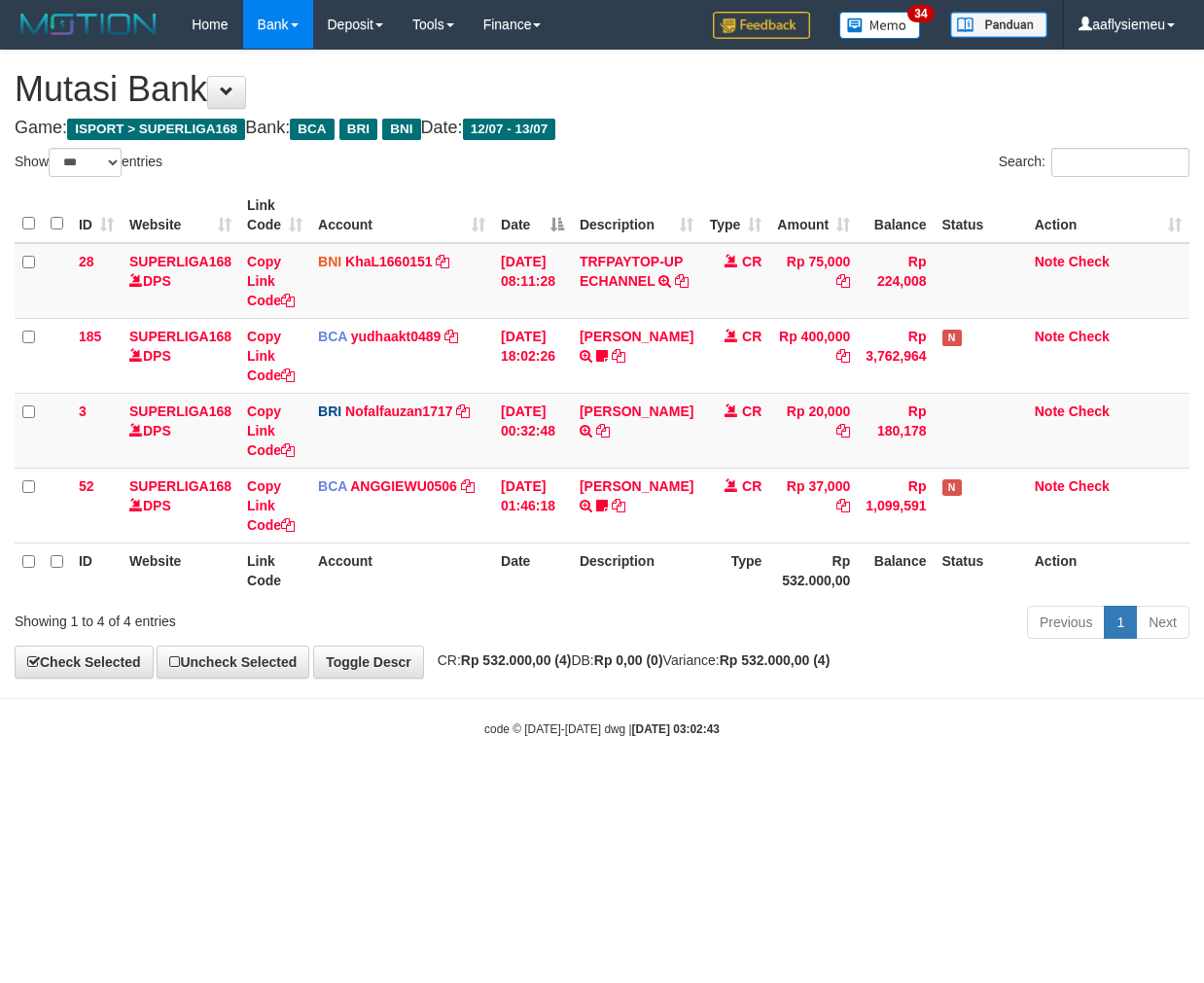 scroll, scrollTop: 0, scrollLeft: 0, axis: both 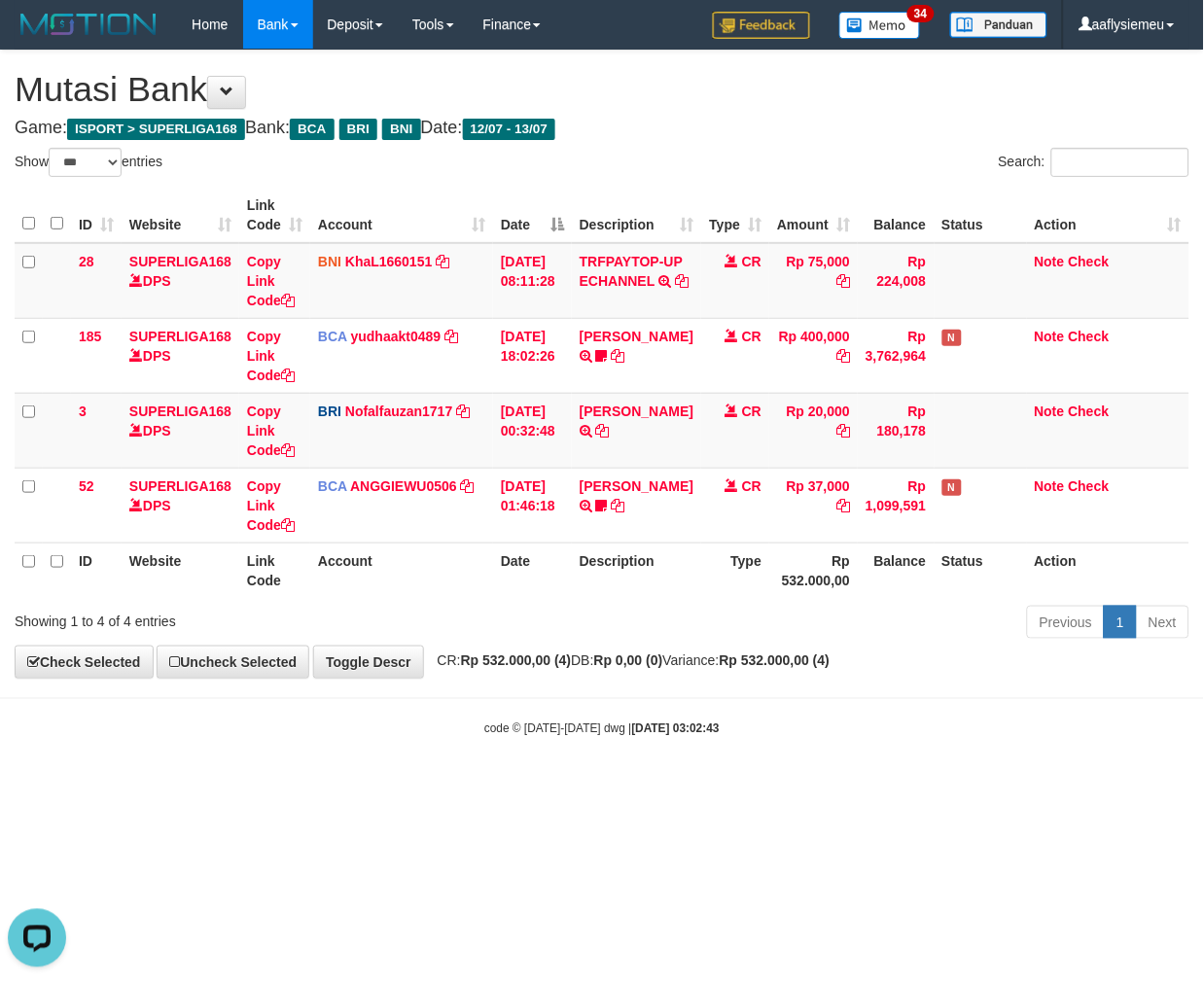 drag, startPoint x: 665, startPoint y: 893, endPoint x: 1203, endPoint y: 784, distance: 548.9308 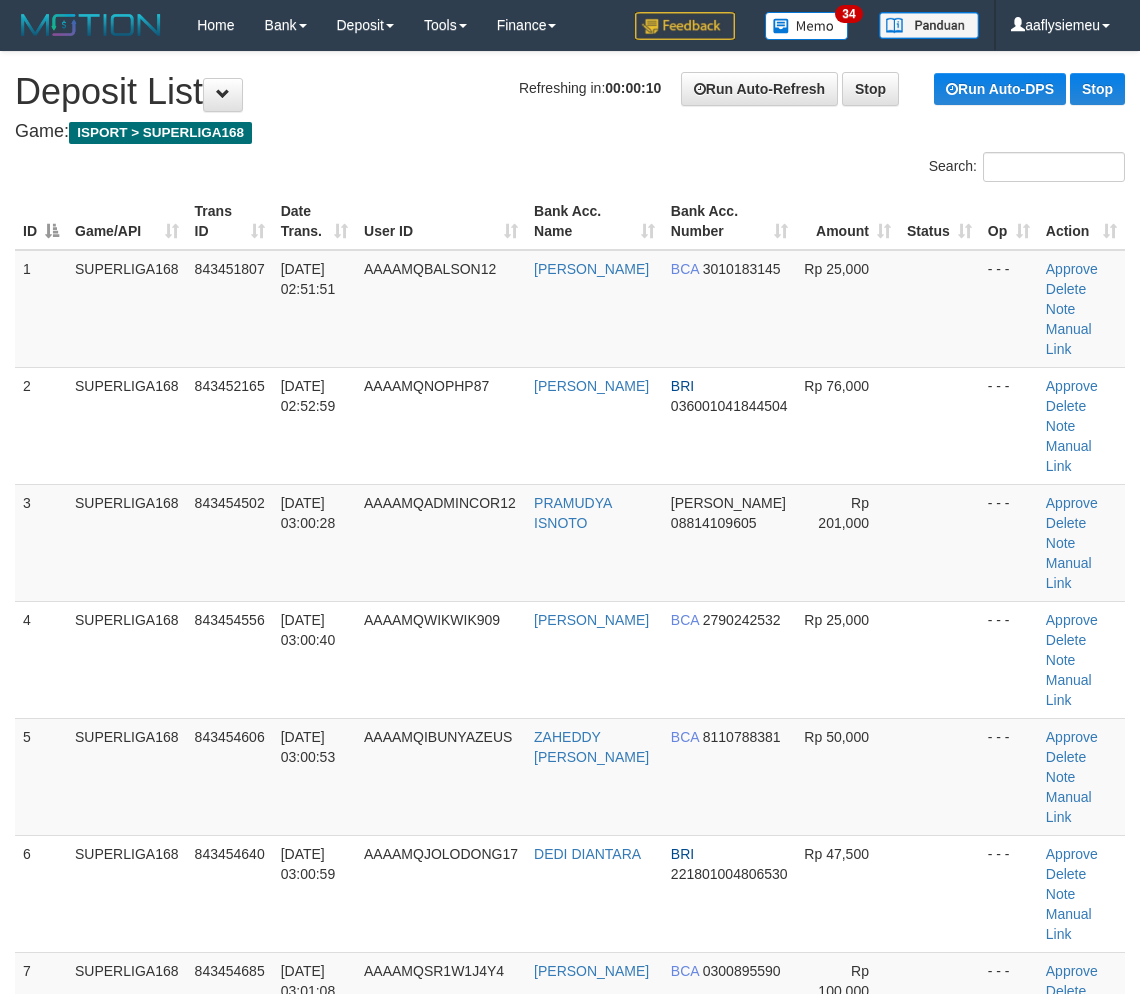 scroll, scrollTop: 13, scrollLeft: 0, axis: vertical 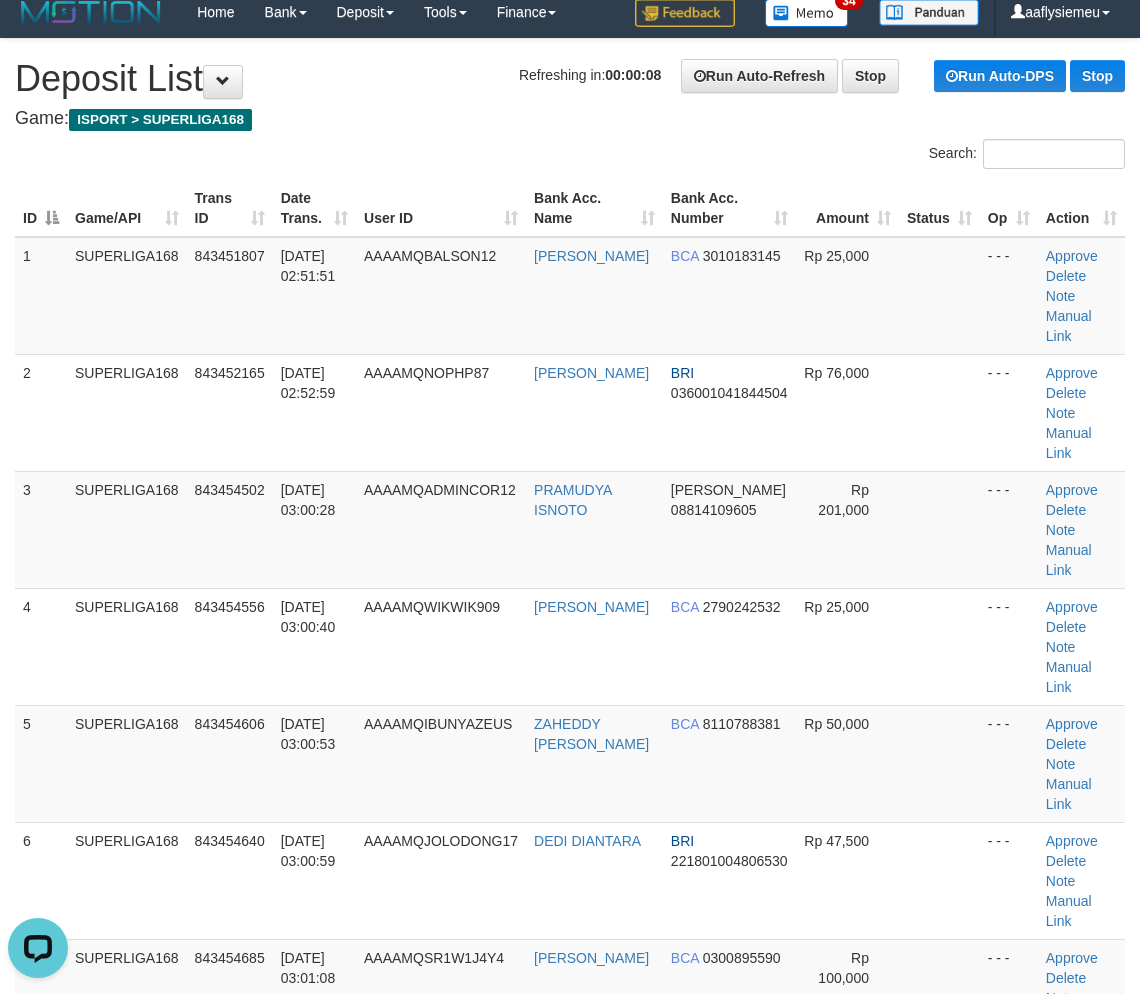 drag, startPoint x: 342, startPoint y: 683, endPoint x: 7, endPoint y: 786, distance: 350.4768 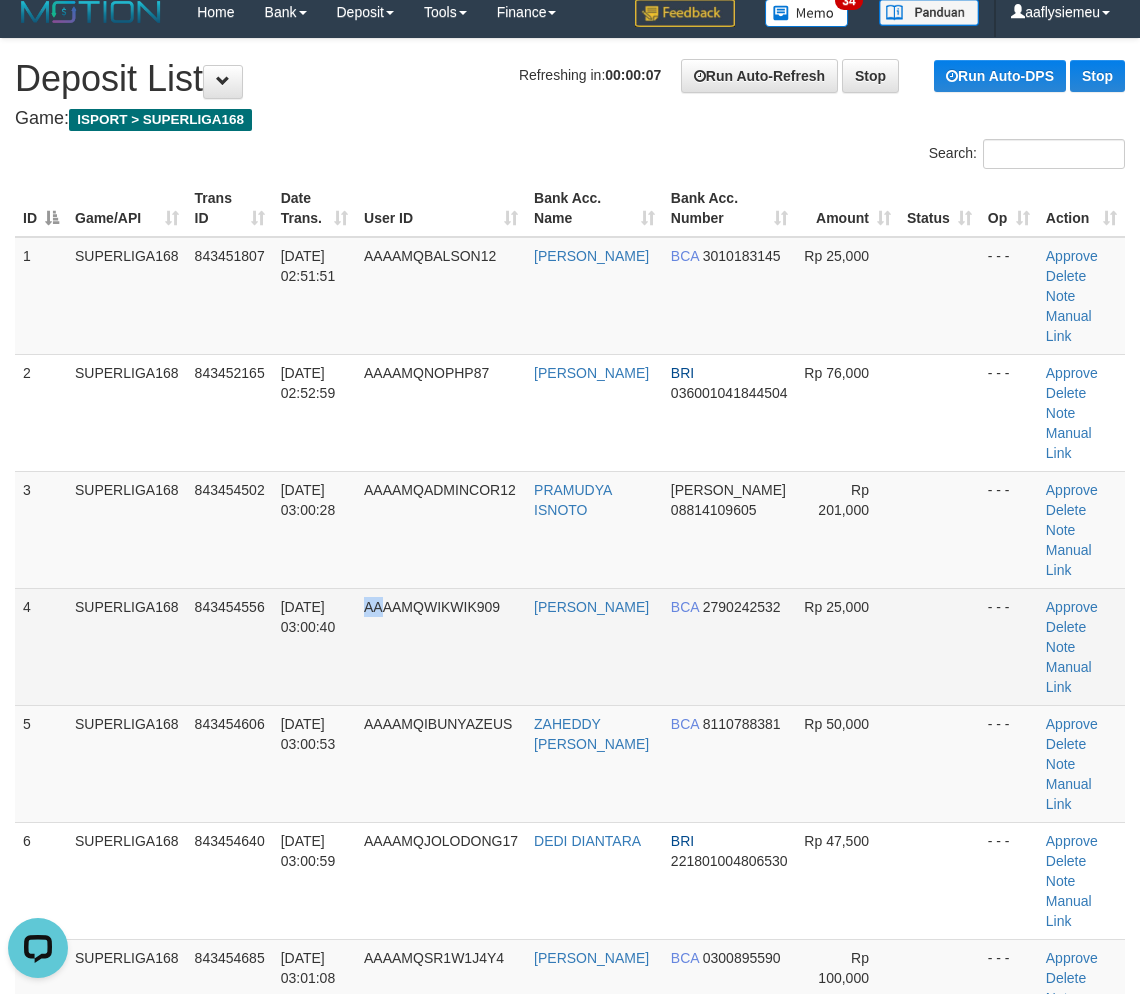 click on "AAAAMQWIKWIK909" at bounding box center (441, 646) 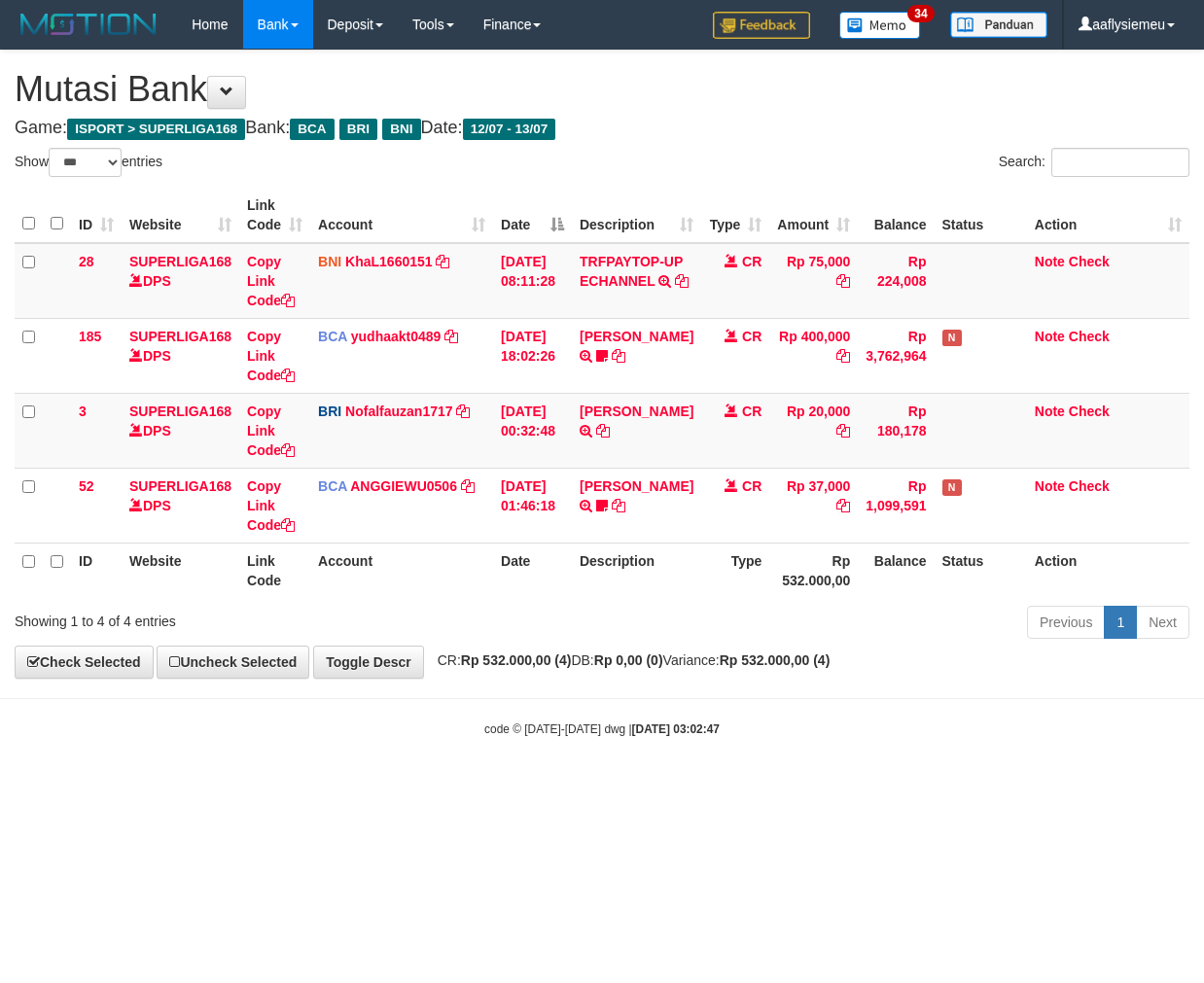 select on "***" 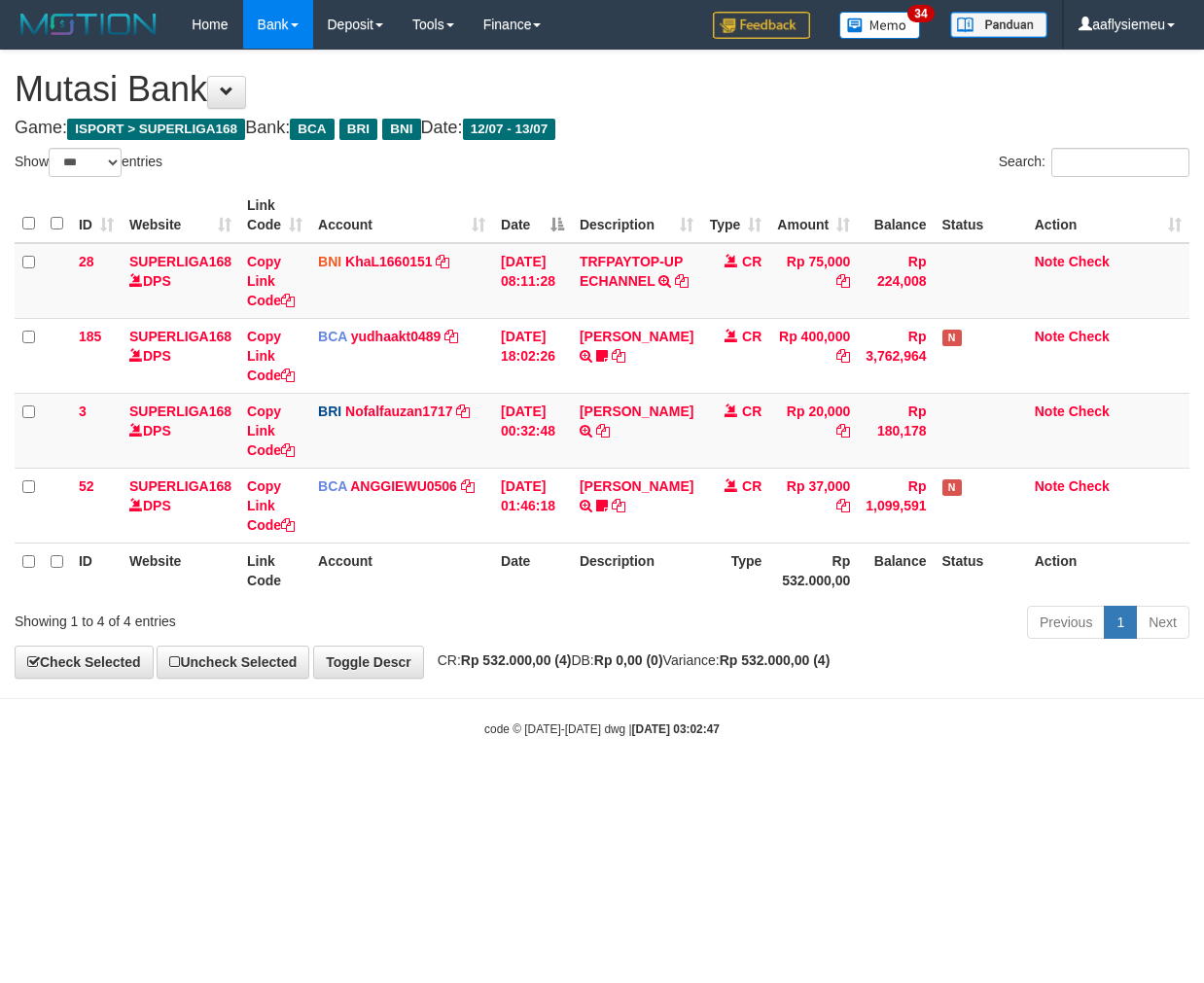 scroll, scrollTop: 0, scrollLeft: 0, axis: both 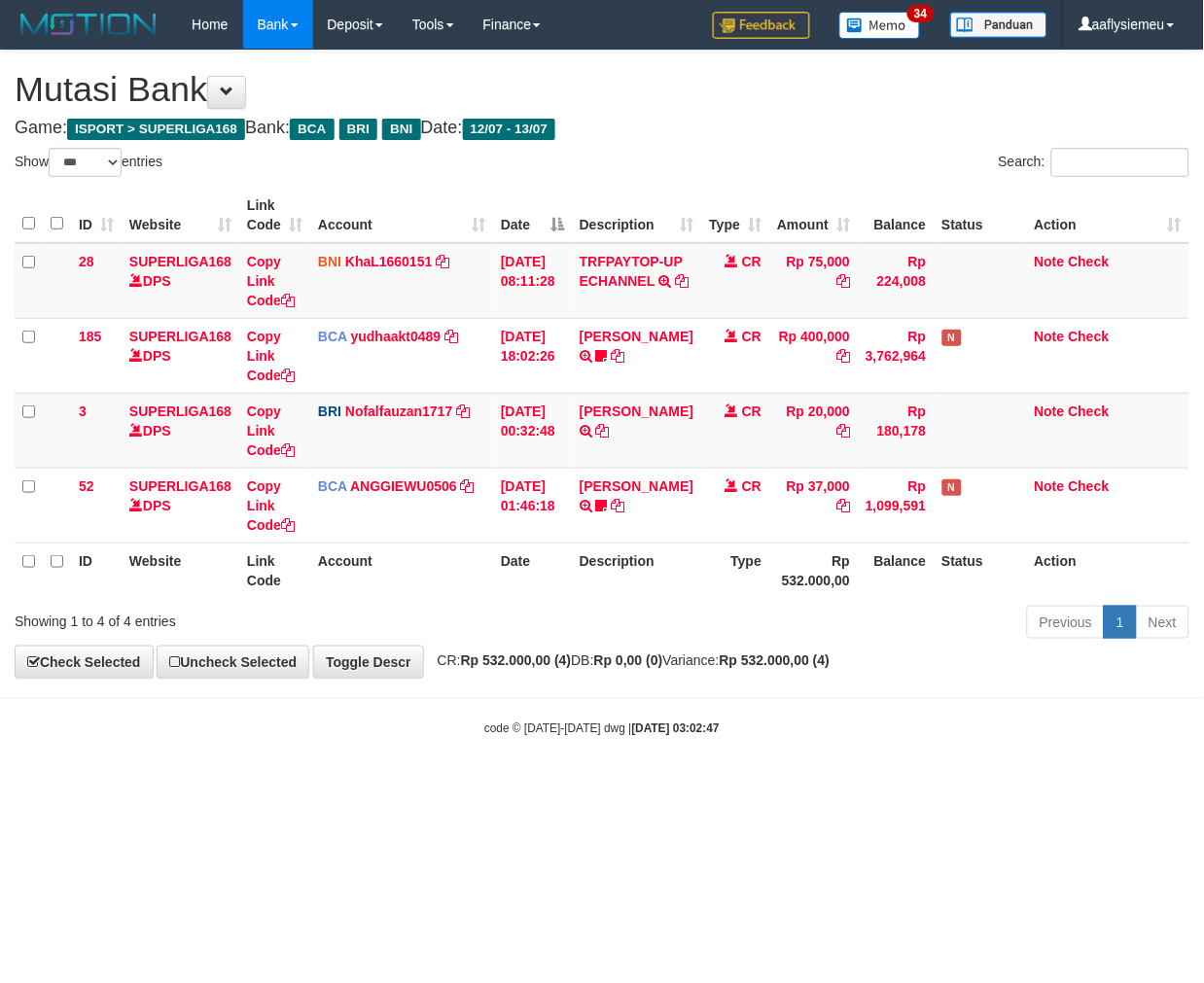 click on "Toggle navigation
Home
Bank
Account List
Load
By Website
Group
[ISPORT]													SUPERLIGA168
By Load Group (DPS)" at bounding box center [602, 393] 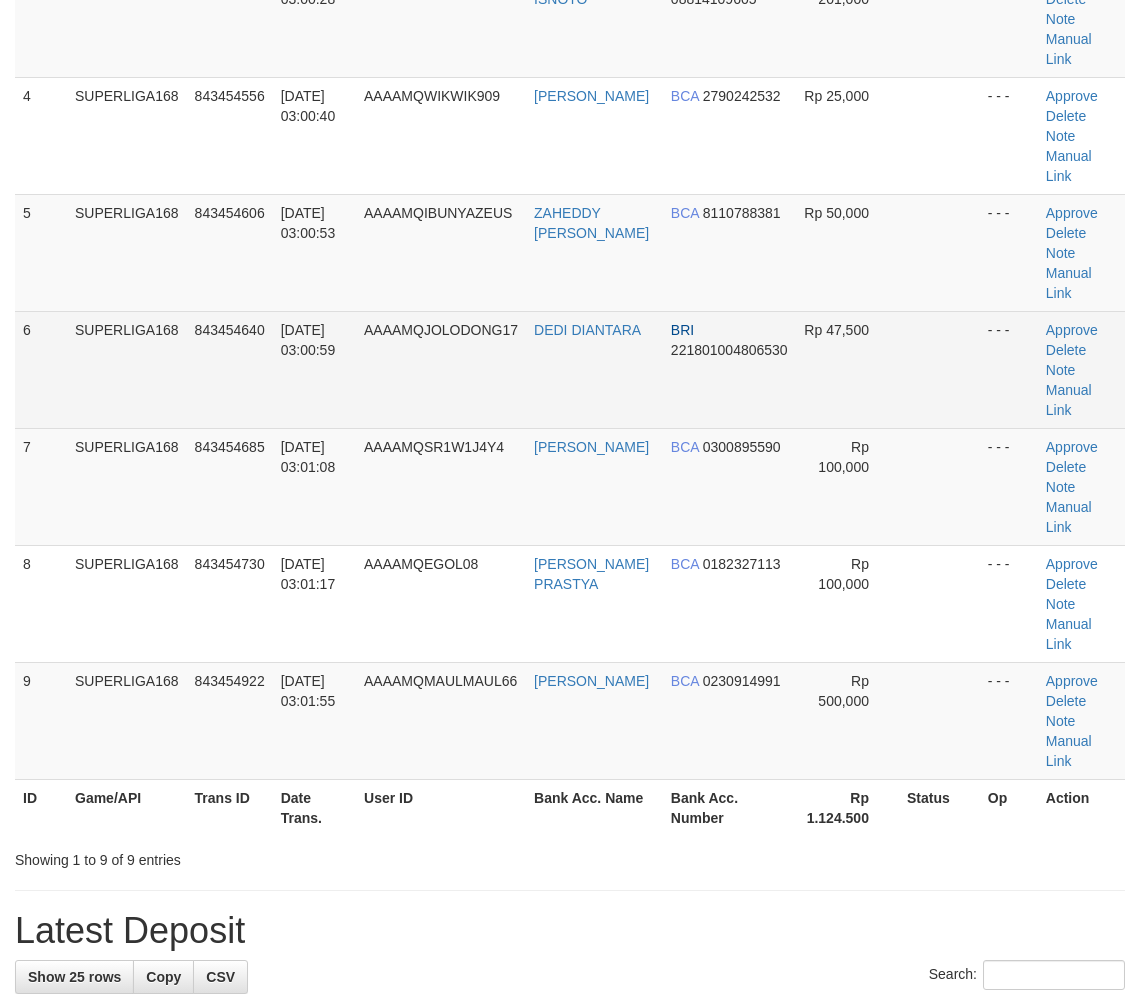scroll, scrollTop: 124, scrollLeft: 0, axis: vertical 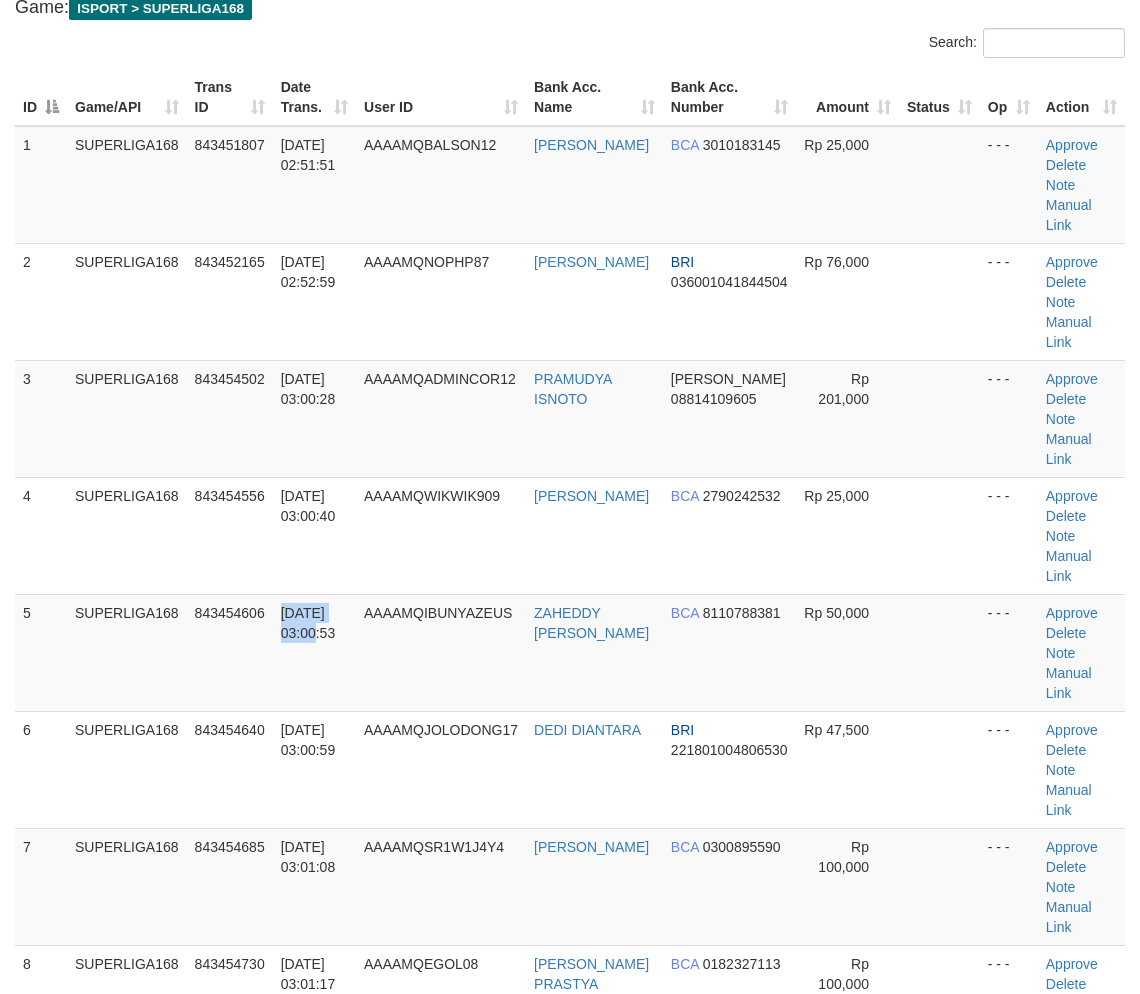 drag, startPoint x: 286, startPoint y: 564, endPoint x: 6, endPoint y: 650, distance: 292.90955 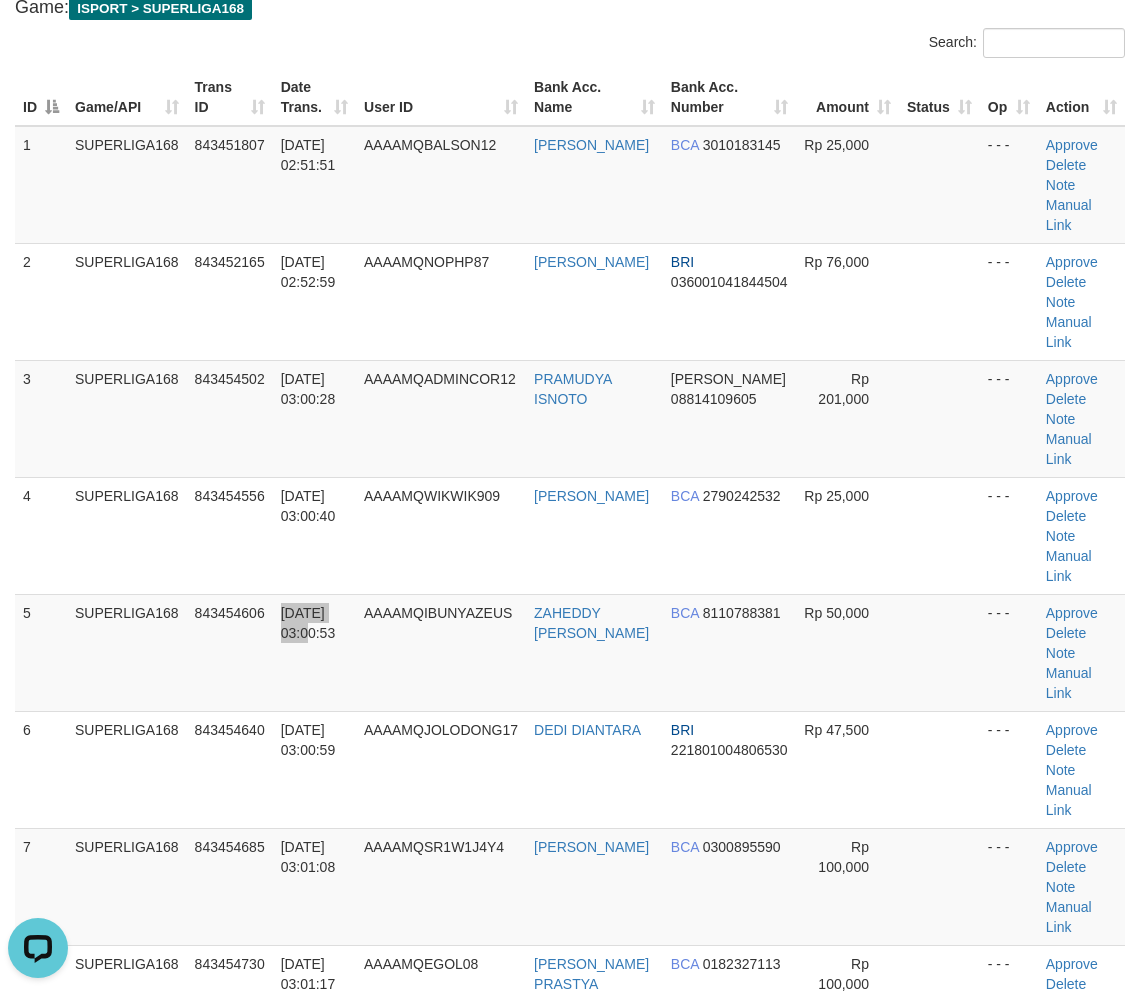 scroll, scrollTop: 0, scrollLeft: 0, axis: both 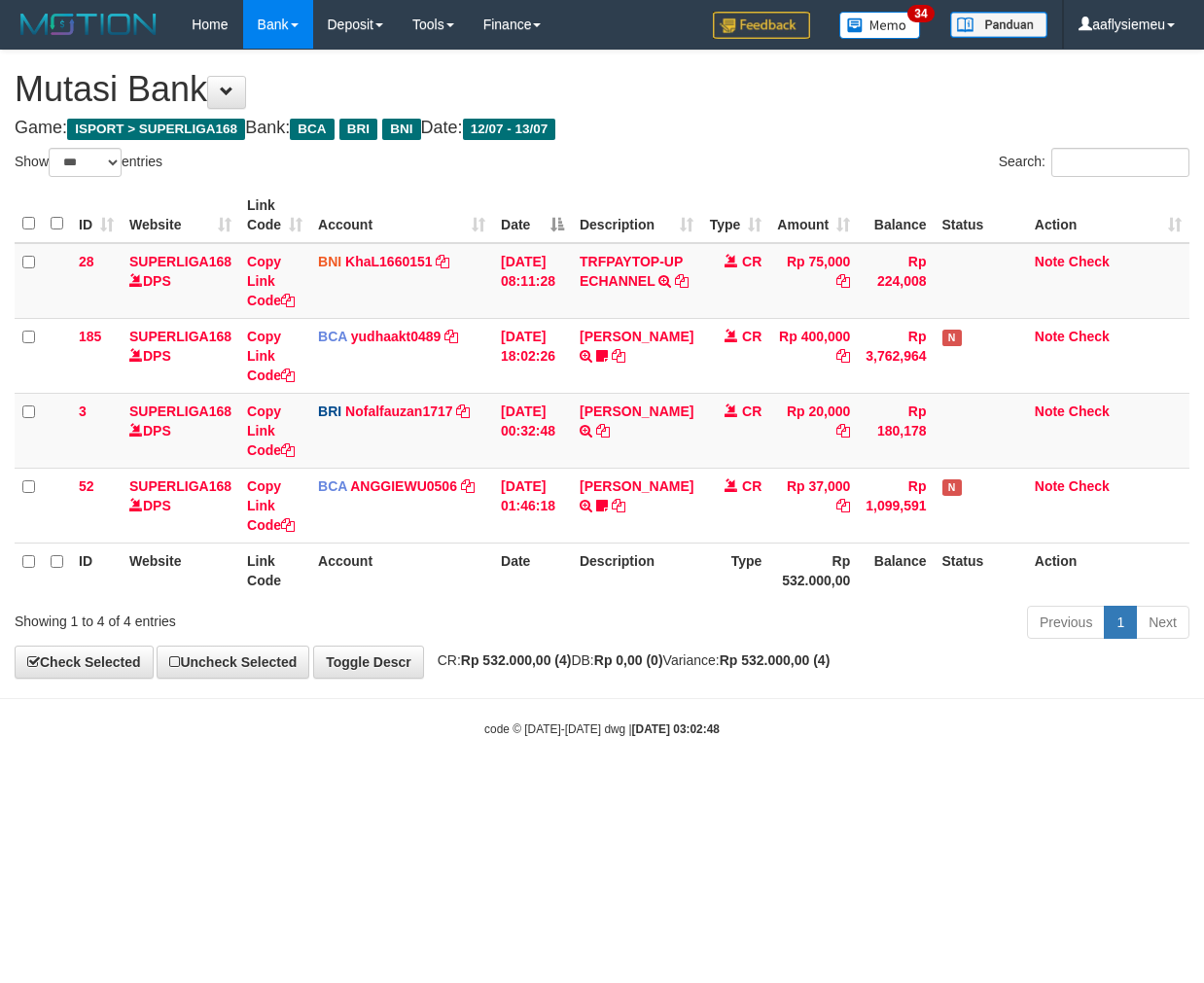 select on "***" 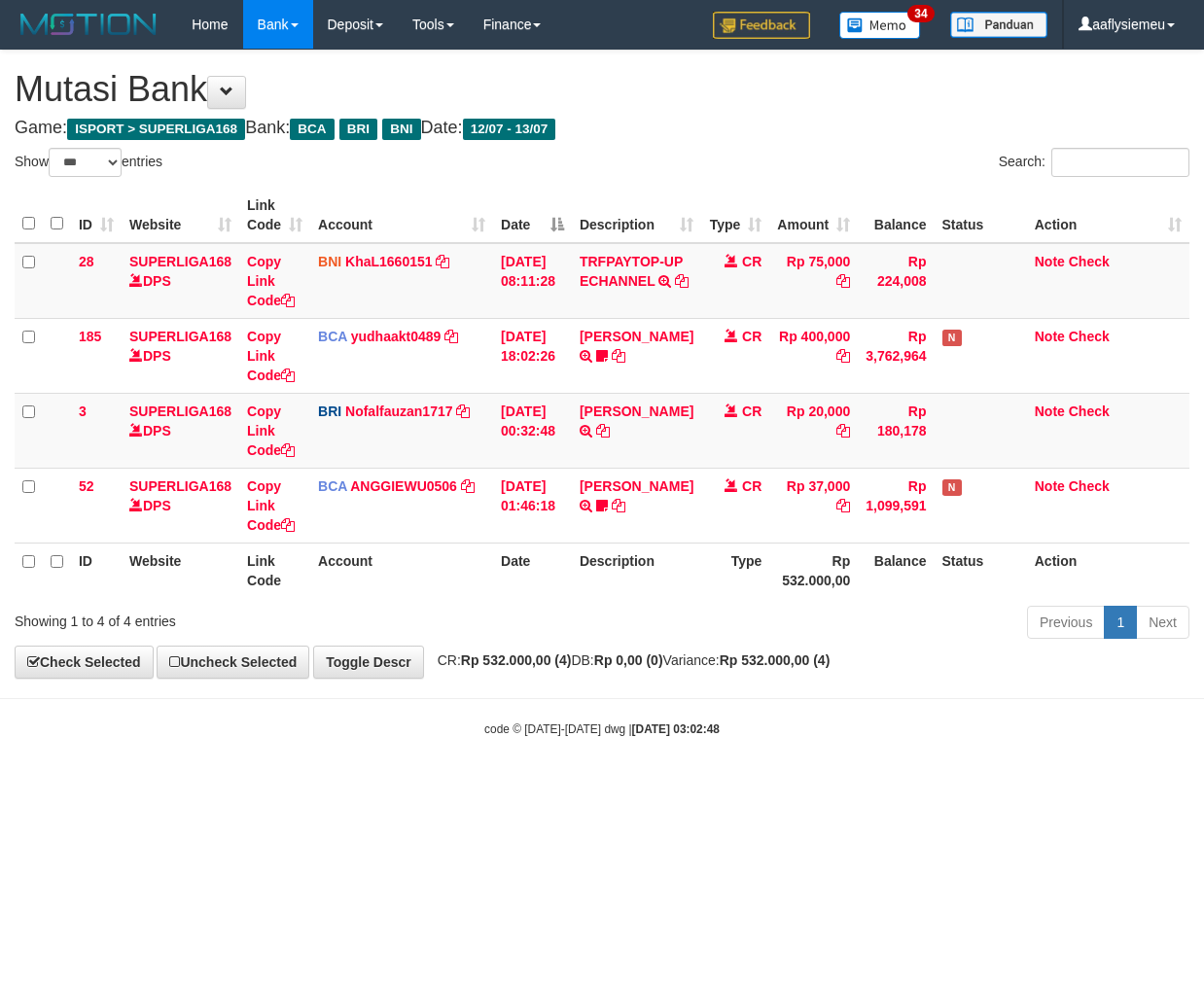 scroll, scrollTop: 0, scrollLeft: 0, axis: both 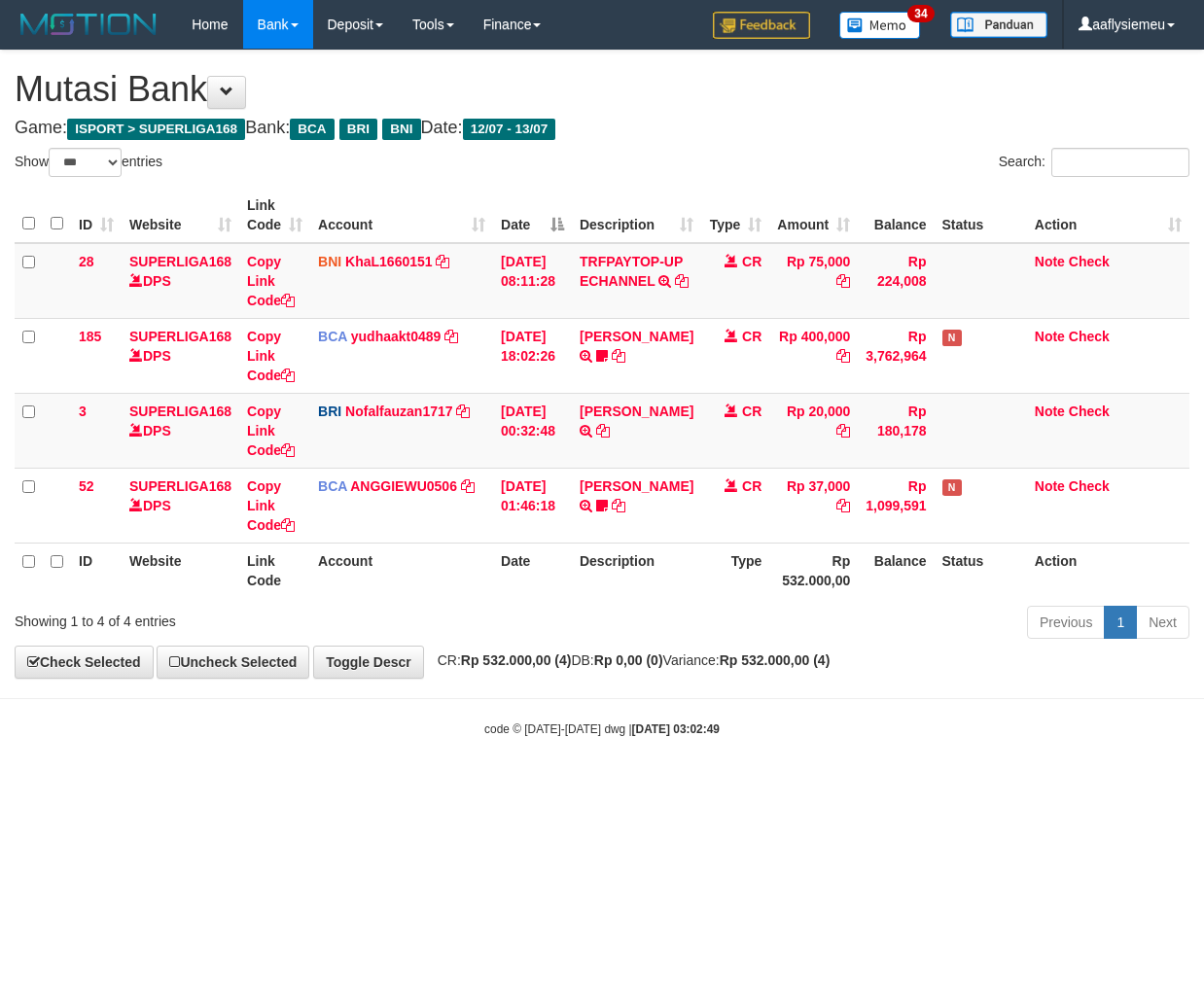 select on "***" 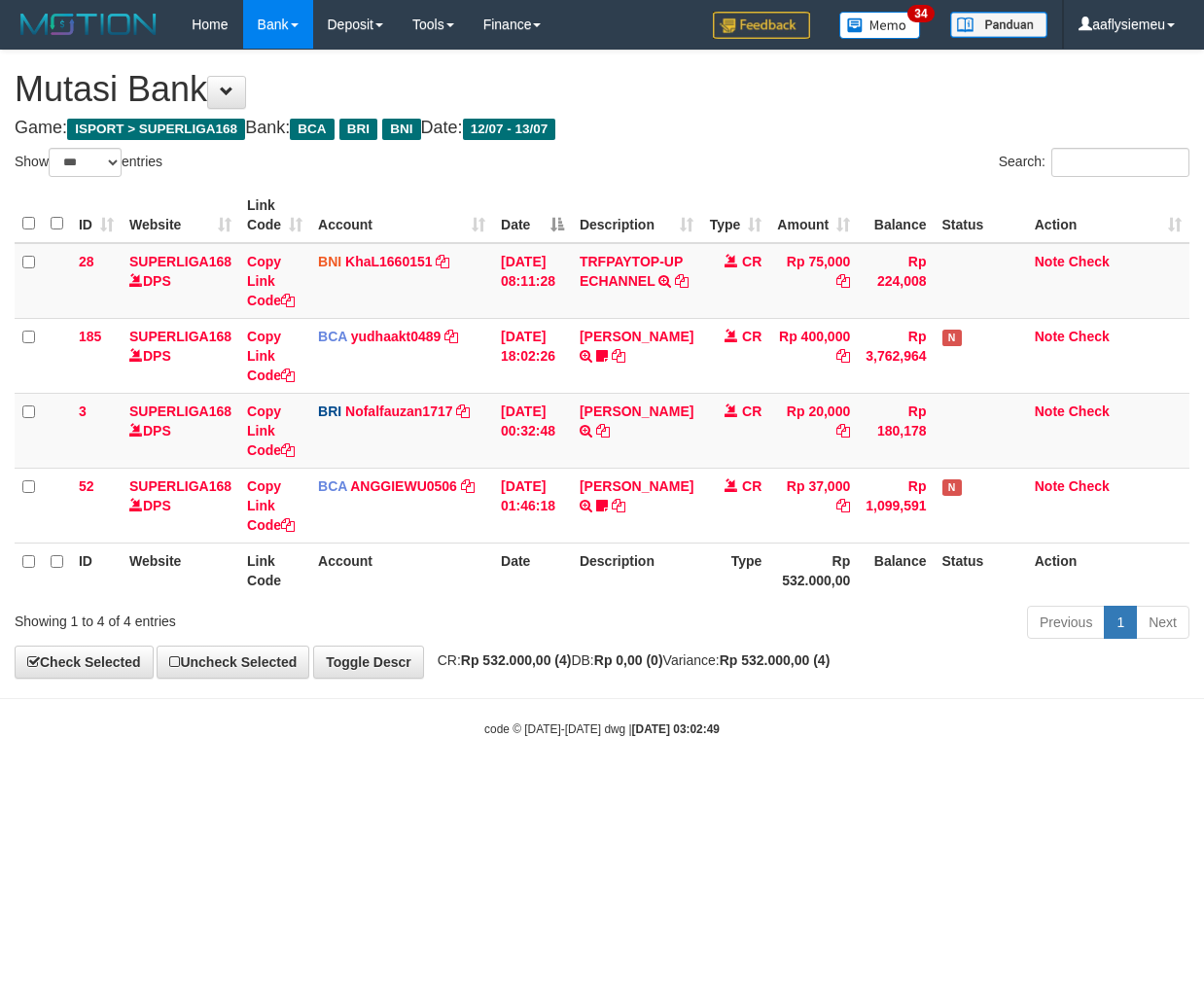 scroll, scrollTop: 0, scrollLeft: 0, axis: both 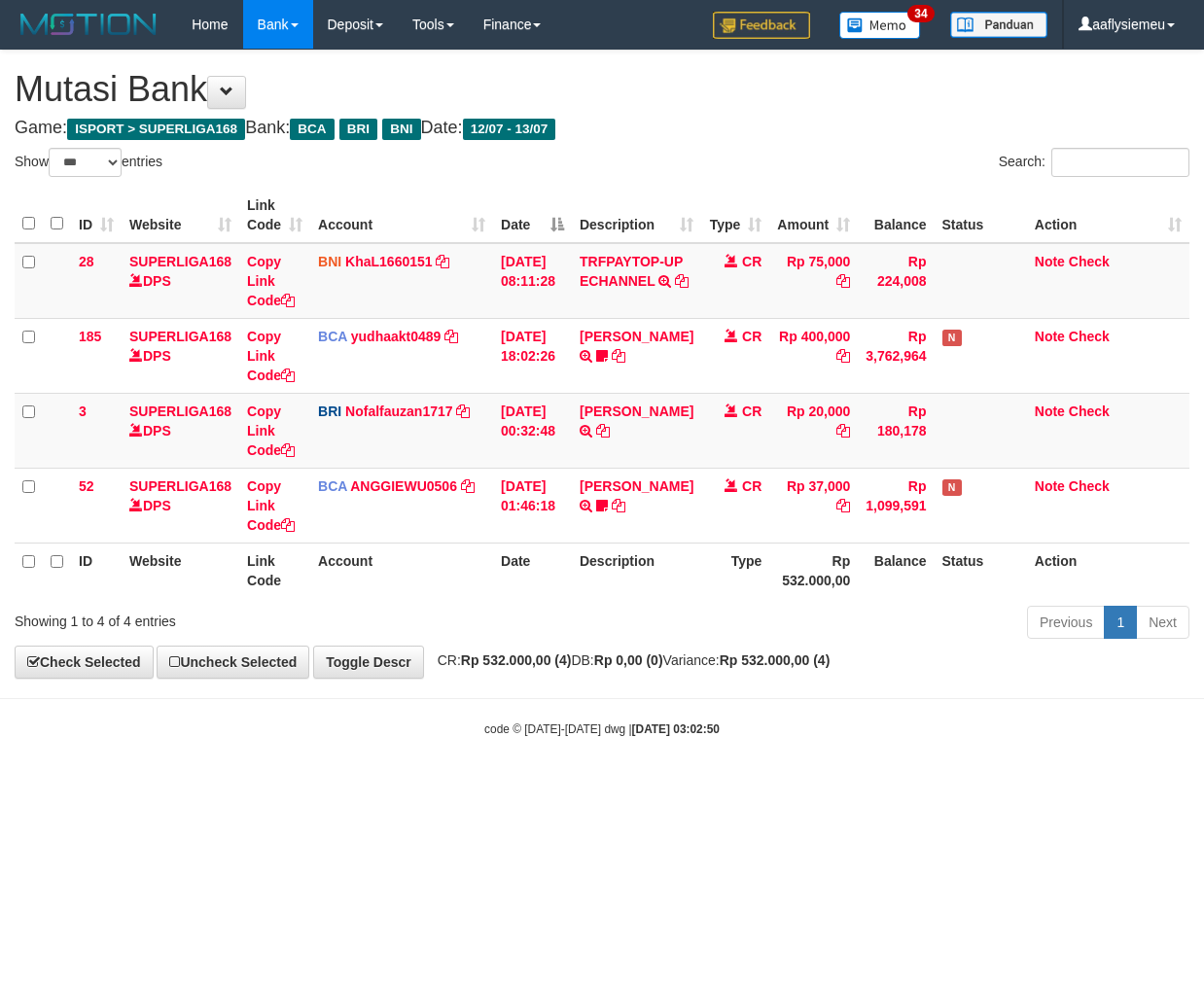 select on "***" 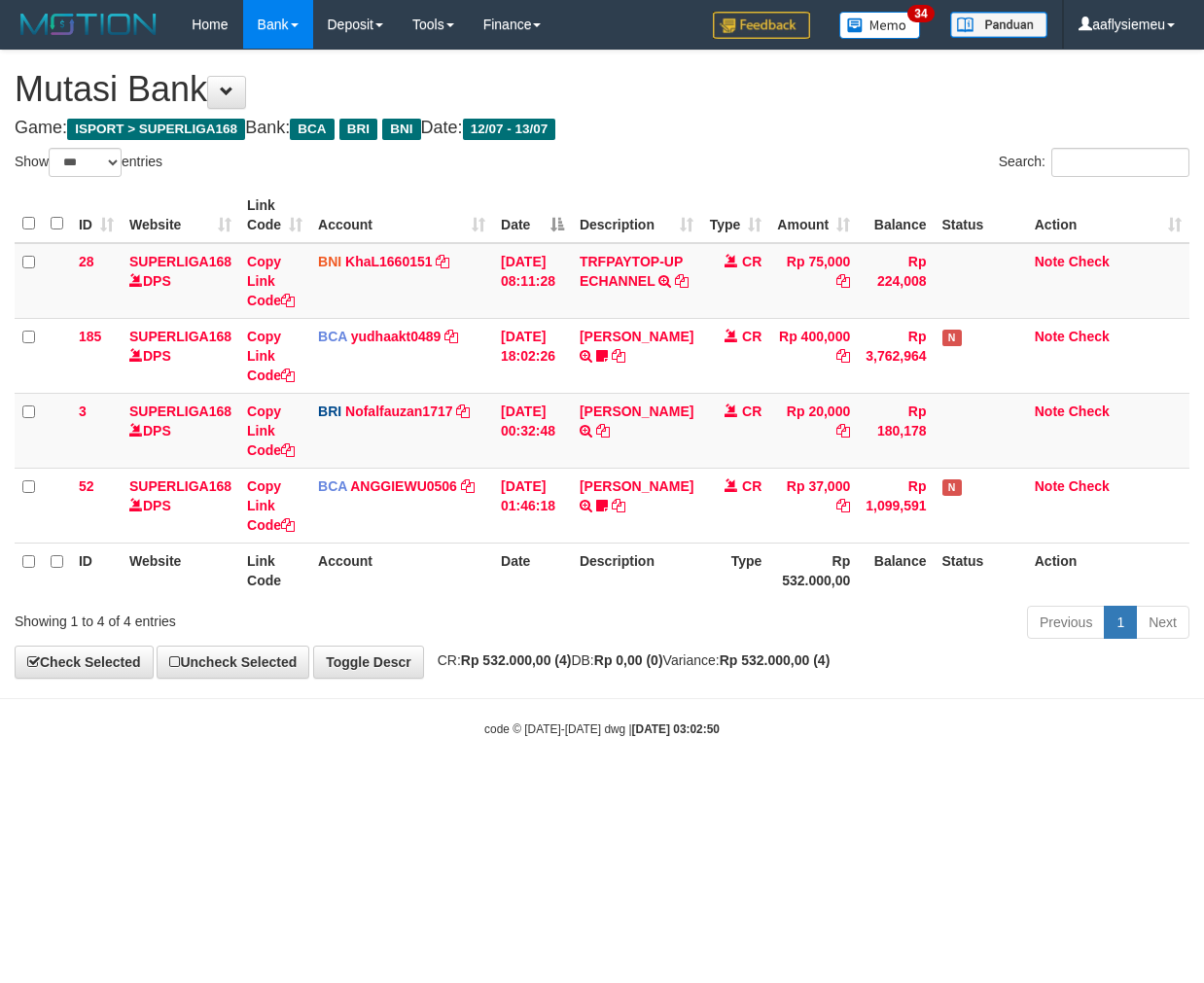 click on "code © 2012-2018 dwg |  2025/07/13 03:02:50" at bounding box center (602, 728) 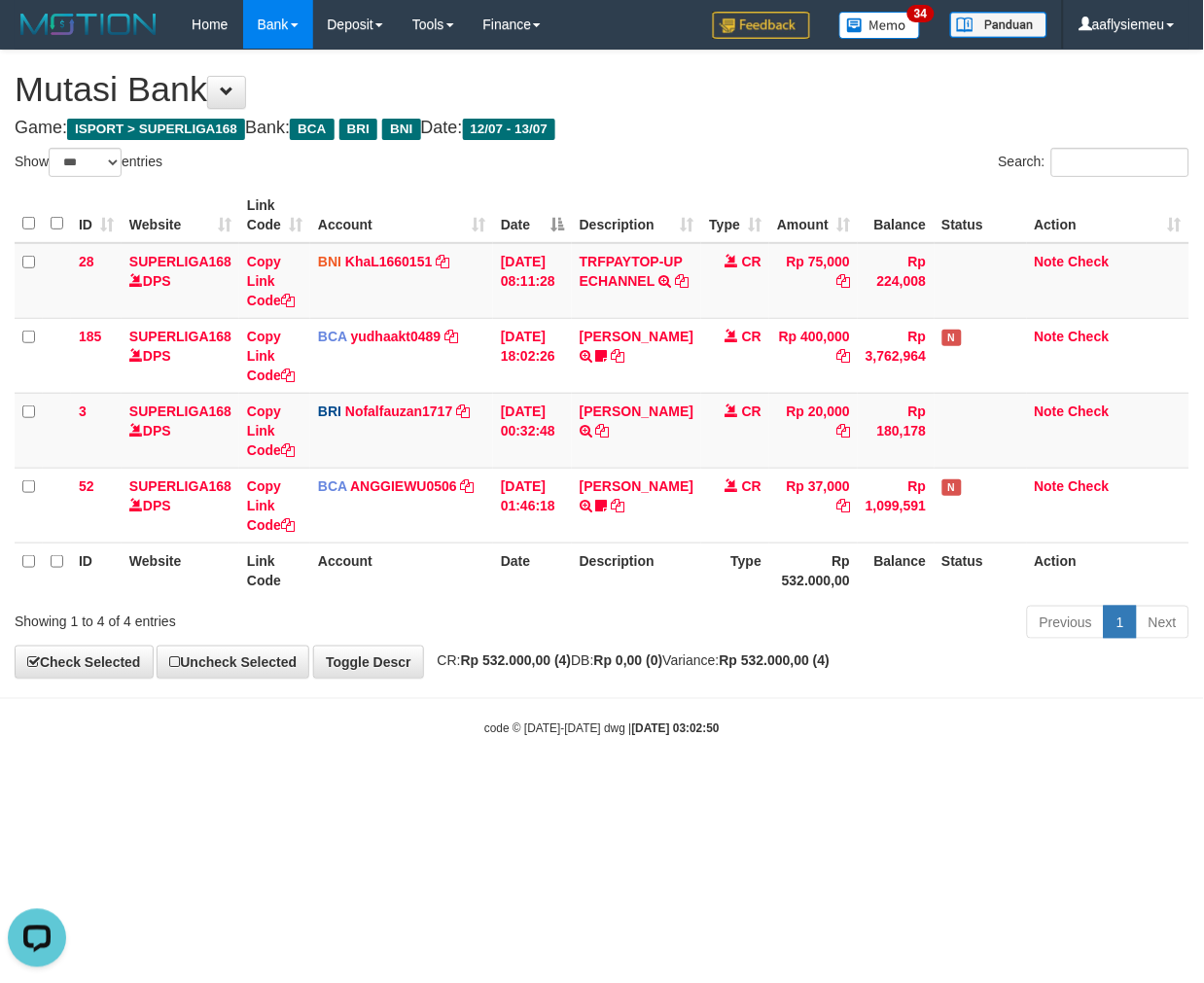 scroll, scrollTop: 0, scrollLeft: 0, axis: both 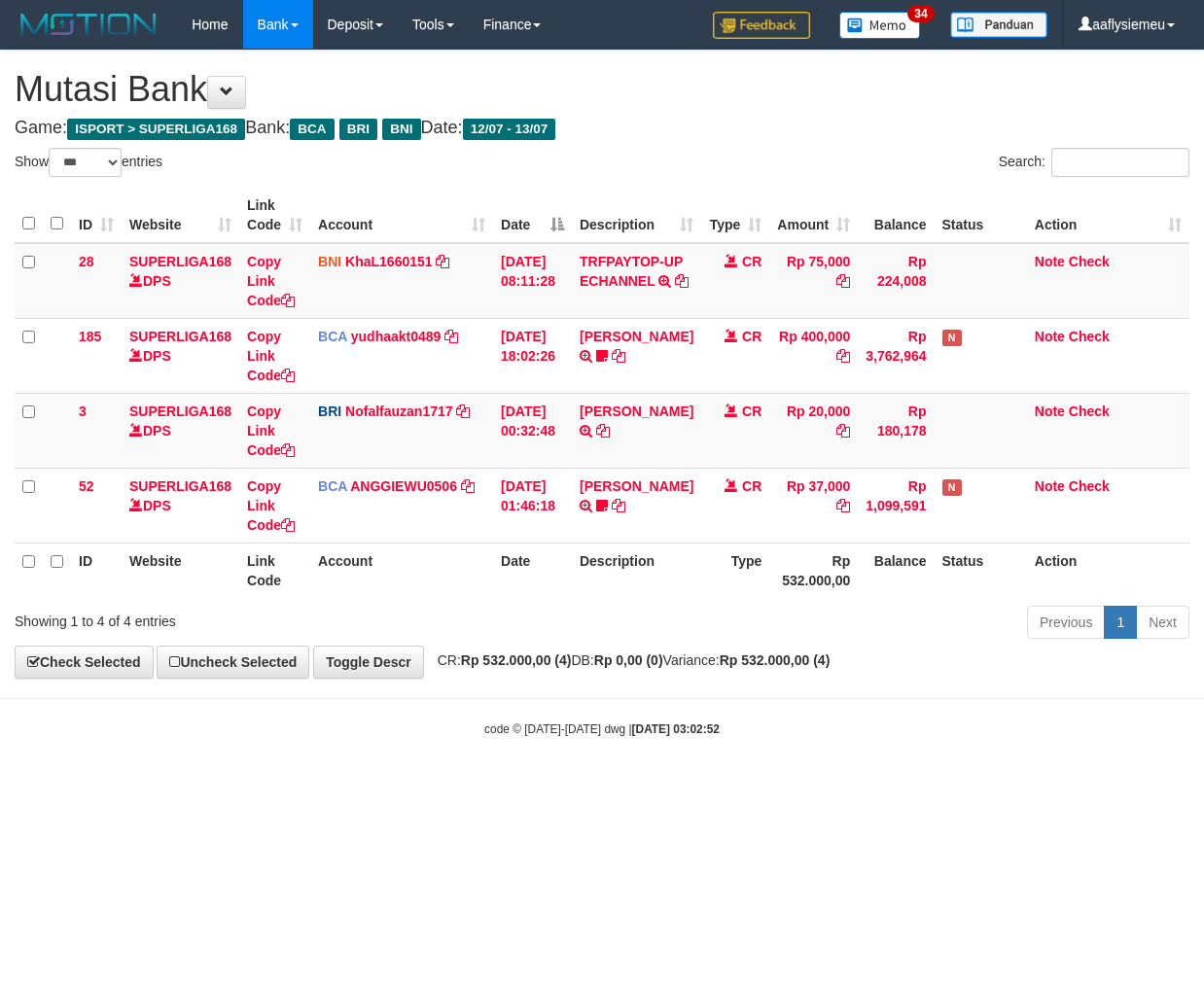 select on "***" 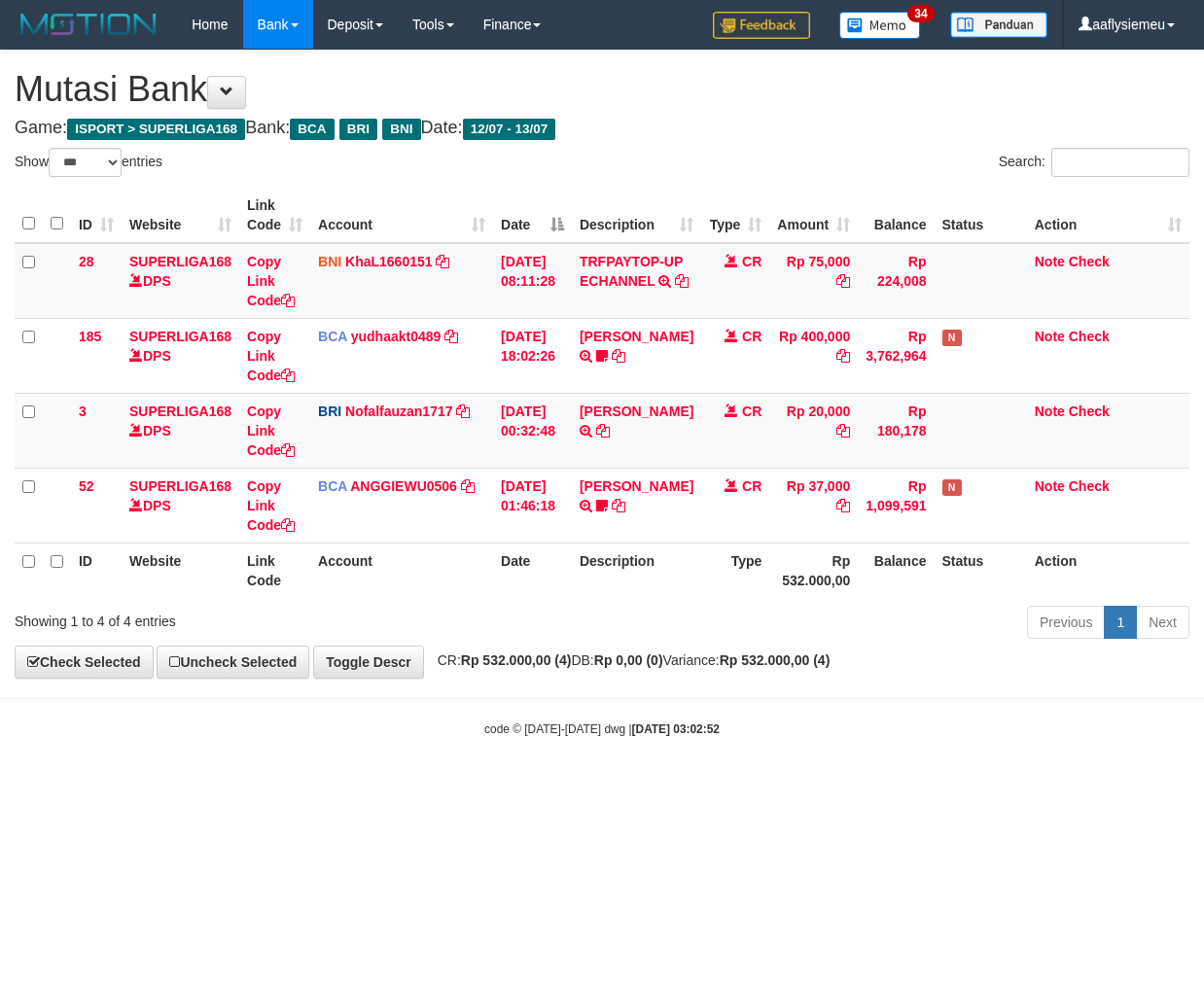 scroll, scrollTop: 0, scrollLeft: 0, axis: both 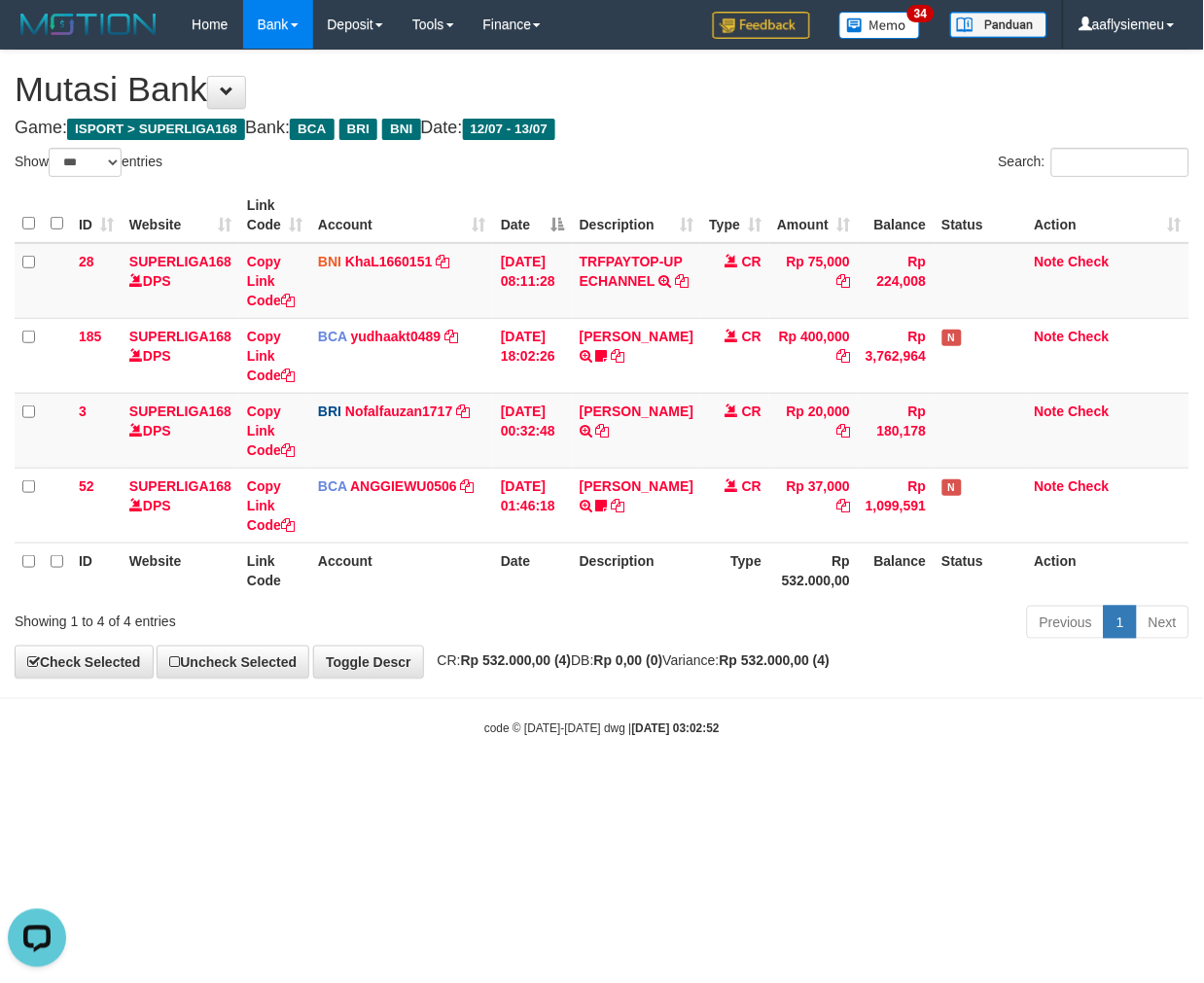 drag, startPoint x: 749, startPoint y: 132, endPoint x: 742, endPoint y: 146, distance: 15.652476 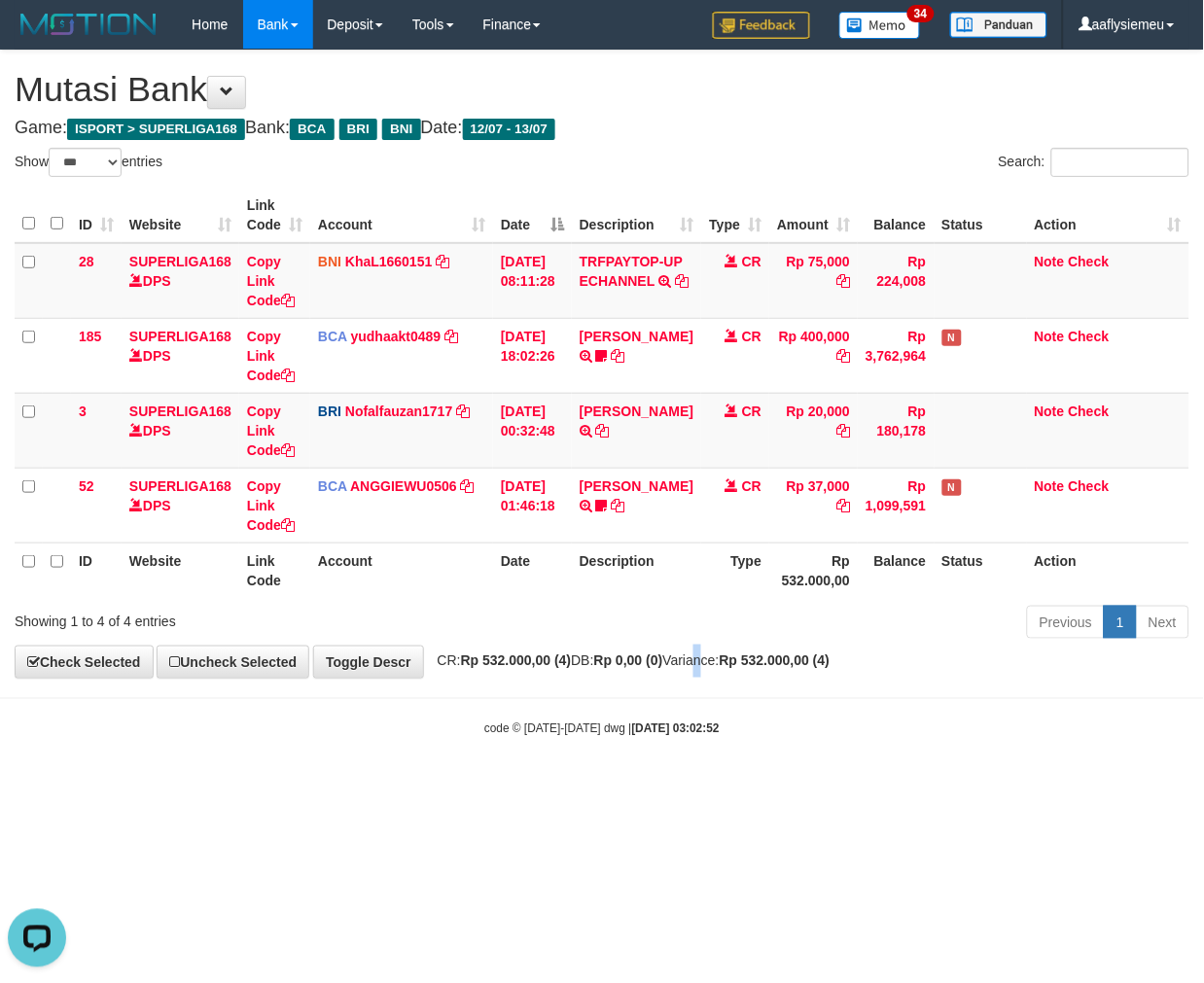 click on "CR:  Rp 532.000,00 (4)      DB:  Rp 0,00 (0)      Variance:  Rp 532.000,00 (4)" at bounding box center [629, 660] 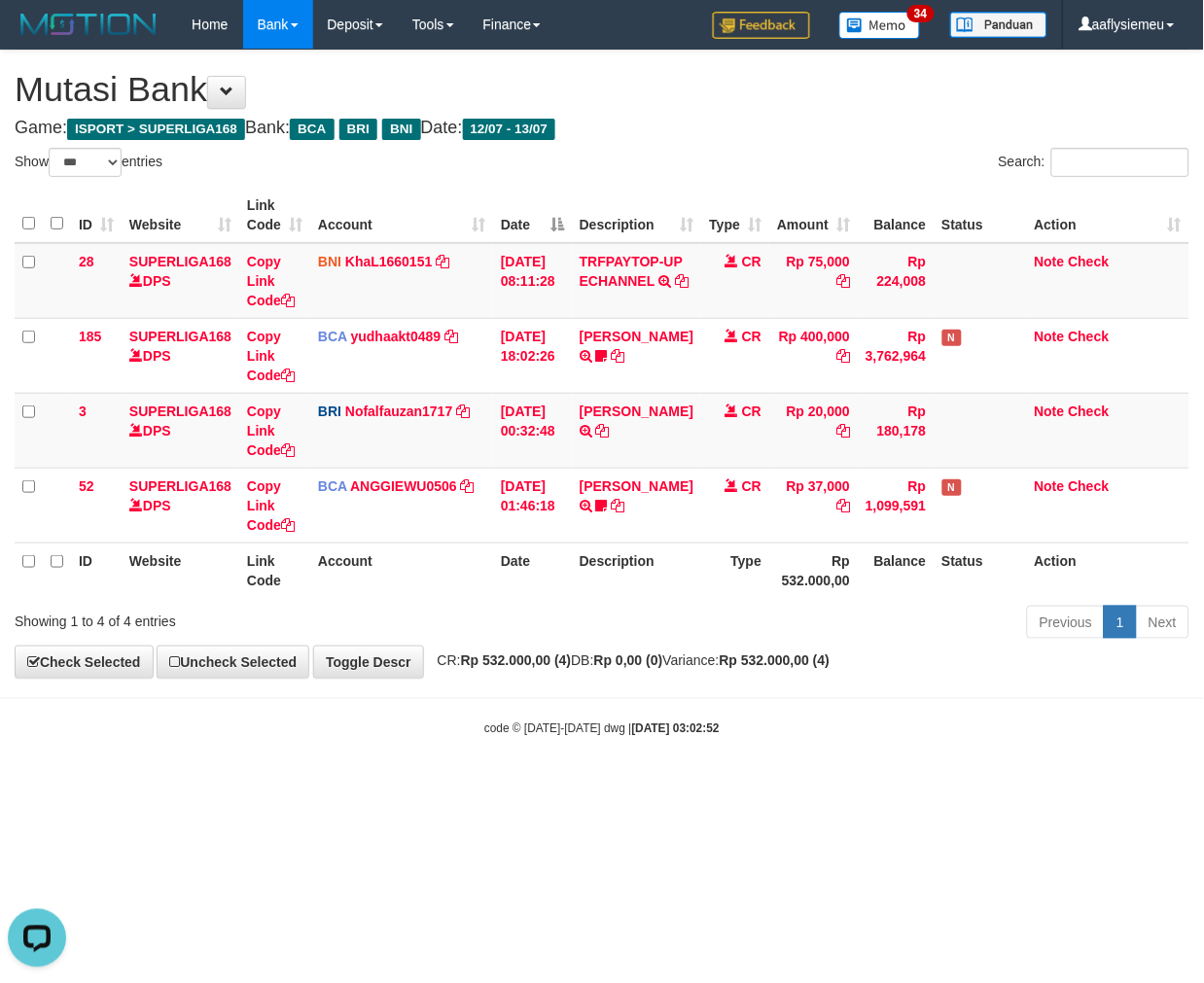 click on "Toggle navigation
Home
Bank
Account List
Load
By Website
Group
[ISPORT]													SUPERLIGA168
By Load Group (DPS)" at bounding box center [602, 393] 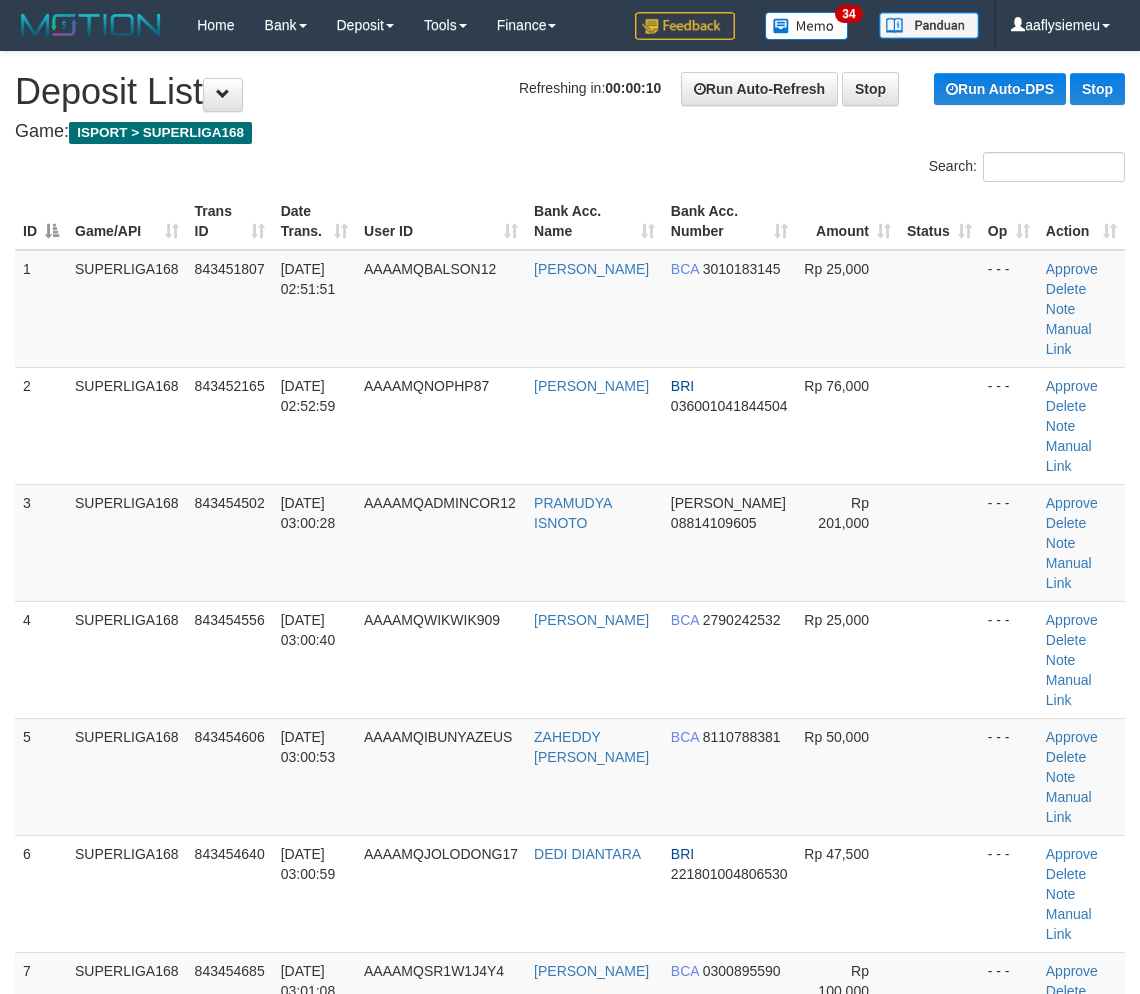 scroll, scrollTop: 0, scrollLeft: 0, axis: both 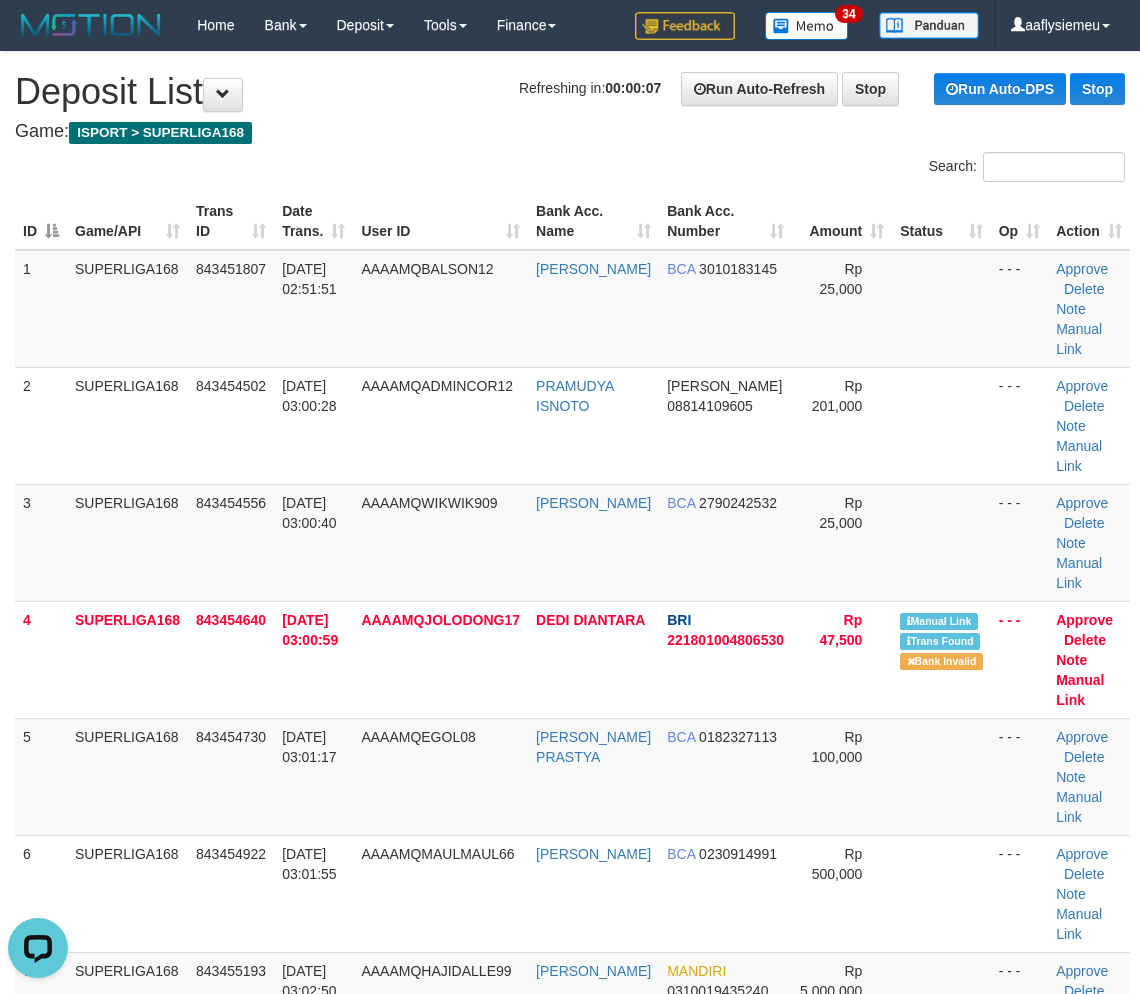 drag, startPoint x: 107, startPoint y: 554, endPoint x: 6, endPoint y: 584, distance: 105.36128 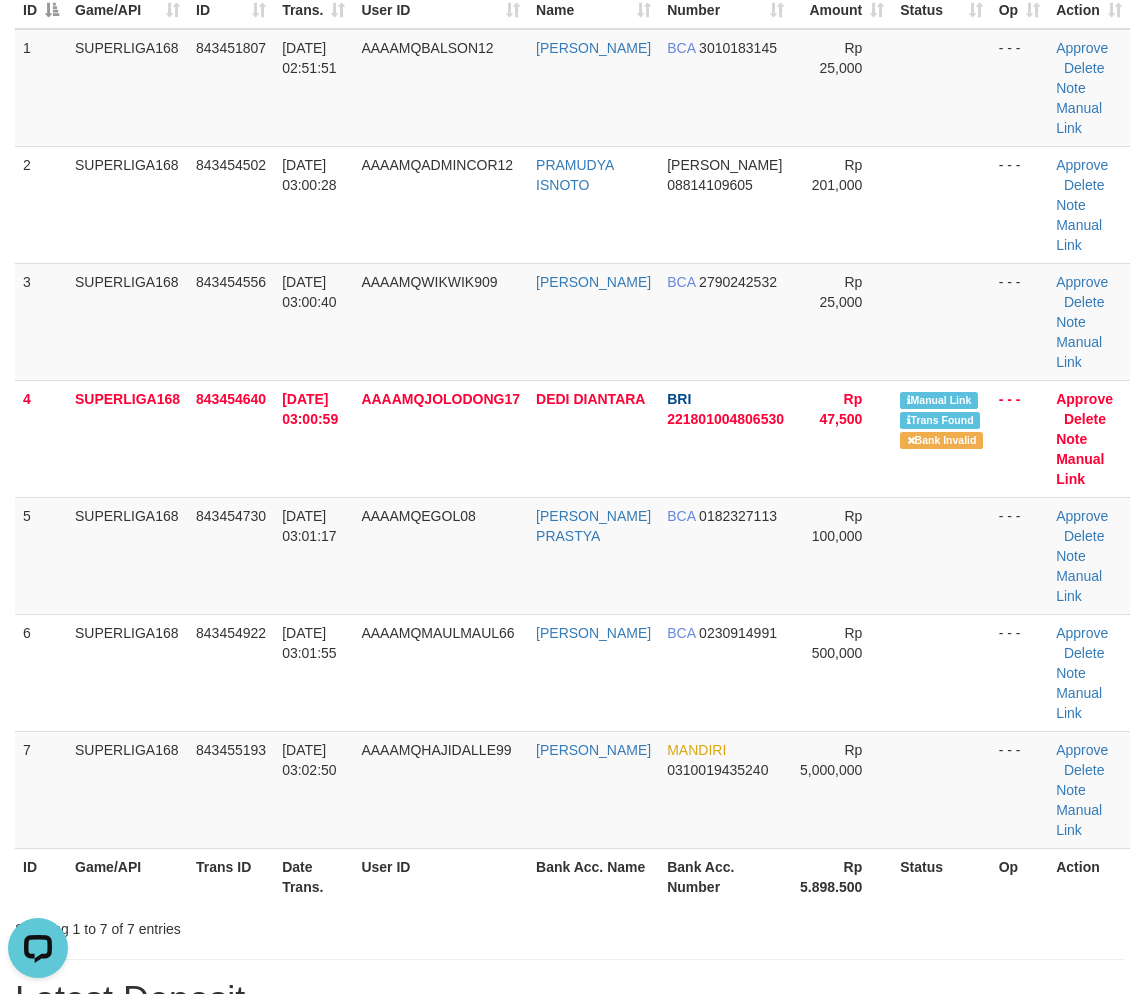 scroll, scrollTop: 222, scrollLeft: 0, axis: vertical 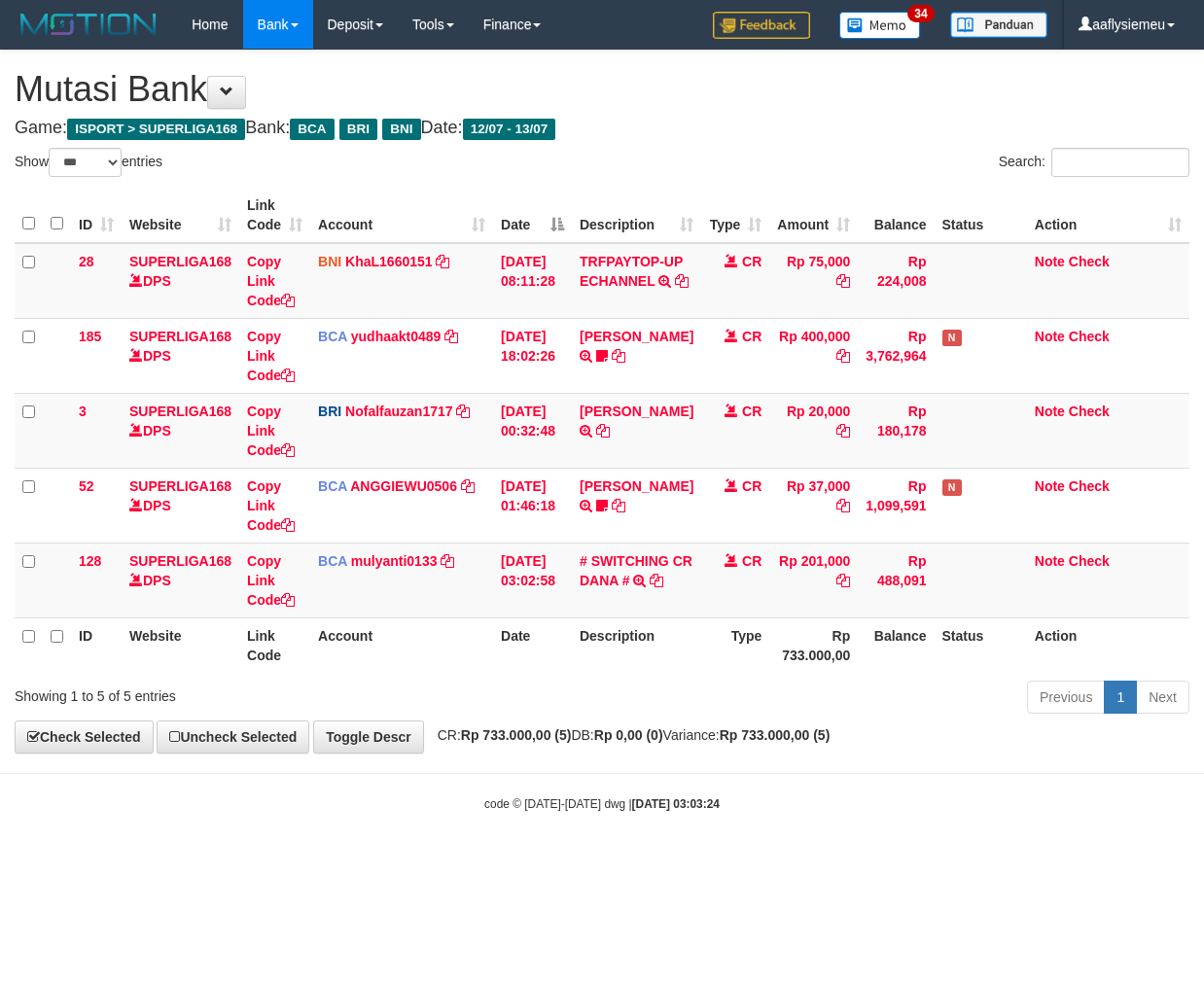 select on "***" 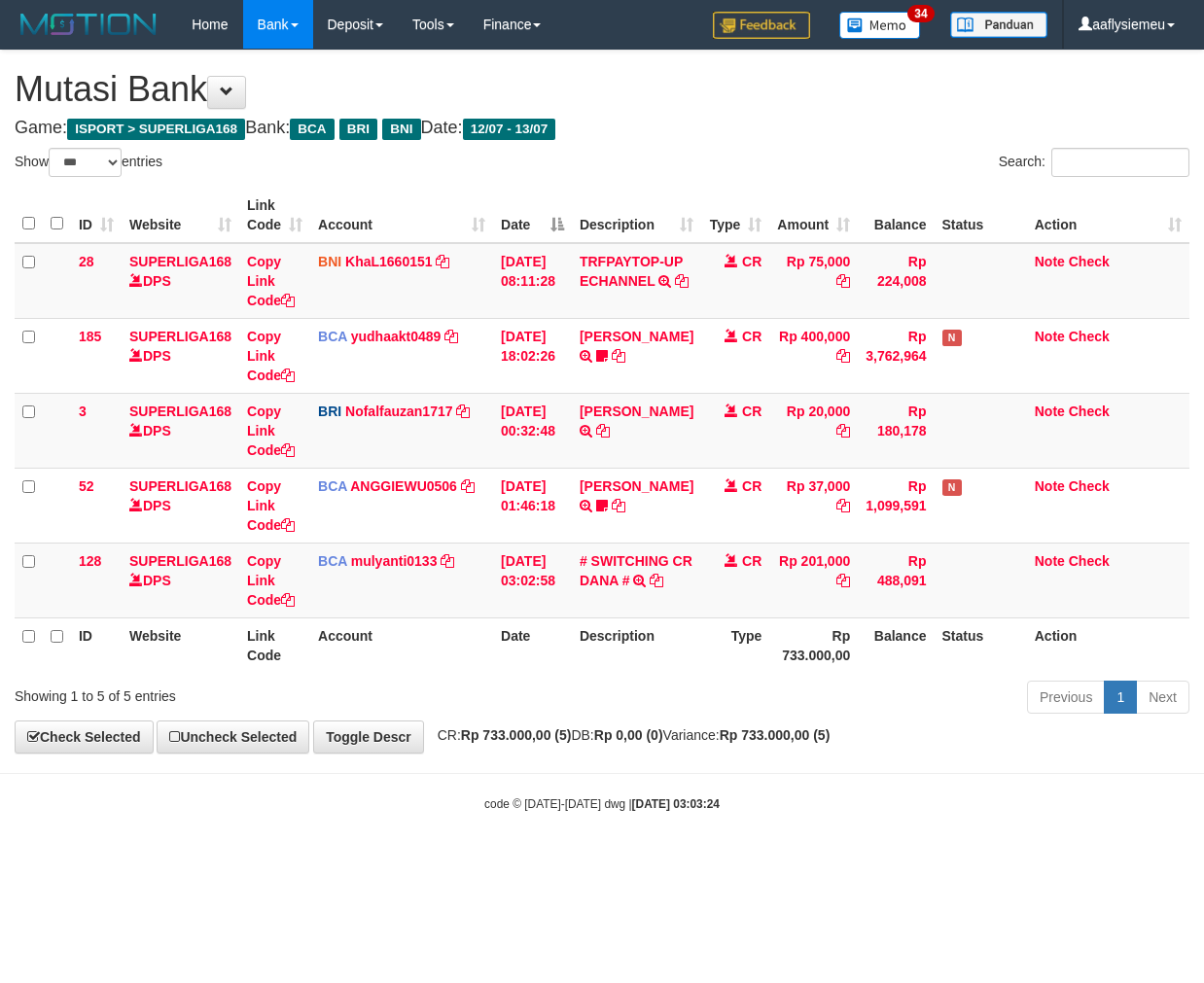 scroll, scrollTop: 0, scrollLeft: 0, axis: both 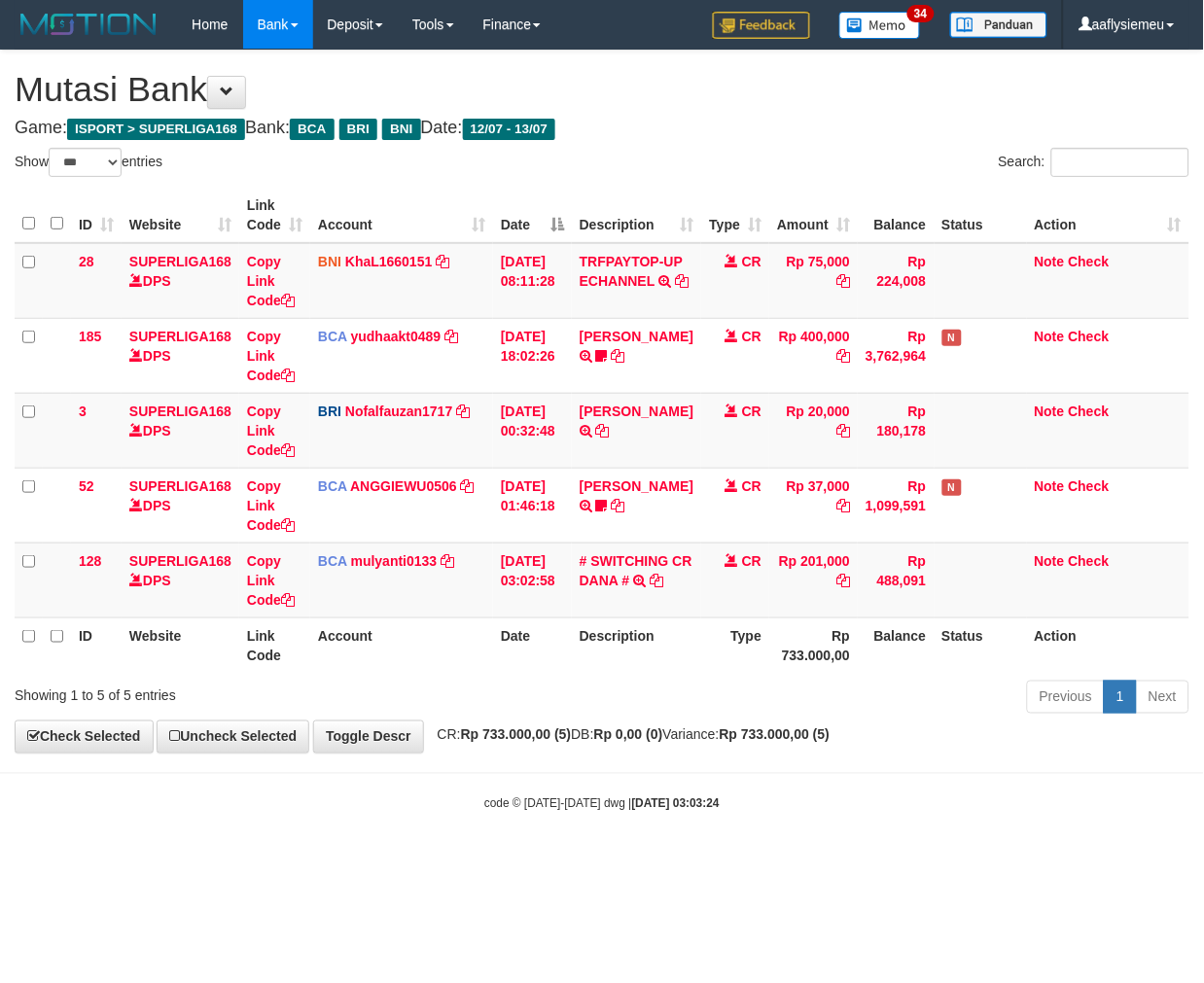 click on "code © 2012-2018 dwg |  2025/07/13 03:03:24" at bounding box center [602, 803] 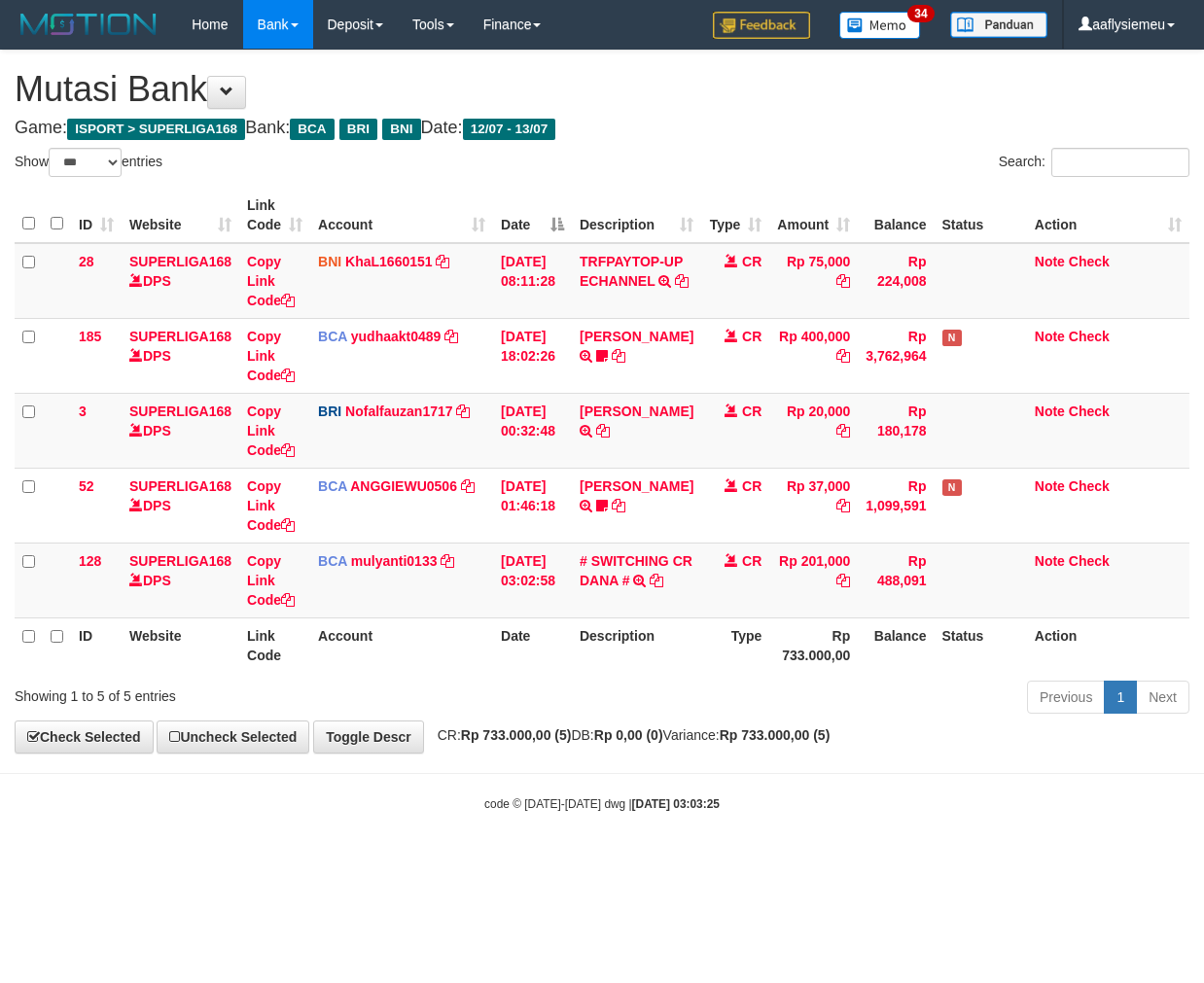 select on "***" 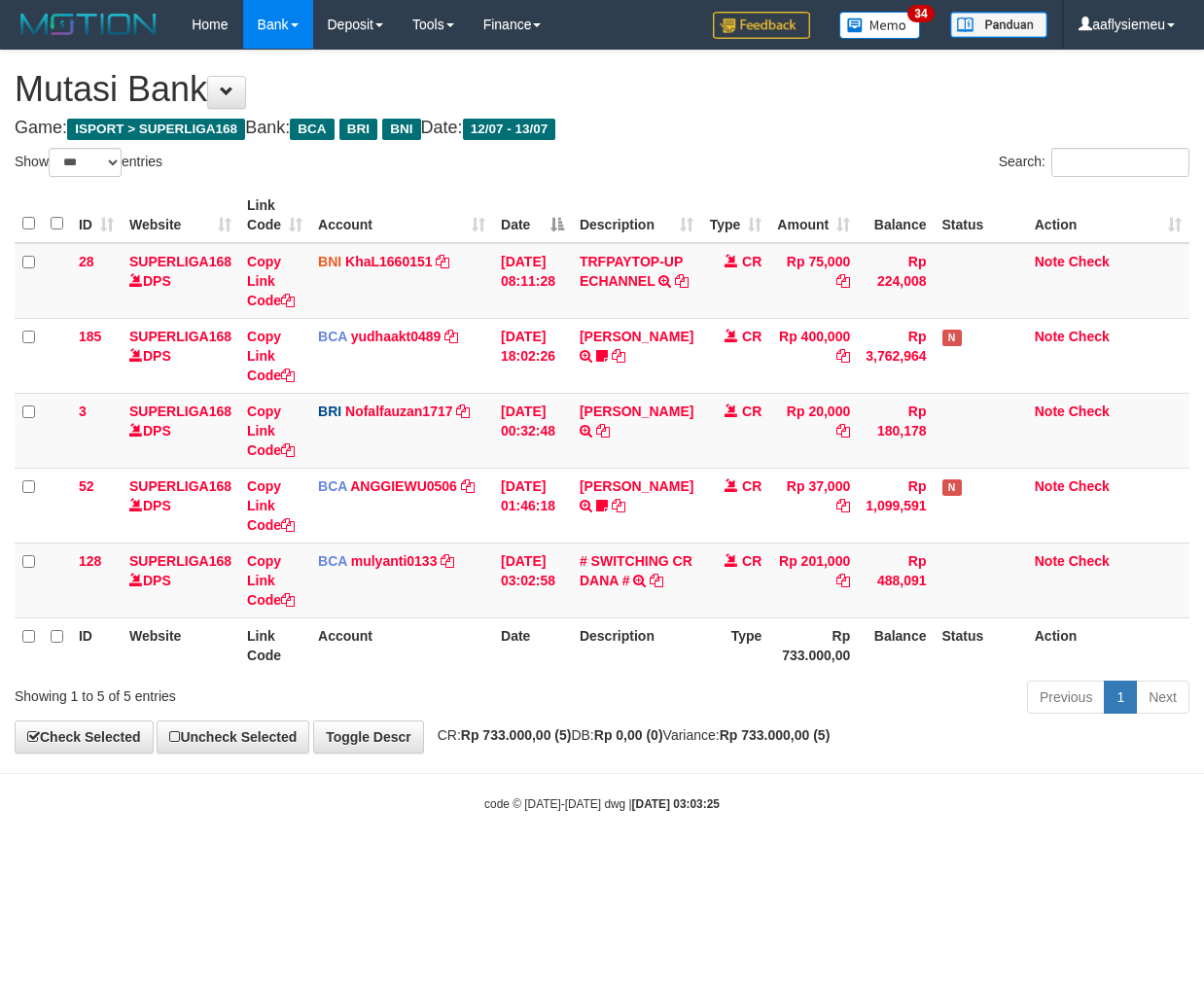 scroll, scrollTop: 0, scrollLeft: 0, axis: both 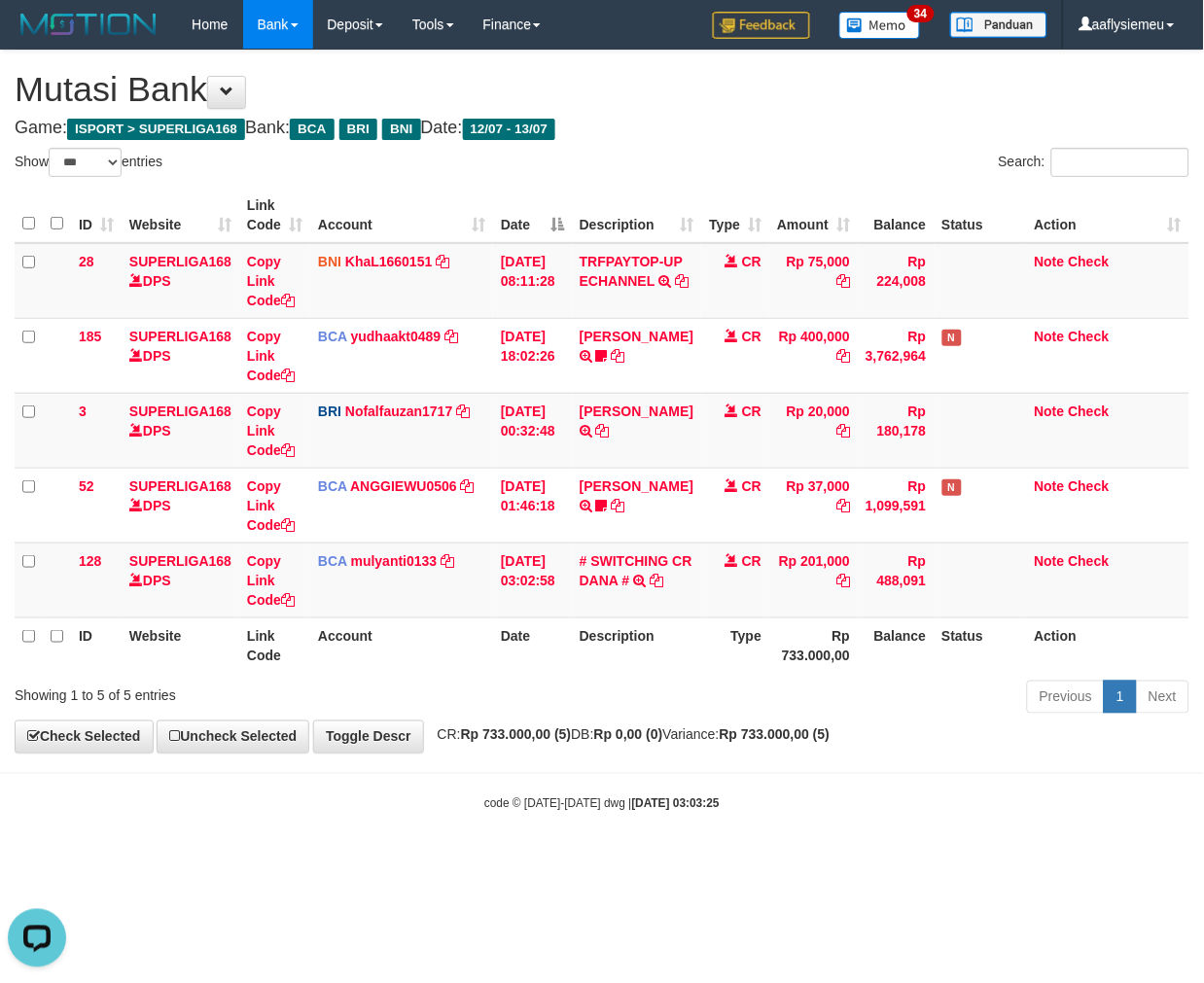 drag, startPoint x: 743, startPoint y: 741, endPoint x: 649, endPoint y: 740, distance: 94.00532 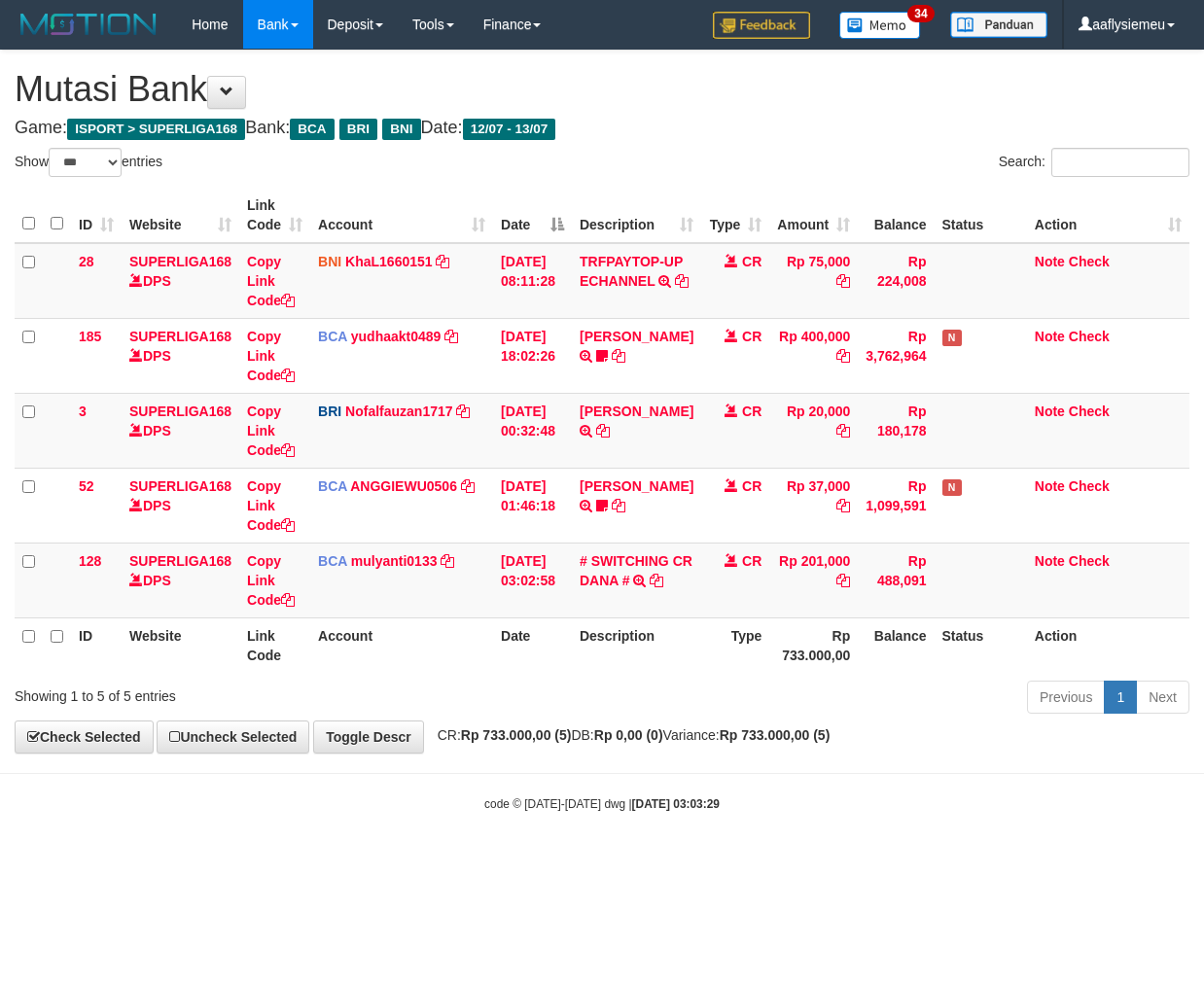 select on "***" 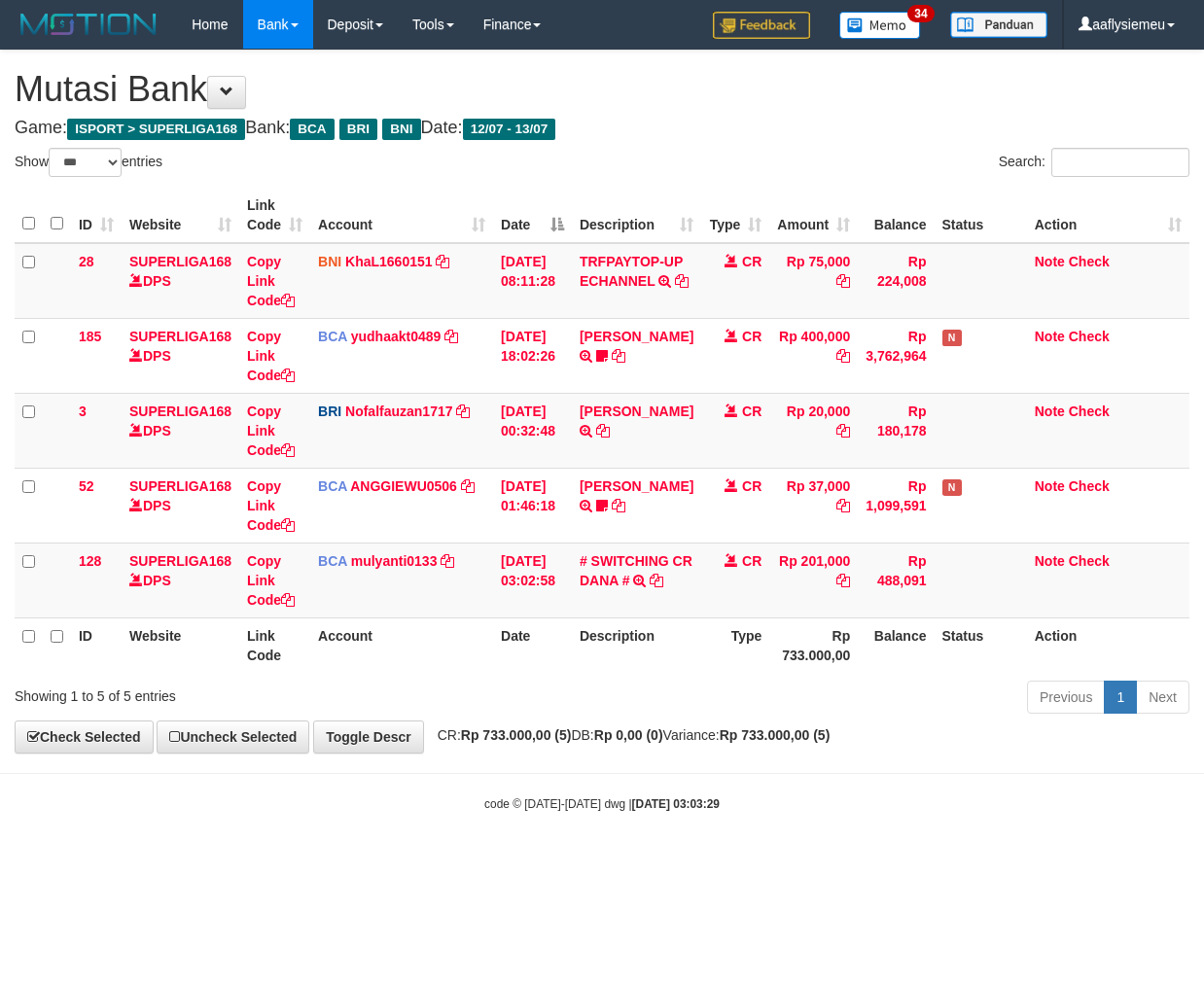 scroll, scrollTop: 0, scrollLeft: 0, axis: both 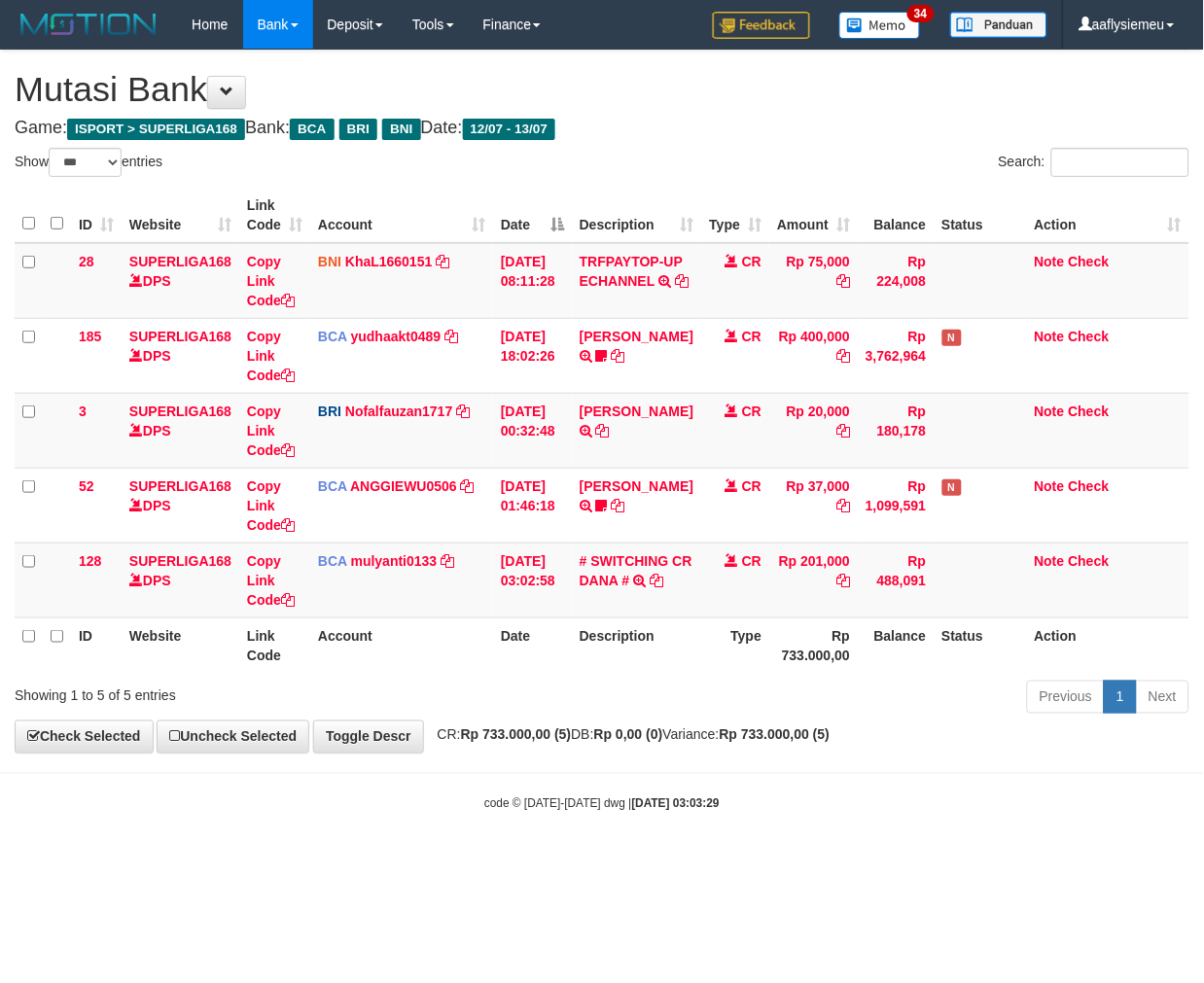 click on "Toggle navigation
Home
Bank
Account List
Load
By Website
Group
[ISPORT]													SUPERLIGA168
By Load Group (DPS)
34" at bounding box center [602, 431] 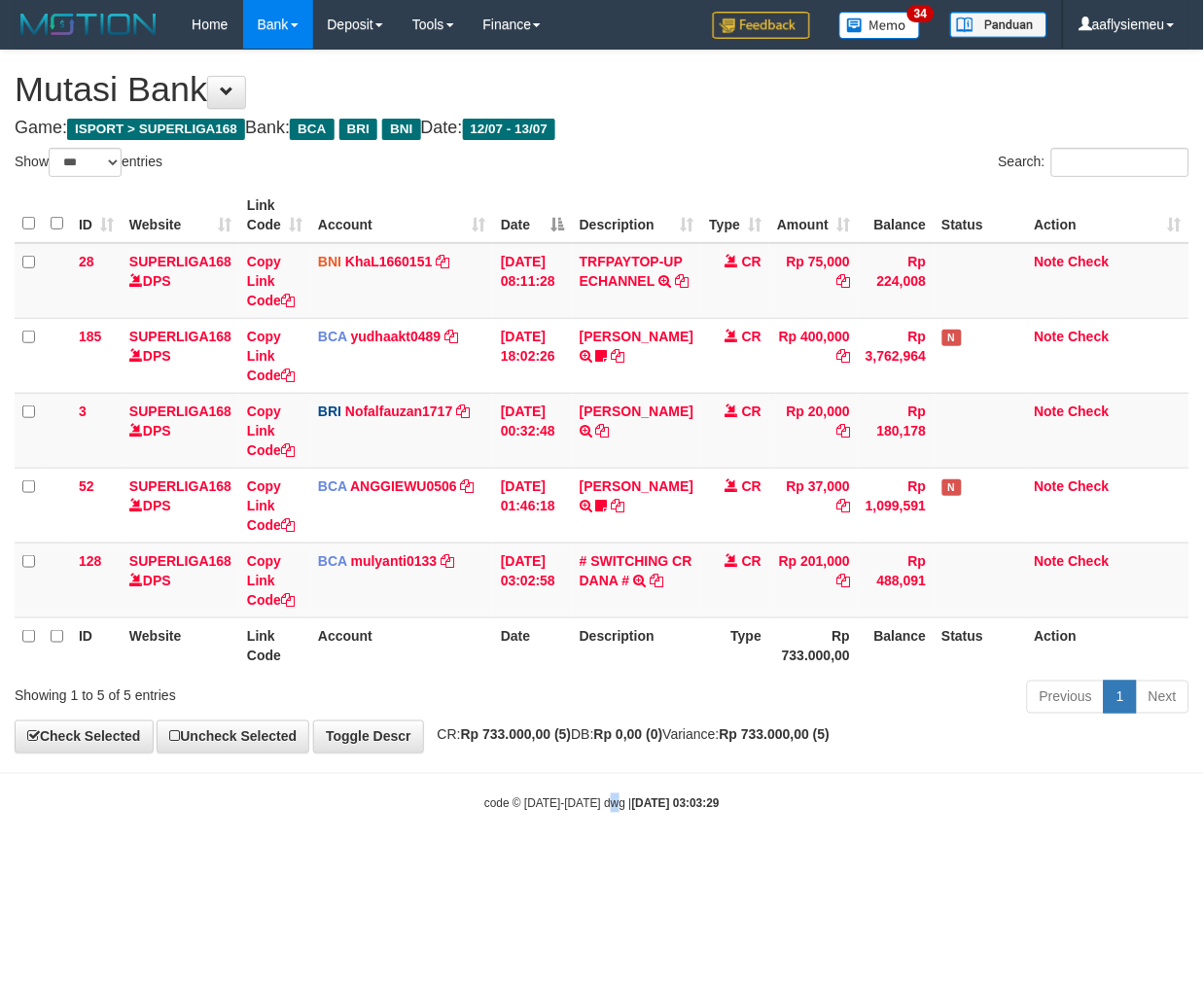 drag, startPoint x: 610, startPoint y: 808, endPoint x: 693, endPoint y: 793, distance: 84.34453 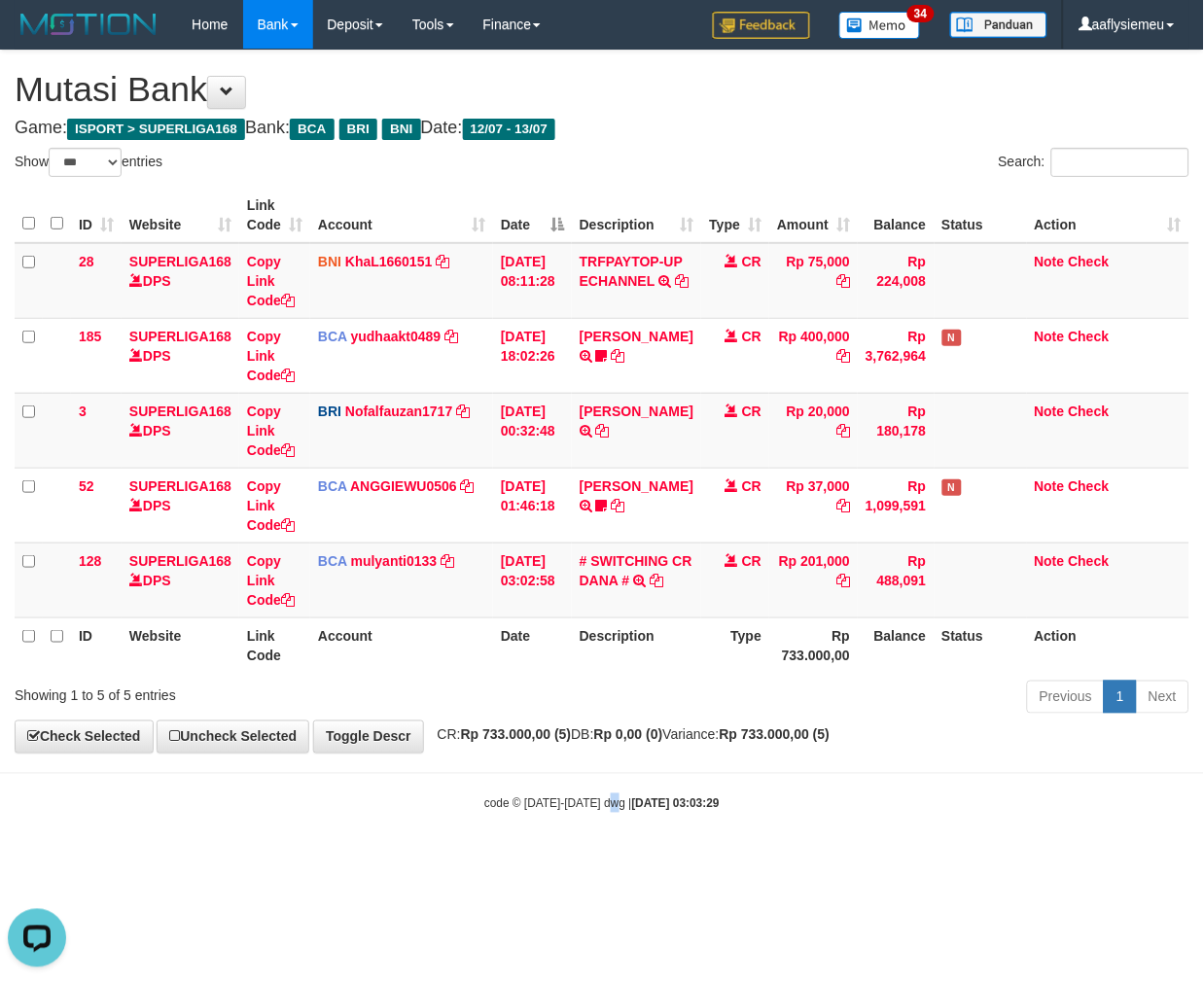 scroll, scrollTop: 0, scrollLeft: 0, axis: both 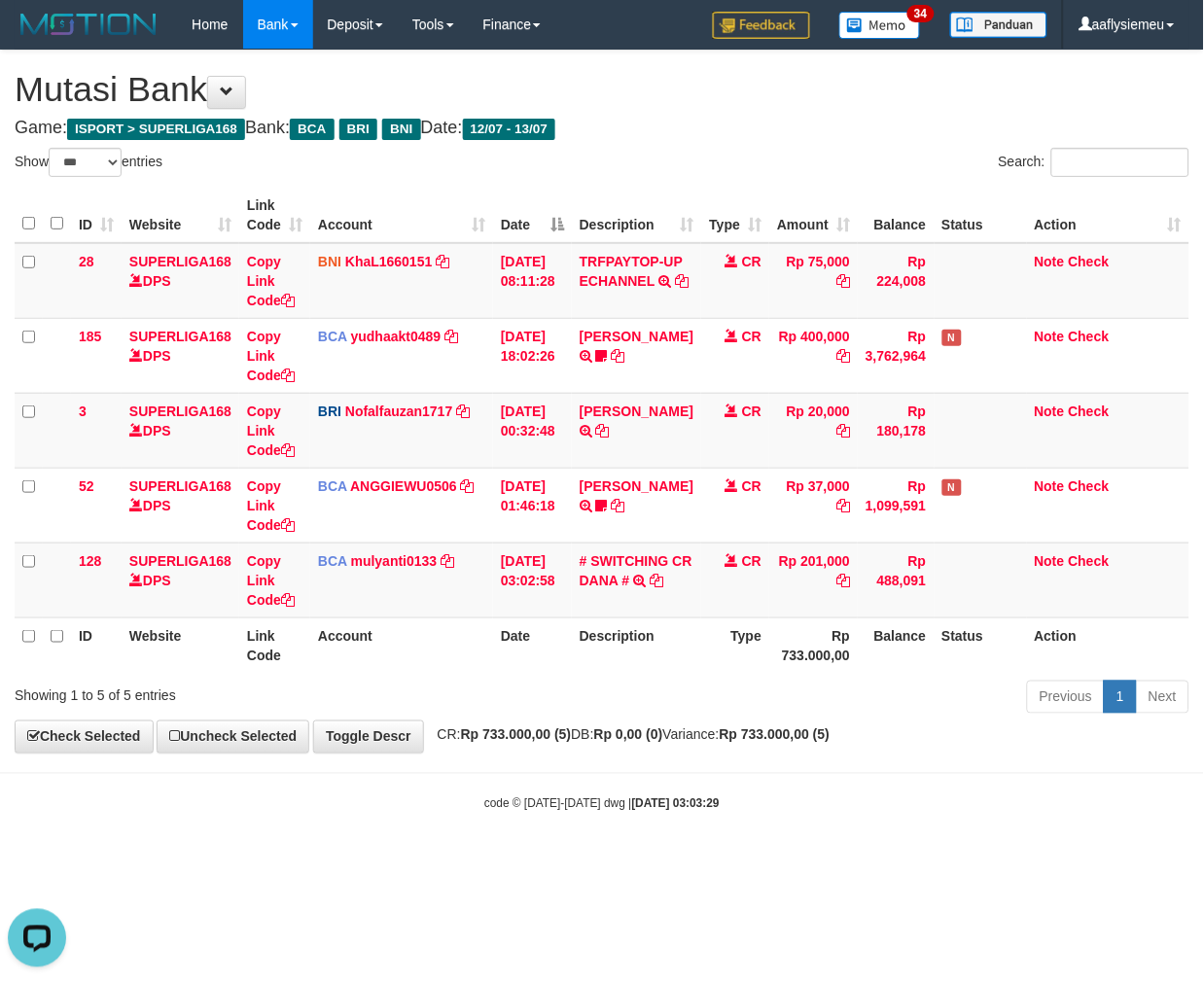 click on "**********" at bounding box center [602, 402] 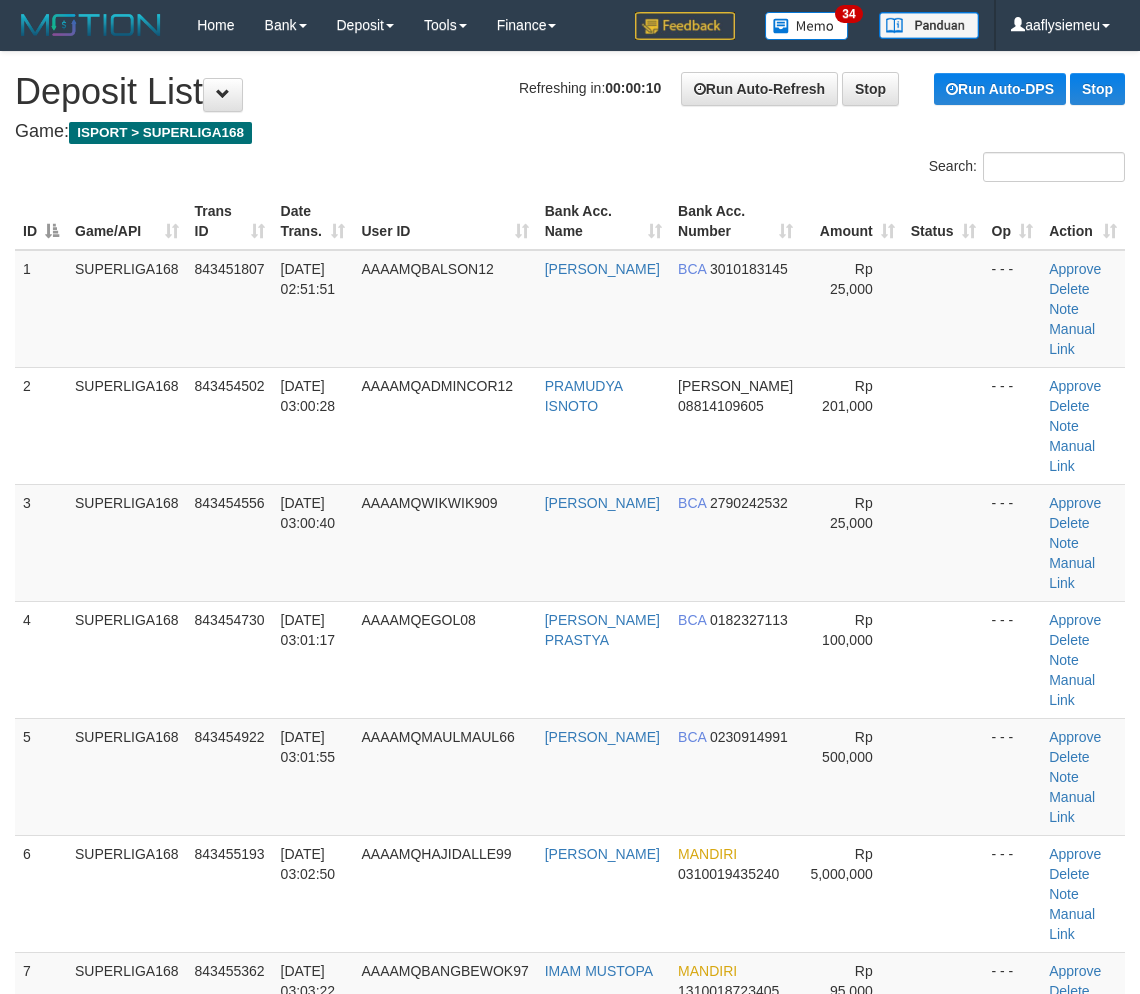 scroll, scrollTop: 0, scrollLeft: 0, axis: both 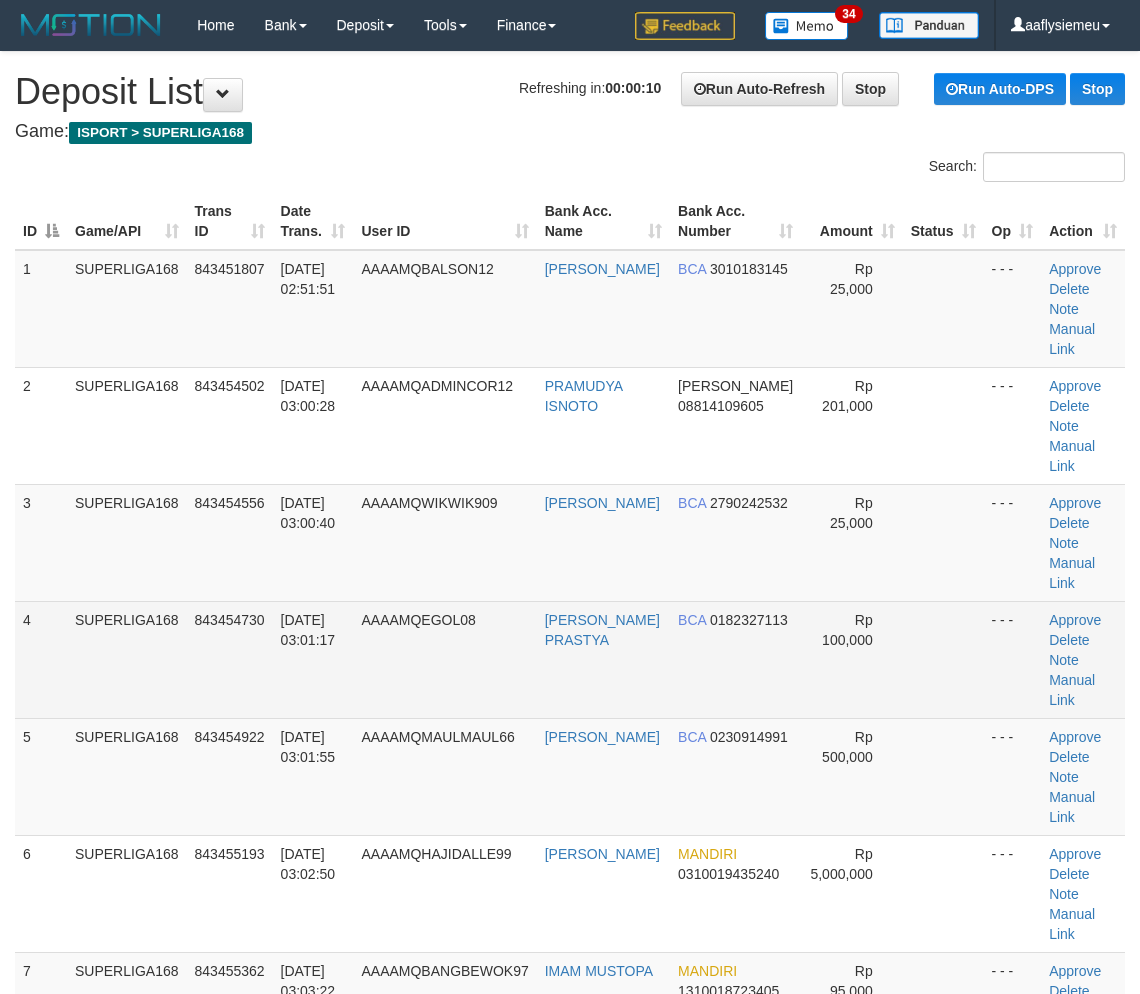 click on "13/07/2025 03:01:17" at bounding box center (313, 659) 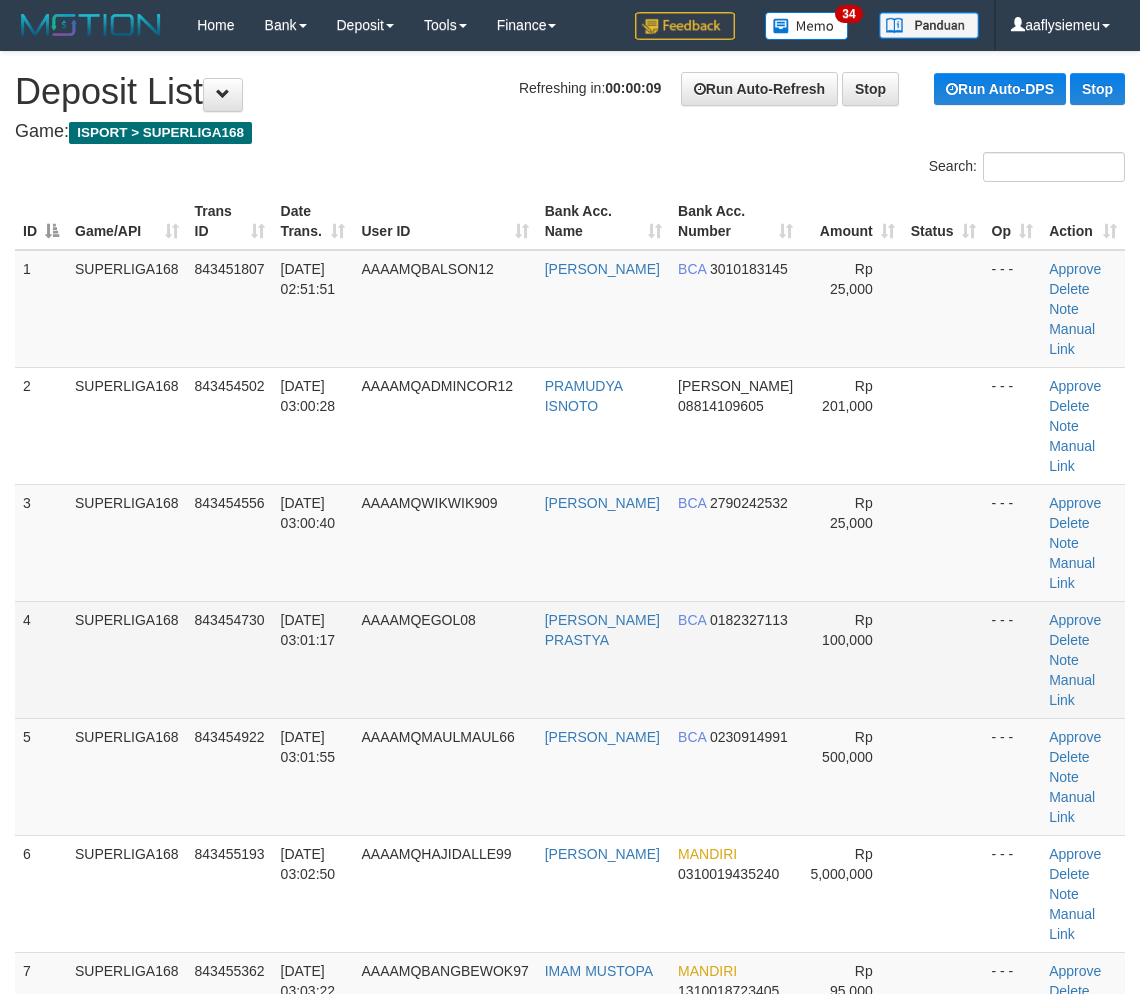 click on "13/07/2025 03:01:17" at bounding box center [313, 659] 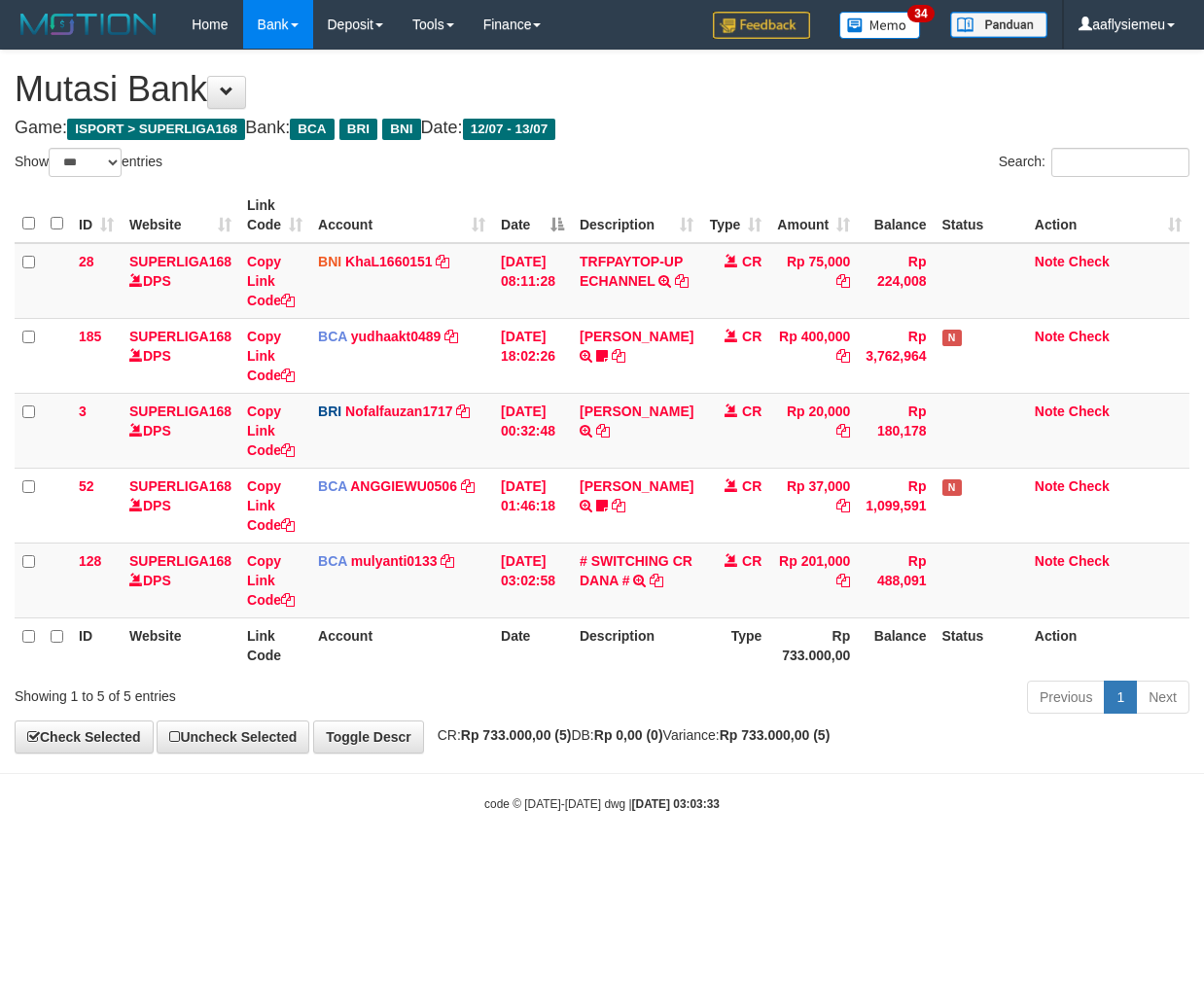 select on "***" 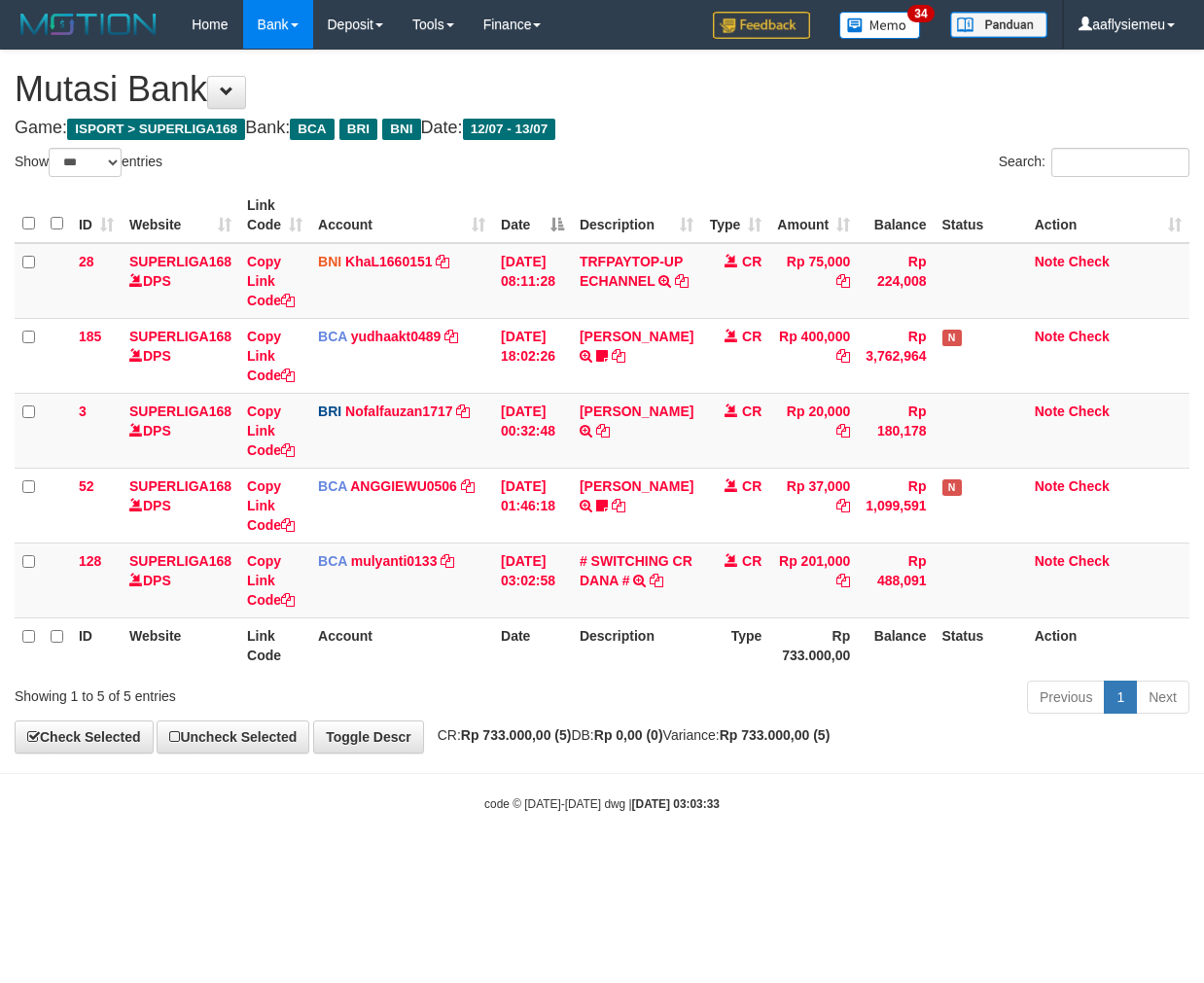 scroll, scrollTop: 0, scrollLeft: 0, axis: both 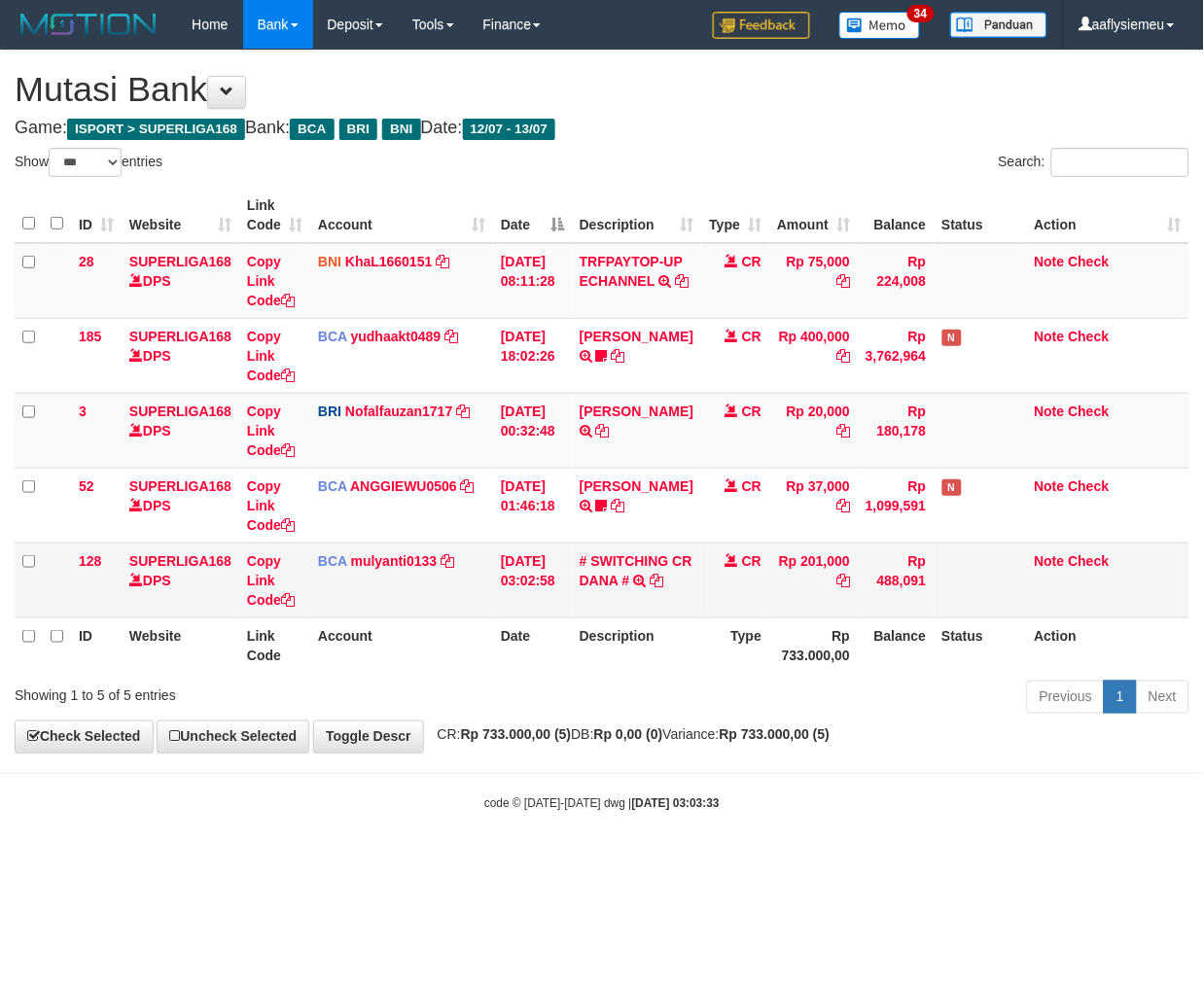 click on "# SWITCHING [PERSON_NAME] #         SWITCHING CR TRF
[PERSON_NAME] 886 [PERSON_NAME]" at bounding box center (636, 579) 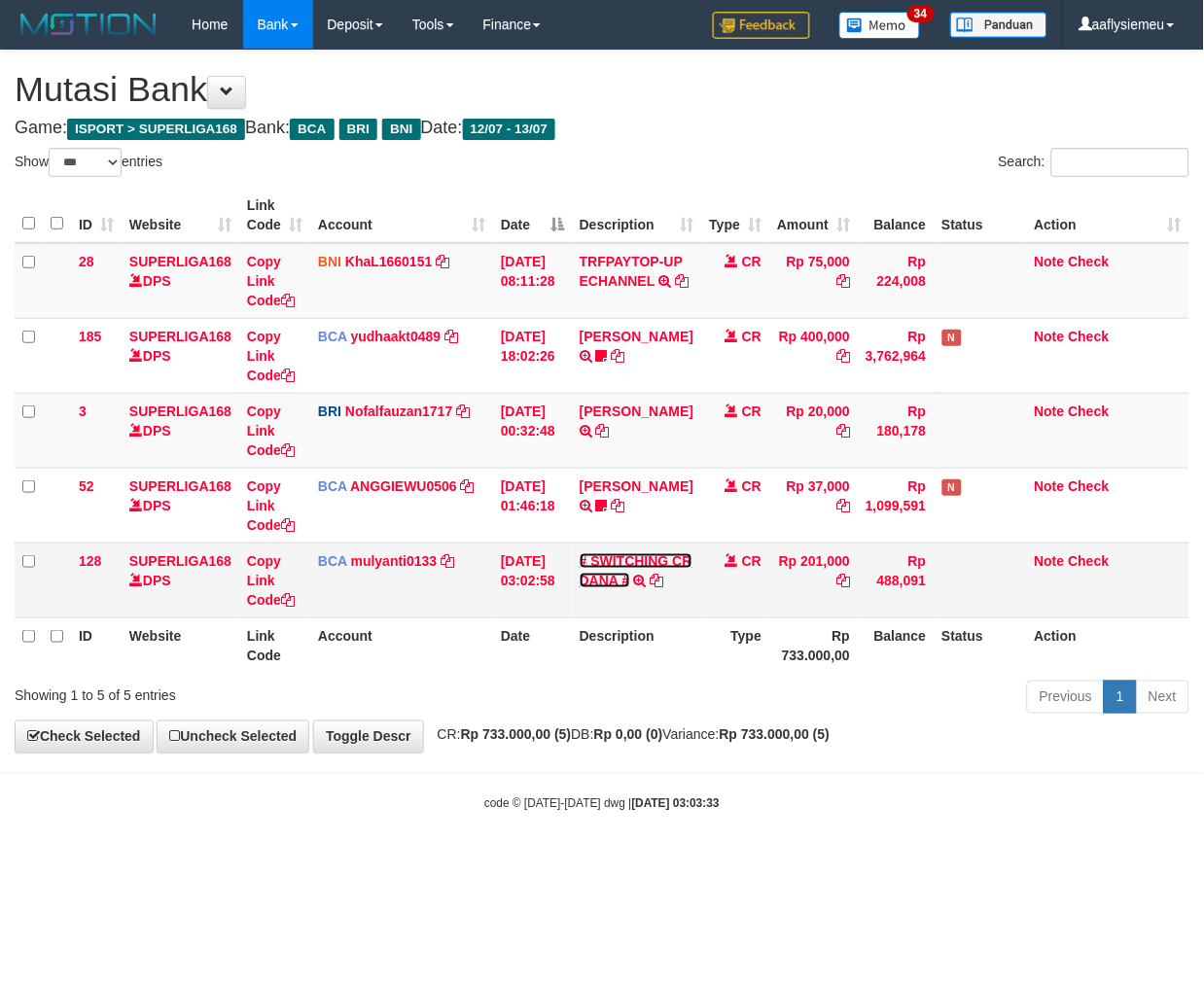 click on "# SWITCHING CR DANA #" at bounding box center [636, 571] 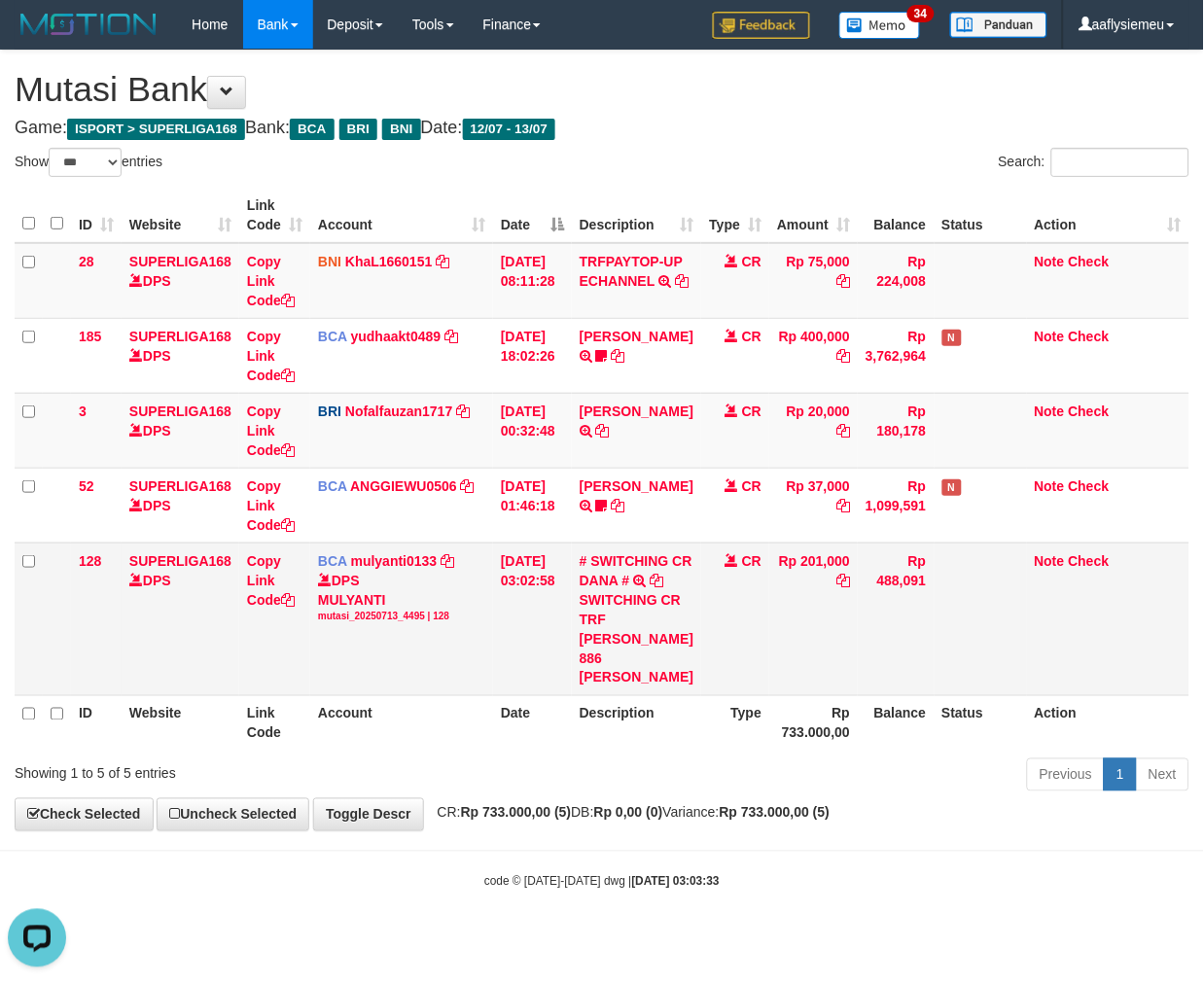 scroll, scrollTop: 0, scrollLeft: 0, axis: both 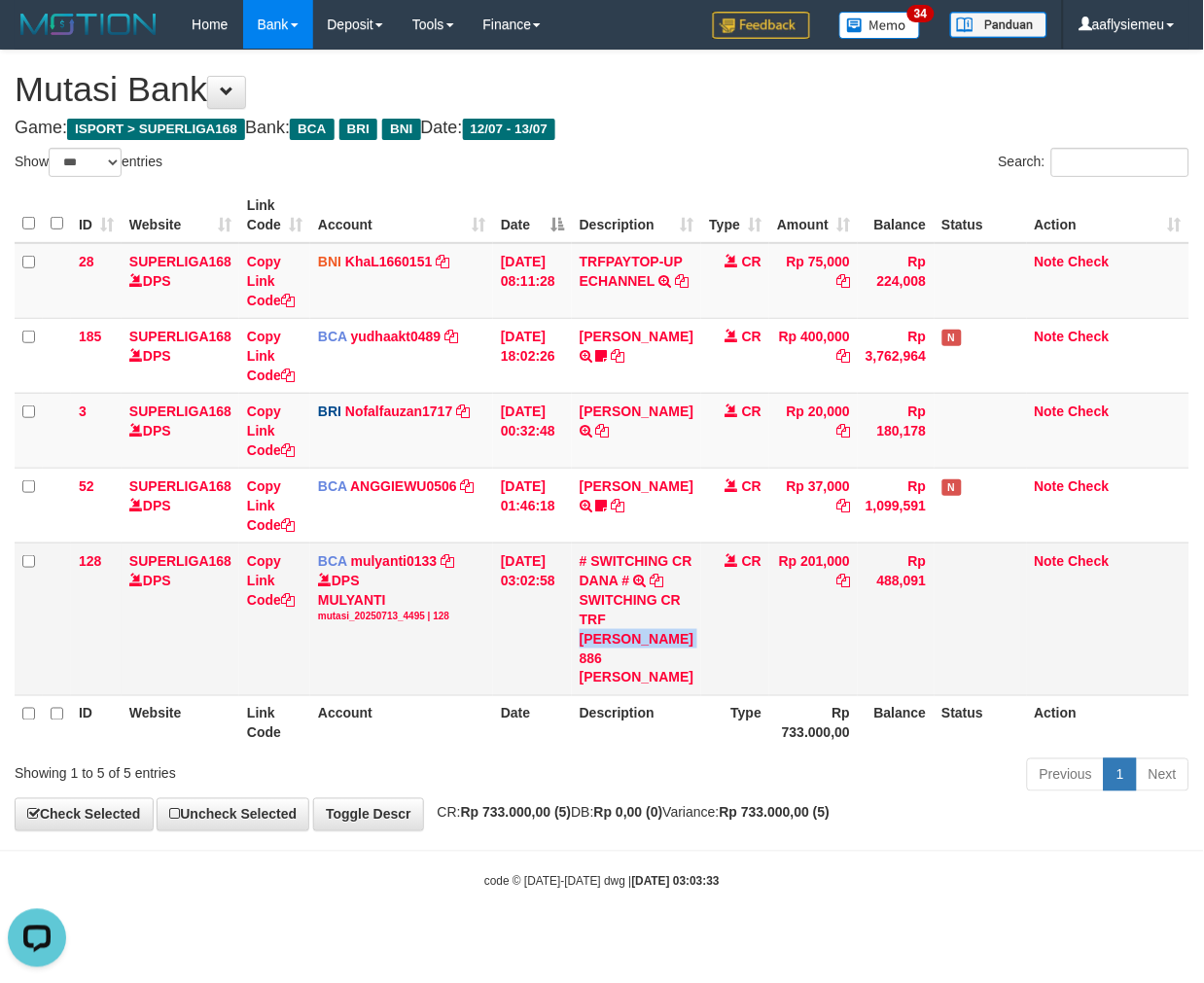 copy on "PRAMUDYA ISNOT" 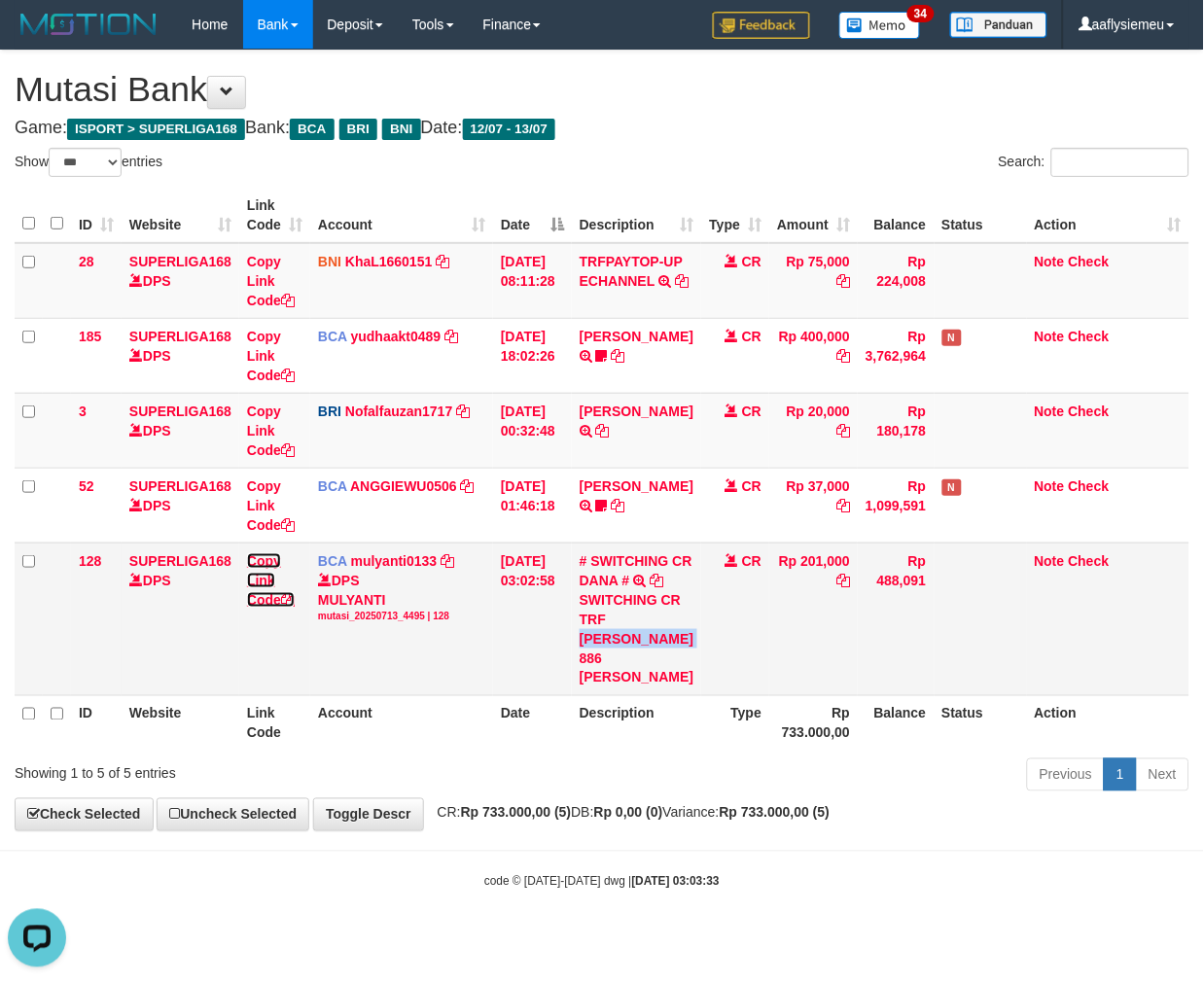 drag, startPoint x: 290, startPoint y: 610, endPoint x: 345, endPoint y: 628, distance: 57.870545 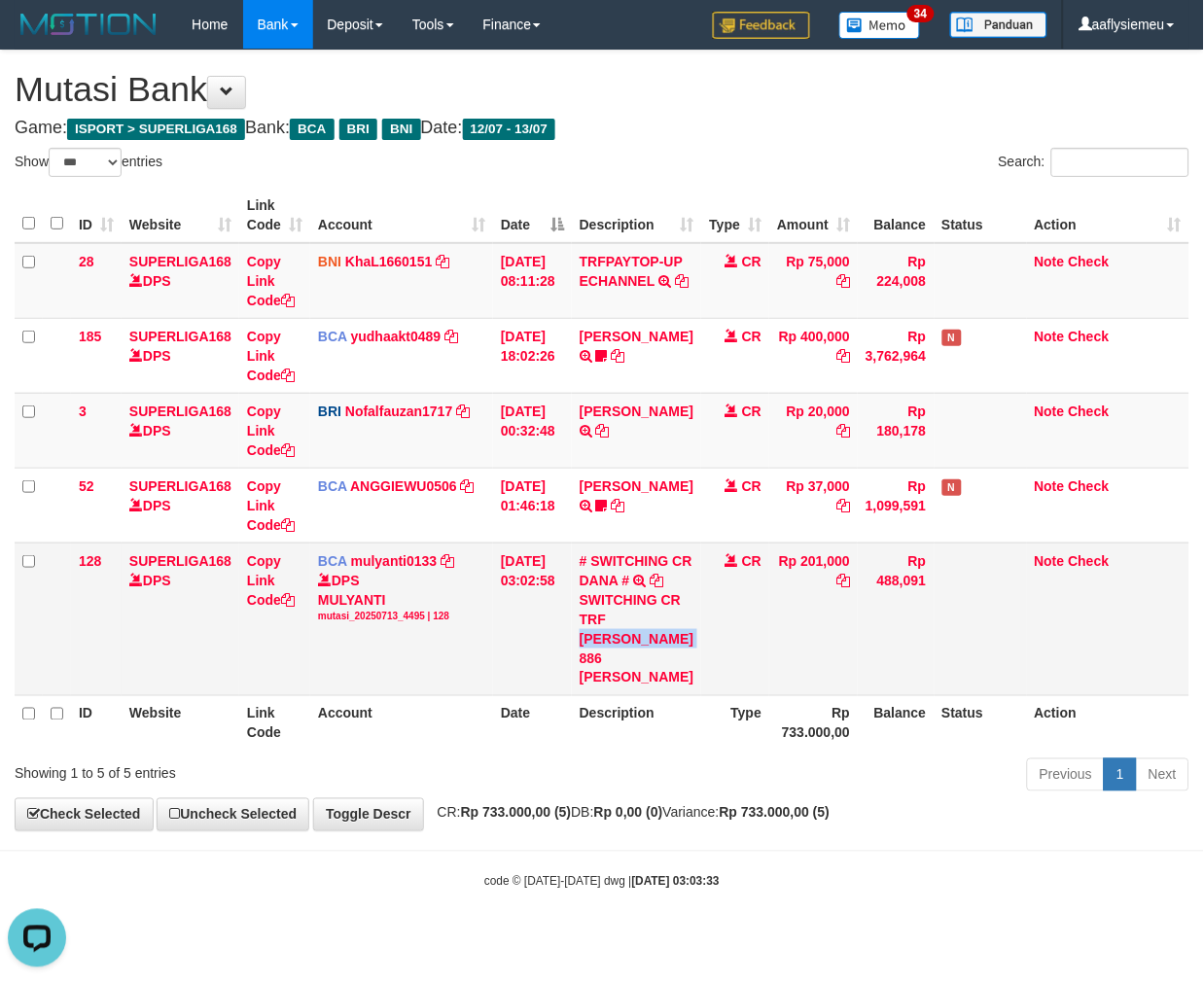 copy on "PRAMUDYA ISNOT" 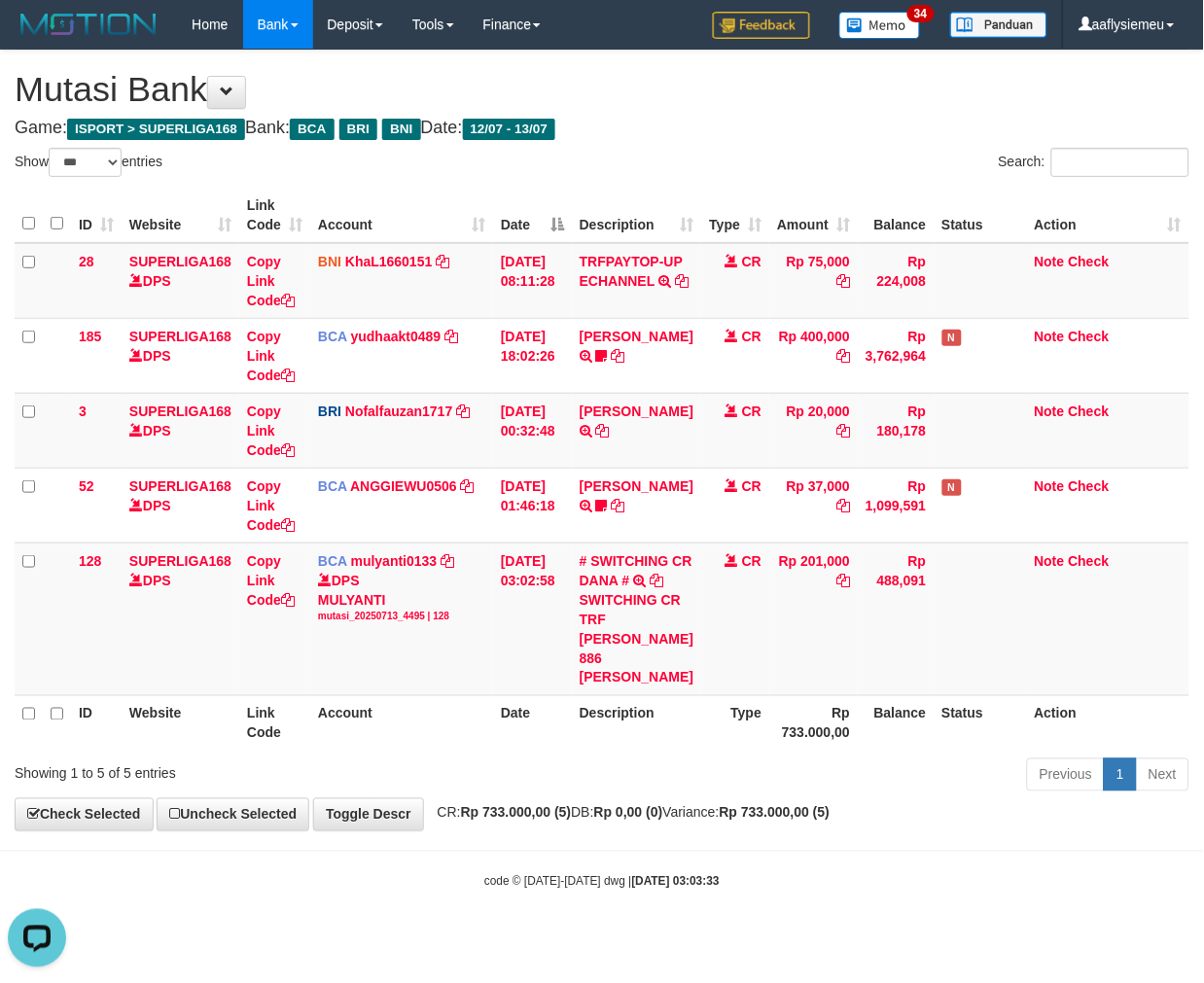 scroll, scrollTop: 289, scrollLeft: 0, axis: vertical 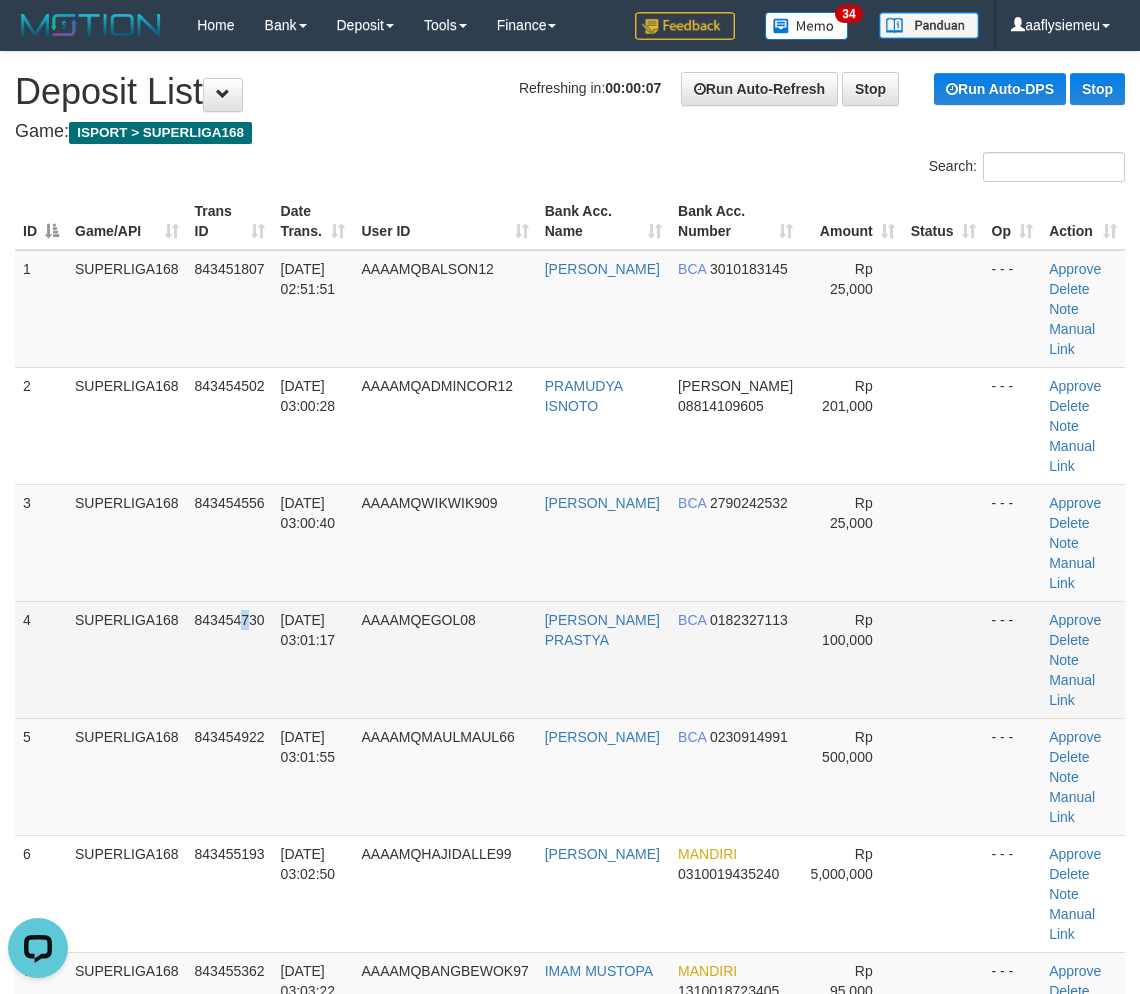drag, startPoint x: 245, startPoint y: 540, endPoint x: 556, endPoint y: 622, distance: 321.62866 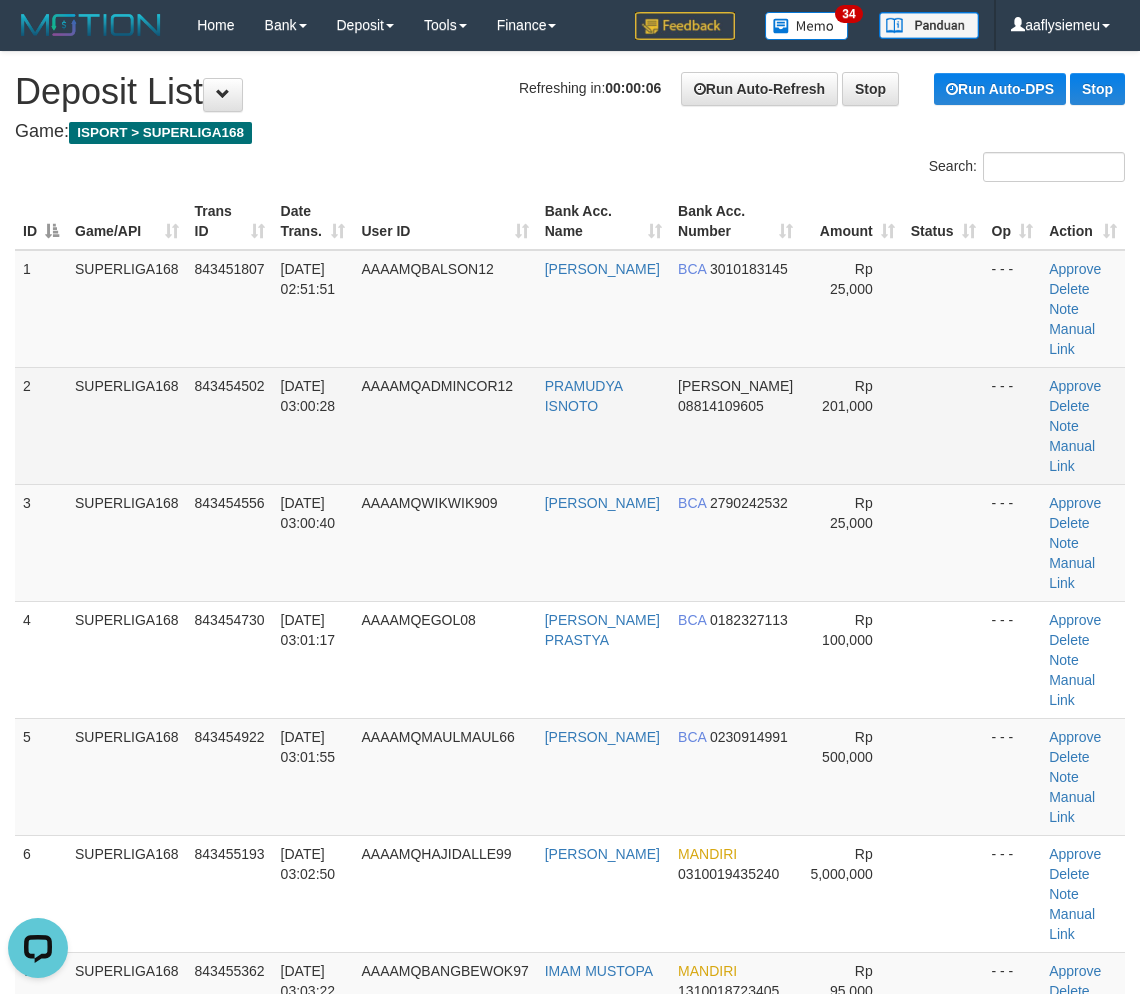 click on "Approve
Delete
Note
Manual Link" at bounding box center (1083, 425) 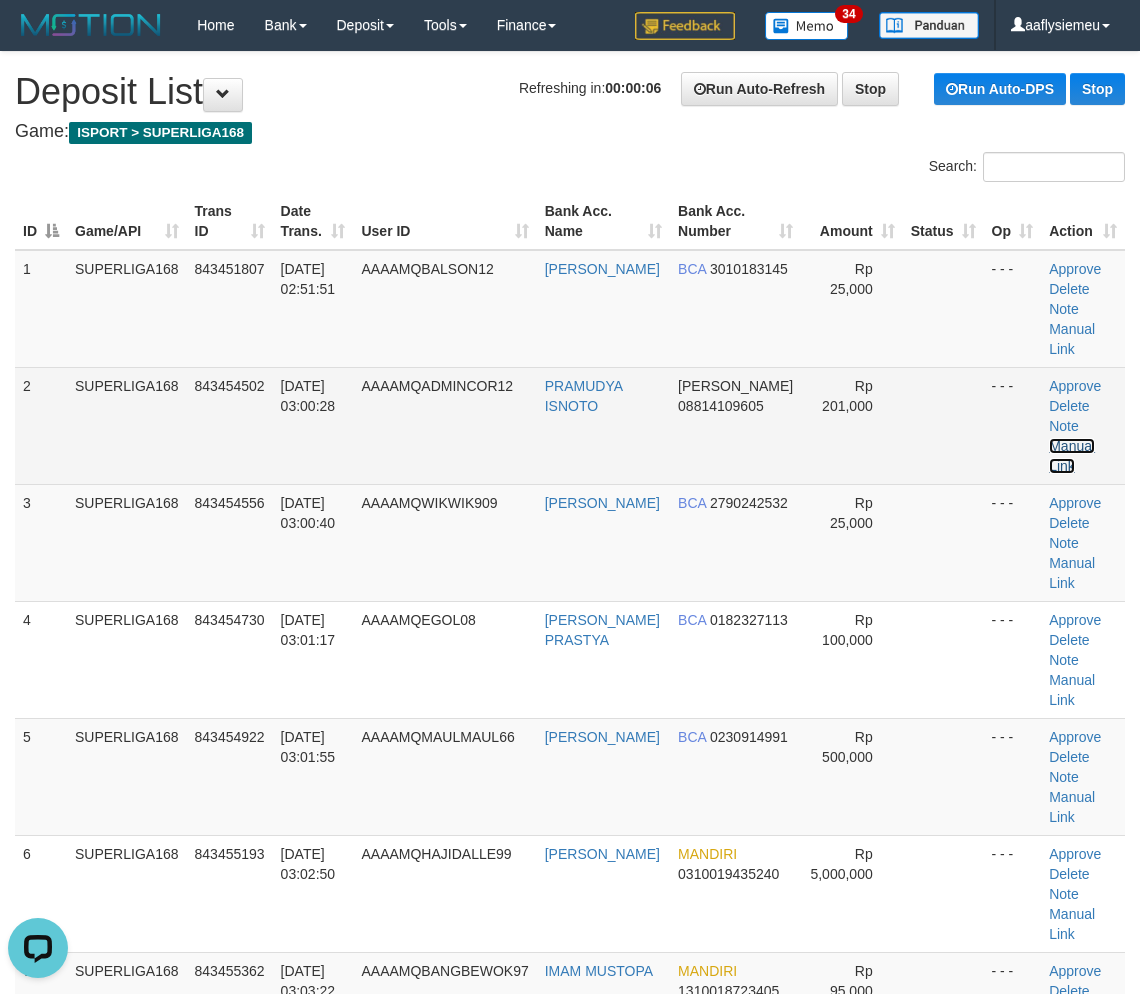 click on "Manual Link" at bounding box center [1072, 456] 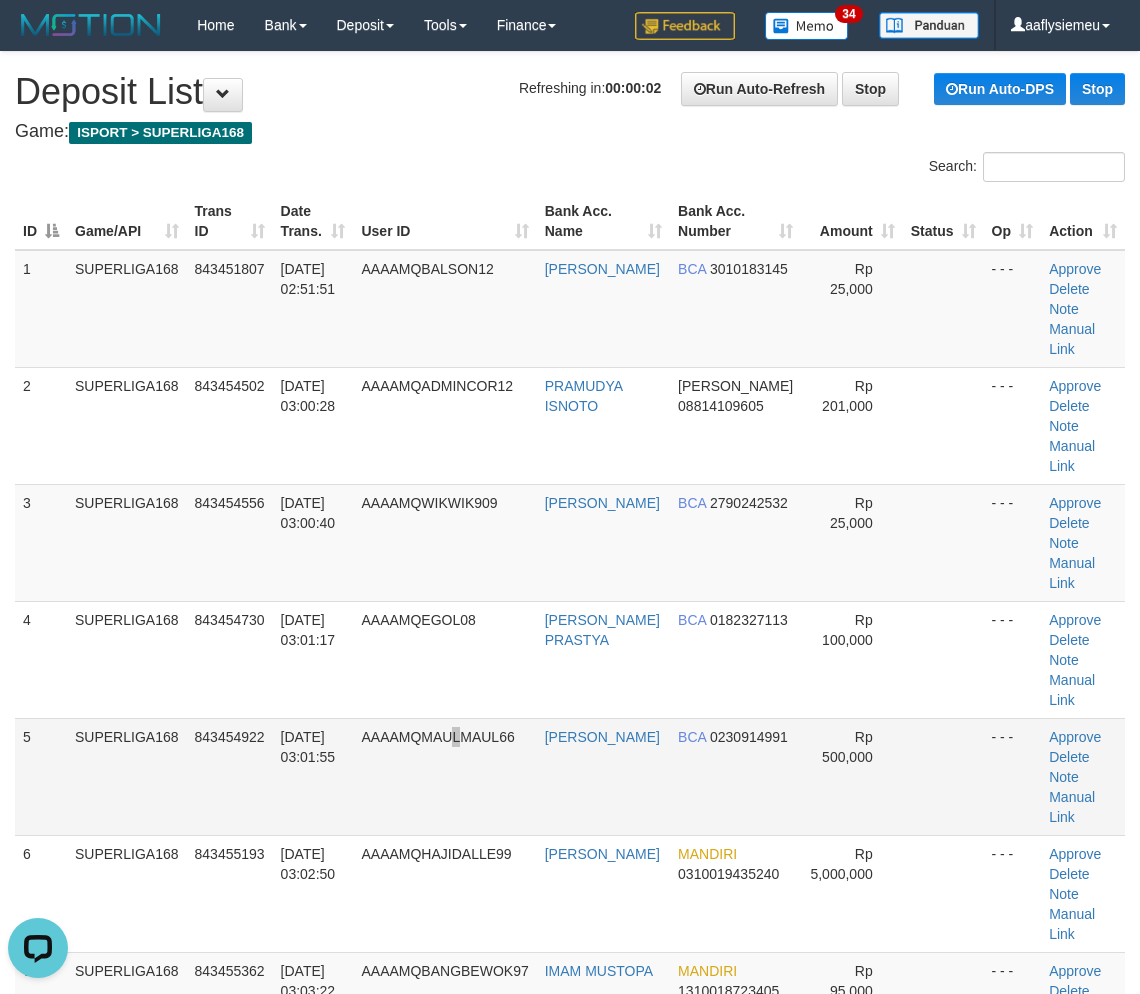 click on "AAAAMQMAULMAUL66" at bounding box center [444, 776] 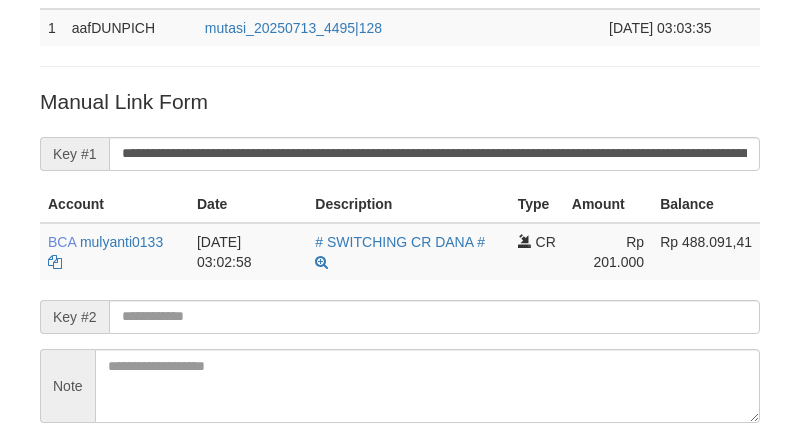 scroll, scrollTop: 183, scrollLeft: 0, axis: vertical 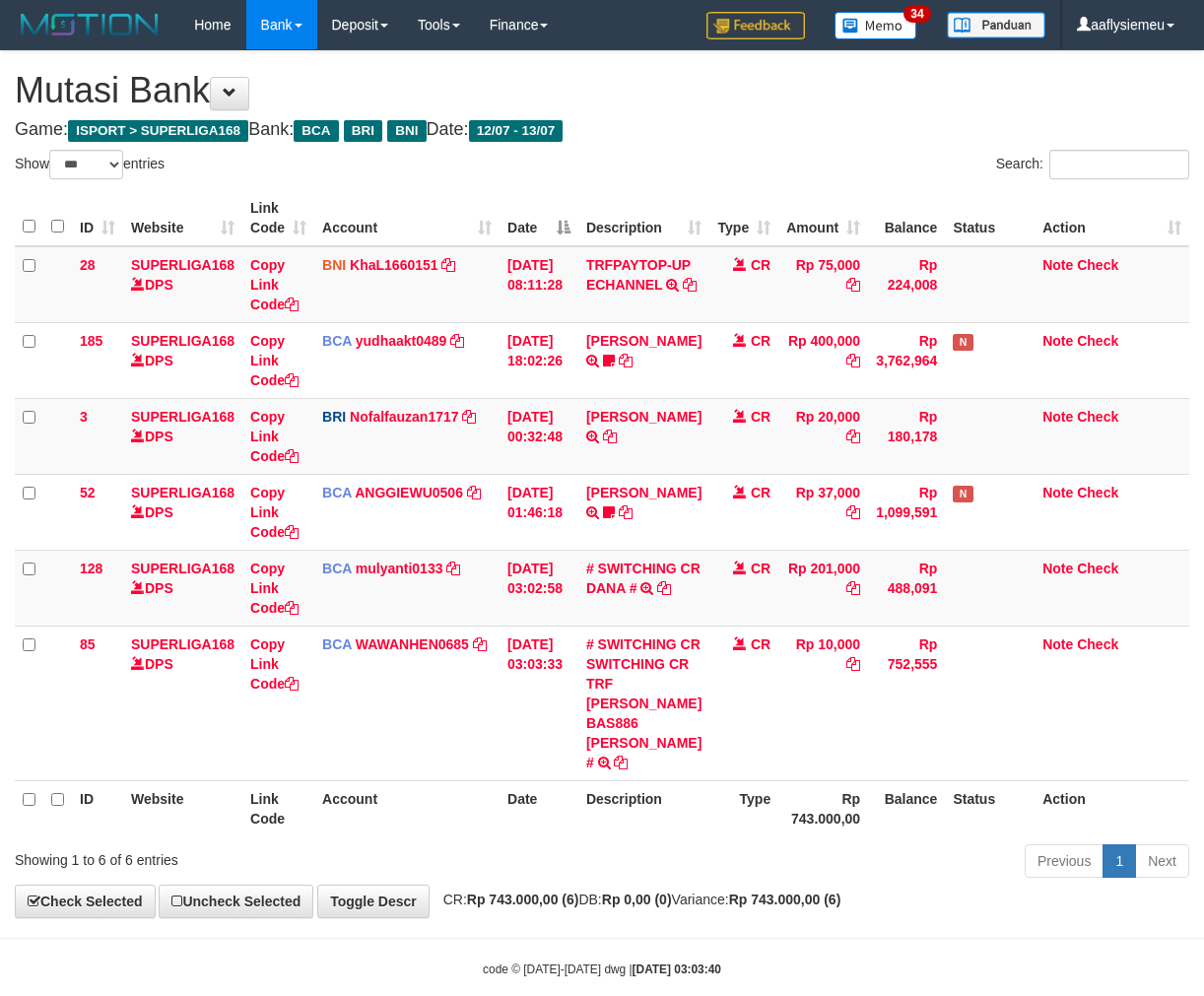 select on "***" 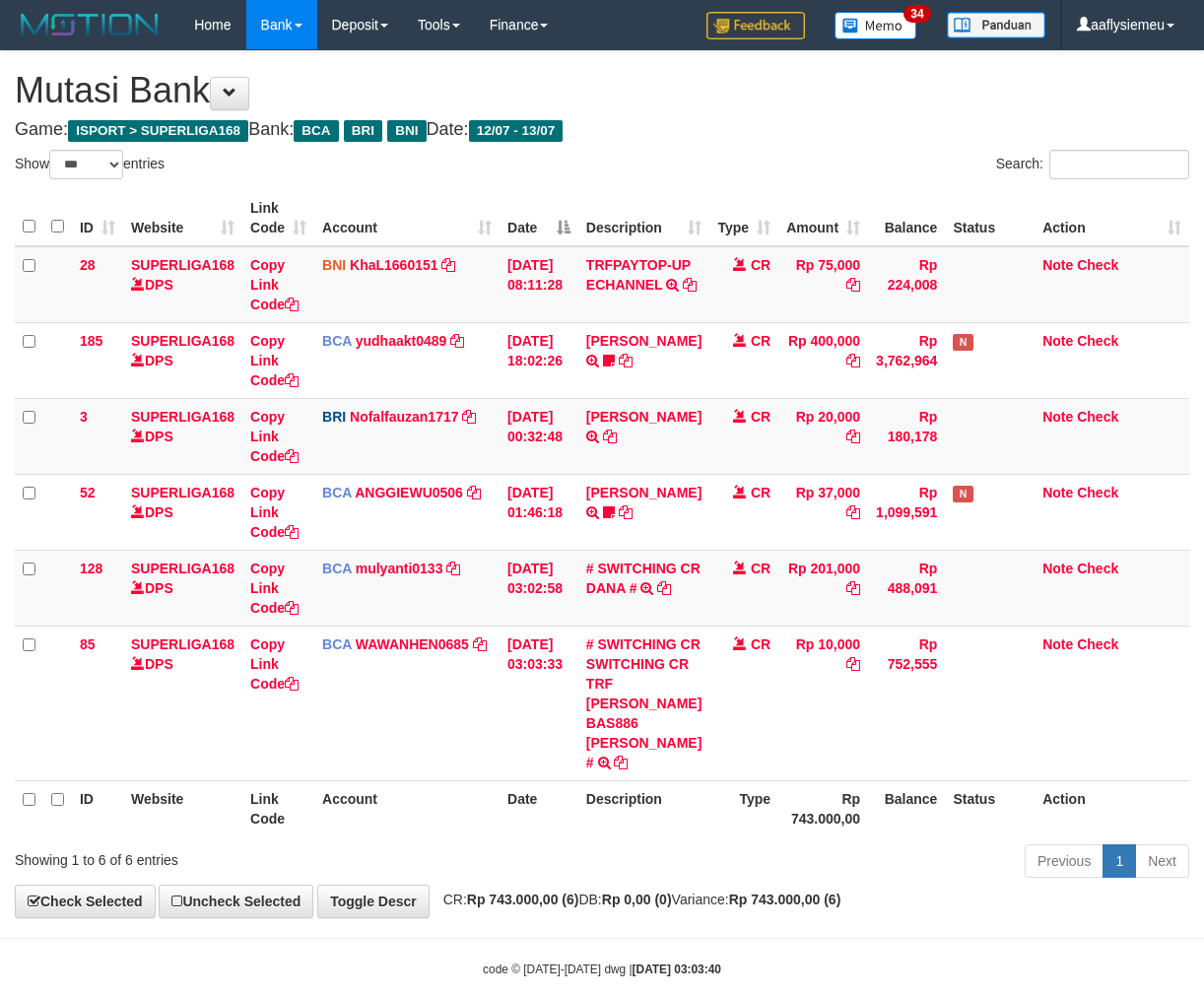 scroll, scrollTop: 0, scrollLeft: 0, axis: both 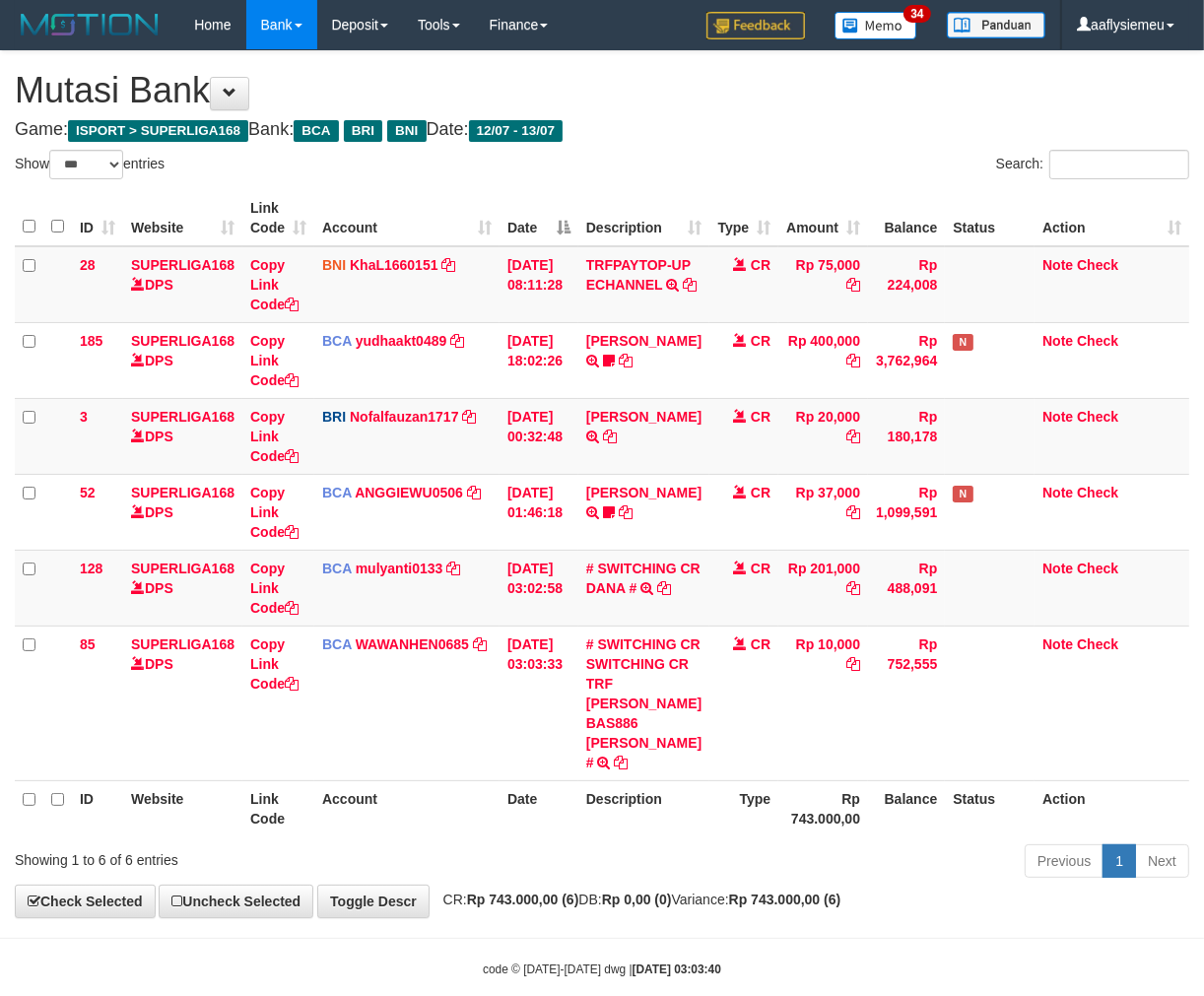 click on "85
SUPERLIGA168    DPS
Copy Link Code
BCA
WAWANHEN0685
DPS
WAWAN HENDRATNO
mutasi_20250713_3096 | 85
mutasi_20250713_3096 | 85
[DATE] 03:03:33
# SWITCHING CR SWITCHING CR TRF [PERSON_NAME] BAS886 [PERSON_NAME] #         SWITCHING CR TRF
[PERSON_NAME] BAS886 DANA
CR
Rp 10,000
Rp 752,555
Note
Check" at bounding box center [602, 702] 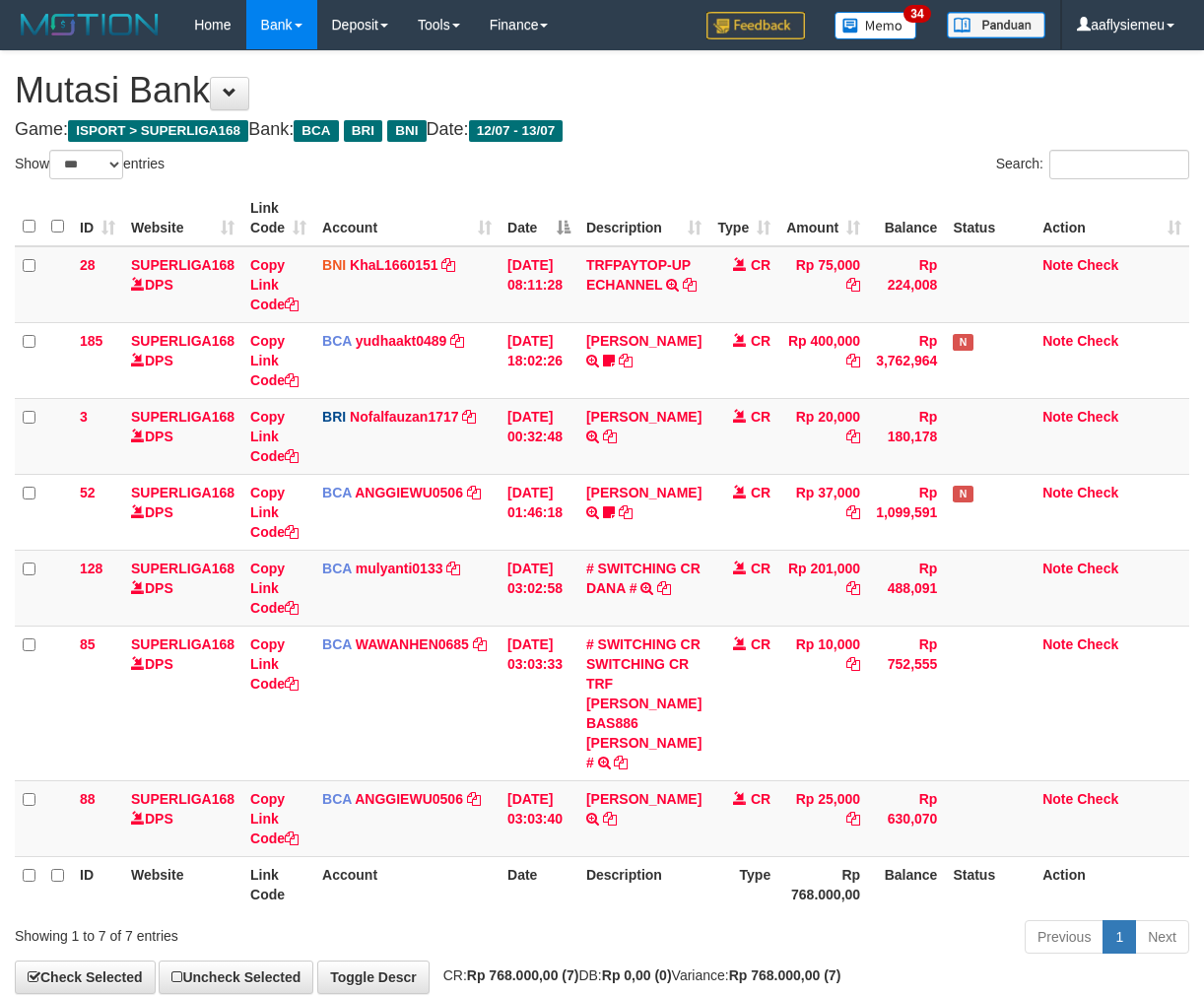 select on "***" 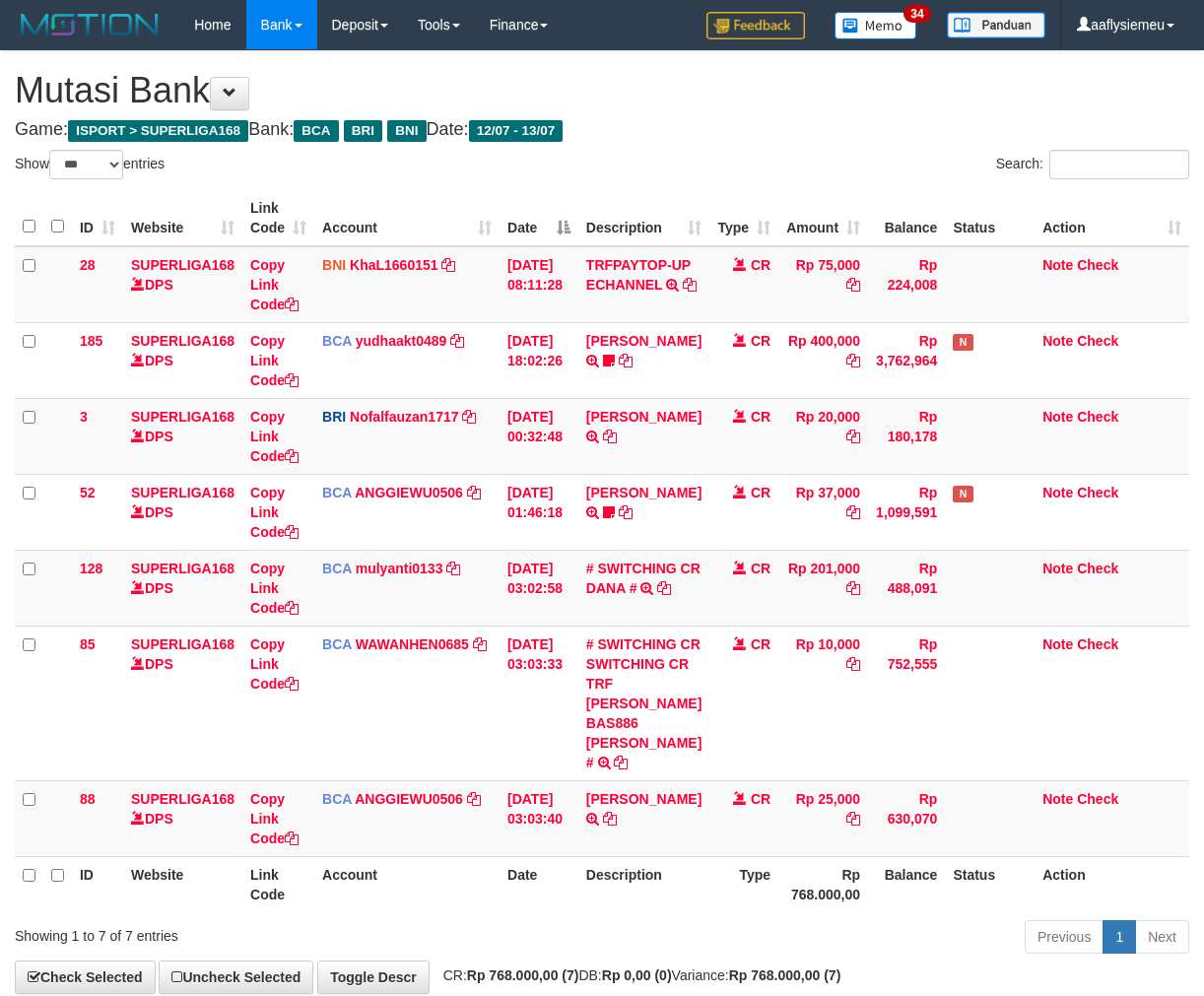 scroll, scrollTop: 0, scrollLeft: 0, axis: both 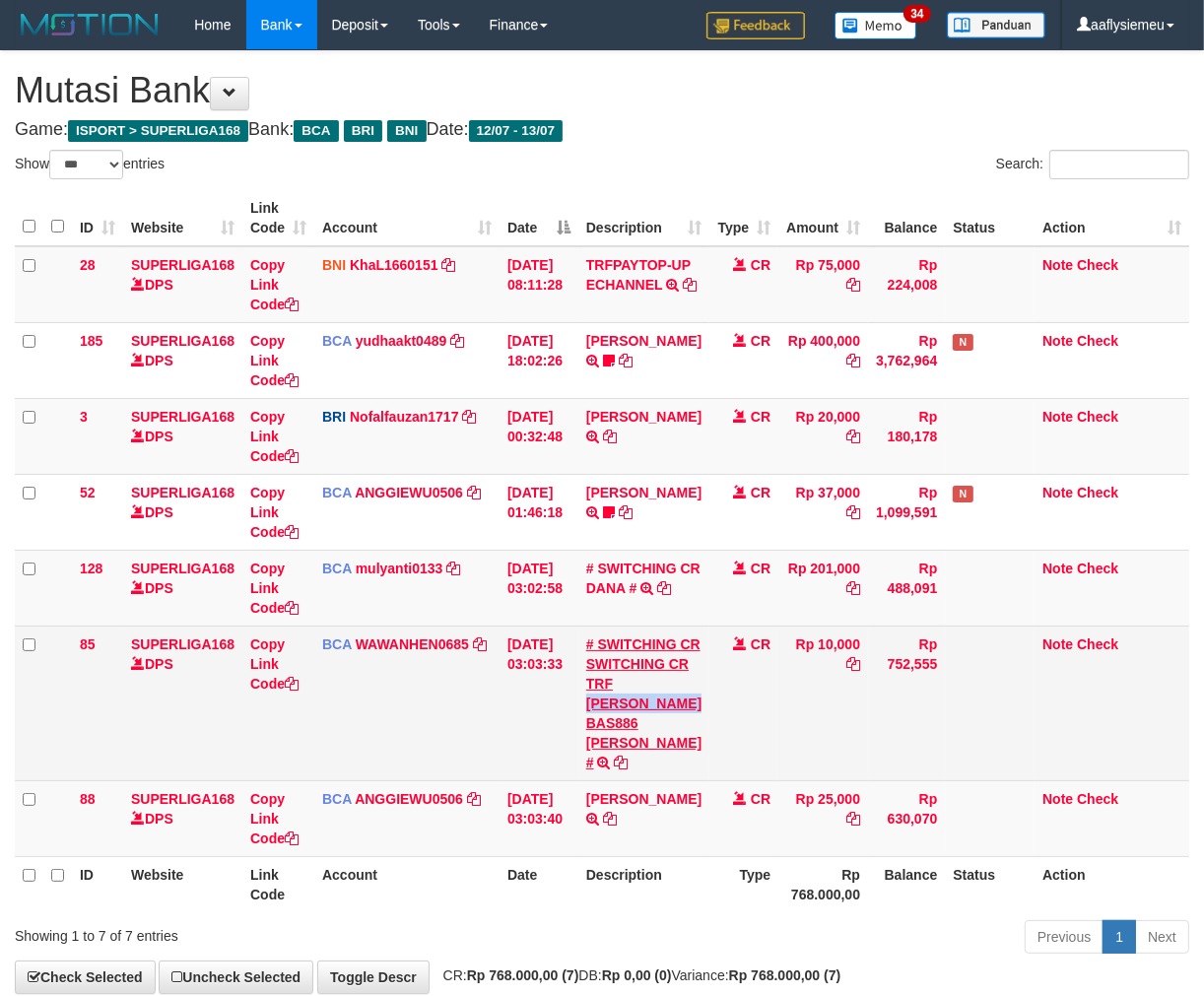 copy on "MUHAMAD ZAUHA" 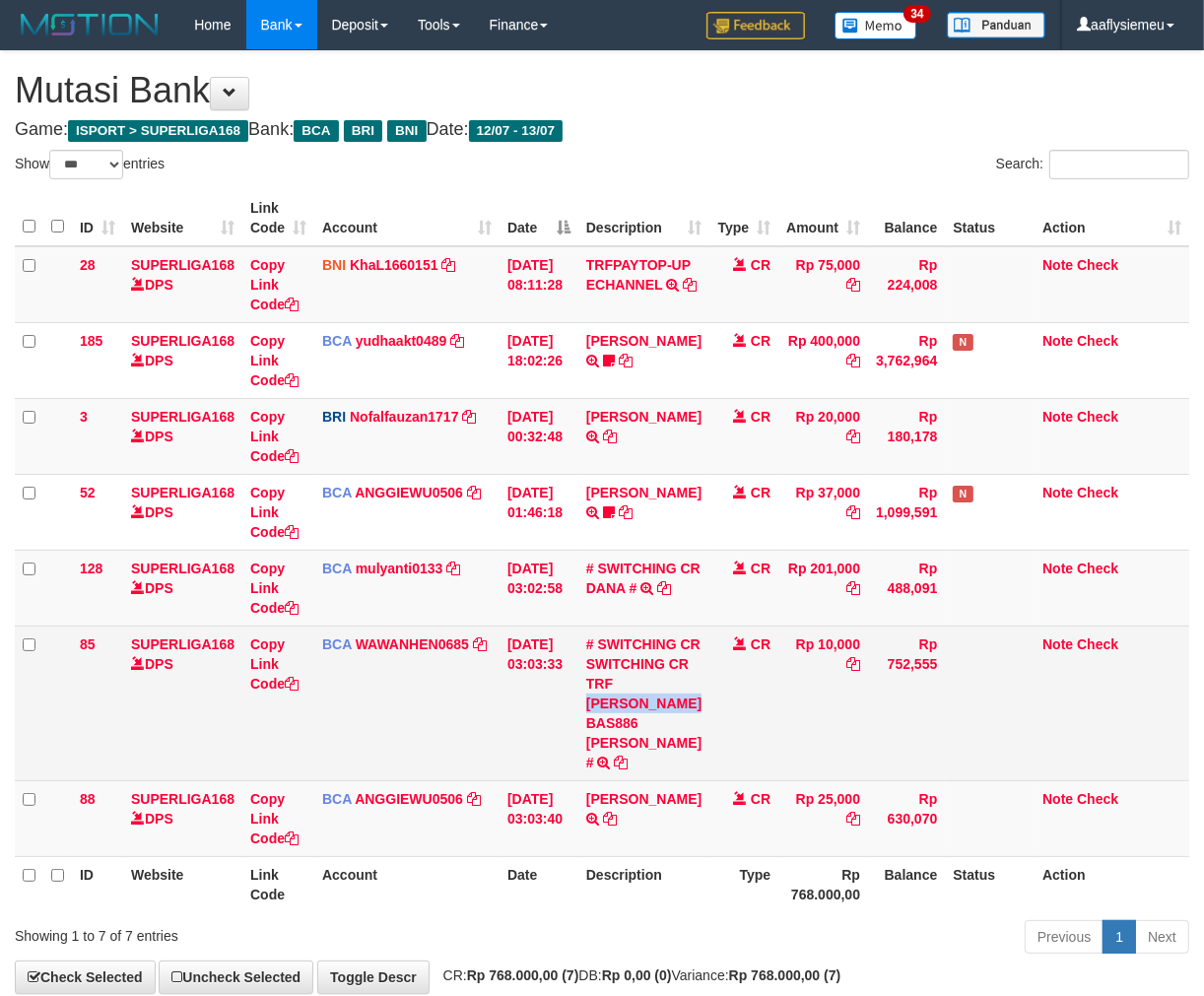 drag, startPoint x: 0, startPoint y: 0, endPoint x: 716, endPoint y: 740, distance: 1029.6873 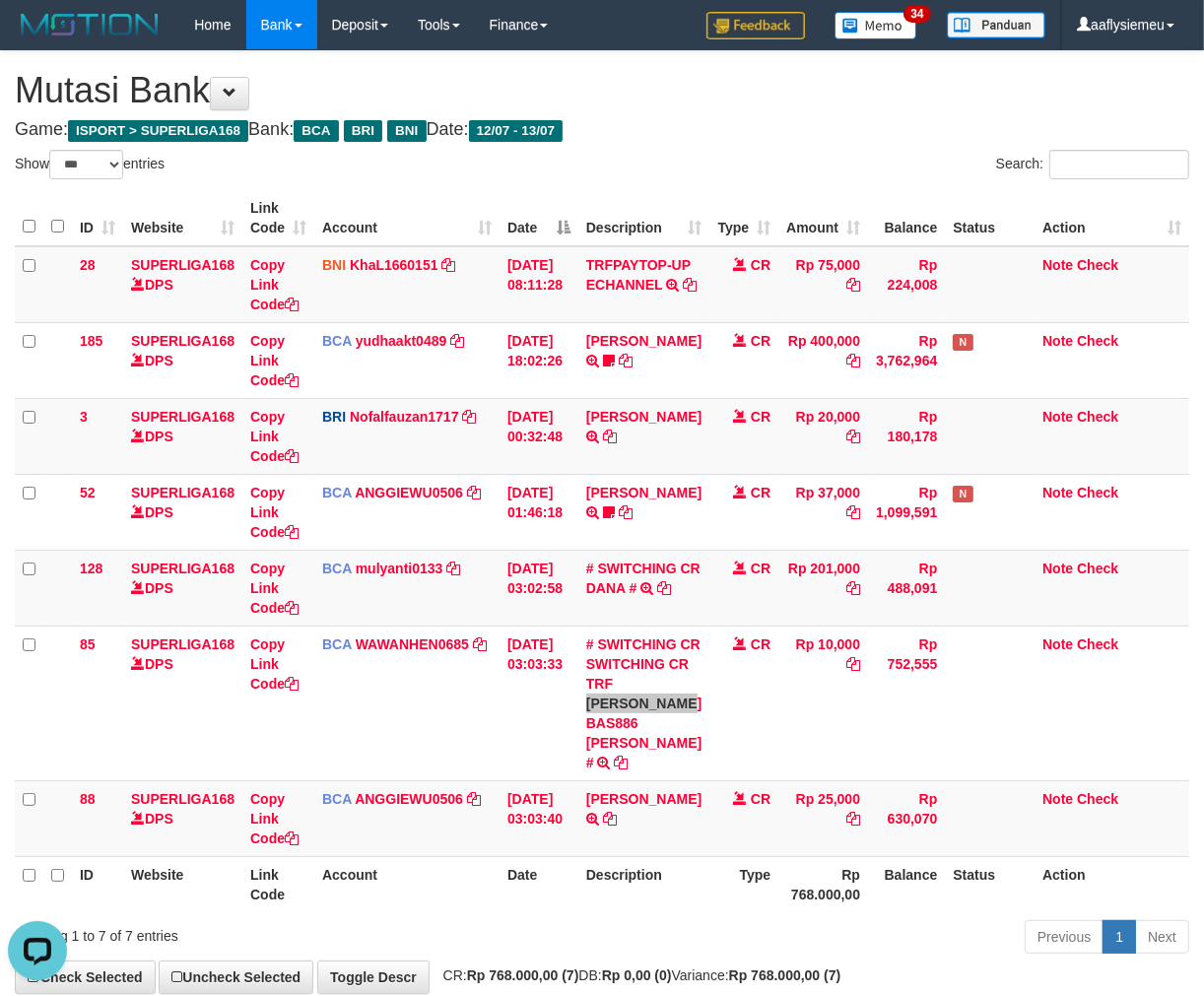 scroll, scrollTop: 0, scrollLeft: 0, axis: both 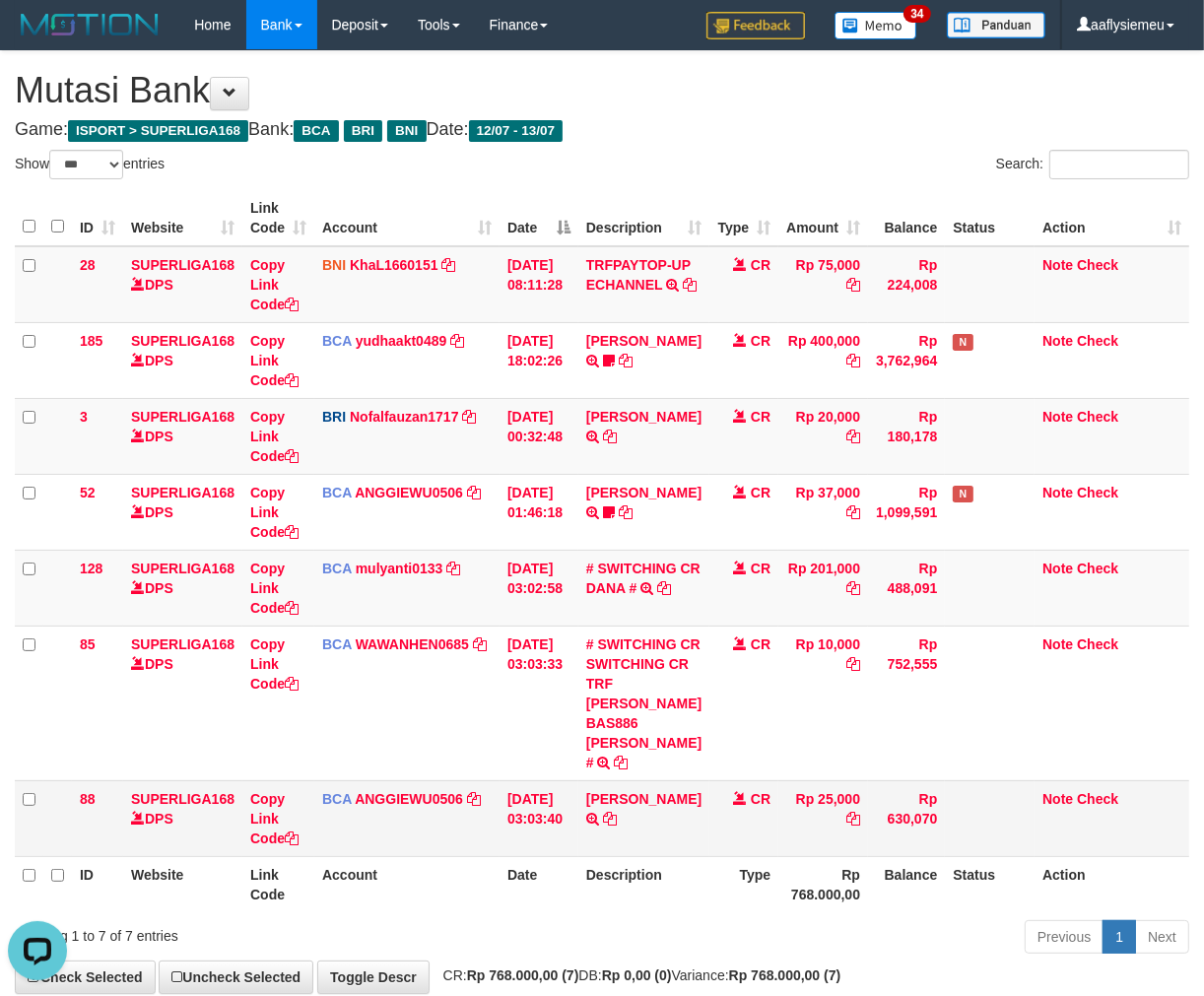 drag, startPoint x: 589, startPoint y: 926, endPoint x: 1180, endPoint y: 835, distance: 597.9649 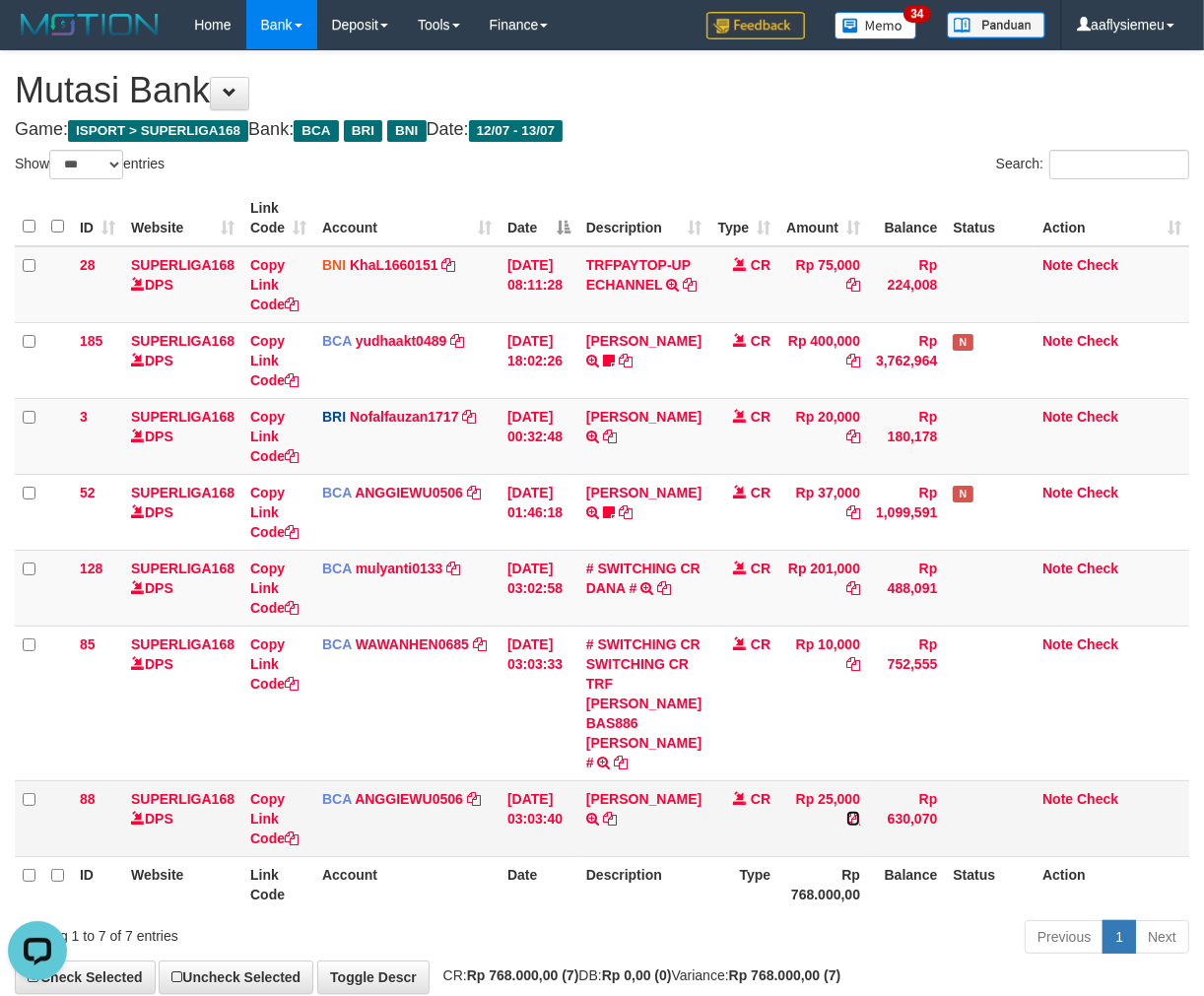 click at bounding box center (853, 819) 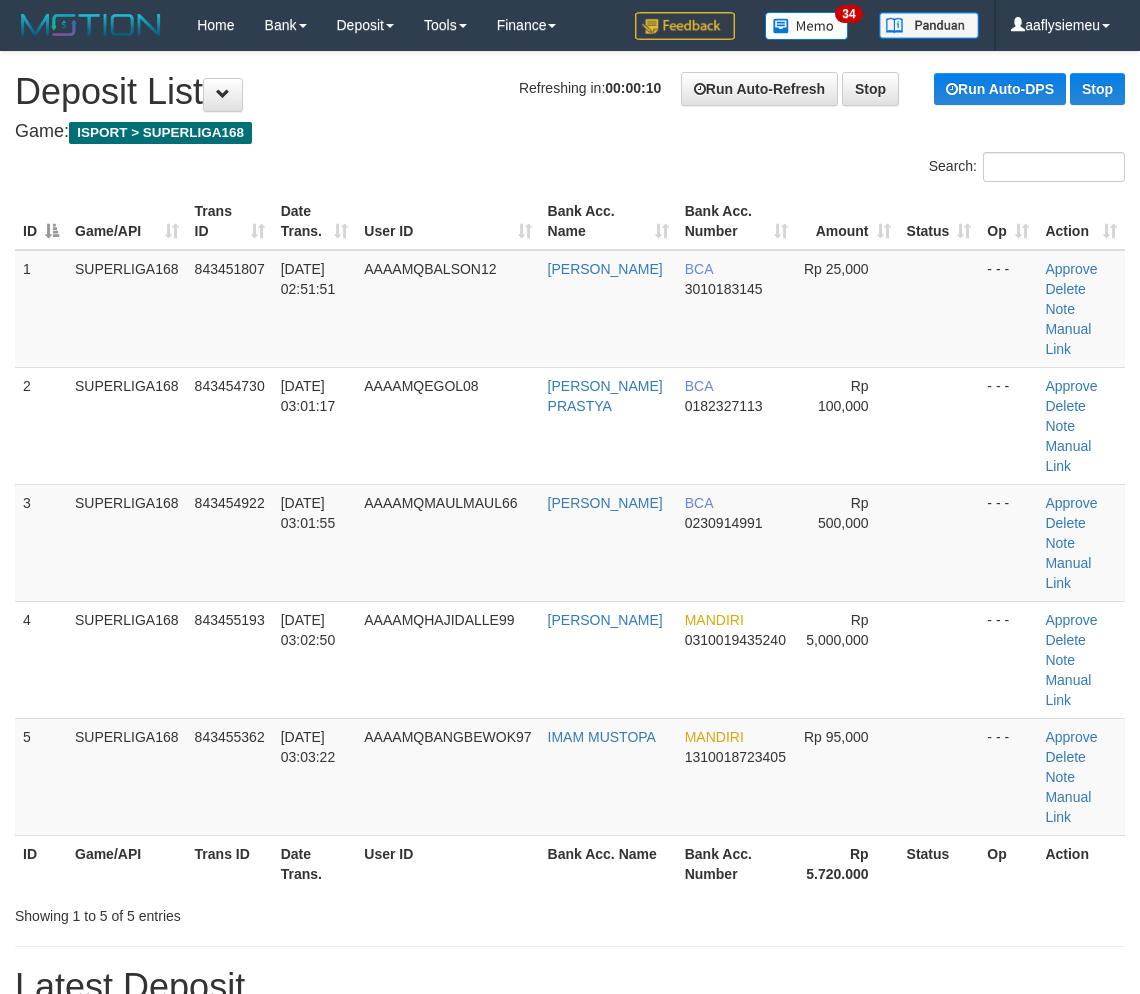 scroll, scrollTop: 0, scrollLeft: 0, axis: both 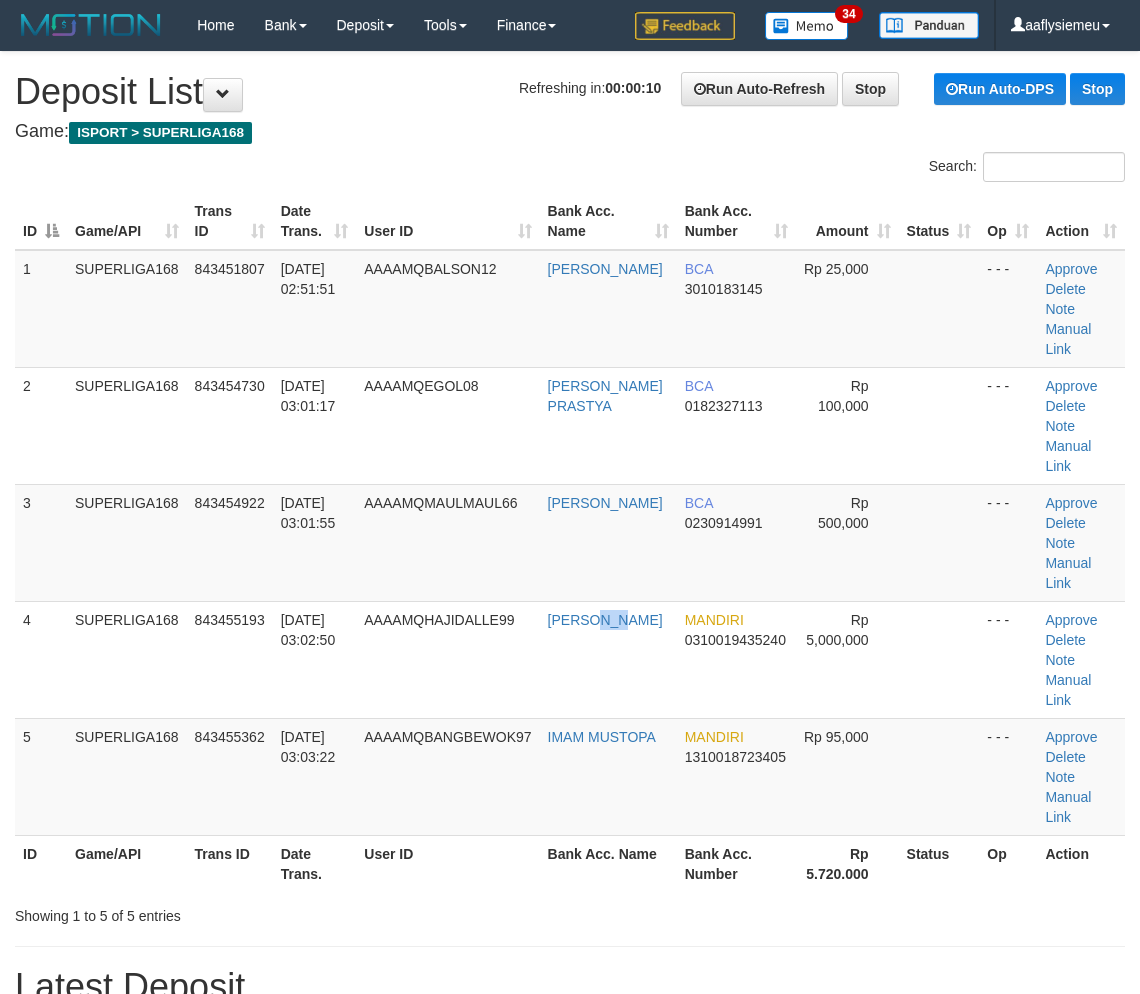 drag, startPoint x: 584, startPoint y: 575, endPoint x: 14, endPoint y: 737, distance: 592.57404 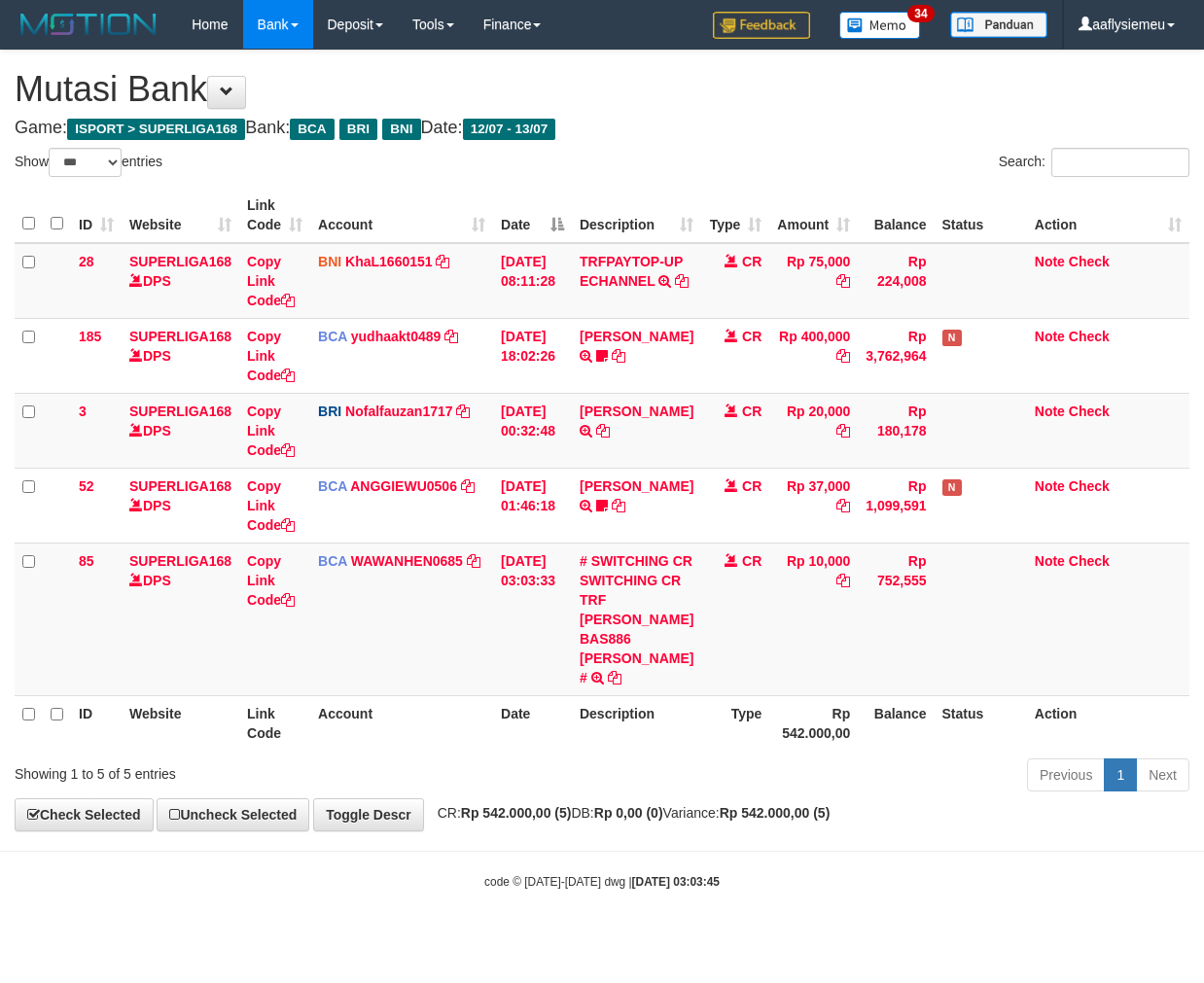 select on "***" 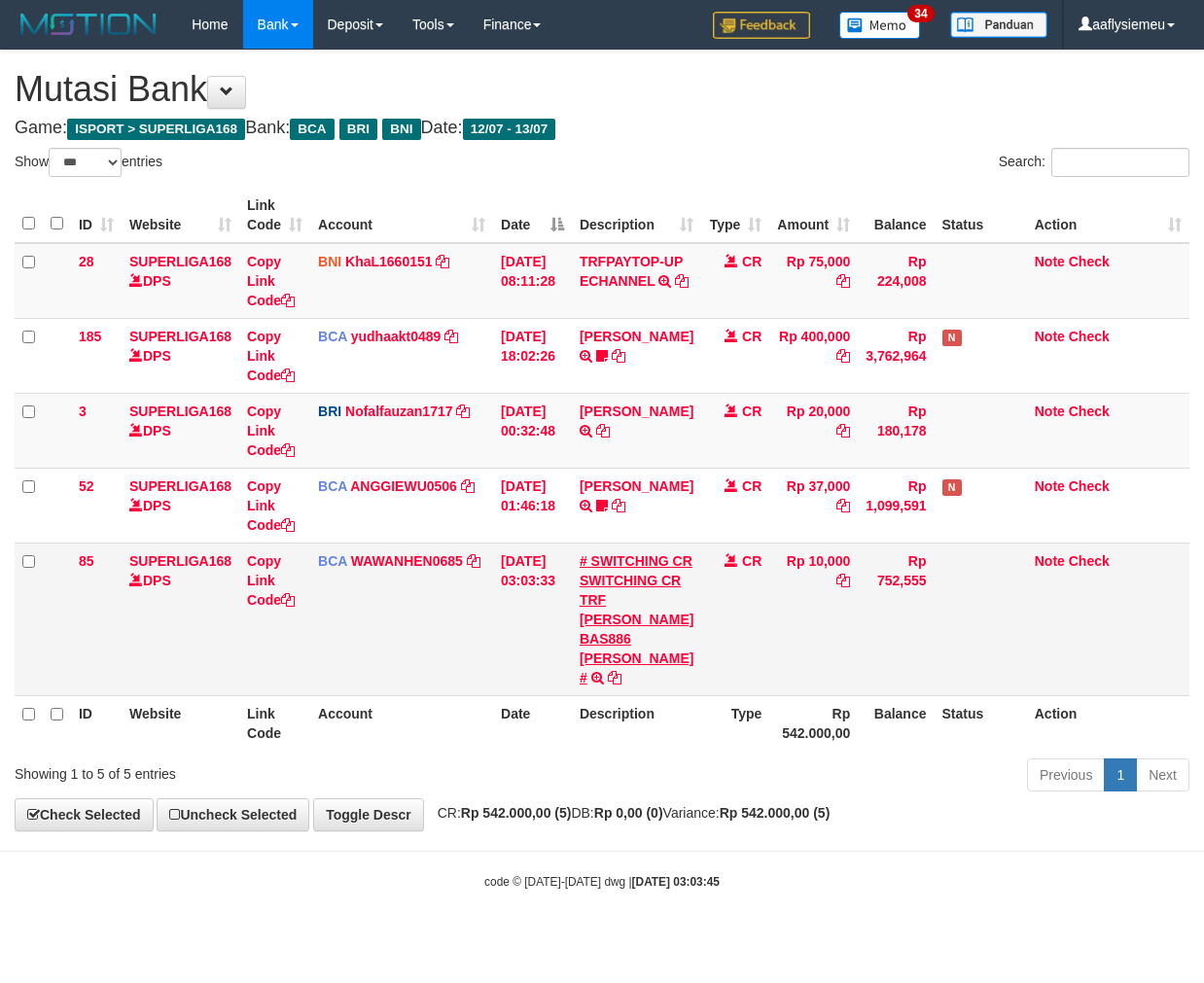 scroll, scrollTop: 0, scrollLeft: 0, axis: both 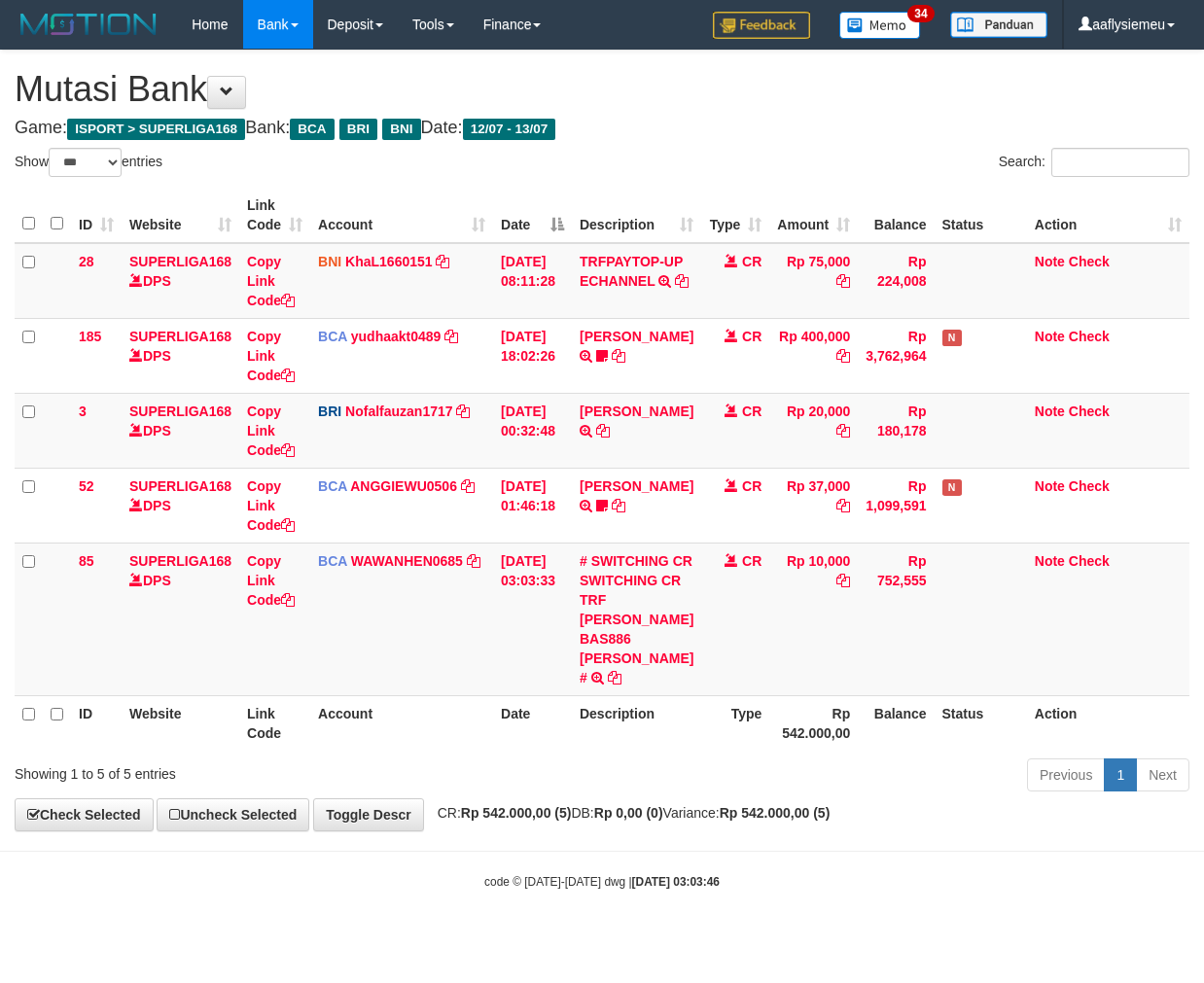 select on "***" 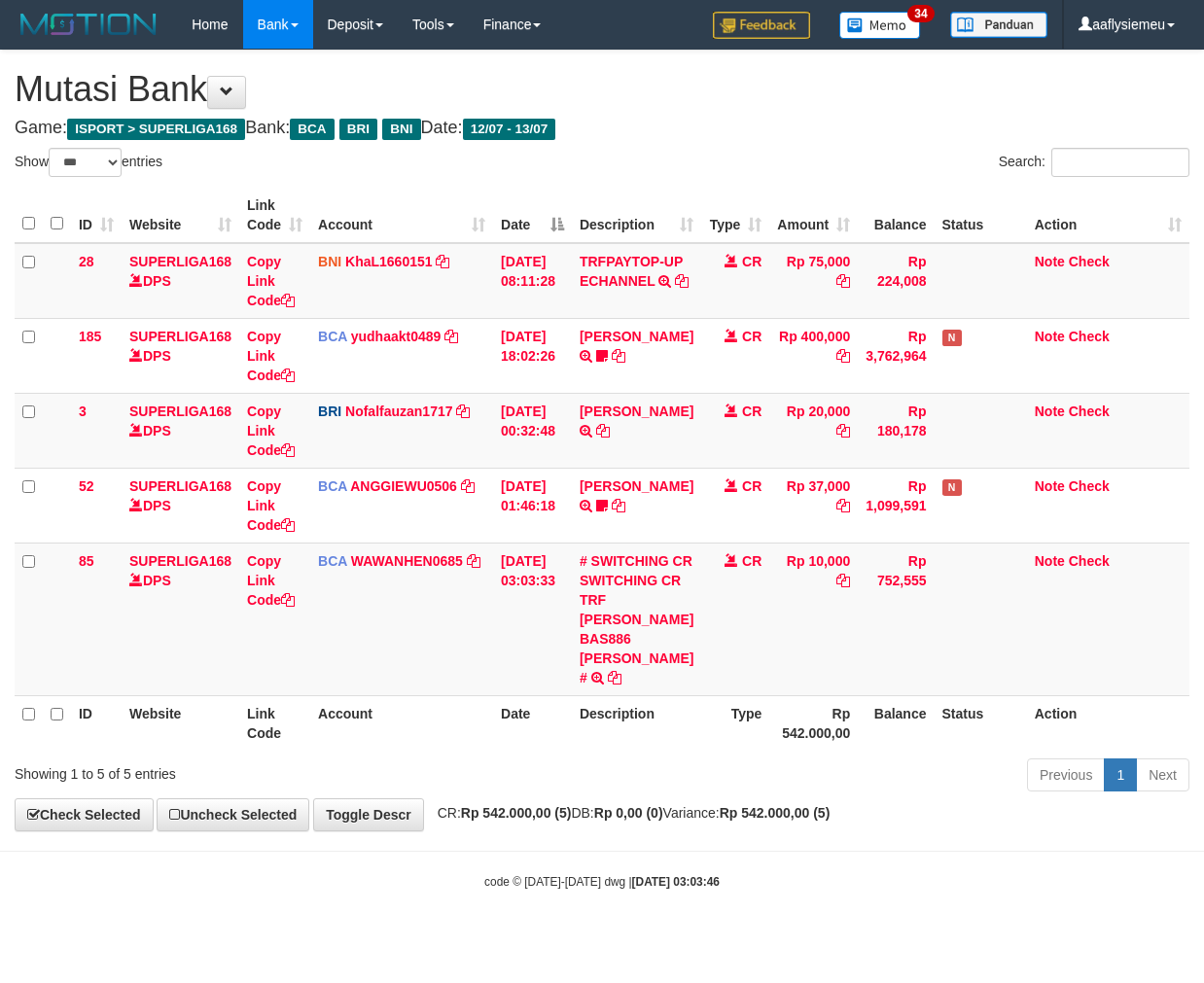 scroll, scrollTop: 0, scrollLeft: 0, axis: both 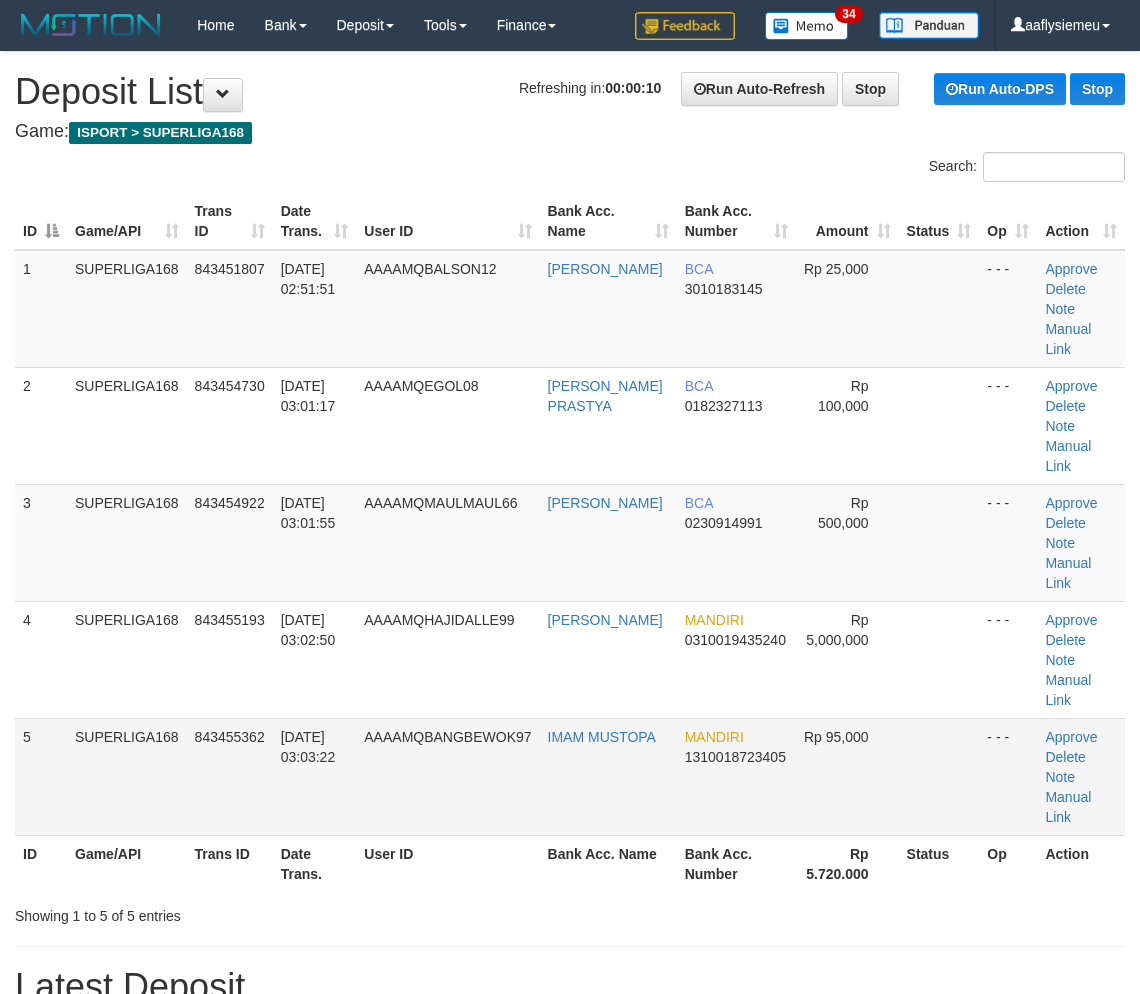 click on "SUPERLIGA168" at bounding box center (127, 659) 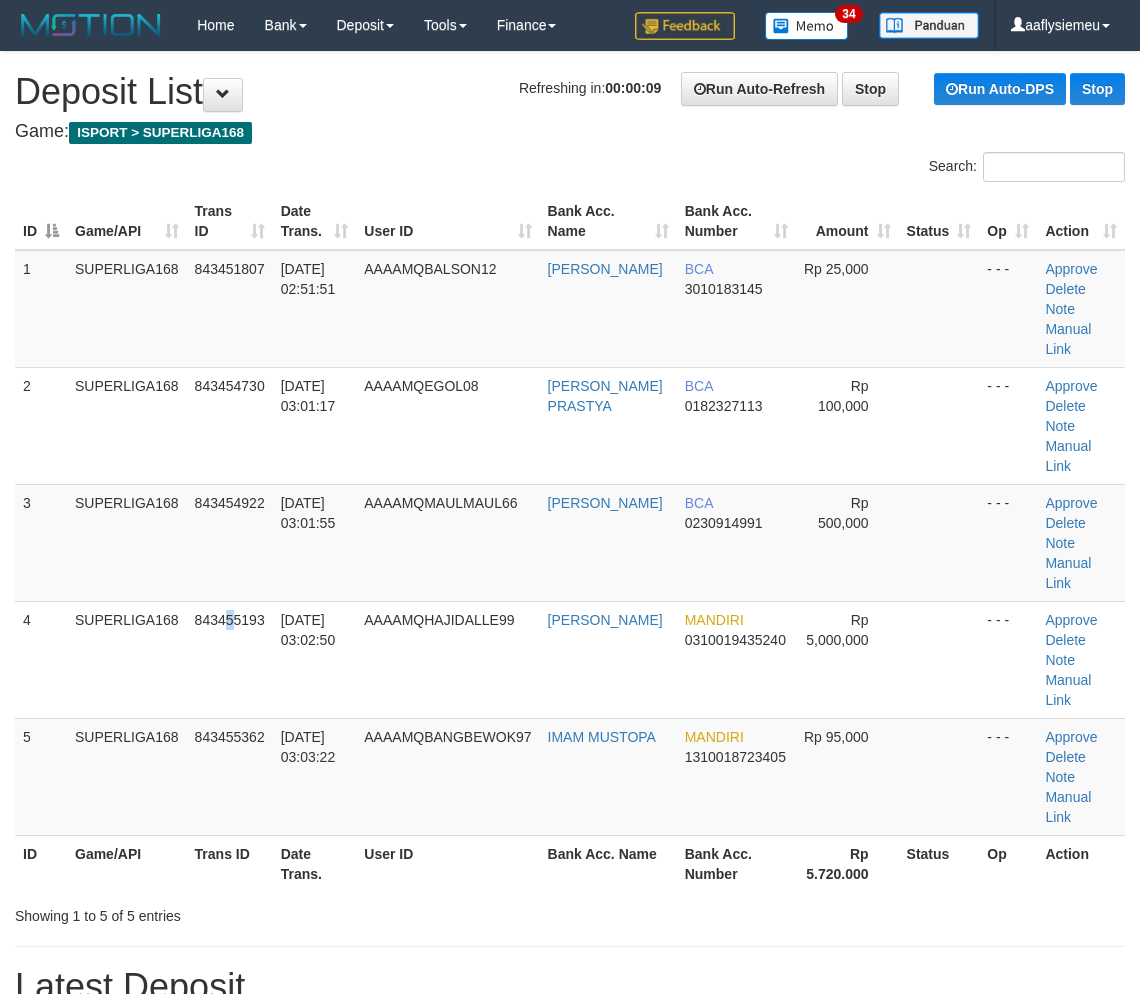 drag, startPoint x: 232, startPoint y: 613, endPoint x: 3, endPoint y: 702, distance: 245.6868 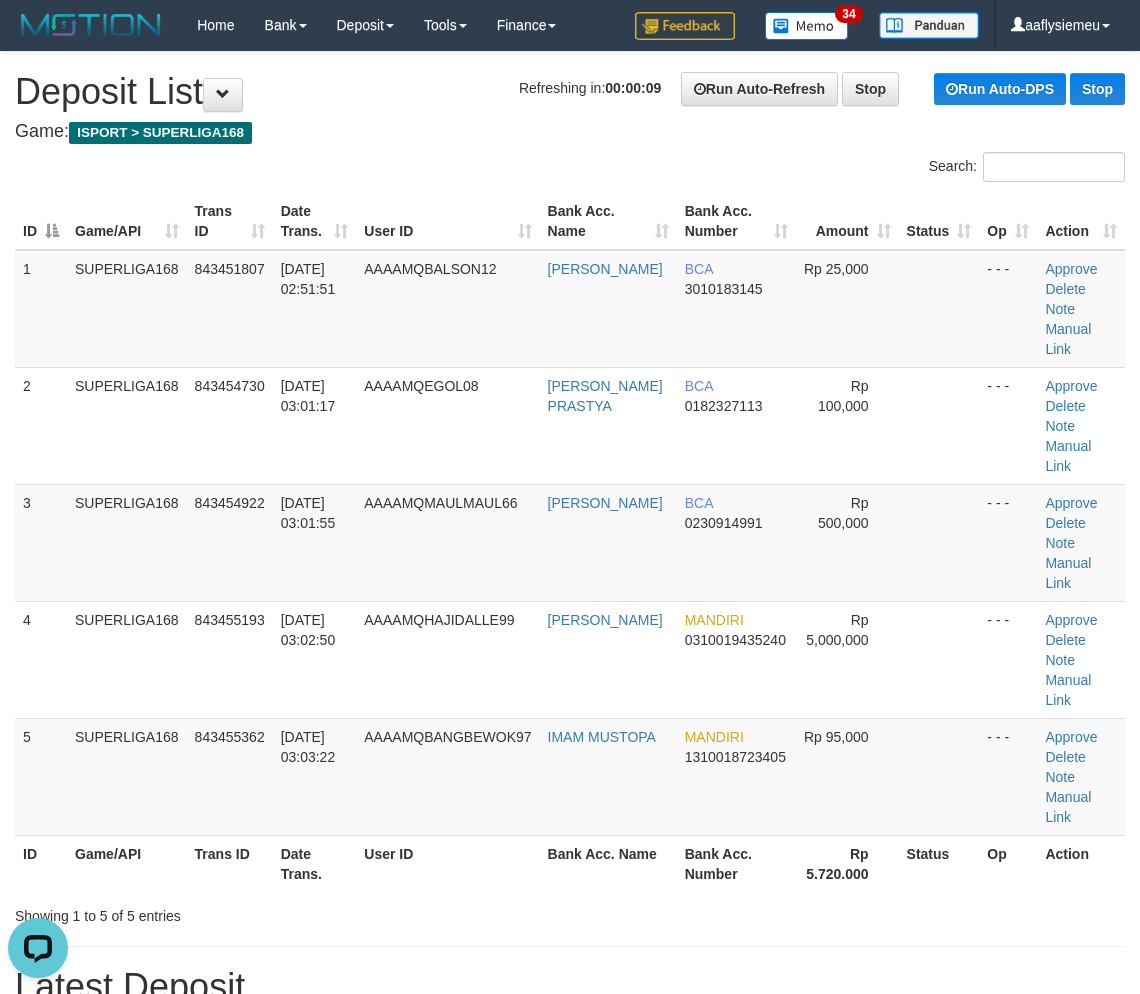 scroll, scrollTop: 0, scrollLeft: 0, axis: both 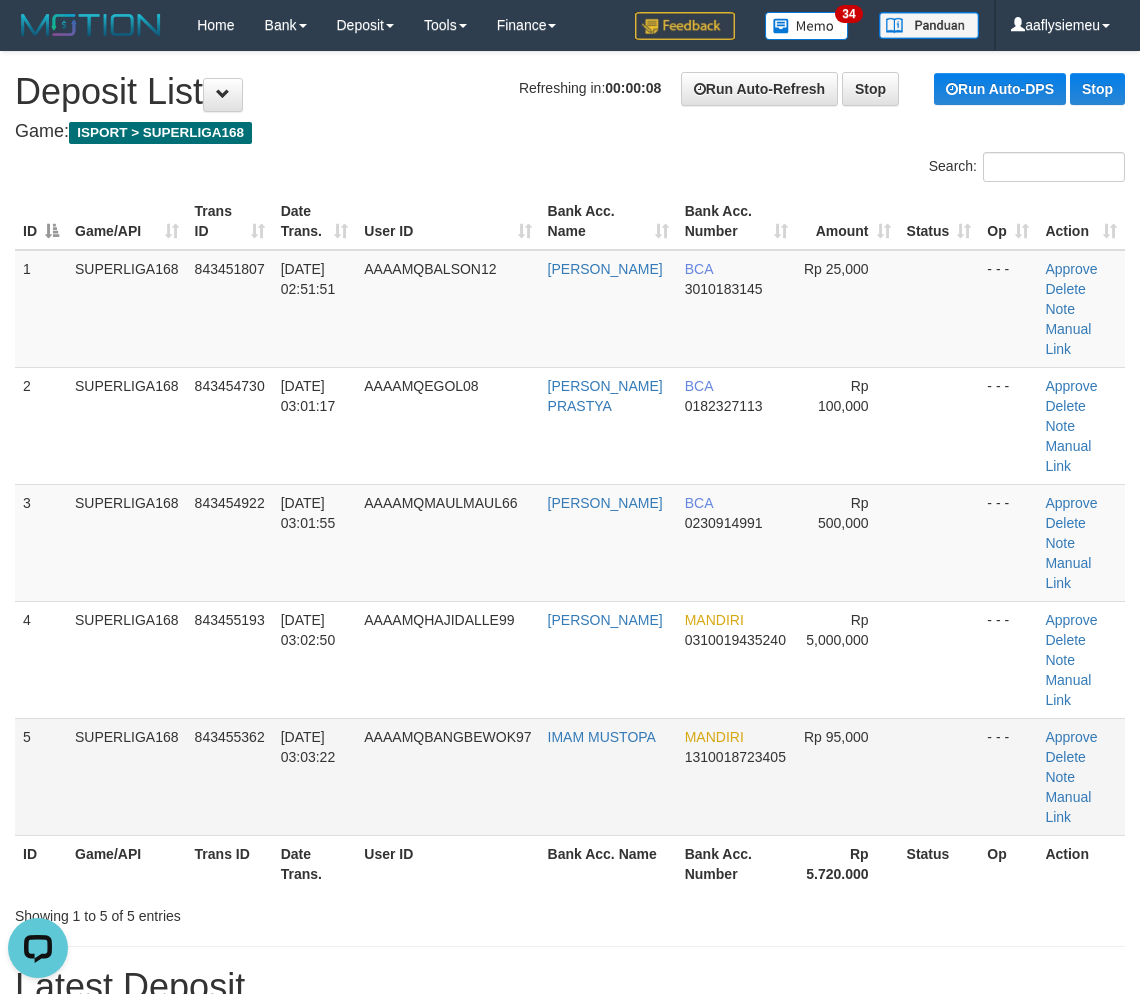 drag, startPoint x: 193, startPoint y: 656, endPoint x: 33, endPoint y: 740, distance: 180.70972 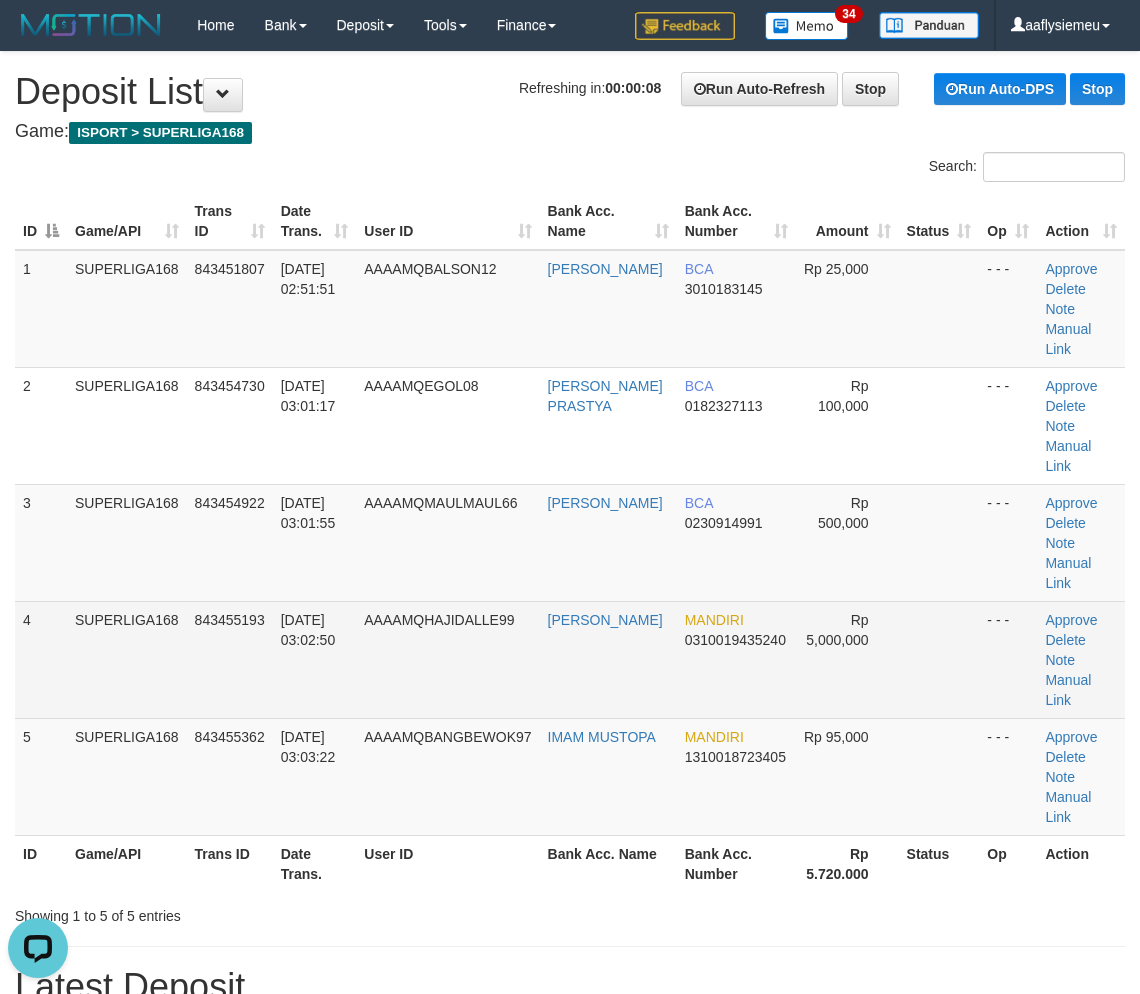 click on "843455193" at bounding box center (230, 659) 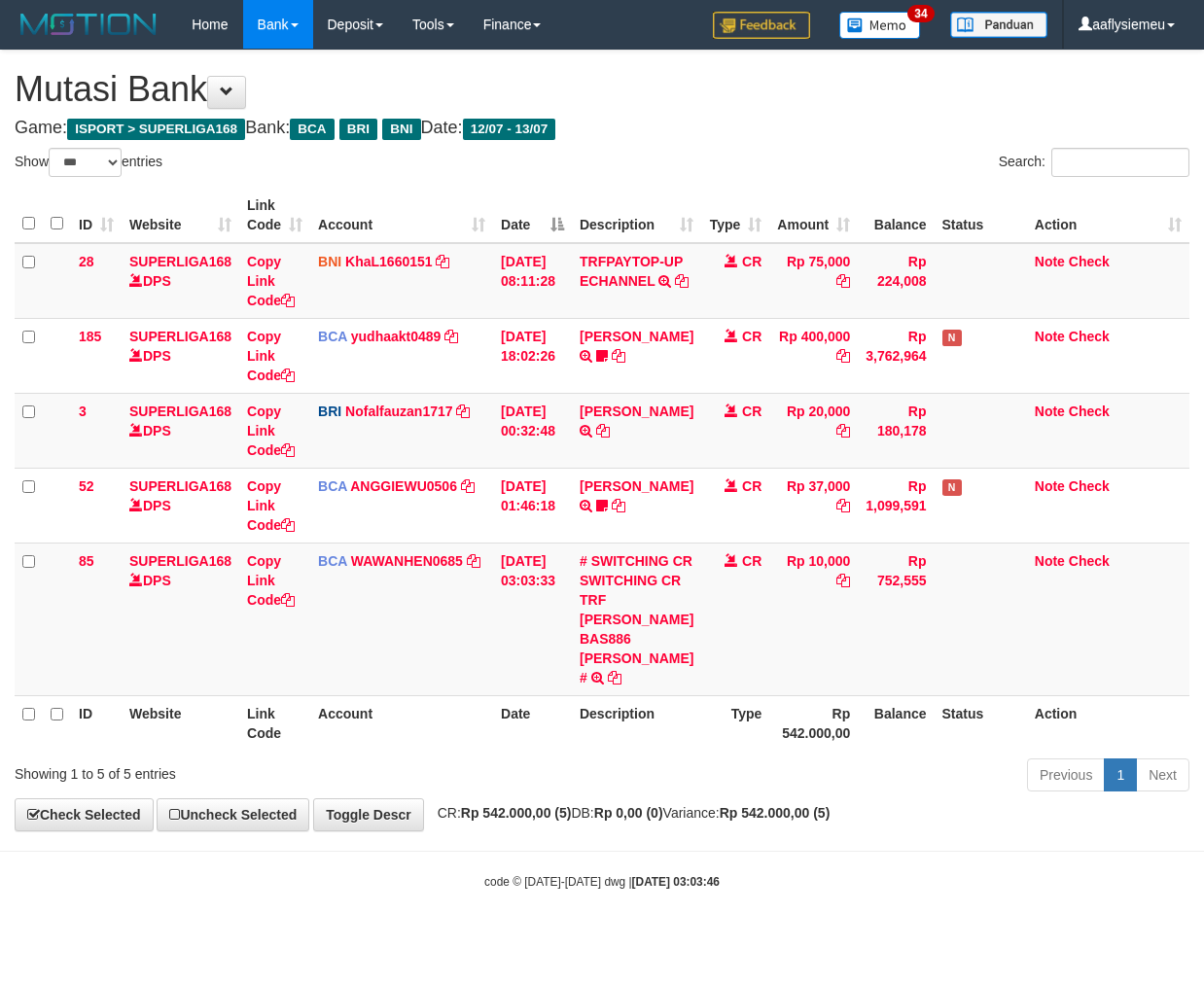 select on "***" 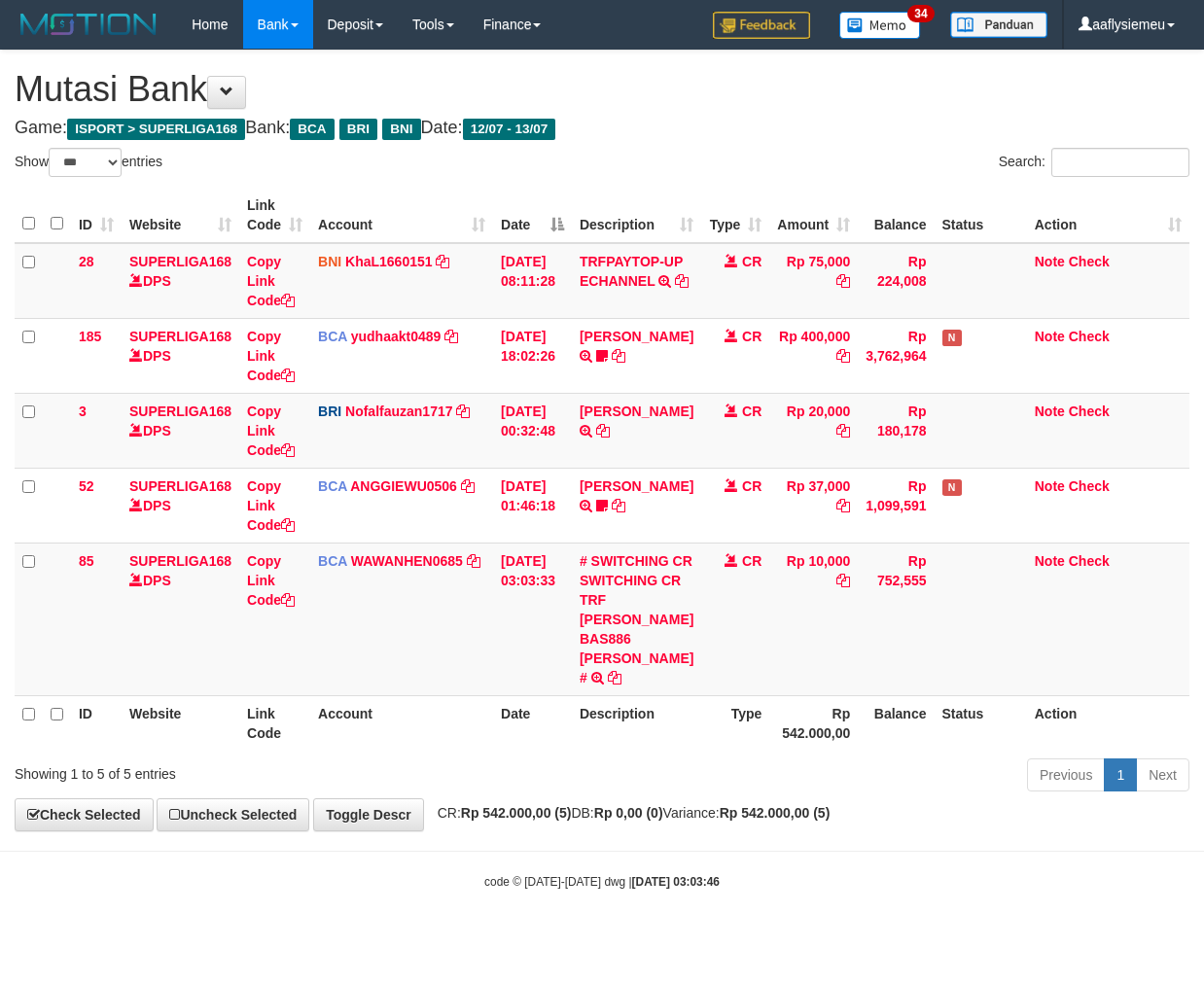 click on "code © [DATE]-[DATE] dwg |  [DATE] 03:03:46" at bounding box center (602, 881) 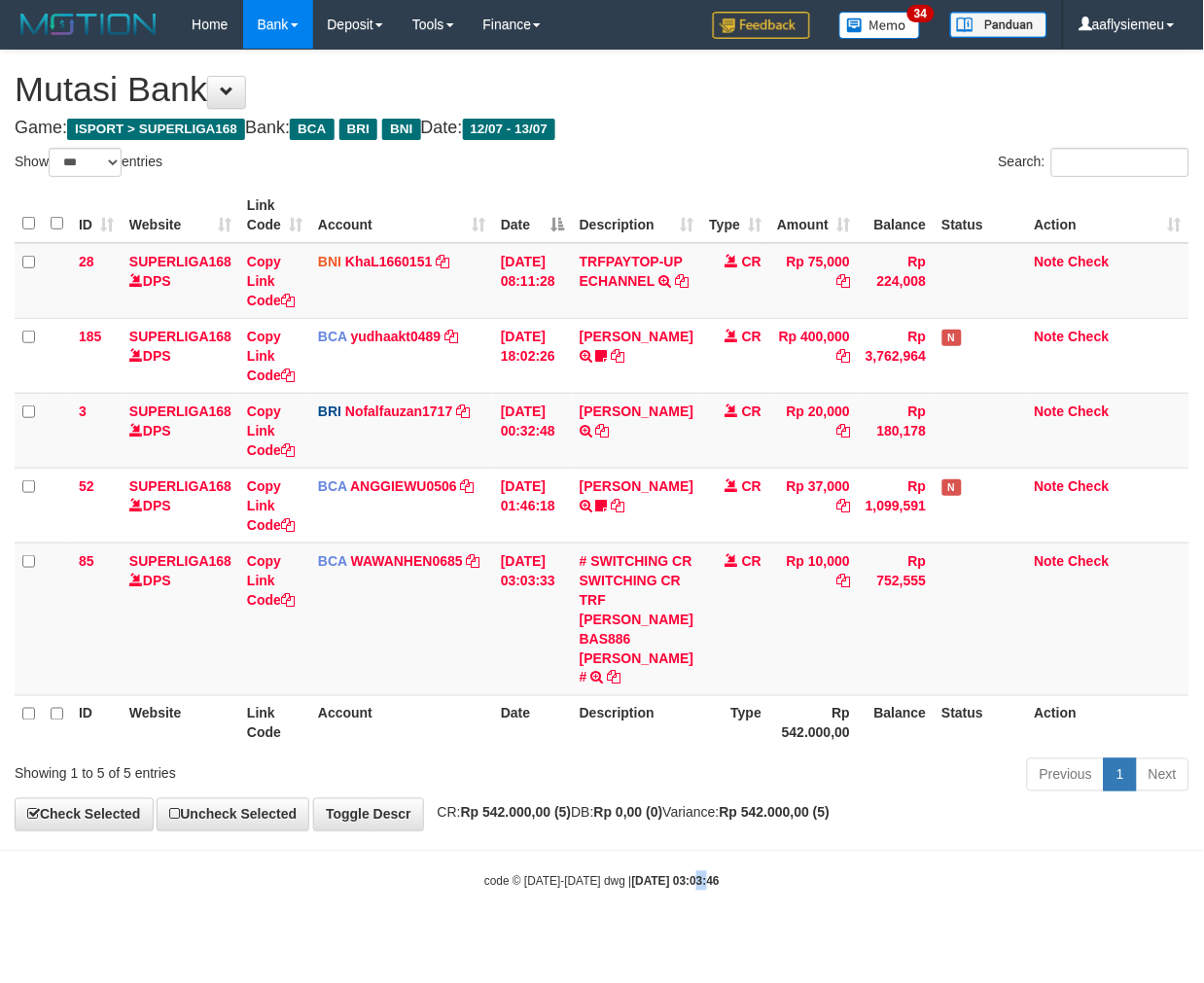 drag, startPoint x: 682, startPoint y: 926, endPoint x: 872, endPoint y: 846, distance: 206.15528 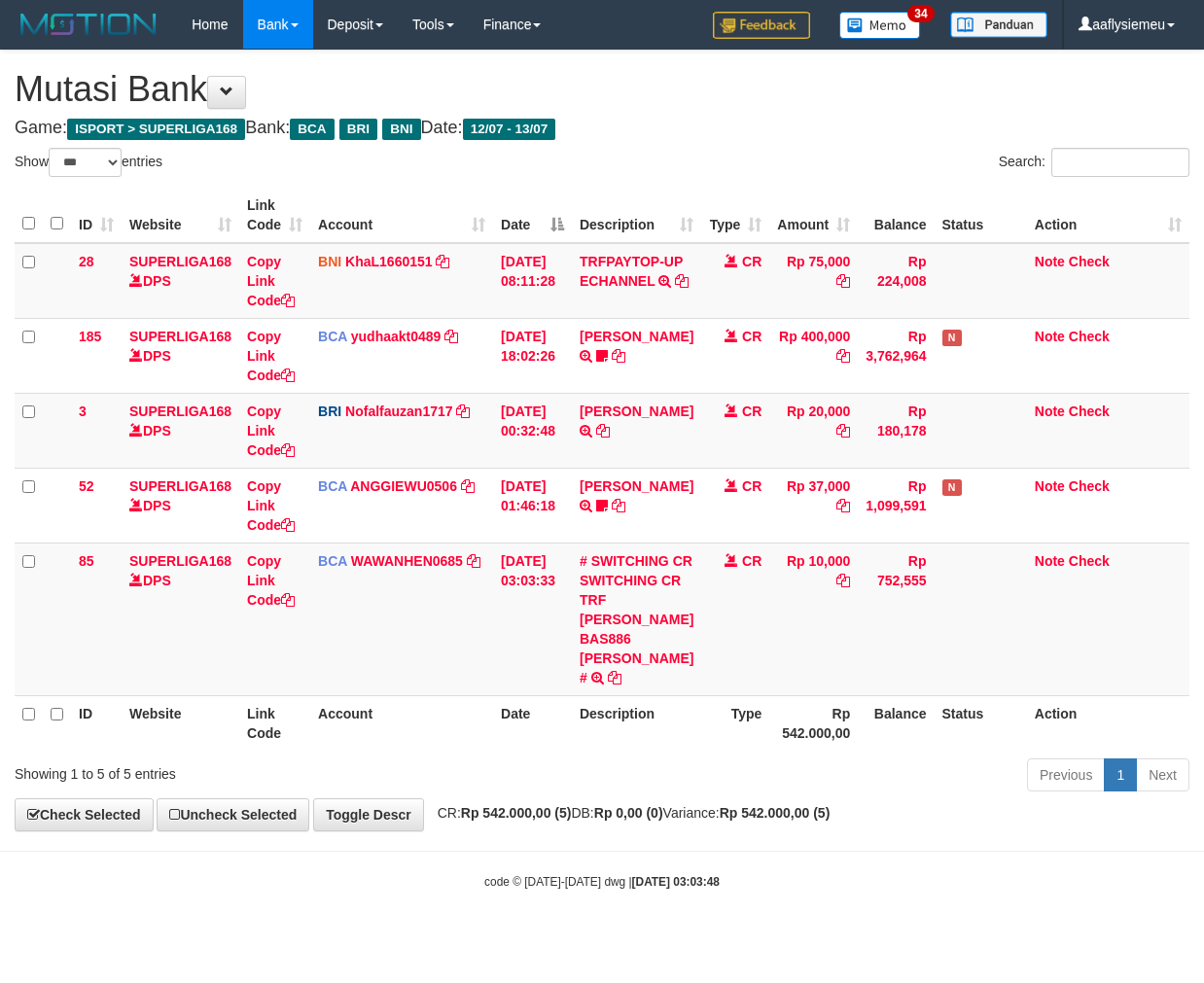 select on "***" 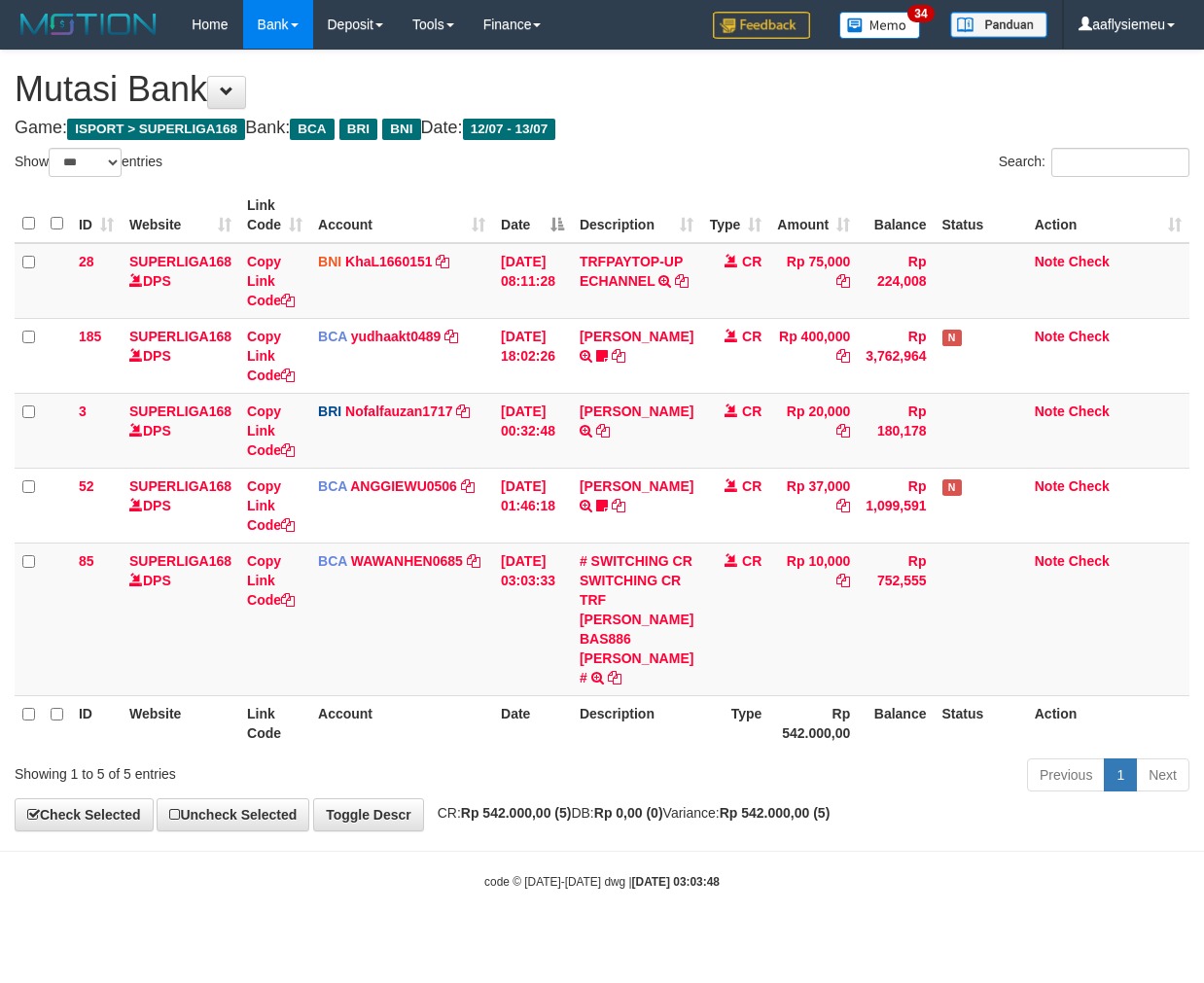 scroll, scrollTop: 0, scrollLeft: 0, axis: both 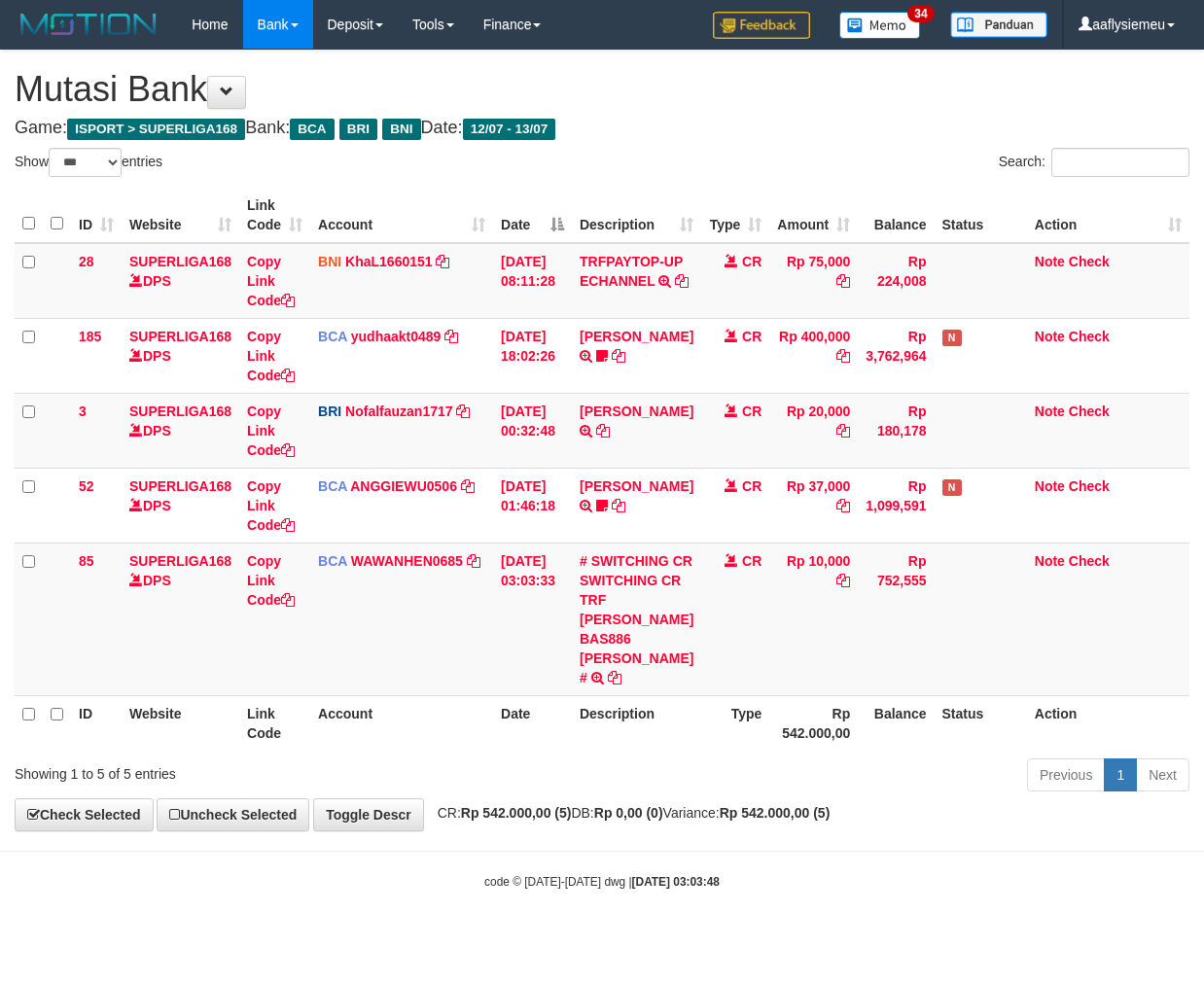 select on "***" 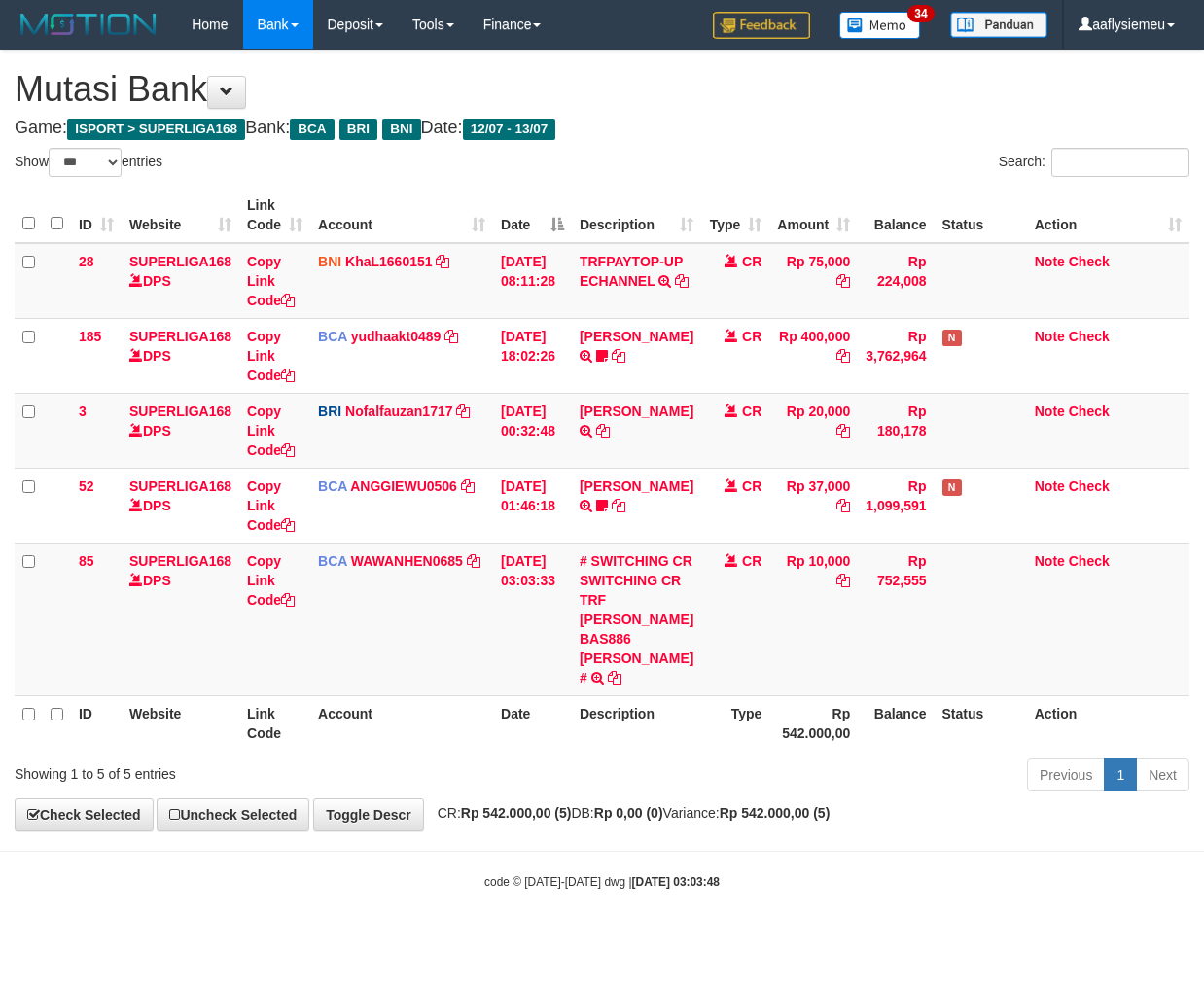 scroll, scrollTop: 0, scrollLeft: 0, axis: both 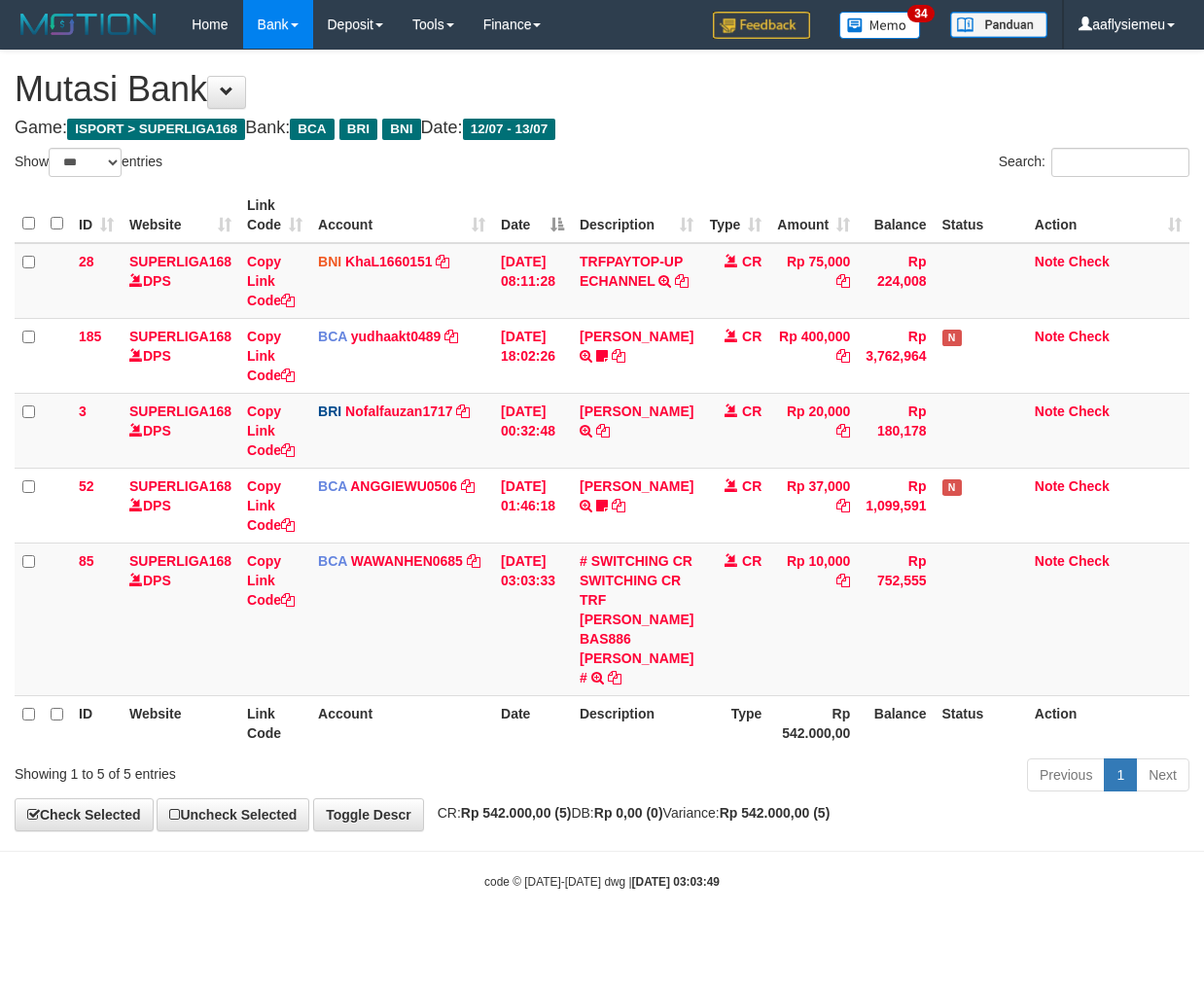 select on "***" 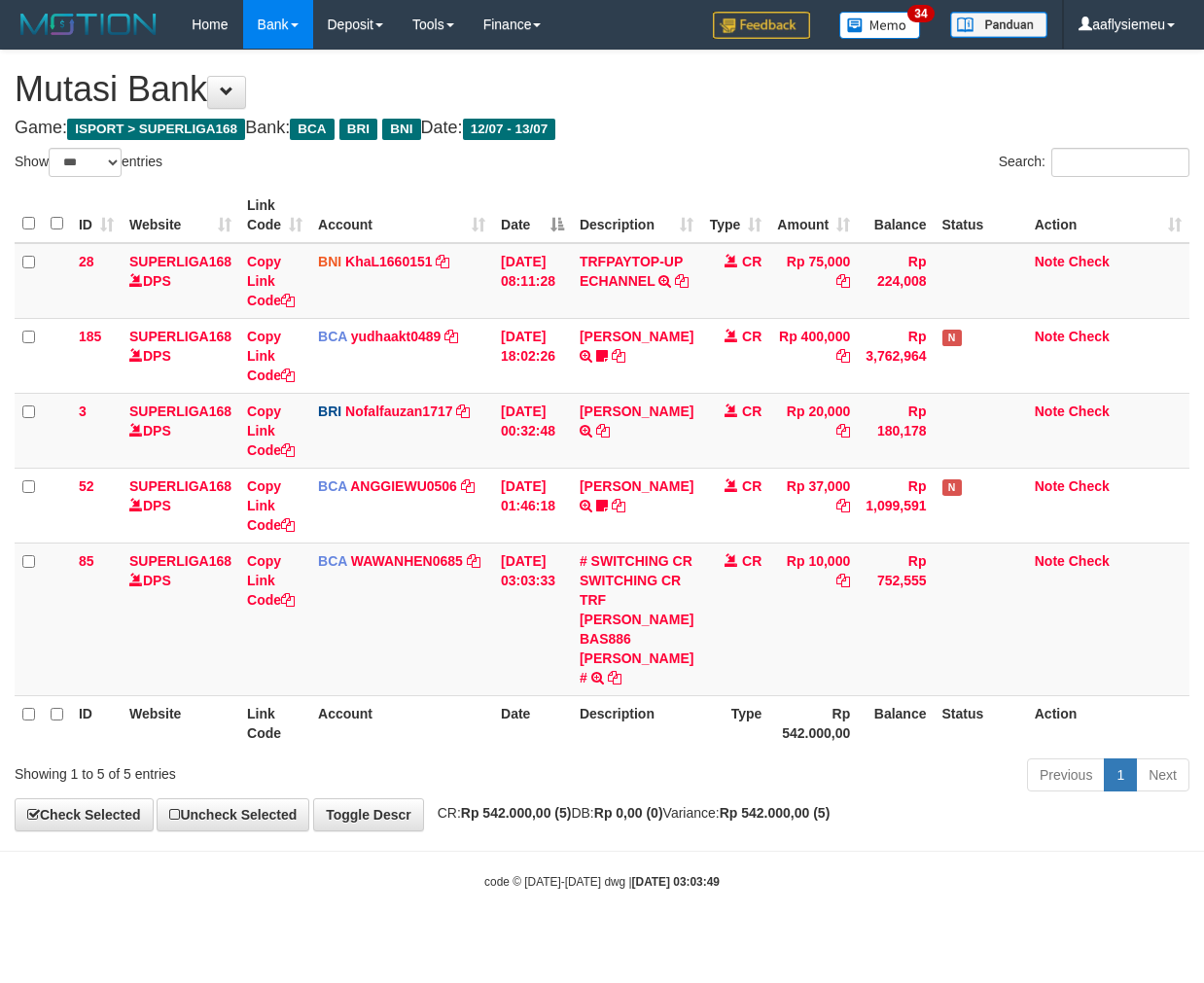 scroll, scrollTop: 0, scrollLeft: 0, axis: both 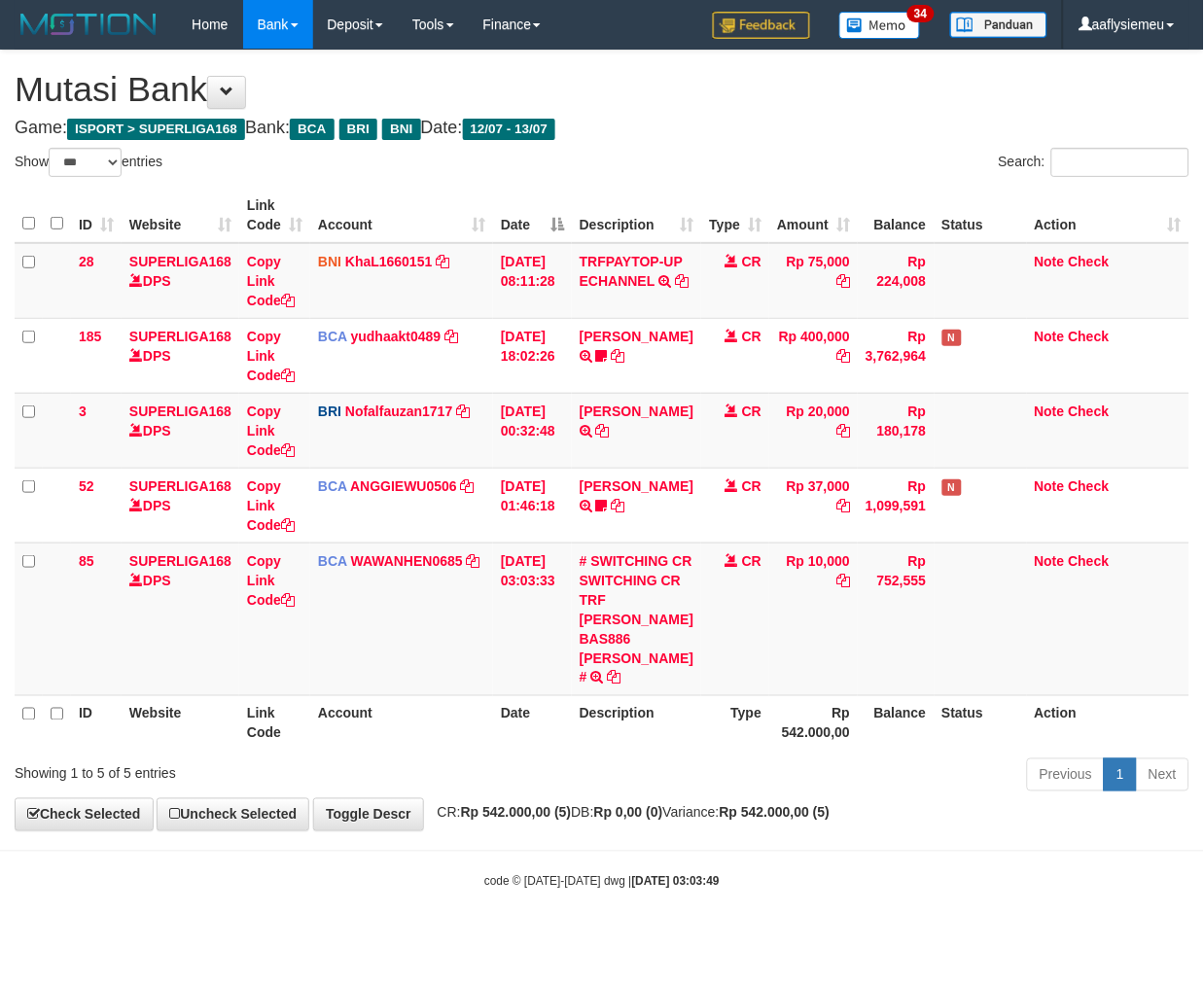 click on "Toggle navigation
Home
Bank
Account List
Load
By Website
Group
[ISPORT]													SUPERLIGA168
By Load Group (DPS)
34" at bounding box center (602, 470) 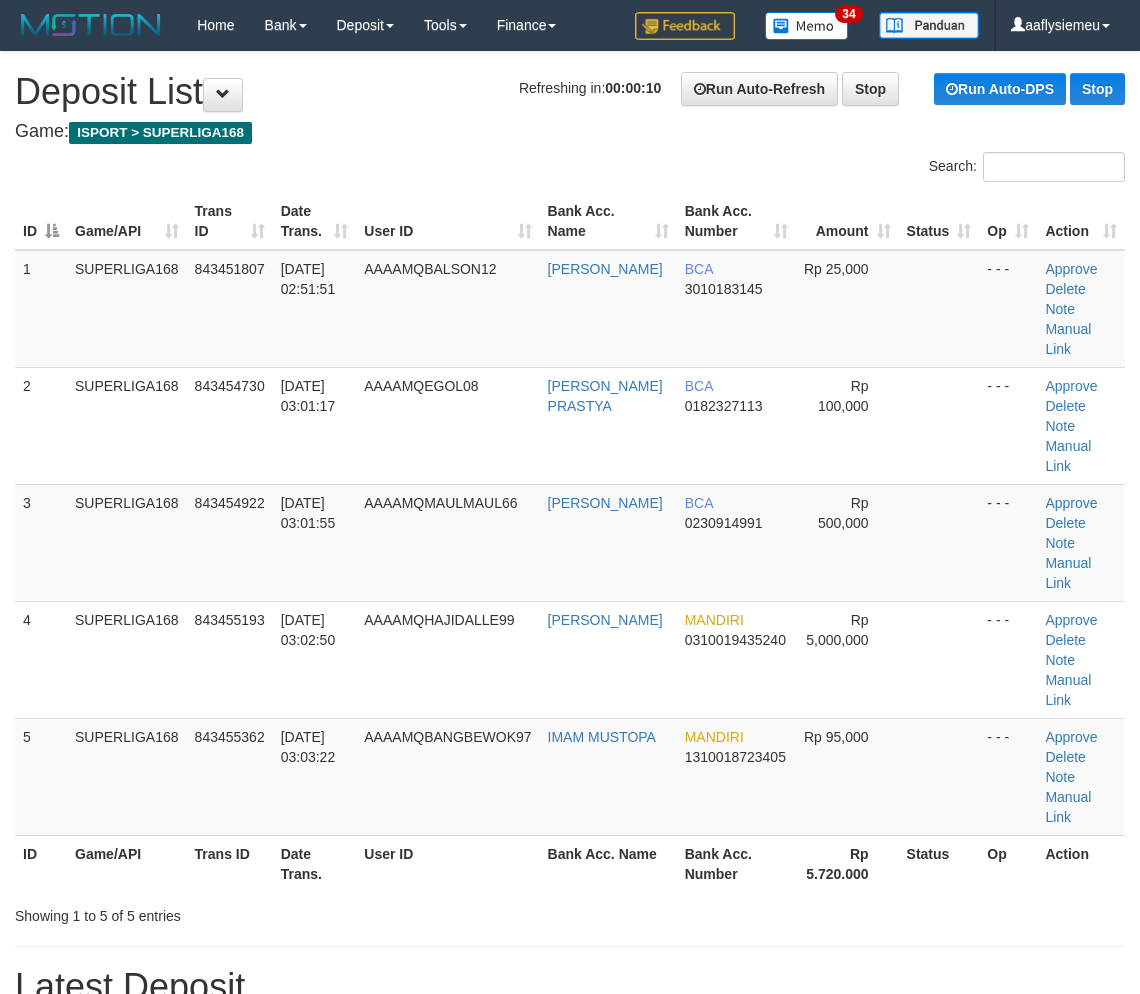 scroll, scrollTop: 0, scrollLeft: 0, axis: both 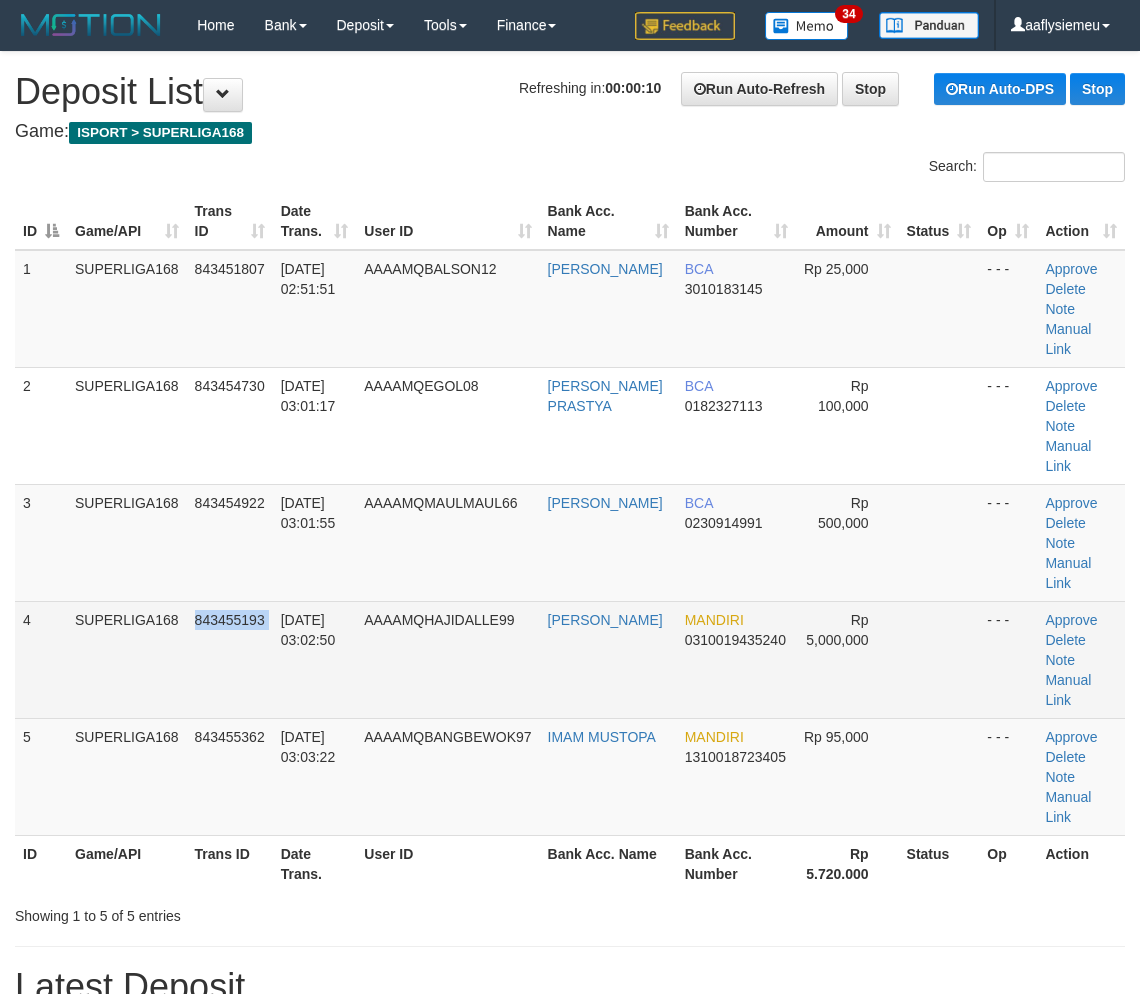 click on "843455193" at bounding box center (230, 659) 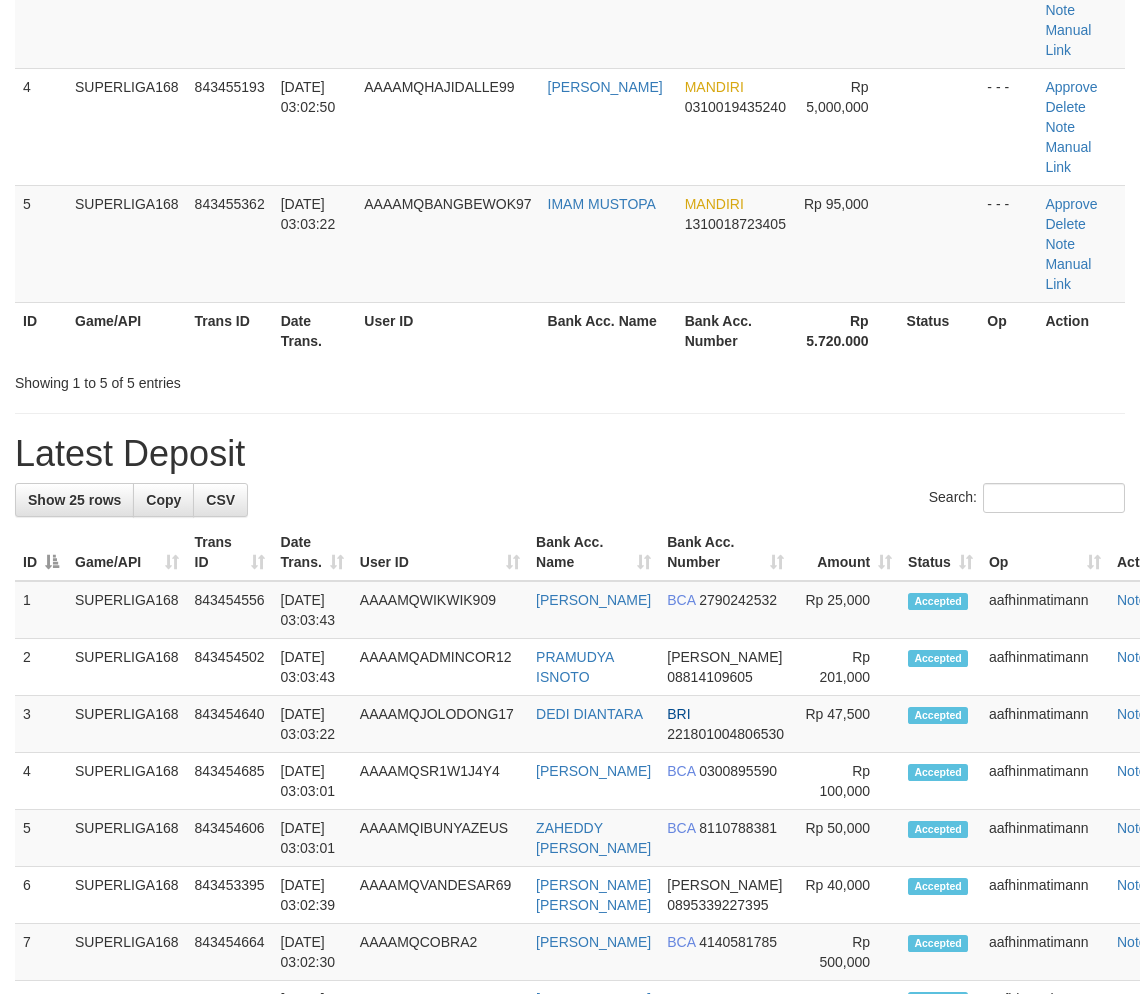 scroll, scrollTop: 0, scrollLeft: 0, axis: both 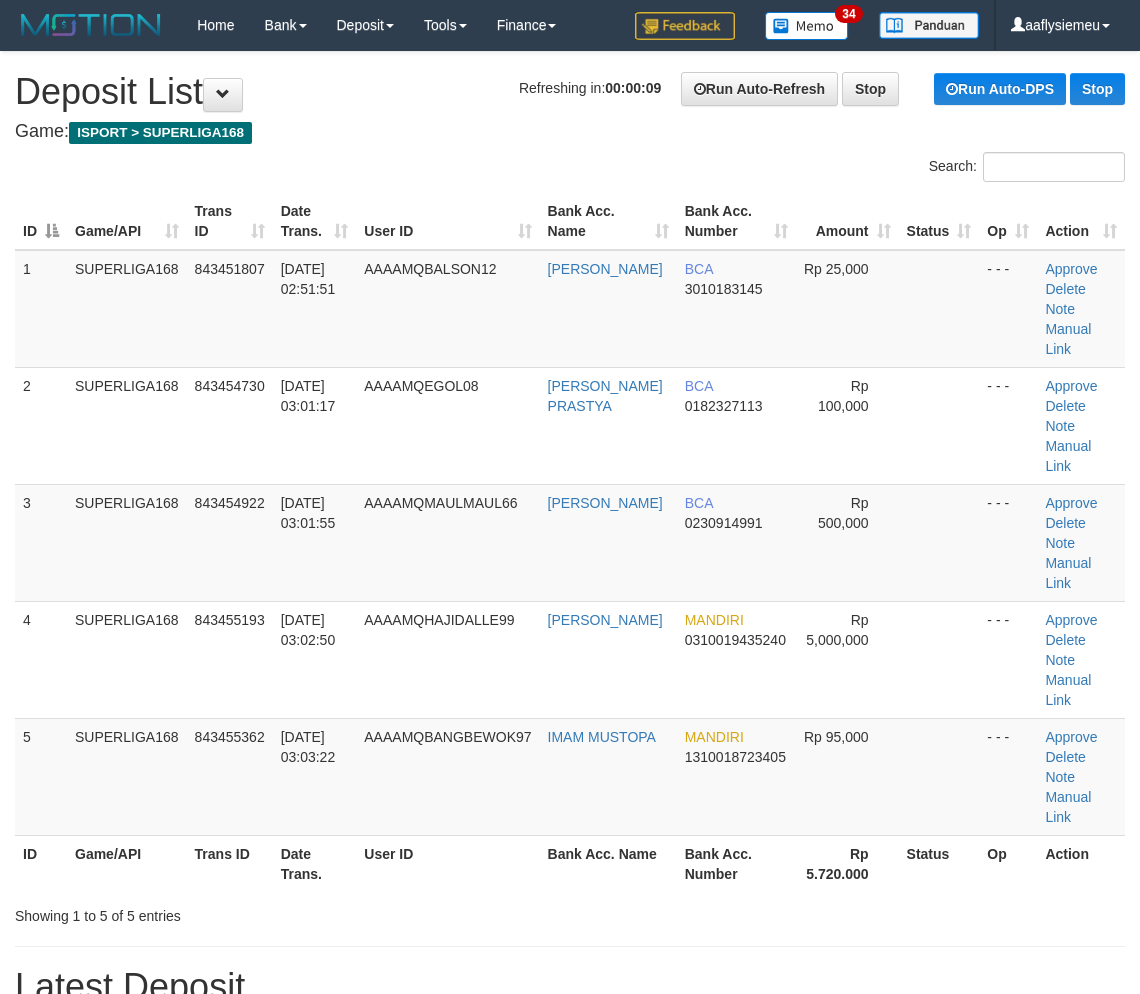 drag, startPoint x: 454, startPoint y: 748, endPoint x: 208, endPoint y: 825, distance: 257.7693 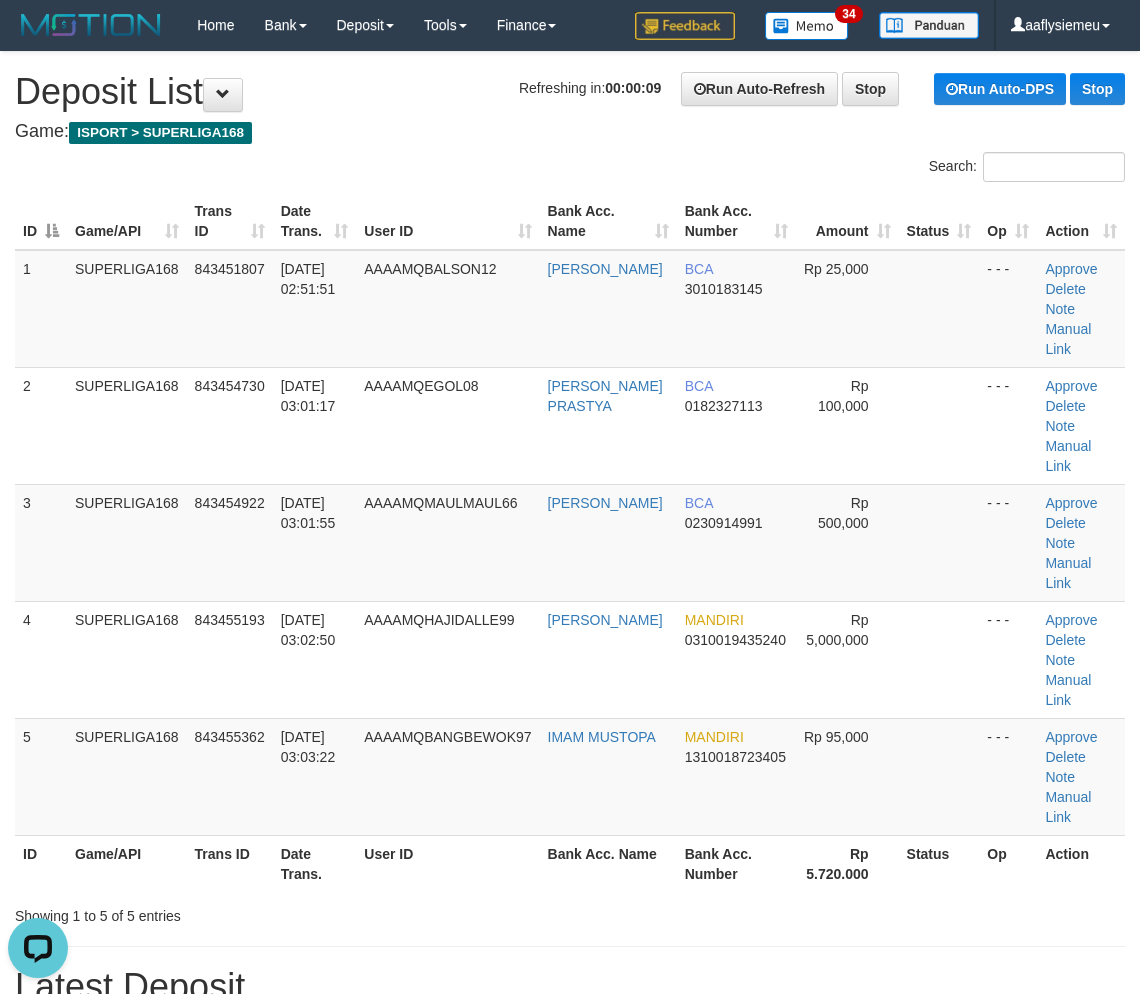 scroll, scrollTop: 0, scrollLeft: 0, axis: both 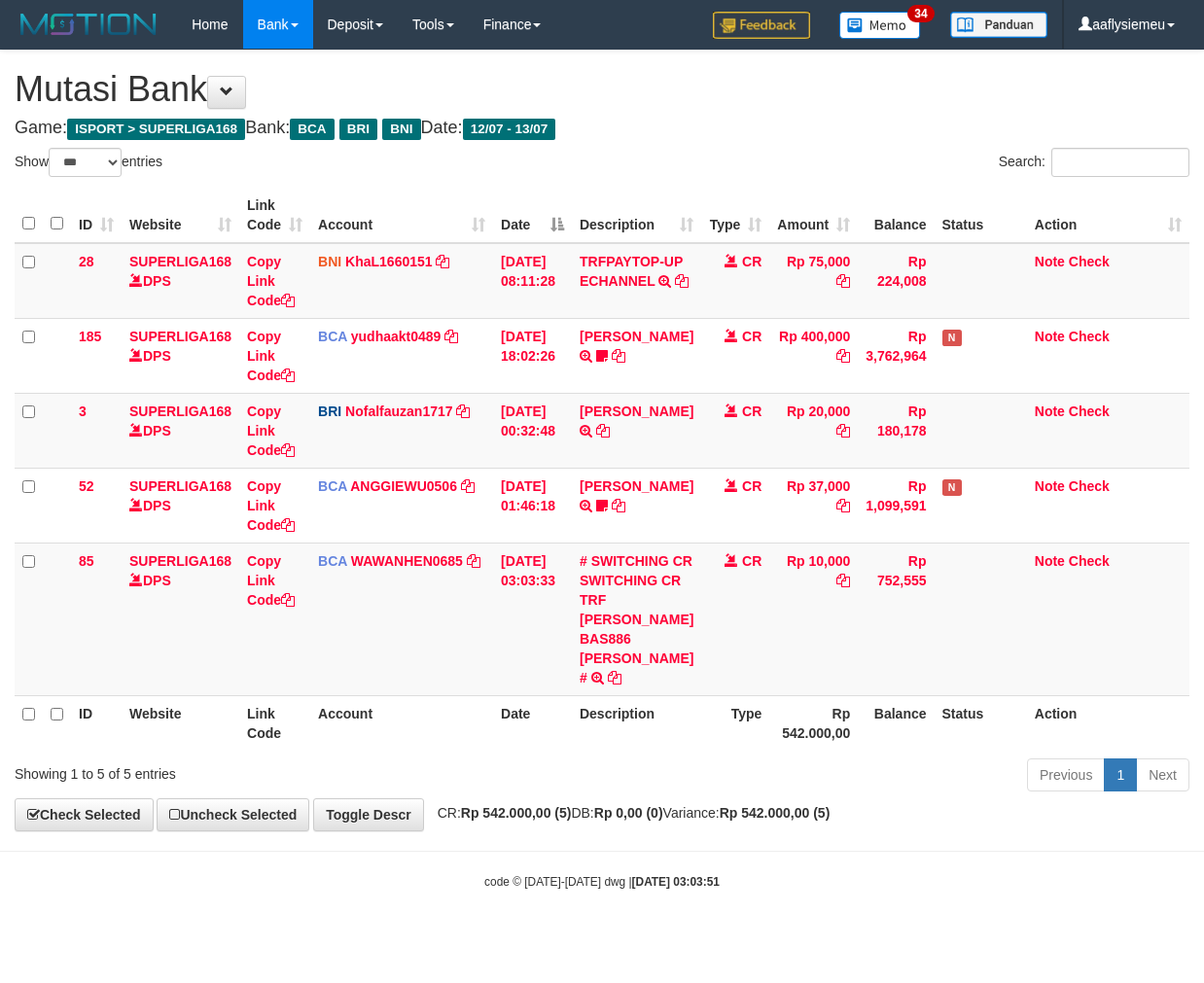 select on "***" 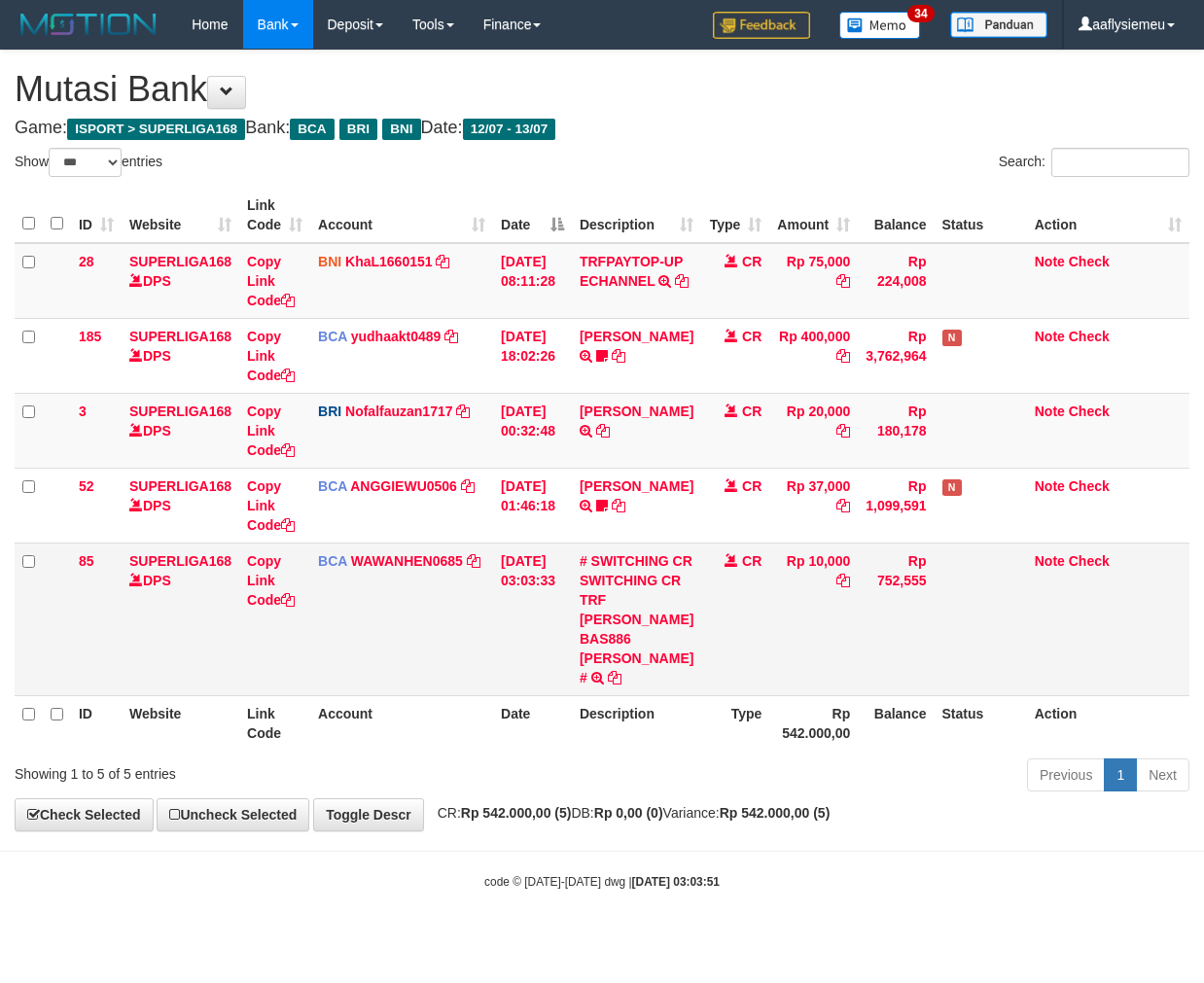 scroll, scrollTop: 0, scrollLeft: 0, axis: both 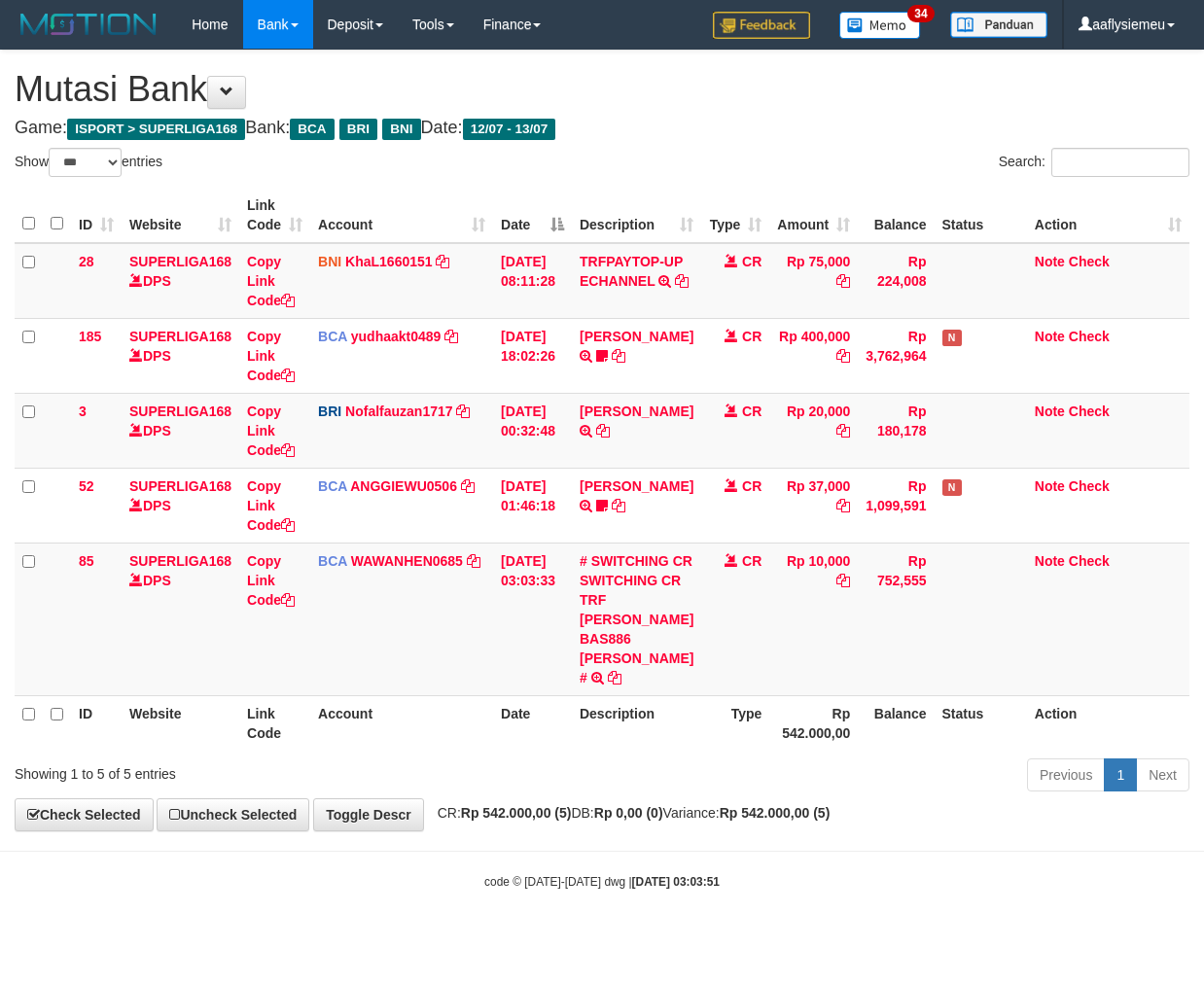 select on "***" 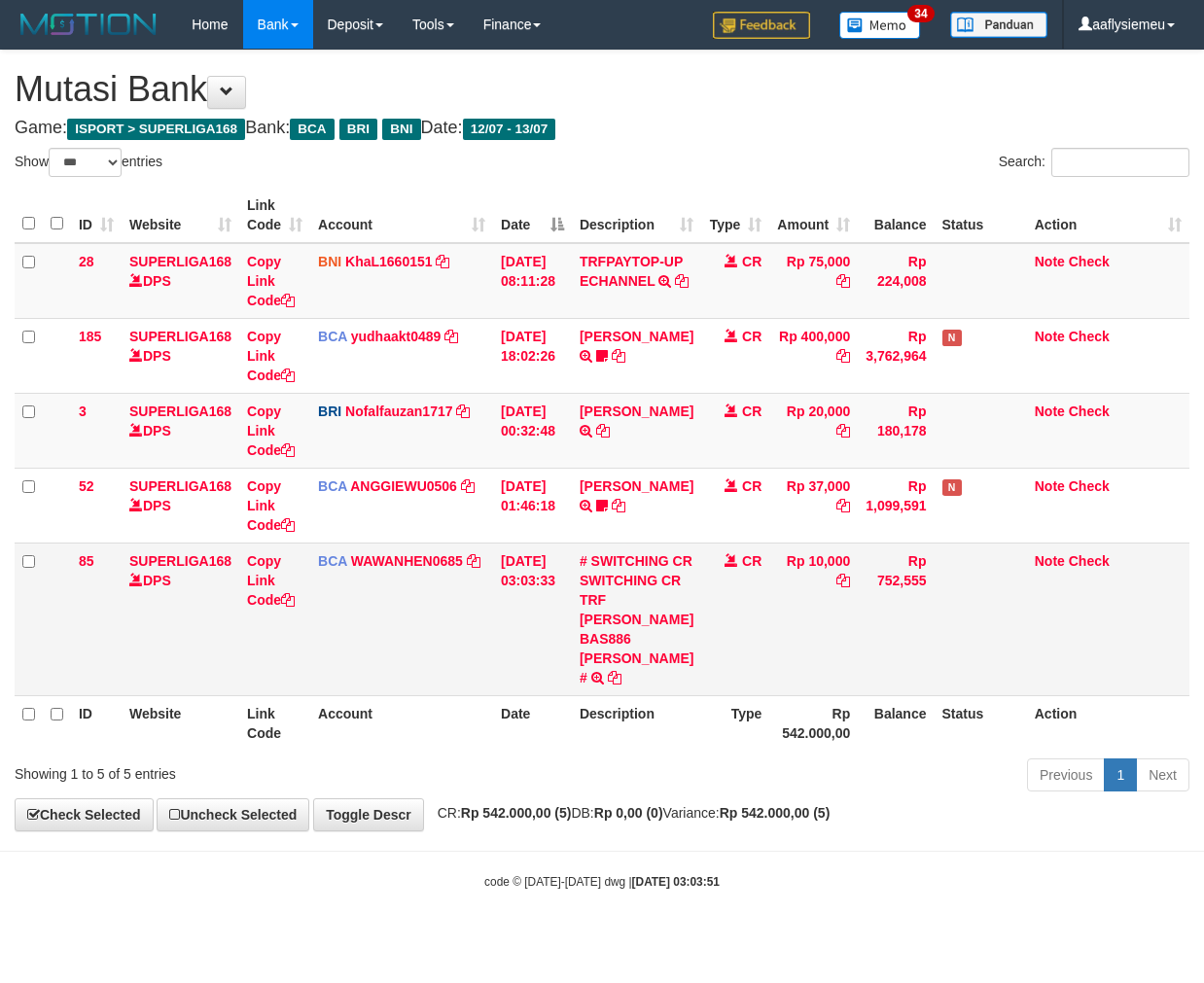 scroll, scrollTop: 0, scrollLeft: 0, axis: both 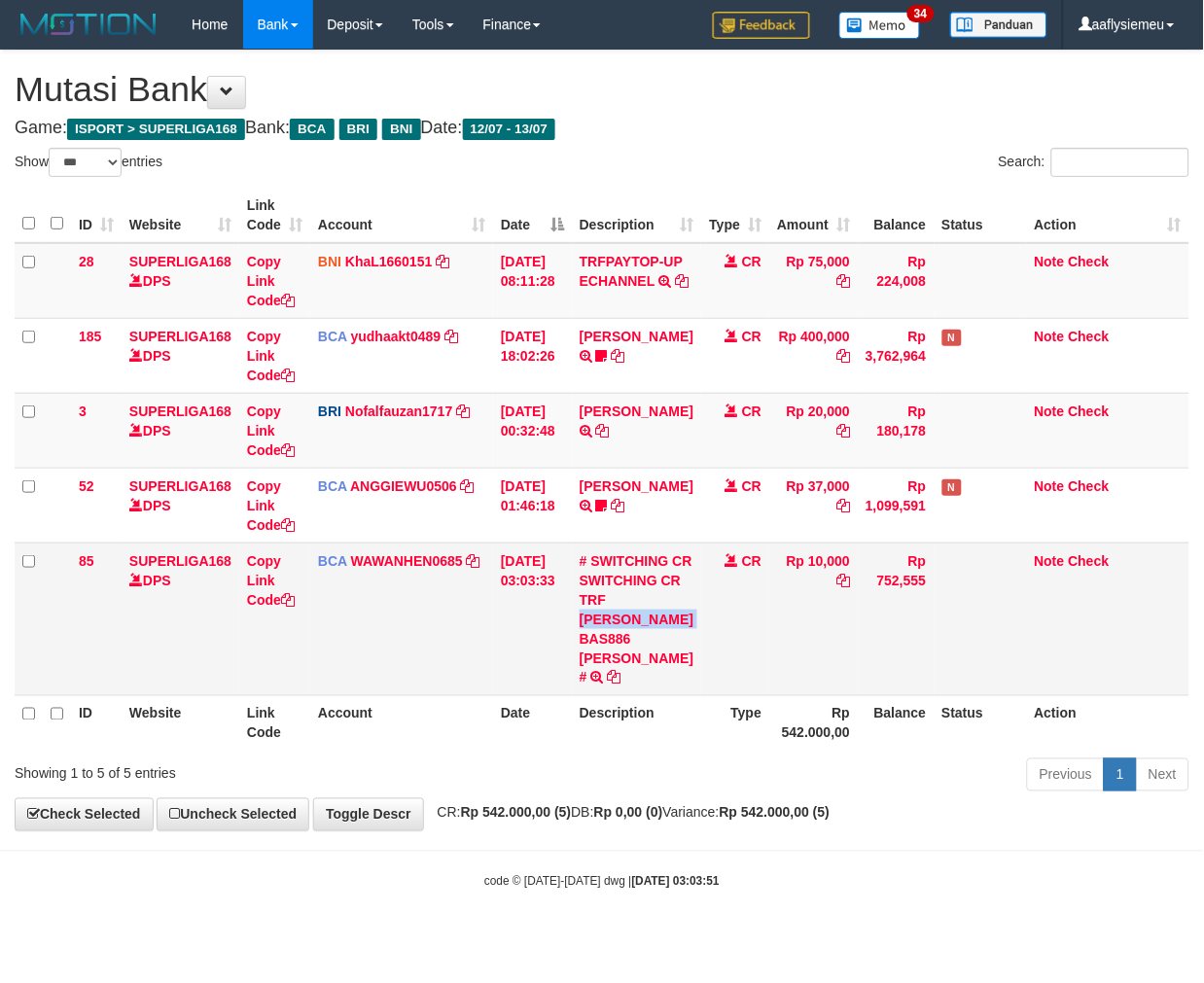 copy on "MUHAMAD ZAUHAR" 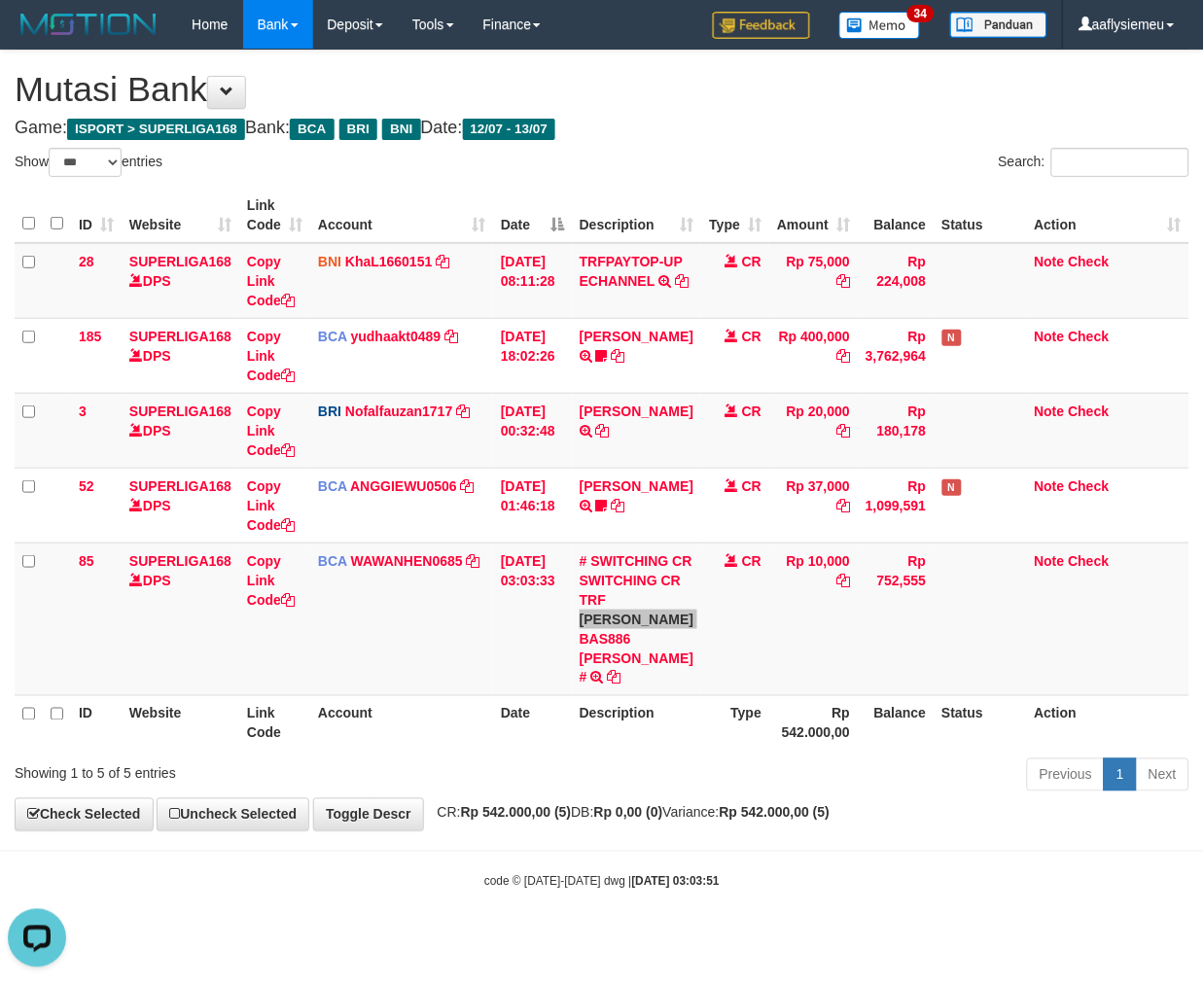 scroll, scrollTop: 0, scrollLeft: 0, axis: both 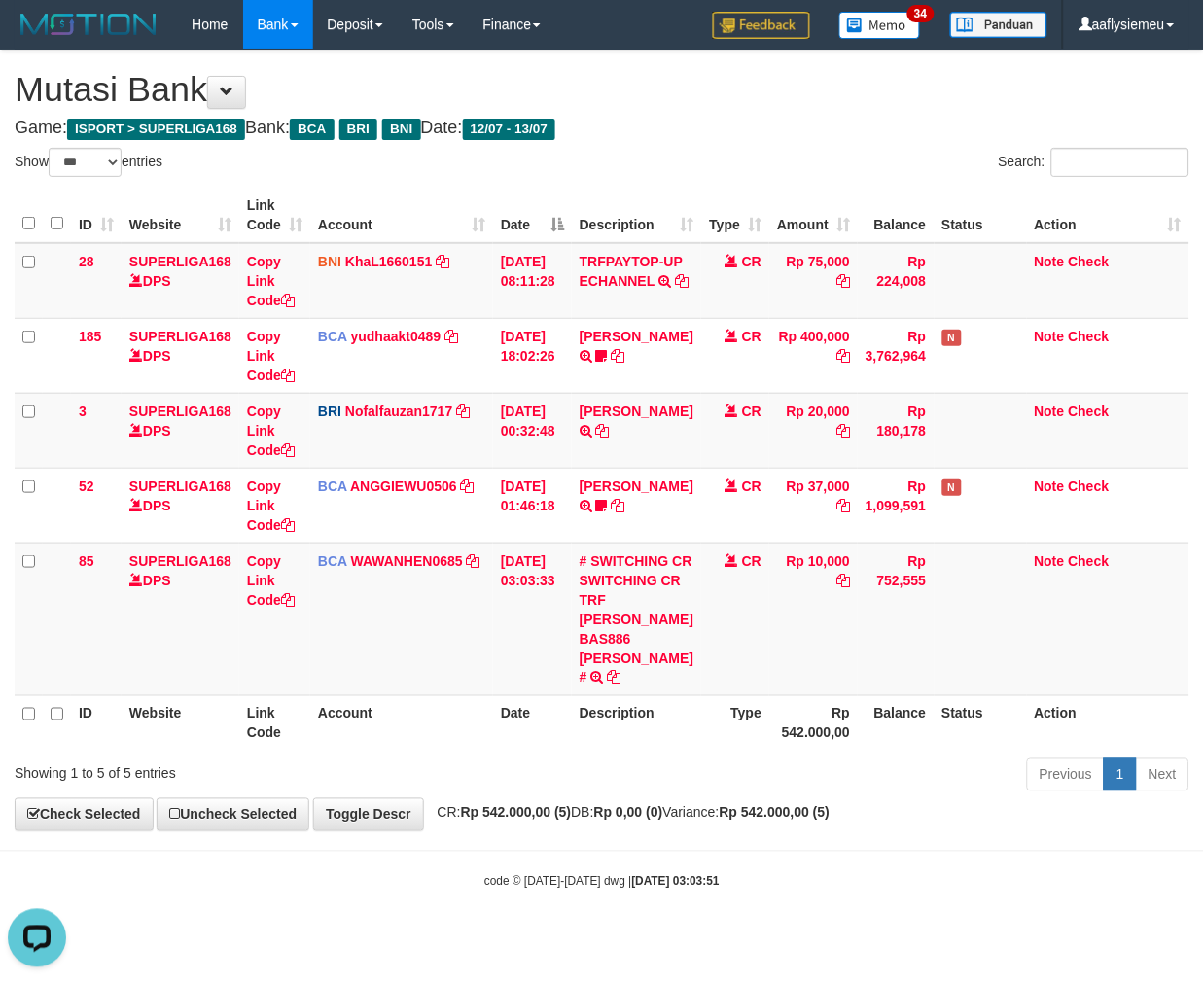 click on "Previous 1 Next" at bounding box center (853, 777) 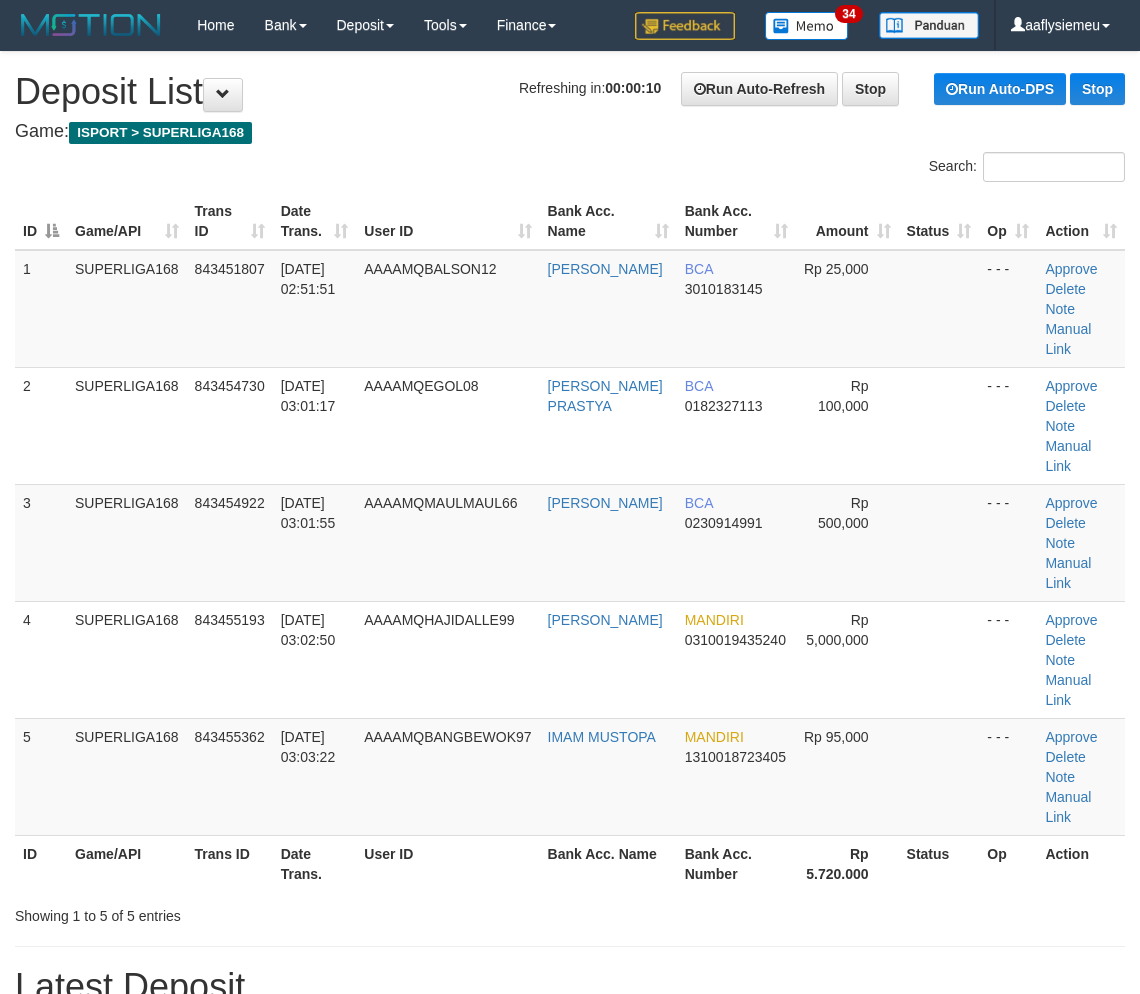 scroll, scrollTop: 0, scrollLeft: 0, axis: both 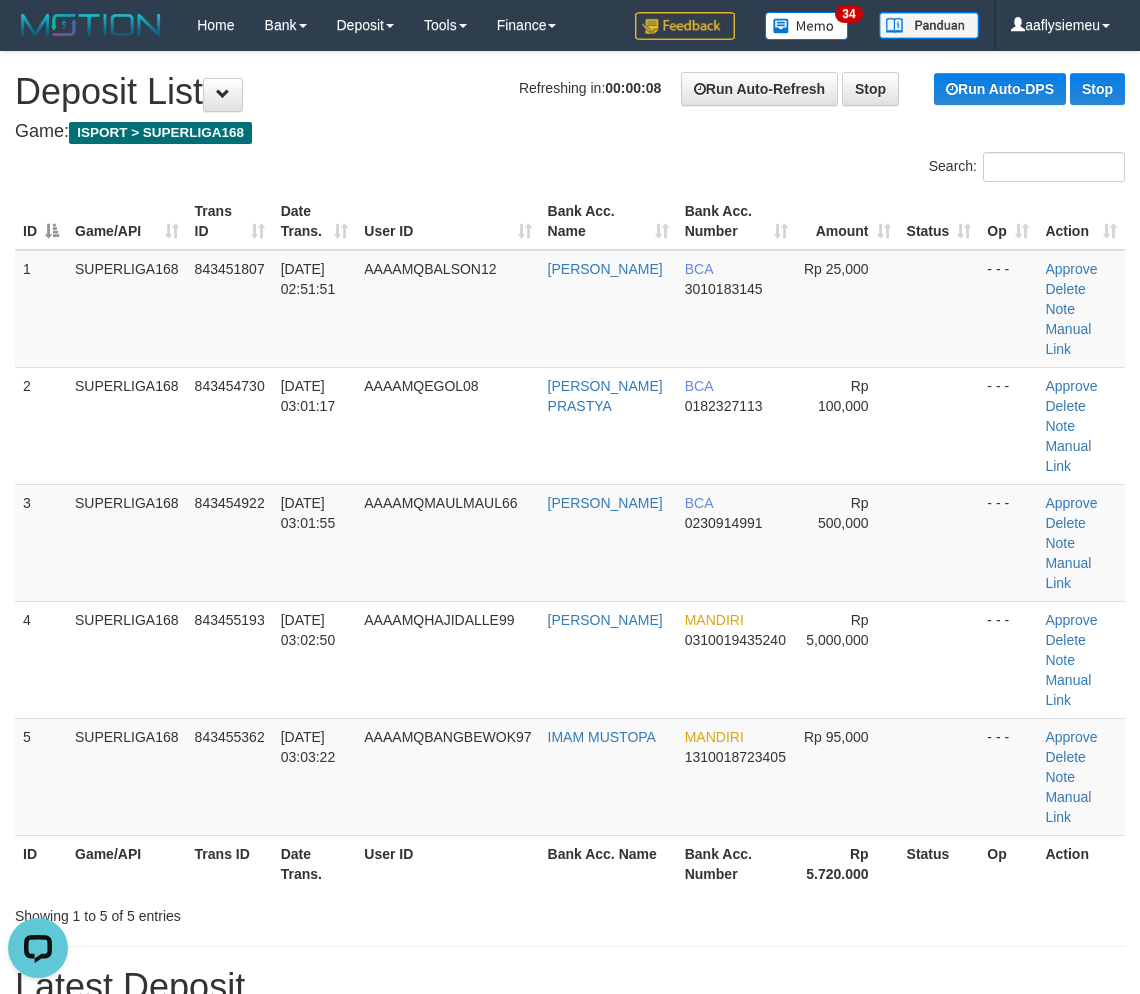 drag, startPoint x: 547, startPoint y: 497, endPoint x: 4, endPoint y: 717, distance: 585.8746 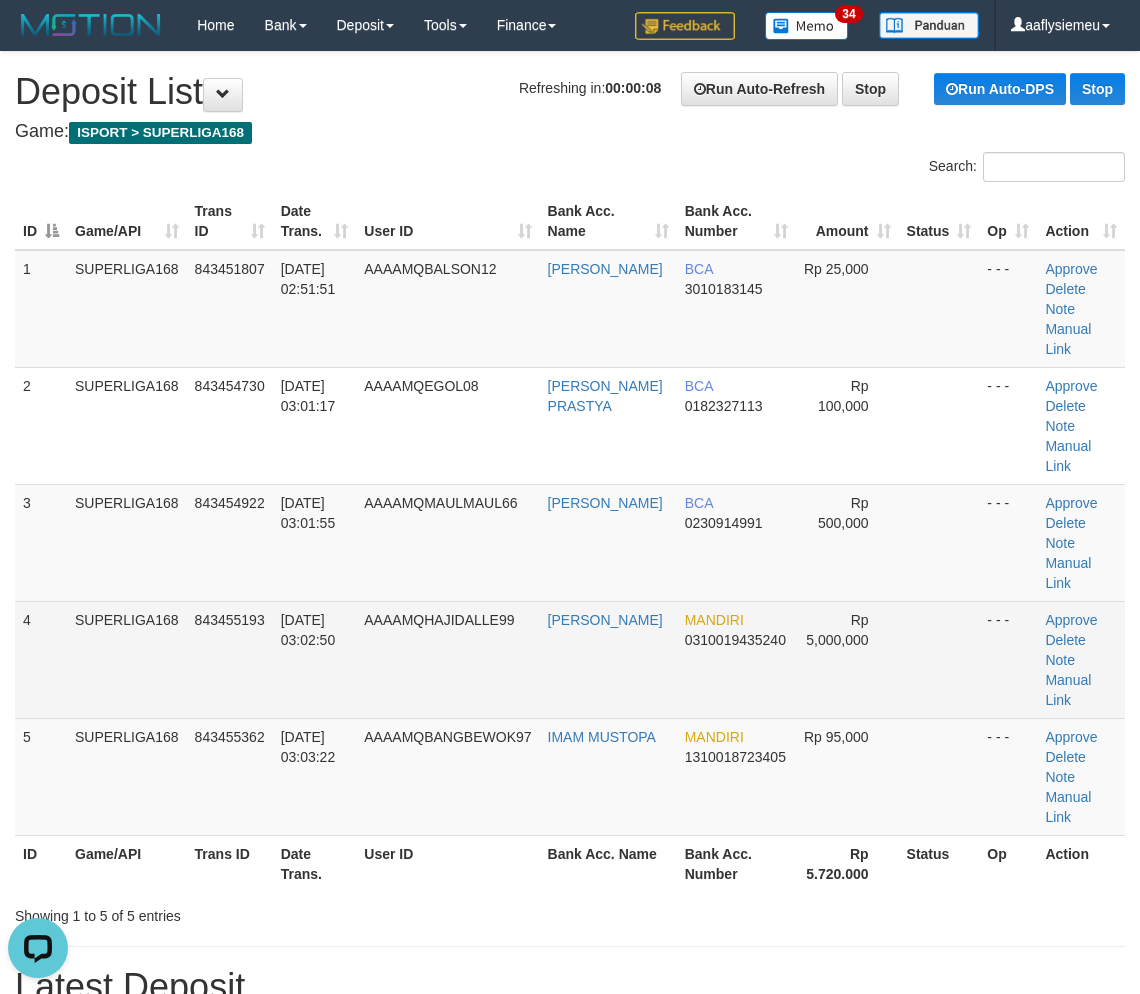 drag, startPoint x: 177, startPoint y: 570, endPoint x: 148, endPoint y: 584, distance: 32.202484 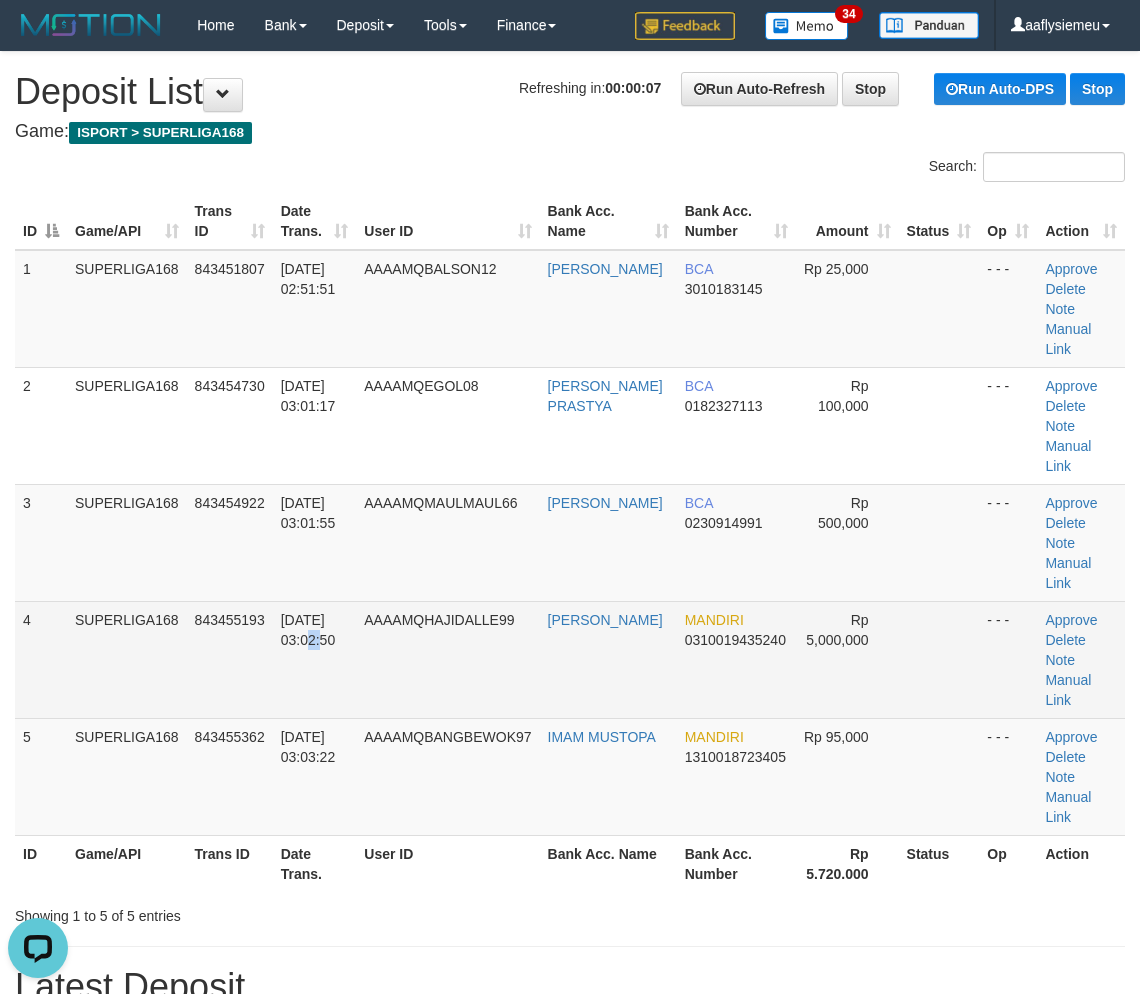 click on "13/07/2025 03:02:50" at bounding box center [315, 659] 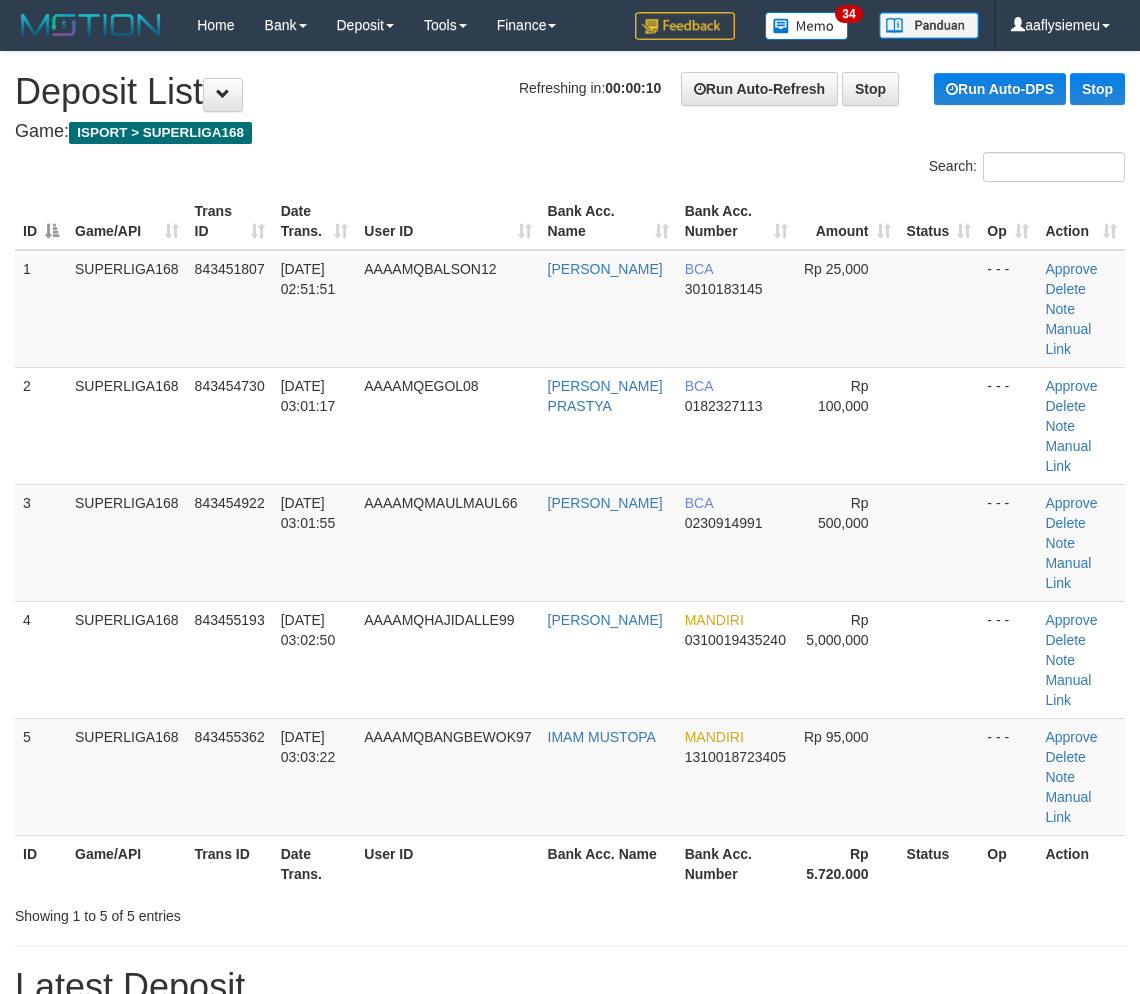 scroll, scrollTop: 0, scrollLeft: 0, axis: both 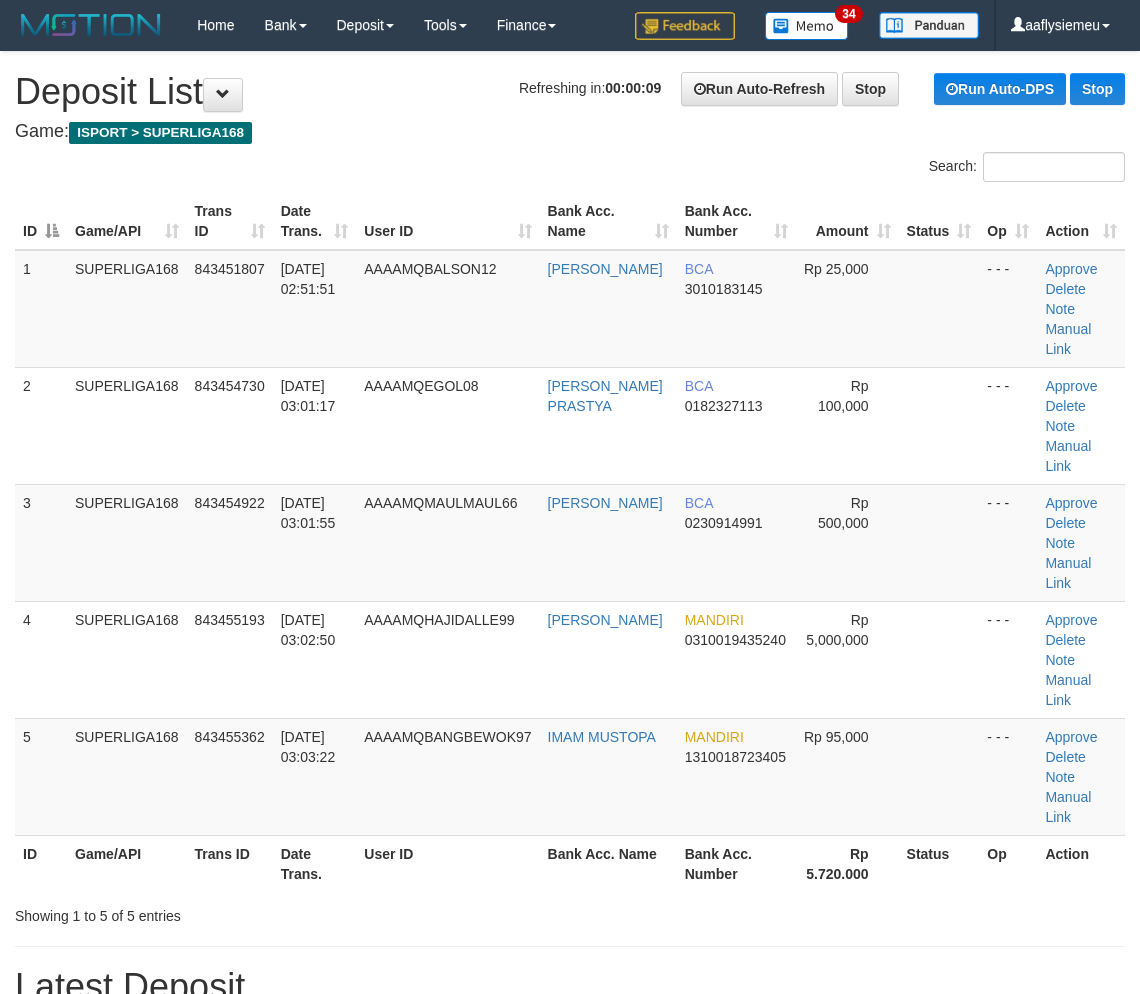 drag, startPoint x: 308, startPoint y: 698, endPoint x: 3, endPoint y: 811, distance: 325.2599 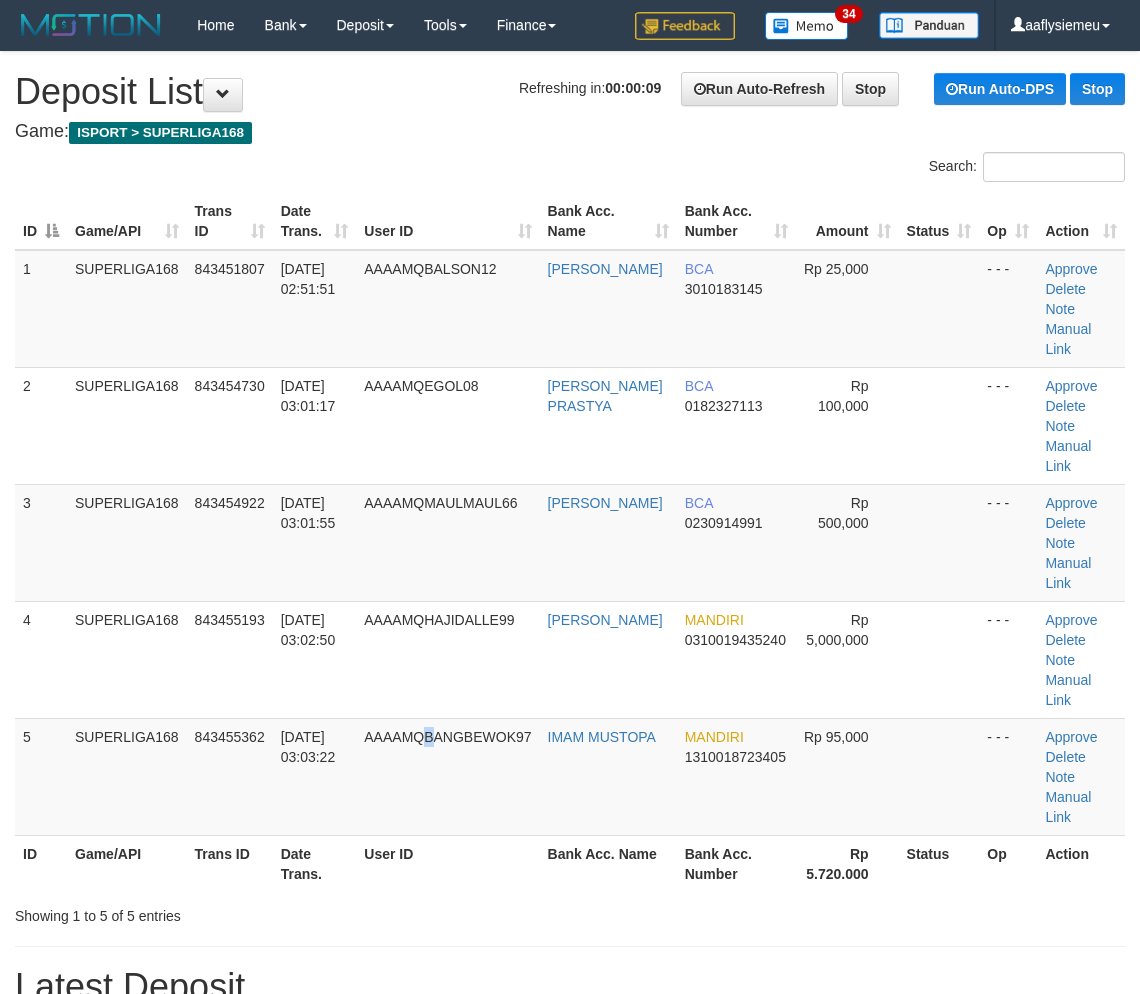 drag, startPoint x: 436, startPoint y: 655, endPoint x: 3, endPoint y: 820, distance: 463.3724 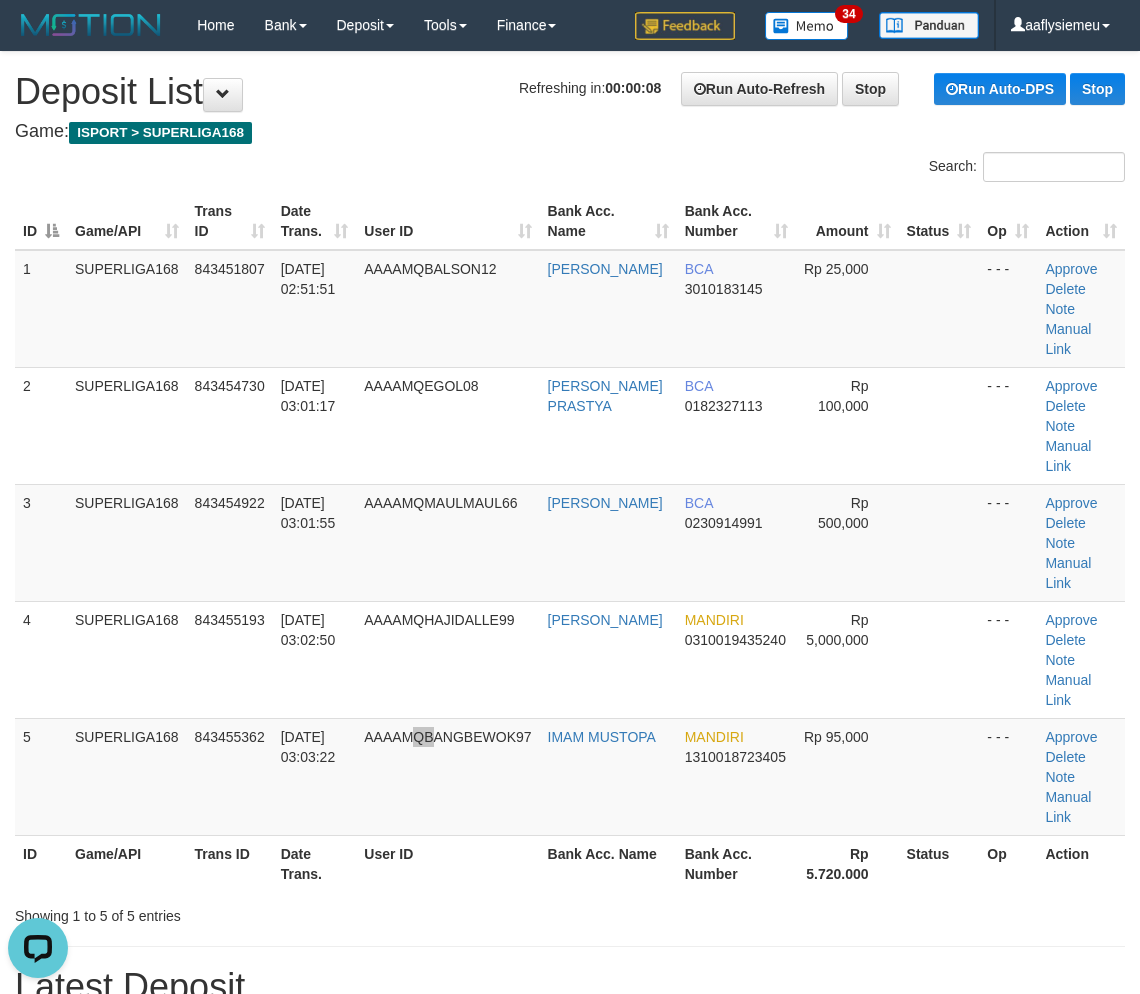 scroll, scrollTop: 0, scrollLeft: 0, axis: both 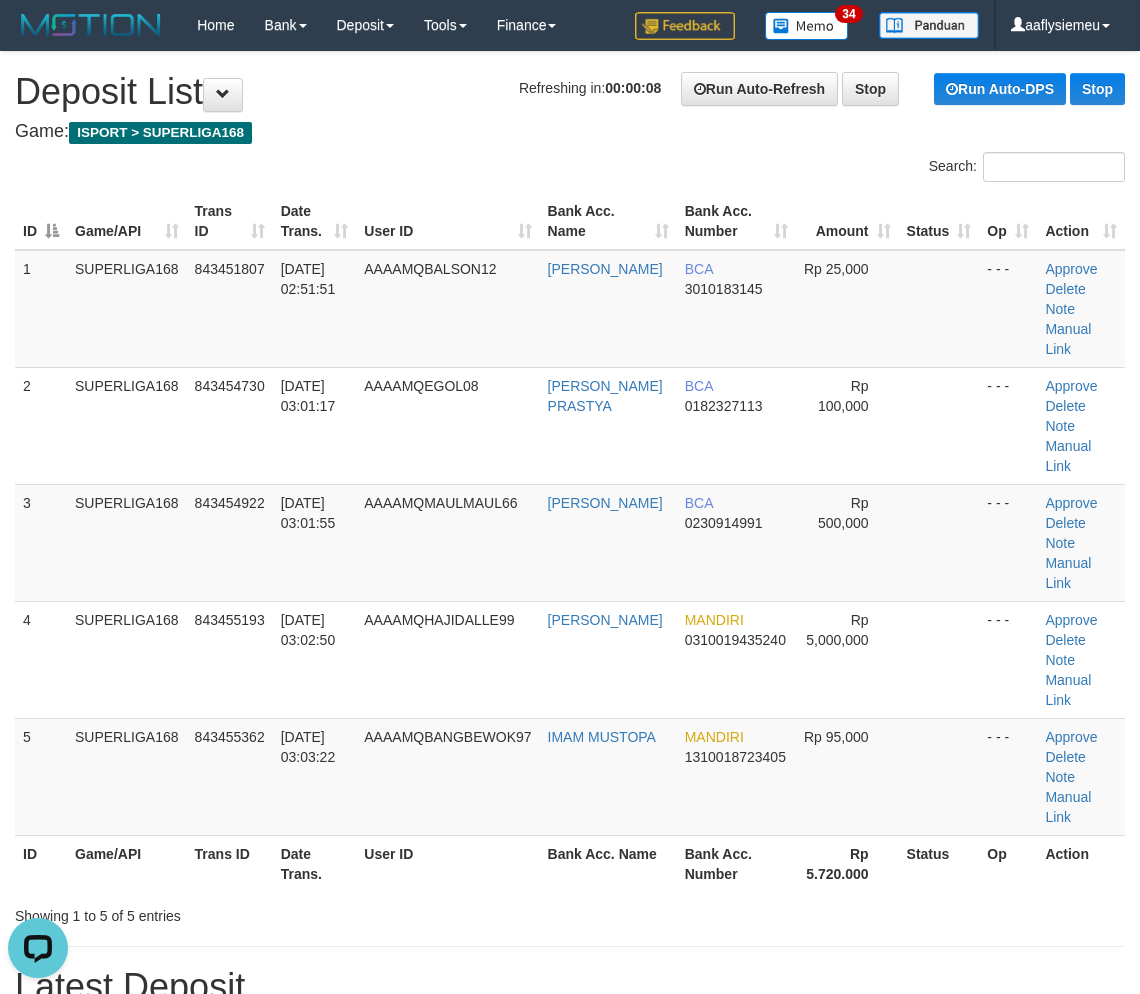 drag, startPoint x: 412, startPoint y: 604, endPoint x: 48, endPoint y: 757, distance: 394.84808 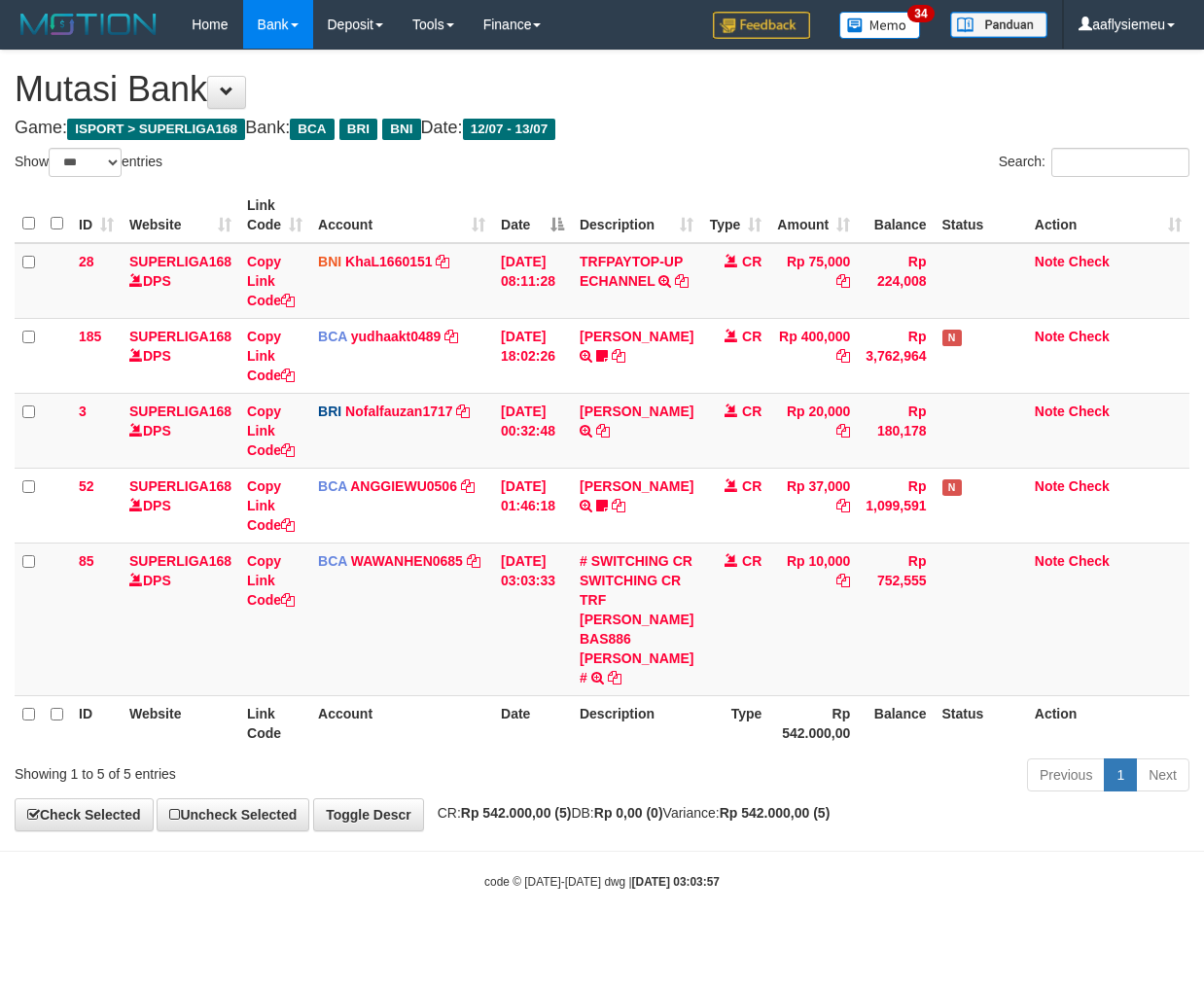 select on "***" 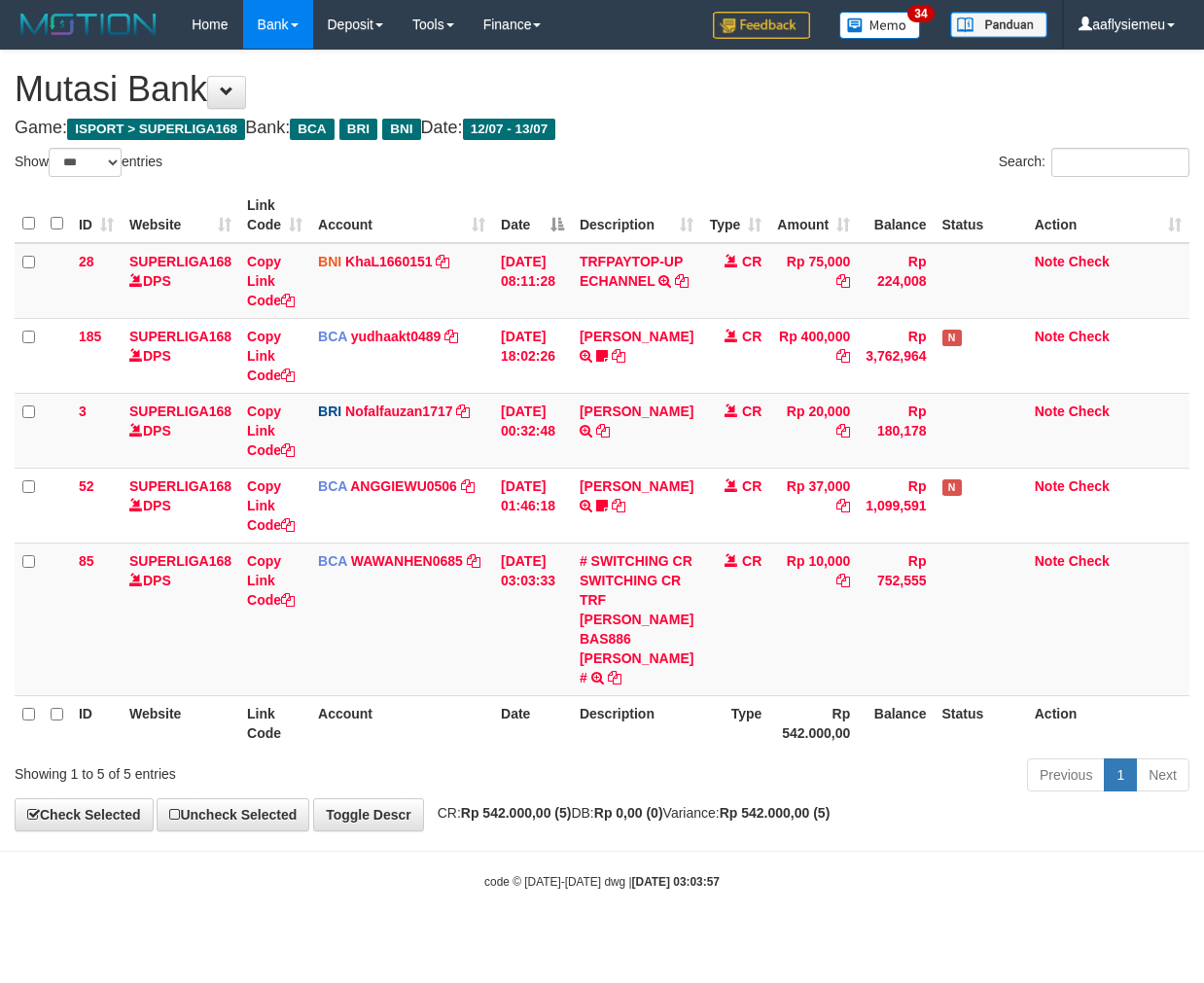 scroll, scrollTop: 0, scrollLeft: 0, axis: both 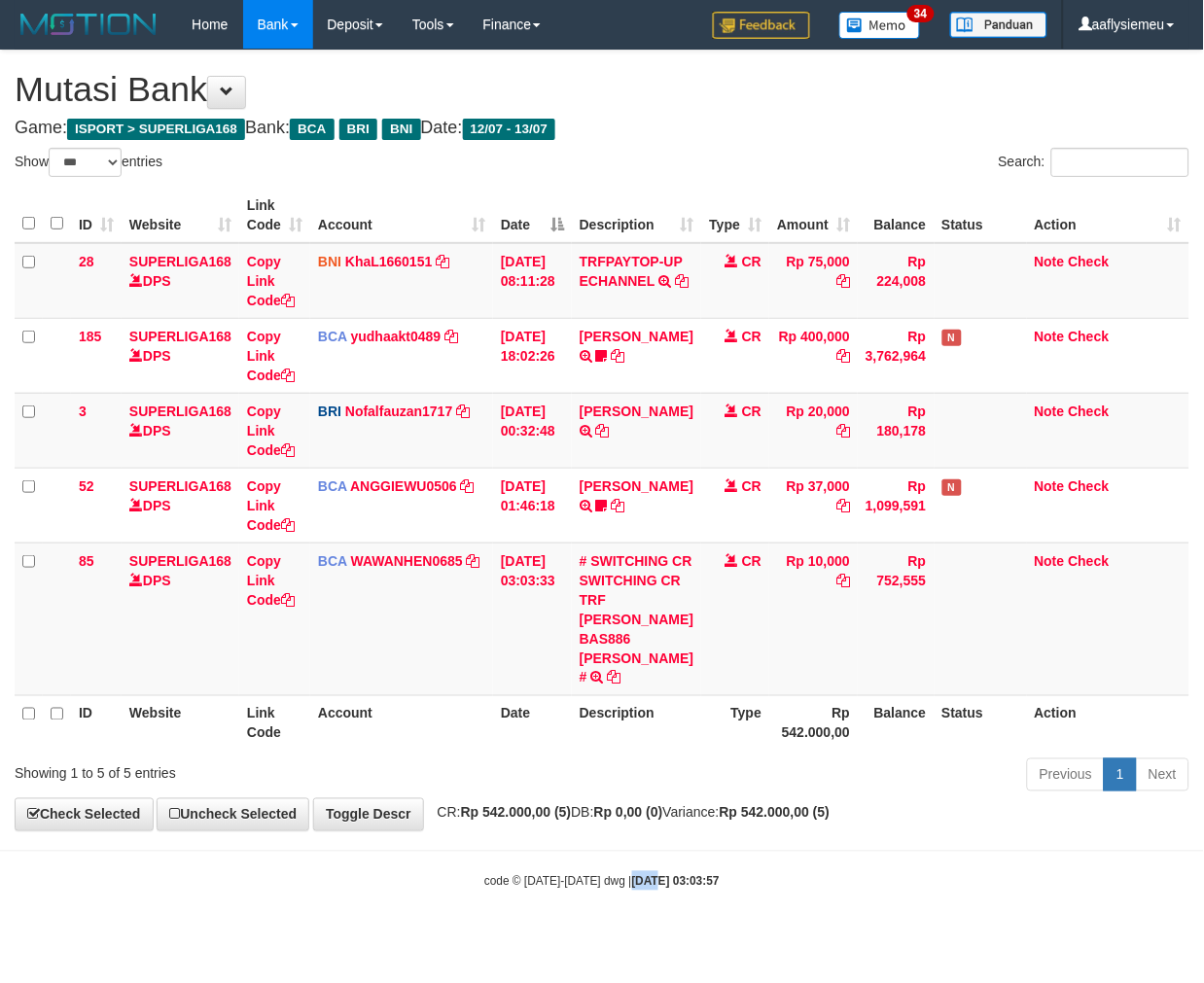 click on "Toggle navigation
Home
Bank
Account List
Load
By Website
Group
[ISPORT]													SUPERLIGA168
By Load Group (DPS)
34" at bounding box center [602, 470] 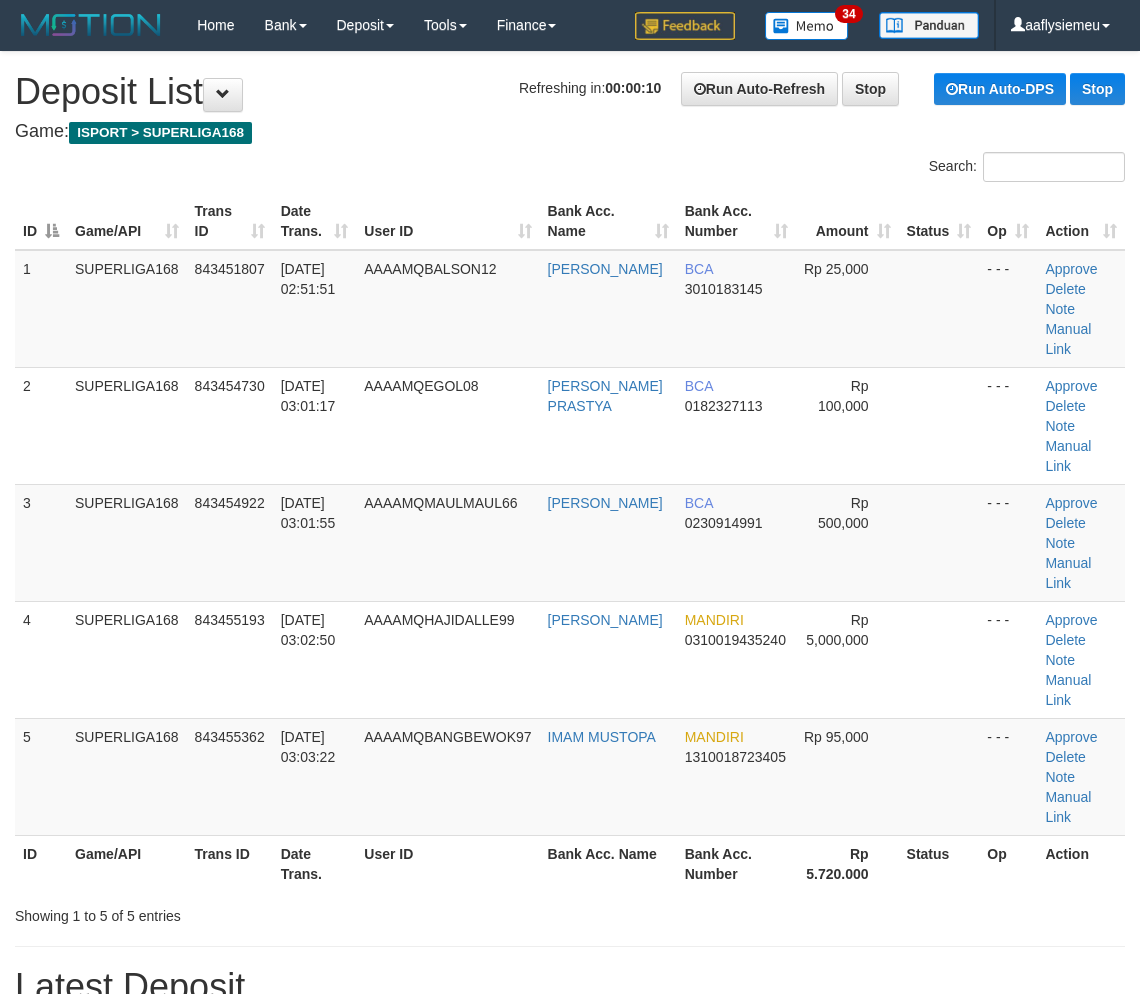 scroll, scrollTop: 0, scrollLeft: 0, axis: both 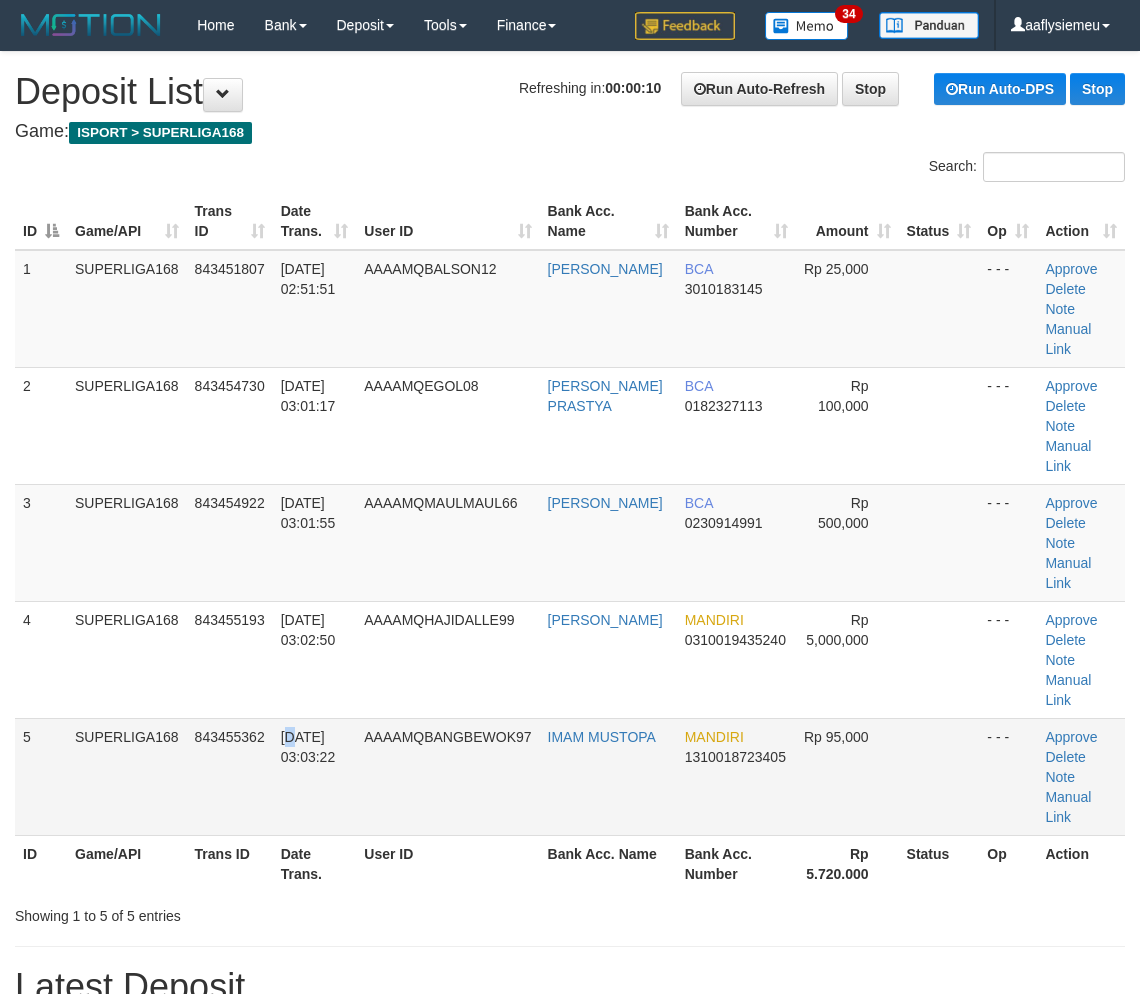 click on "13/07/2025 03:03:22" at bounding box center (308, 747) 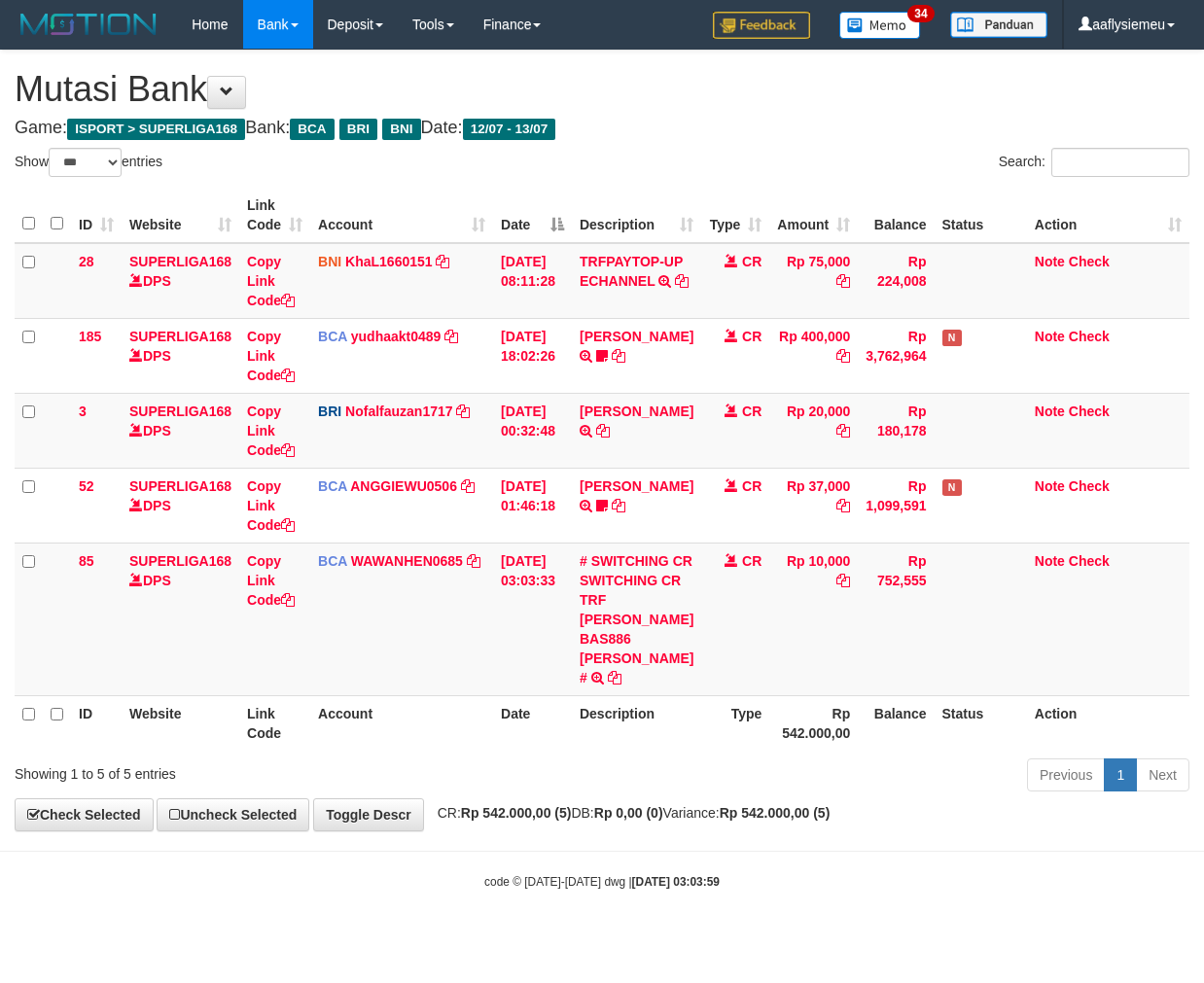 select on "***" 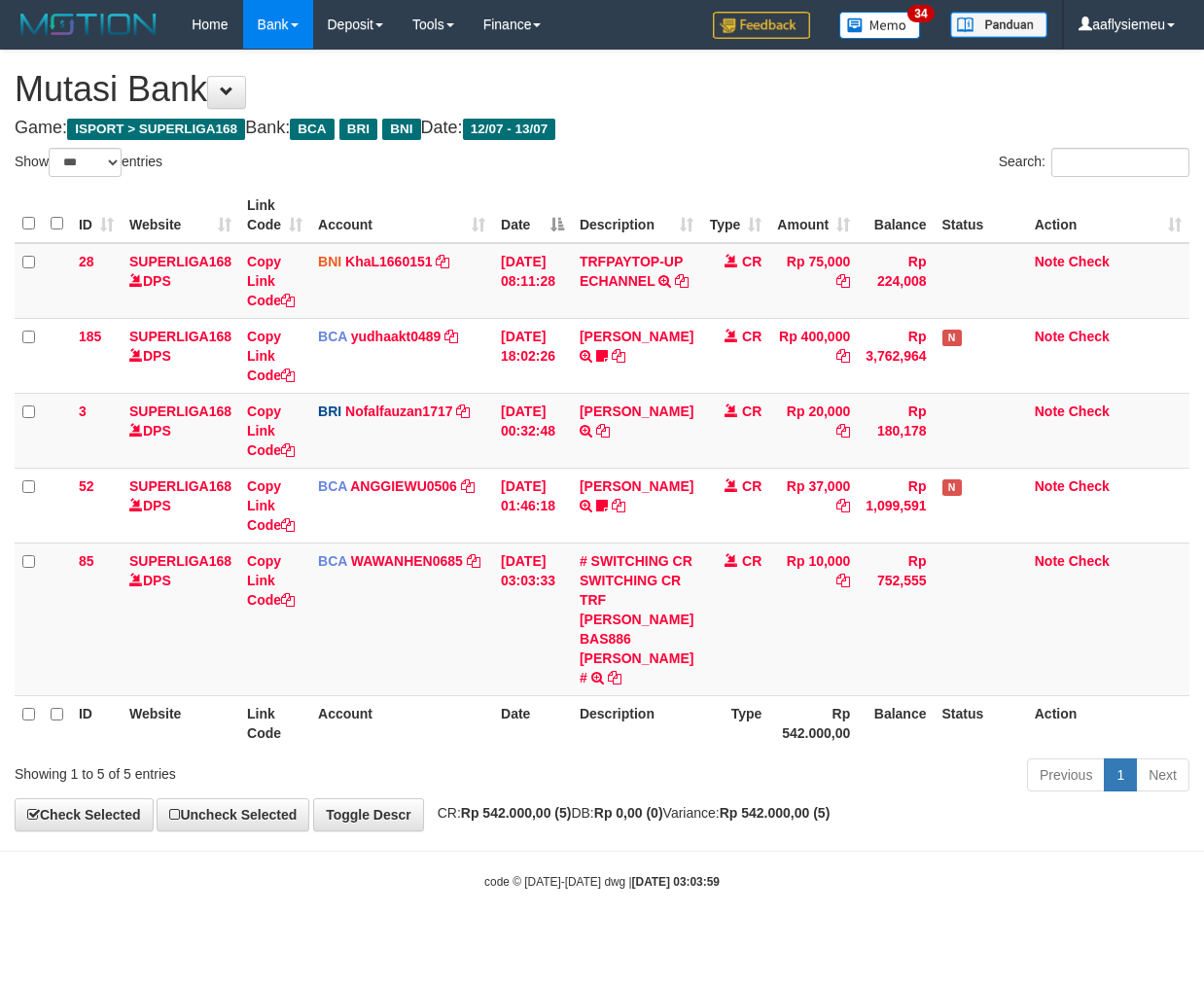 scroll, scrollTop: 0, scrollLeft: 0, axis: both 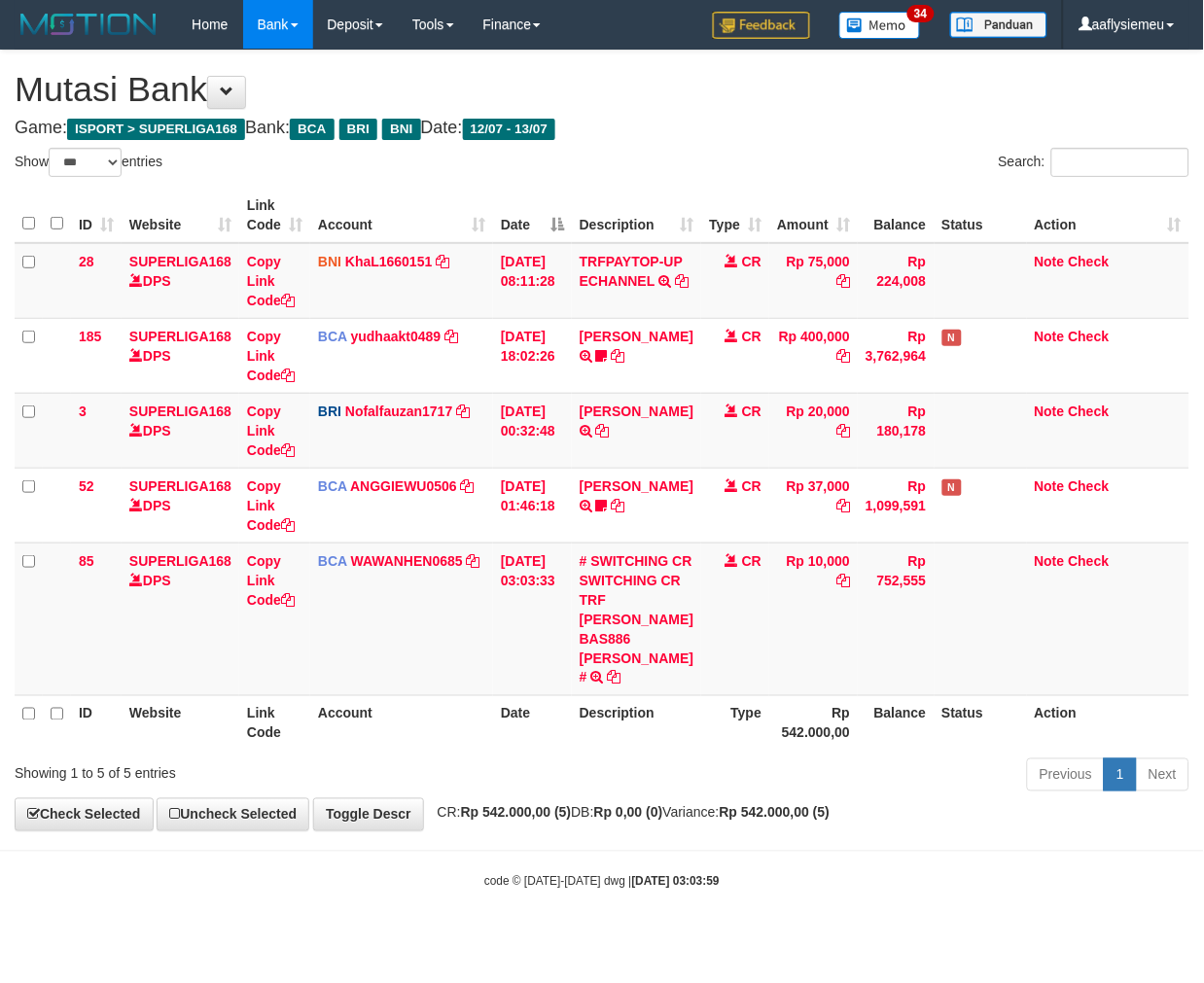 click on "code © 2012-2018 dwg |  2025/07/13 03:03:59" at bounding box center (602, 881) 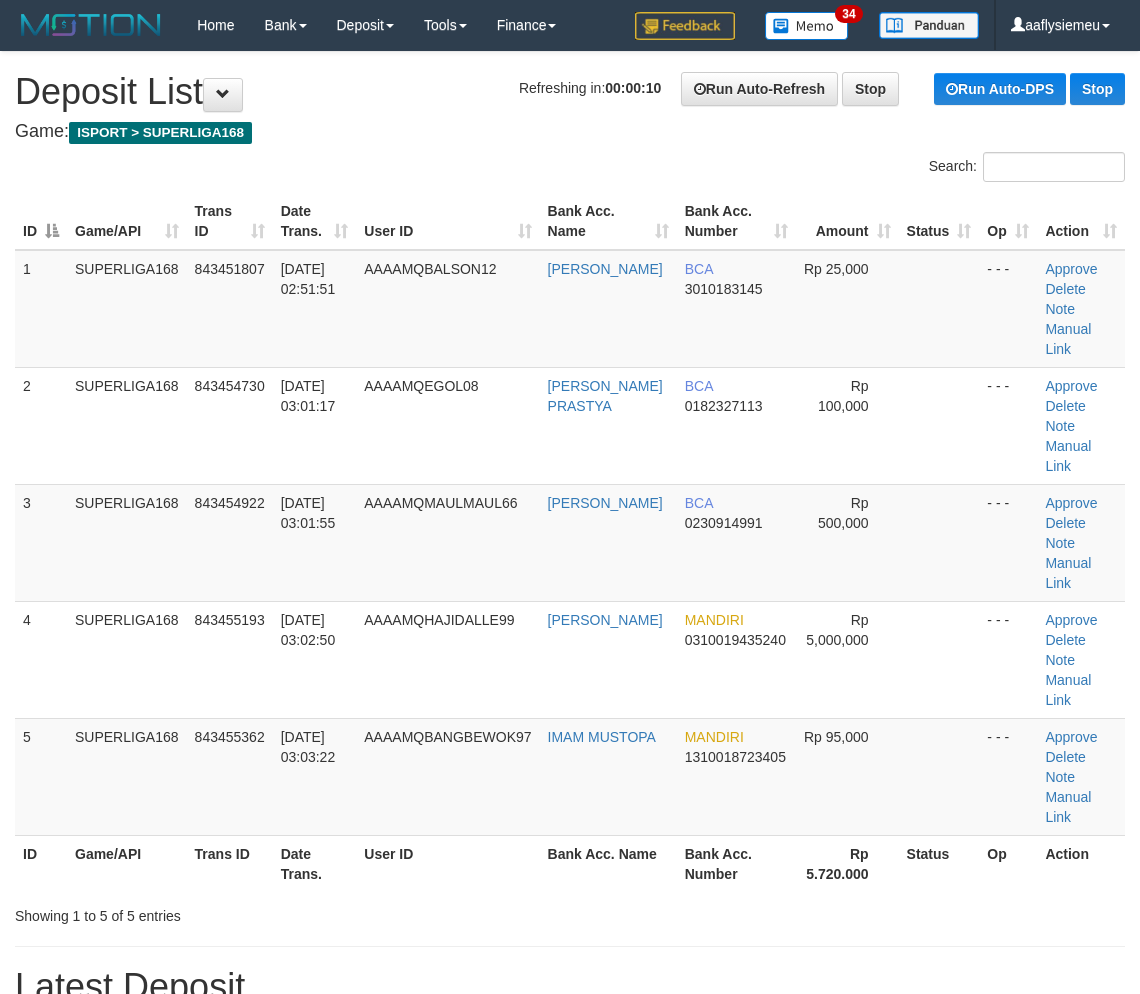 scroll, scrollTop: 0, scrollLeft: 0, axis: both 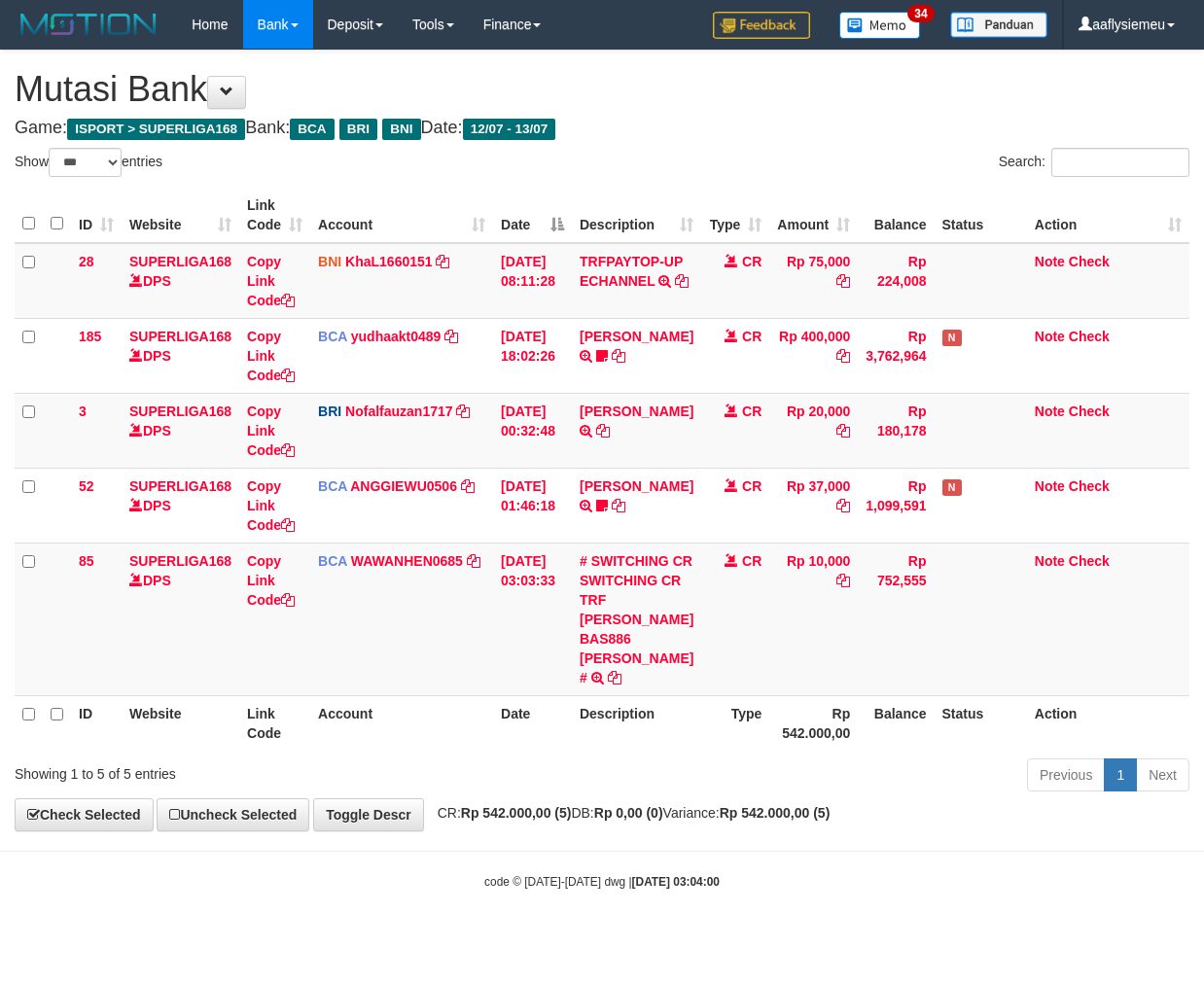 select on "***" 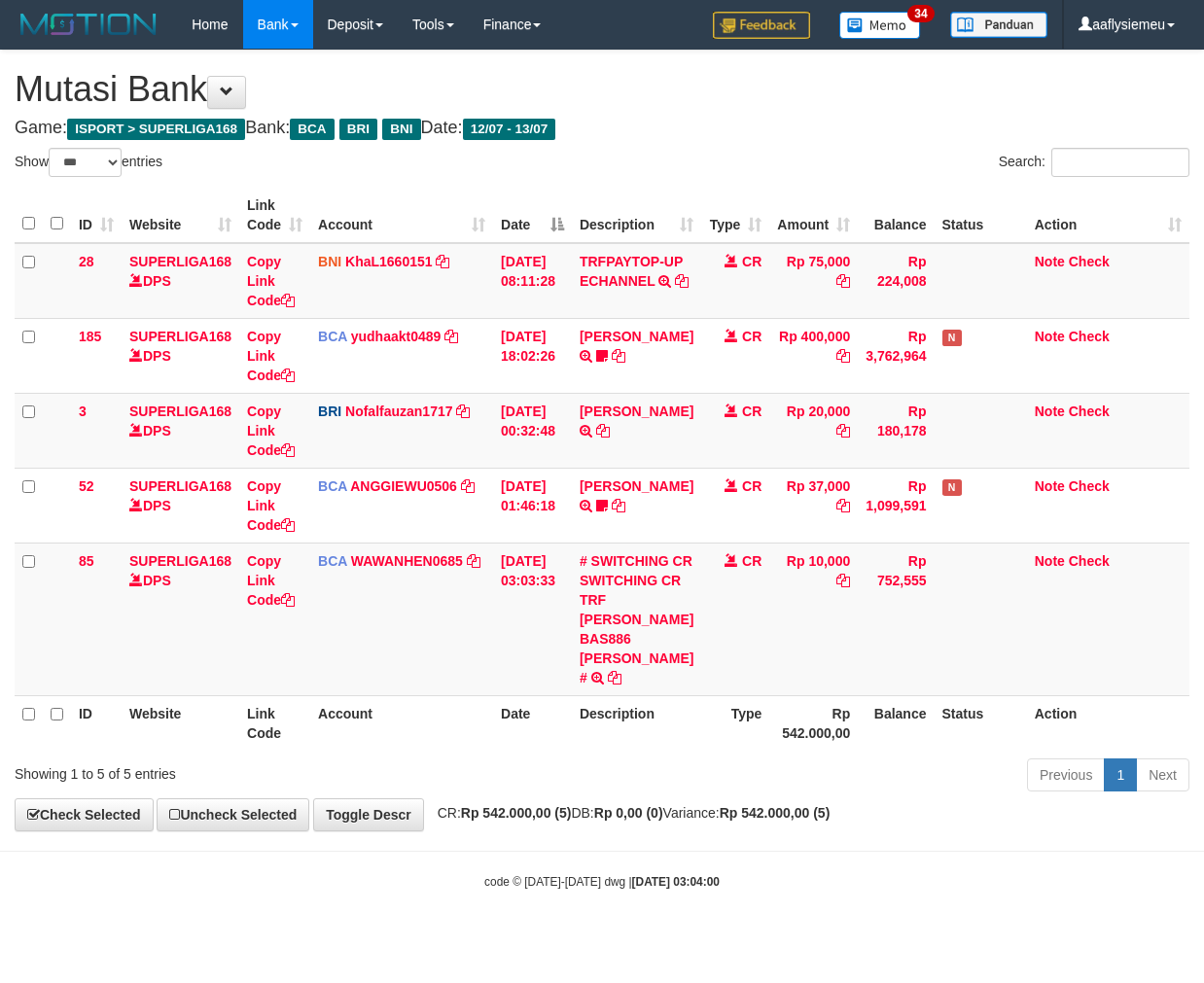 scroll, scrollTop: 0, scrollLeft: 0, axis: both 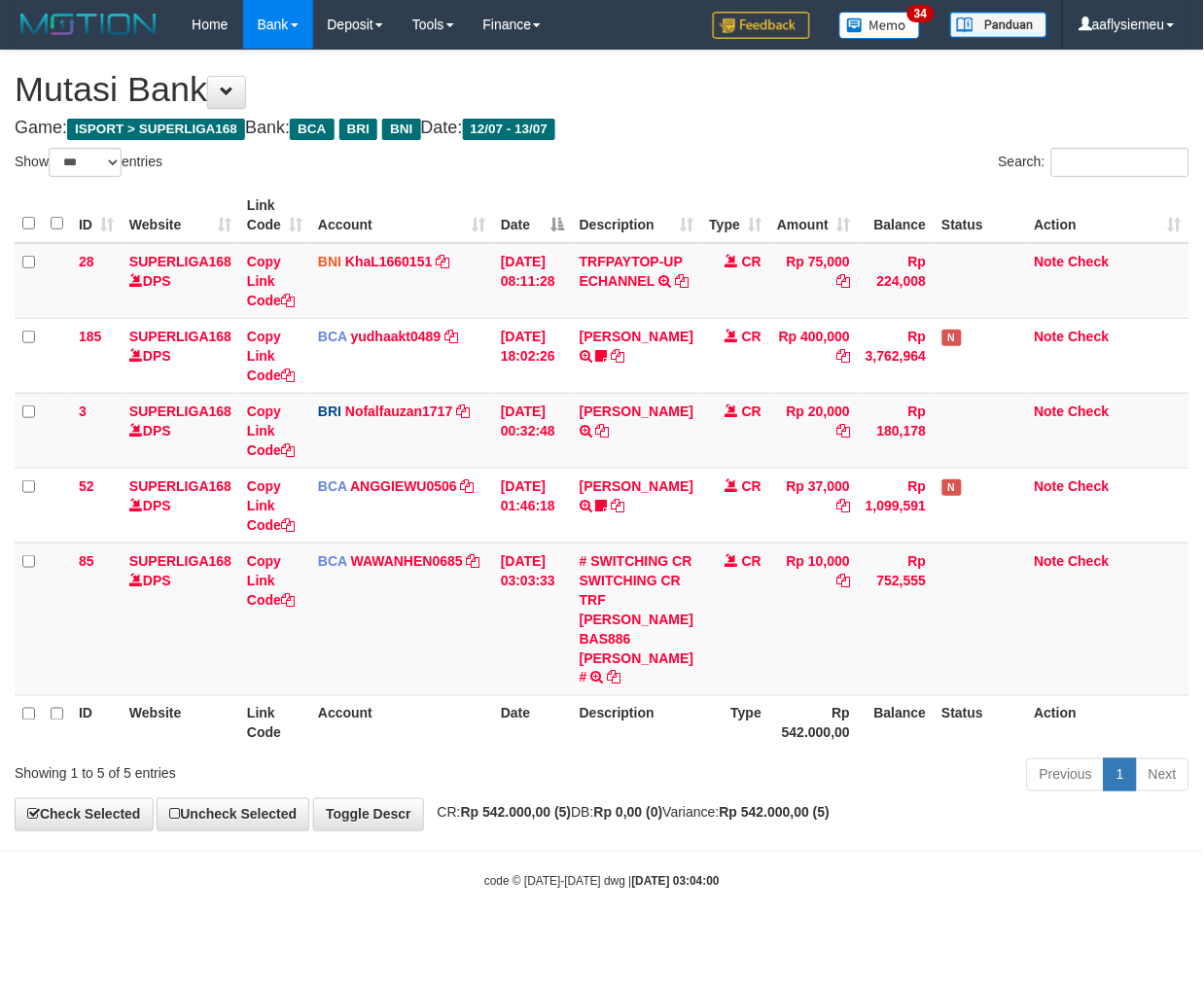click on "Toggle navigation
Home
Bank
Account List
Load
By Website
Group
[ISPORT]													SUPERLIGA168
By Load Group (DPS)
34" at bounding box center (602, 470) 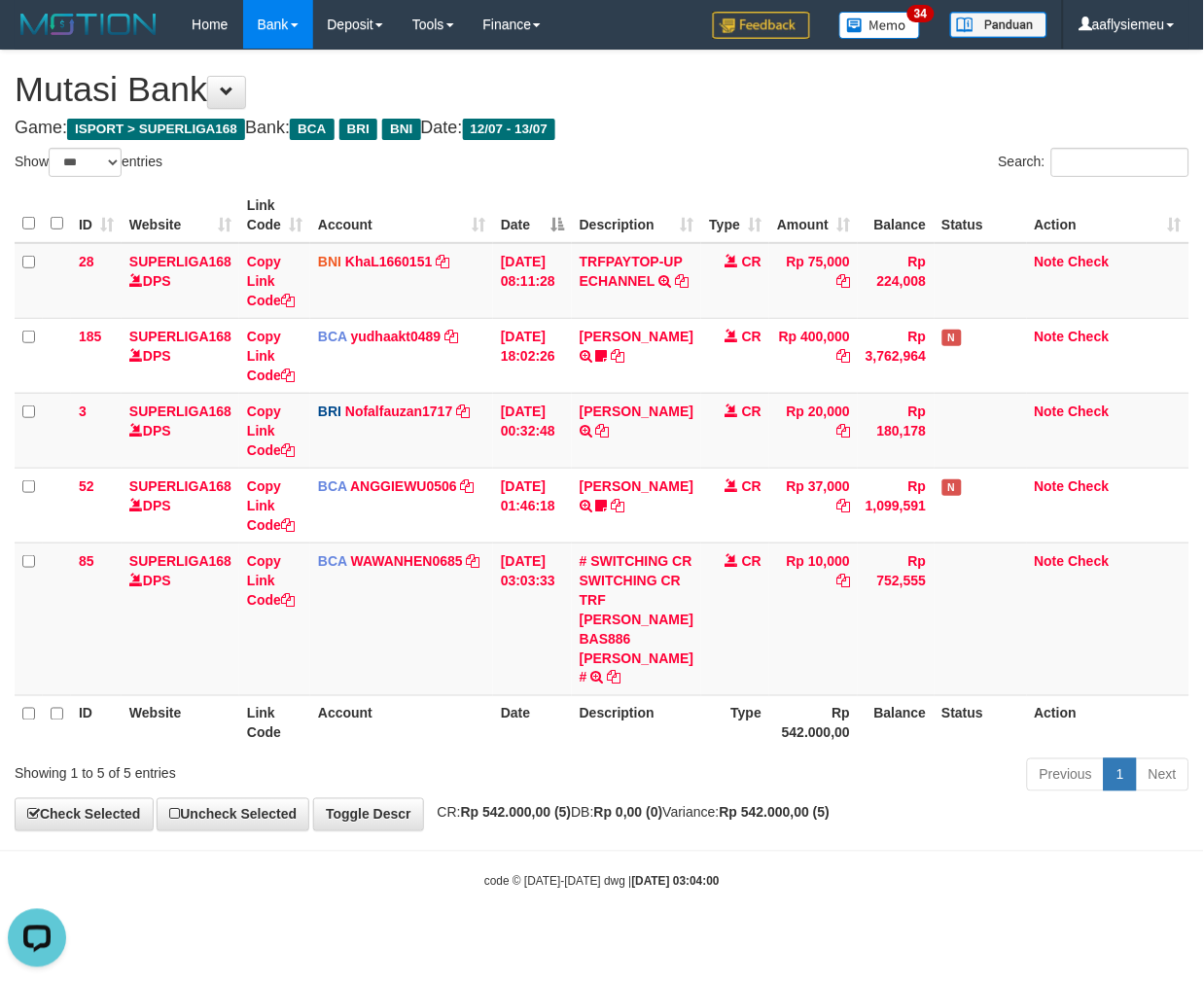 scroll, scrollTop: 0, scrollLeft: 0, axis: both 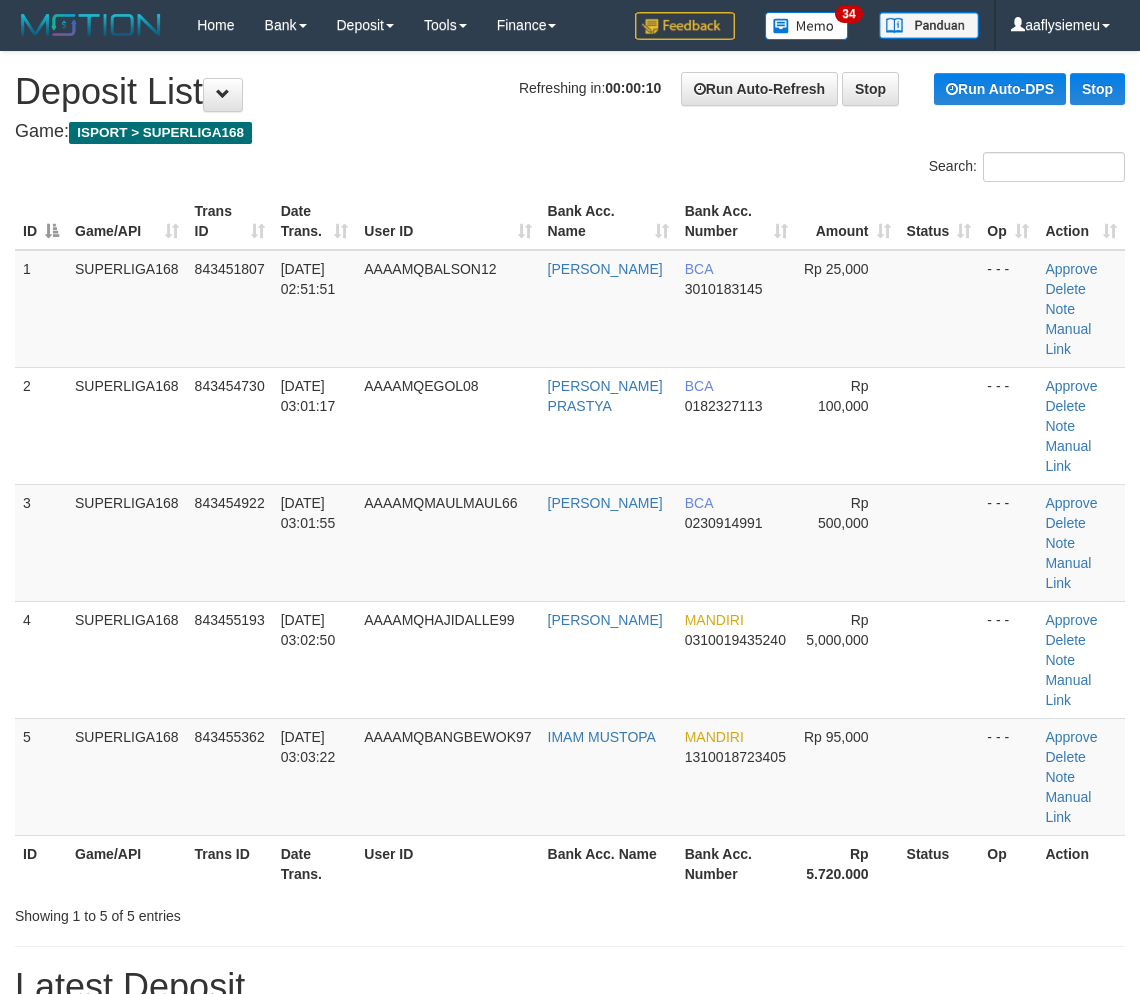 drag, startPoint x: 176, startPoint y: 685, endPoint x: 4, endPoint y: 767, distance: 190.54659 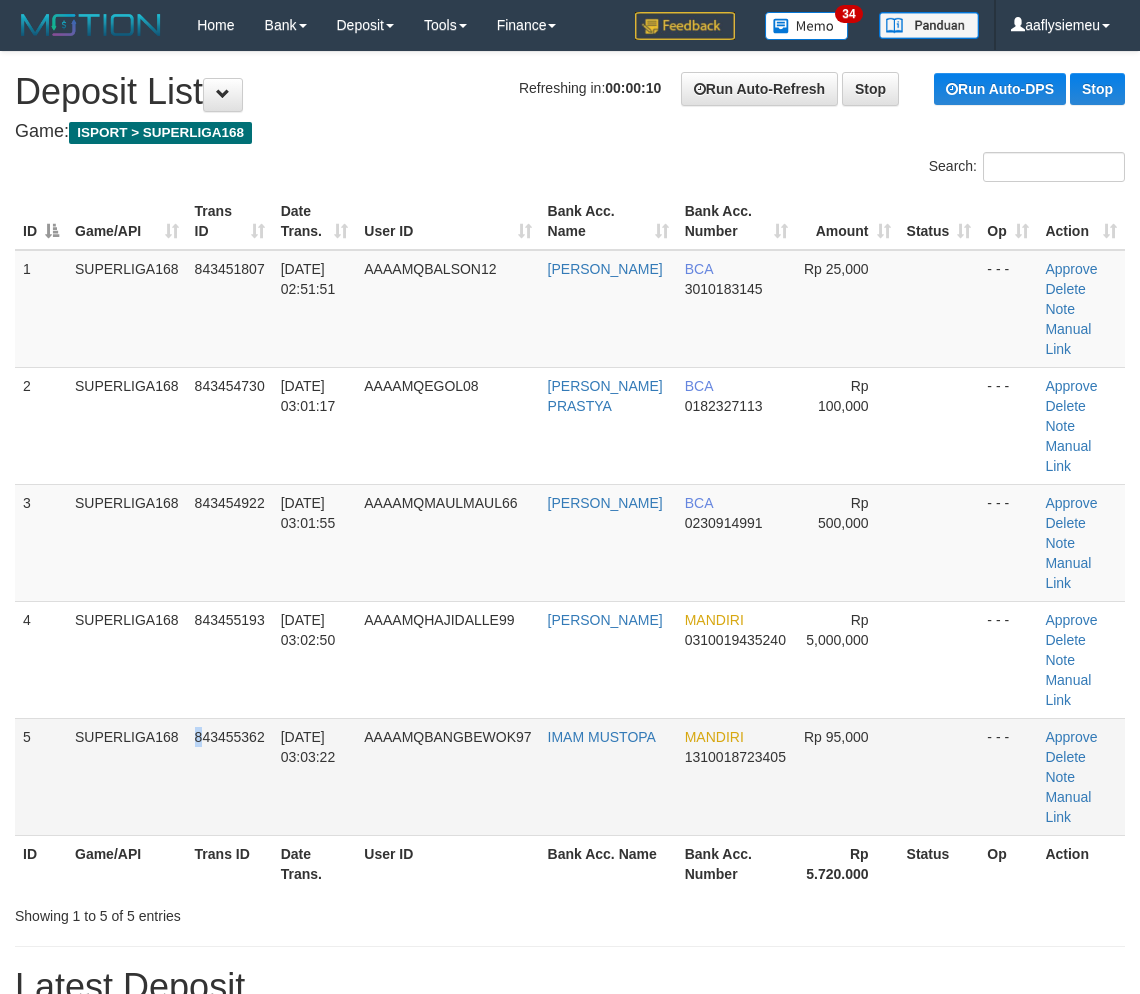 click on "843455362" at bounding box center [230, 776] 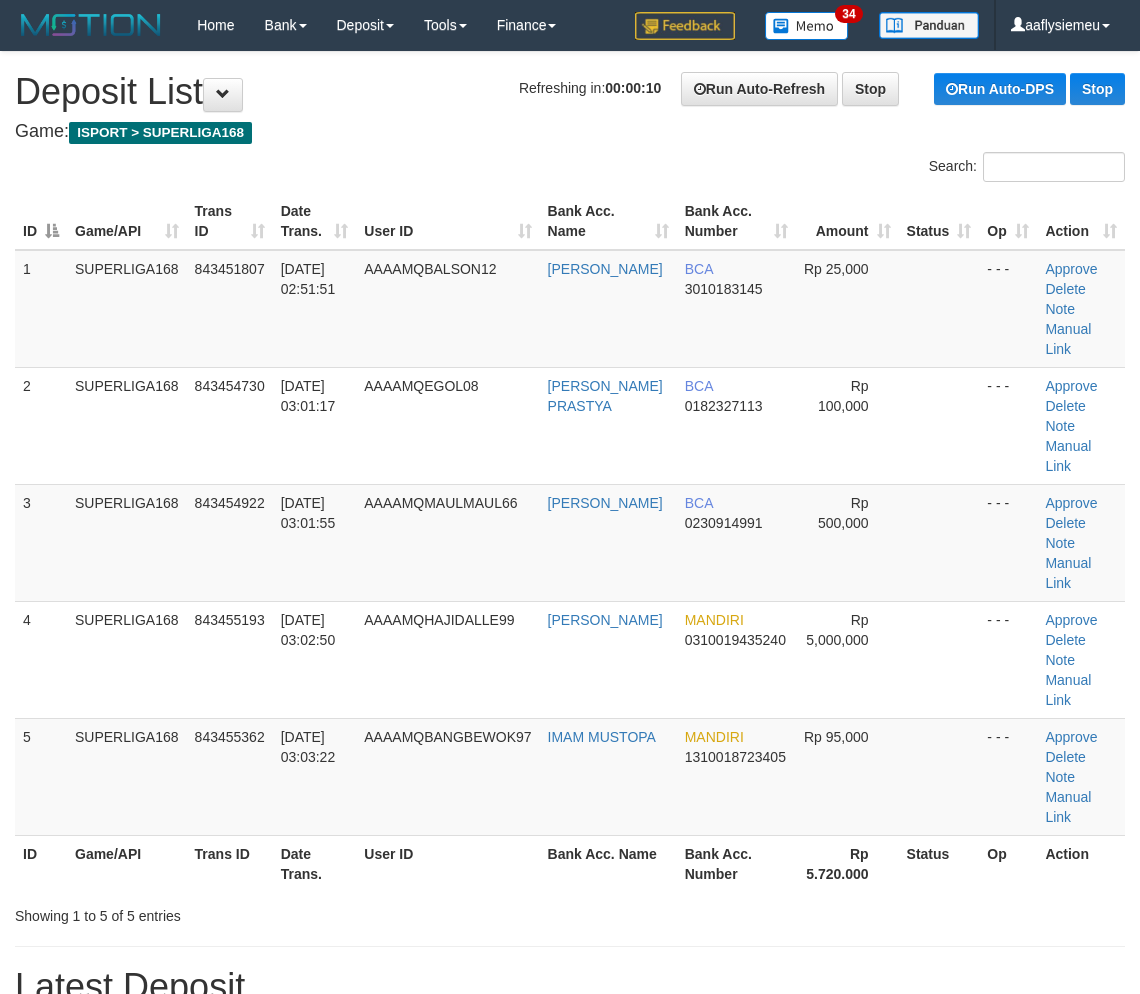 scroll, scrollTop: 0, scrollLeft: 0, axis: both 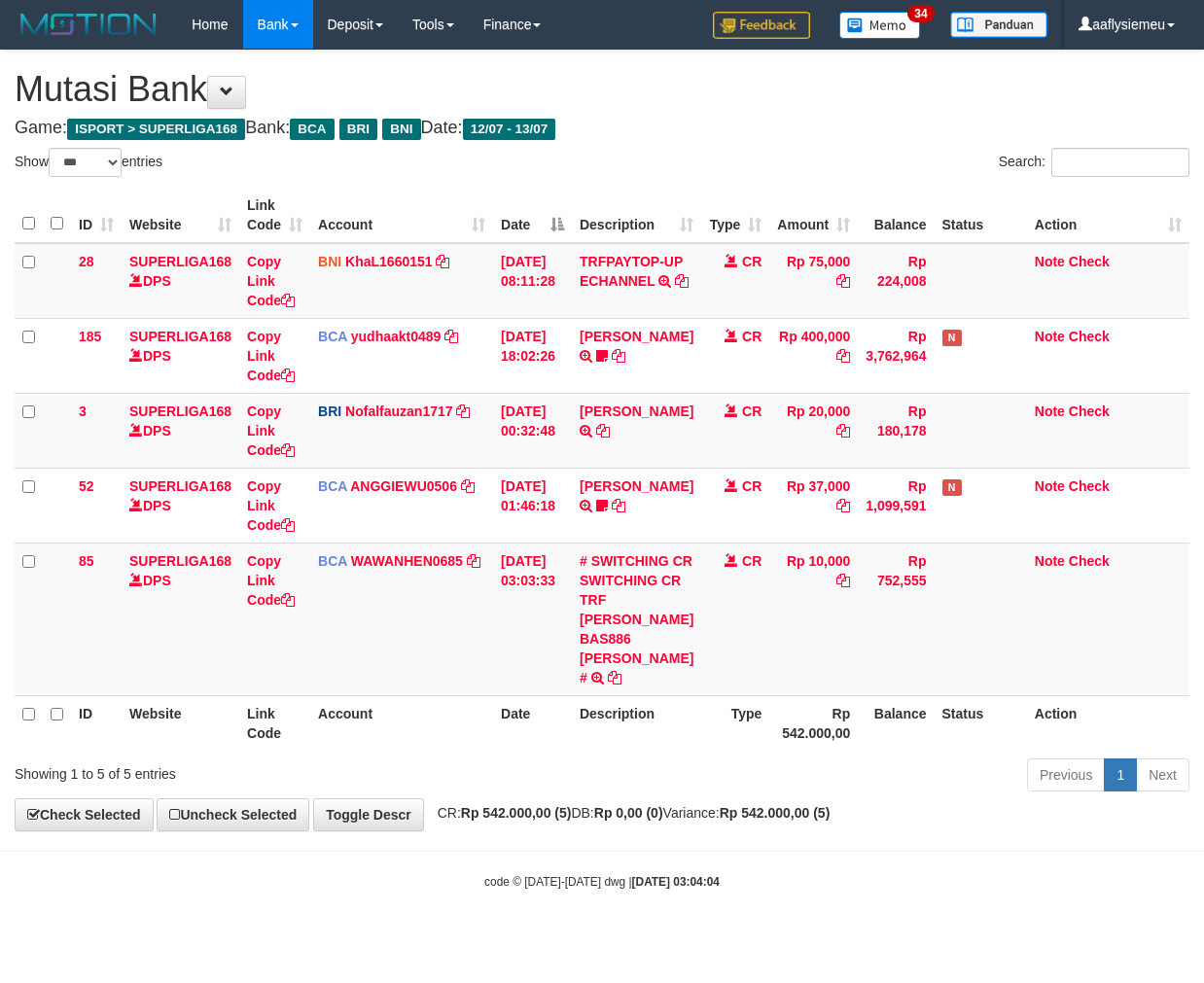 select on "***" 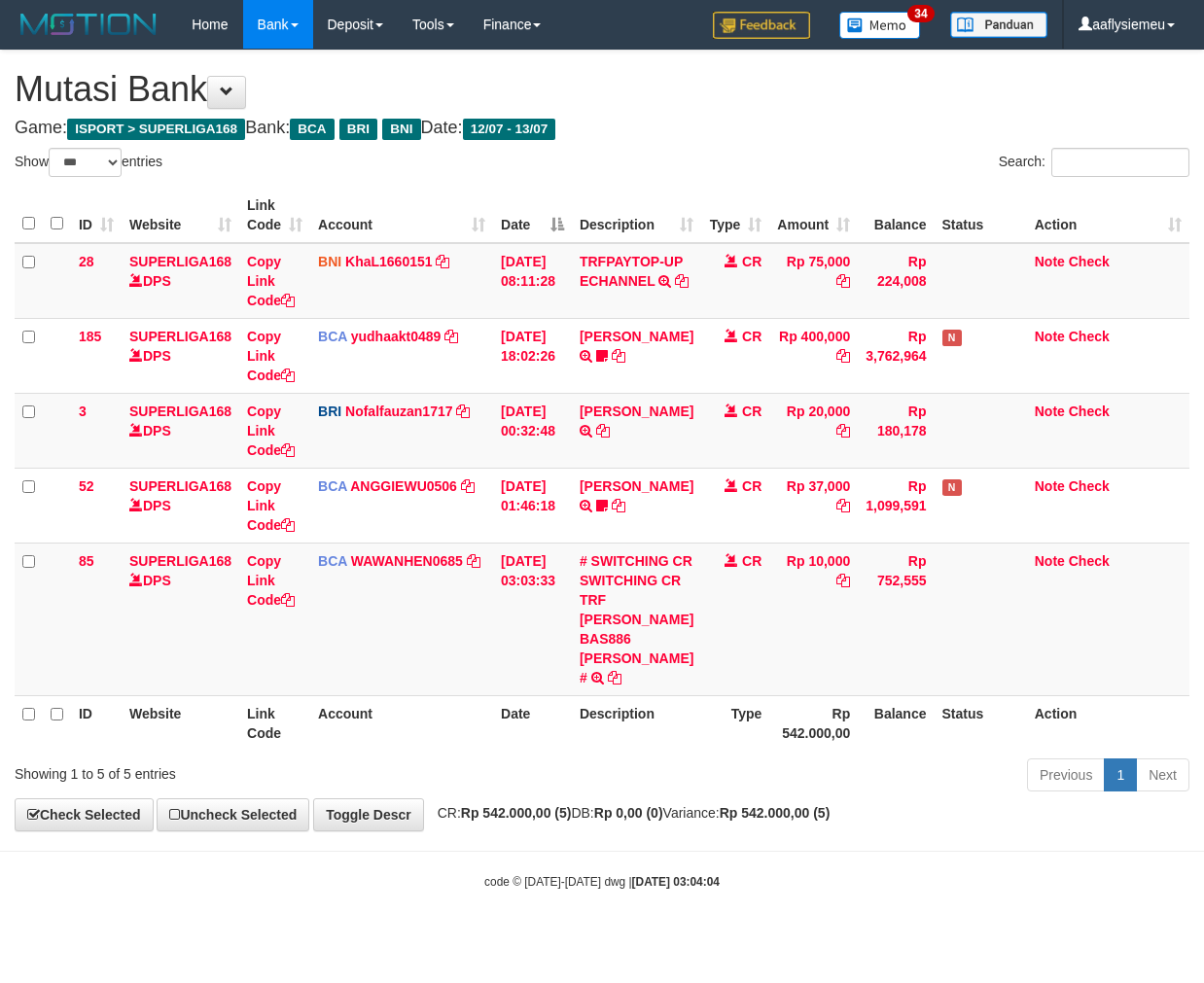 scroll, scrollTop: 0, scrollLeft: 0, axis: both 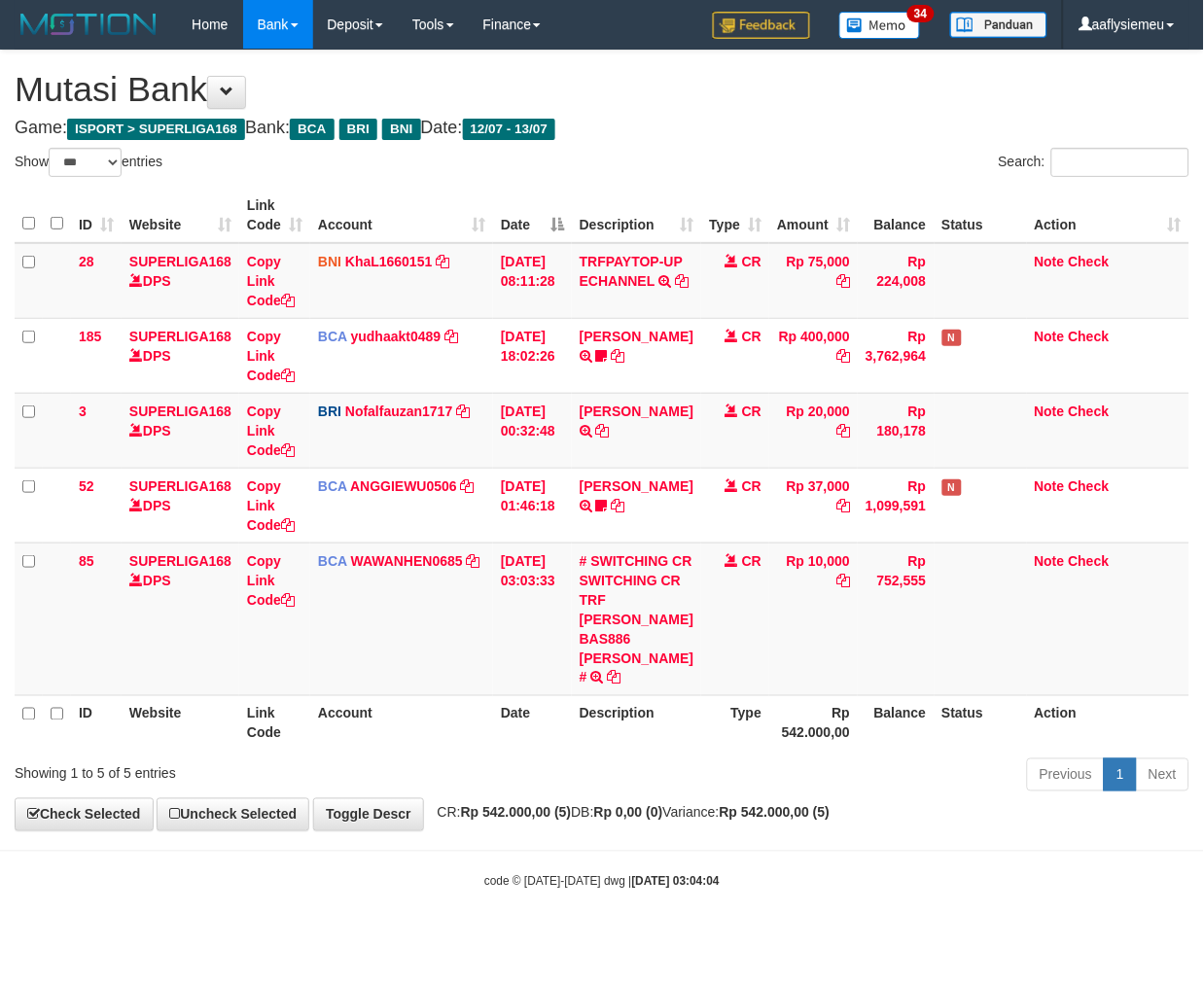 click on "Toggle navigation
Home
Bank
Account List
Load
By Website
Group
[ISPORT]													SUPERLIGA168
By Load Group (DPS)
34" at bounding box center (602, 470) 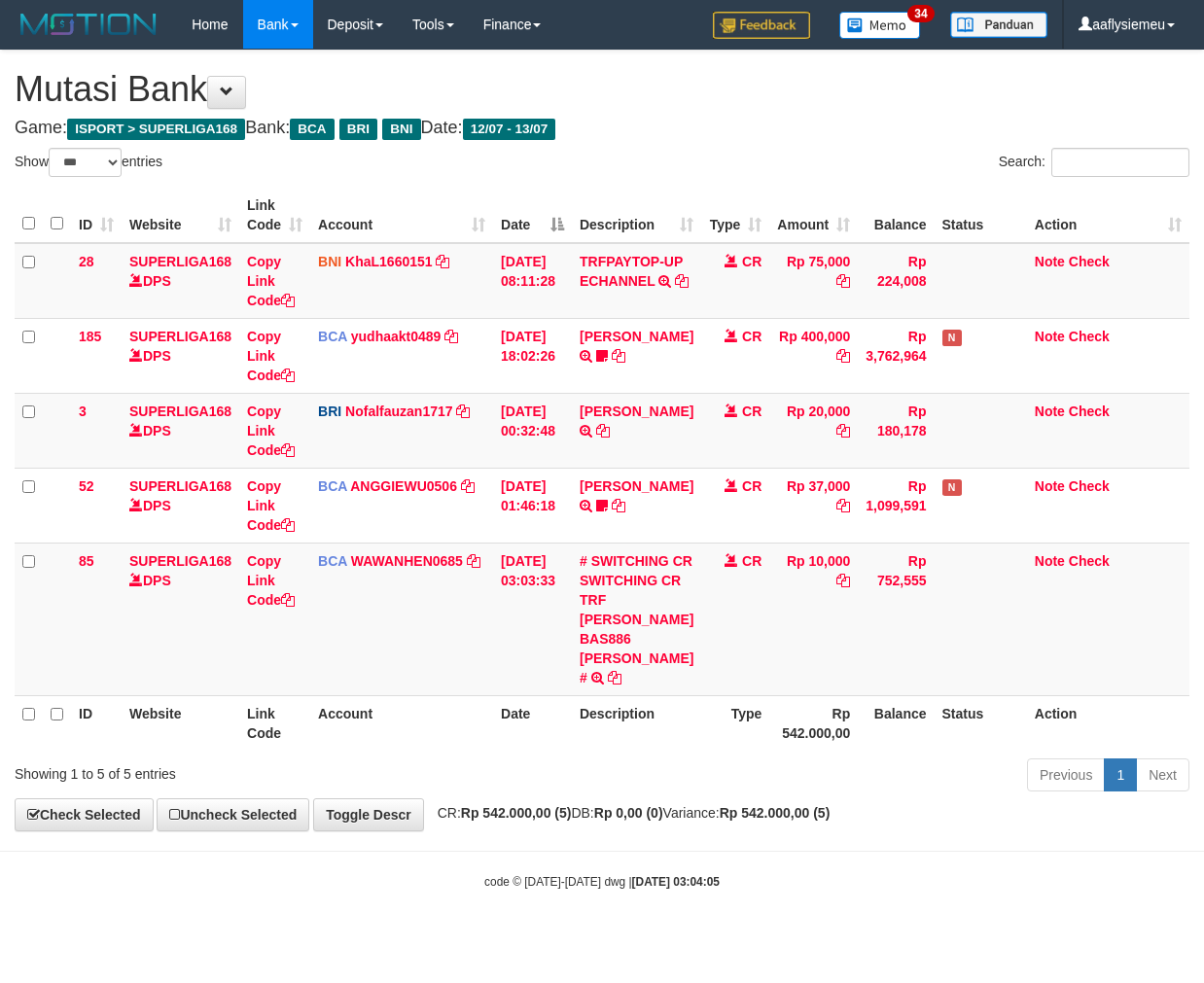 select on "***" 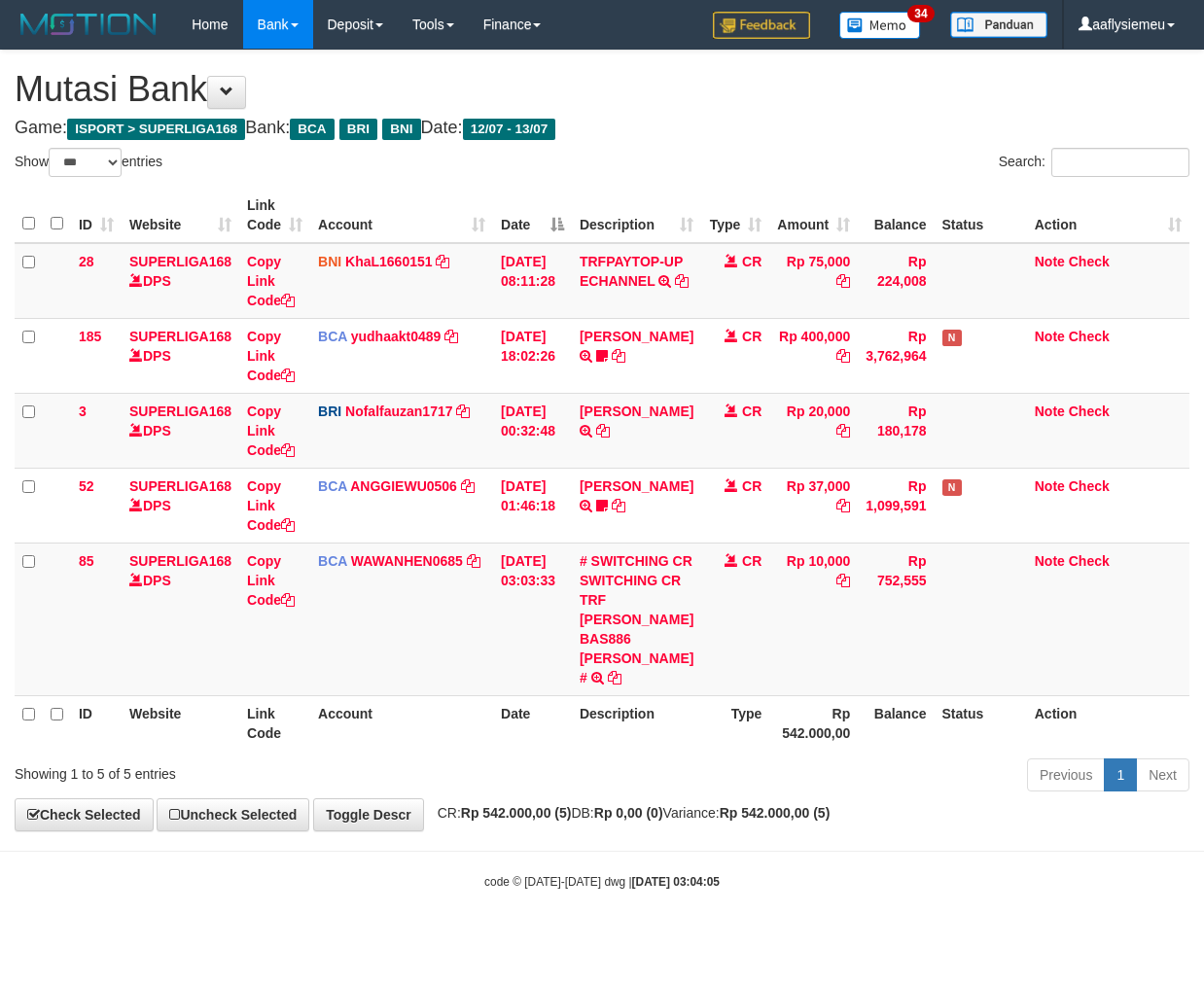 scroll, scrollTop: 0, scrollLeft: 0, axis: both 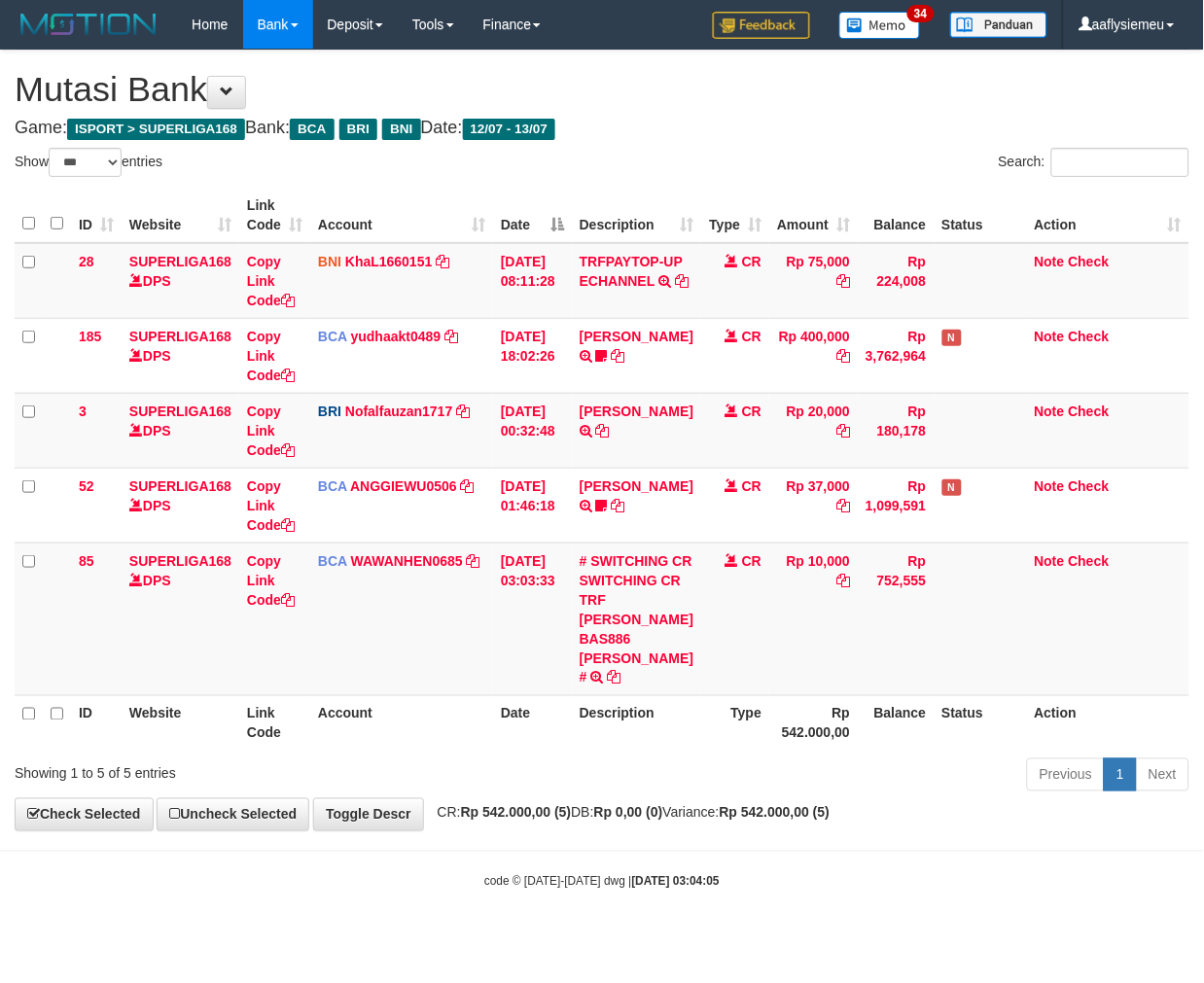click on "2025/07/13 03:04:05" at bounding box center (676, 882) 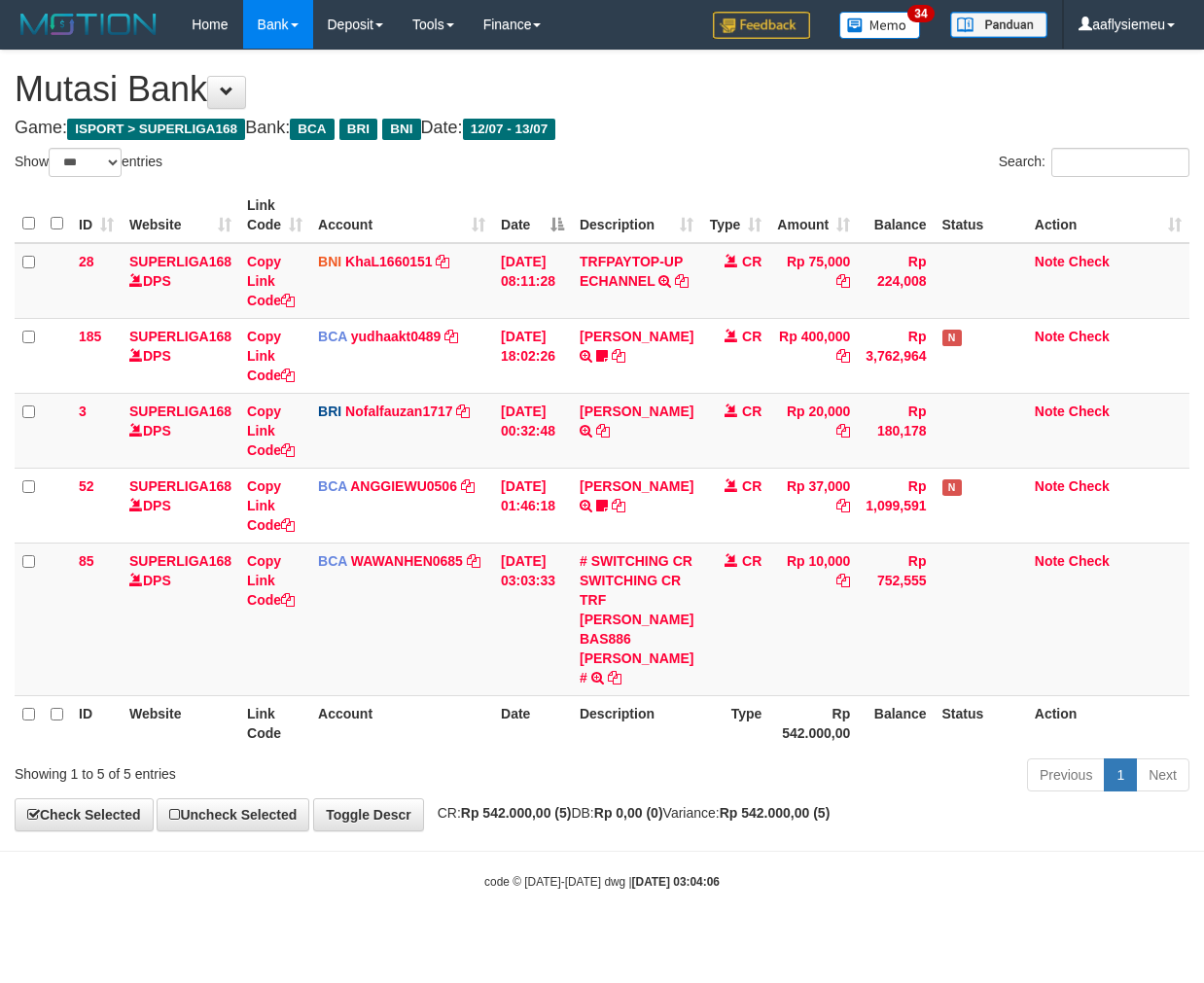 select on "***" 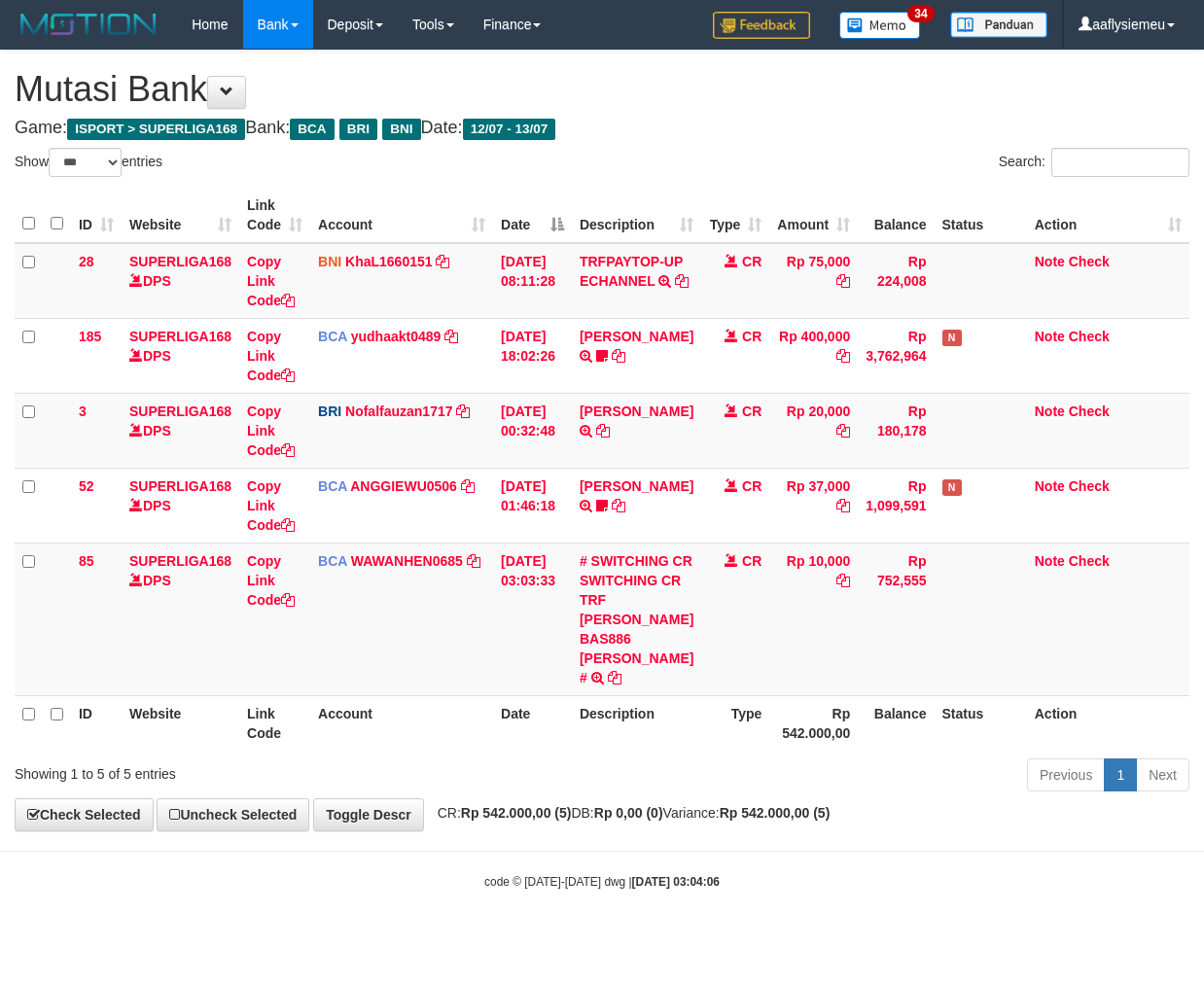 scroll, scrollTop: 0, scrollLeft: 0, axis: both 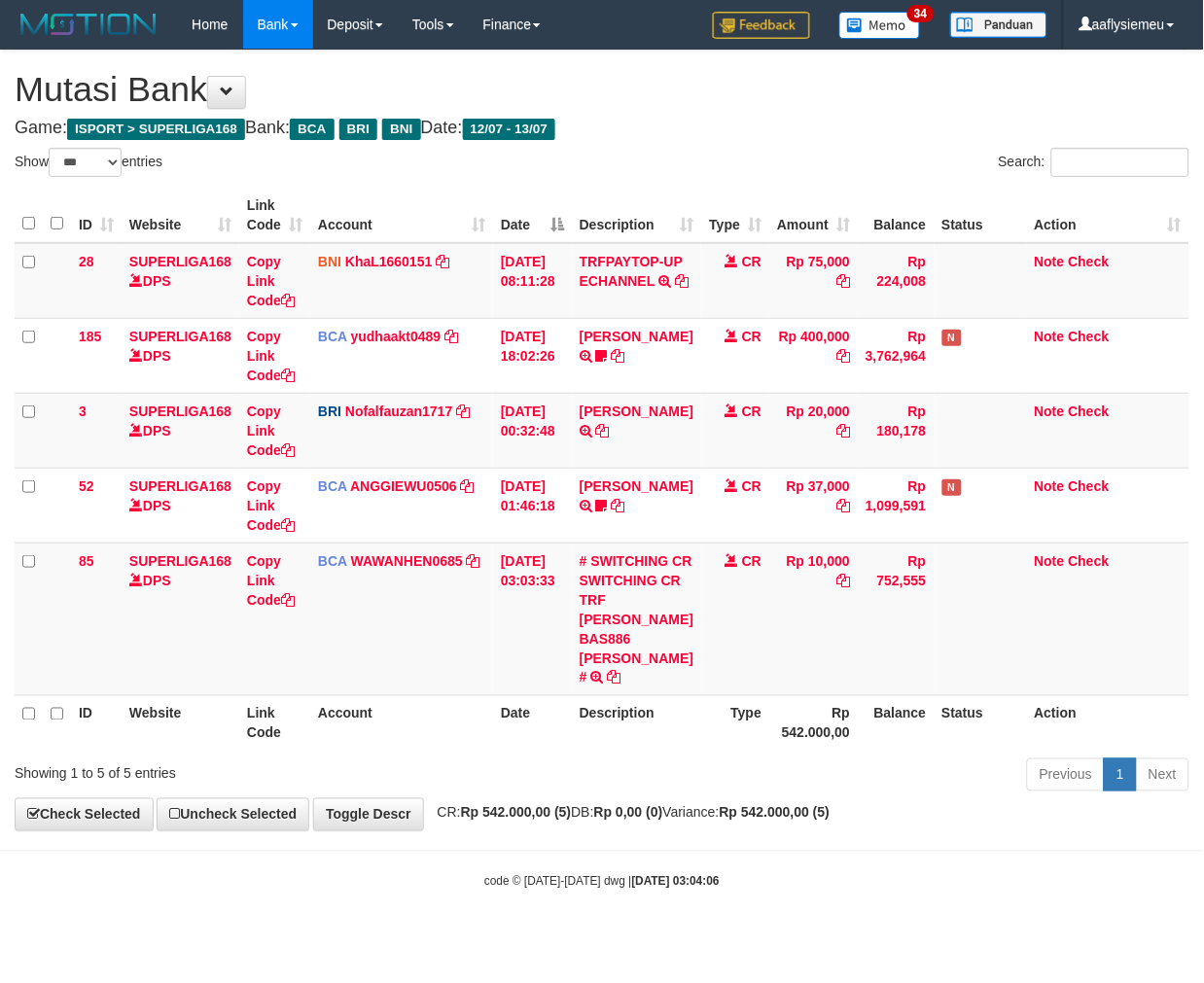 click on "Toggle navigation
Home
Bank
Account List
Load
By Website
Group
[ISPORT]													SUPERLIGA168
By Load Group (DPS)
34" at bounding box center [602, 470] 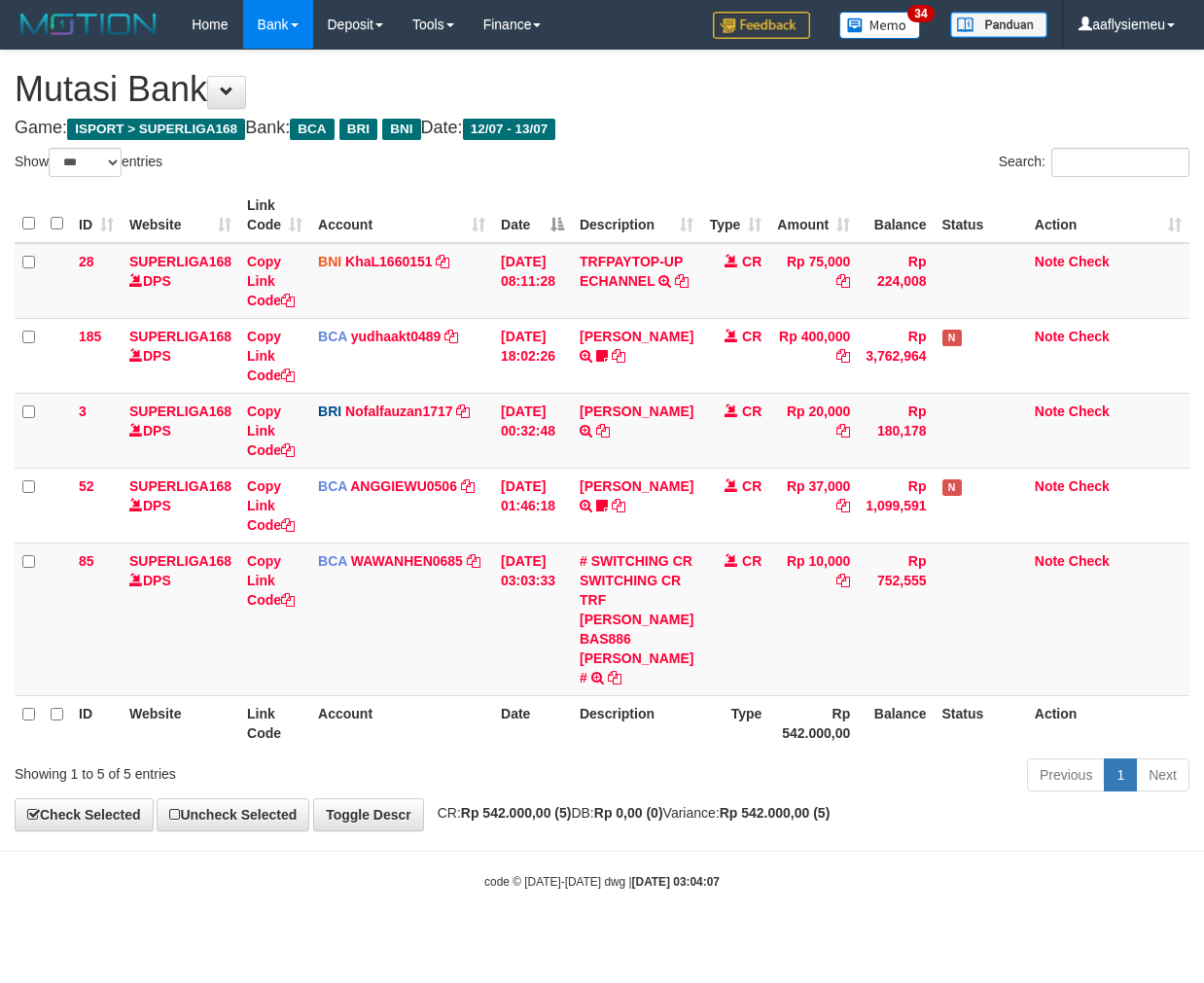 select on "***" 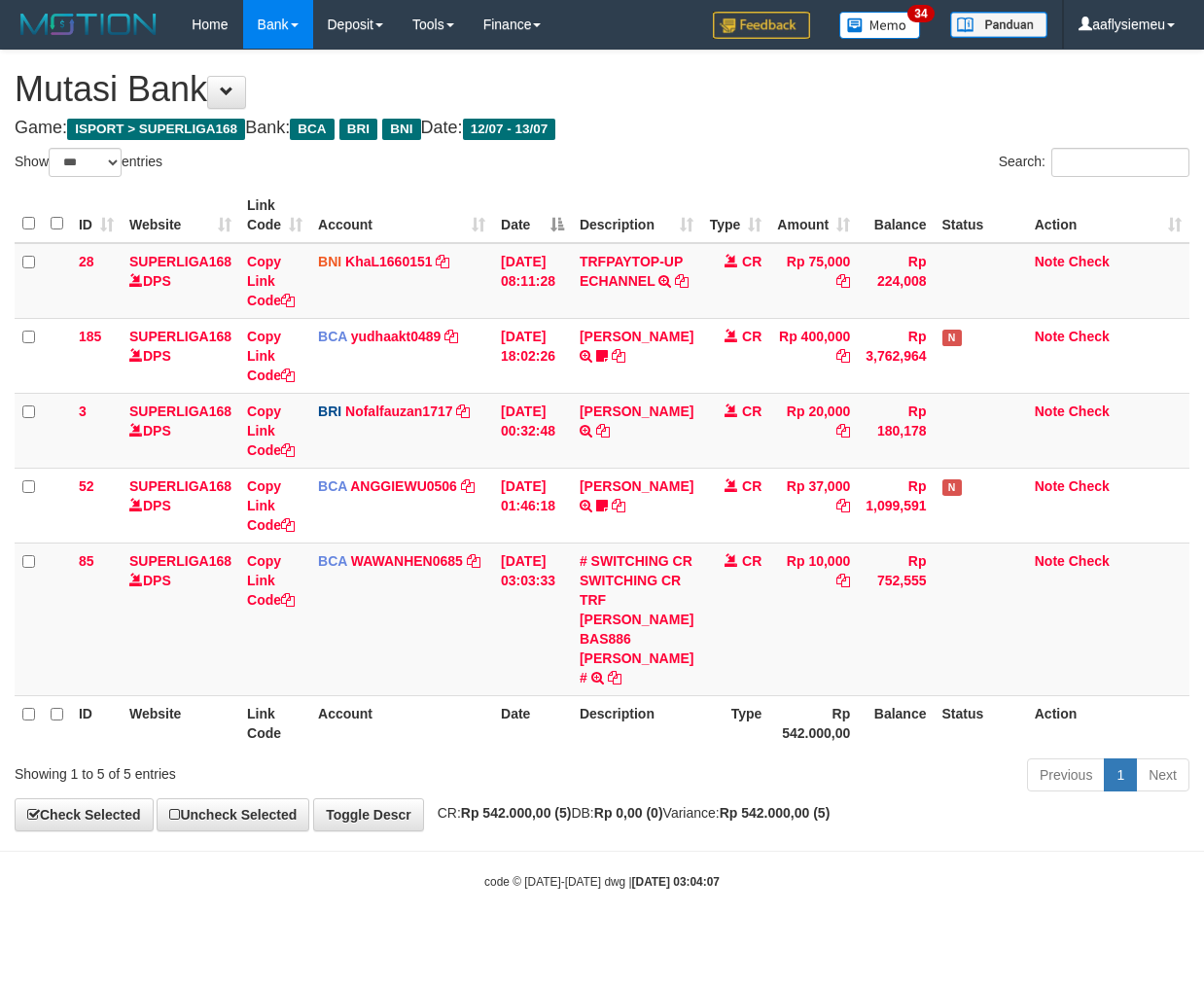 scroll, scrollTop: 0, scrollLeft: 0, axis: both 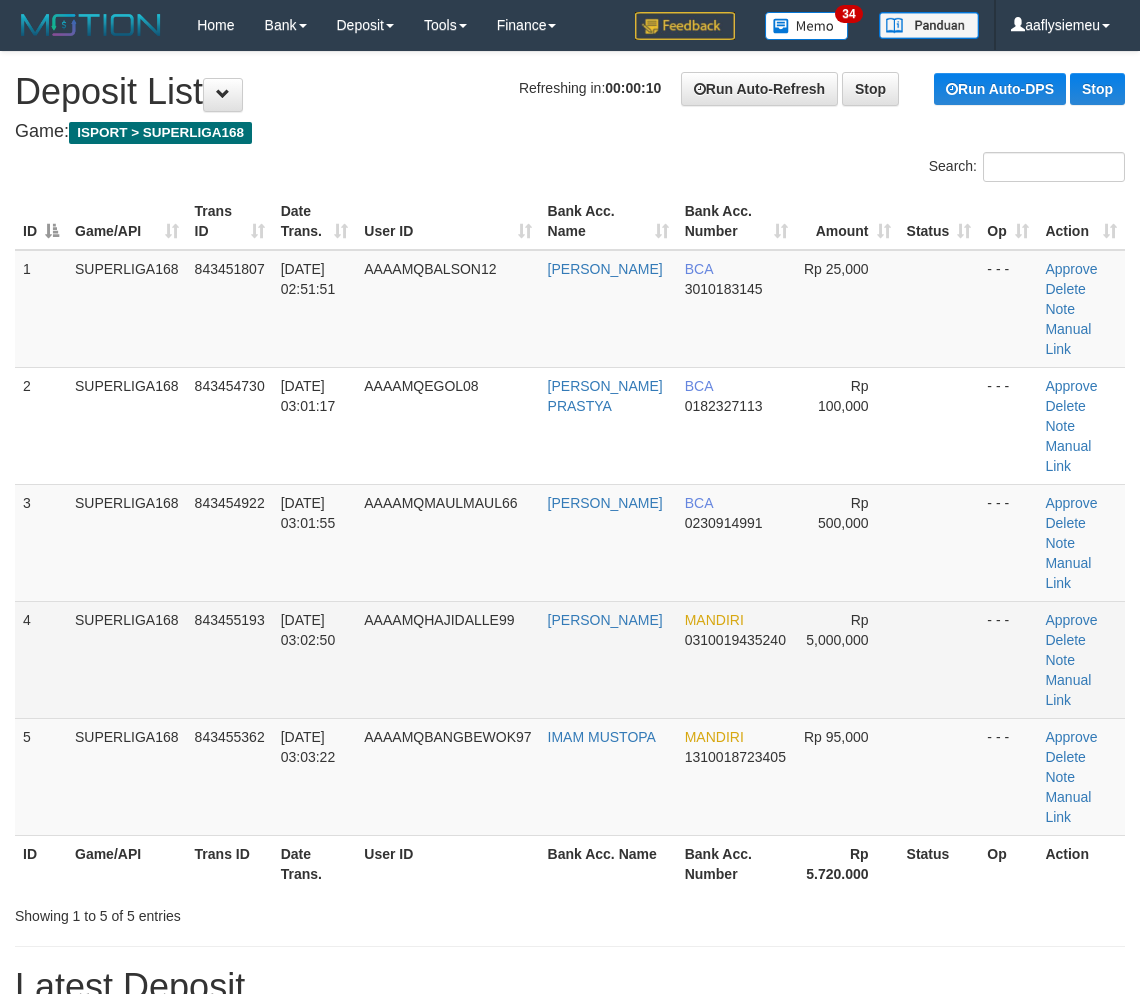 click on "AAAAMQHAJIDALLE99" at bounding box center (447, 659) 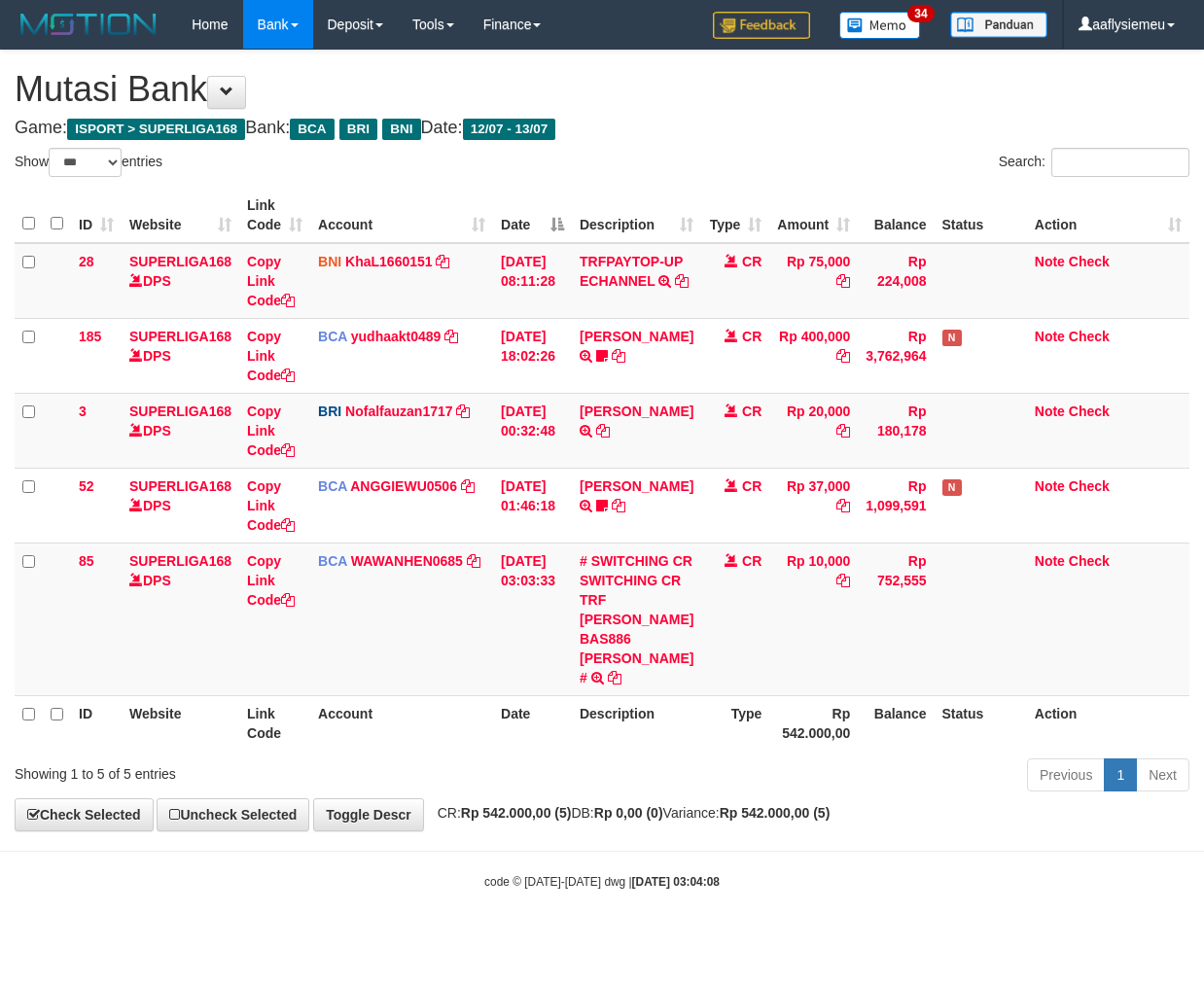 select on "***" 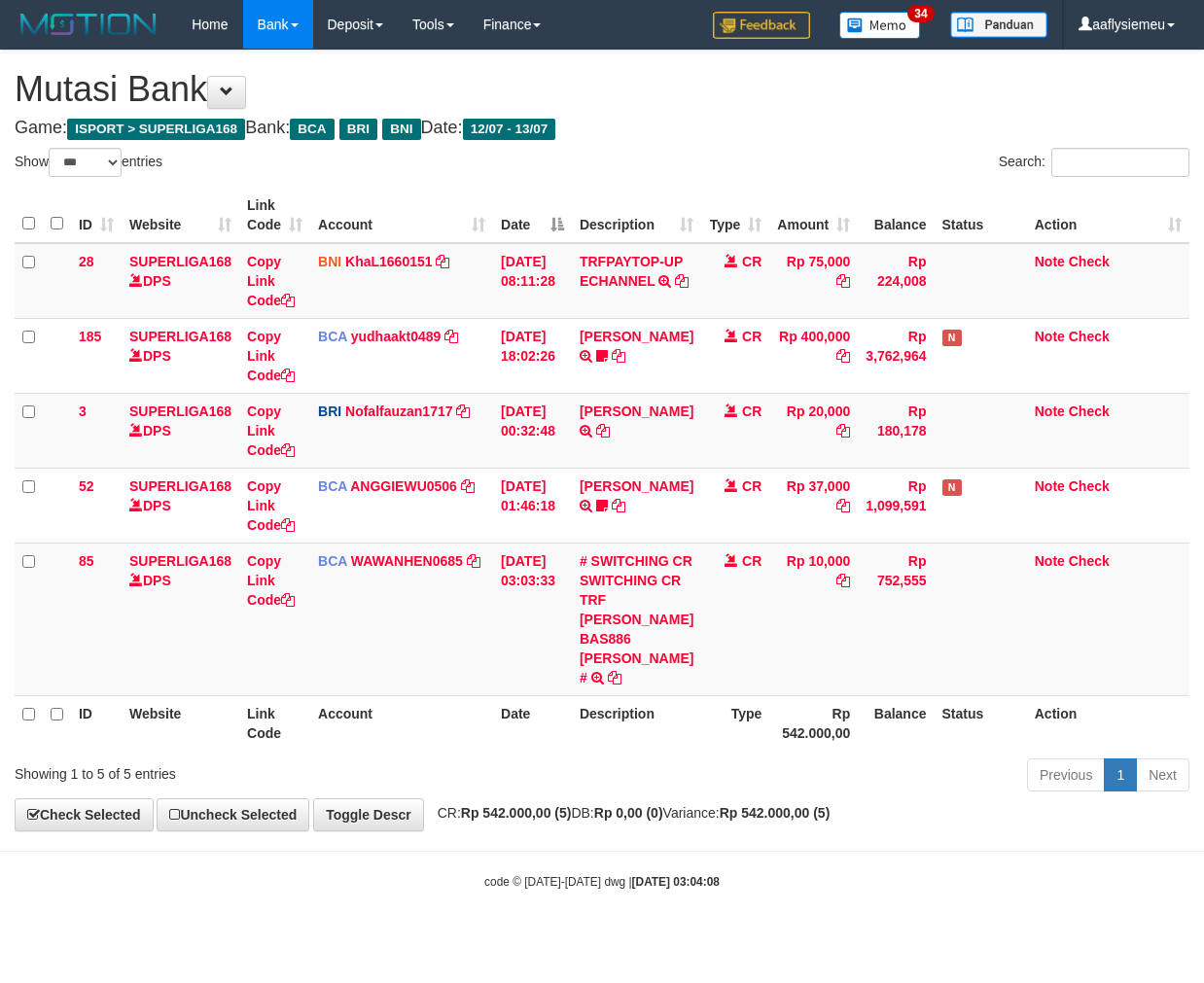 scroll, scrollTop: 0, scrollLeft: 0, axis: both 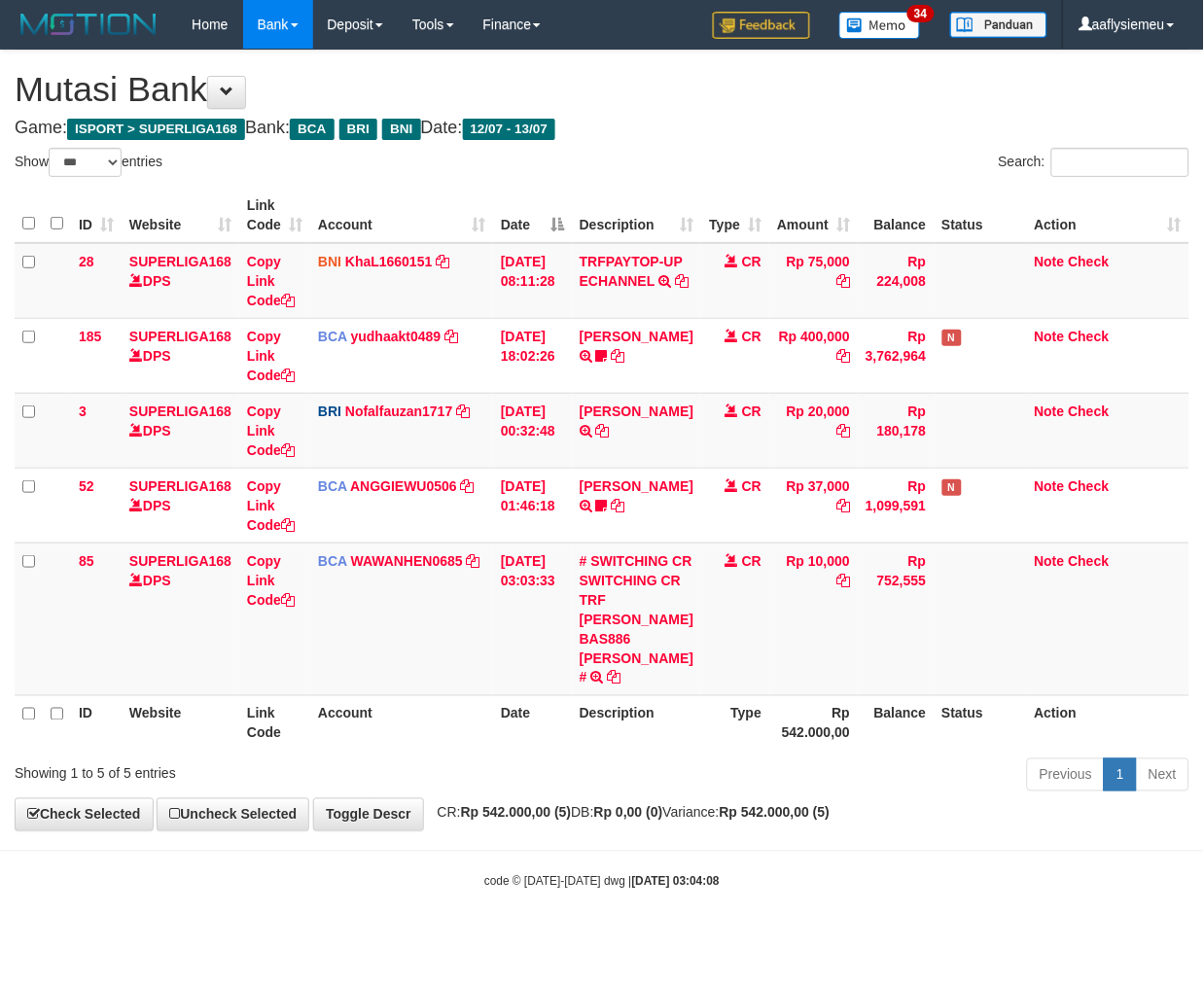 drag, startPoint x: 821, startPoint y: 873, endPoint x: 1203, endPoint y: 764, distance: 397.24677 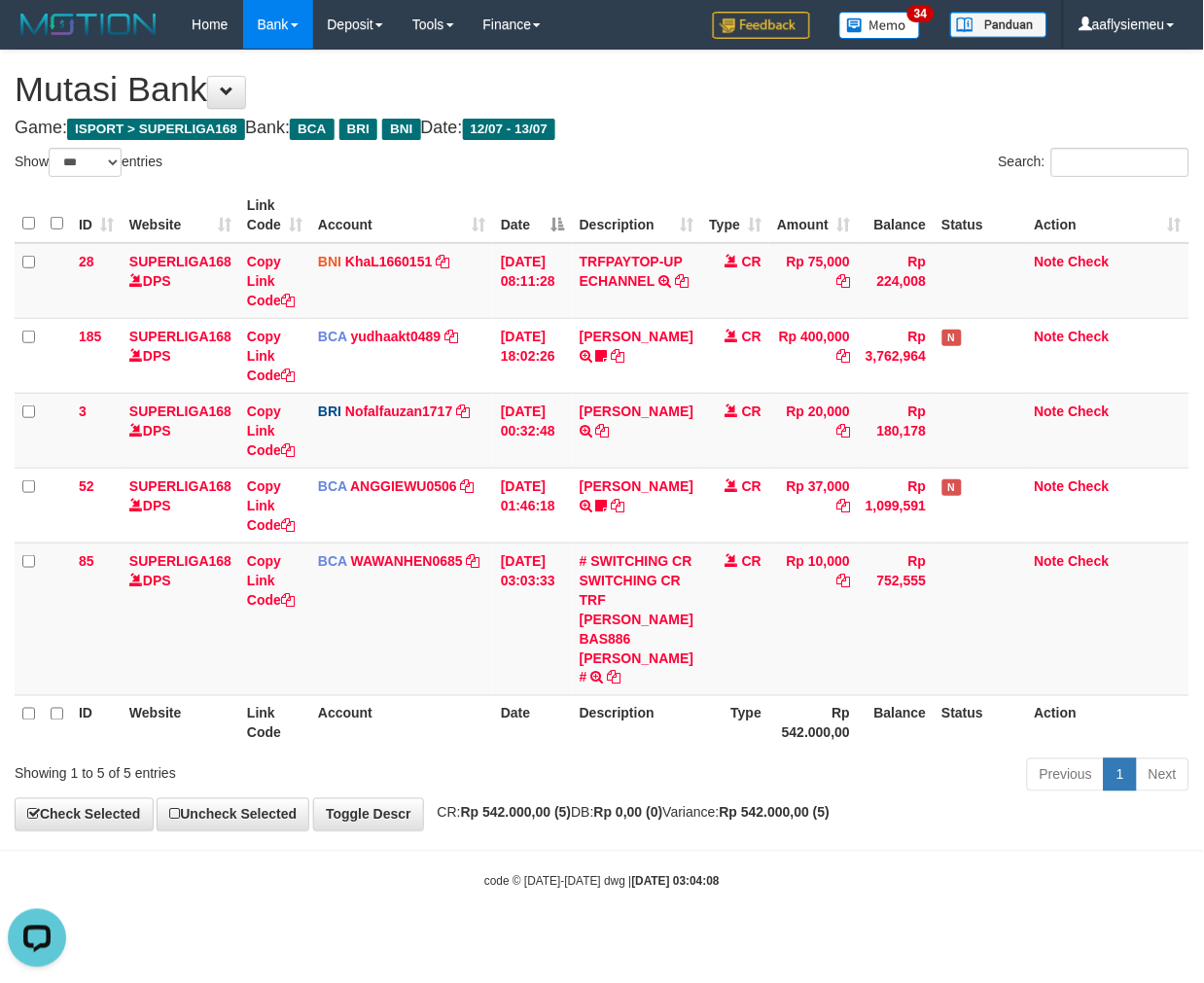 scroll, scrollTop: 0, scrollLeft: 0, axis: both 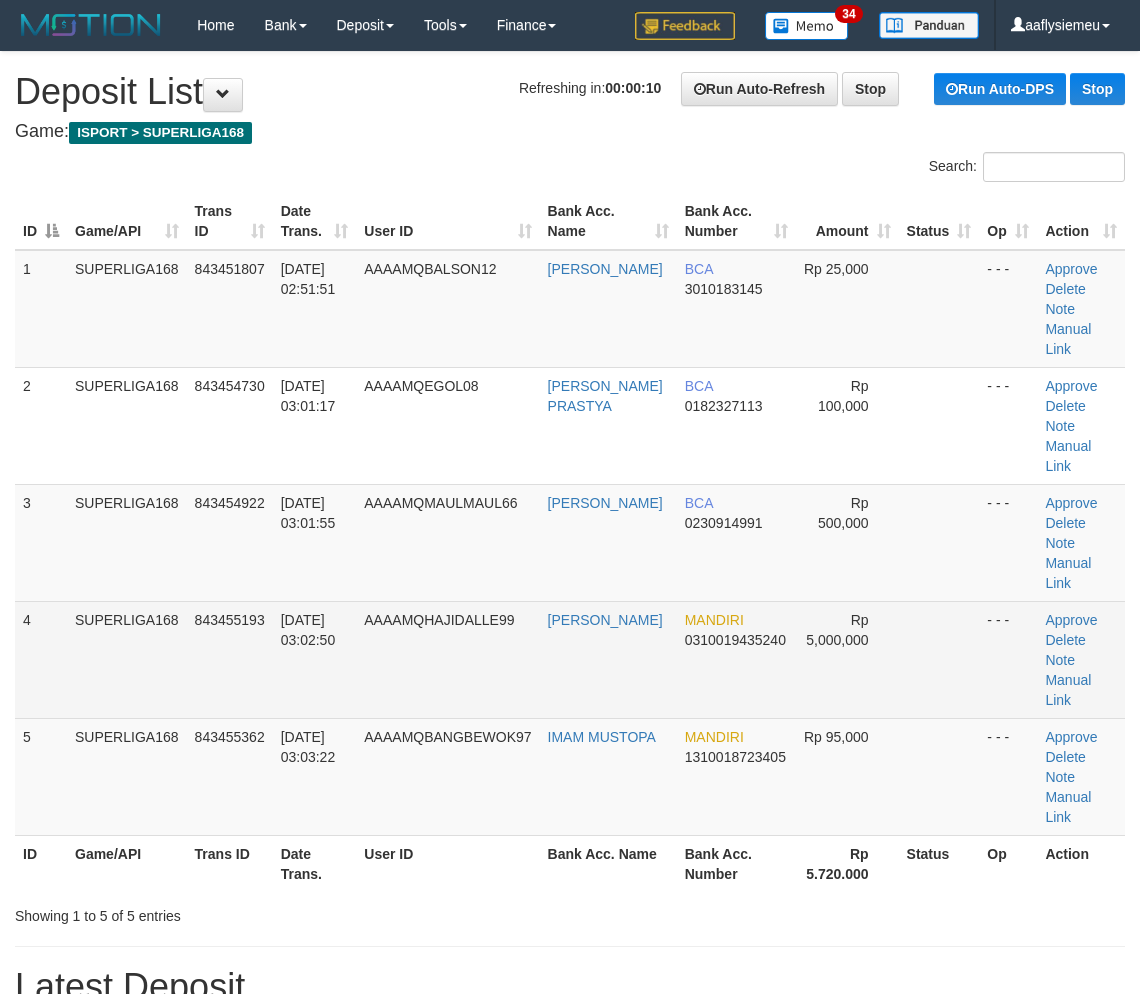 drag, startPoint x: 321, startPoint y: 576, endPoint x: 444, endPoint y: 567, distance: 123.32883 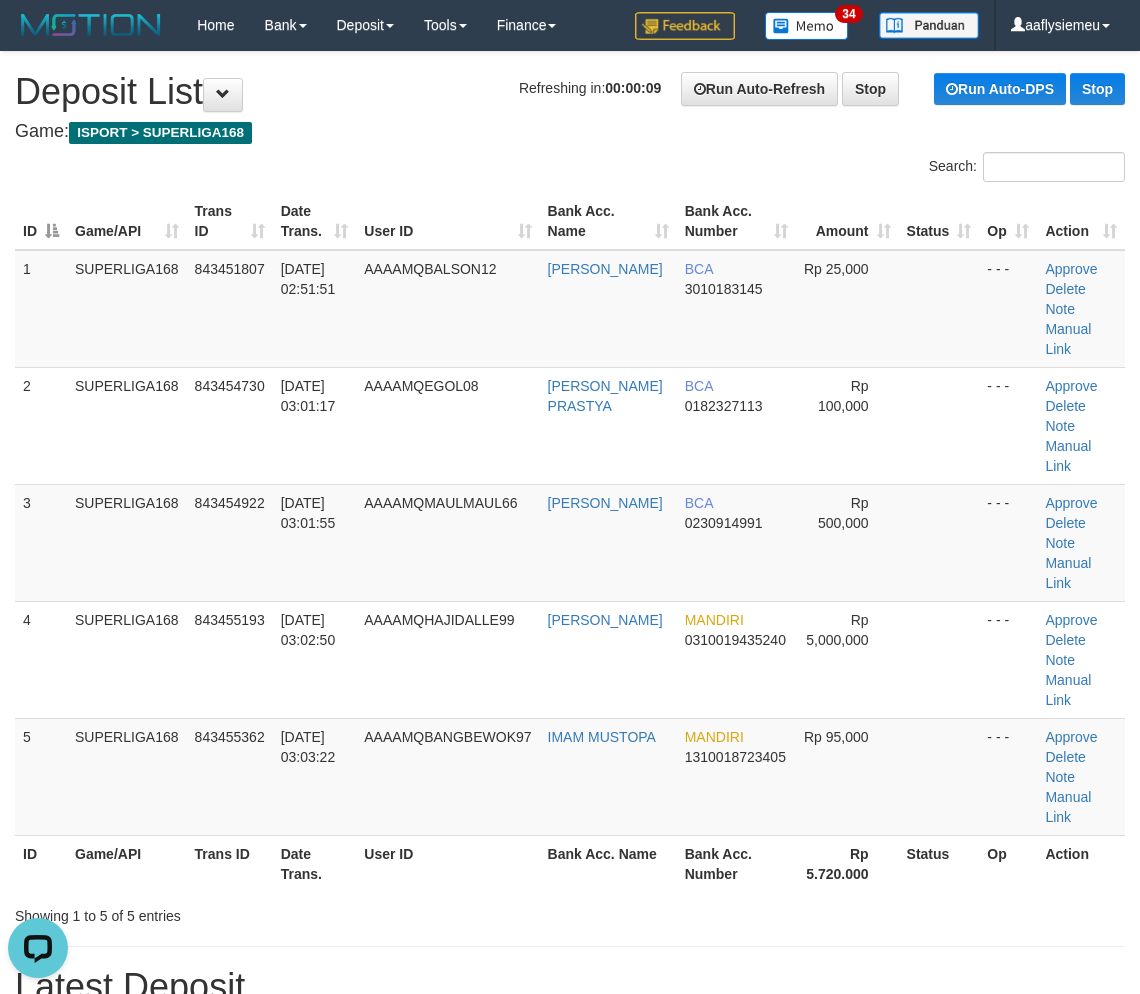 scroll, scrollTop: 0, scrollLeft: 0, axis: both 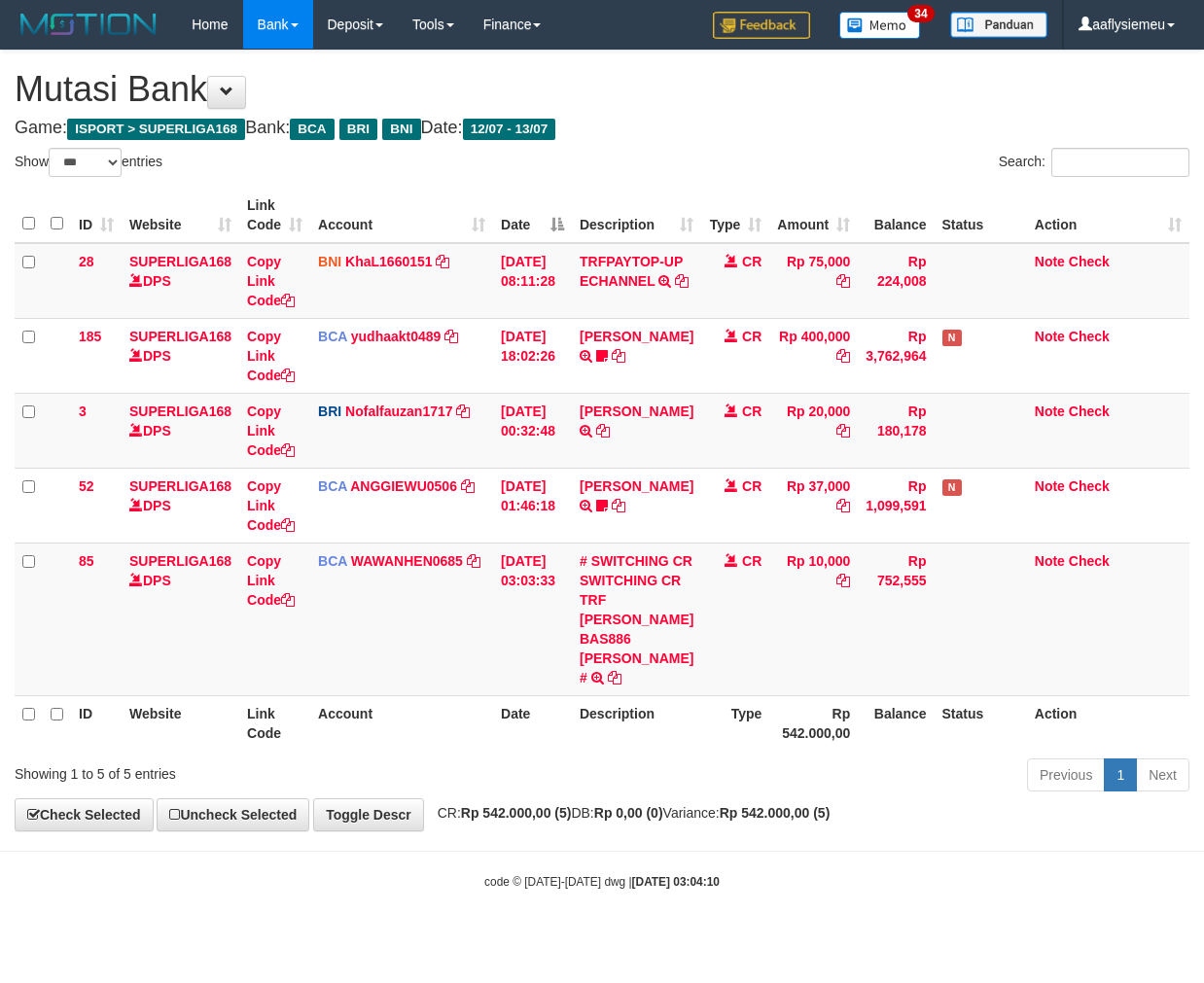 select on "***" 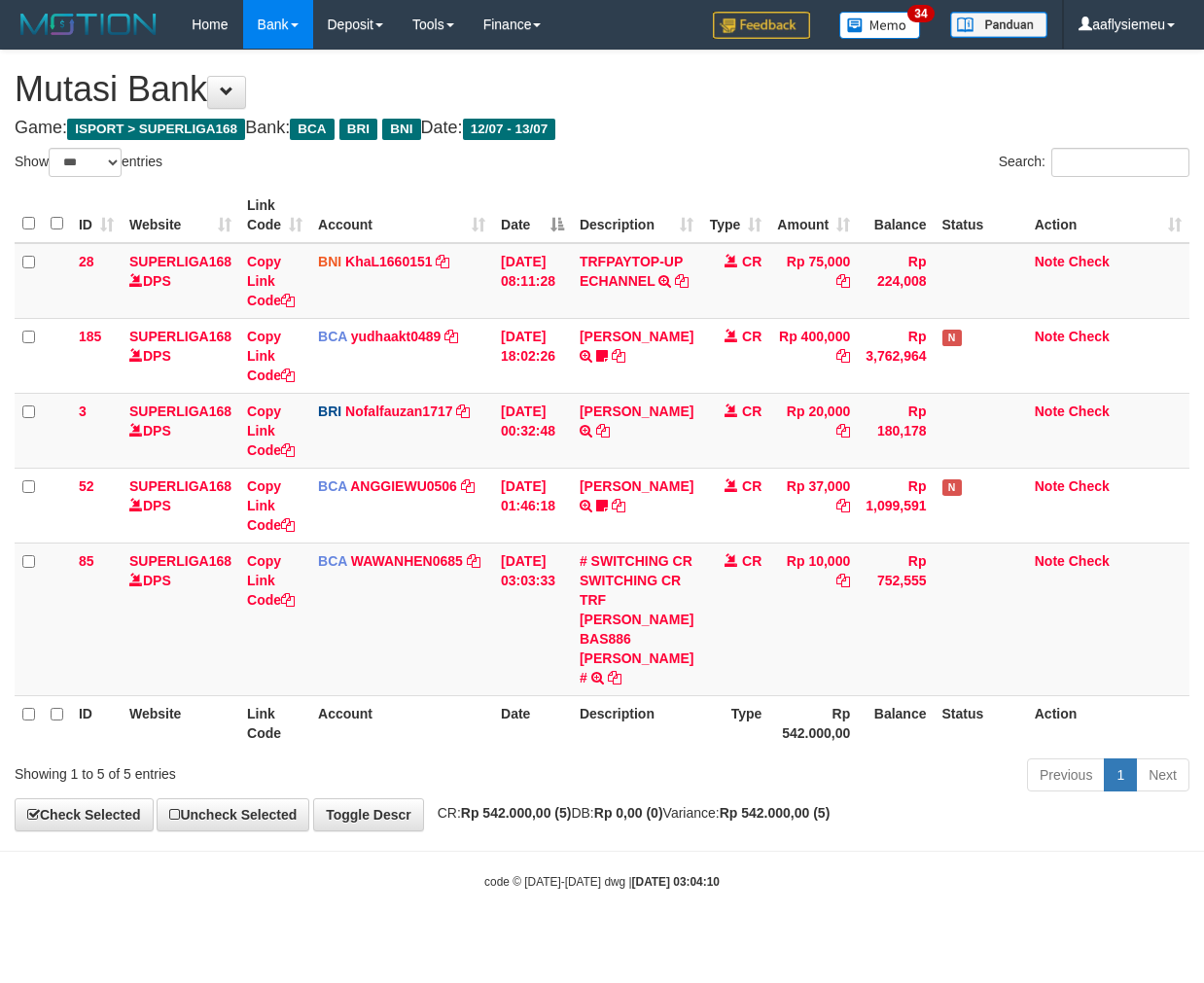 scroll, scrollTop: 0, scrollLeft: 0, axis: both 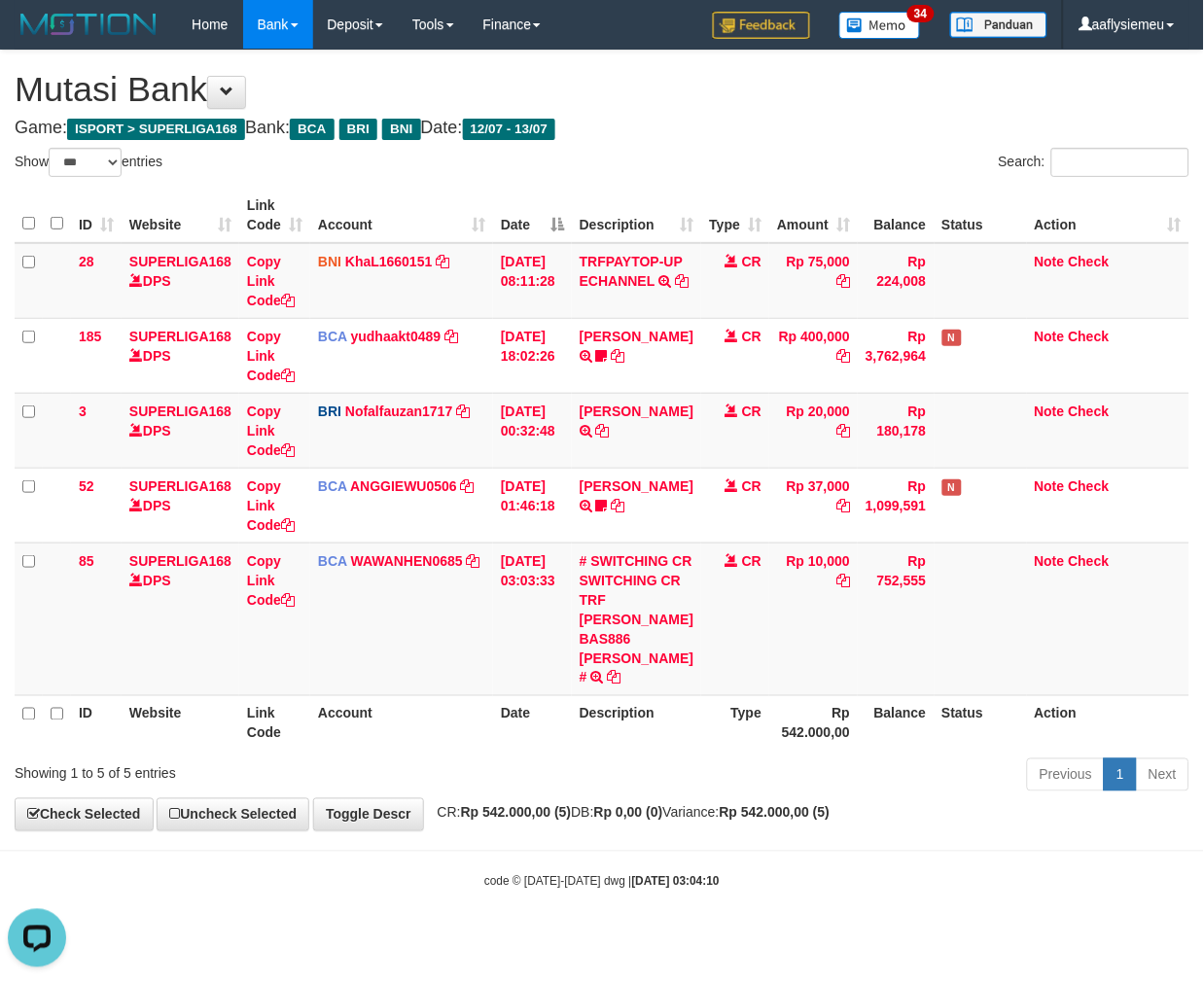 click on "Previous 1 Next" at bounding box center (853, 777) 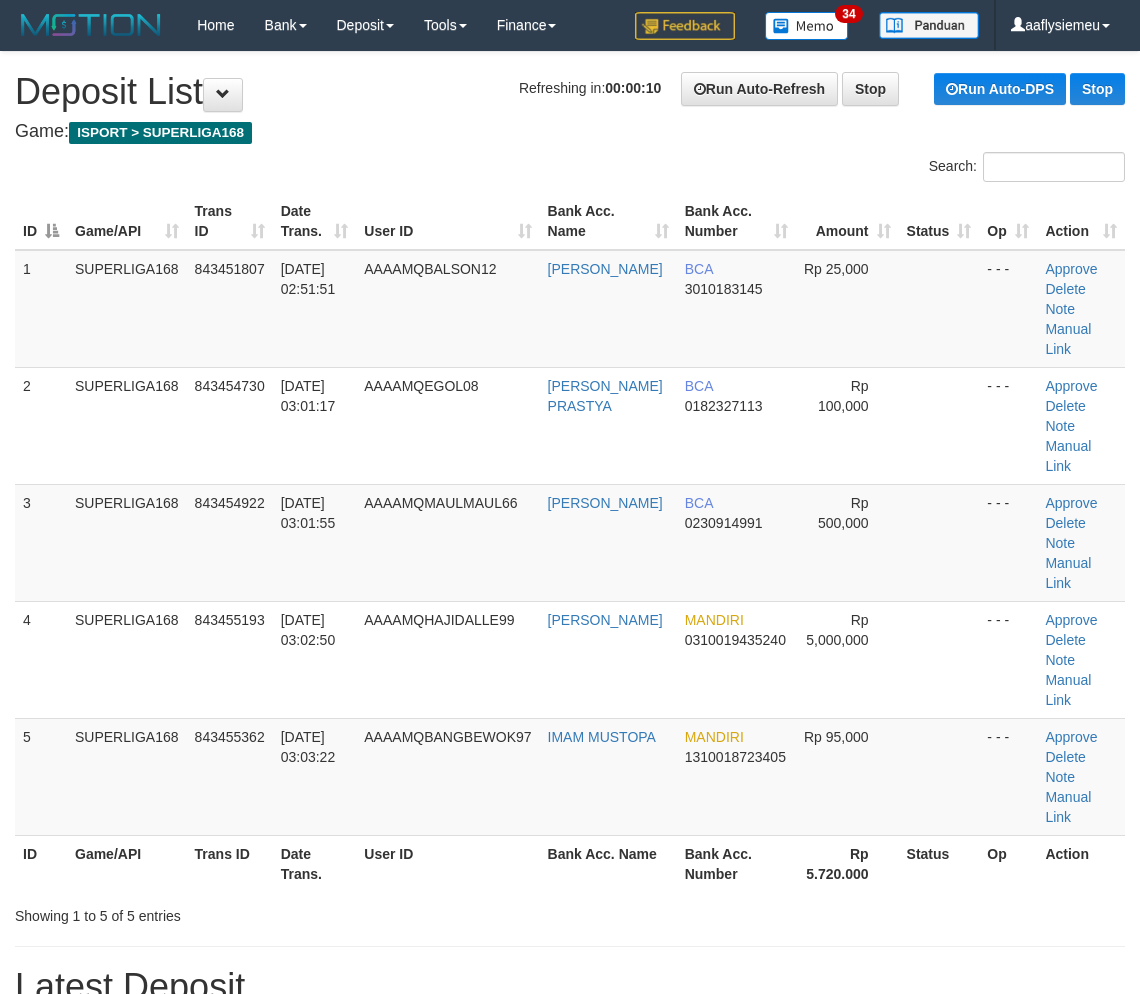 scroll, scrollTop: 0, scrollLeft: 0, axis: both 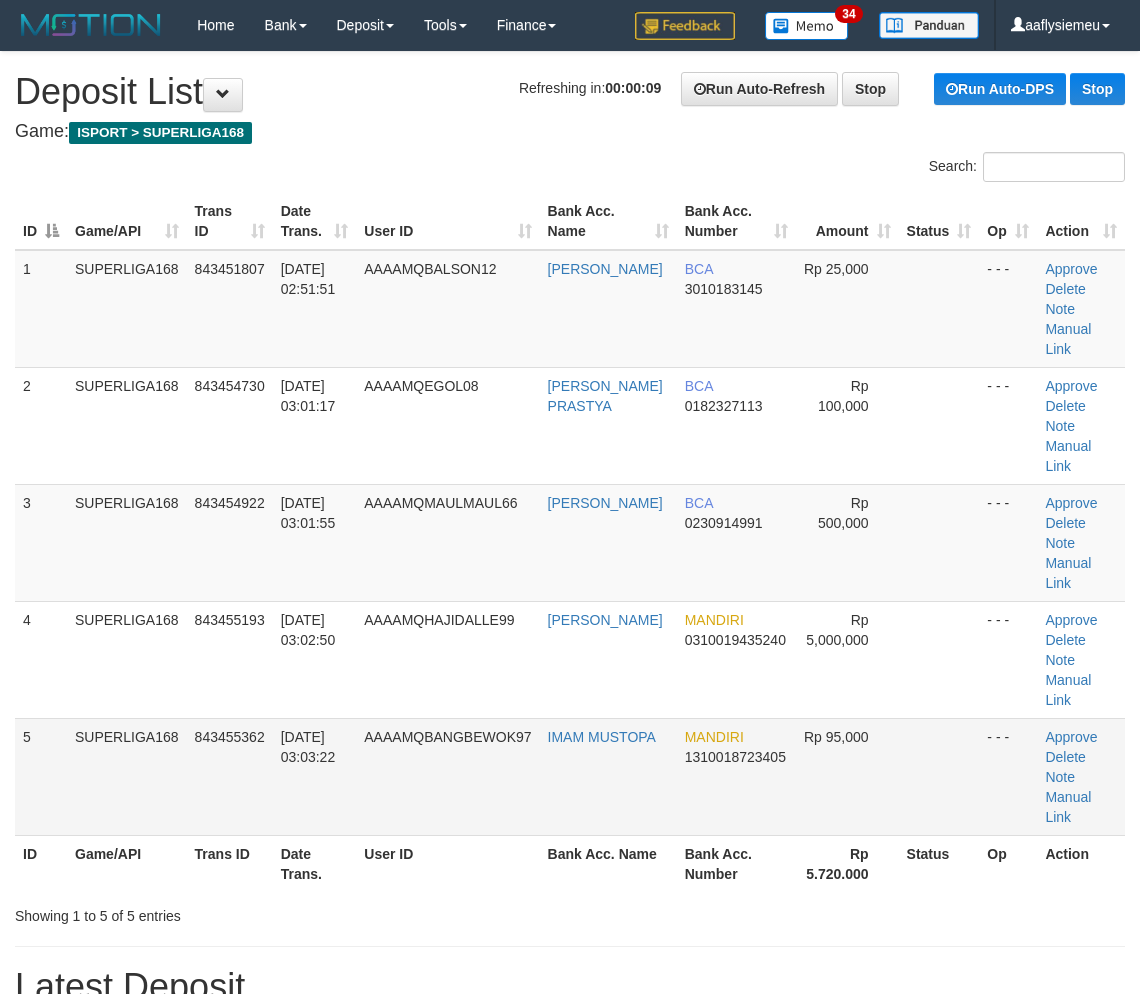 click on "SUPERLIGA168" at bounding box center [127, 776] 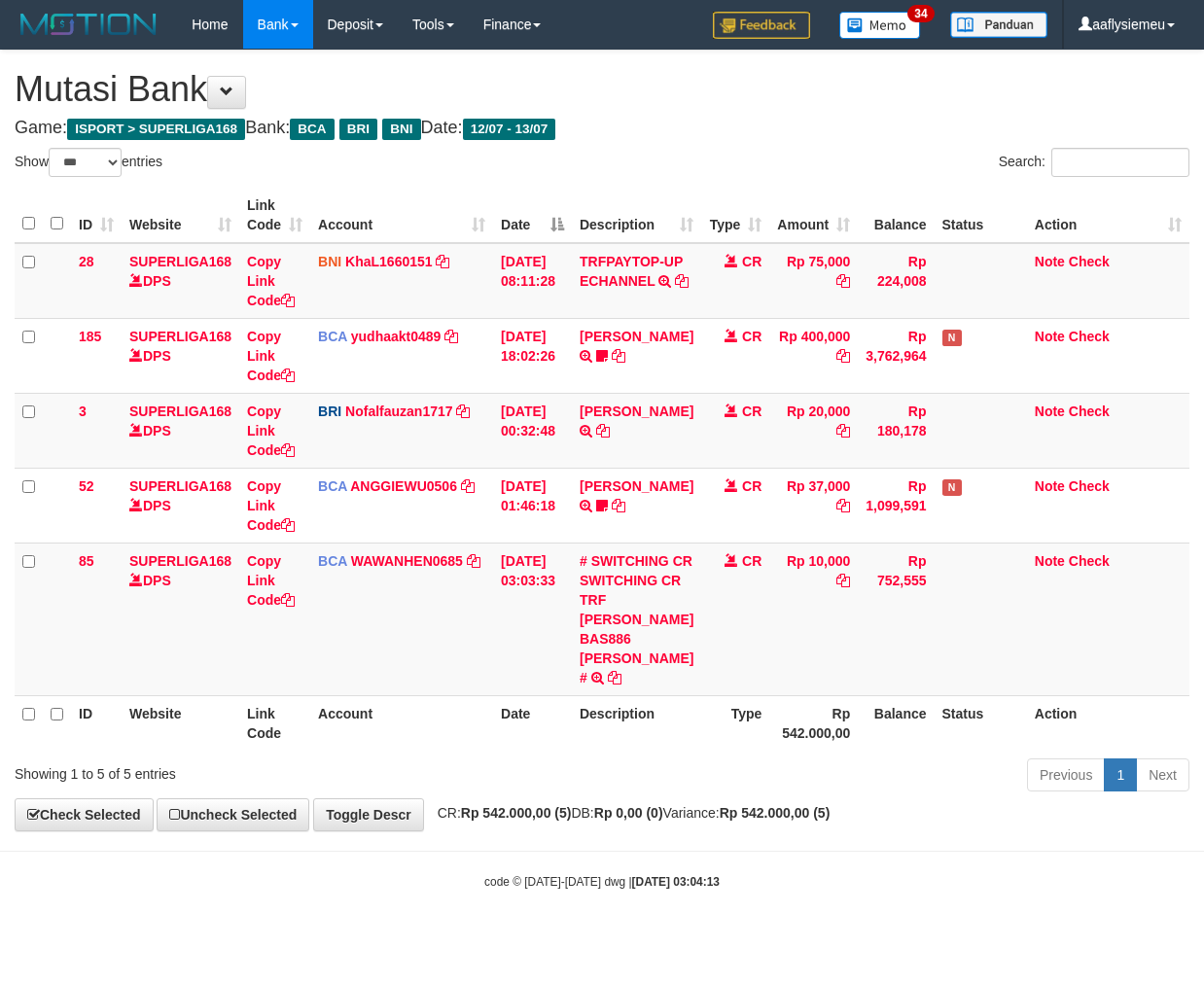 select on "***" 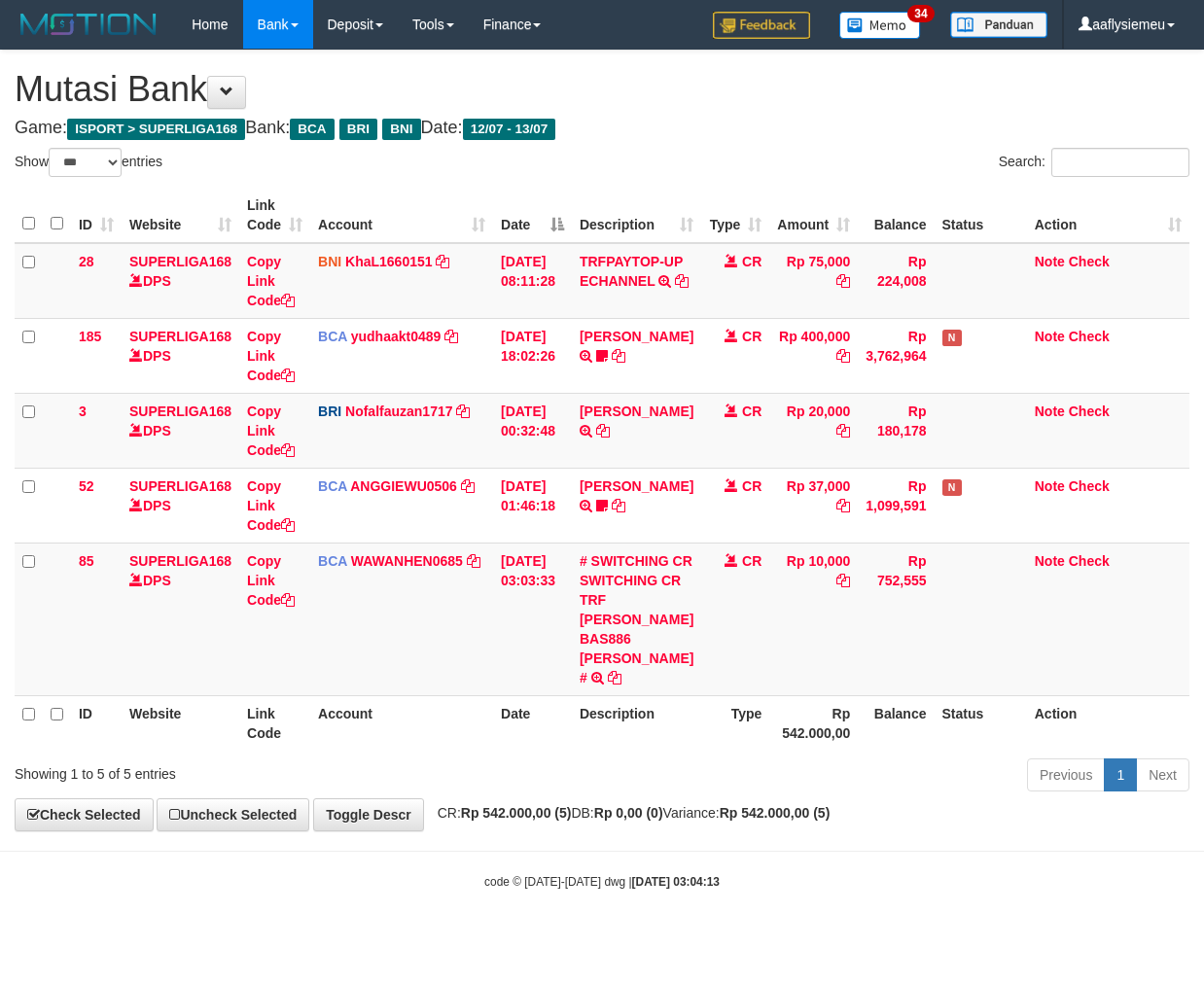 scroll, scrollTop: 0, scrollLeft: 0, axis: both 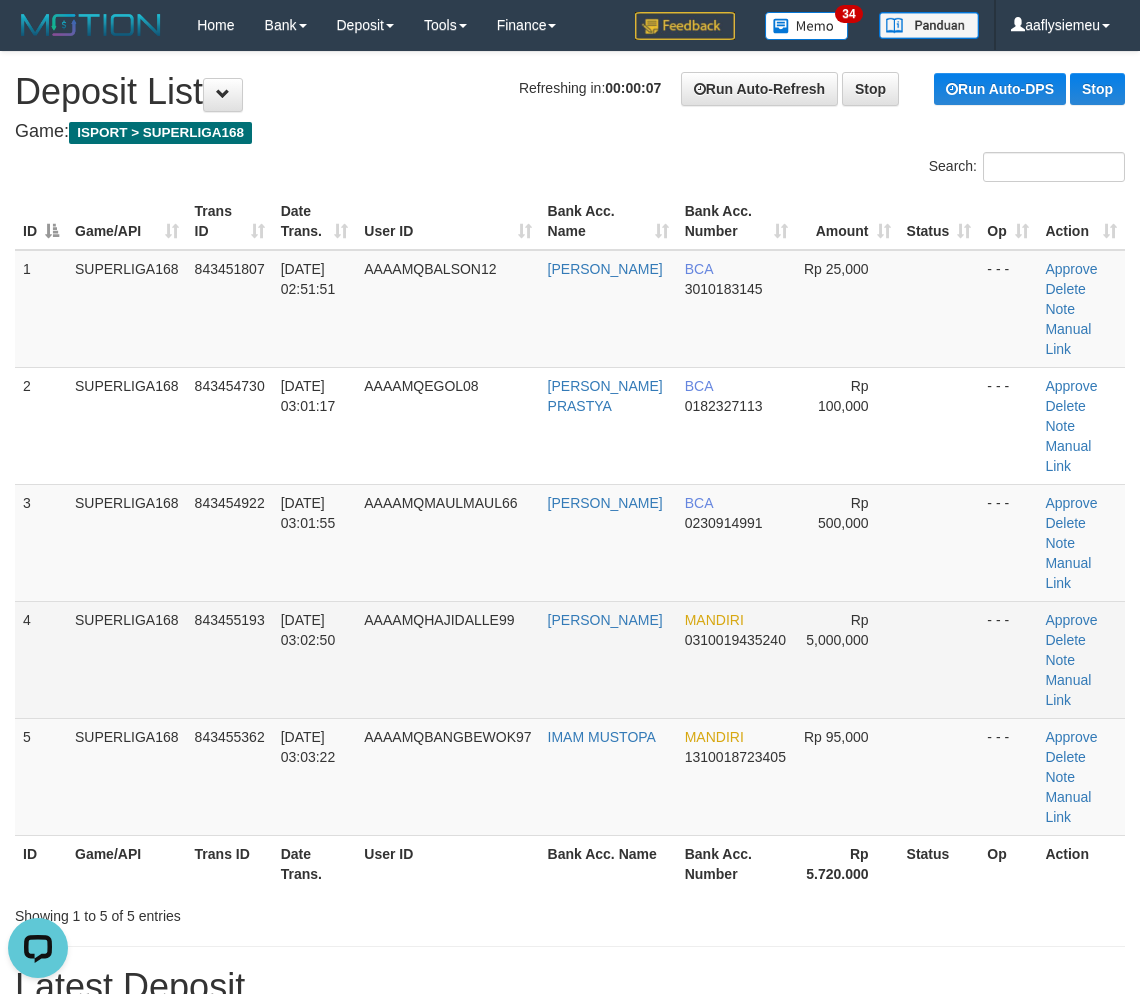click on "[DATE] 03:02:50" at bounding box center (315, 659) 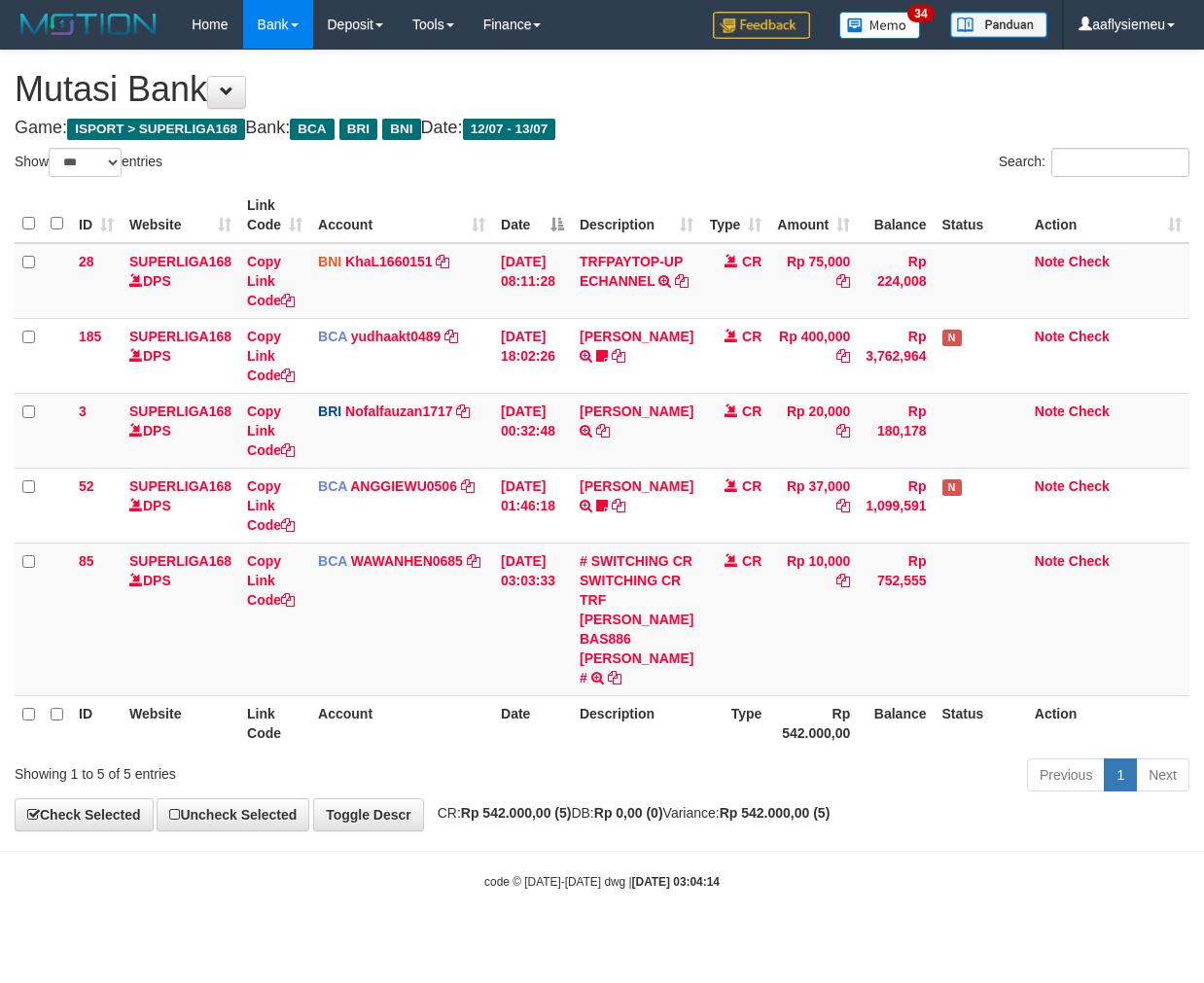 select on "***" 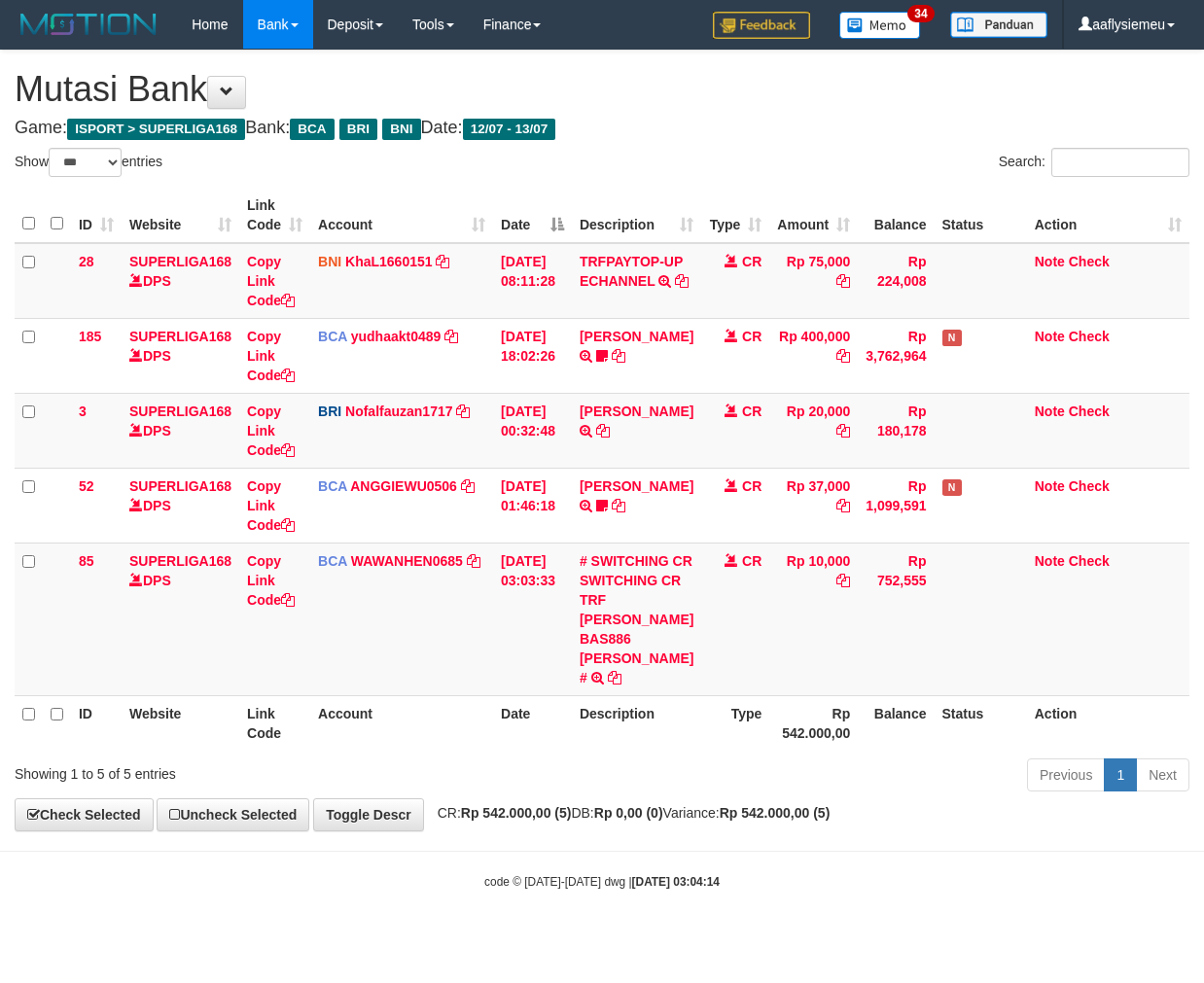 scroll, scrollTop: 0, scrollLeft: 0, axis: both 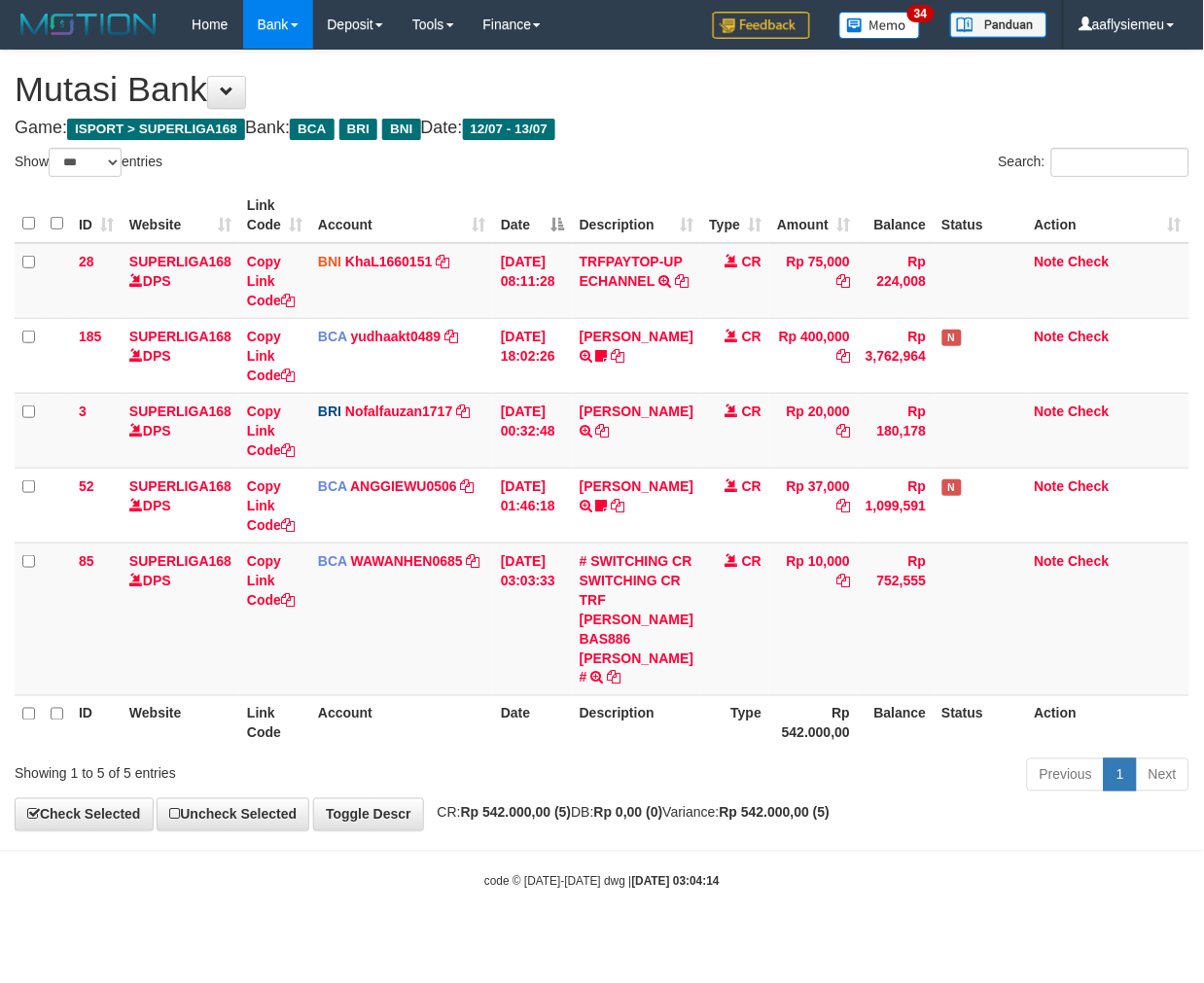 click on "Previous 1 Next" at bounding box center (853, 777) 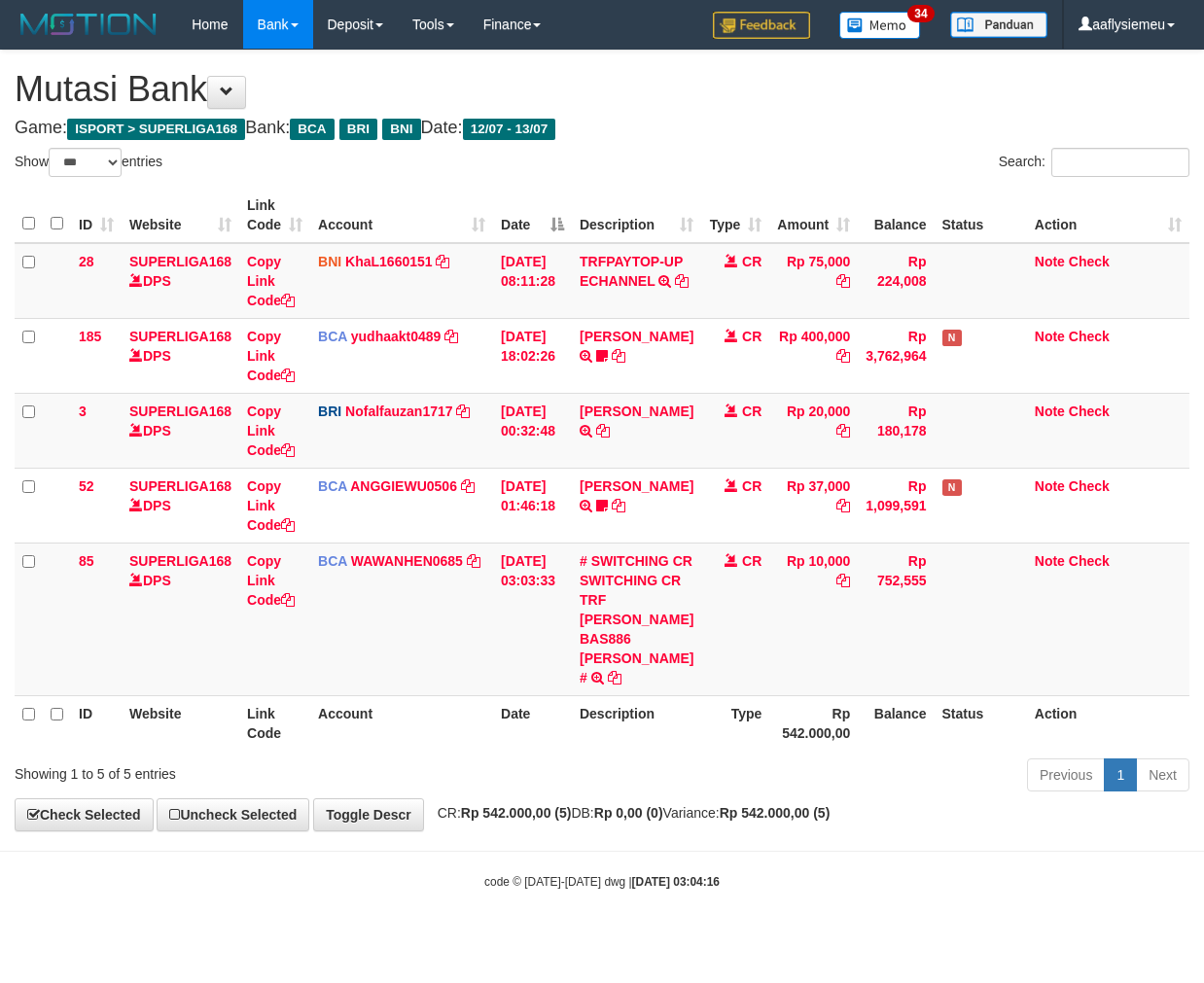 select on "***" 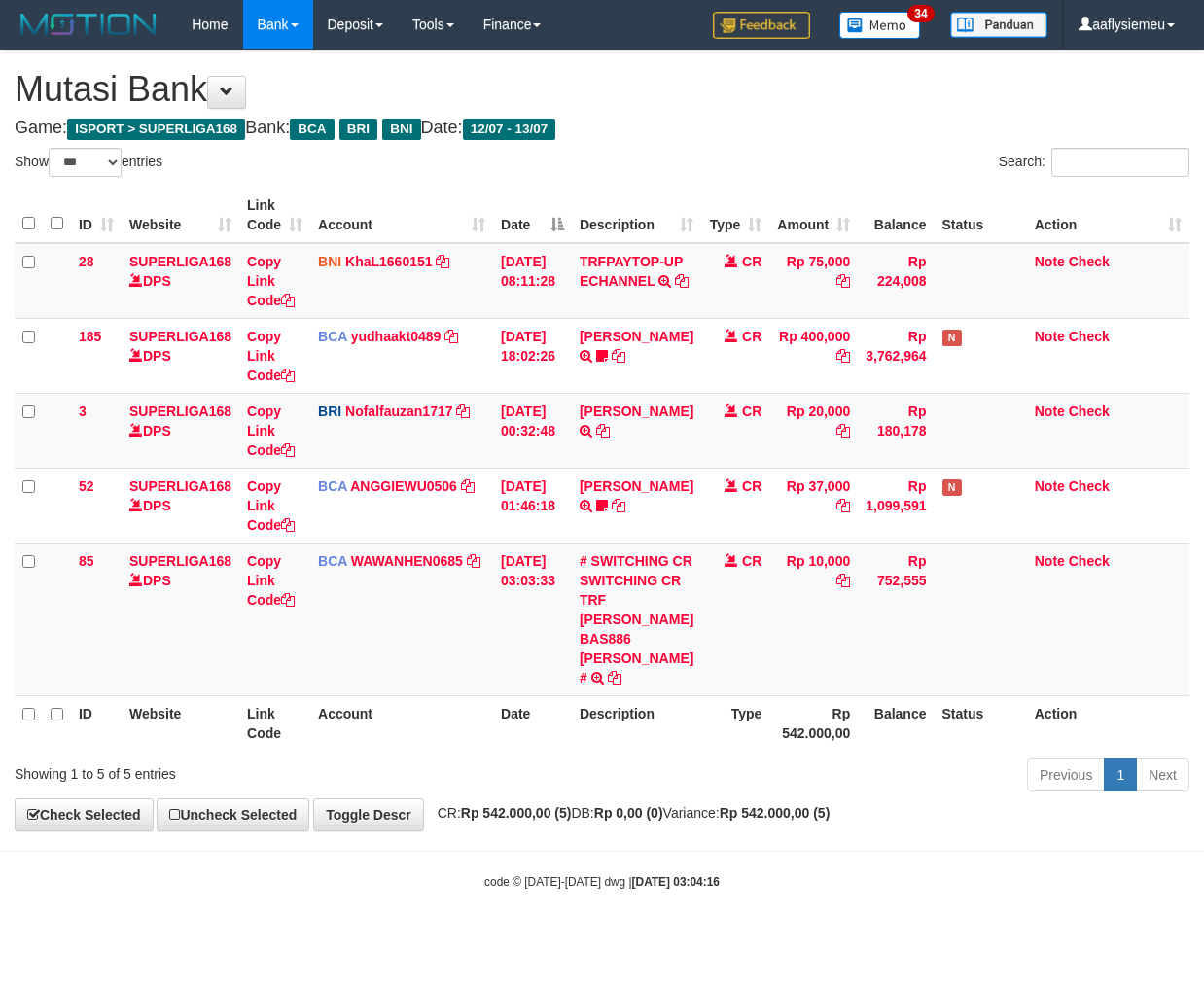 scroll, scrollTop: 0, scrollLeft: 0, axis: both 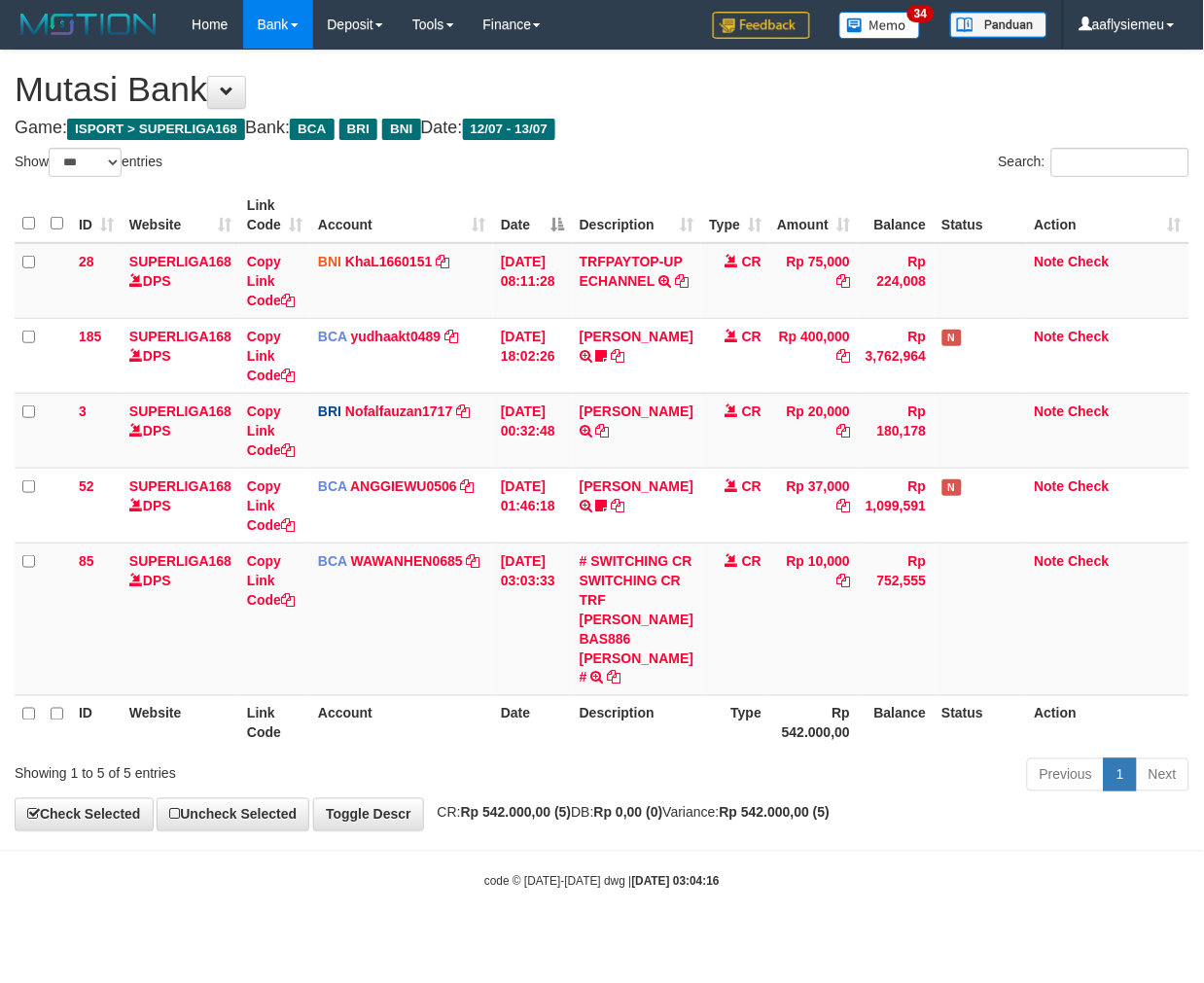 click on "**********" at bounding box center [602, 440] 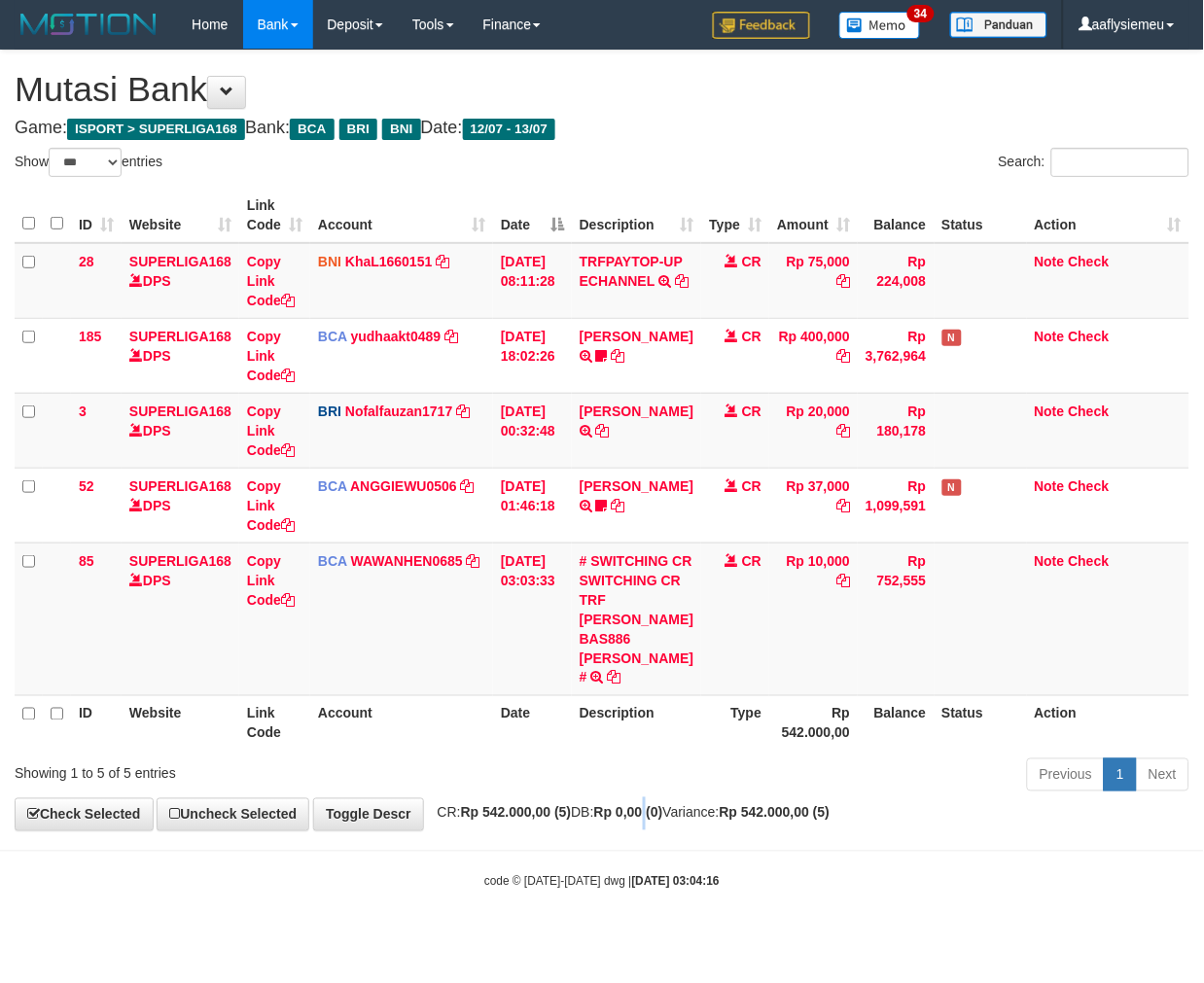 drag, startPoint x: 677, startPoint y: 868, endPoint x: 1184, endPoint y: 766, distance: 517.1586 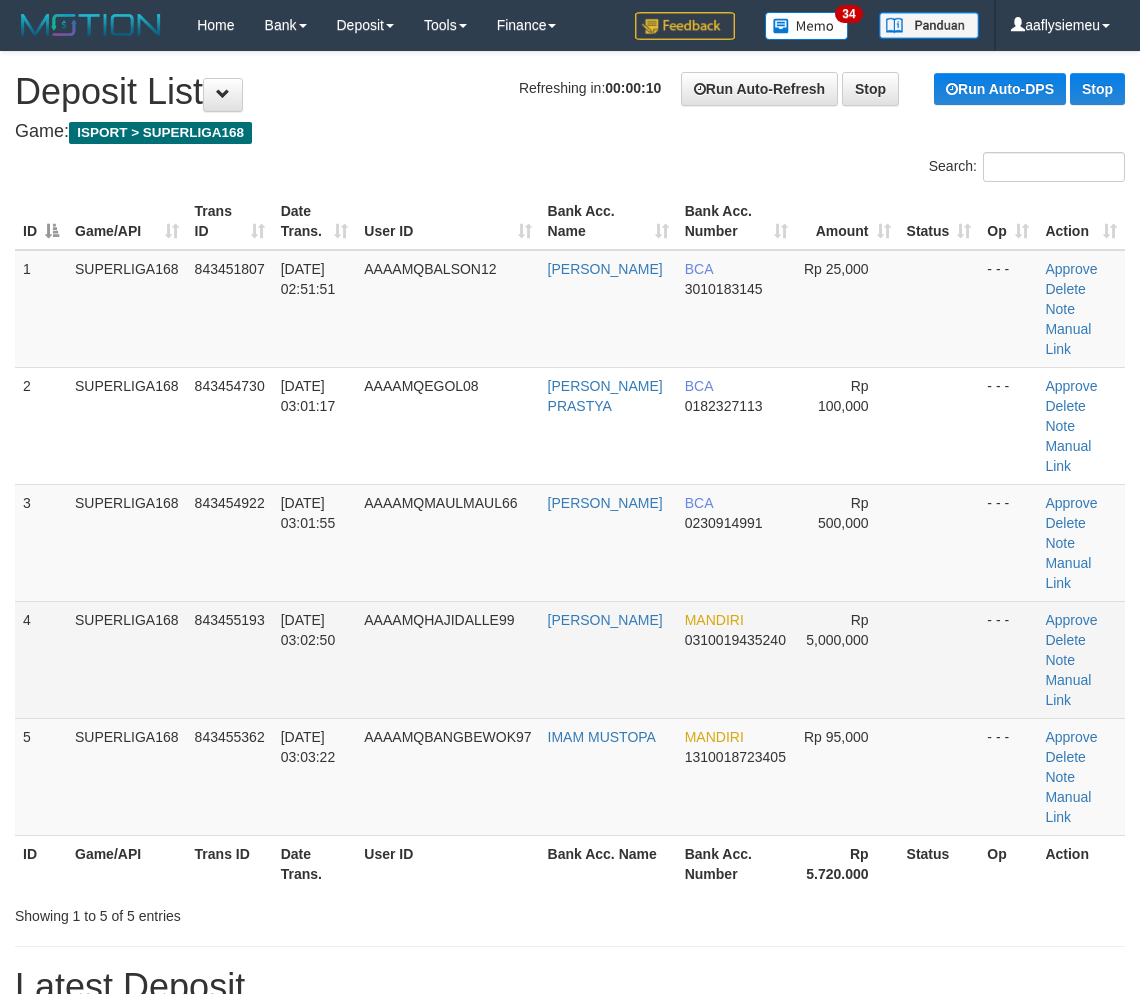 scroll, scrollTop: 0, scrollLeft: 0, axis: both 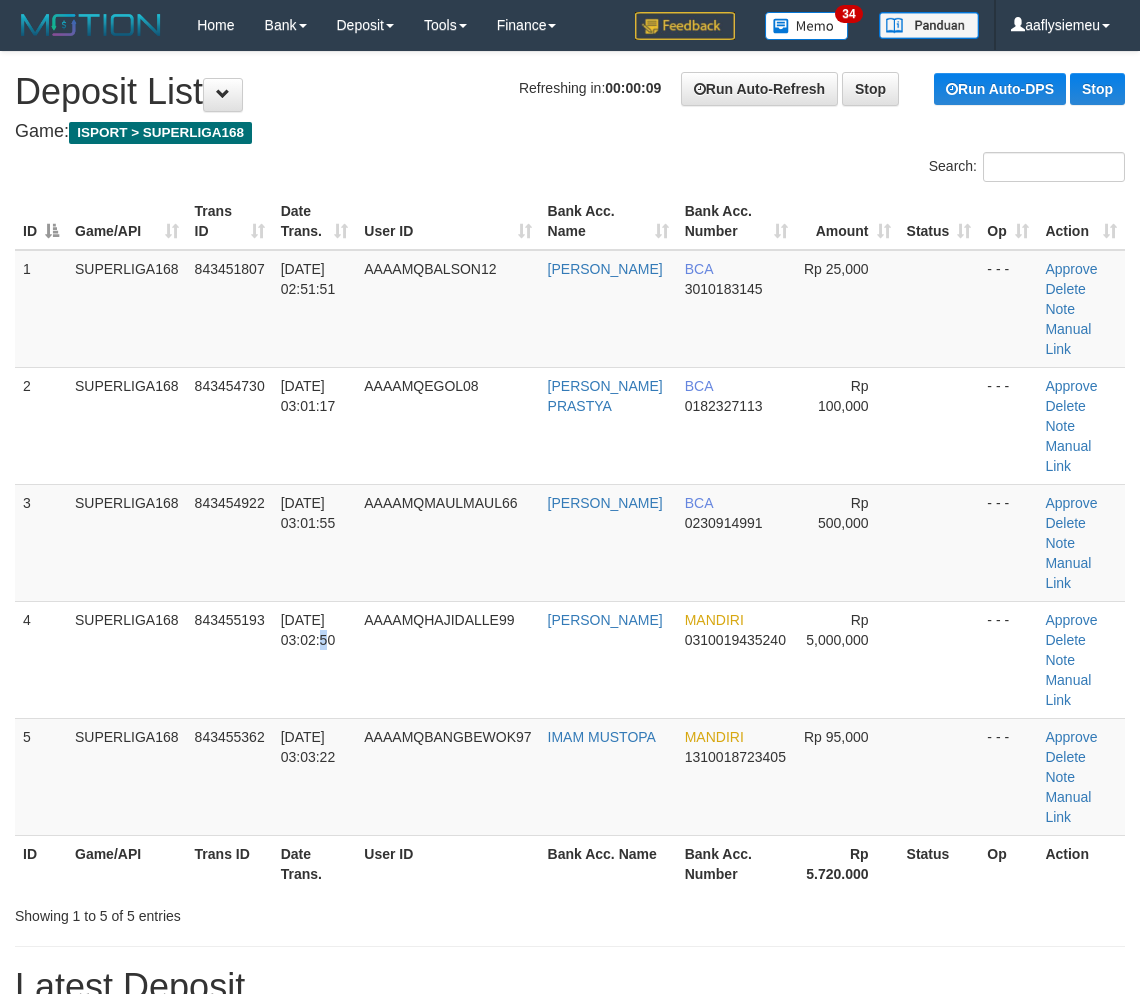 drag, startPoint x: 301, startPoint y: 602, endPoint x: 2, endPoint y: 702, distance: 315.27924 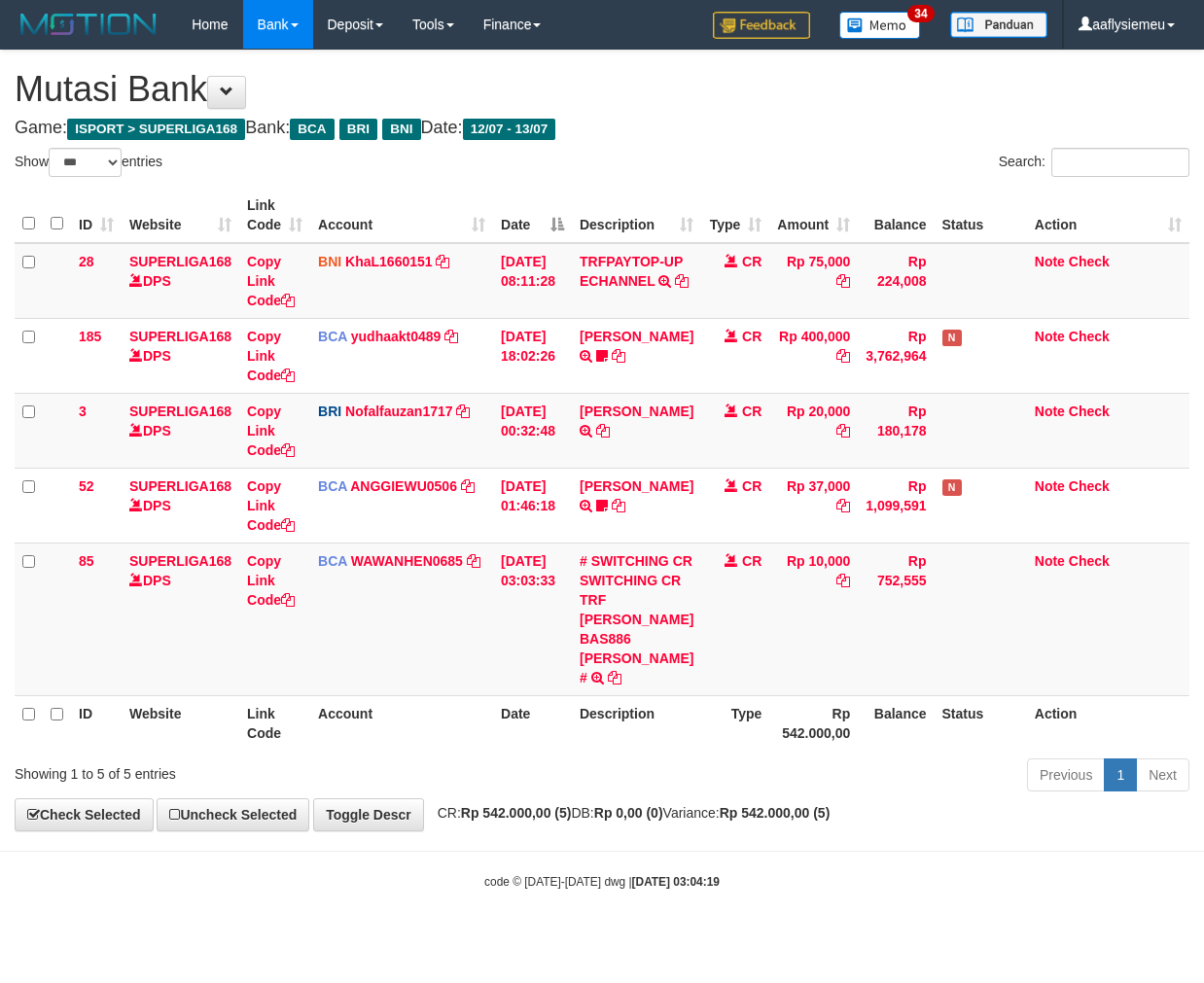 select on "***" 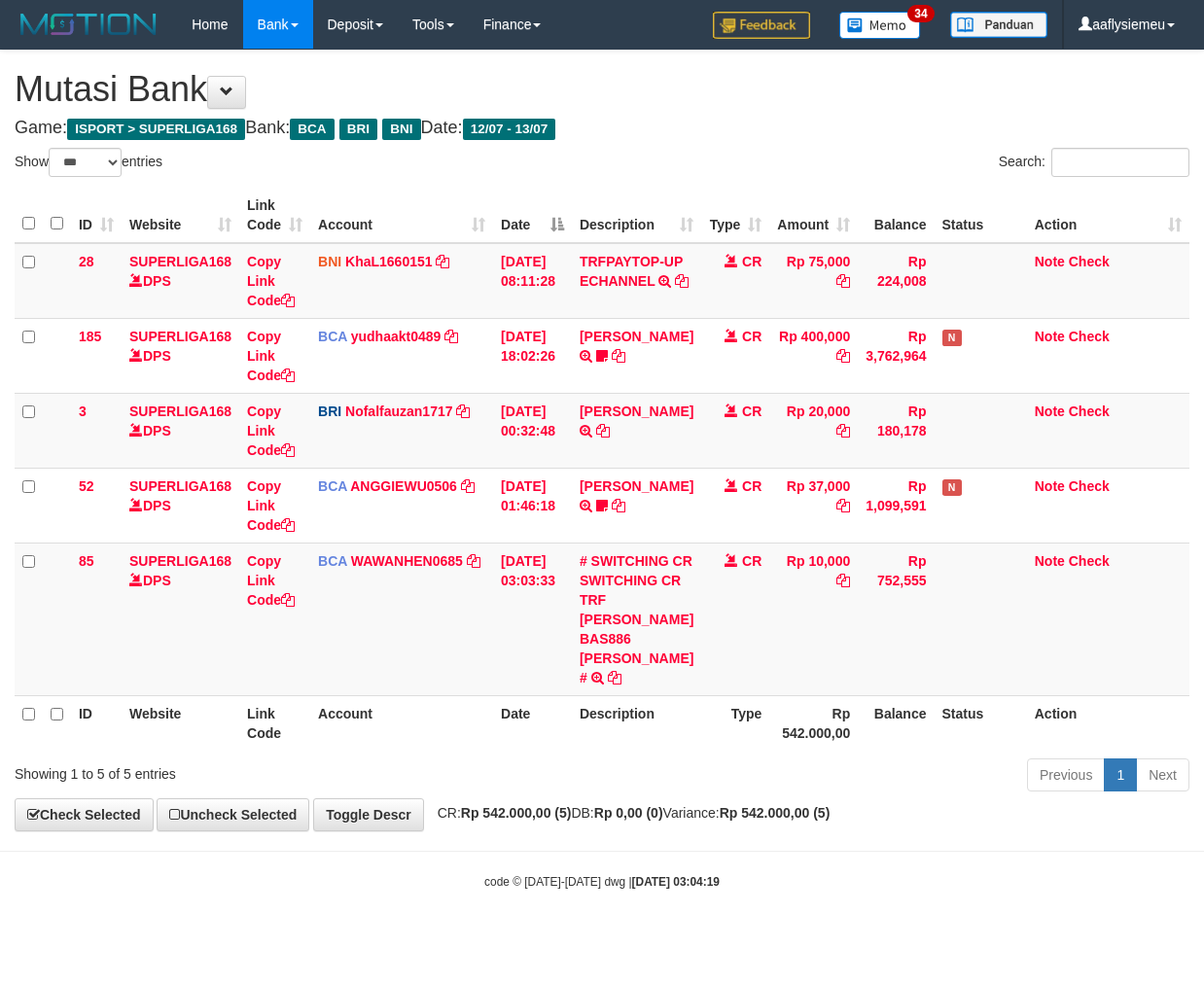 scroll, scrollTop: 0, scrollLeft: 0, axis: both 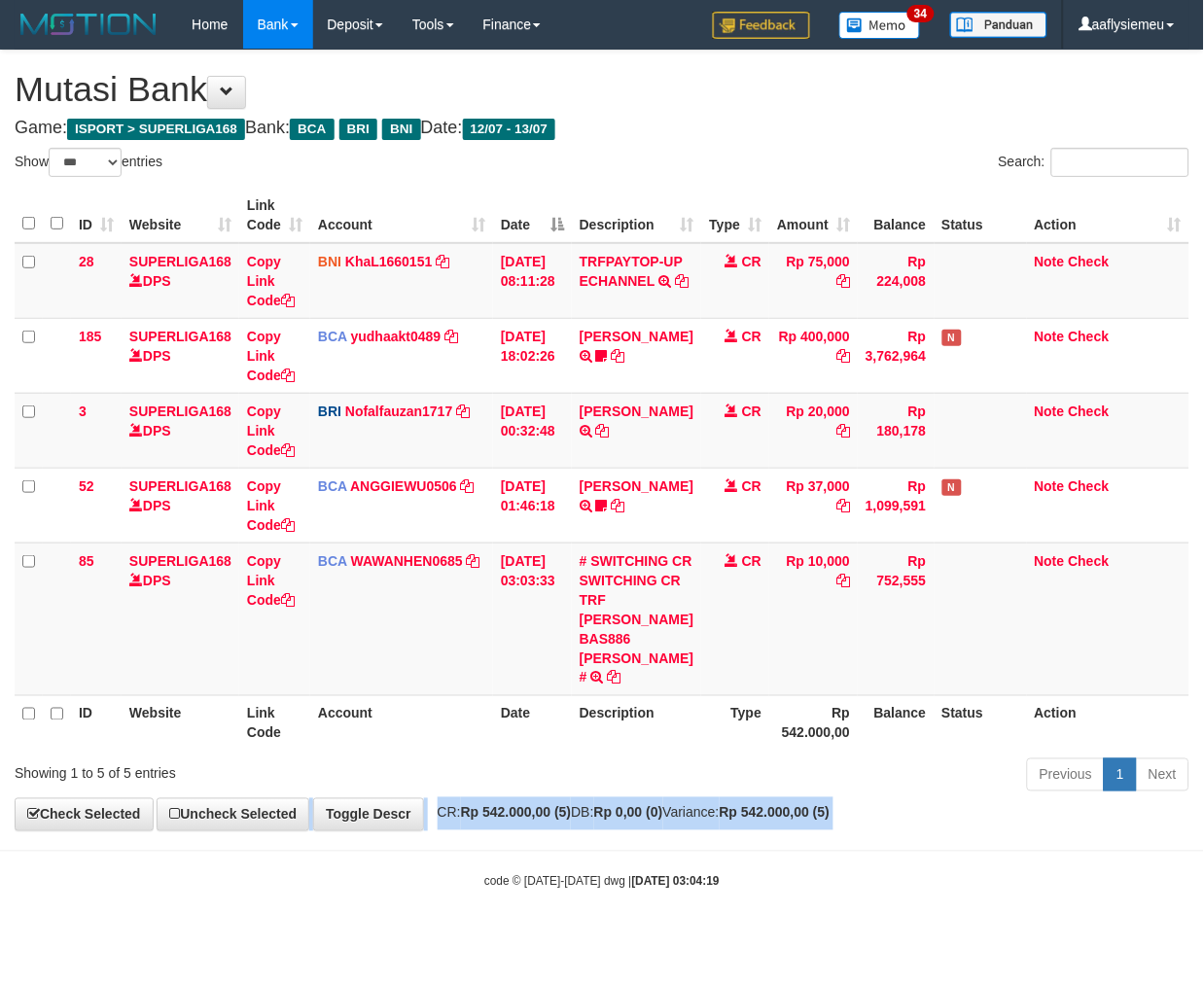 drag, startPoint x: 673, startPoint y: 851, endPoint x: 1201, endPoint y: 772, distance: 533.8773 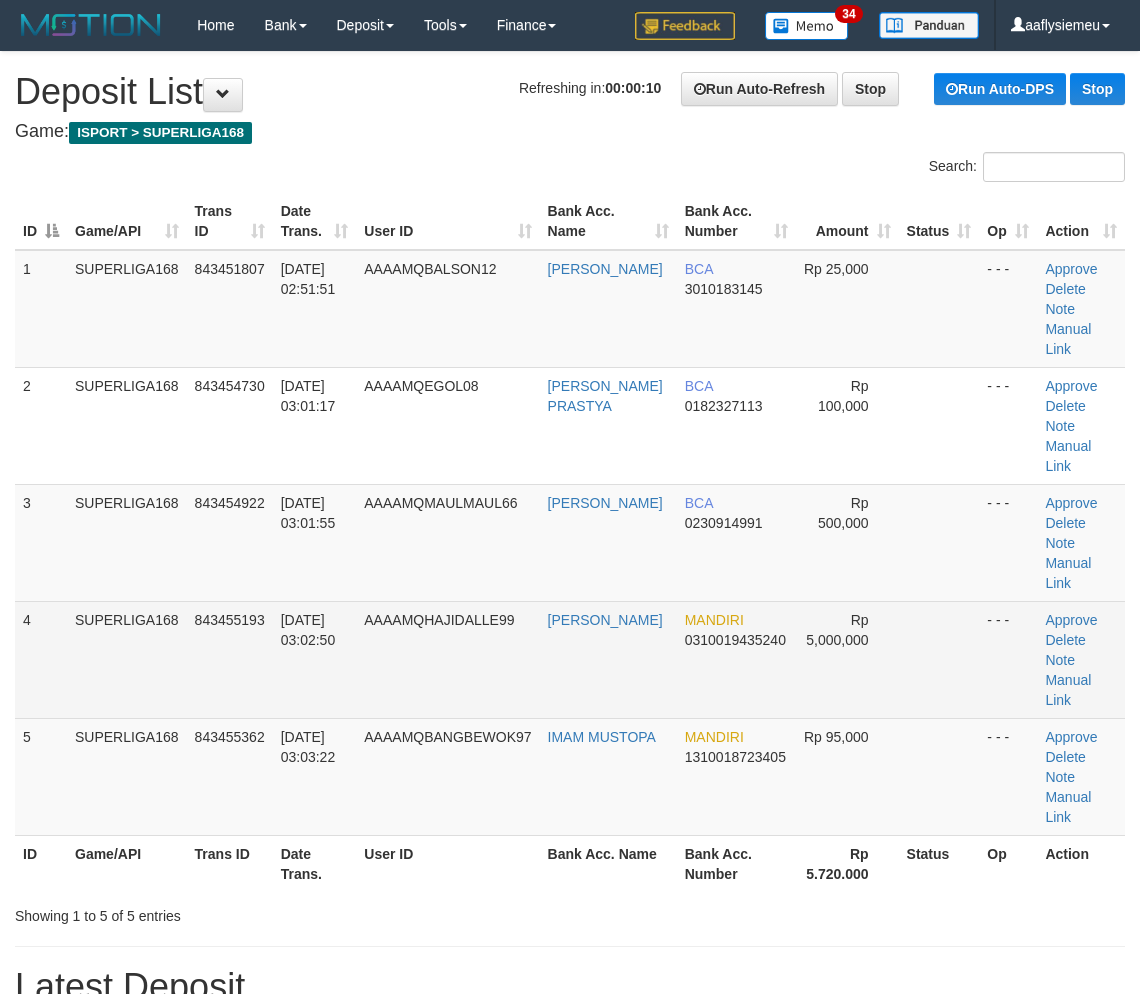 scroll, scrollTop: 0, scrollLeft: 0, axis: both 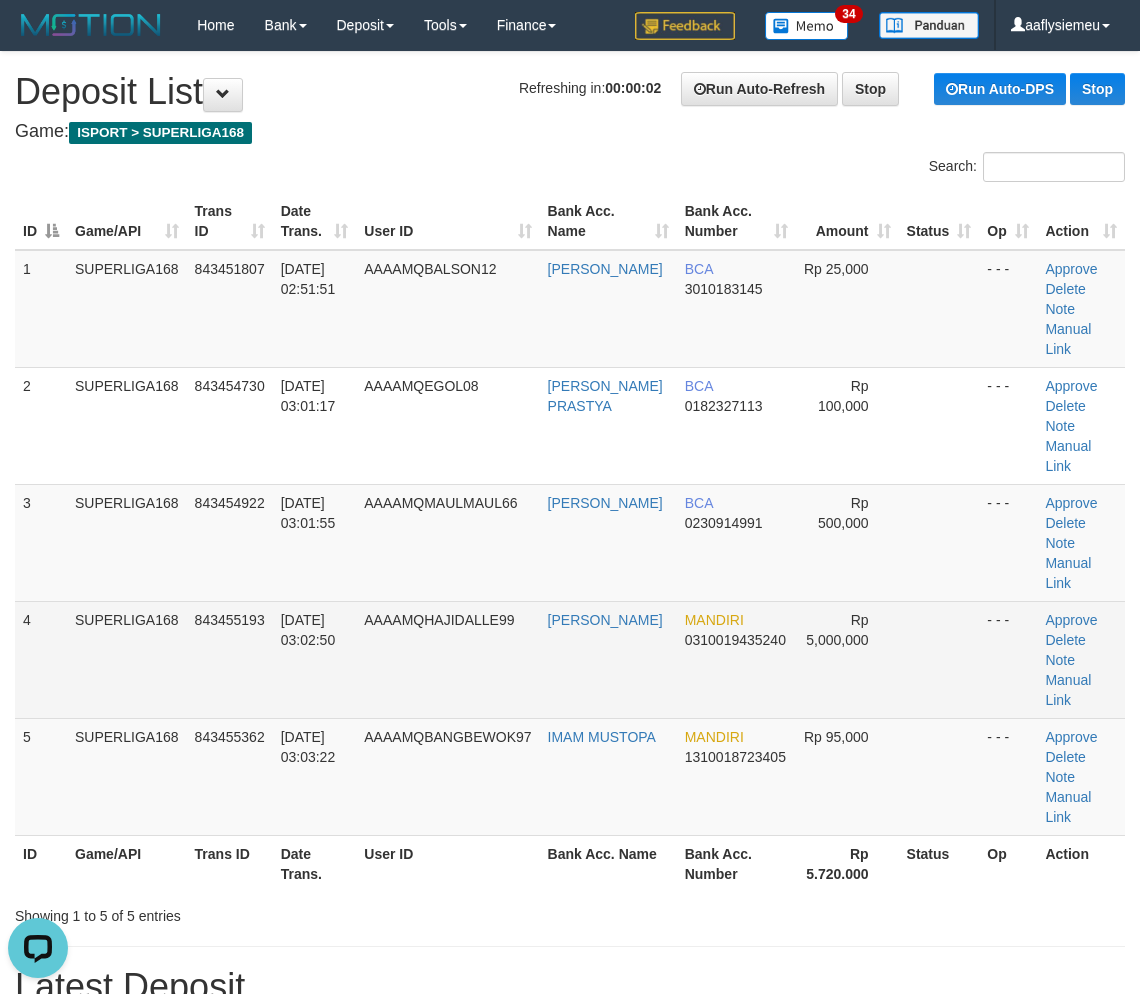 drag, startPoint x: 334, startPoint y: 562, endPoint x: 125, endPoint y: 631, distance: 220.09543 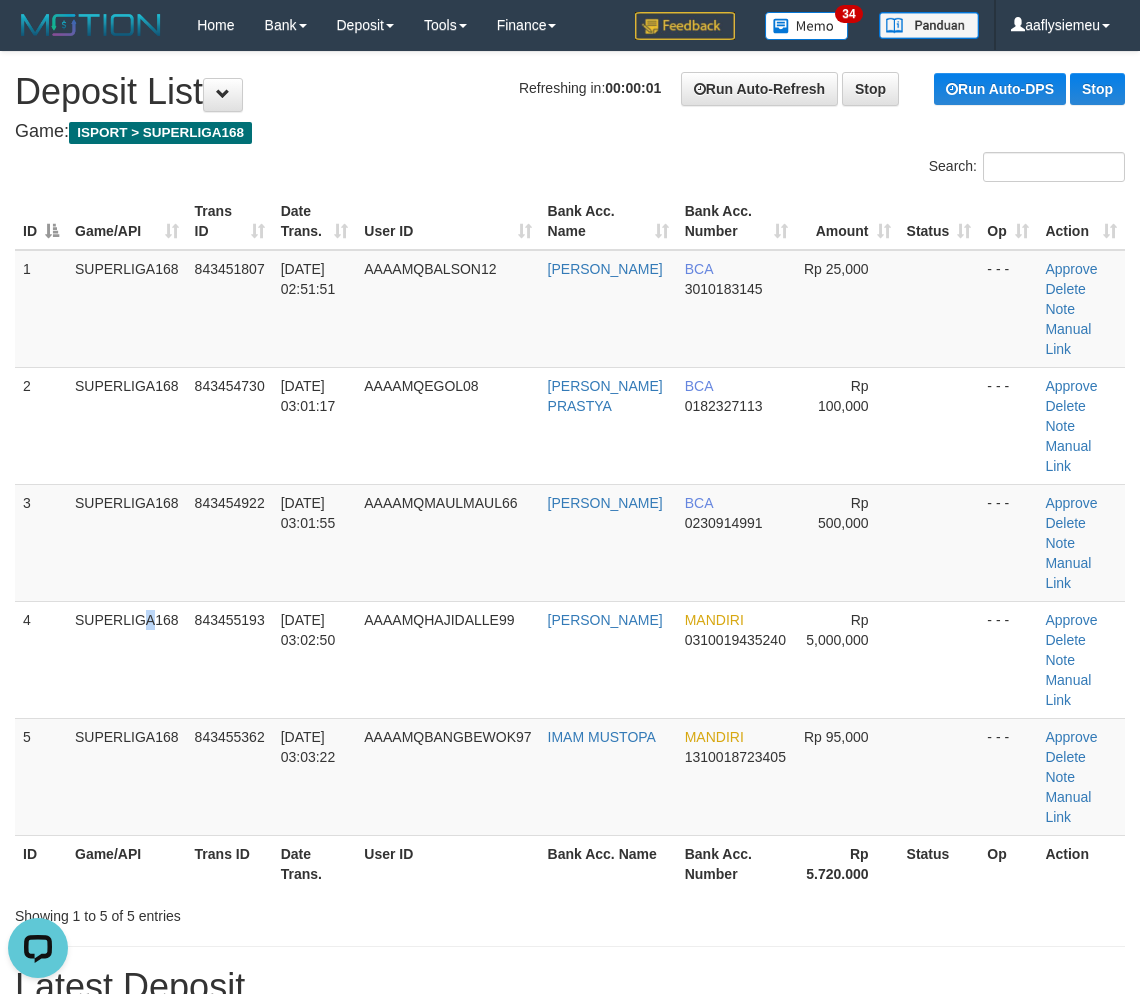 click on "1
SUPERLIGA168
843451807
13/07/2025 02:51:51
AAAAMQBALSON12
IQBAL ADRIANSYAH
BCA
3010183145
Rp 25,000
- - -
Approve
Delete
Note
Manual Link
2
SUPERLIGA168
843454730
13/07/2025 03:01:17
AAAAMQEGOL08
DENDY PRASTYA
BCA
0182327113
Rp 100,000
- - -
Approve" at bounding box center (570, 543) 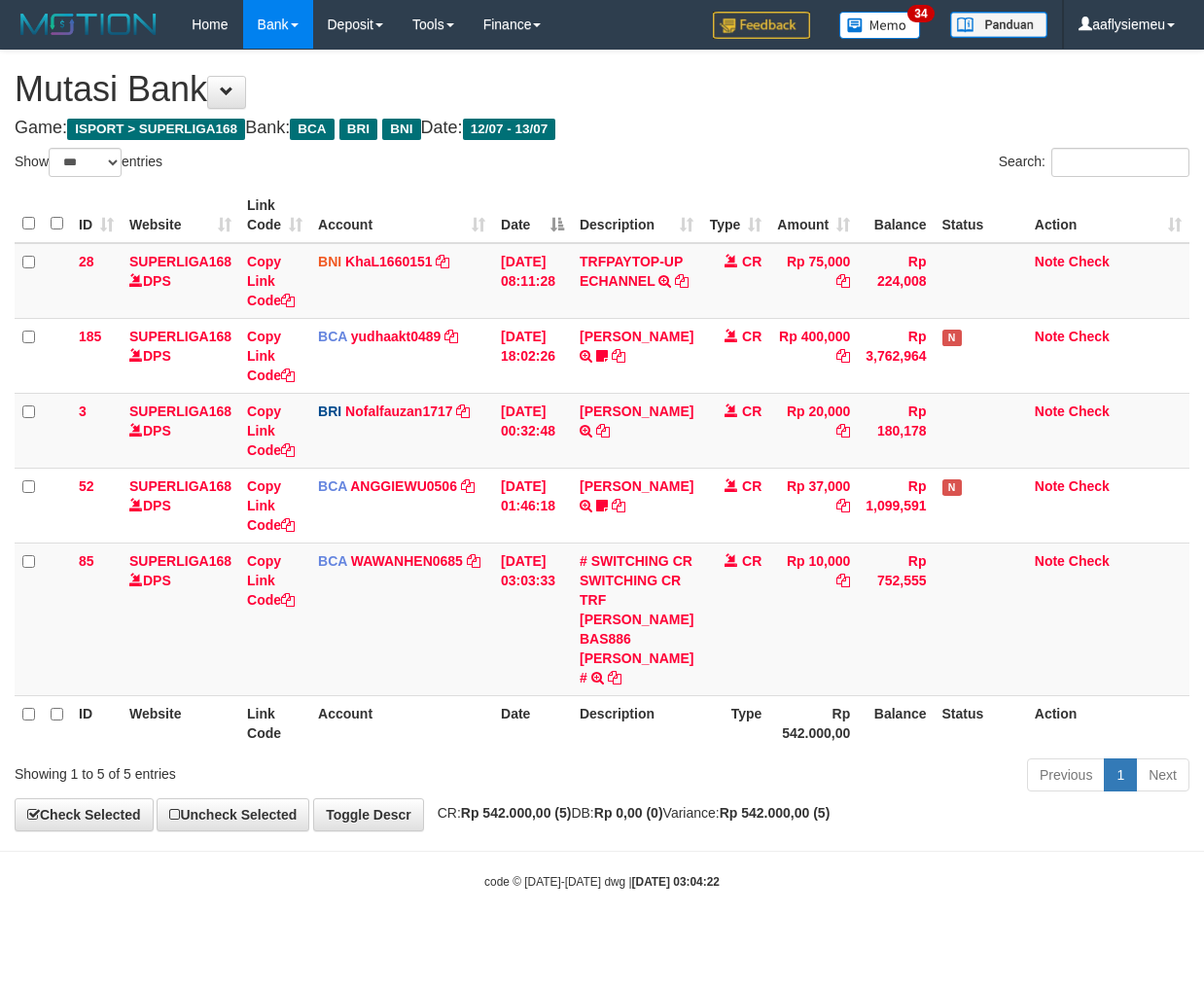 select on "***" 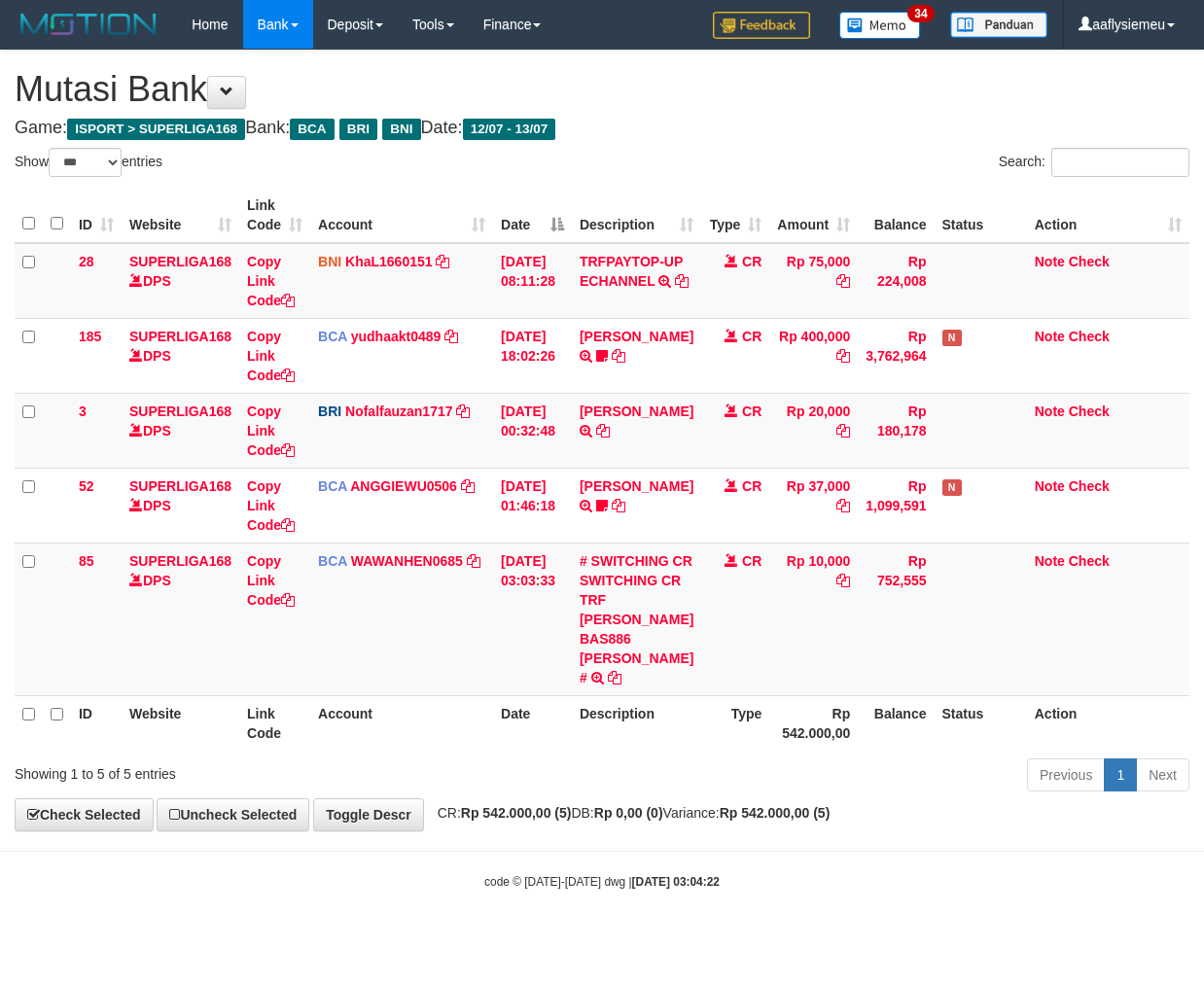 scroll, scrollTop: 0, scrollLeft: 0, axis: both 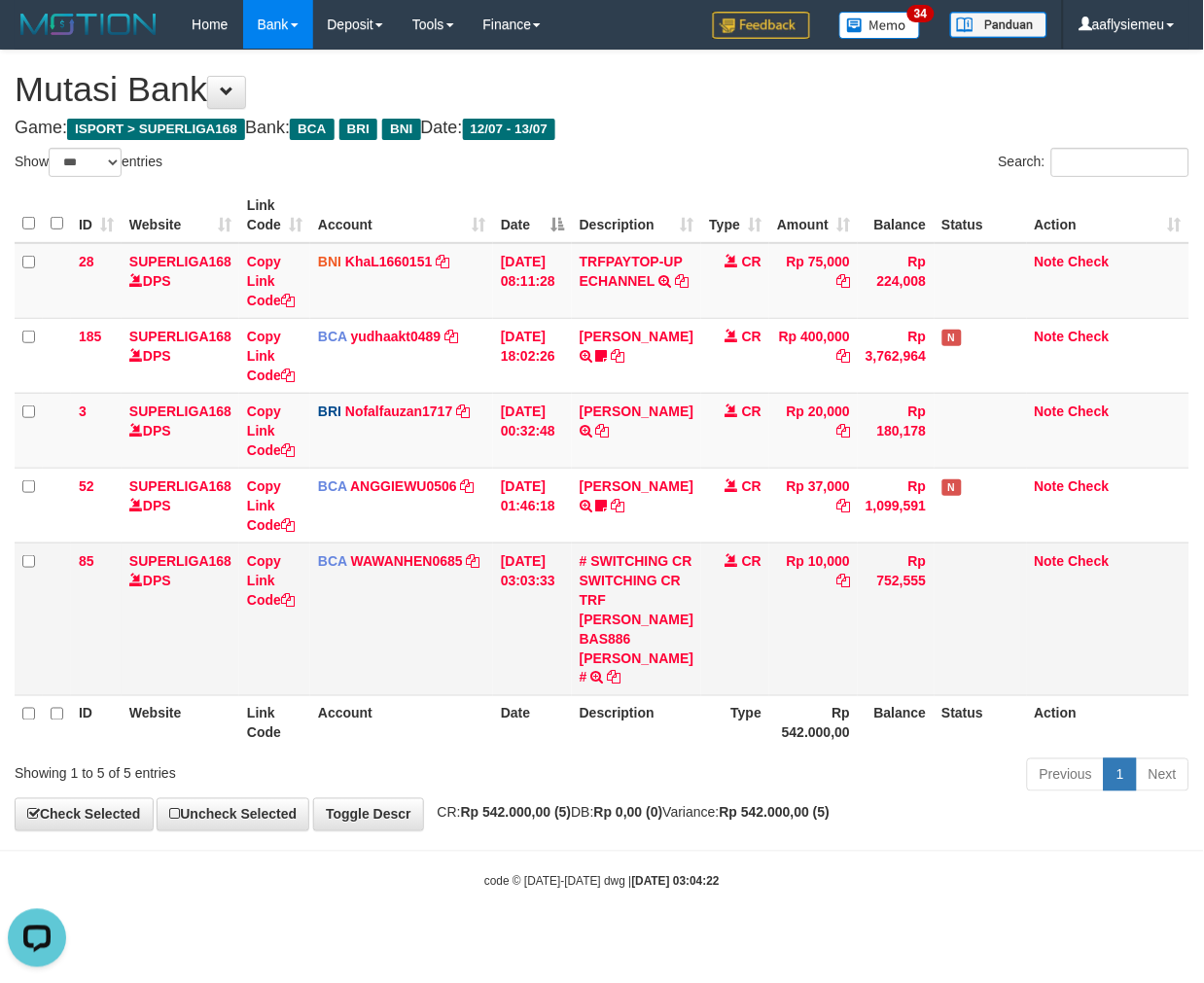 drag, startPoint x: 720, startPoint y: 791, endPoint x: 1179, endPoint y: 711, distance: 465.9195 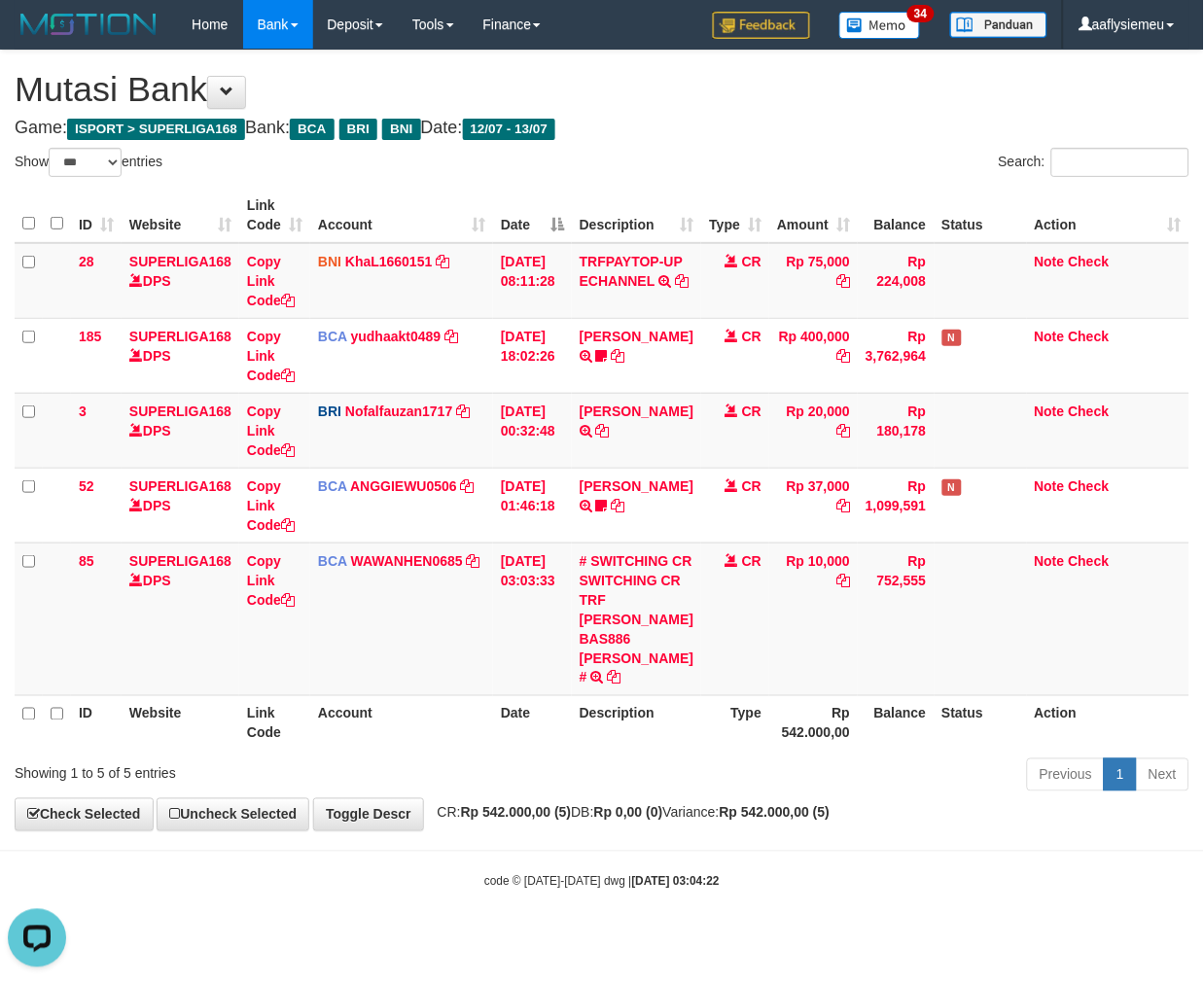 click on "Previous 1 Next" at bounding box center [853, 777] 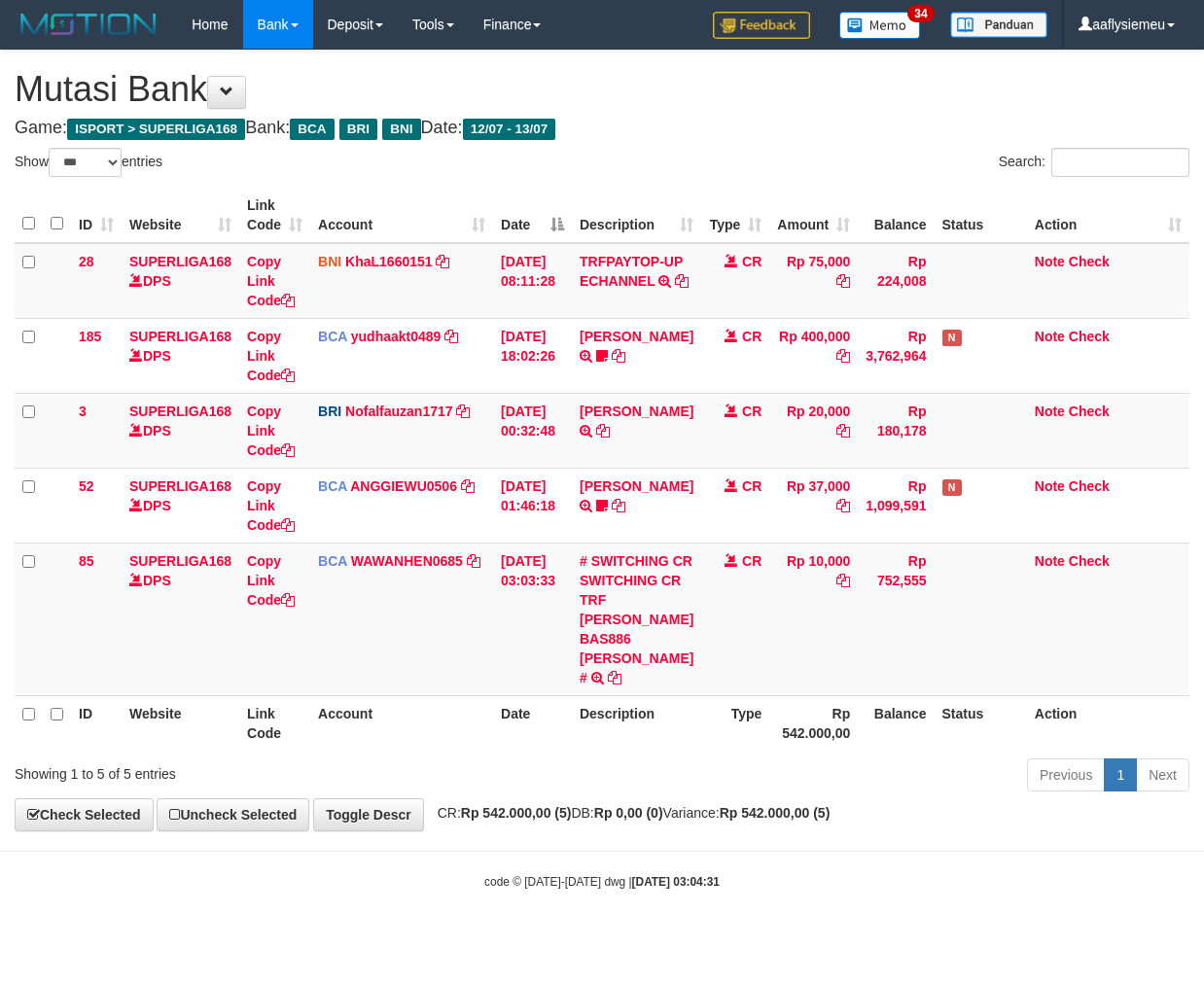 select on "***" 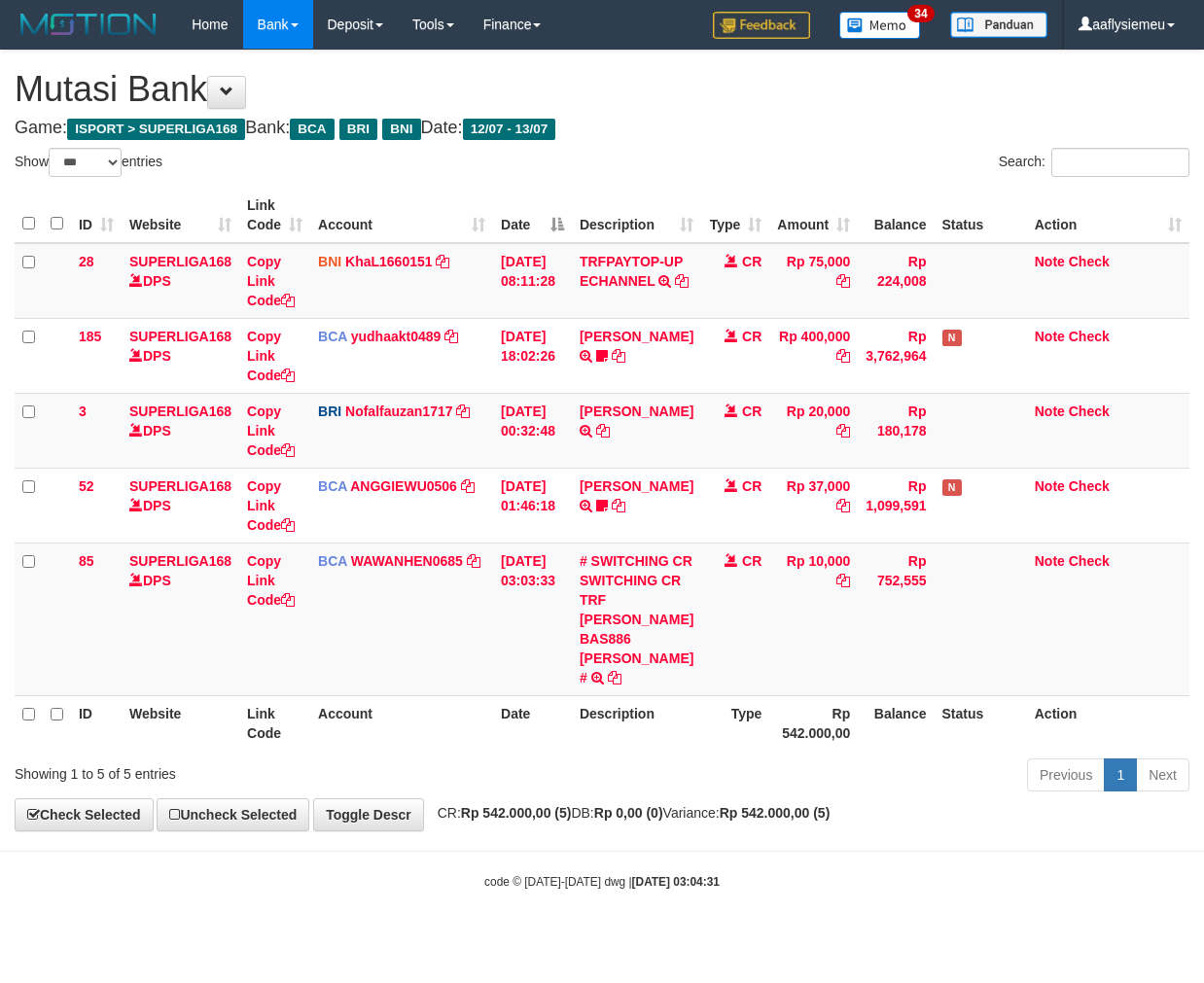 scroll, scrollTop: 0, scrollLeft: 0, axis: both 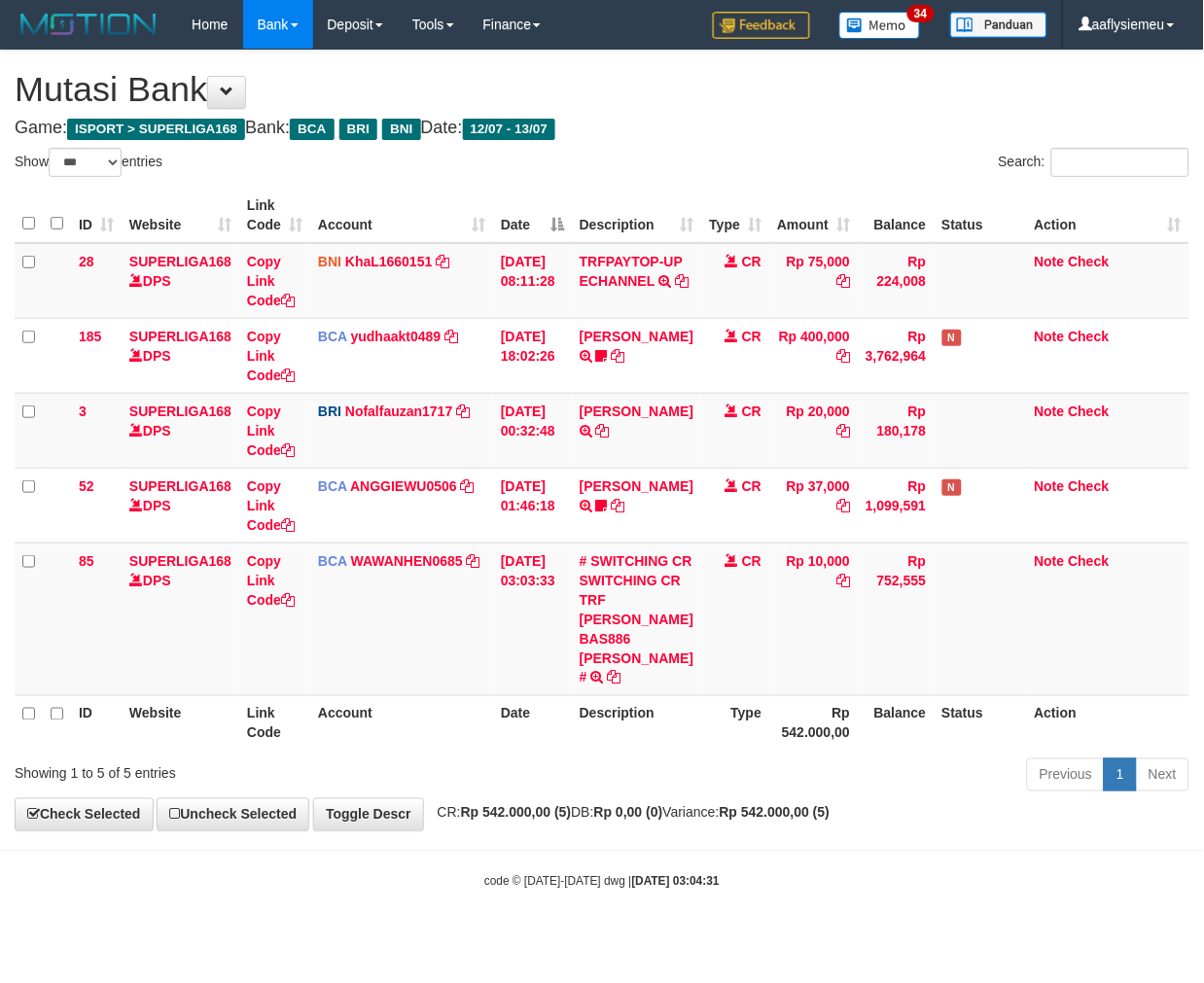 click on "ID Website Link Code Account Date Description Type Amount Balance Status Action
28
SUPERLIGA168    DPS
Copy Link Code
BNI
KhaL1660151
DPS
KHEIR TSAR MUHAMMAD ALI
mutasi_20250712_4651 | 28
mutasi_20250712_4651 | 28
12/07/2025 08:11:28
TRFPAYTOP-UP ECHANNEL         TRF/PAY/TOP-UP ECHANNEL
CR
Rp 75,000
Rp 224,008
Note
Check
185
SUPERLIGA168    DPS
Copy Link Code
BCA
yudhaakt0489
DPS
YUDHA AKTARIANTO" at bounding box center (602, 469) 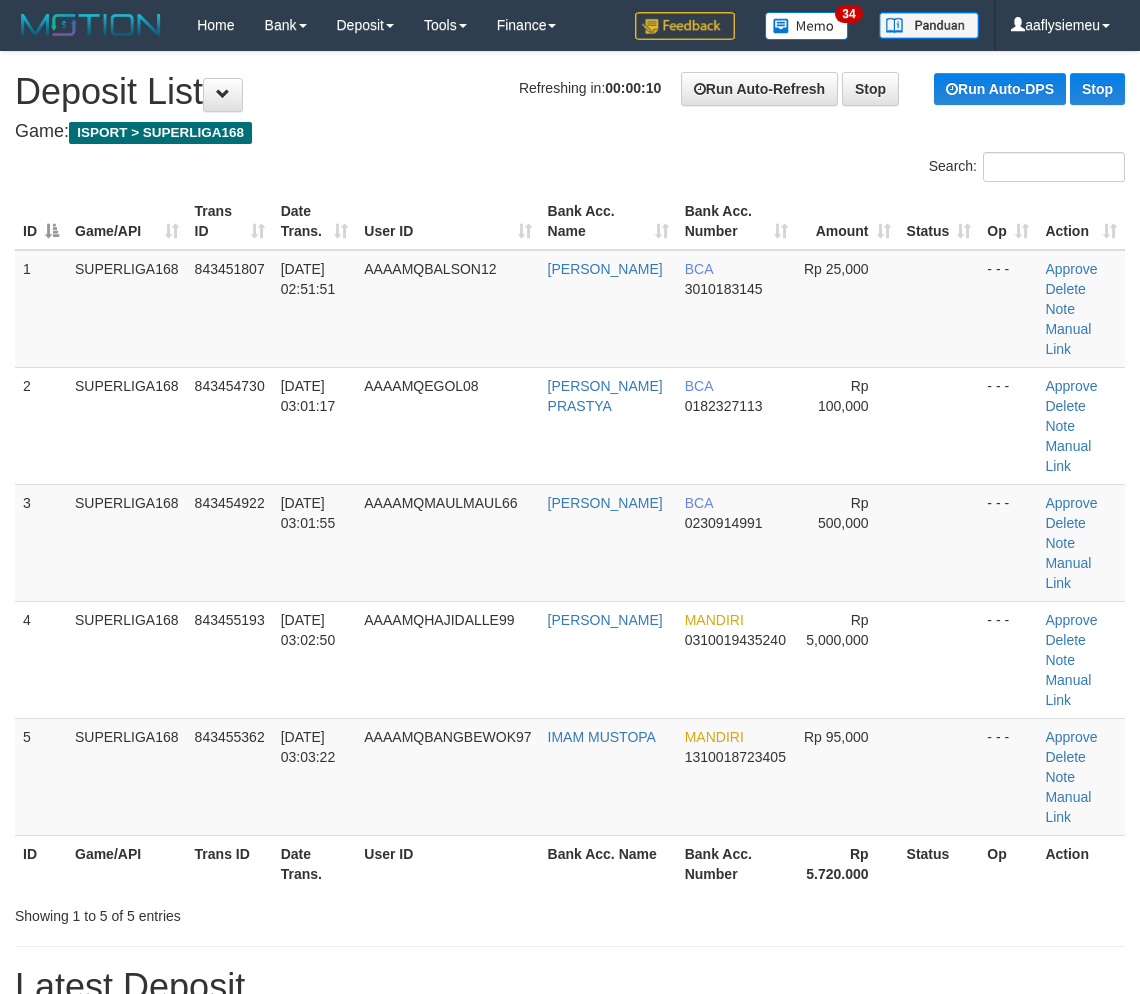 scroll, scrollTop: 0, scrollLeft: 0, axis: both 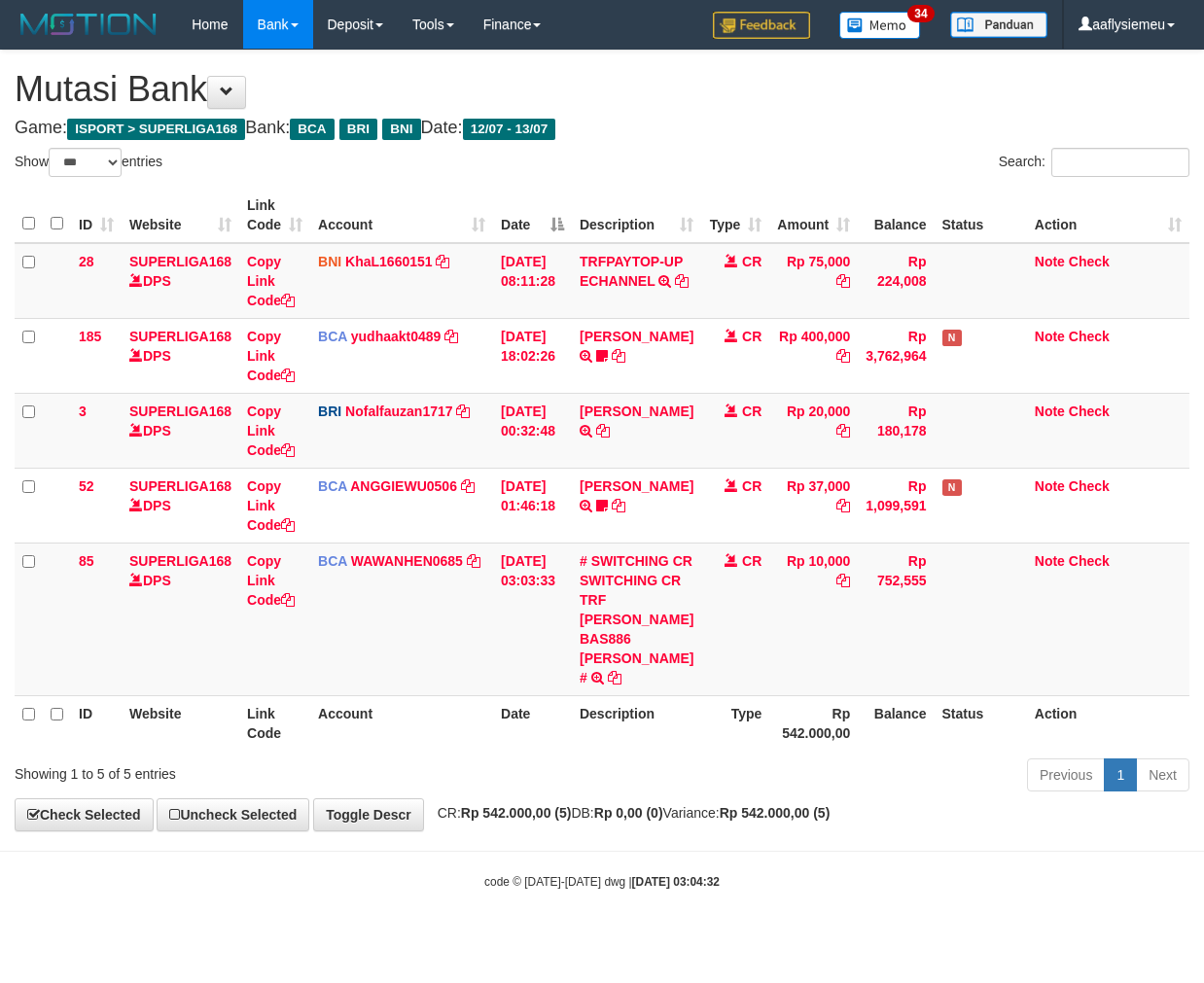 select on "***" 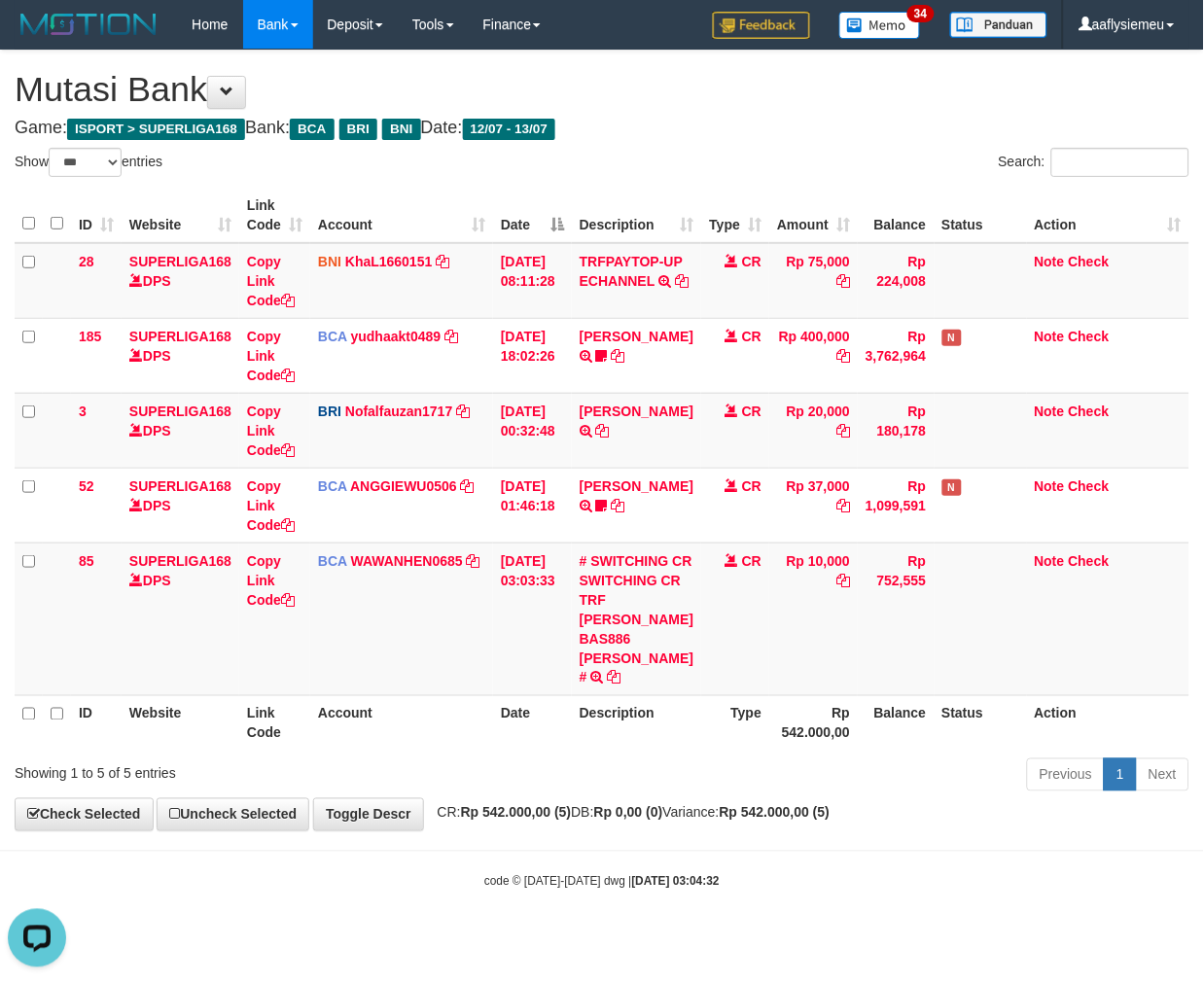 scroll, scrollTop: 0, scrollLeft: 0, axis: both 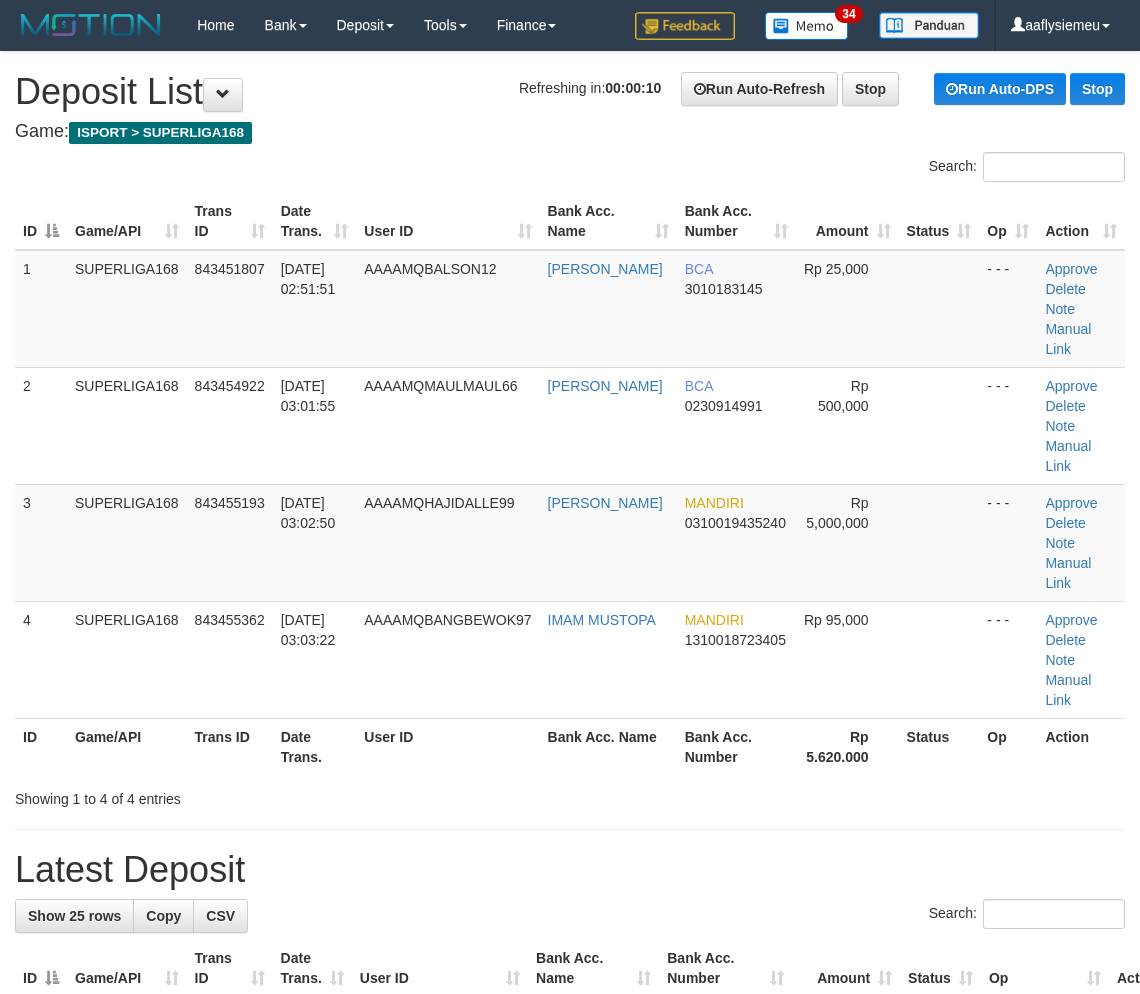 drag, startPoint x: 250, startPoint y: 493, endPoint x: 6, endPoint y: 594, distance: 264.07764 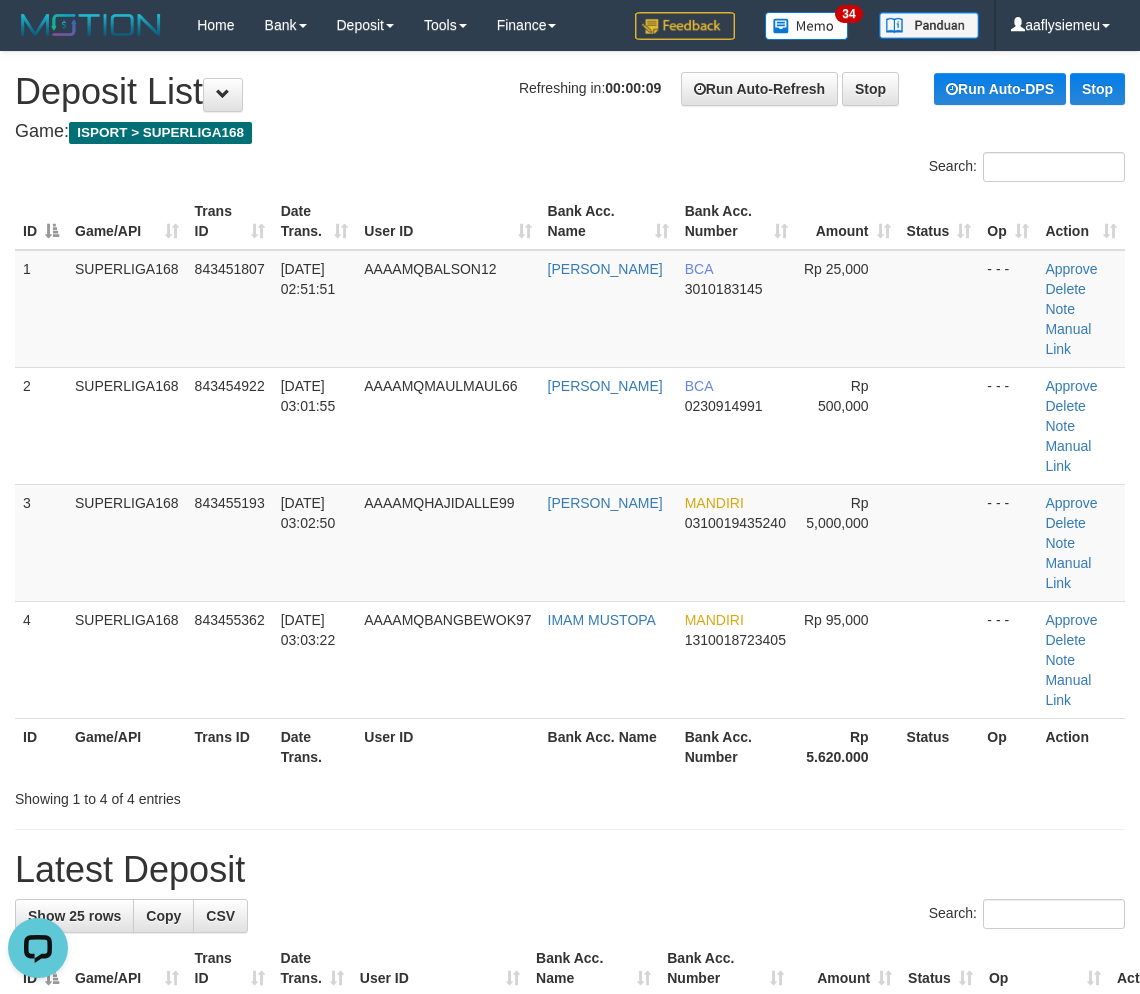 scroll, scrollTop: 0, scrollLeft: 0, axis: both 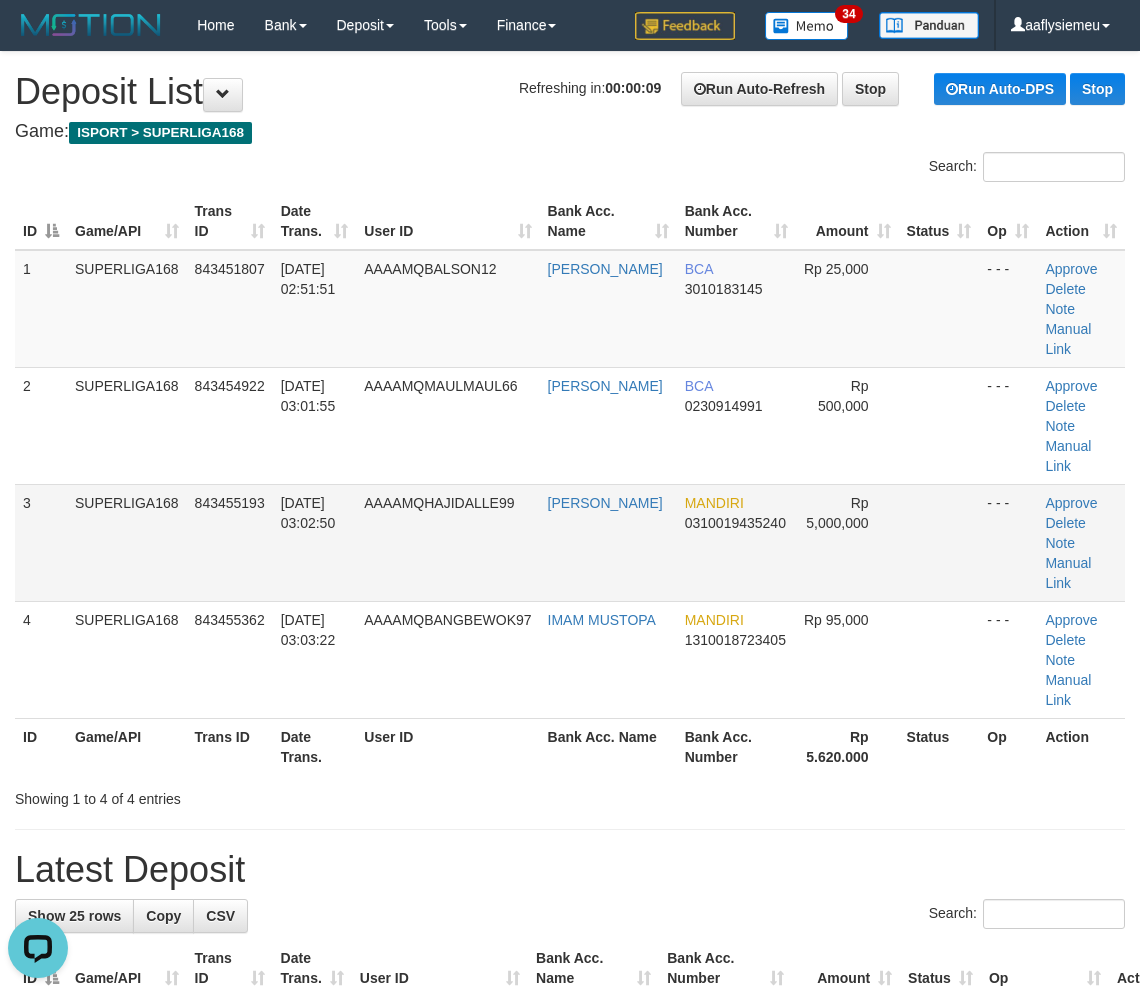 drag, startPoint x: 372, startPoint y: 525, endPoint x: 2, endPoint y: 651, distance: 390.8657 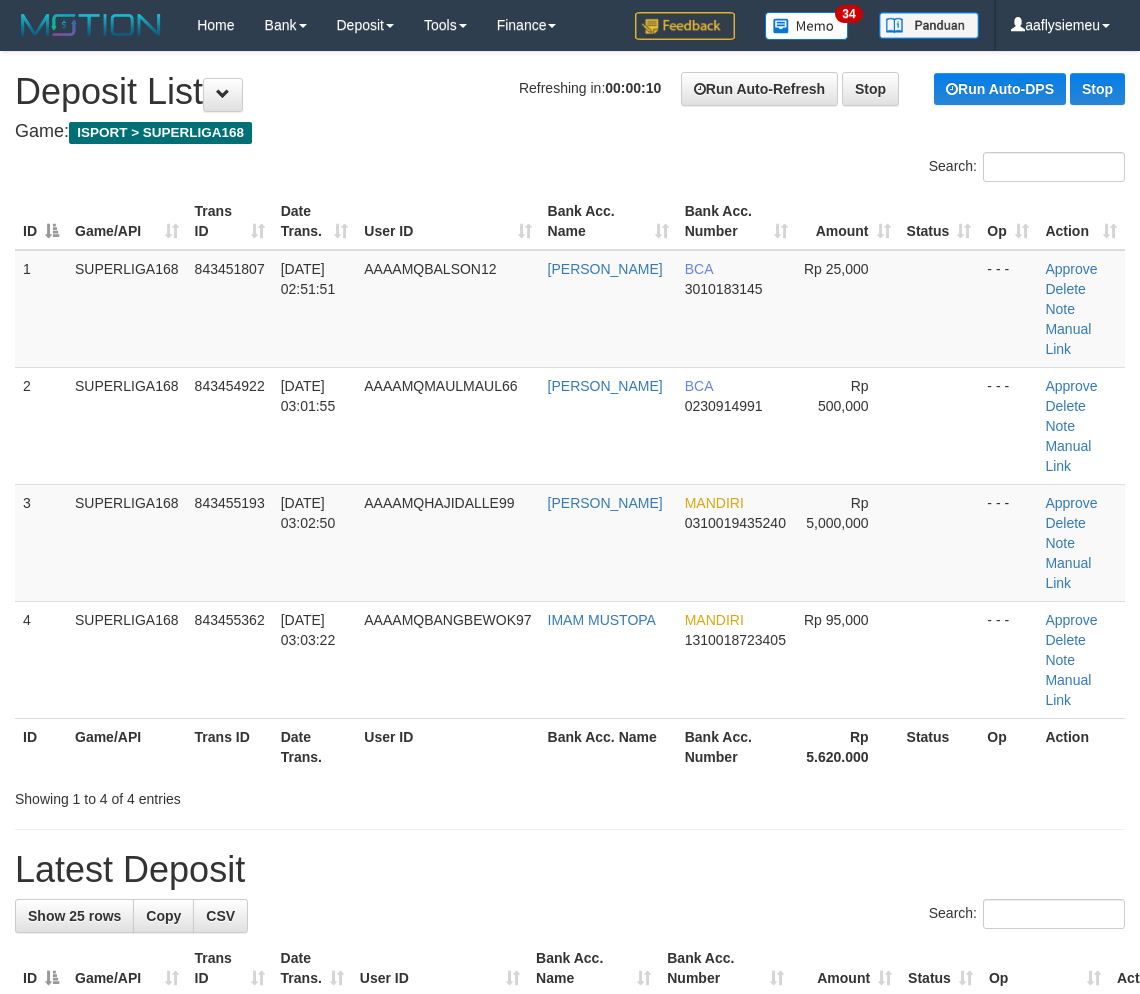 scroll, scrollTop: 0, scrollLeft: 0, axis: both 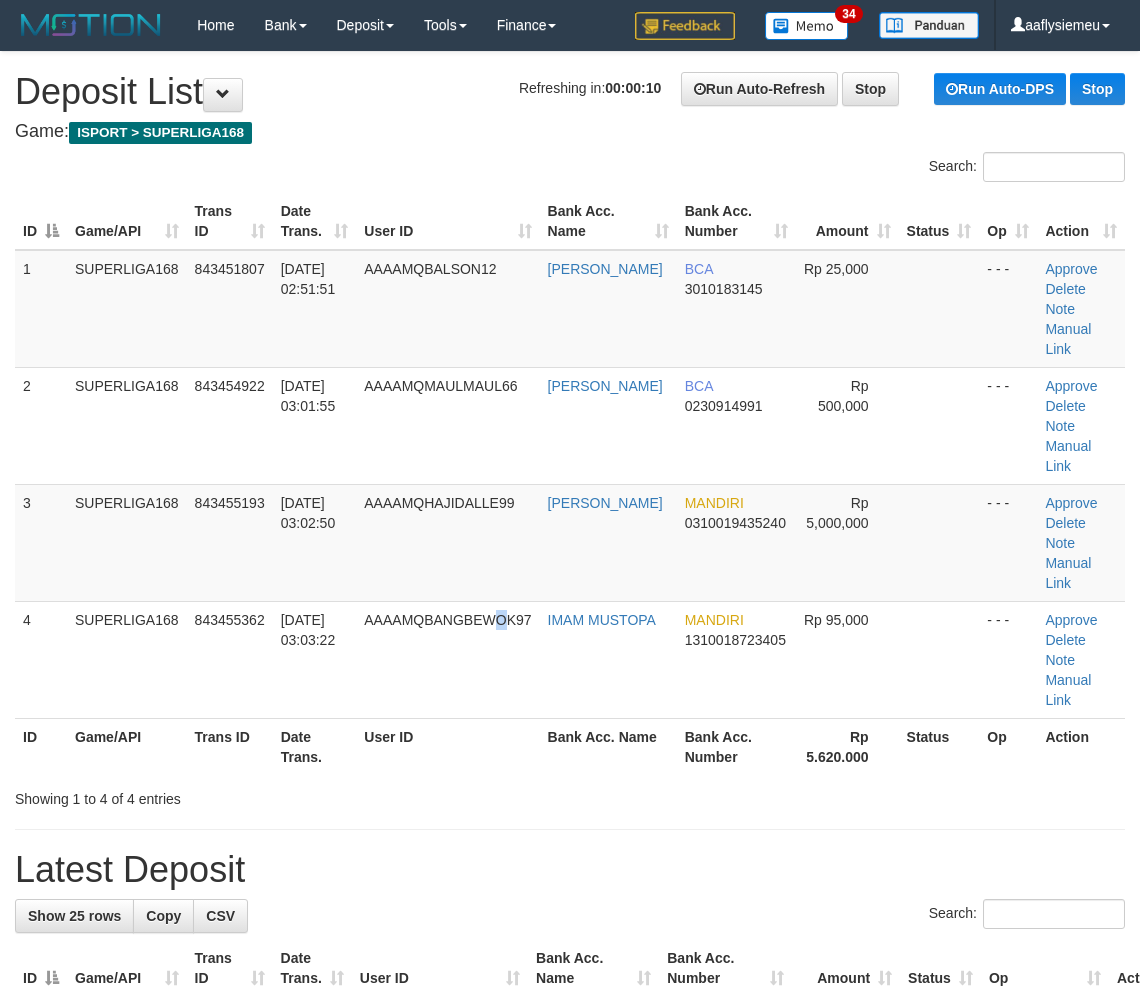 drag, startPoint x: 520, startPoint y: 563, endPoint x: 16, endPoint y: 744, distance: 535.5156 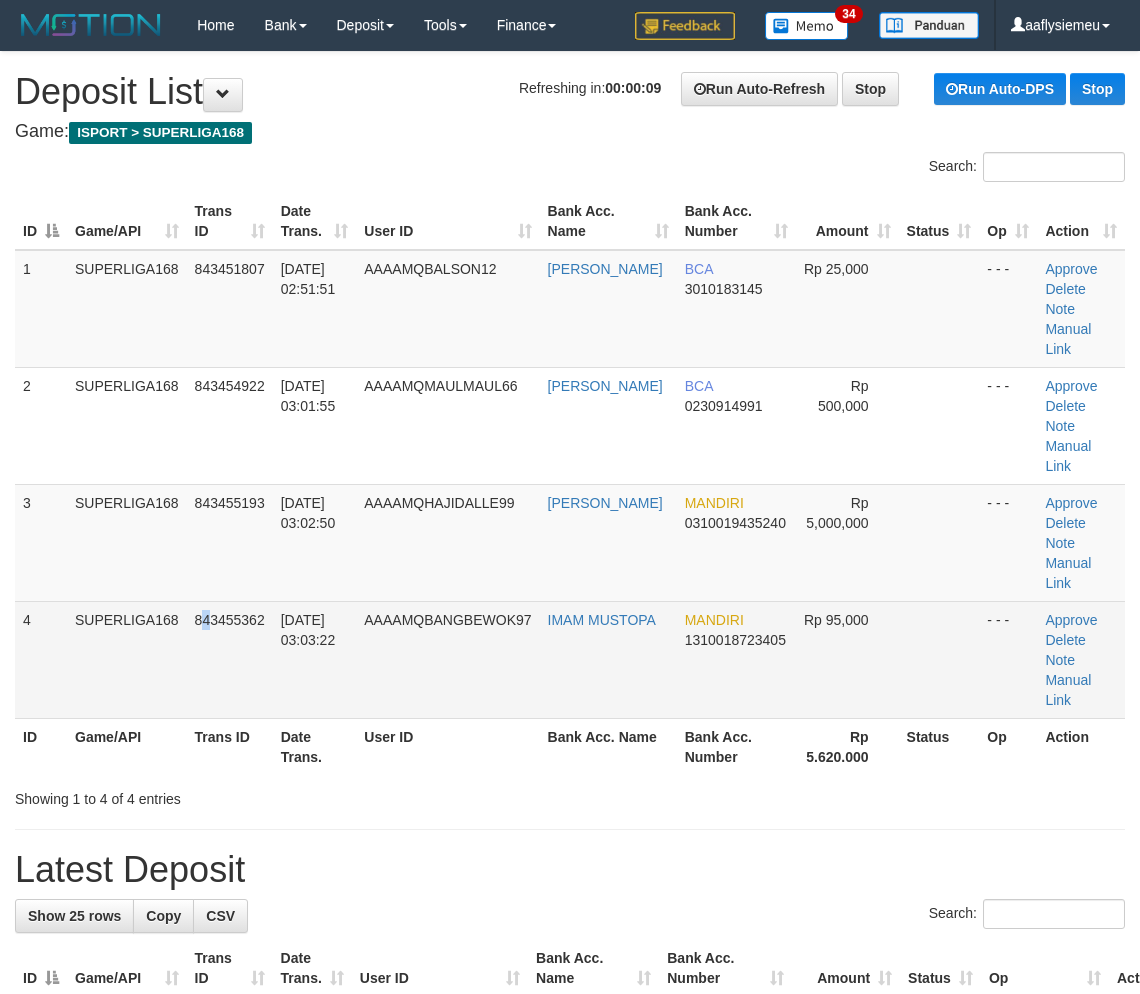 click on "843455362" at bounding box center (230, 659) 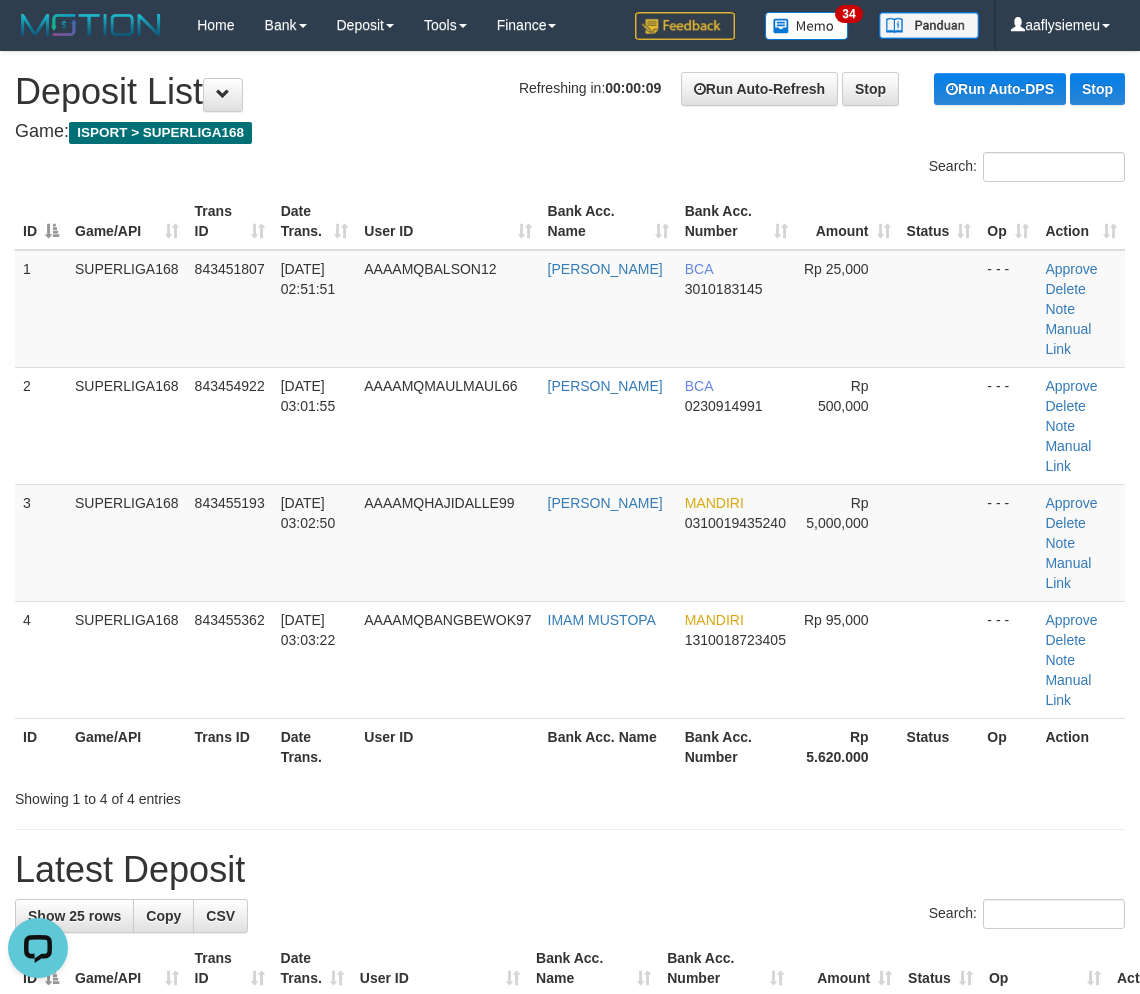 scroll, scrollTop: 0, scrollLeft: 0, axis: both 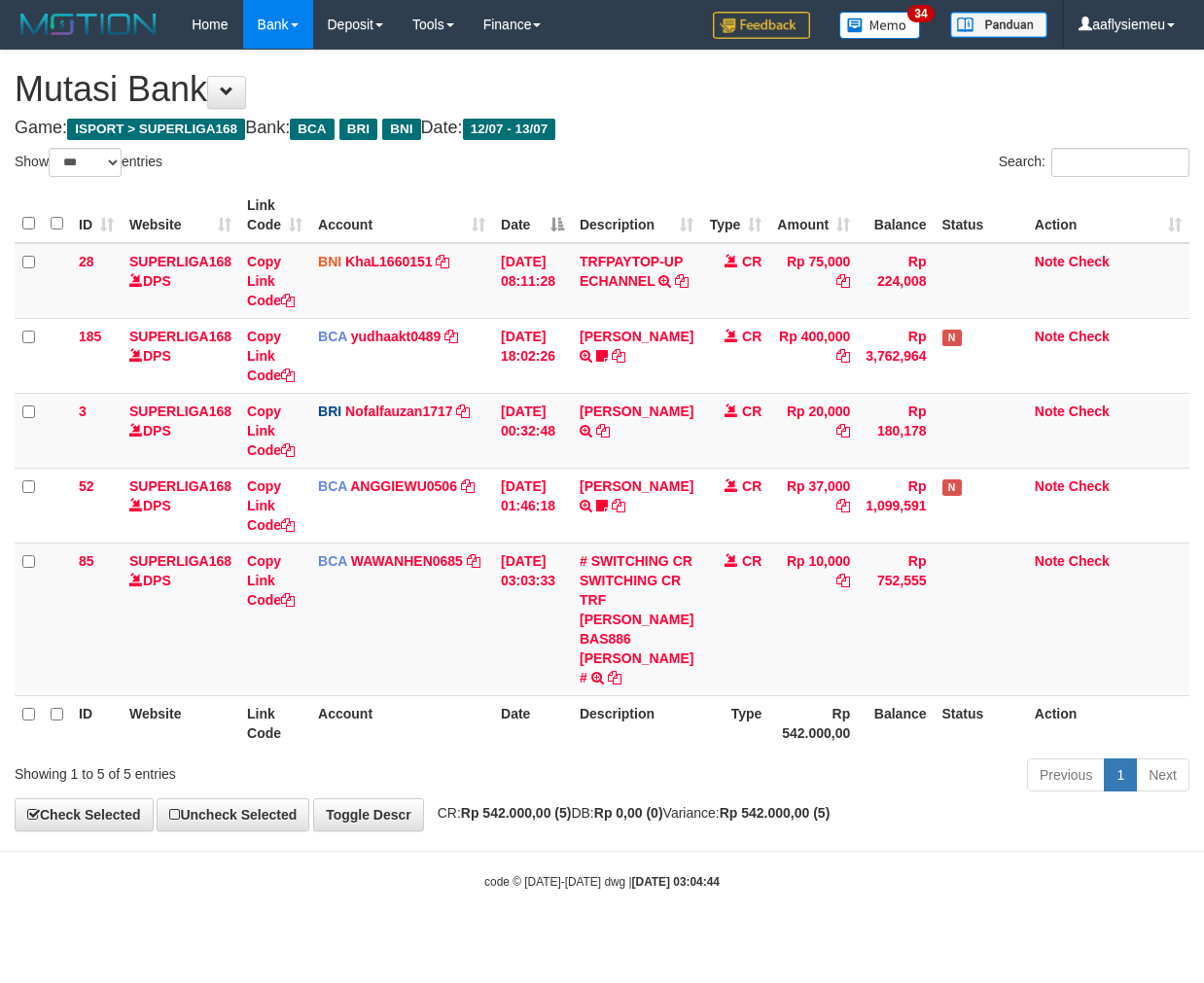 select on "***" 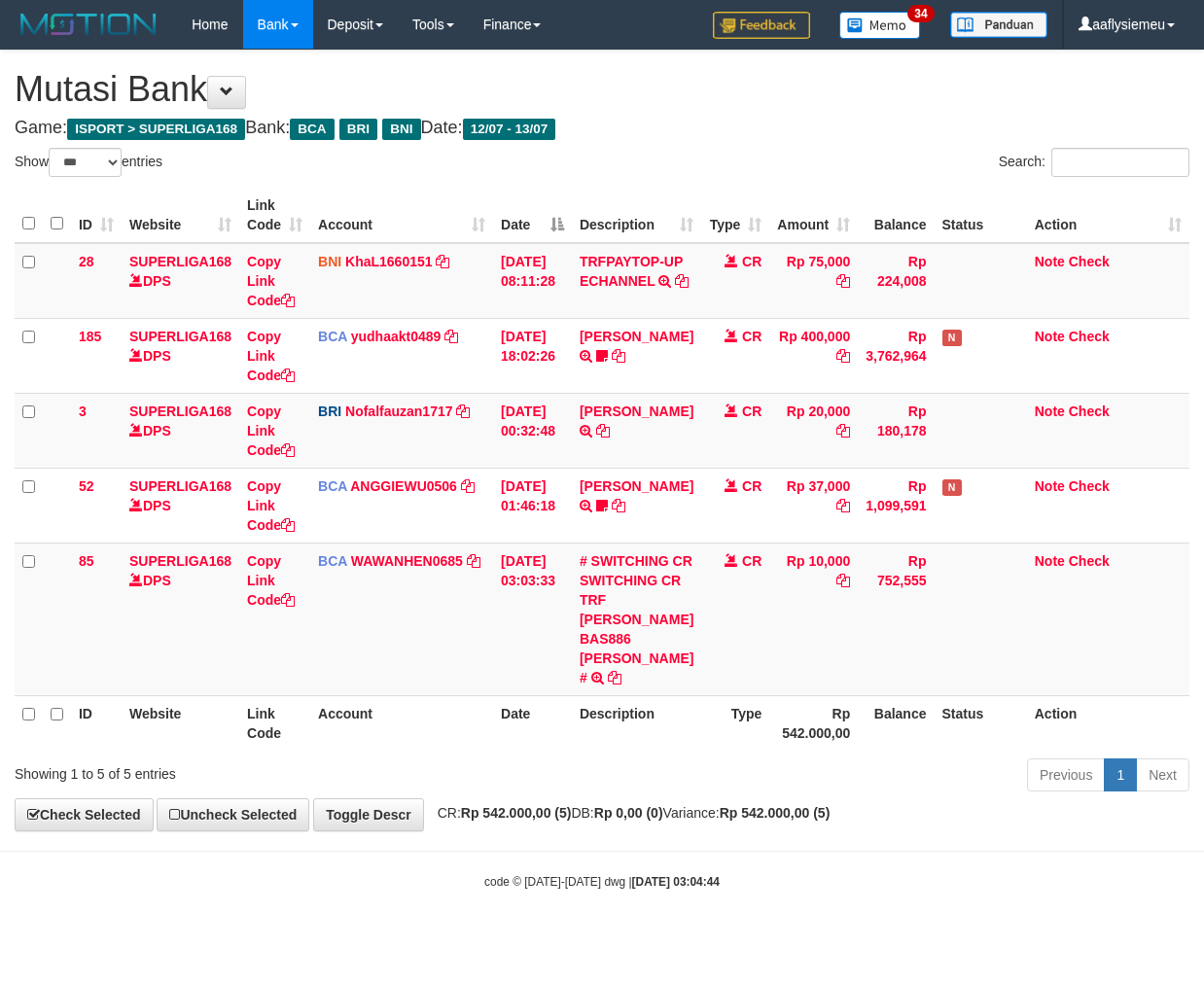 scroll, scrollTop: 0, scrollLeft: 0, axis: both 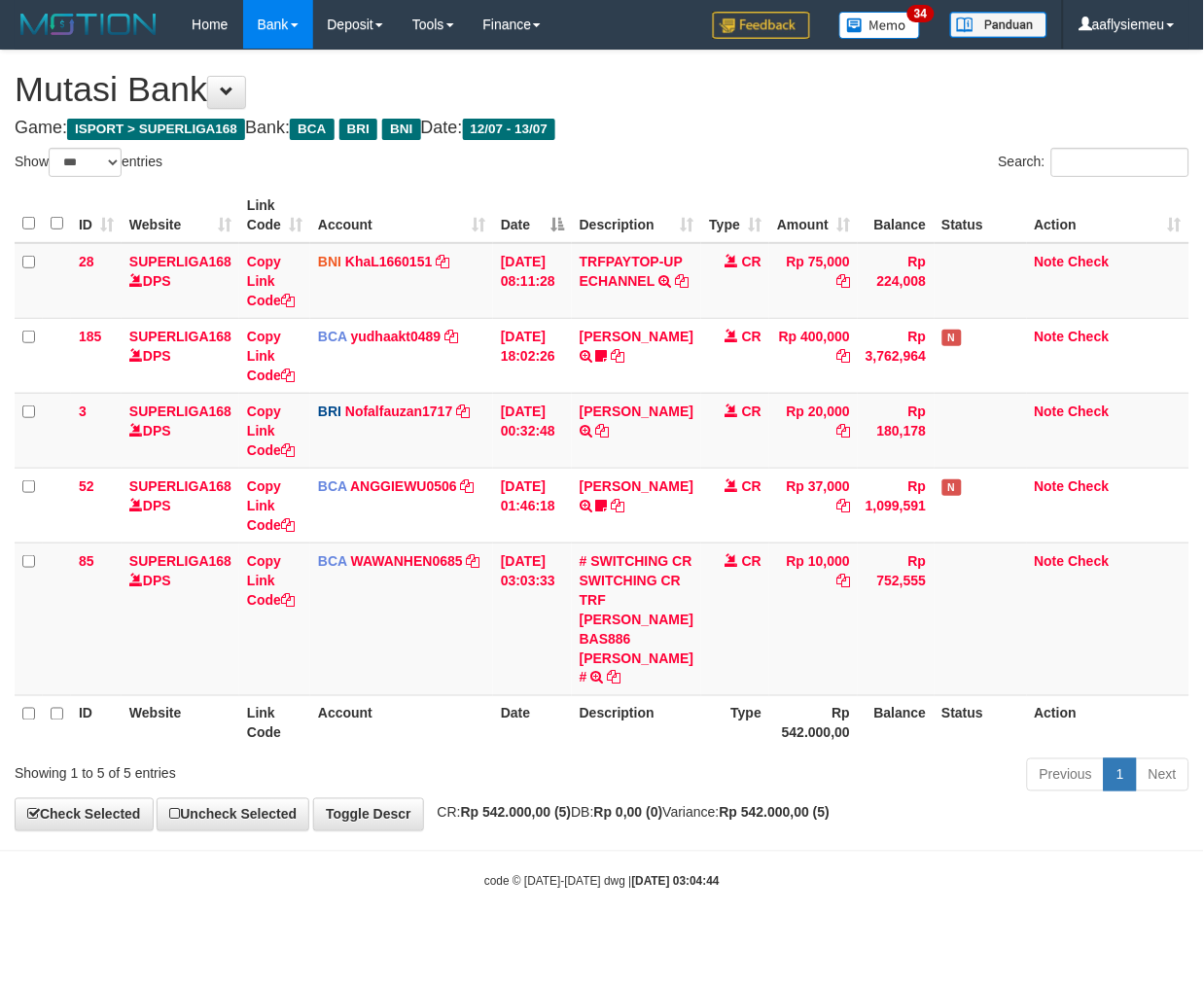 click on "Toggle navigation
Home
Bank
Account List
Load
By Website
Group
[ISPORT]													SUPERLIGA168
By Load Group (DPS)
34" at bounding box center [602, 470] 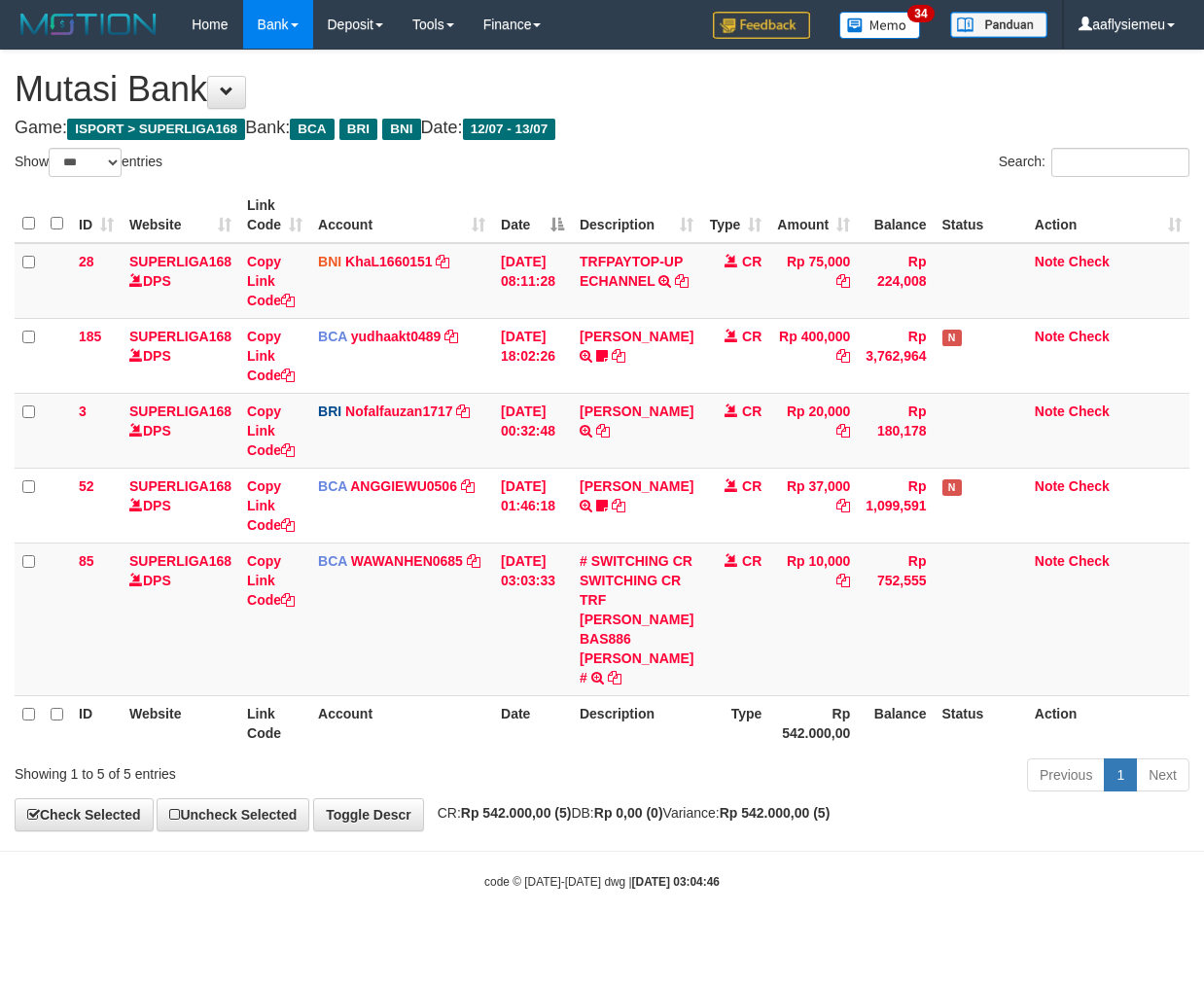 select on "***" 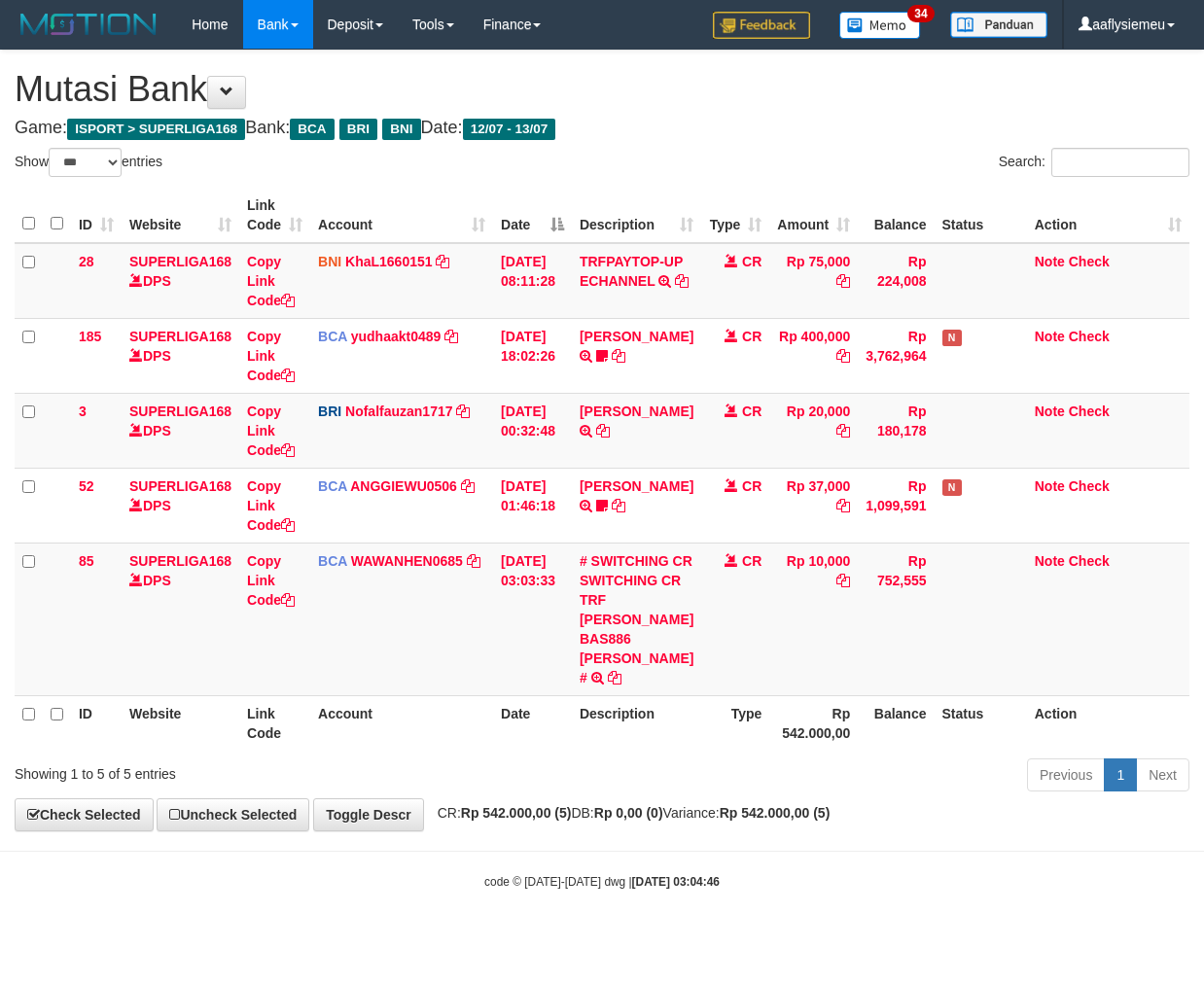 scroll, scrollTop: 0, scrollLeft: 0, axis: both 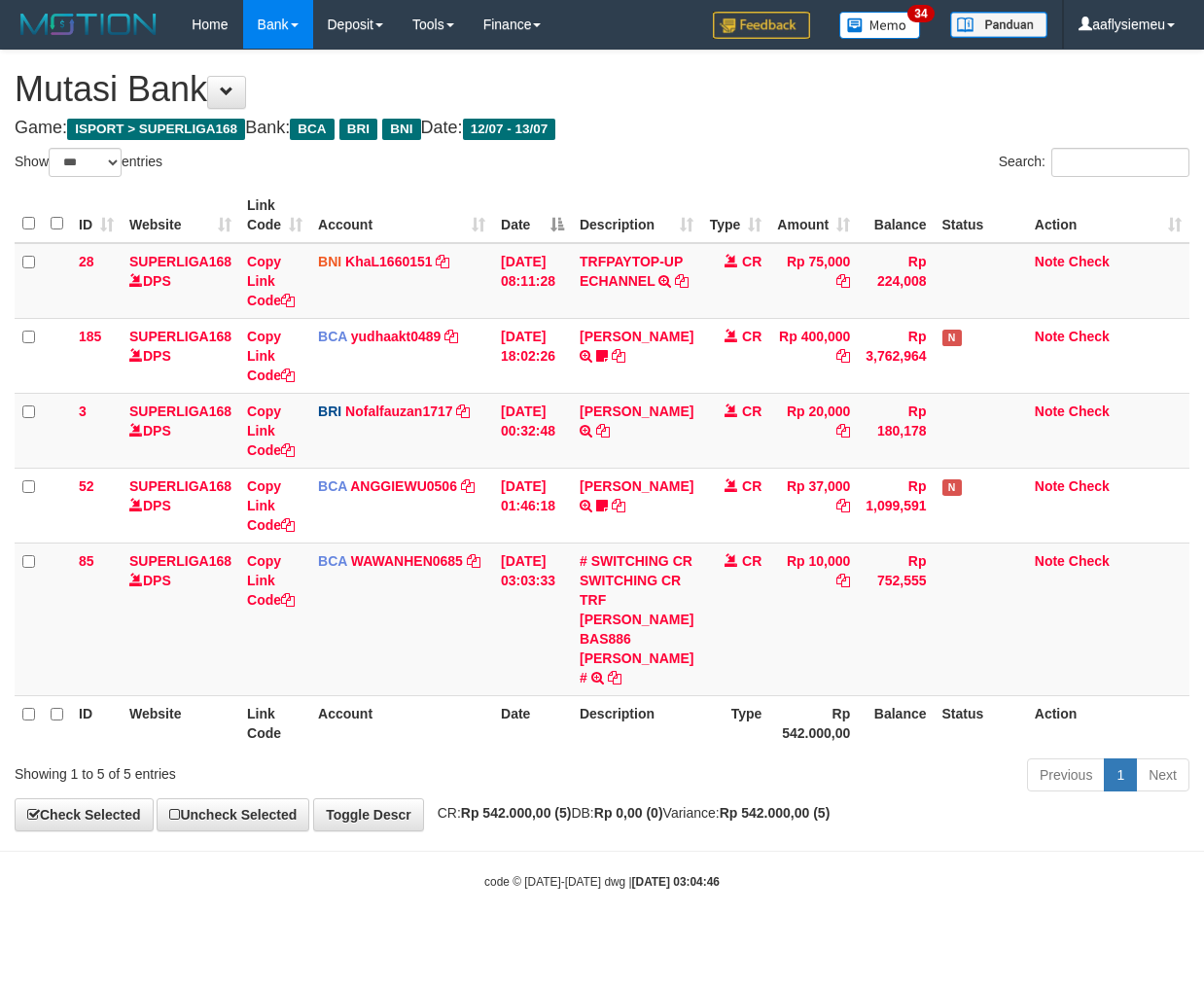 select on "***" 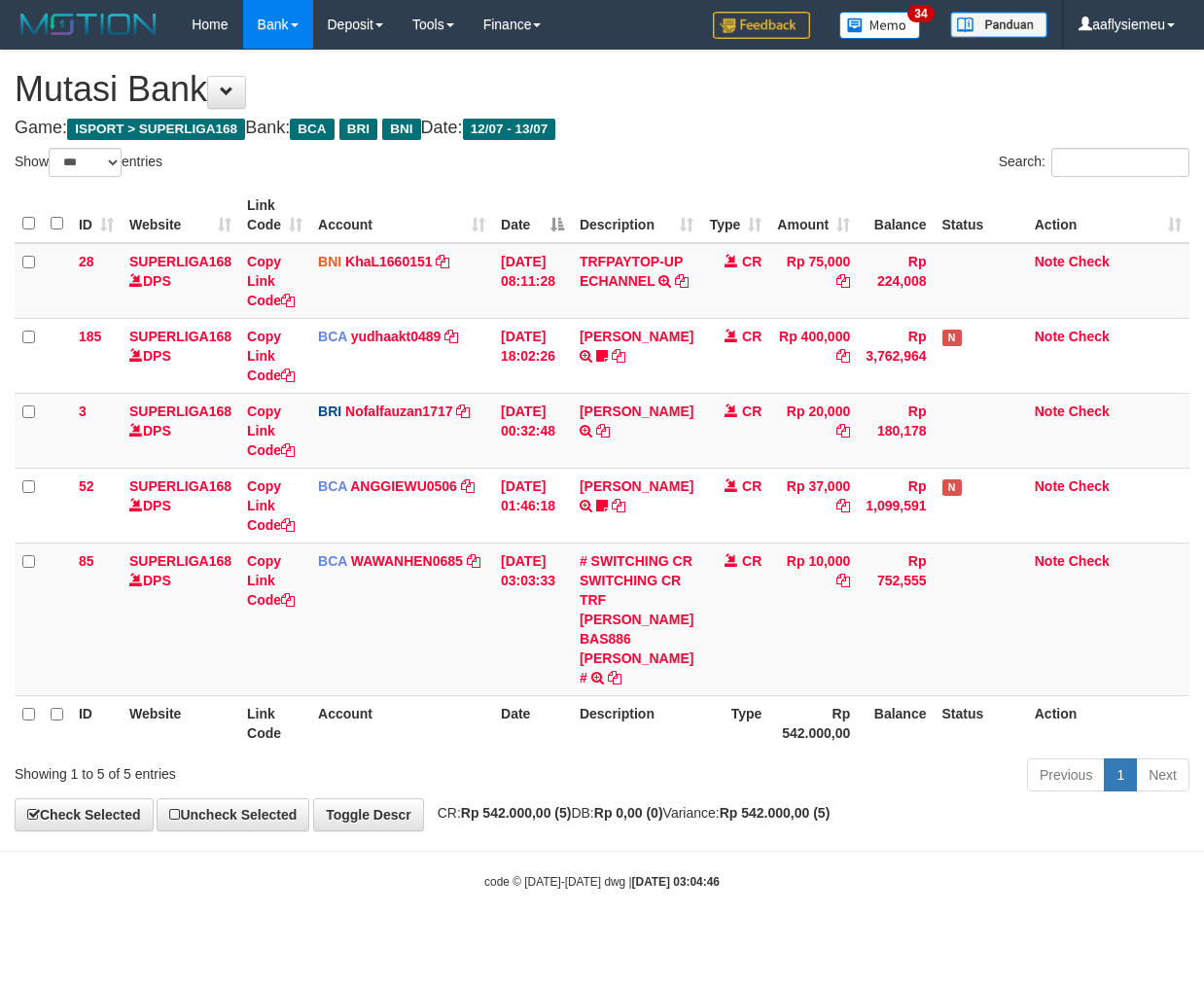 scroll, scrollTop: 0, scrollLeft: 0, axis: both 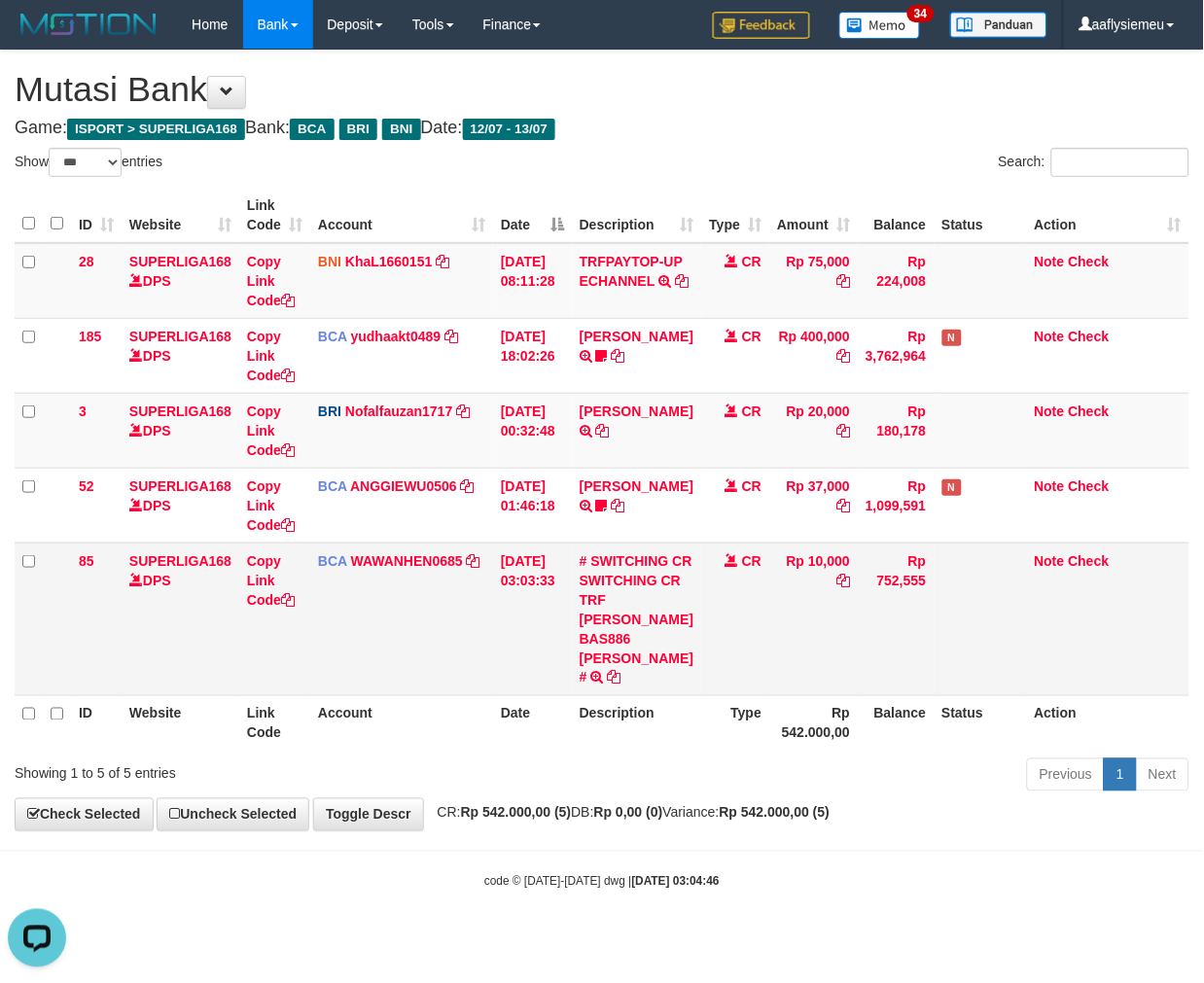 drag, startPoint x: 665, startPoint y: 746, endPoint x: 879, endPoint y: 721, distance: 215.4553 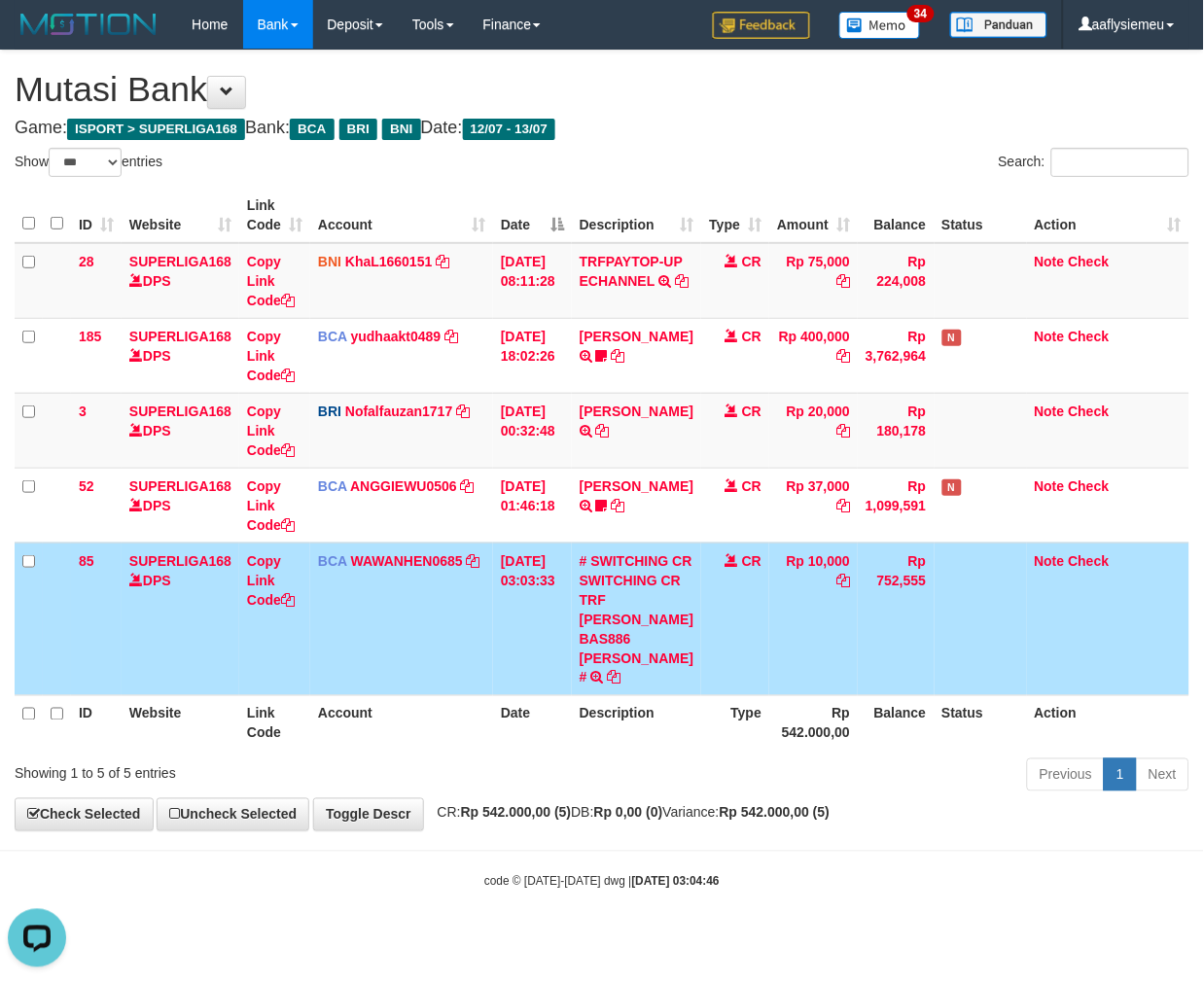 drag, startPoint x: 574, startPoint y: 674, endPoint x: 907, endPoint y: 614, distance: 338.36223 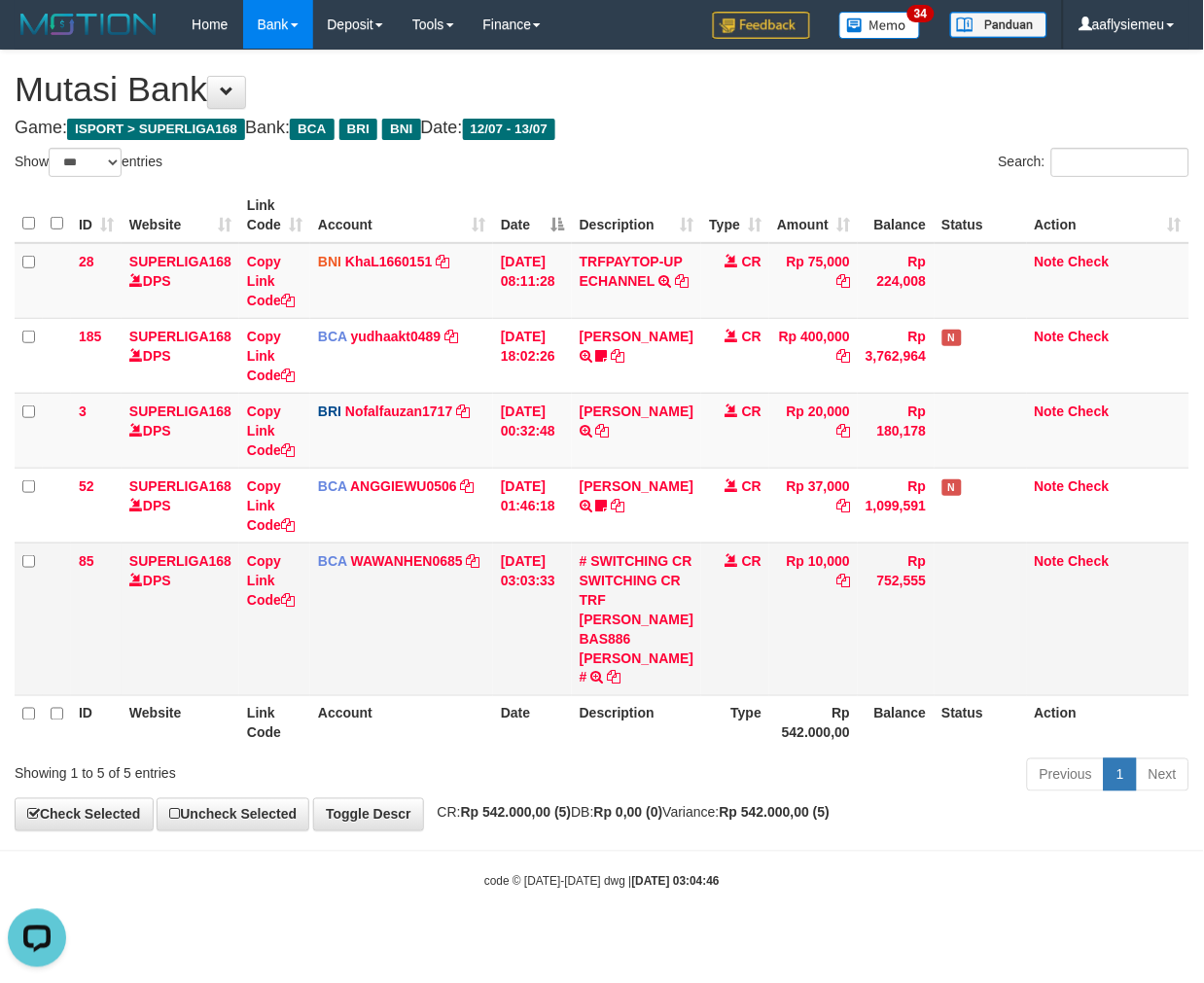 drag, startPoint x: 752, startPoint y: 698, endPoint x: 1135, endPoint y: 599, distance: 395.58817 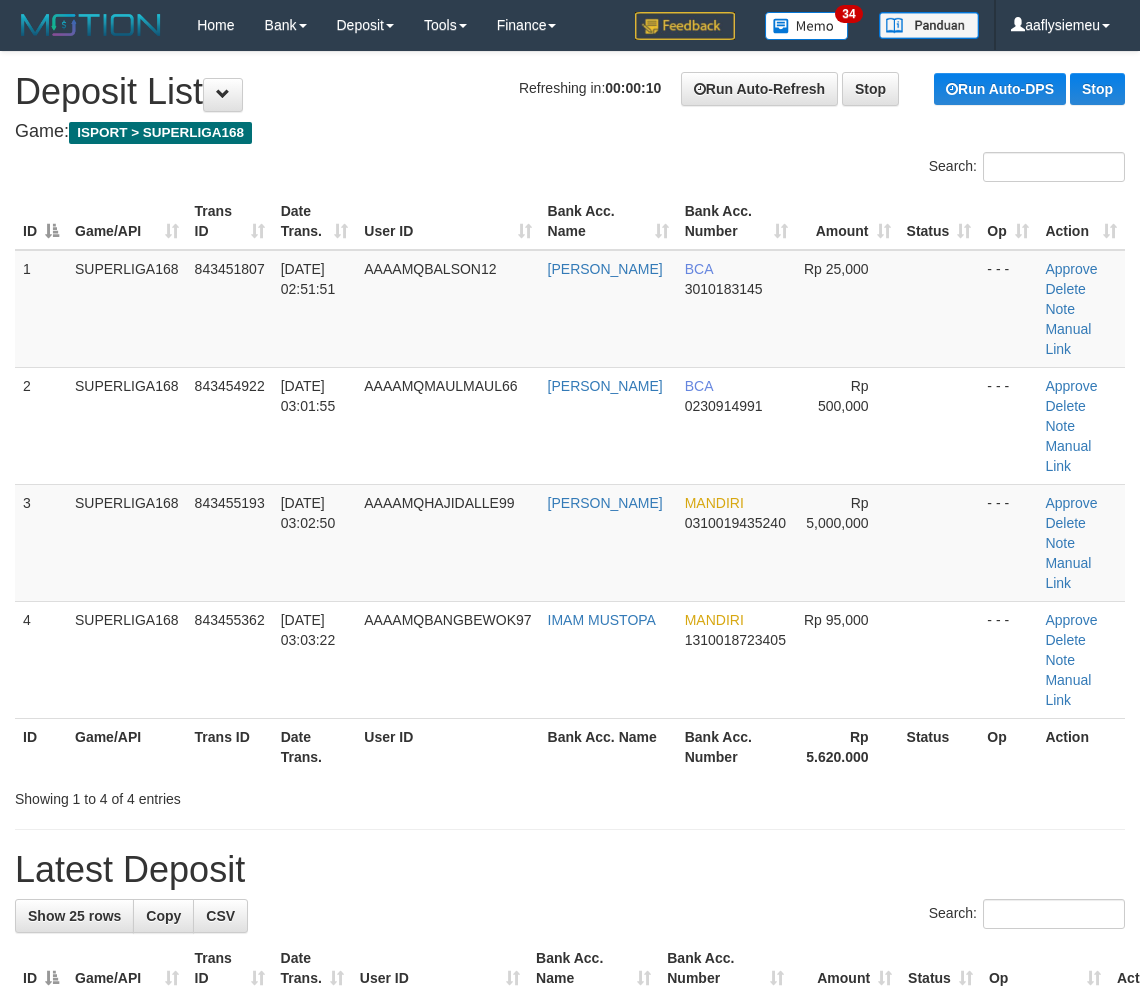 scroll, scrollTop: 0, scrollLeft: 0, axis: both 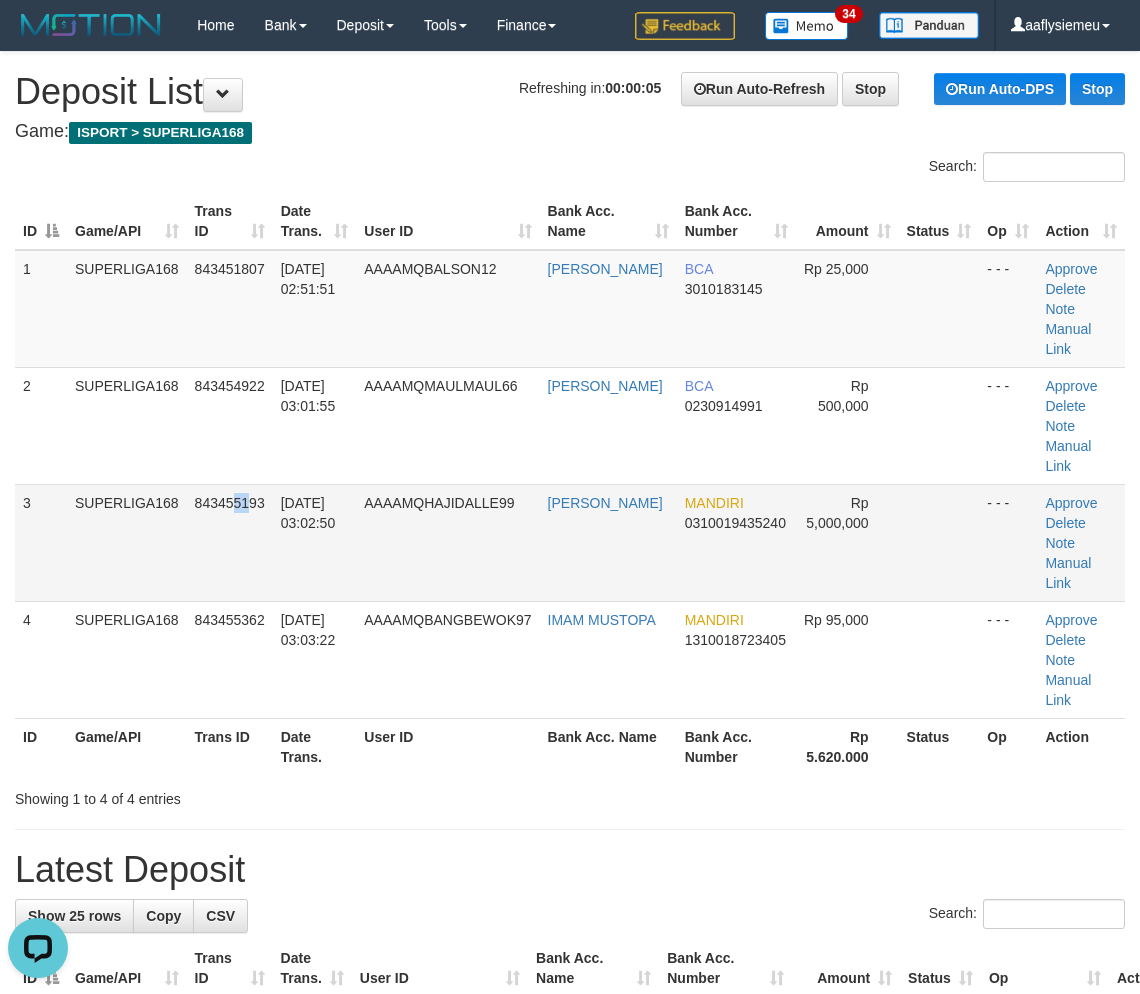 click on "843455193" at bounding box center [230, 542] 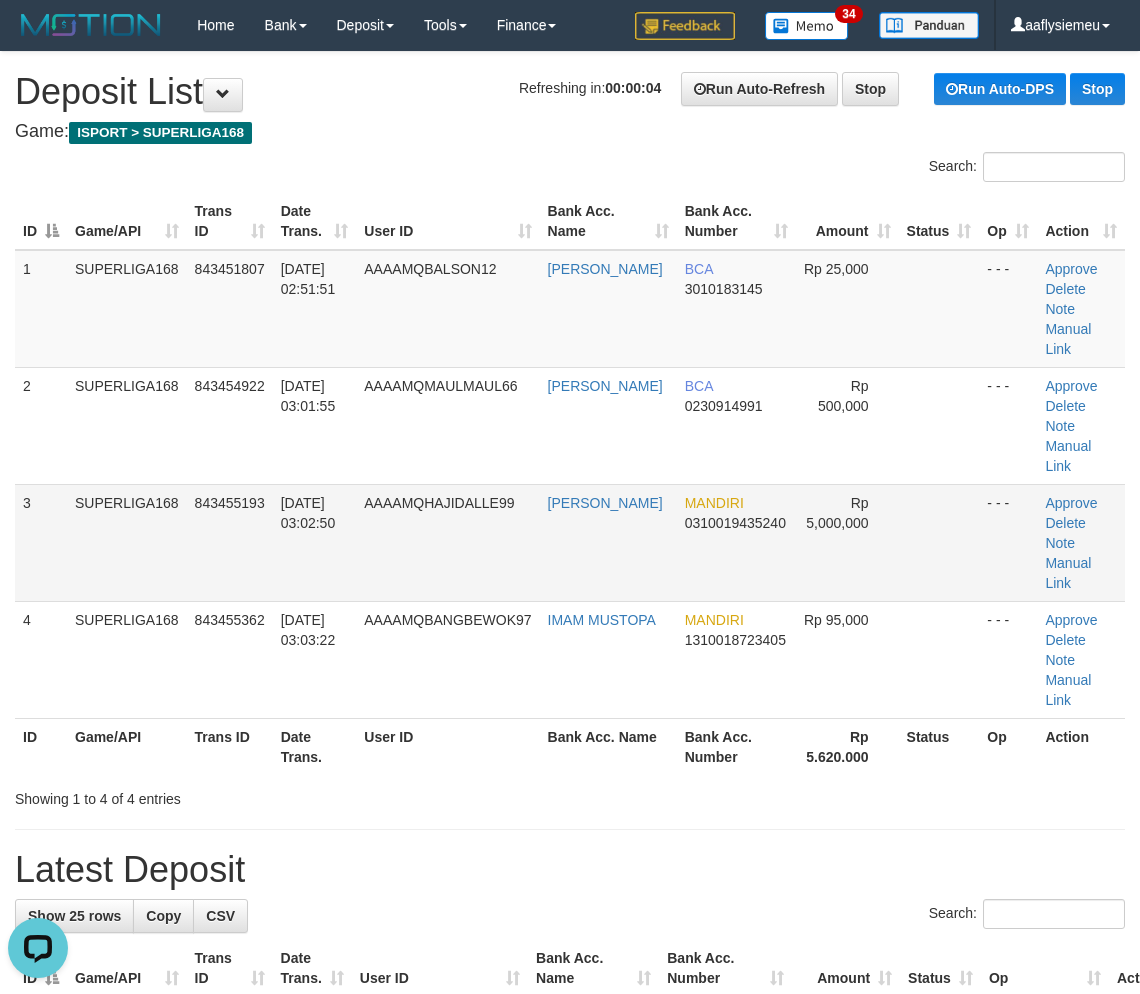 click on "3
SUPERLIGA168
843455193
13/07/2025 03:02:50
AAAAMQHAJIDALLE99
RANDY SAPUTRA
MANDIRI
0310019435240
Rp 5,000,000
- - -
Approve
Delete
Note
Manual Link" at bounding box center [570, 542] 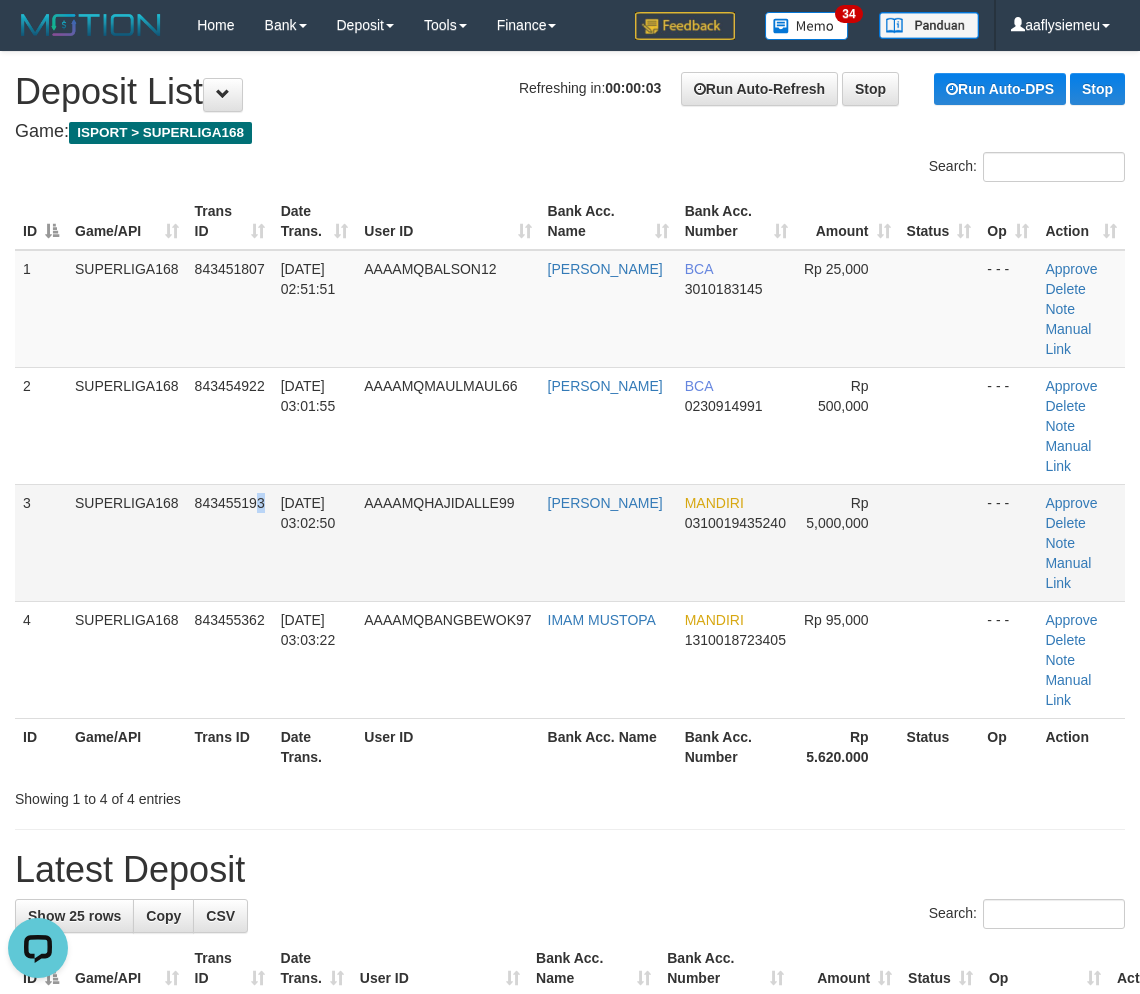 drag, startPoint x: 246, startPoint y: 494, endPoint x: 4, endPoint y: 554, distance: 249.32709 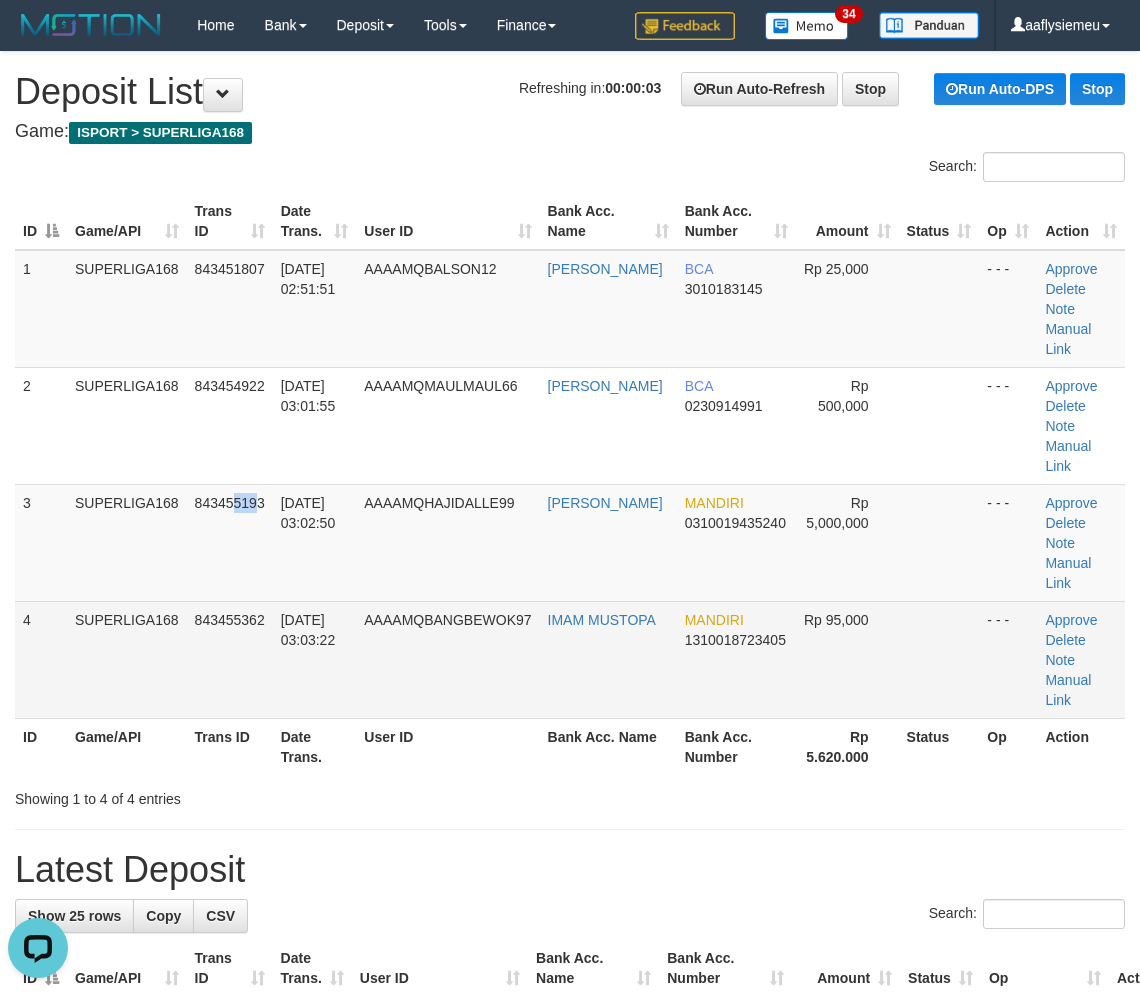 click on "SUPERLIGA168" at bounding box center [127, 542] 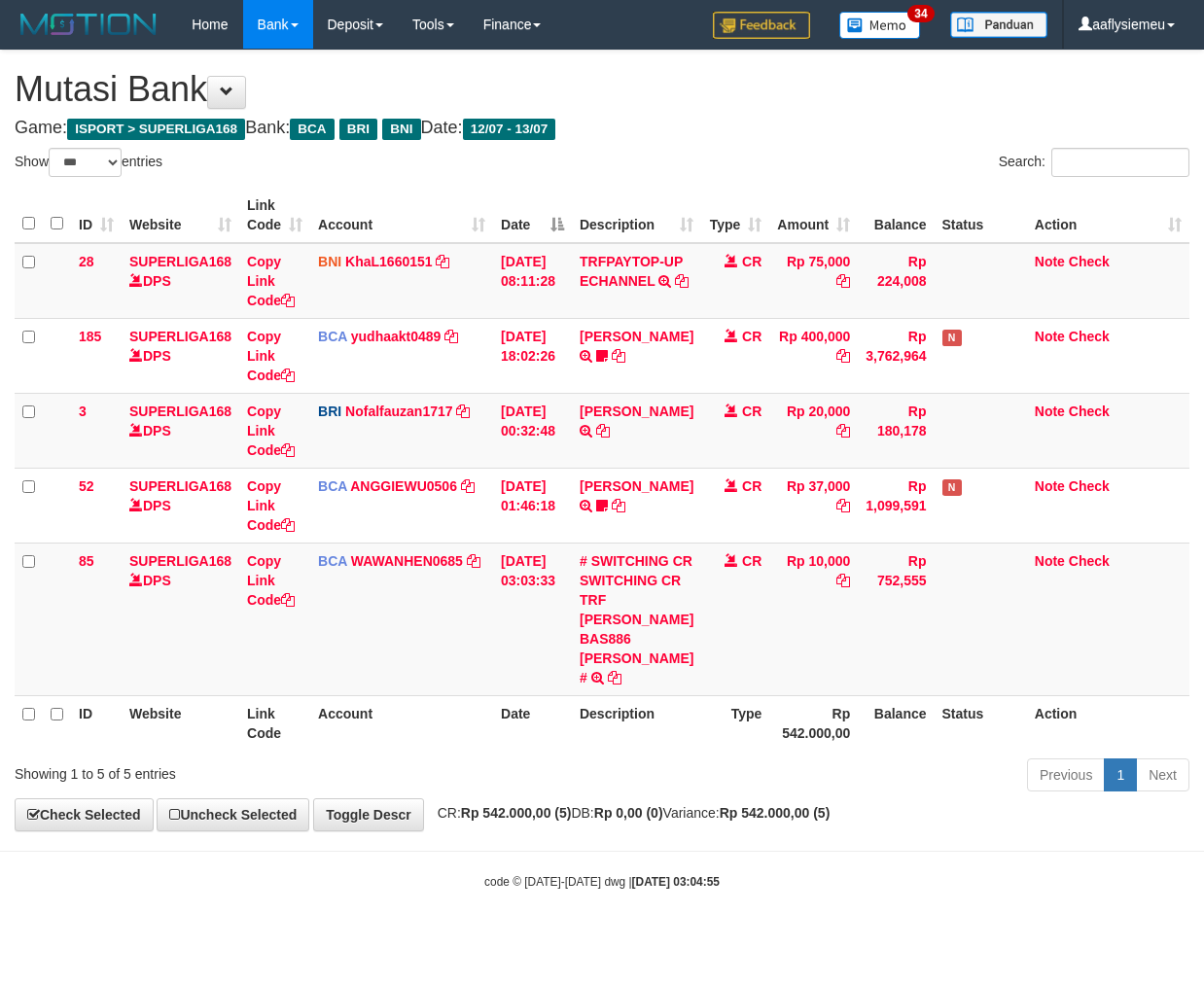 select on "***" 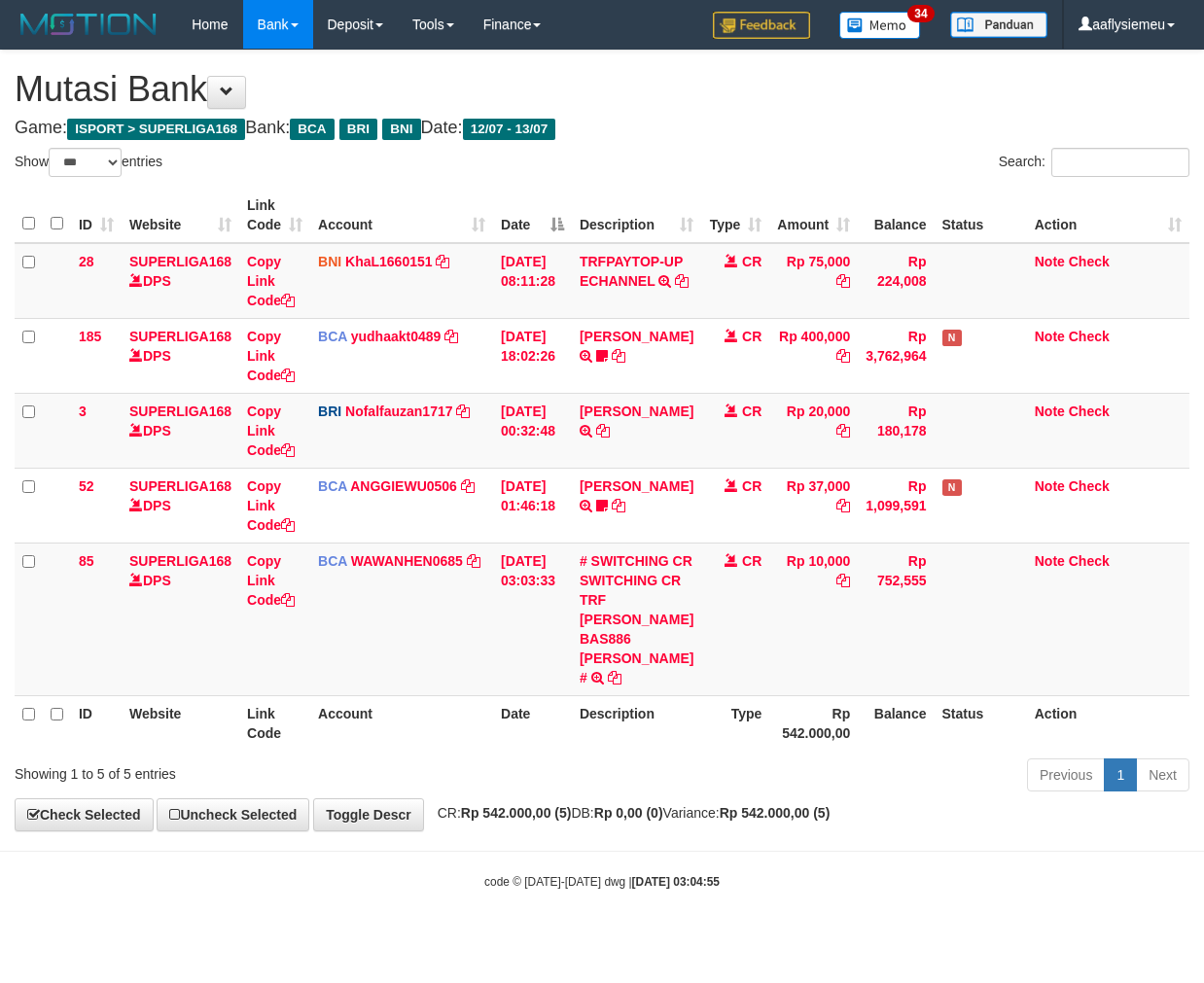 scroll, scrollTop: 0, scrollLeft: 0, axis: both 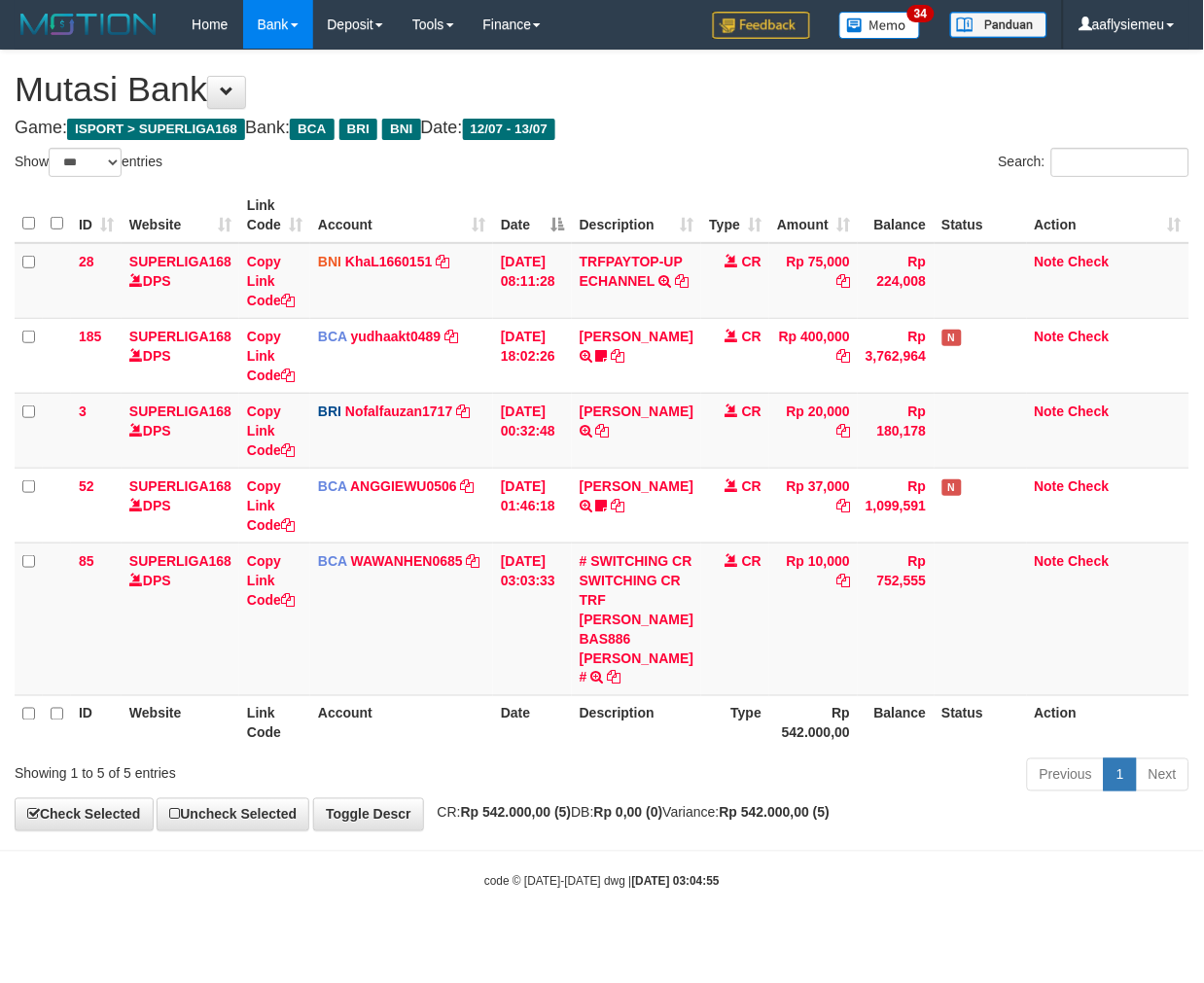 click on "Showing 1 to 5 of 5 entries" at bounding box center (251, 770) 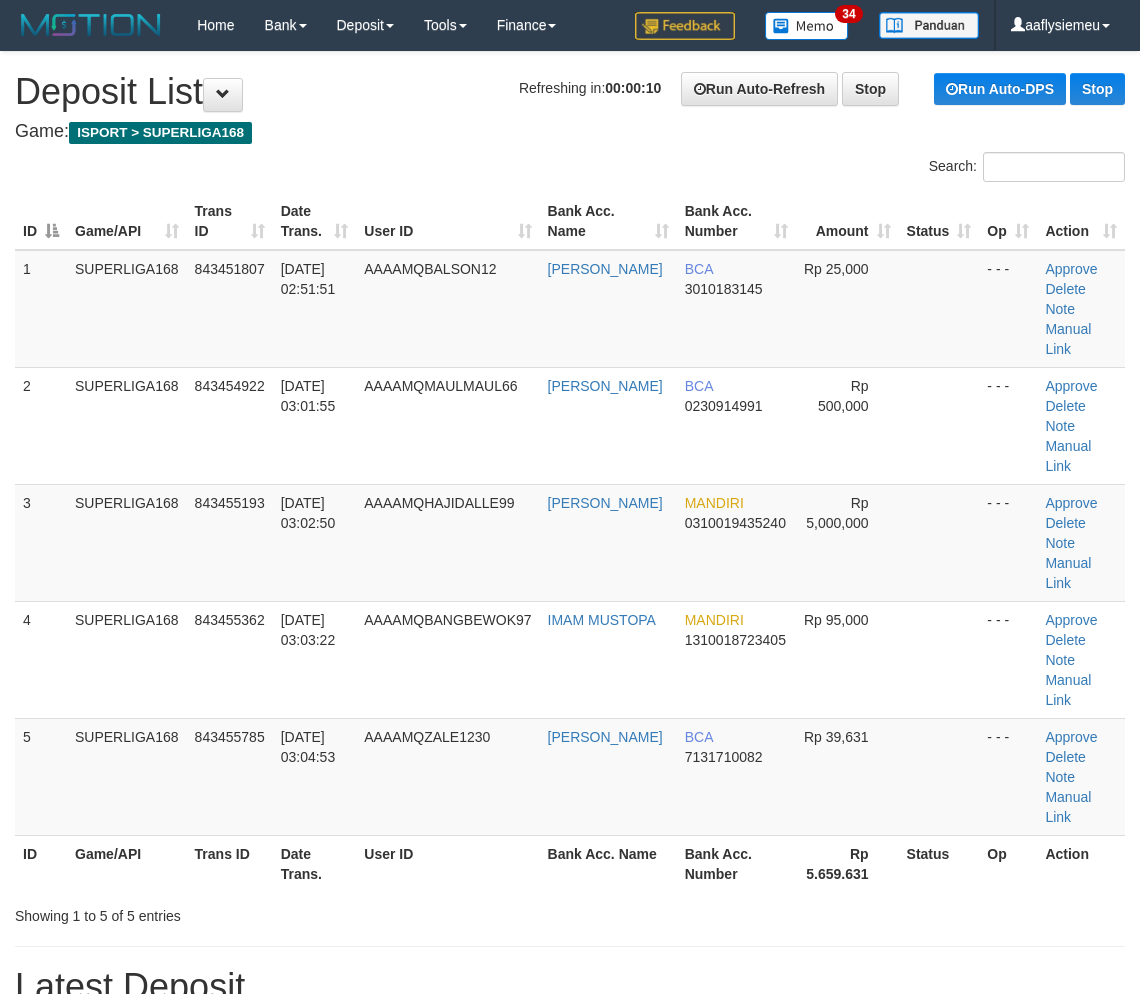 scroll, scrollTop: 0, scrollLeft: 0, axis: both 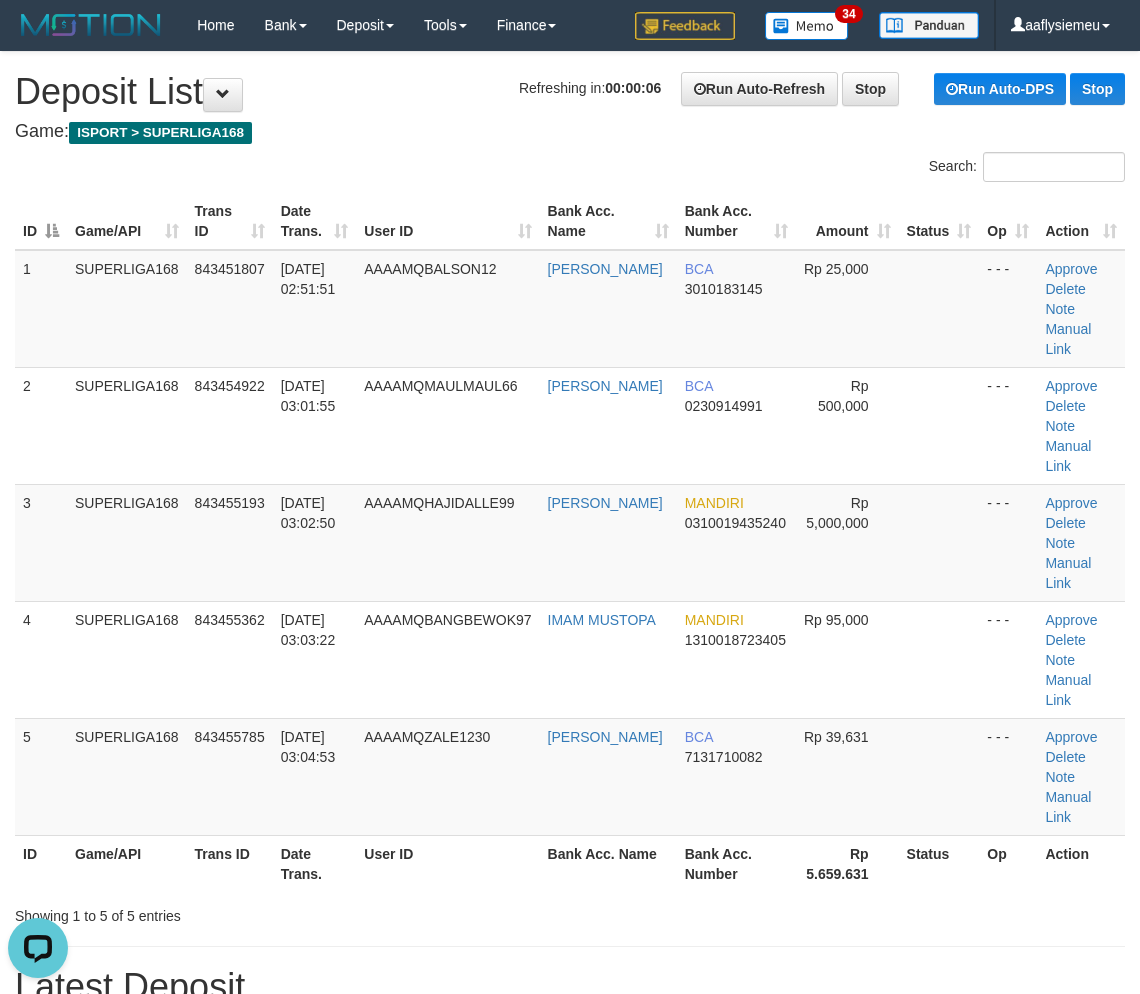 drag, startPoint x: 333, startPoint y: 561, endPoint x: 3, endPoint y: 674, distance: 348.81085 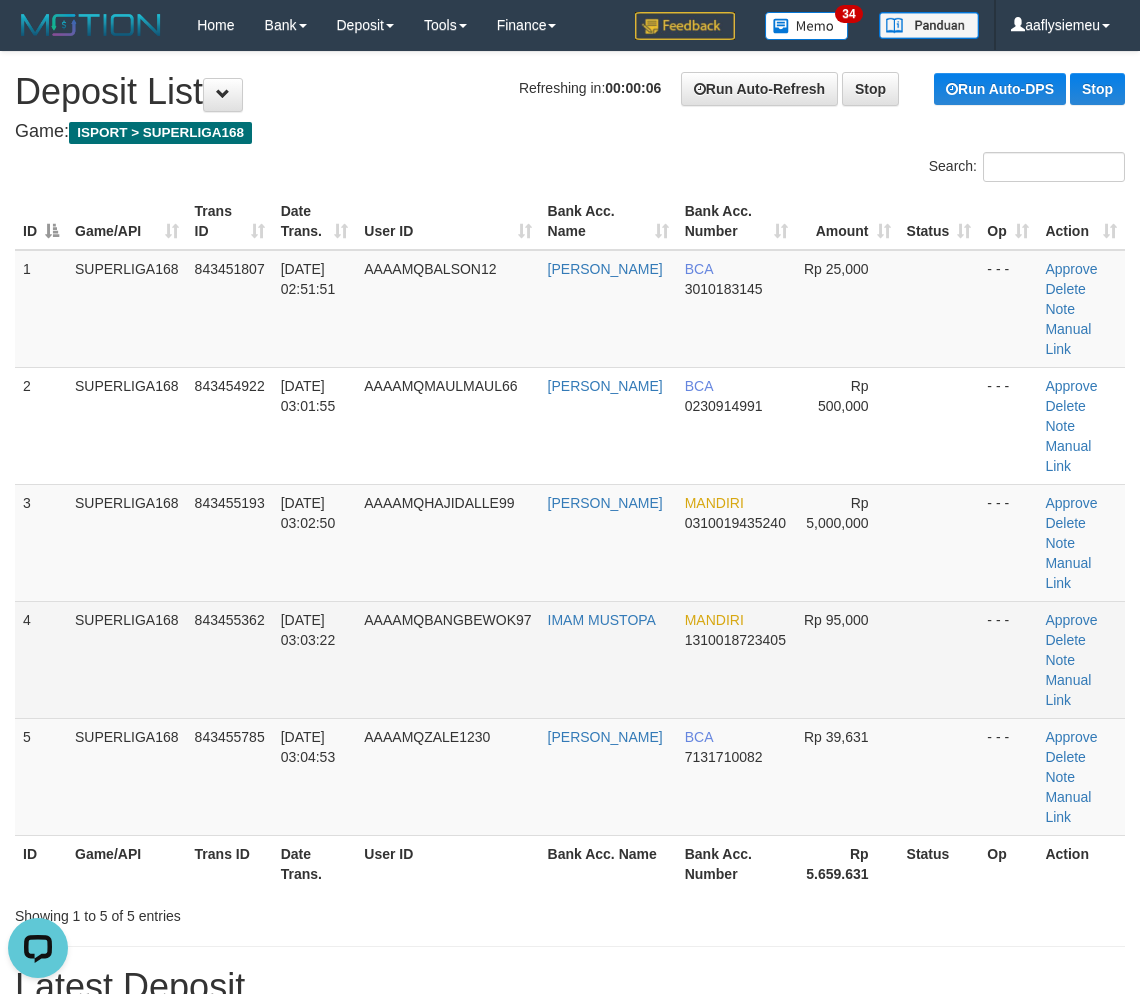 drag, startPoint x: 216, startPoint y: 588, endPoint x: 204, endPoint y: 588, distance: 12 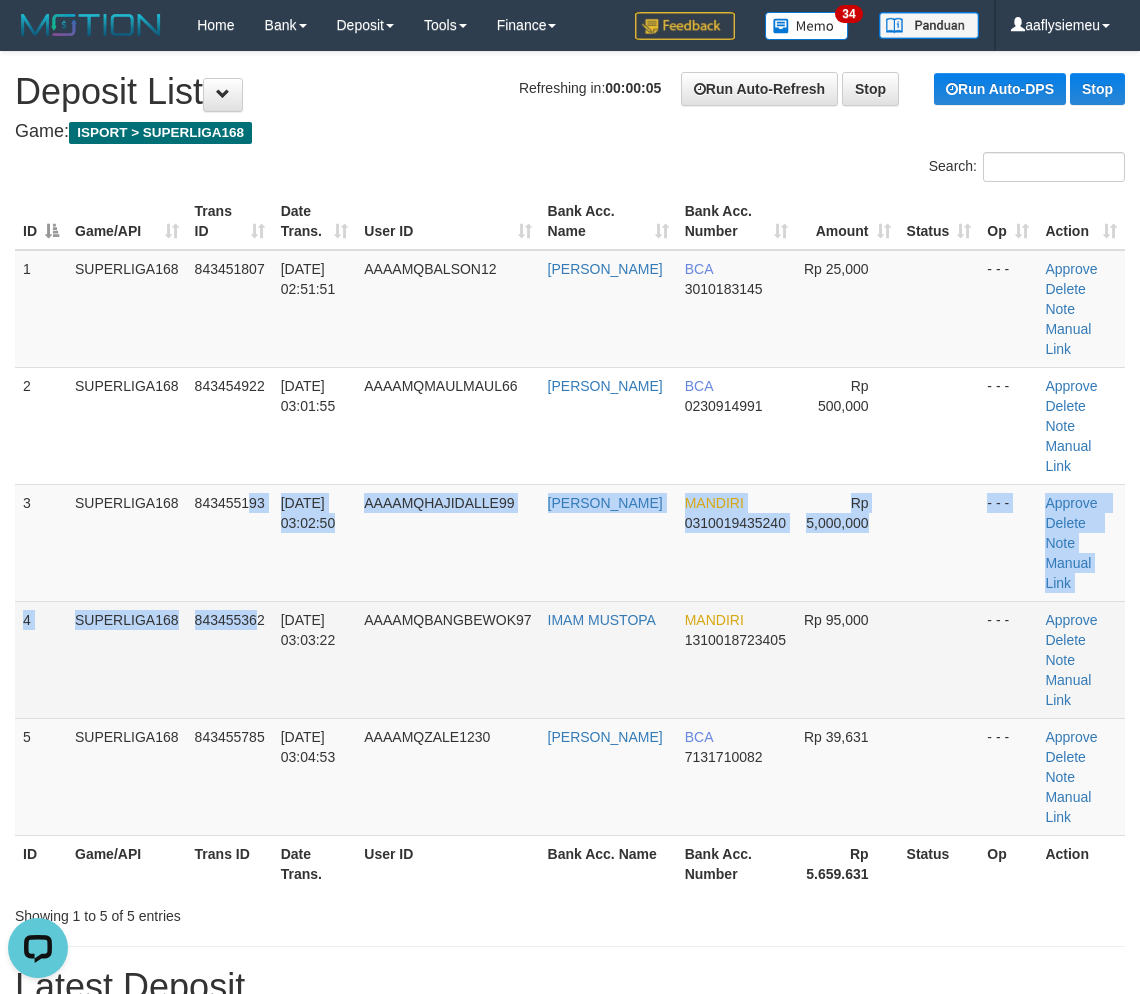 drag, startPoint x: 267, startPoint y: 523, endPoint x: 138, endPoint y: 590, distance: 145.36162 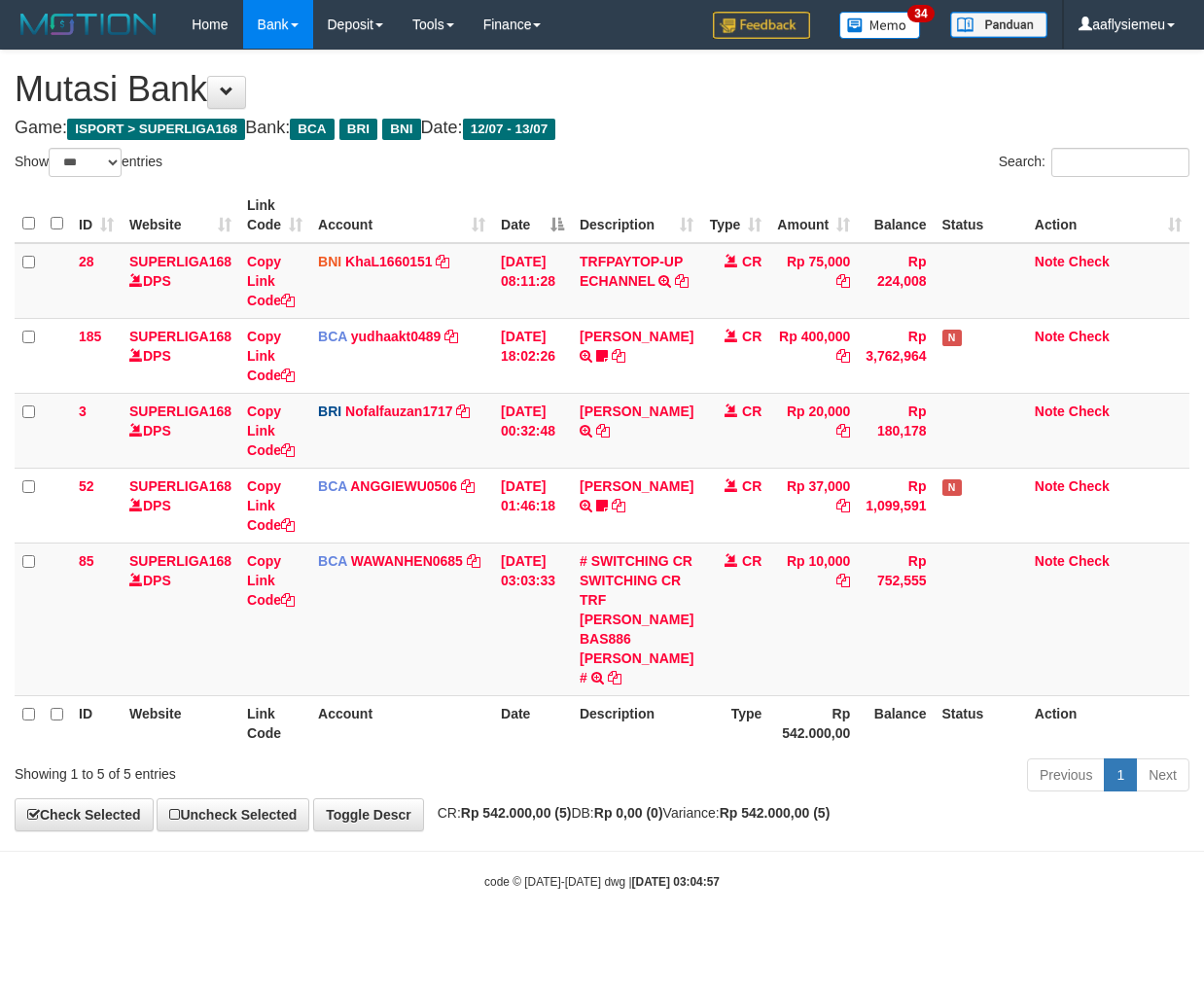 select on "***" 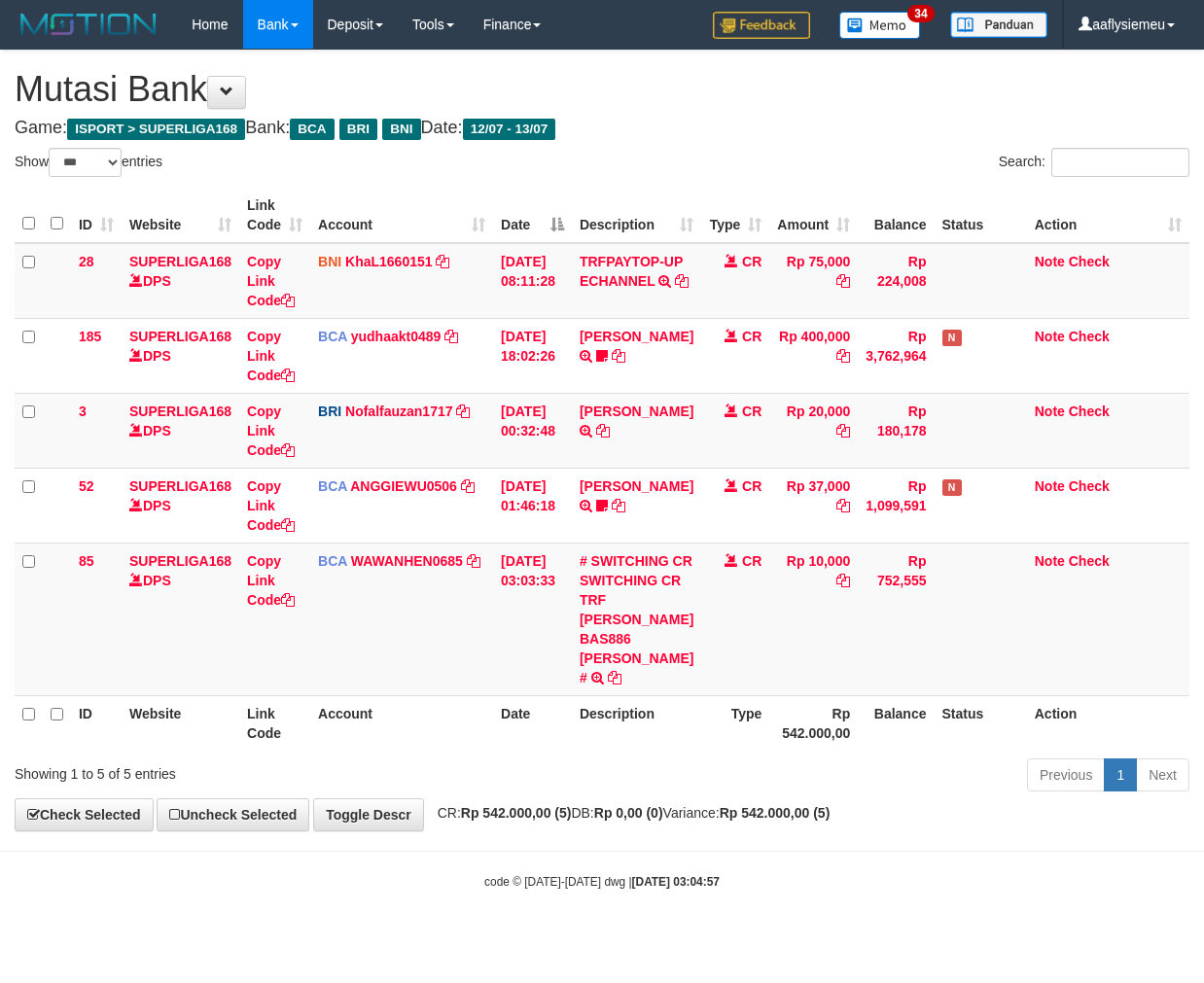 scroll, scrollTop: 0, scrollLeft: 0, axis: both 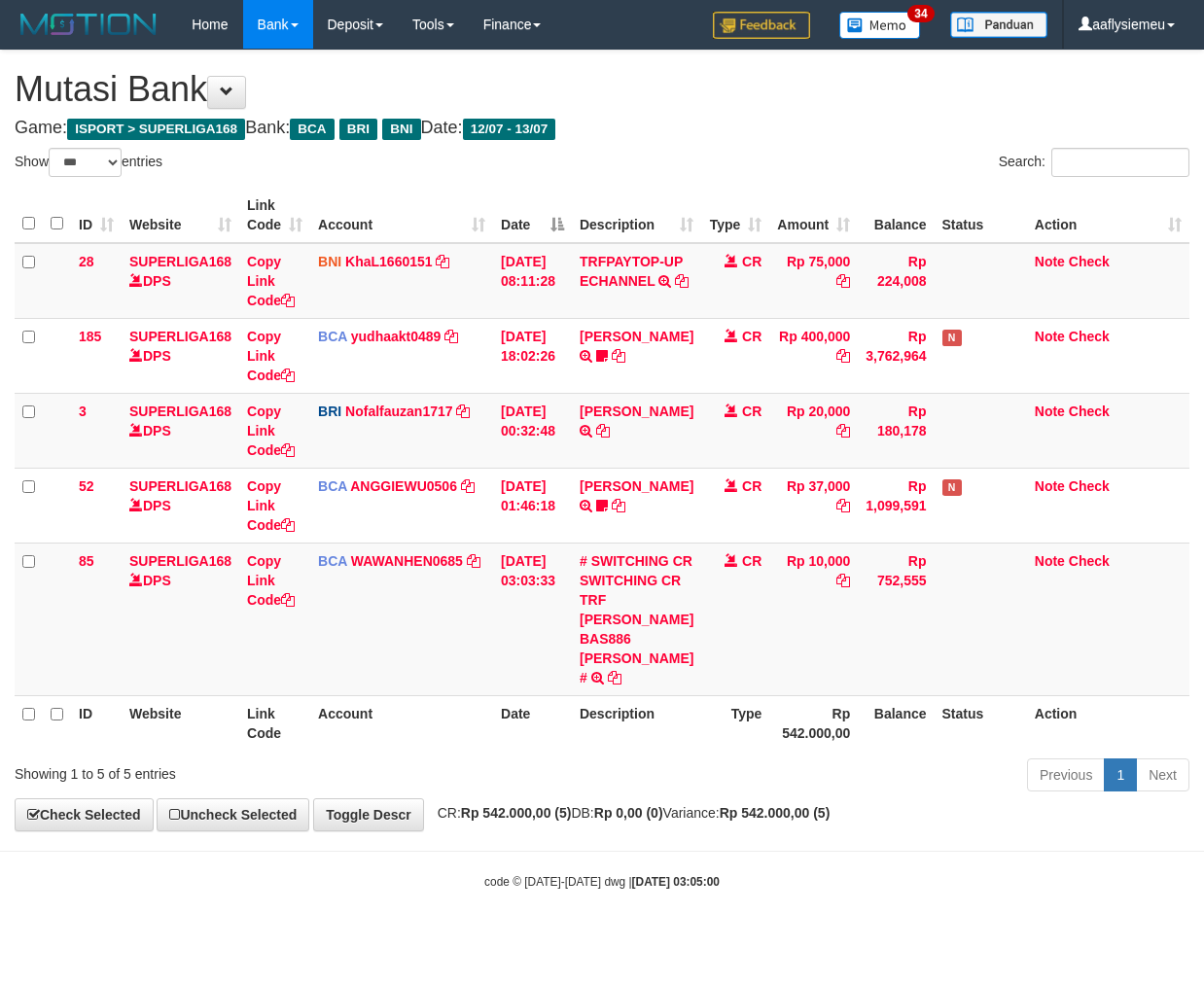 select on "***" 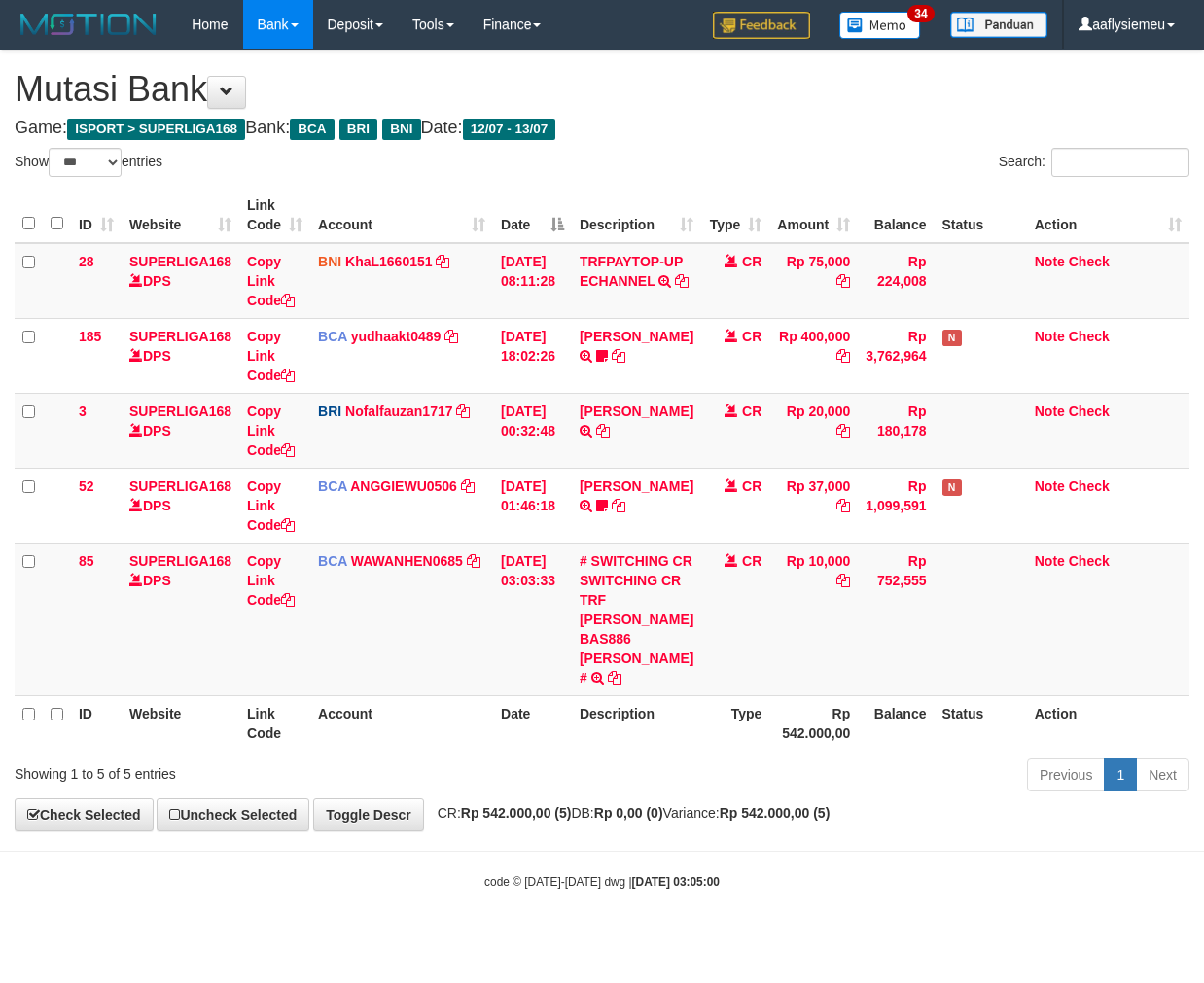 click at bounding box center (980, 618) 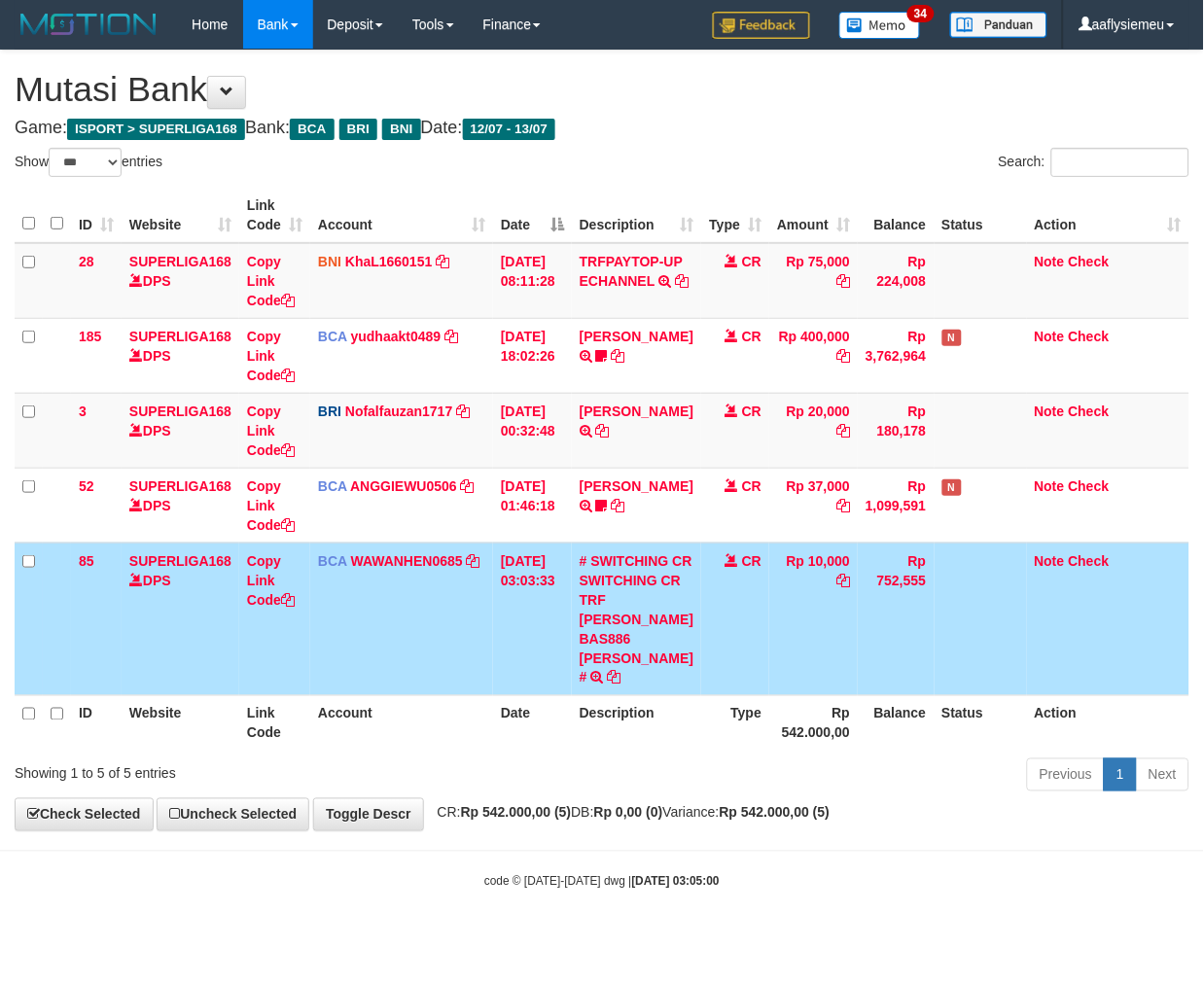 drag, startPoint x: 831, startPoint y: 742, endPoint x: 1201, endPoint y: 667, distance: 377.52483 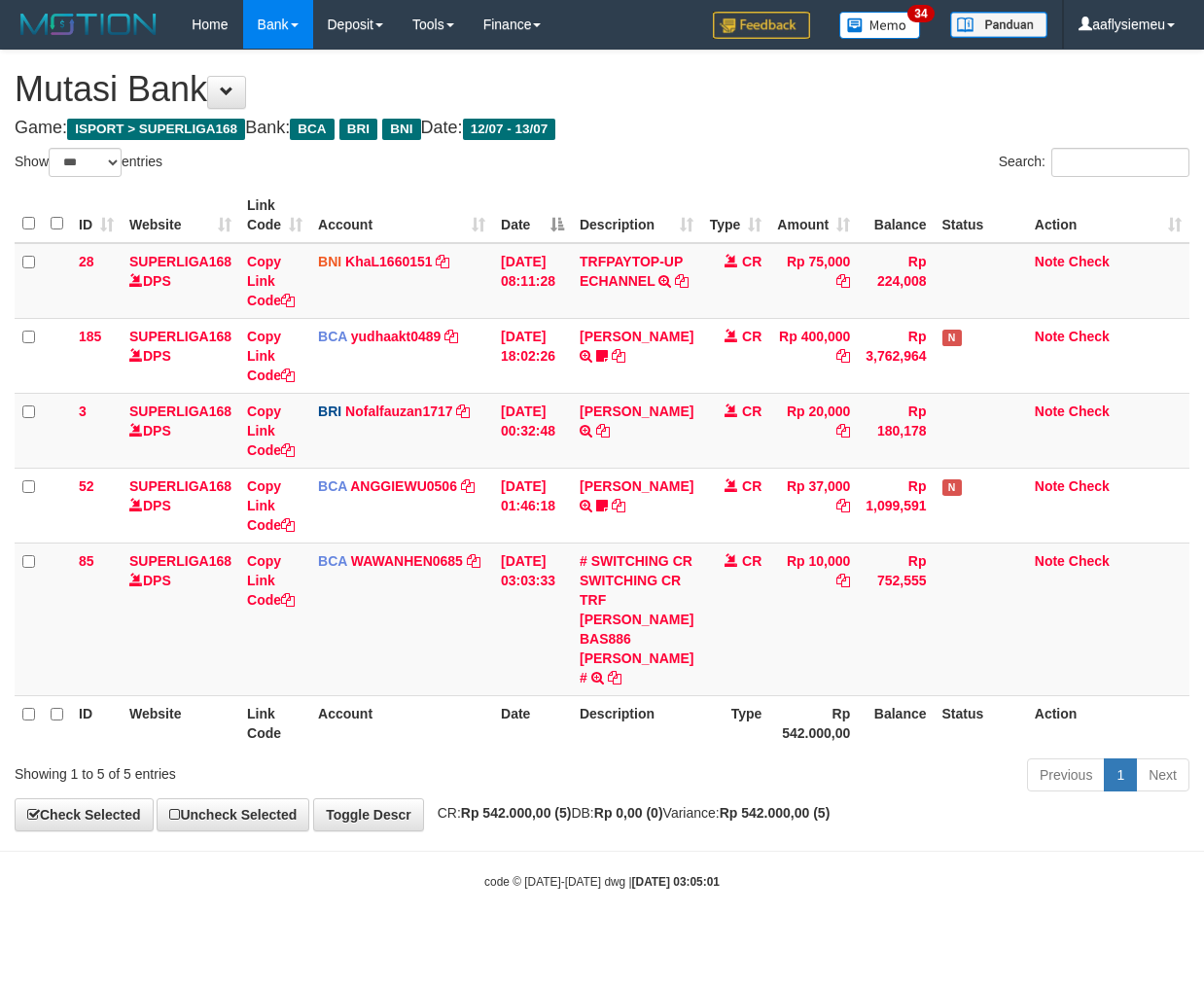 select on "***" 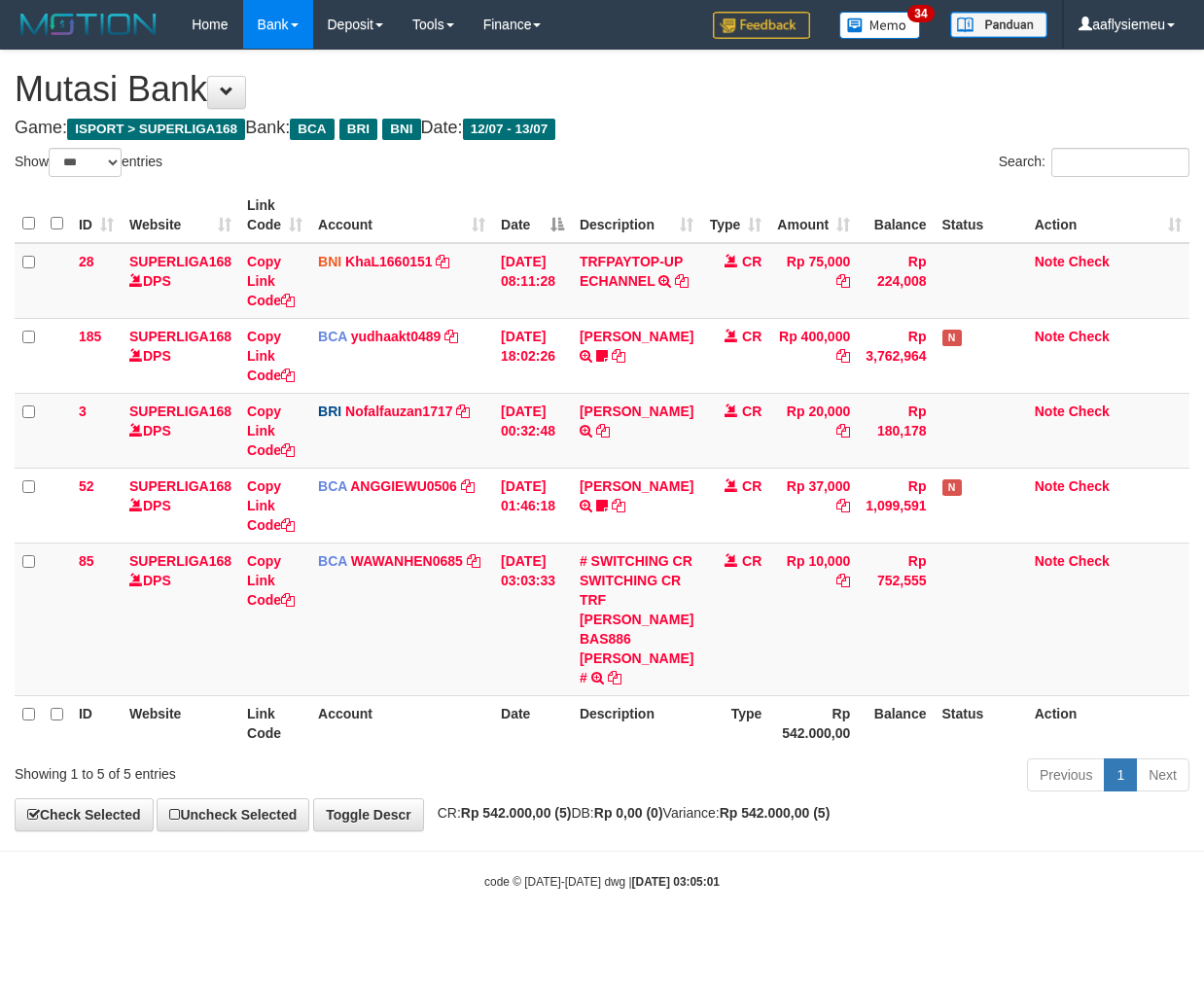 scroll, scrollTop: 0, scrollLeft: 0, axis: both 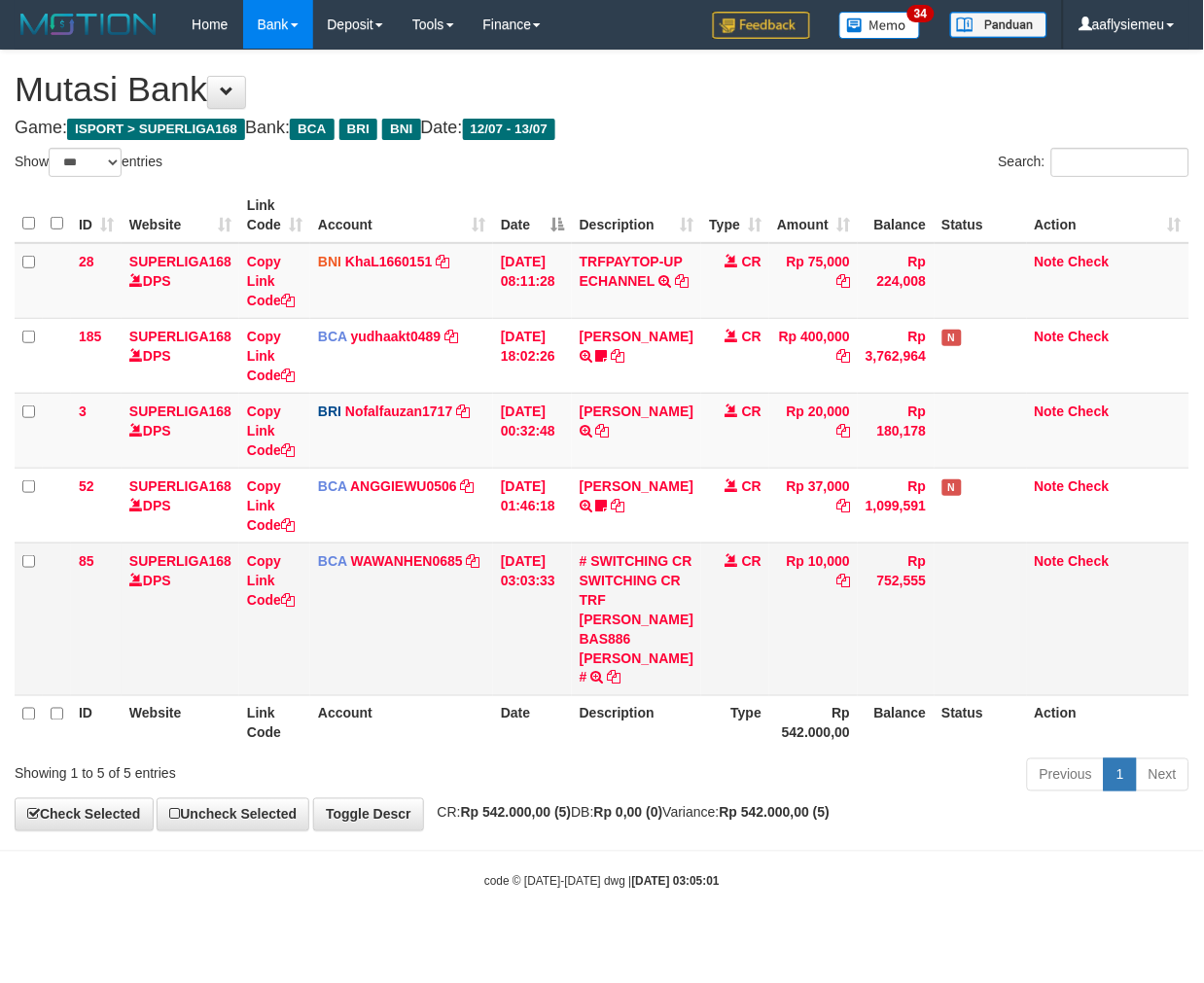 drag, startPoint x: 715, startPoint y: 760, endPoint x: 1097, endPoint y: 648, distance: 398.08039 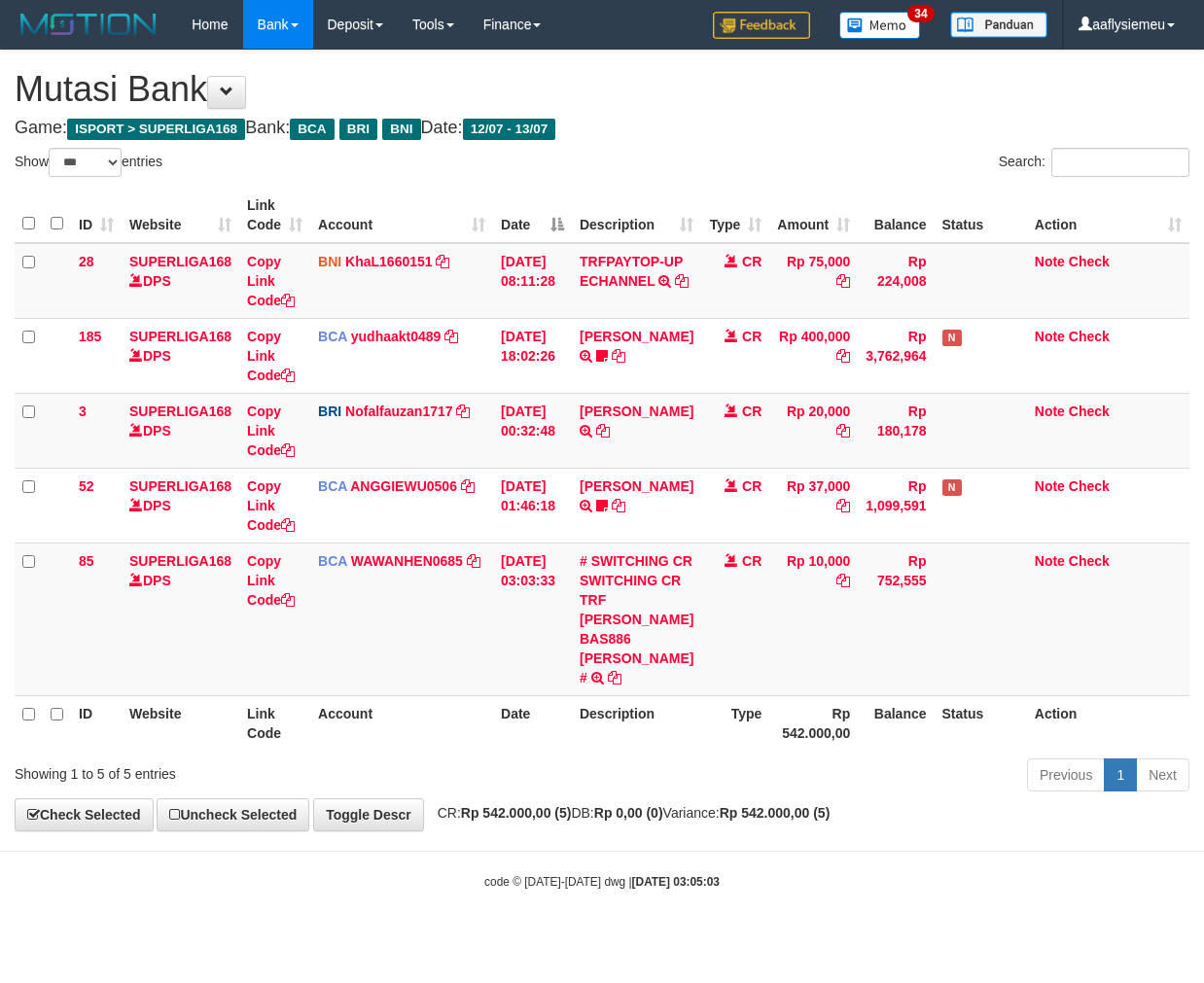 select on "***" 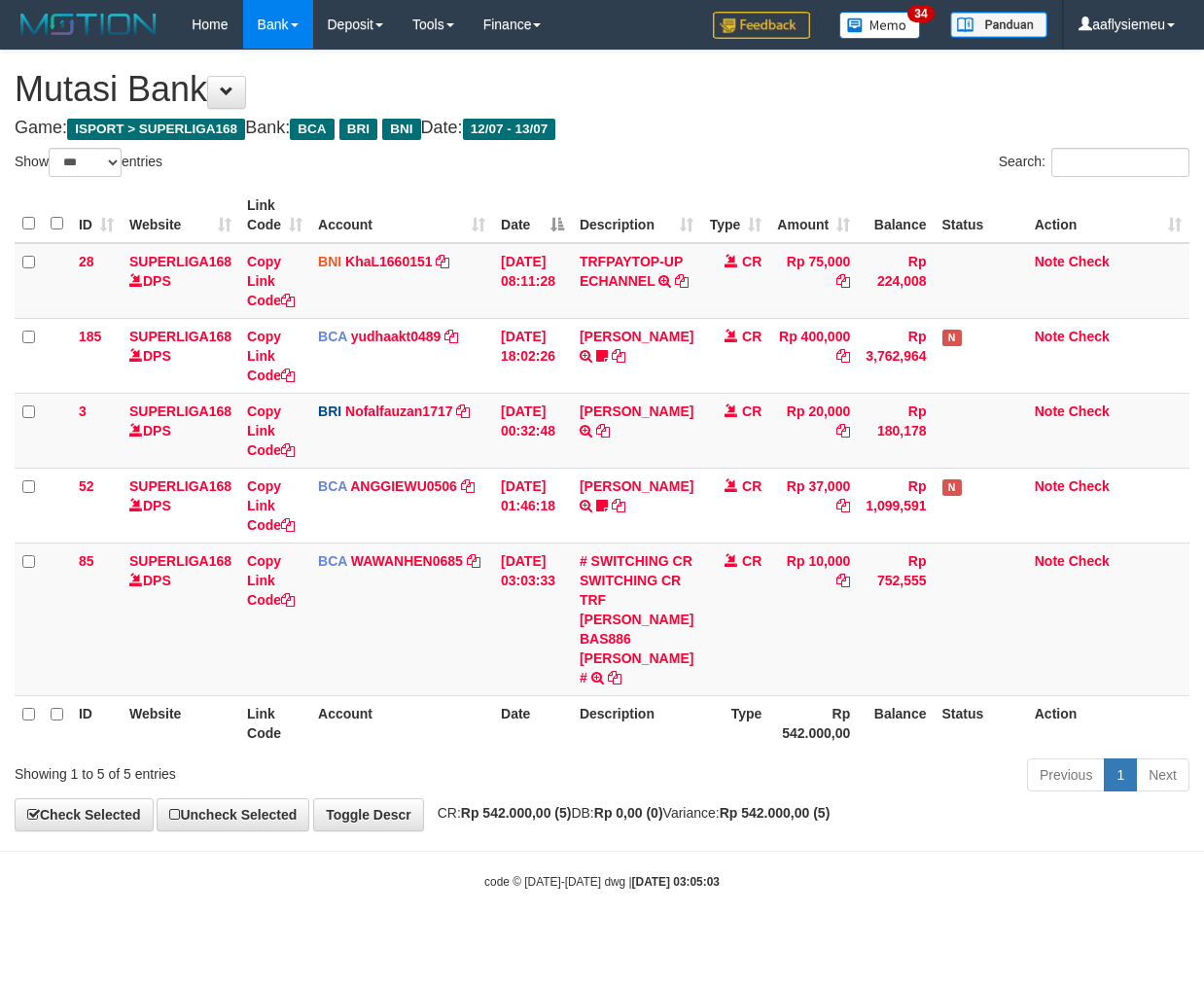 scroll, scrollTop: 0, scrollLeft: 0, axis: both 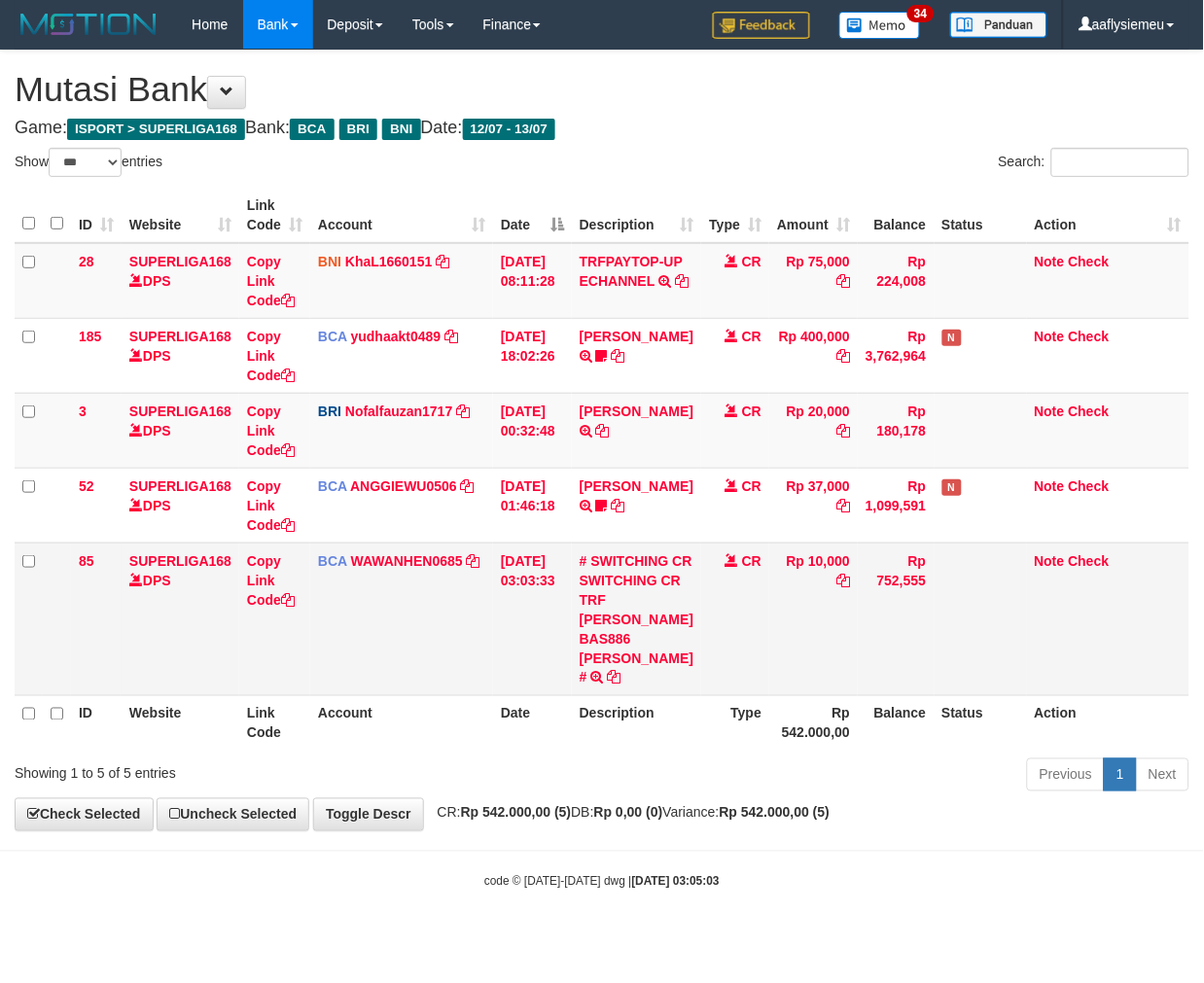 click on "Rp 752,555" at bounding box center (896, 618) 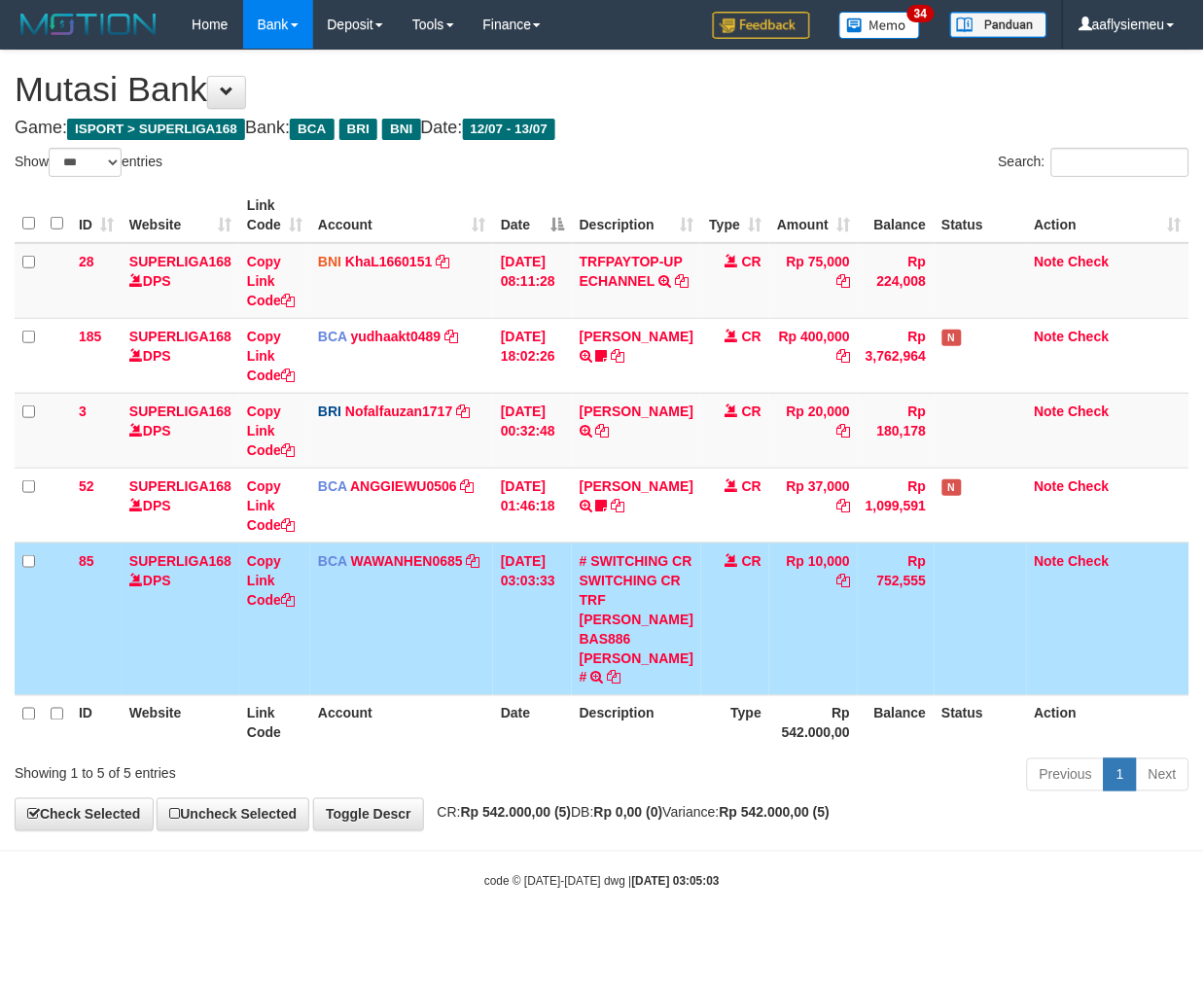 click on "Rp 752,555" at bounding box center (896, 618) 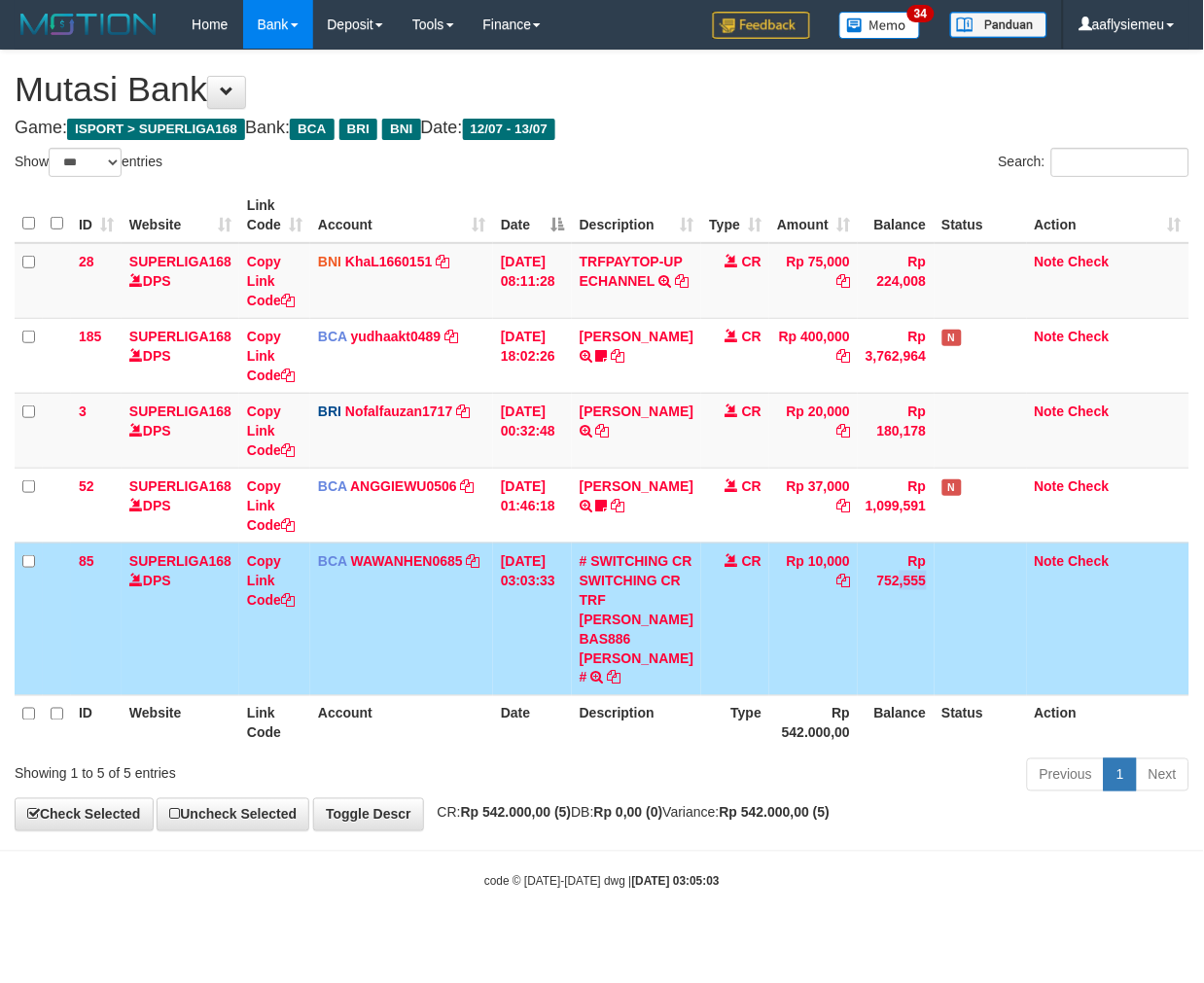 click on "Rp 752,555" at bounding box center [896, 618] 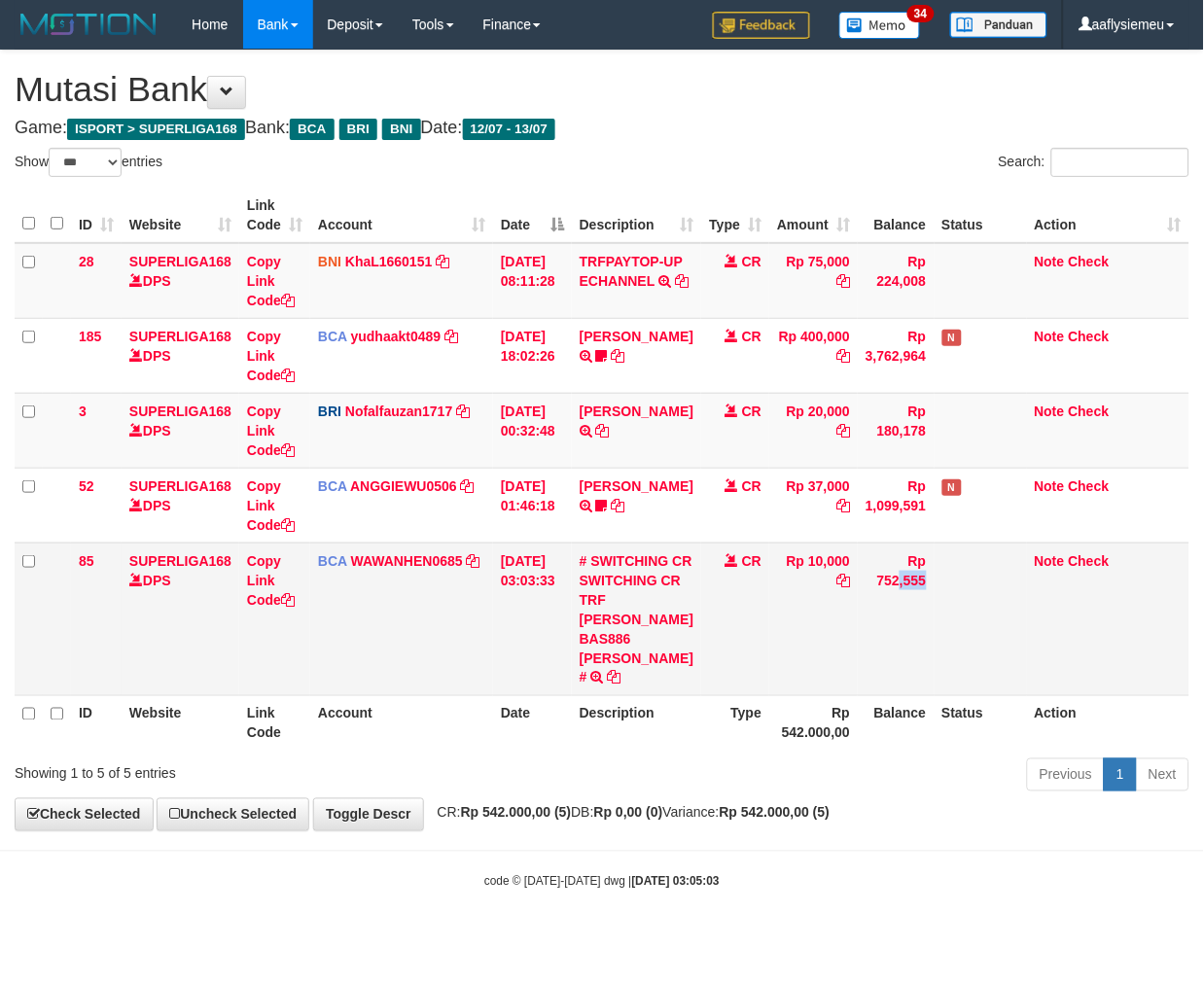 click on "Rp 752,555" at bounding box center (896, 618) 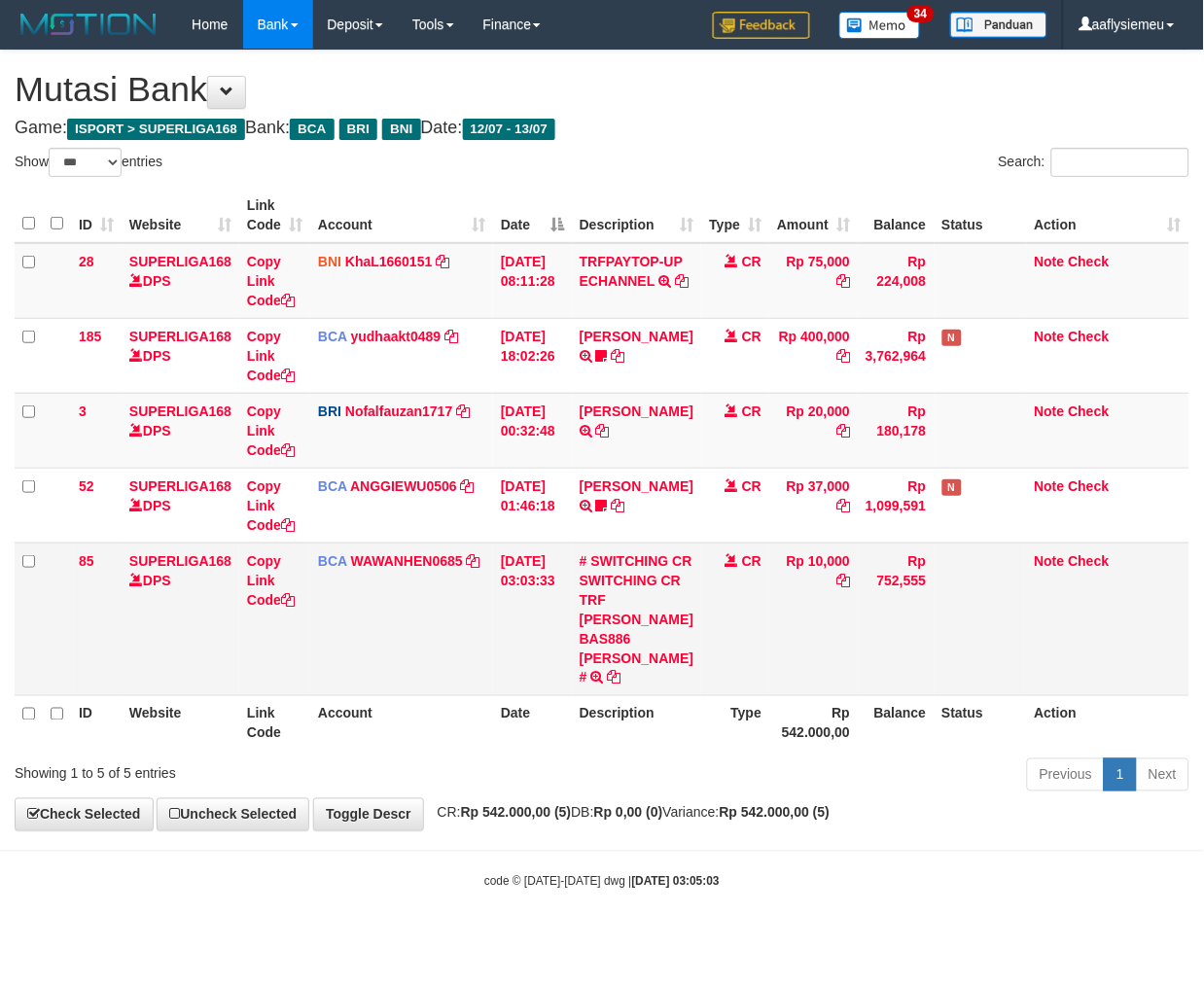 click on "Rp 10,000" at bounding box center (813, 618) 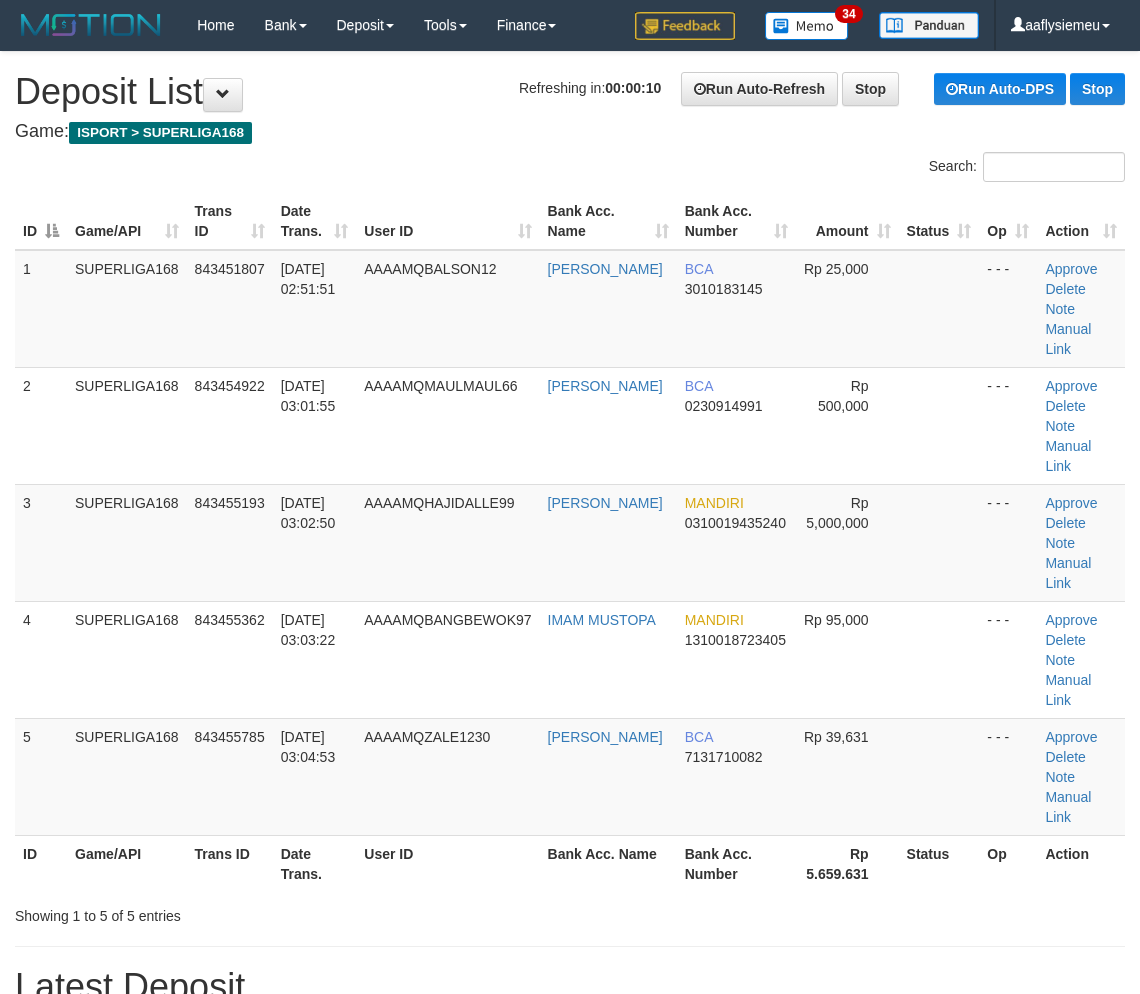 scroll, scrollTop: 0, scrollLeft: 0, axis: both 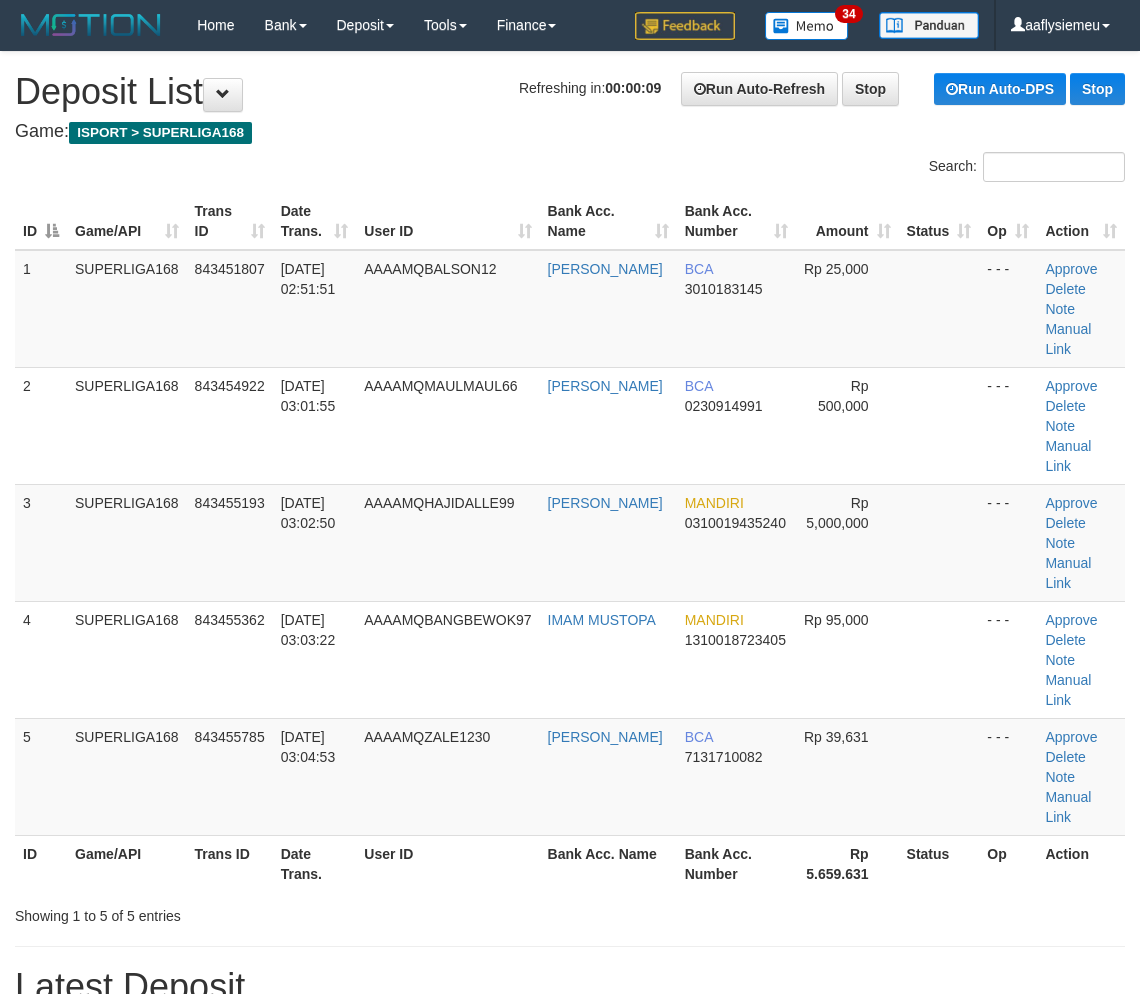 click on "4" at bounding box center (41, 659) 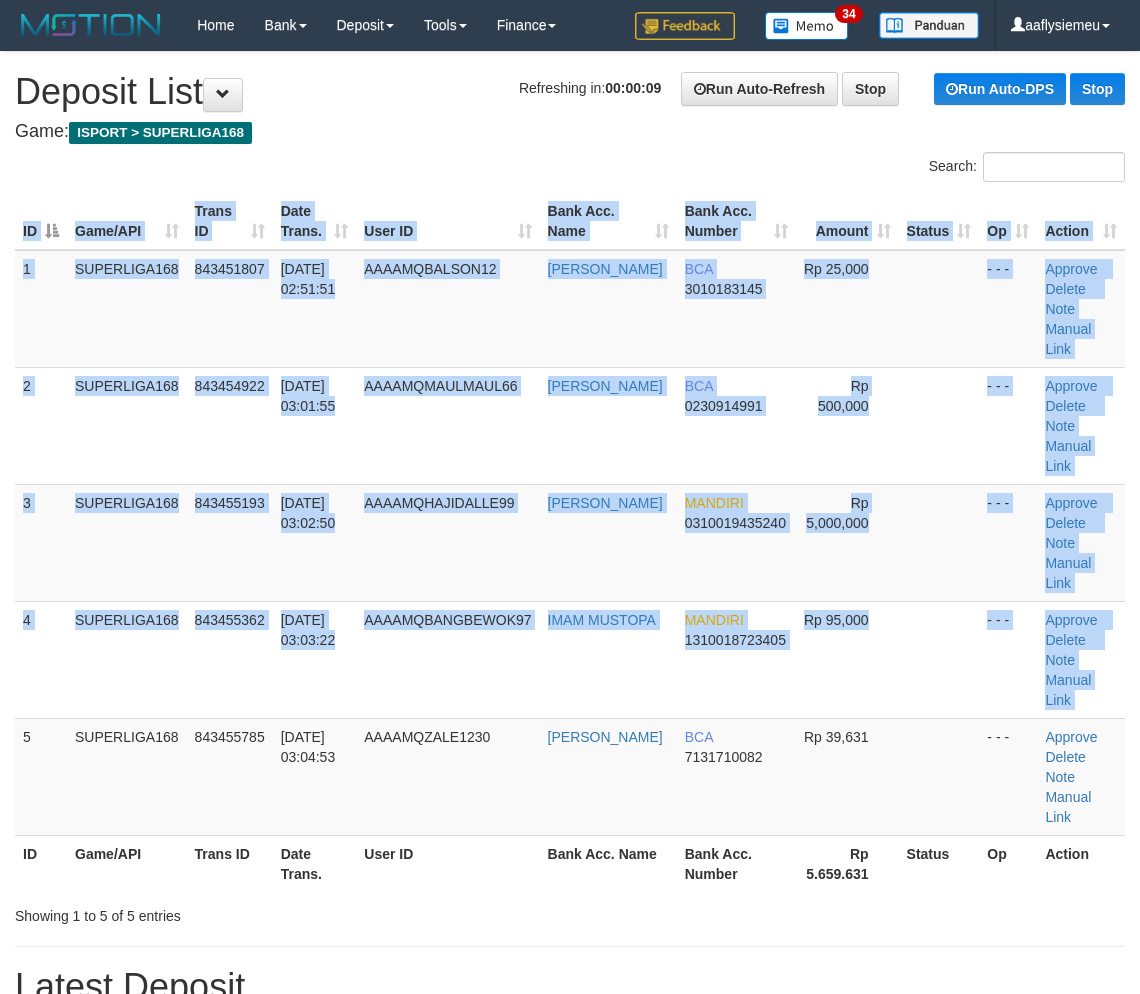 click on "Toggle navigation
Home
Bank
Account List
Load
By Website
Group
[ISPORT]													SUPERLIGA168
By Load Group (DPS)" at bounding box center [570, 1402] 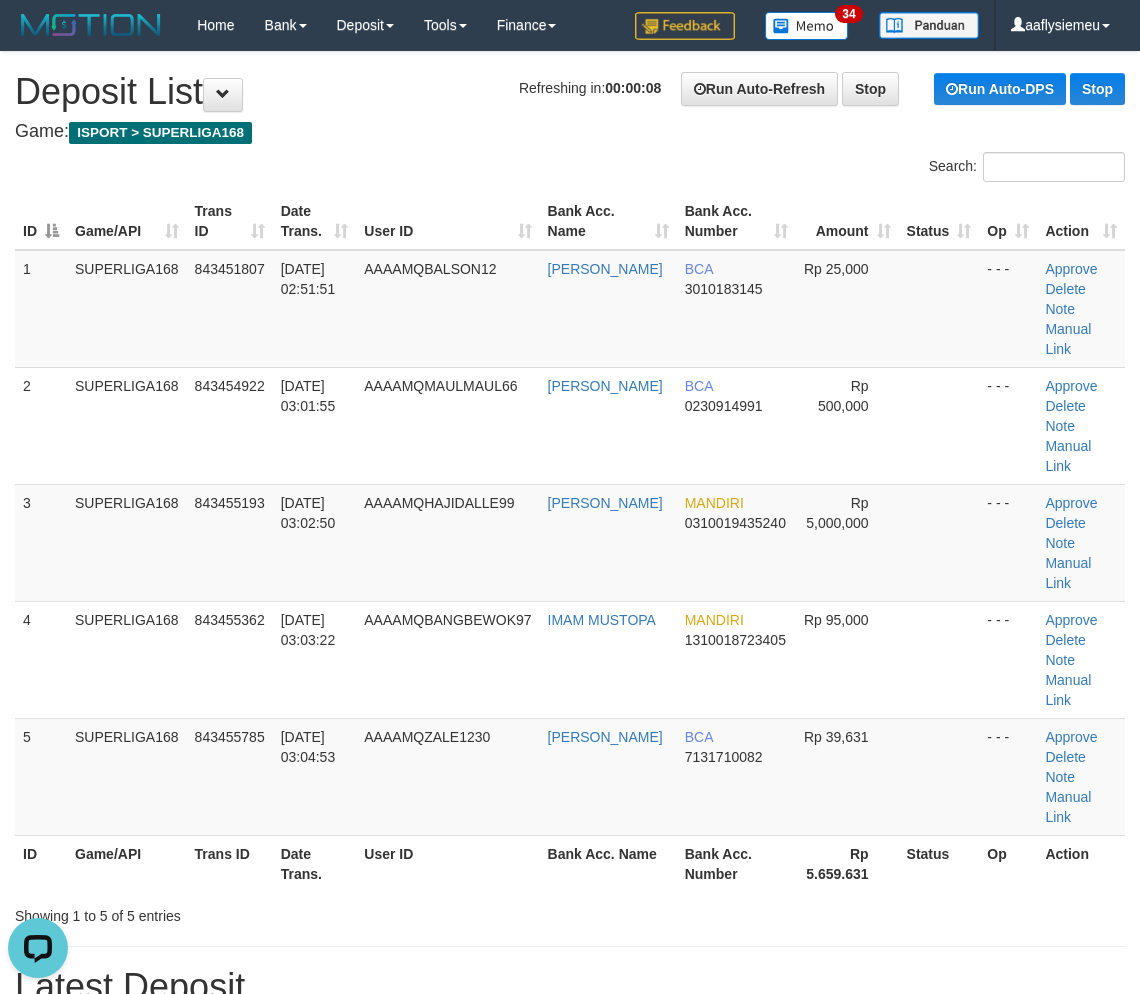 scroll, scrollTop: 0, scrollLeft: 0, axis: both 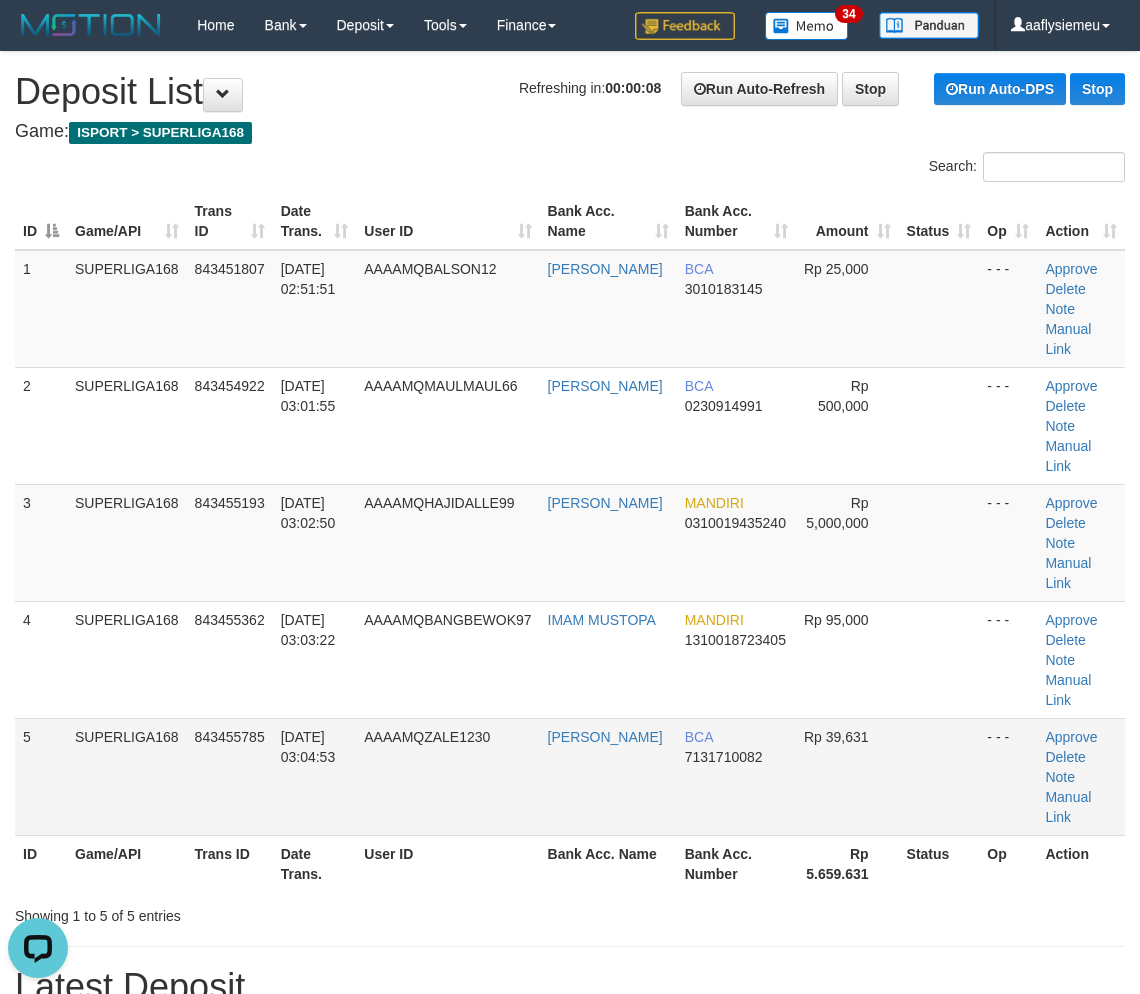 click on "5" at bounding box center [41, 776] 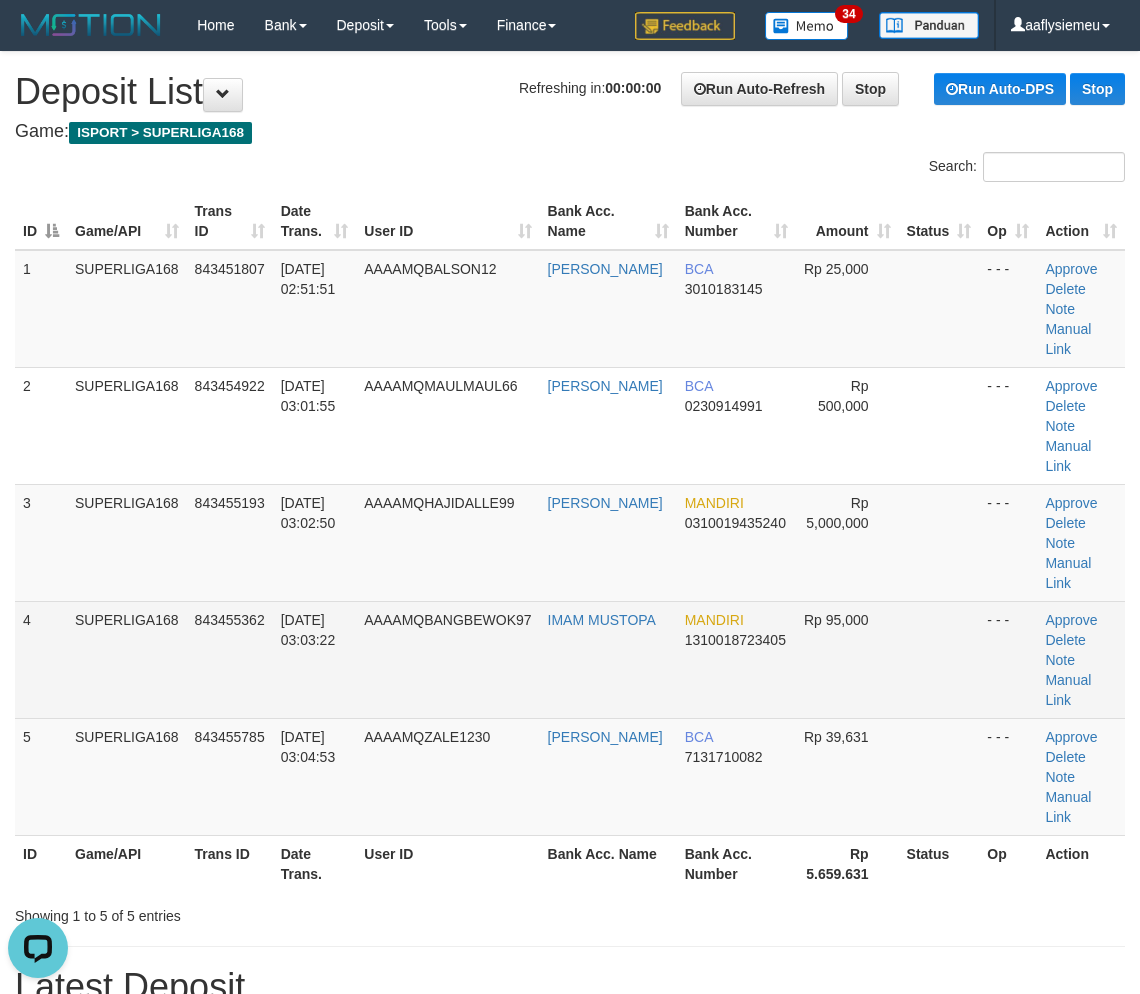 drag, startPoint x: 364, startPoint y: 472, endPoint x: 26, endPoint y: 614, distance: 366.61697 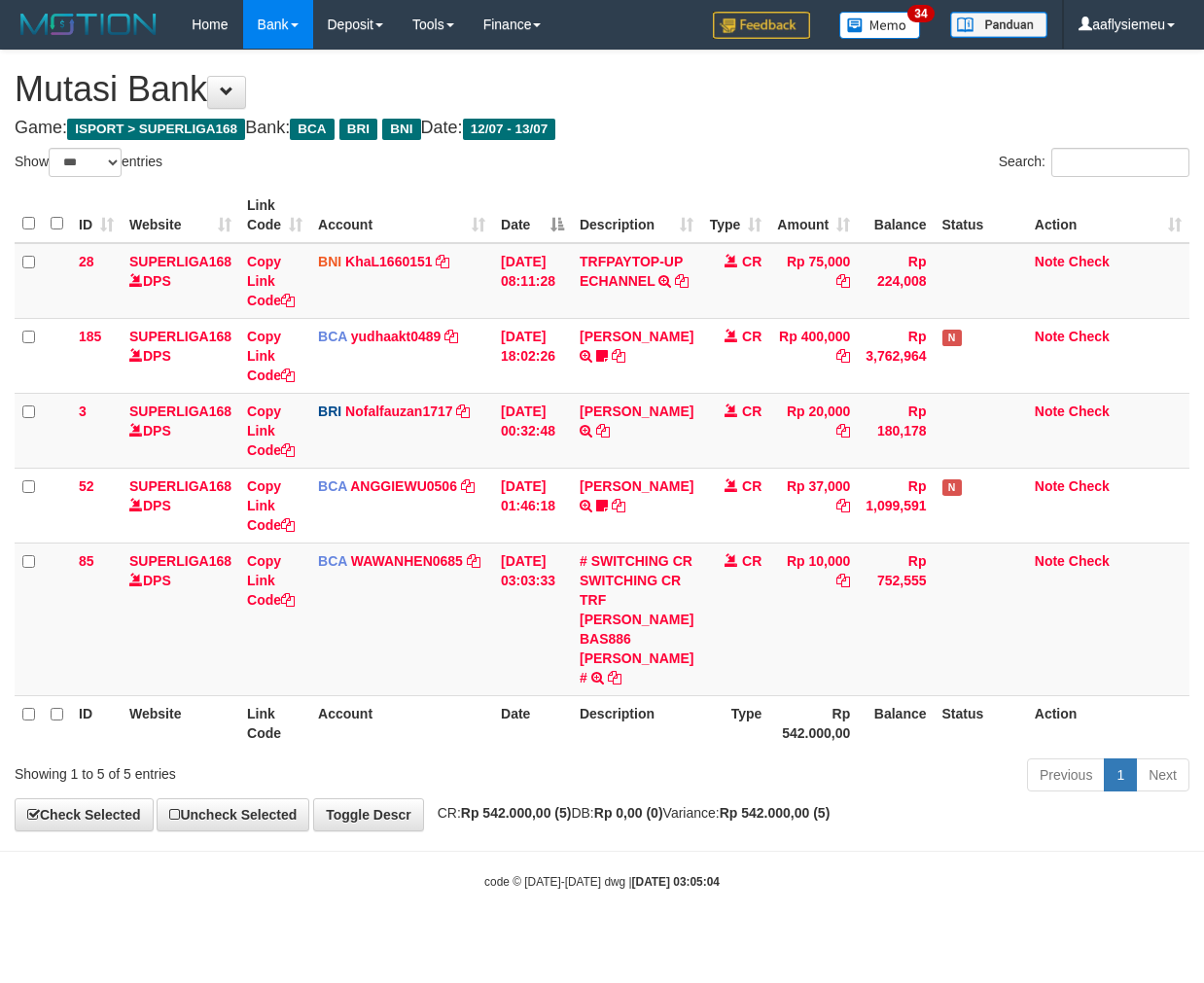 select on "***" 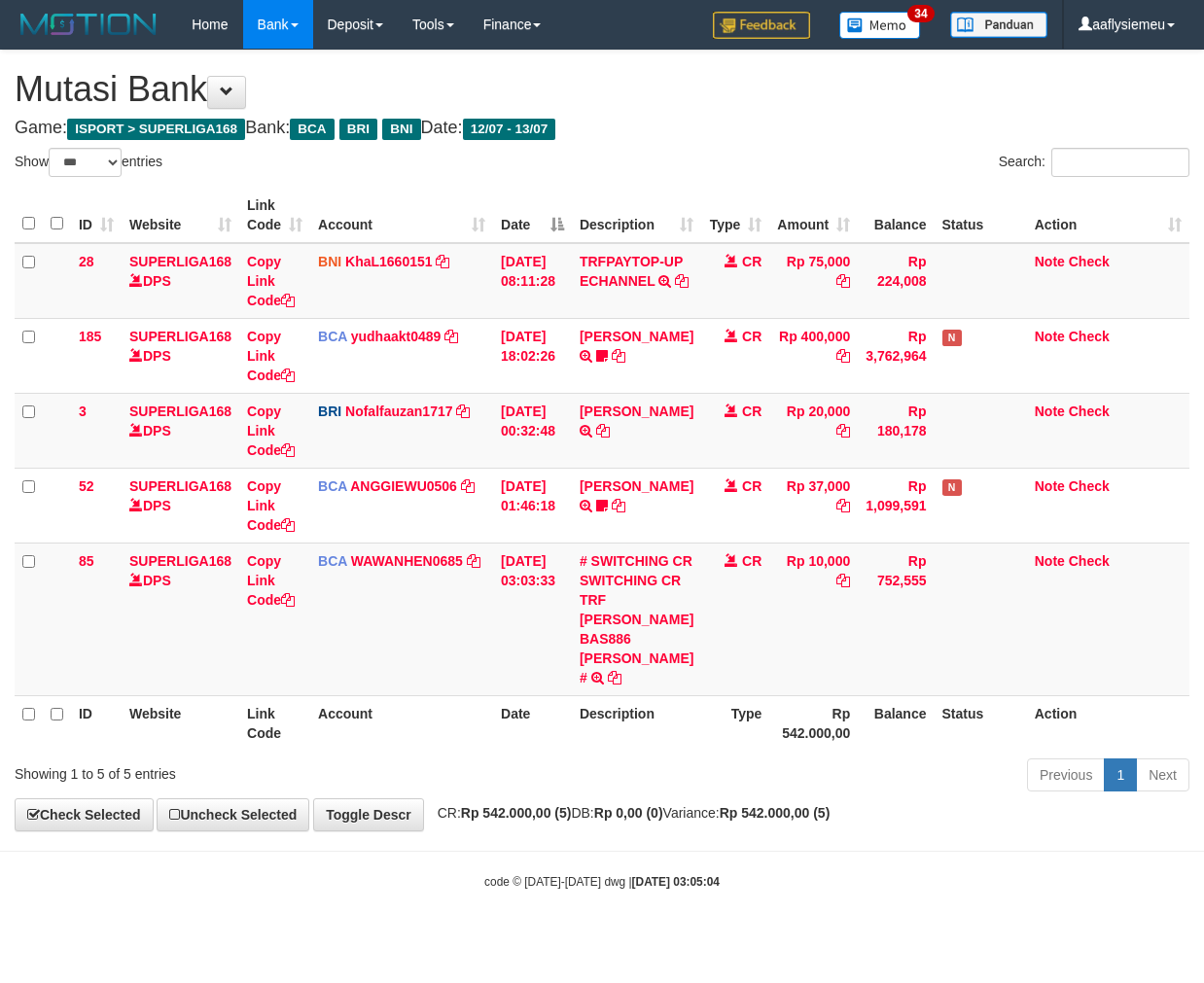 scroll, scrollTop: 0, scrollLeft: 0, axis: both 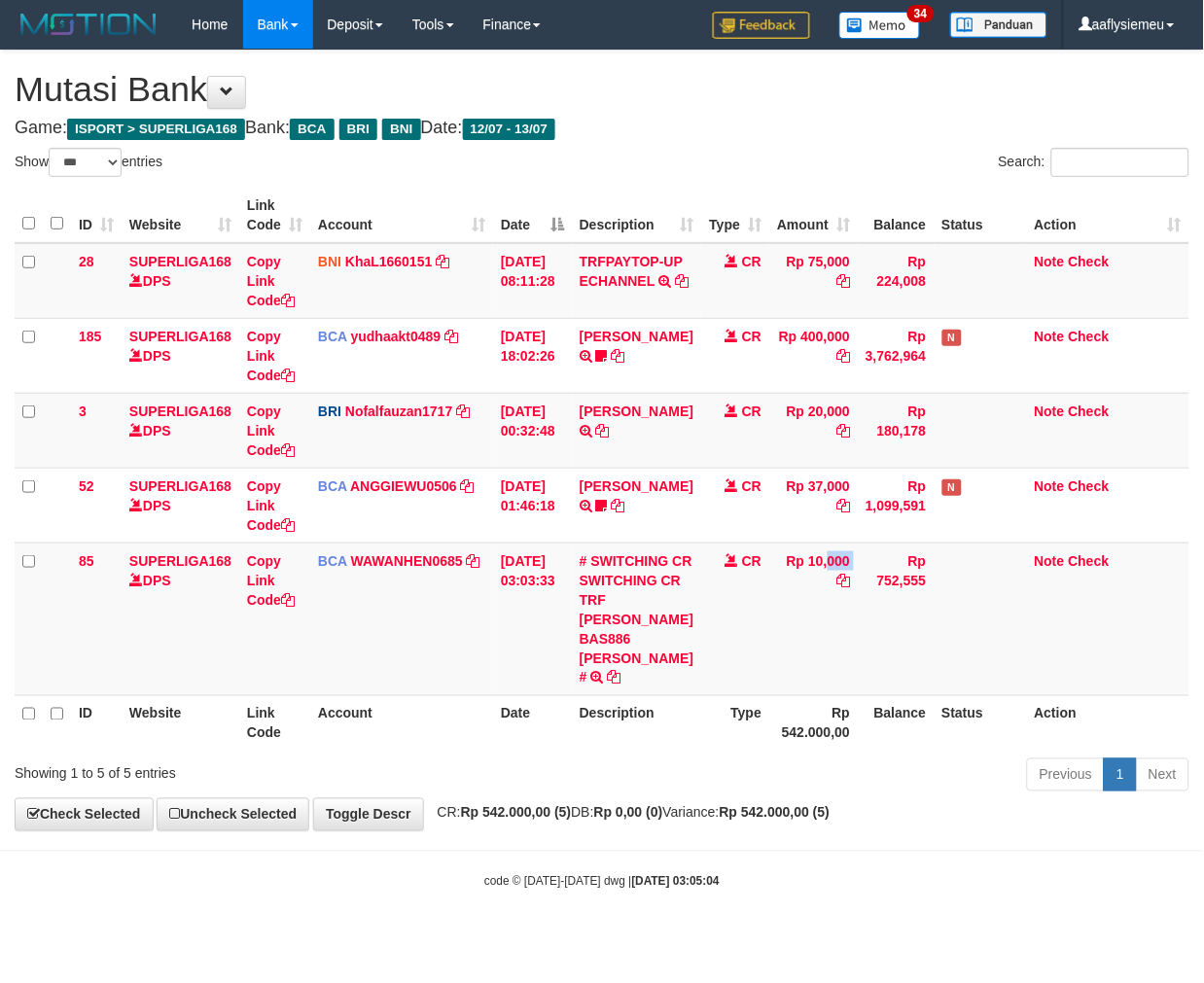 click on "Rp 10,000" at bounding box center [813, 618] 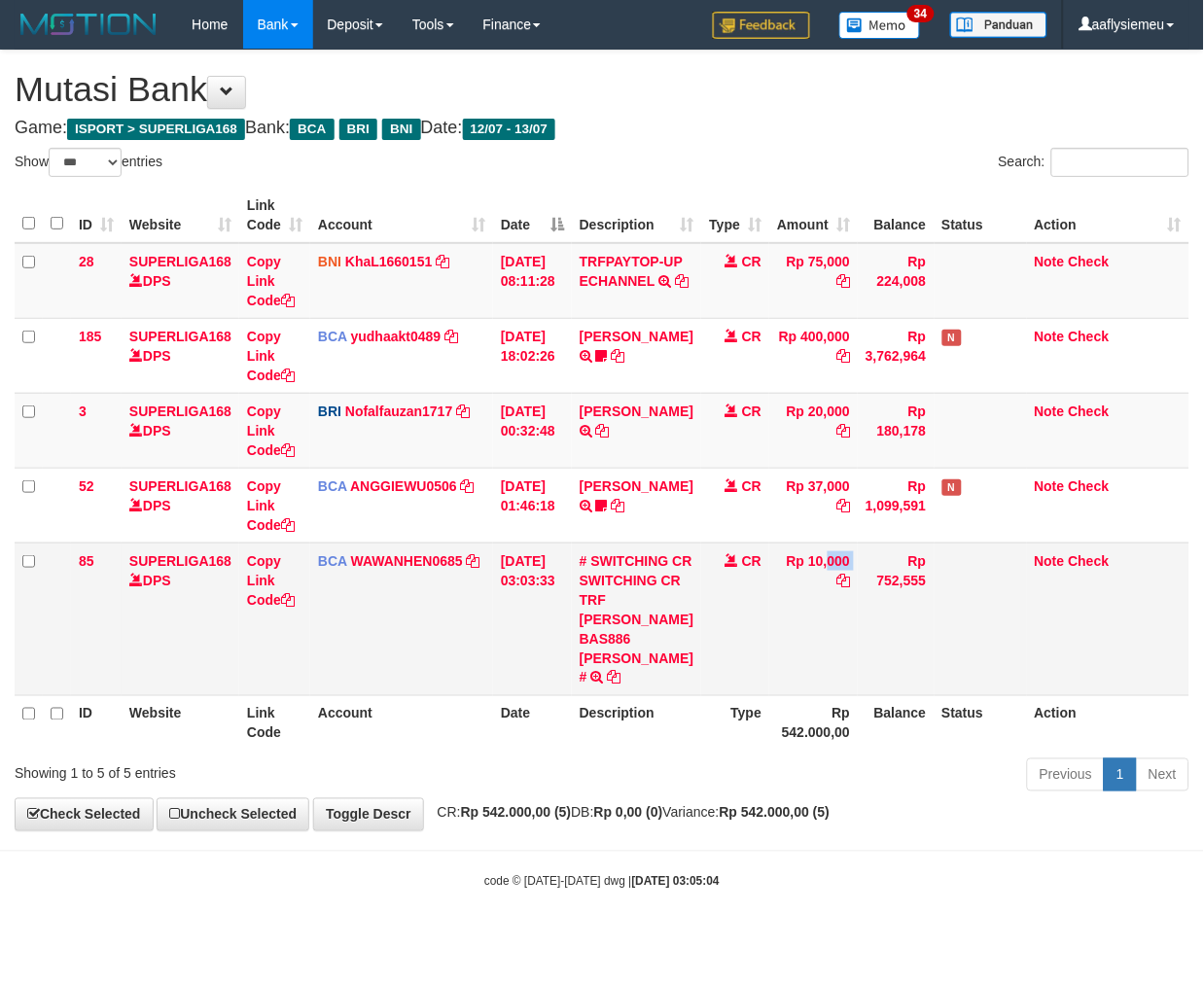 click on "Rp 10,000" at bounding box center [813, 618] 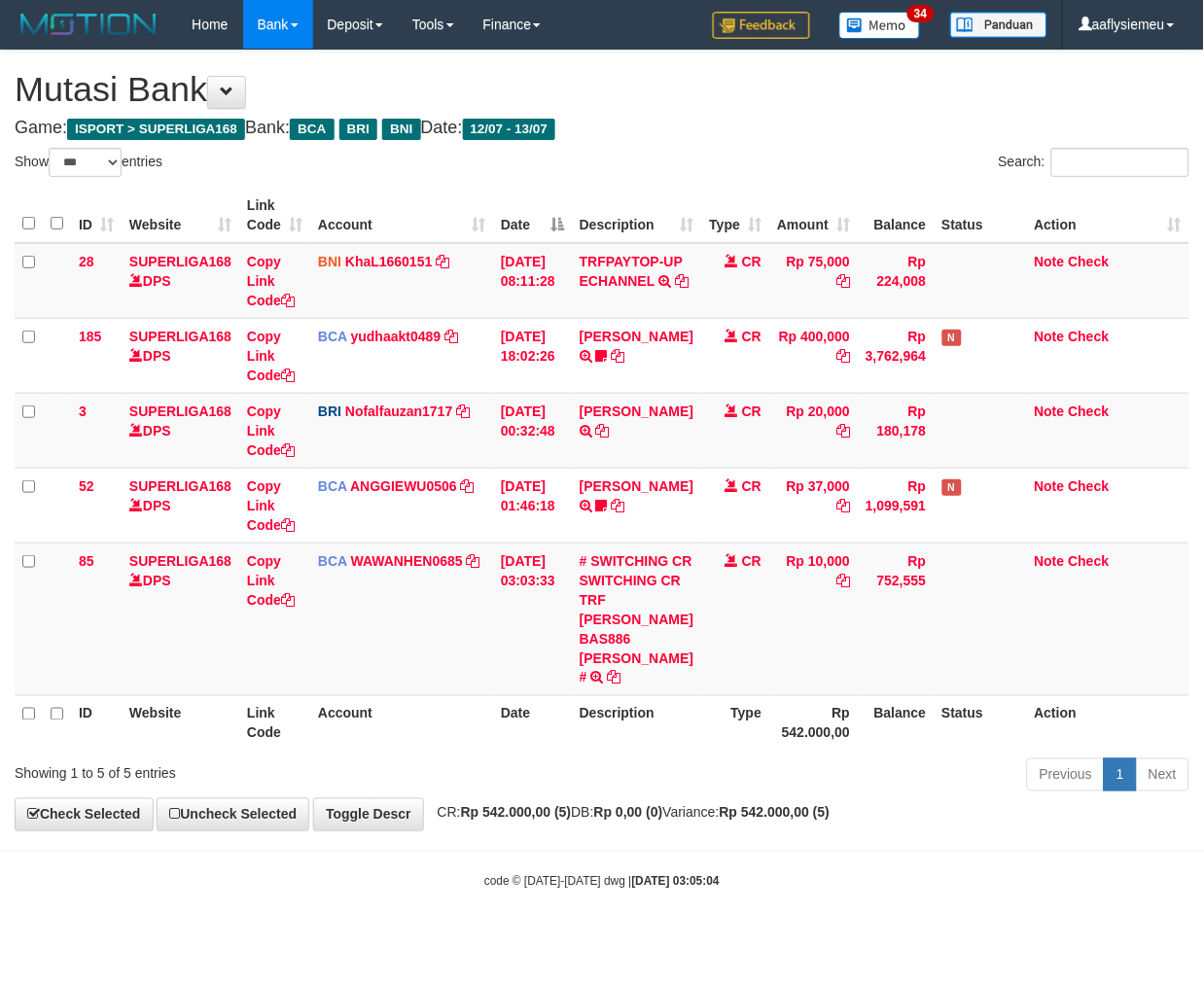 click on "Previous 1 Next" at bounding box center [853, 777] 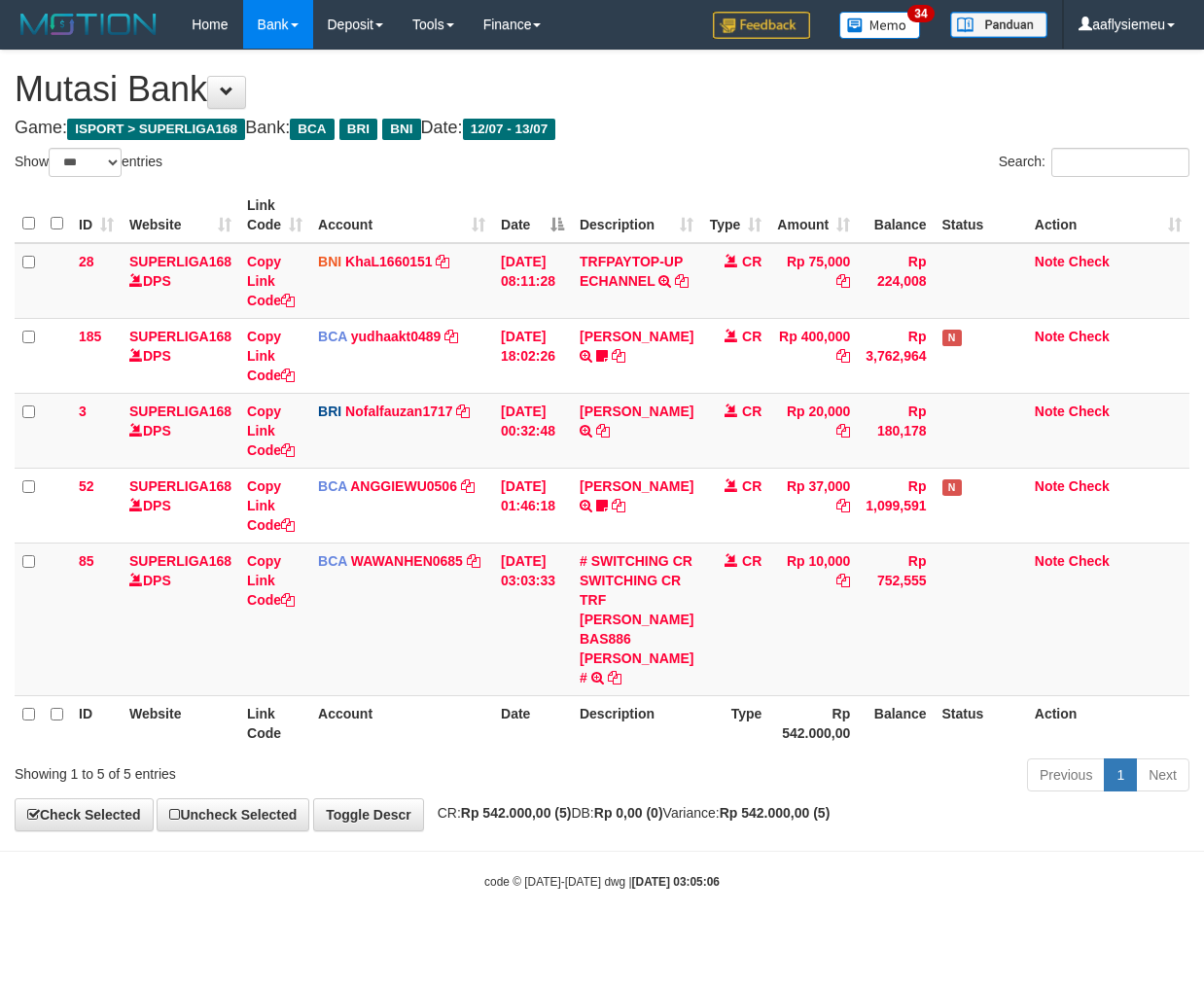 select on "***" 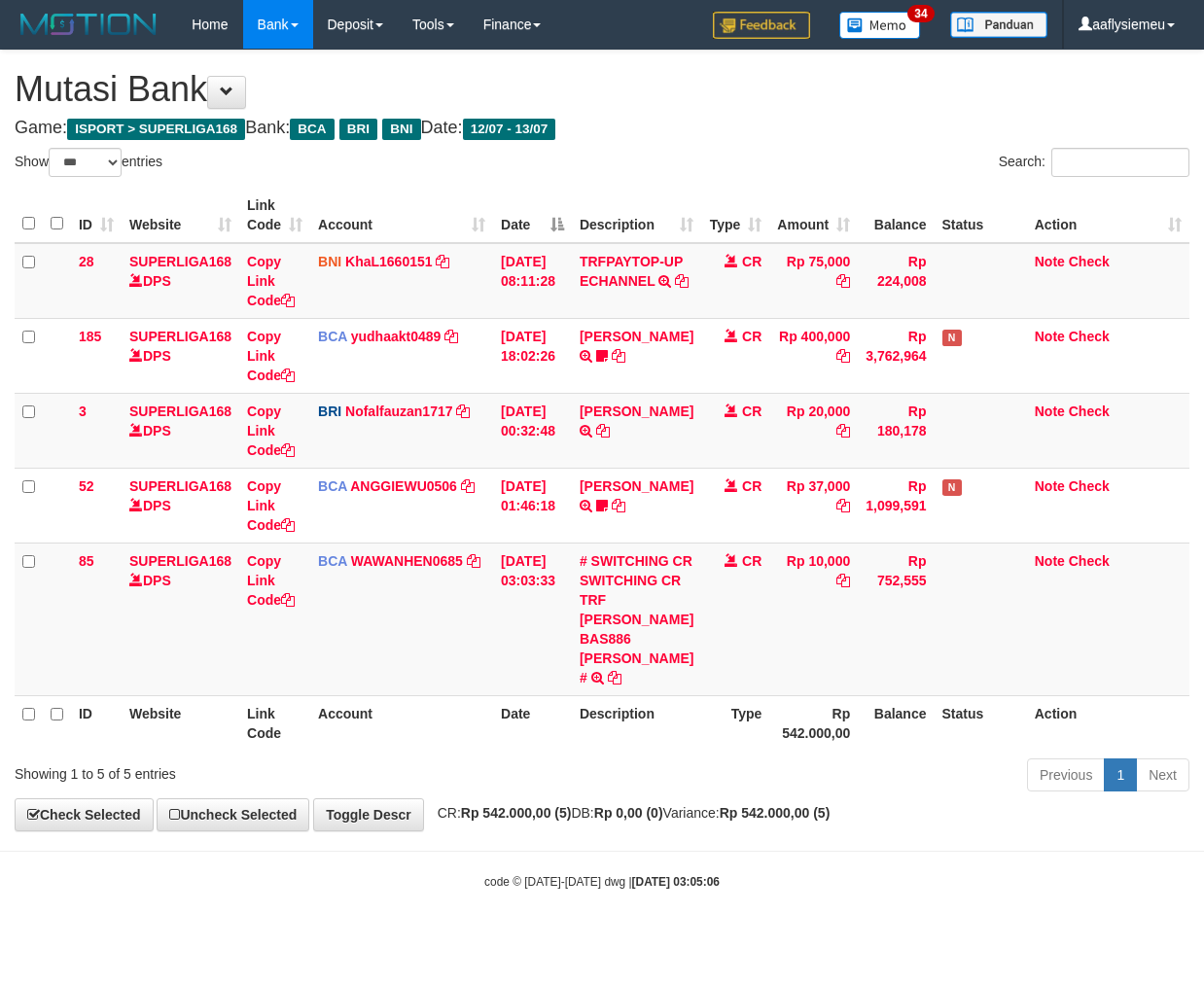 scroll, scrollTop: 0, scrollLeft: 0, axis: both 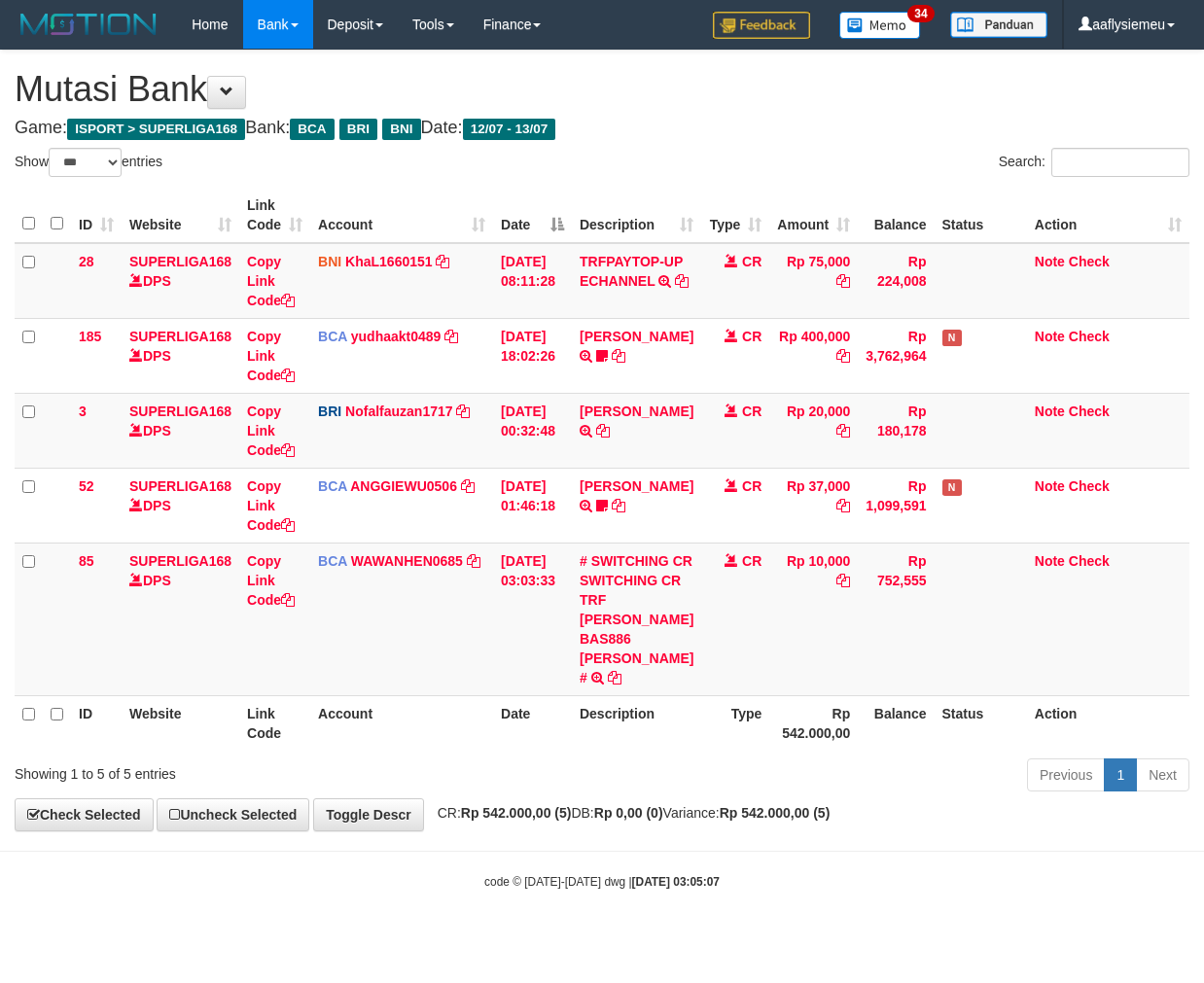 select on "***" 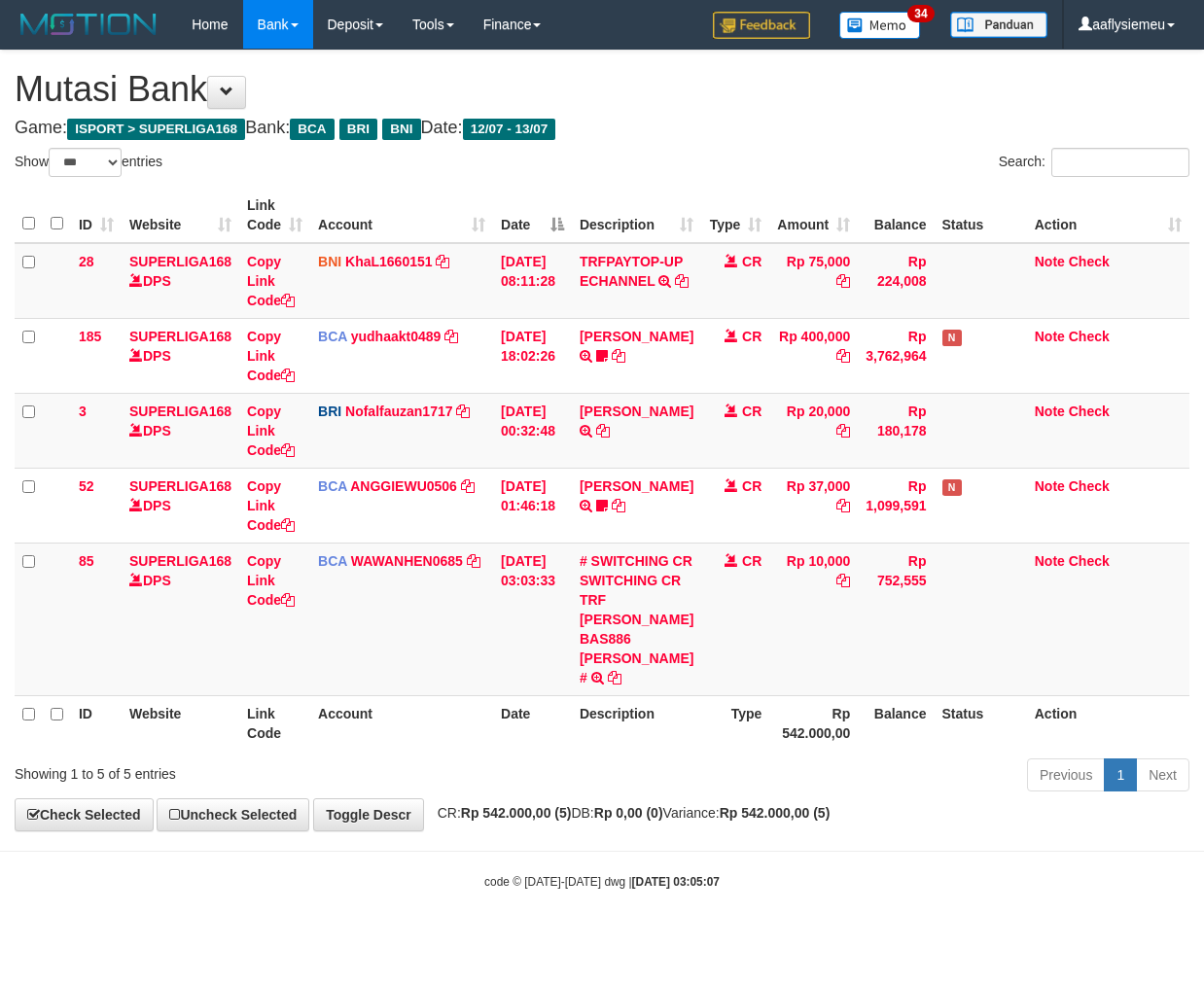 scroll, scrollTop: 0, scrollLeft: 0, axis: both 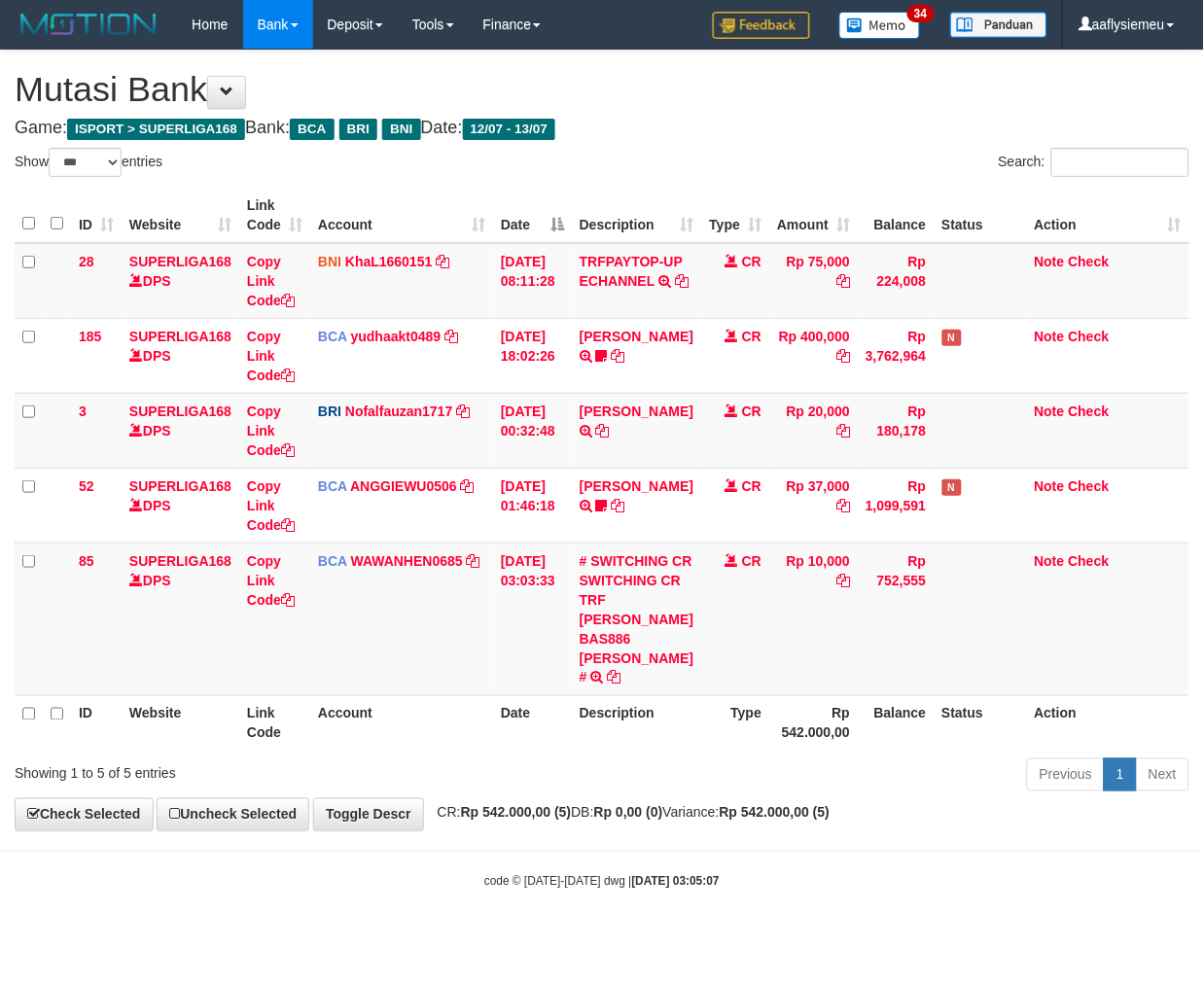 drag, startPoint x: 620, startPoint y: 789, endPoint x: 580, endPoint y: 759, distance: 50 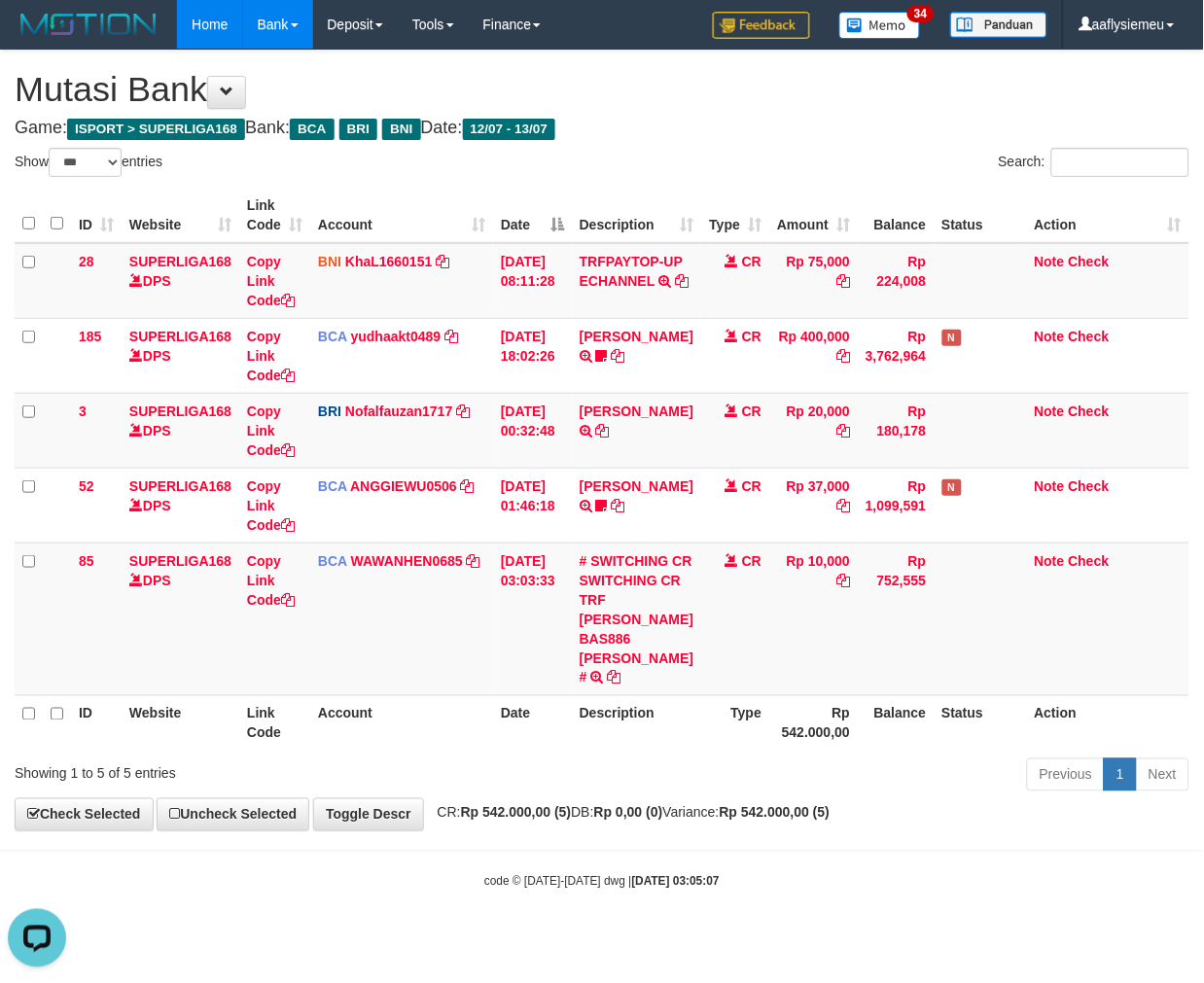 scroll, scrollTop: 0, scrollLeft: 0, axis: both 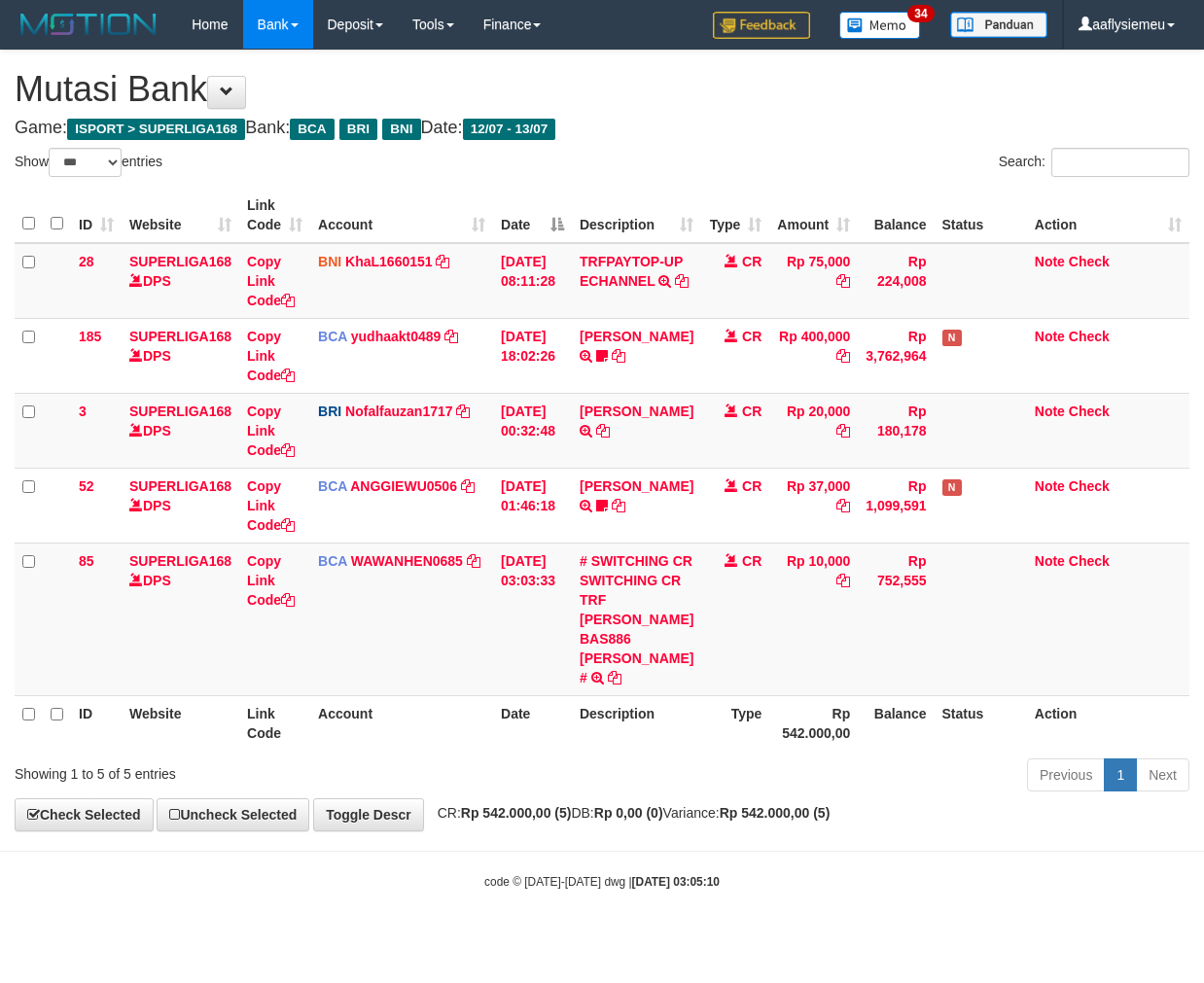 select on "***" 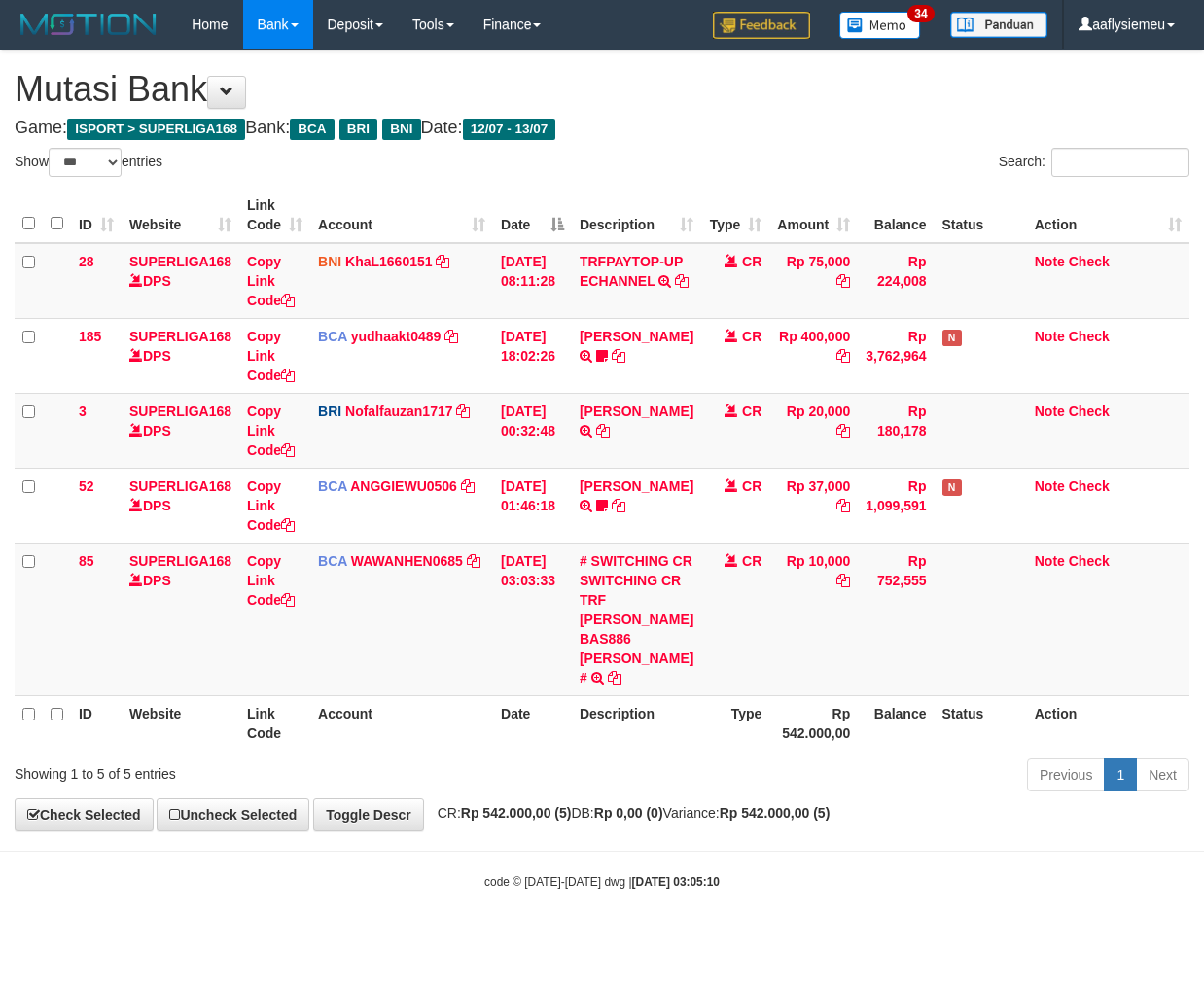scroll, scrollTop: 0, scrollLeft: 0, axis: both 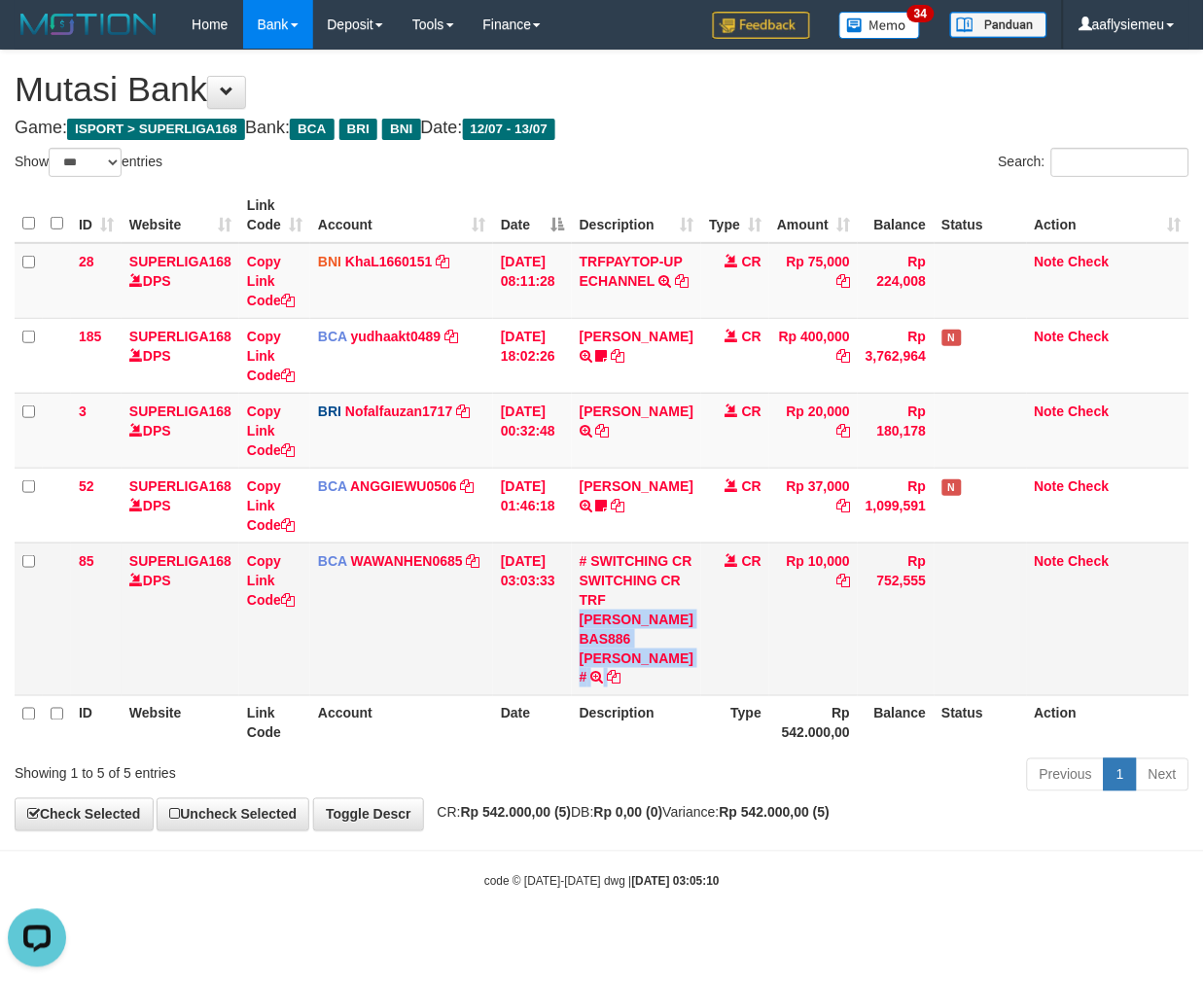 drag, startPoint x: 687, startPoint y: 644, endPoint x: 774, endPoint y: 653, distance: 87.46428 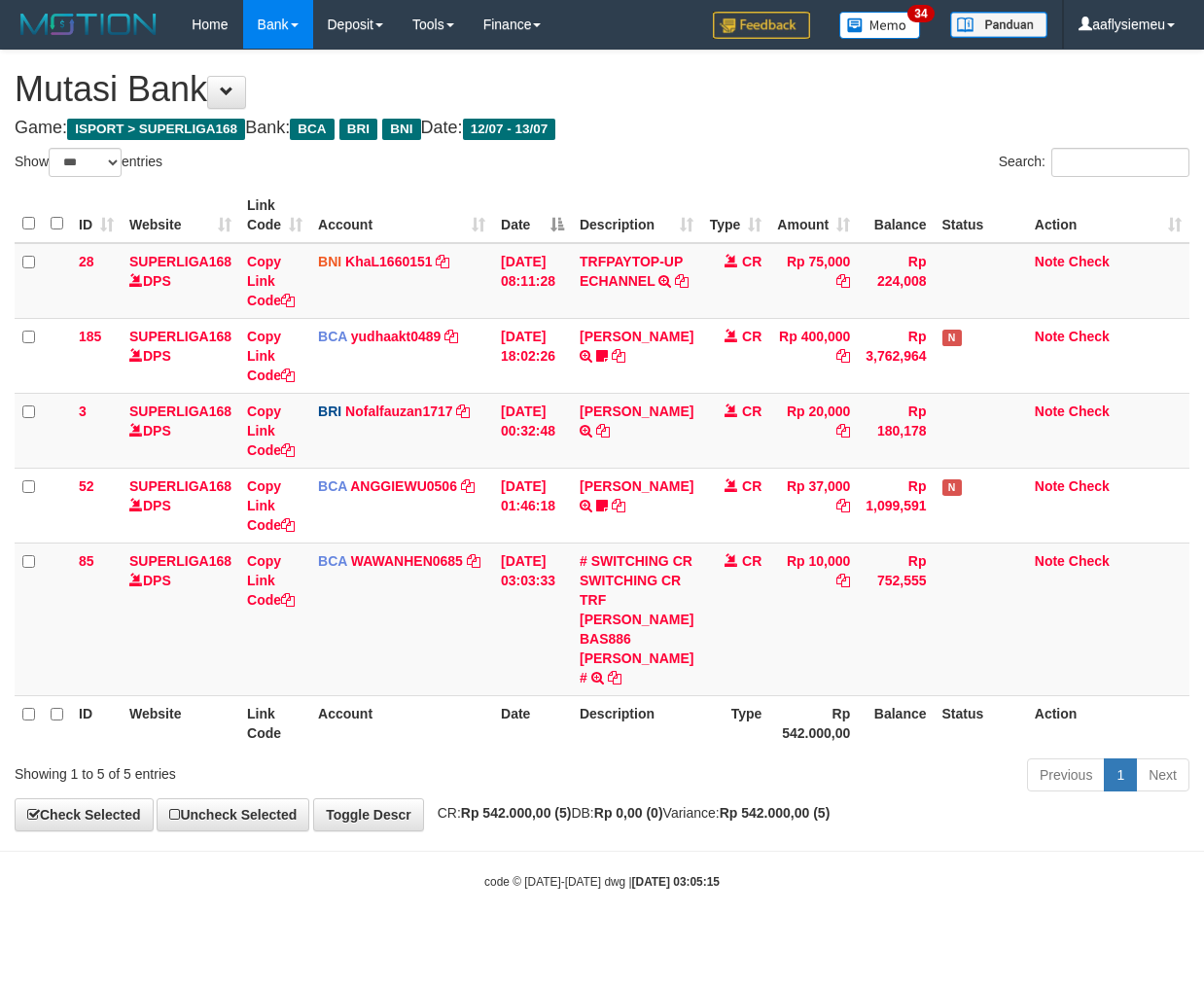 select on "***" 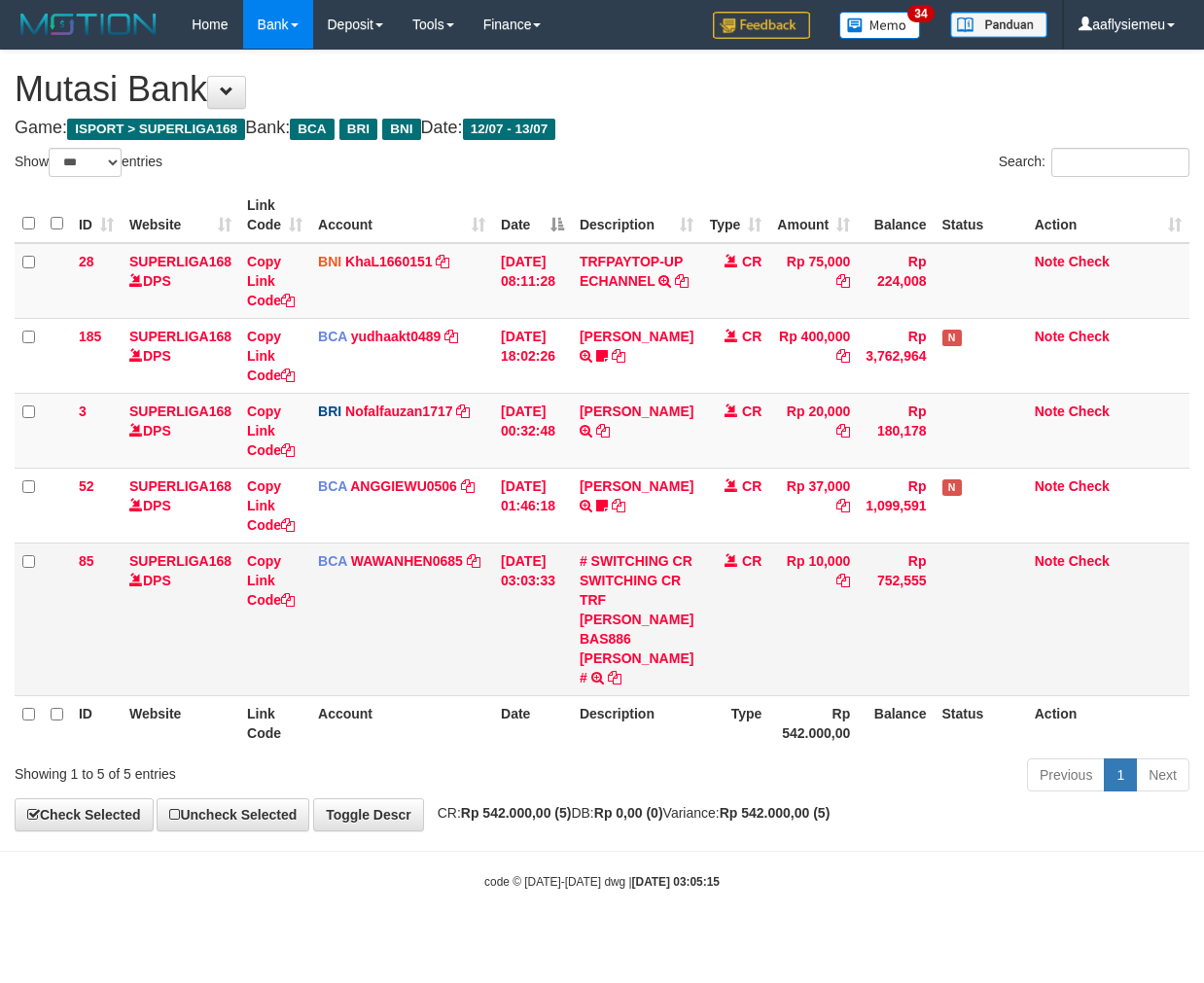 scroll, scrollTop: 0, scrollLeft: 0, axis: both 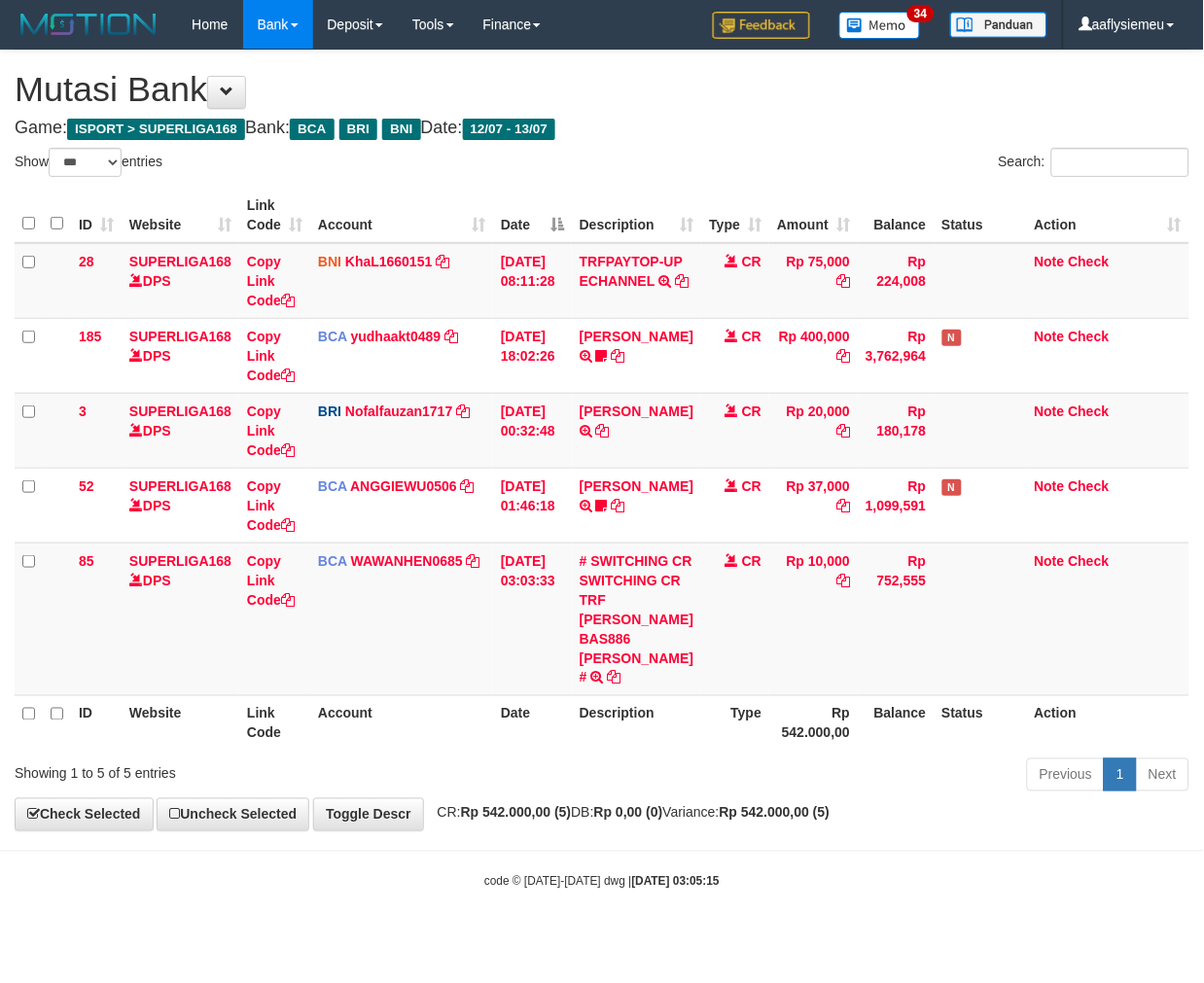 drag, startPoint x: 648, startPoint y: 832, endPoint x: 718, endPoint y: 830, distance: 70.02857 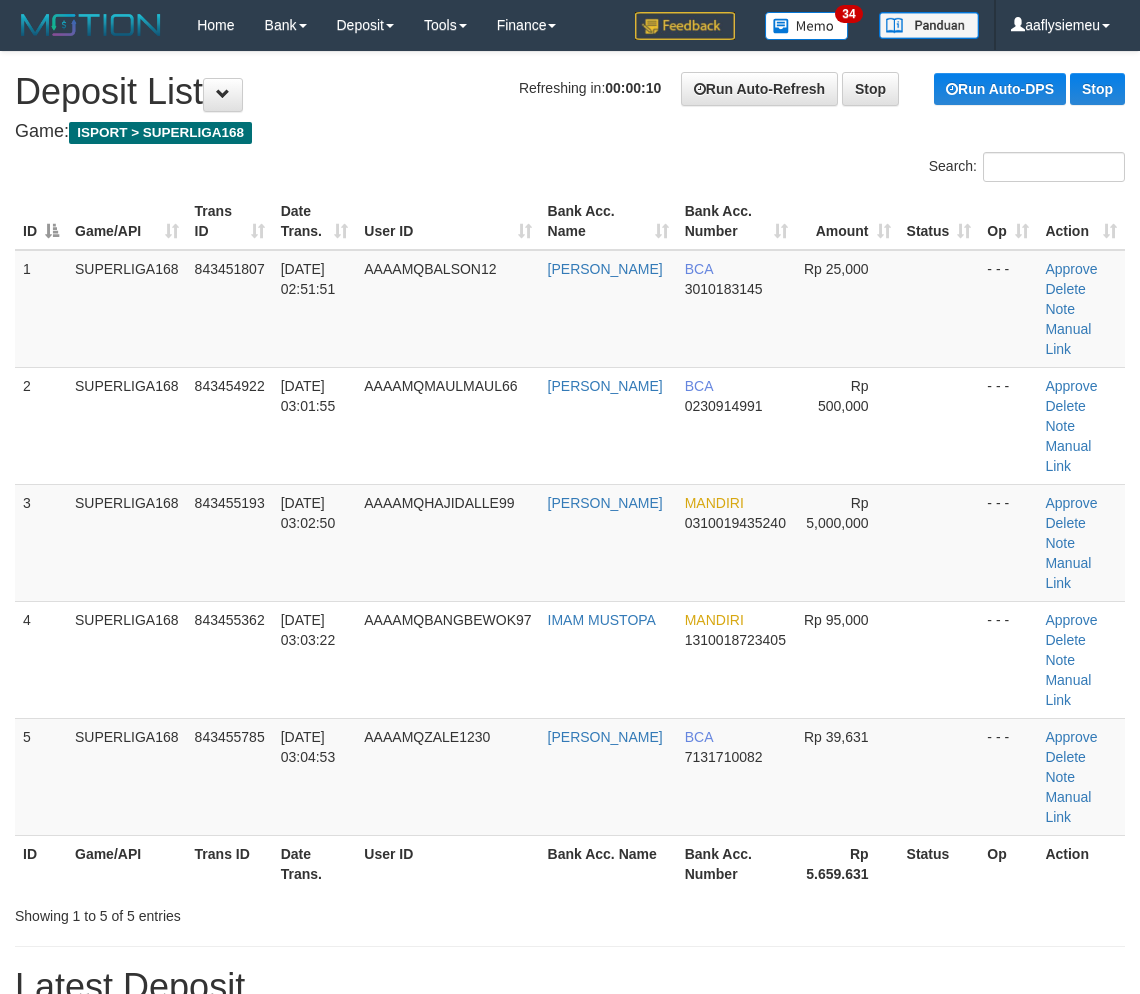 scroll, scrollTop: 0, scrollLeft: 0, axis: both 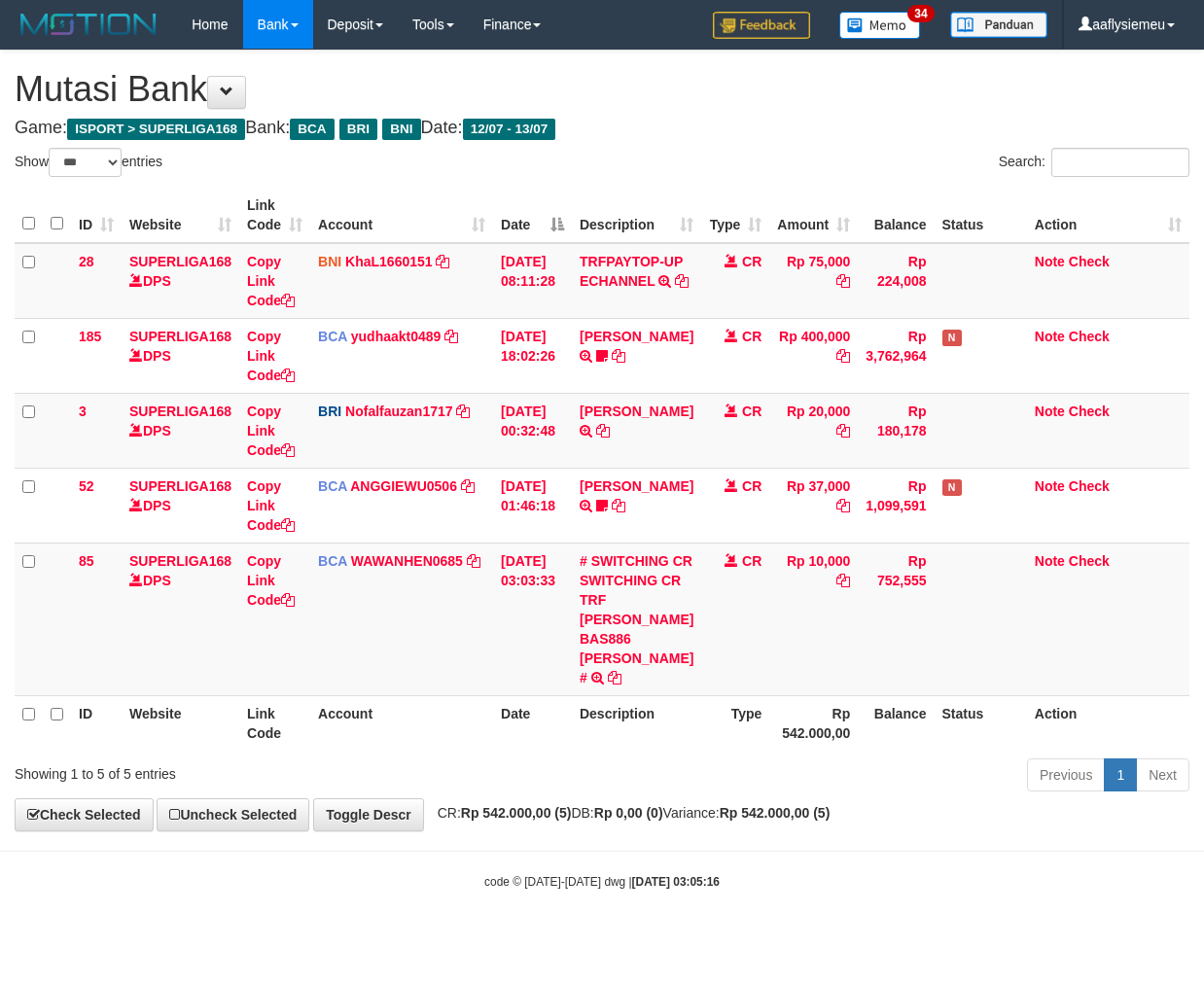 select on "***" 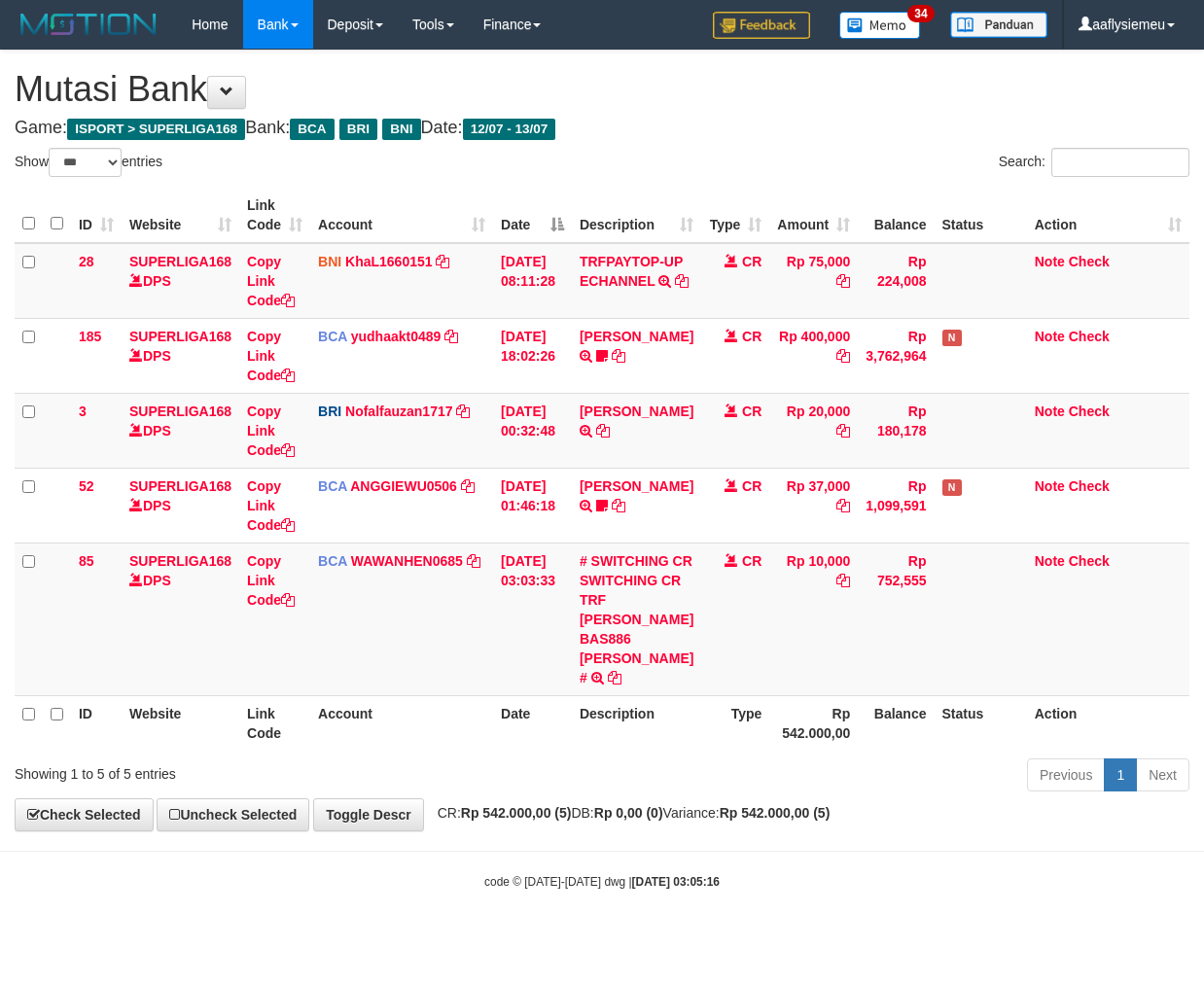 scroll, scrollTop: 0, scrollLeft: 0, axis: both 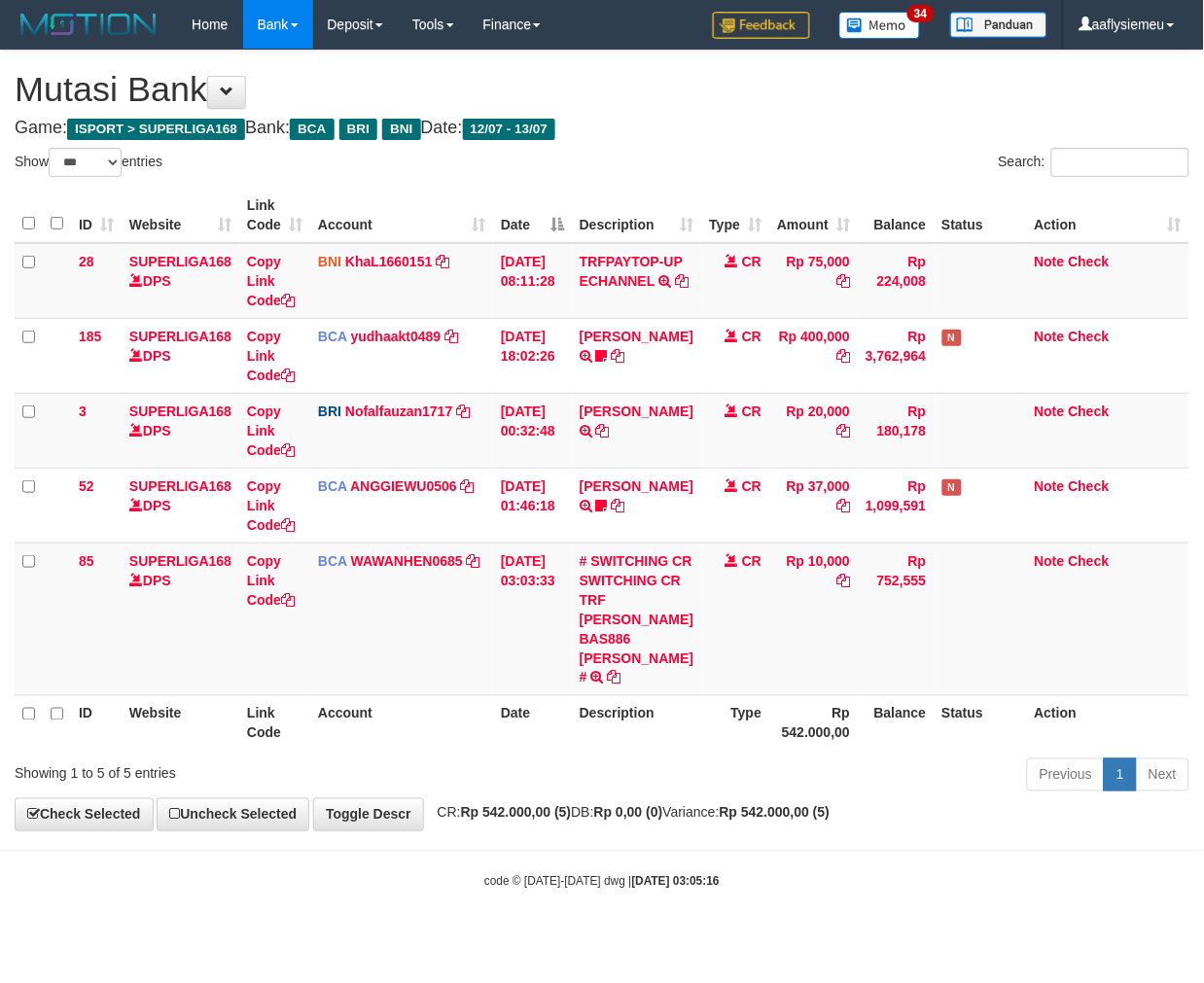 click on "Date" at bounding box center (532, 722) 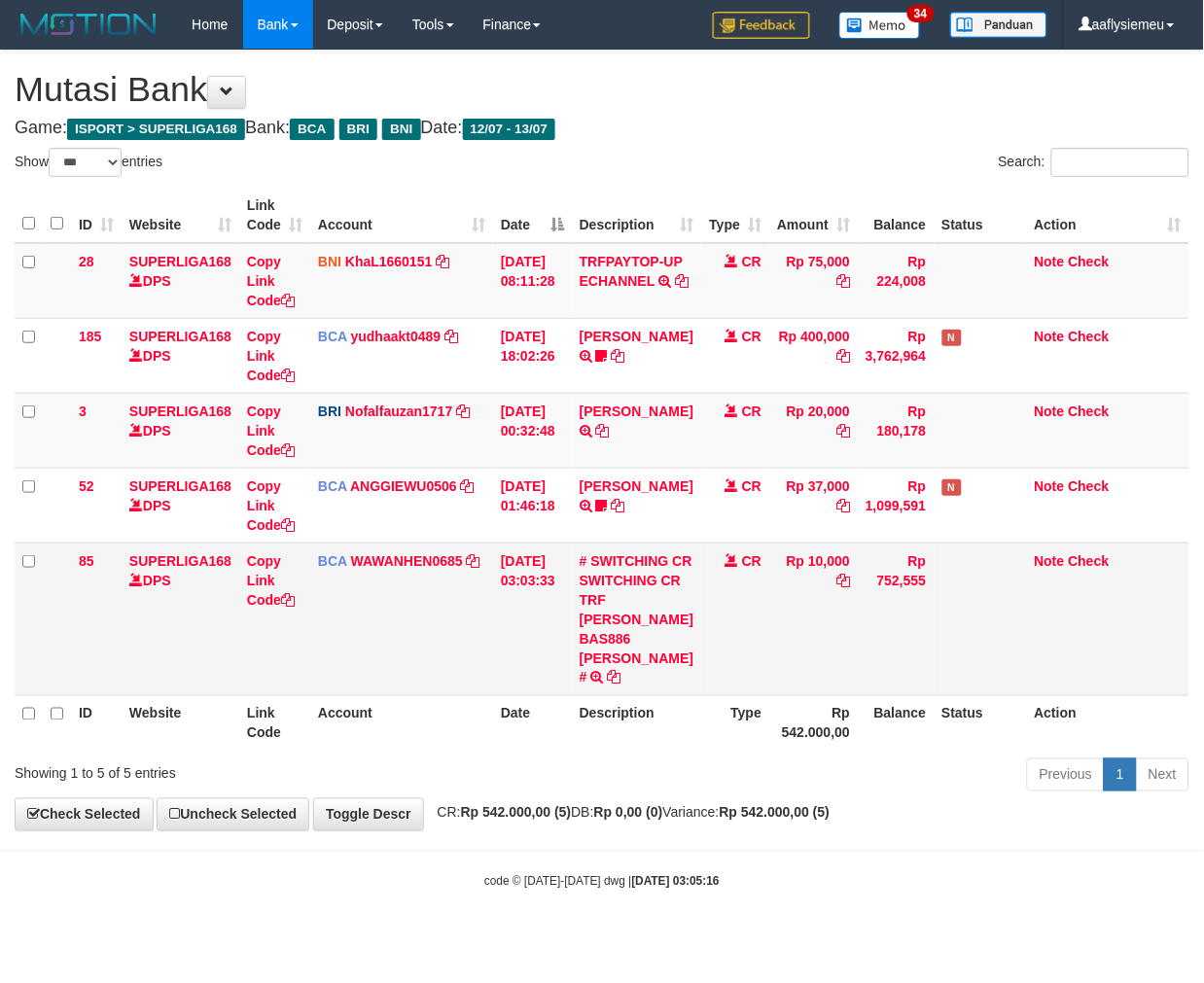 click on "Rp 752,555" at bounding box center [896, 618] 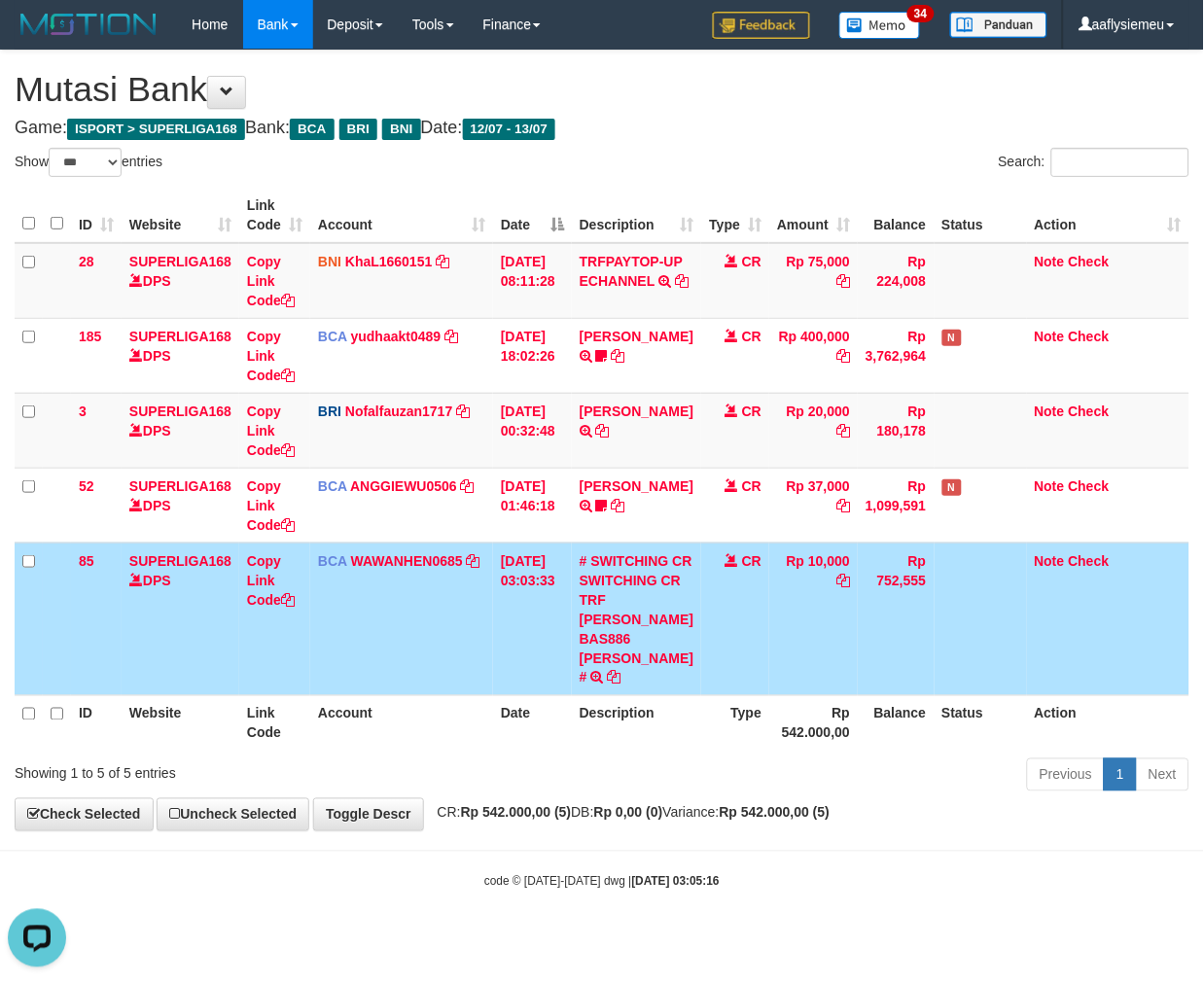 scroll, scrollTop: 0, scrollLeft: 0, axis: both 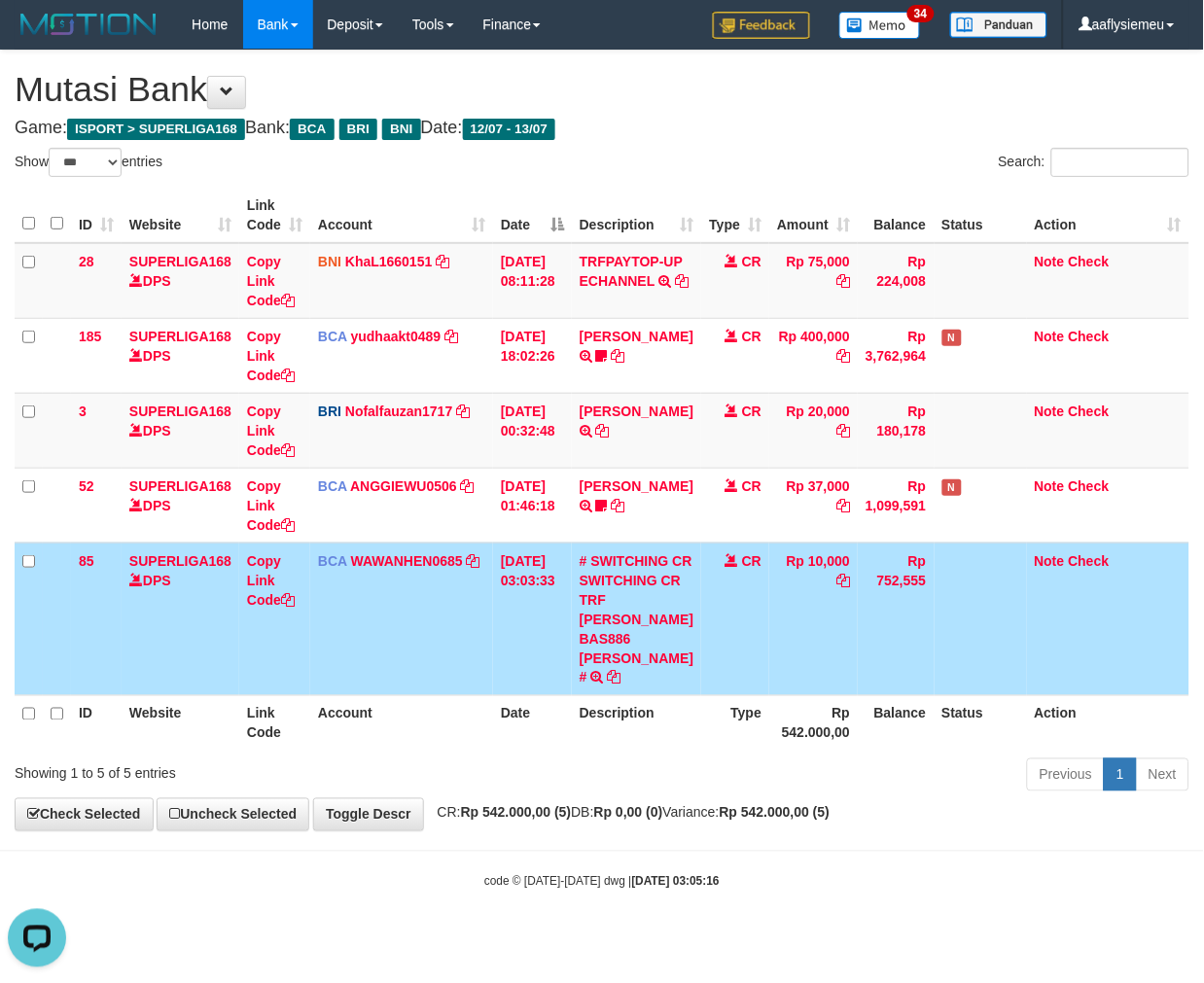 click on "Description" at bounding box center (636, 722) 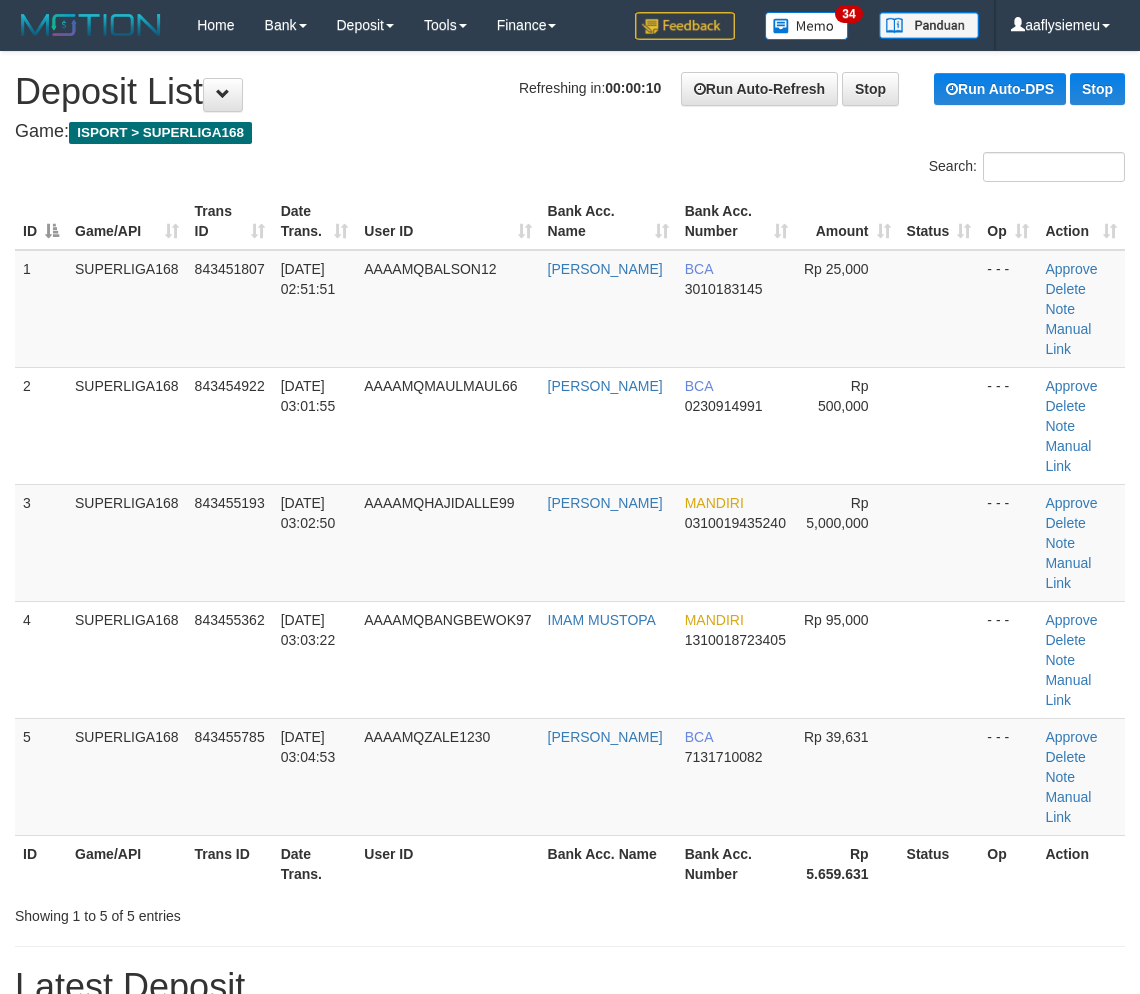 scroll, scrollTop: 0, scrollLeft: 0, axis: both 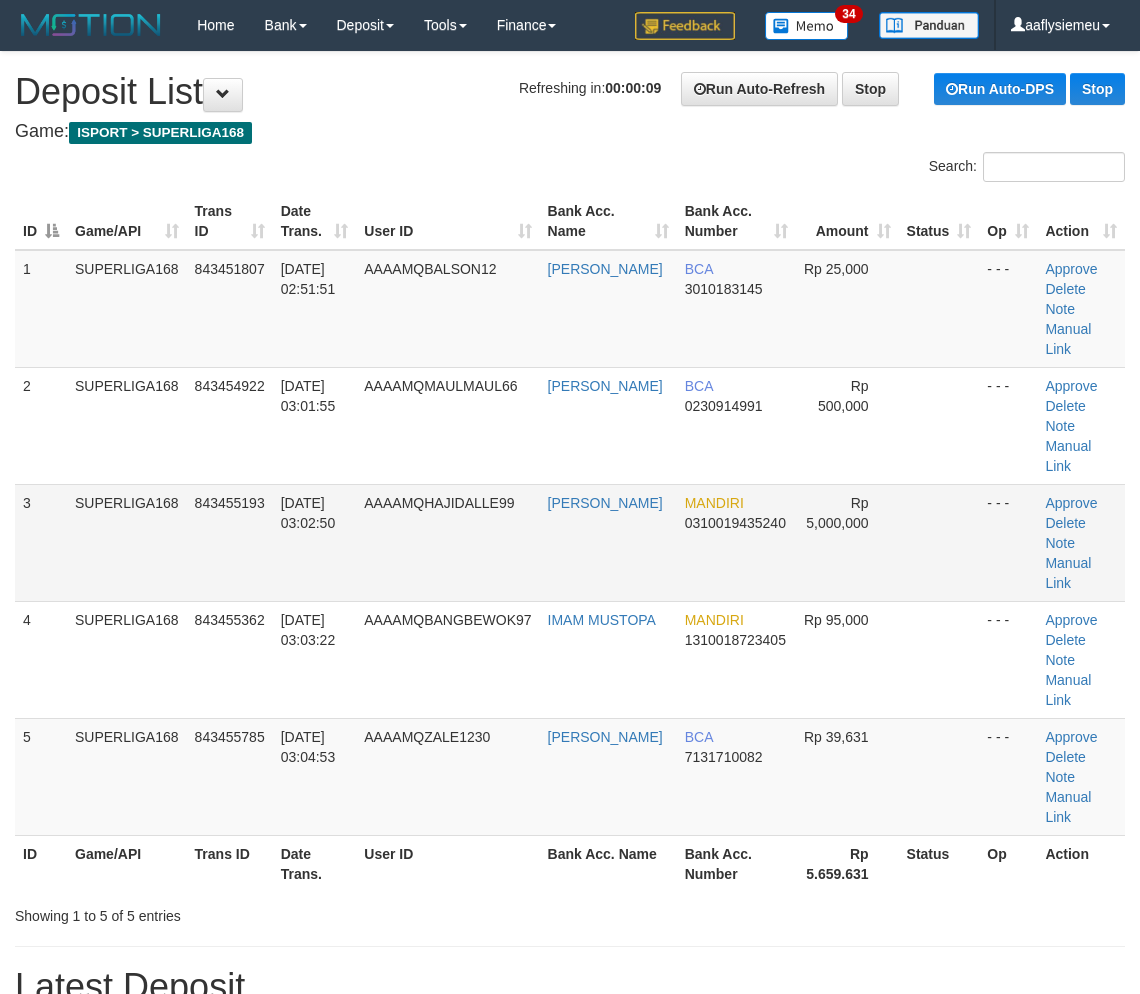 drag, startPoint x: 304, startPoint y: 520, endPoint x: 3, endPoint y: 613, distance: 315.03967 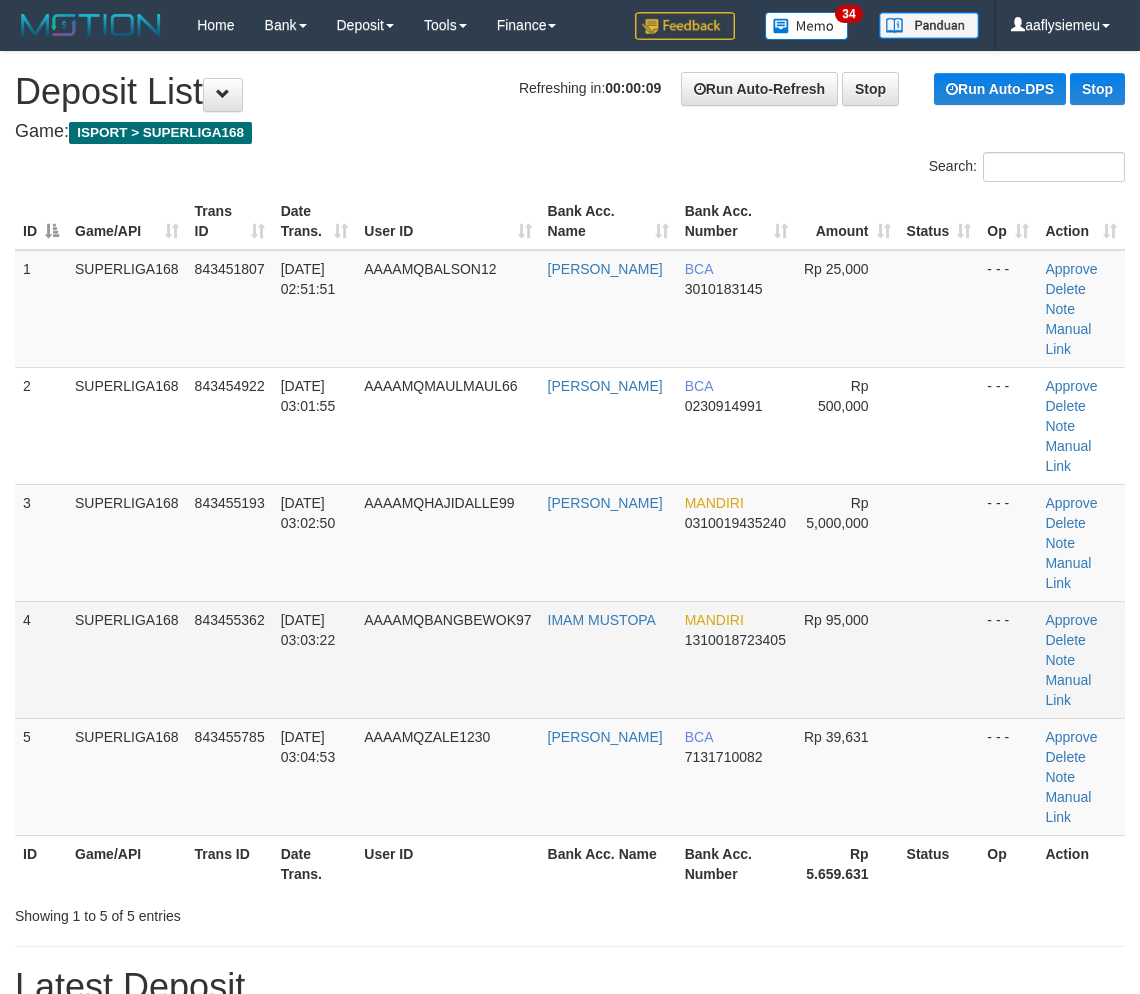click on "843455362" at bounding box center (230, 659) 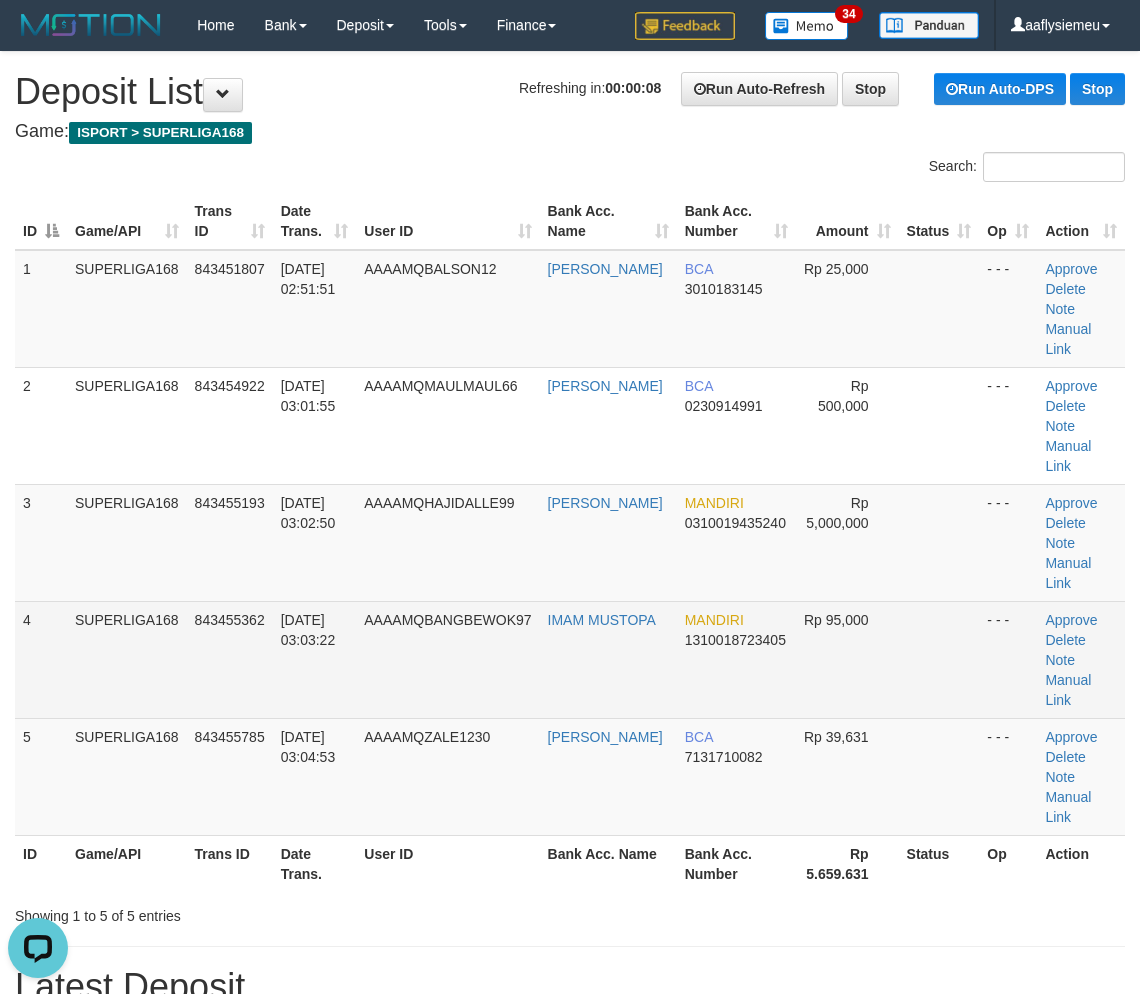 scroll, scrollTop: 0, scrollLeft: 0, axis: both 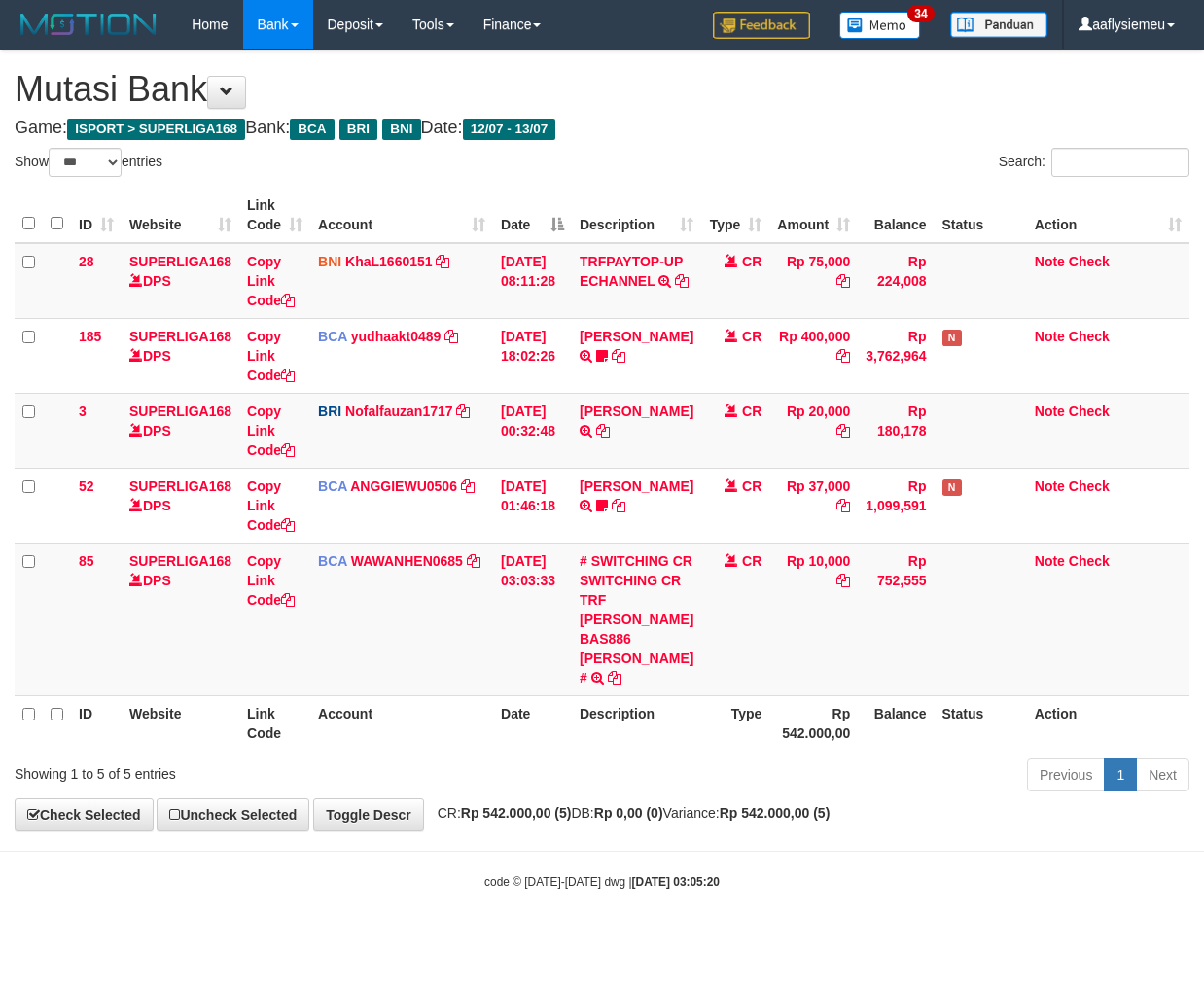 select on "***" 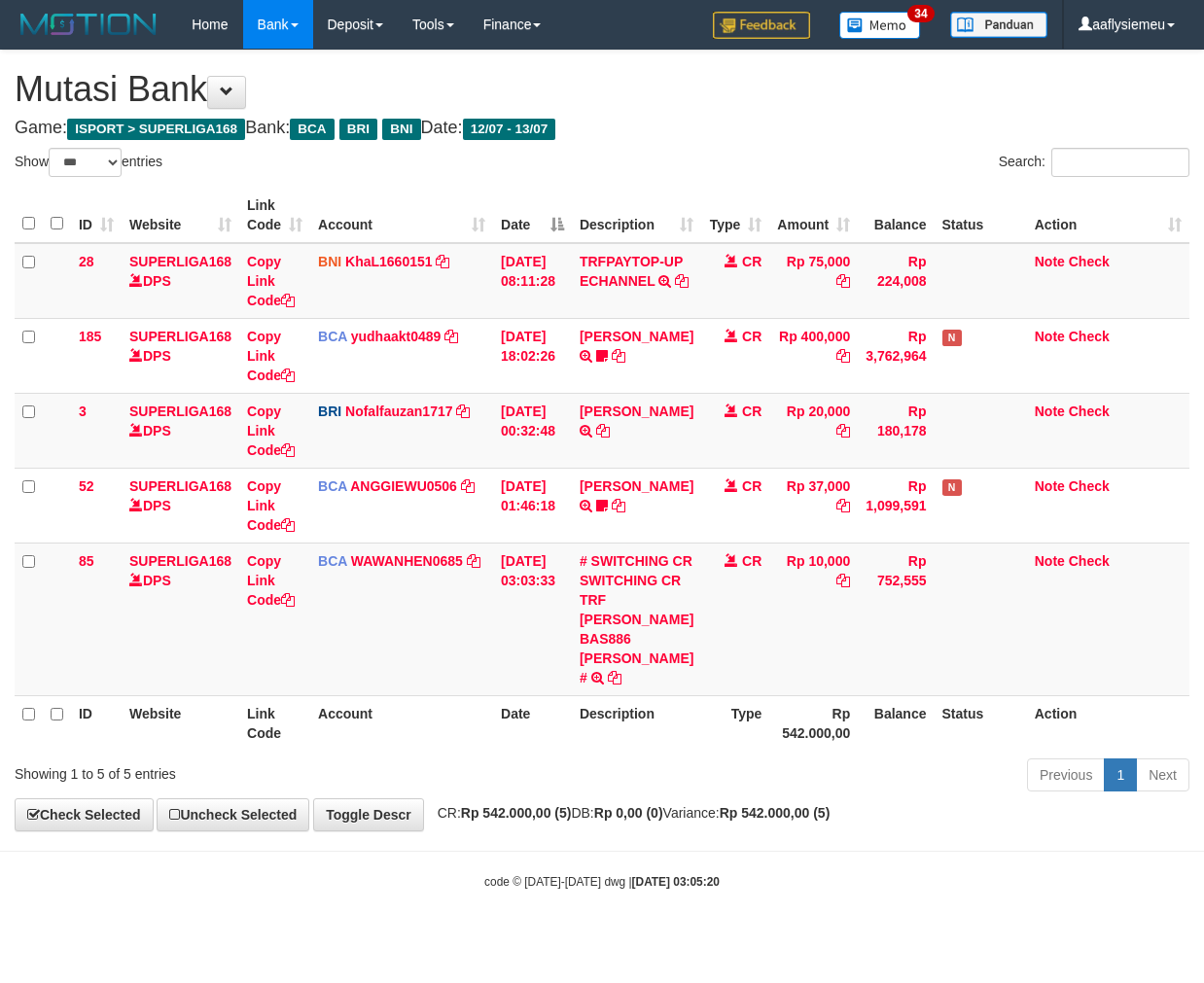 scroll, scrollTop: 0, scrollLeft: 0, axis: both 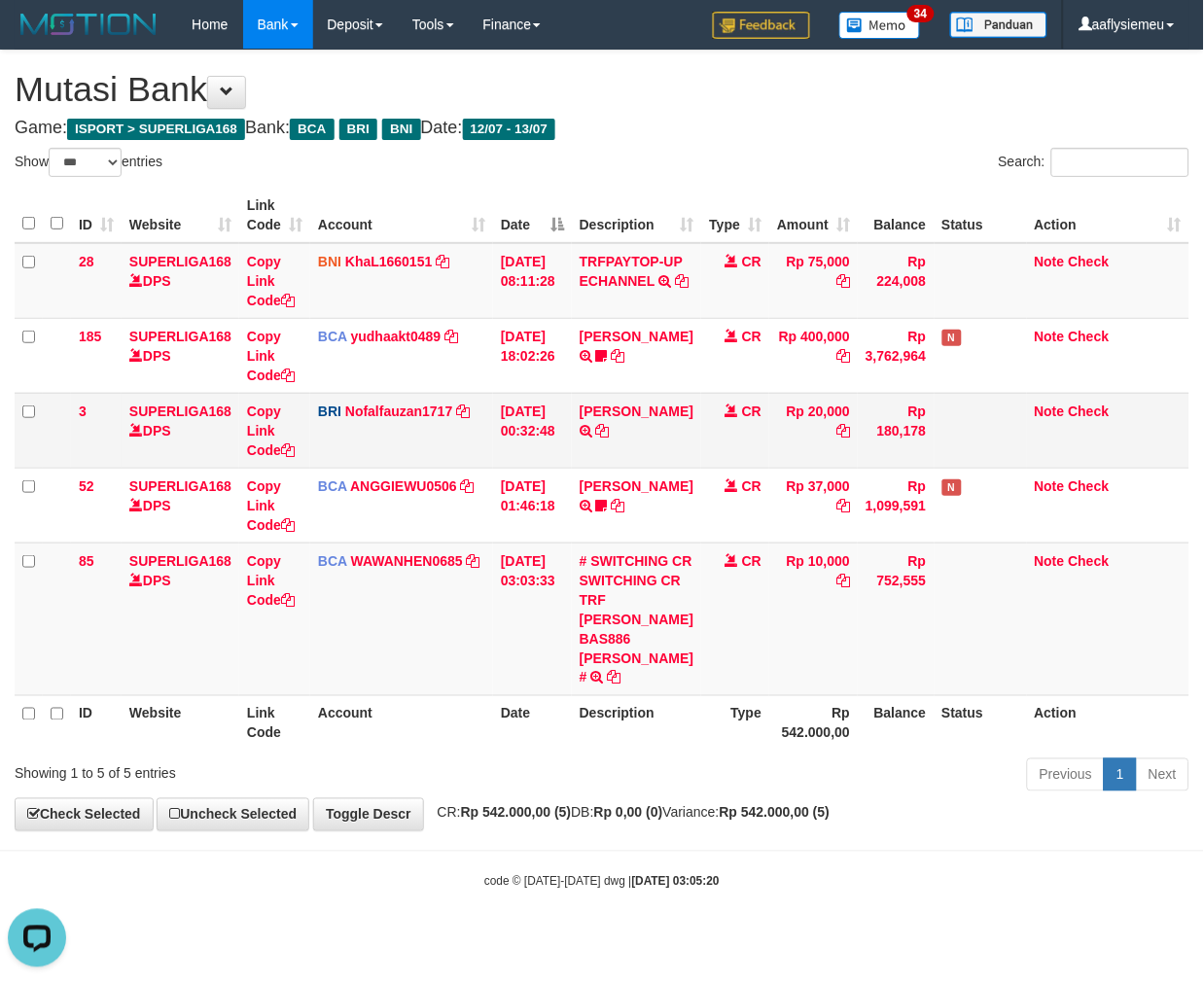 drag, startPoint x: 834, startPoint y: 169, endPoint x: 759, endPoint y: 465, distance: 305.3539 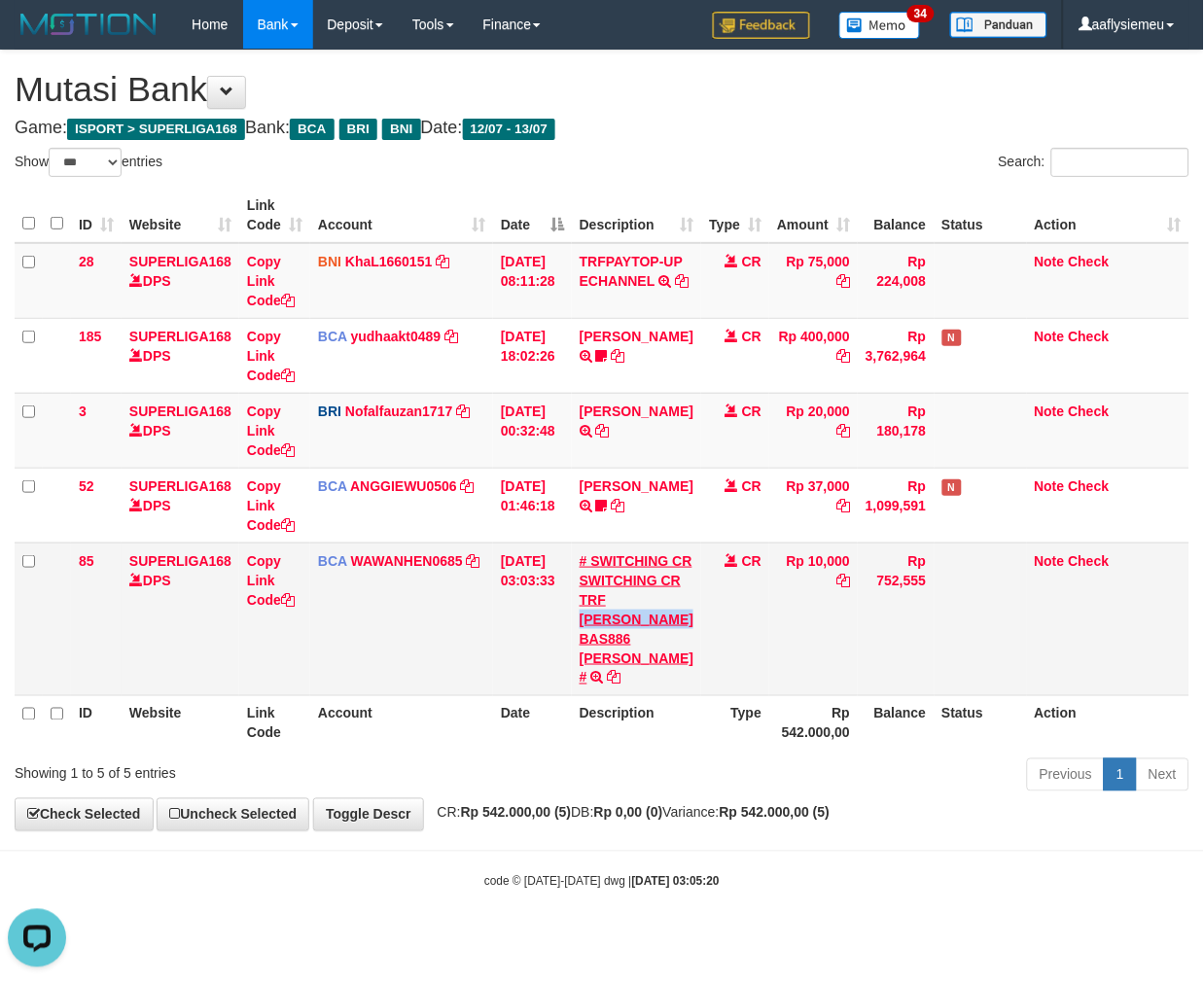 copy on "MUHAMAD ZAUHA" 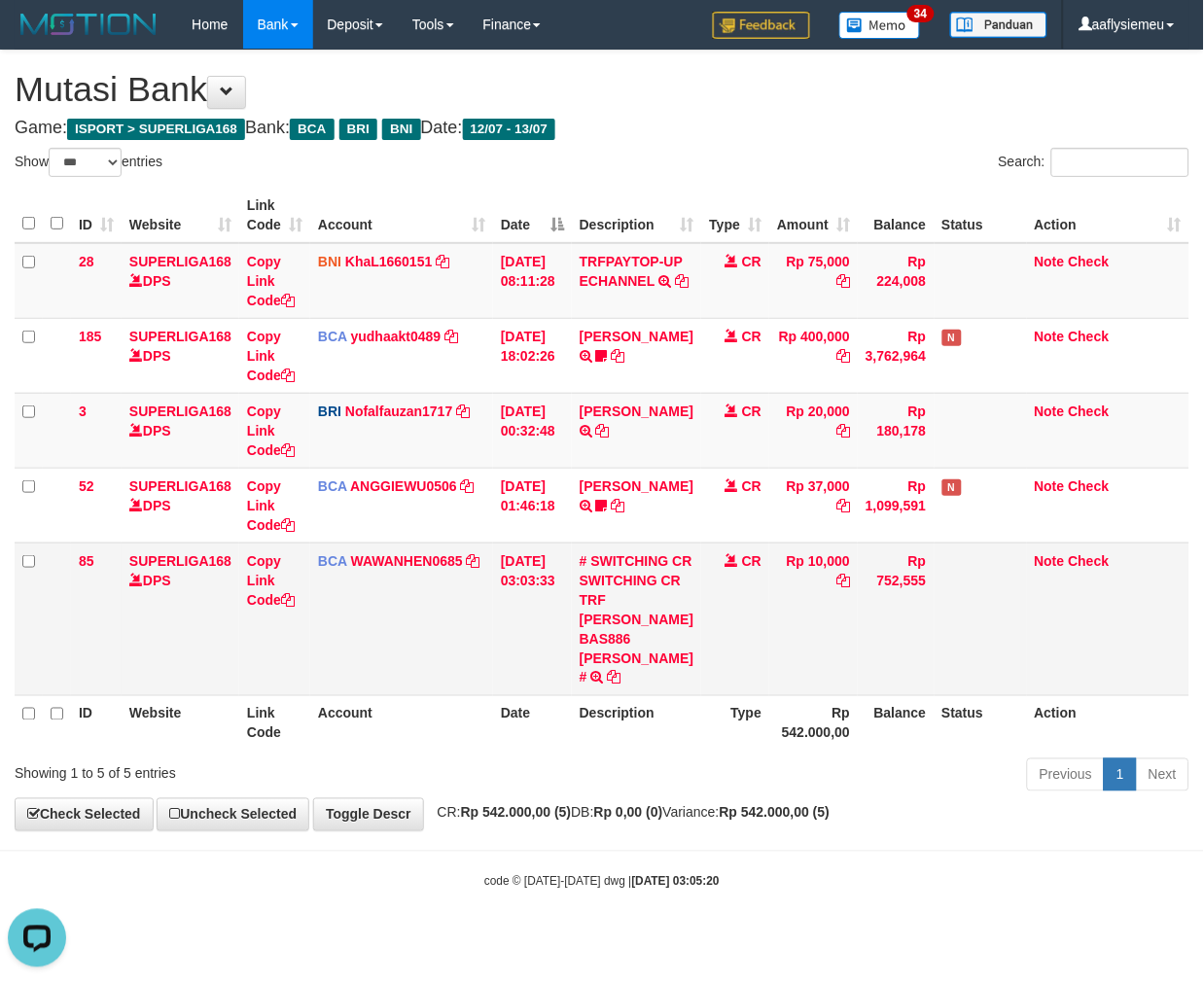 drag, startPoint x: 892, startPoint y: 687, endPoint x: 1159, endPoint y: 661, distance: 268.26293 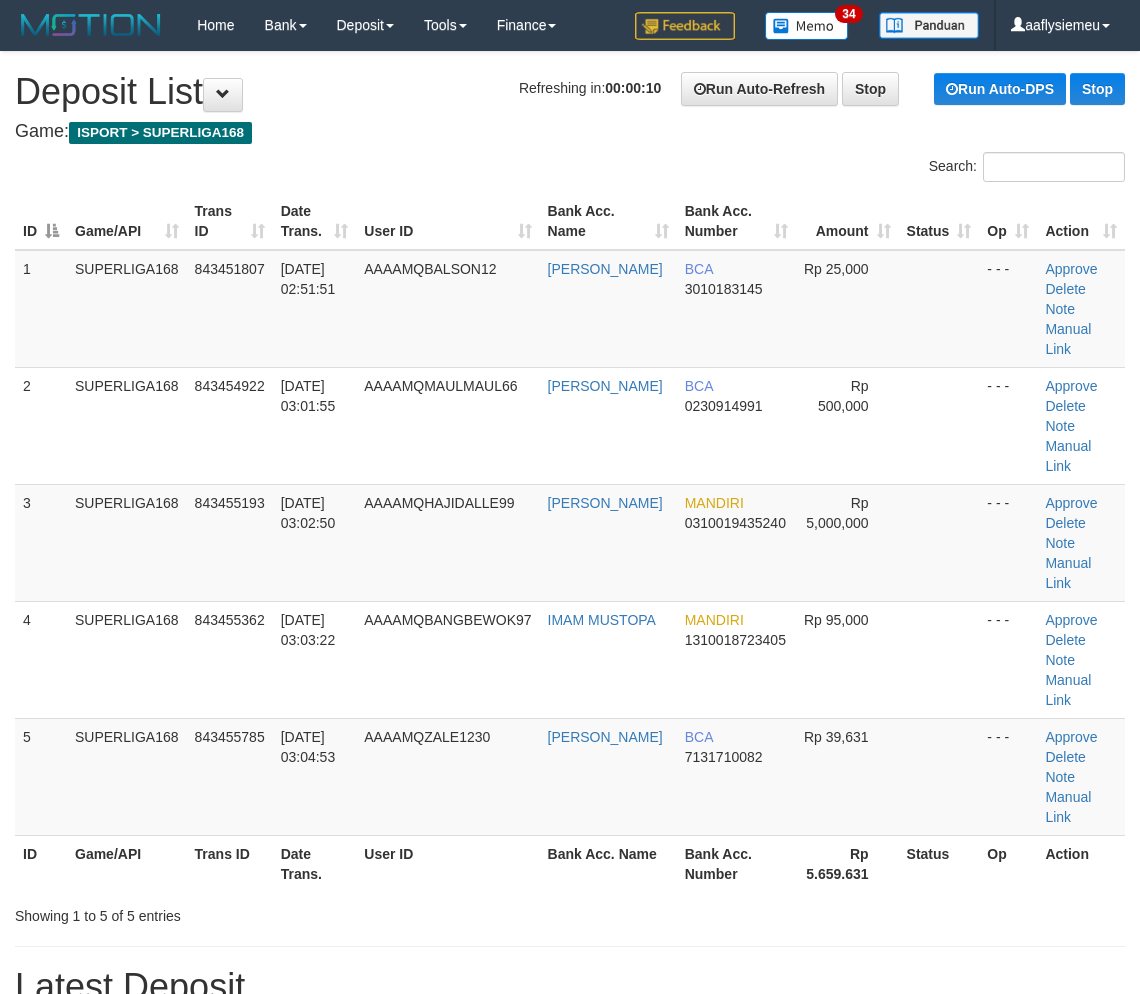 scroll, scrollTop: 0, scrollLeft: 0, axis: both 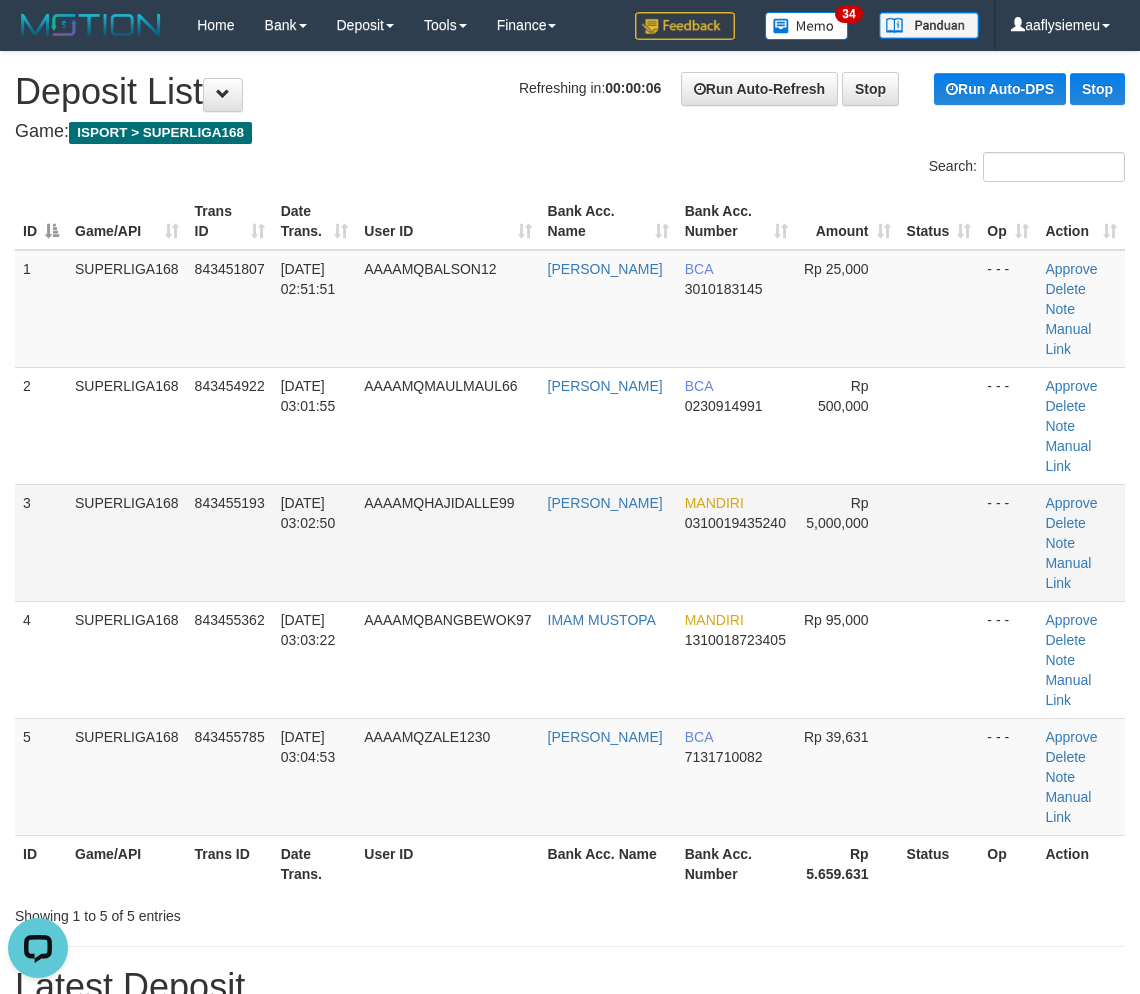 click on "843455193" at bounding box center [230, 542] 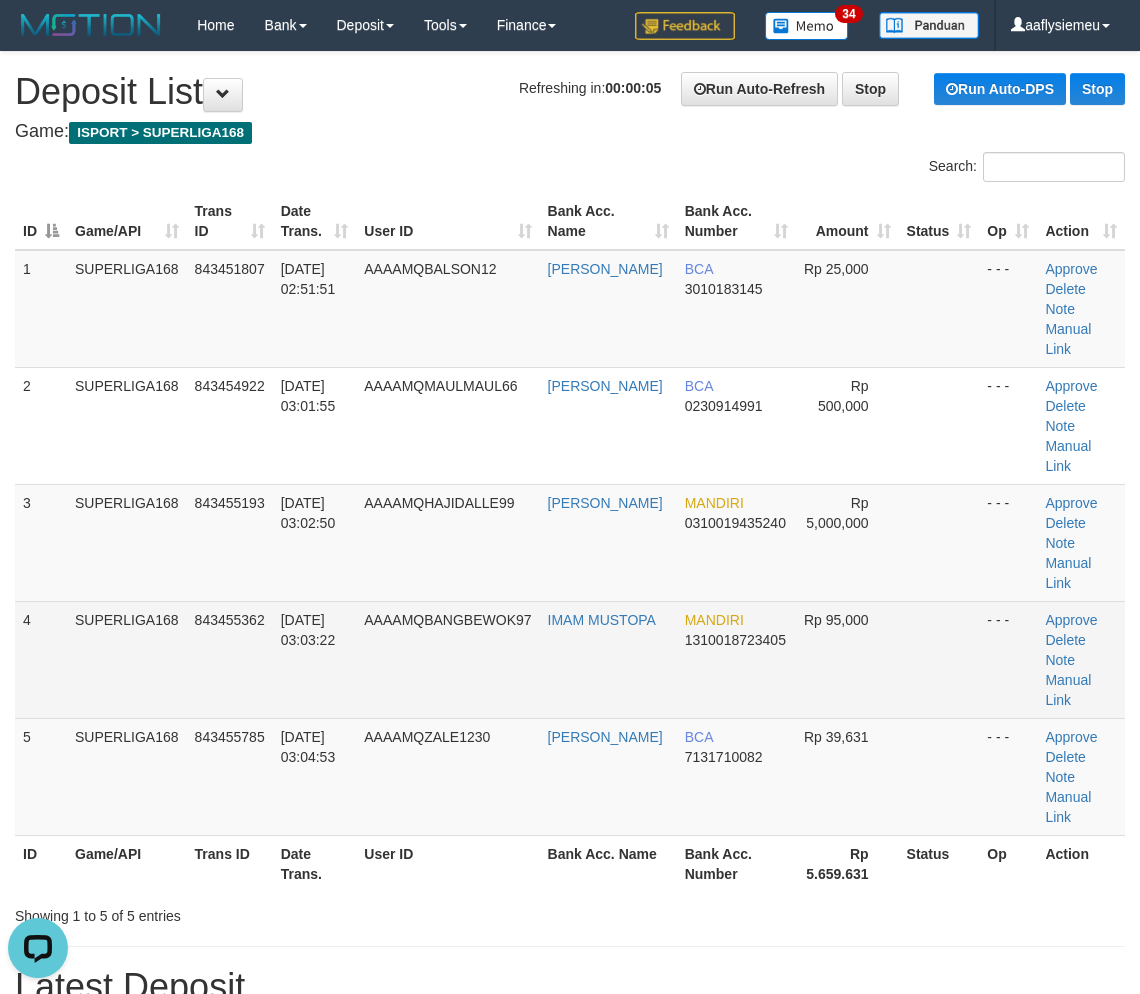 drag, startPoint x: 398, startPoint y: 495, endPoint x: 22, endPoint y: 576, distance: 384.6258 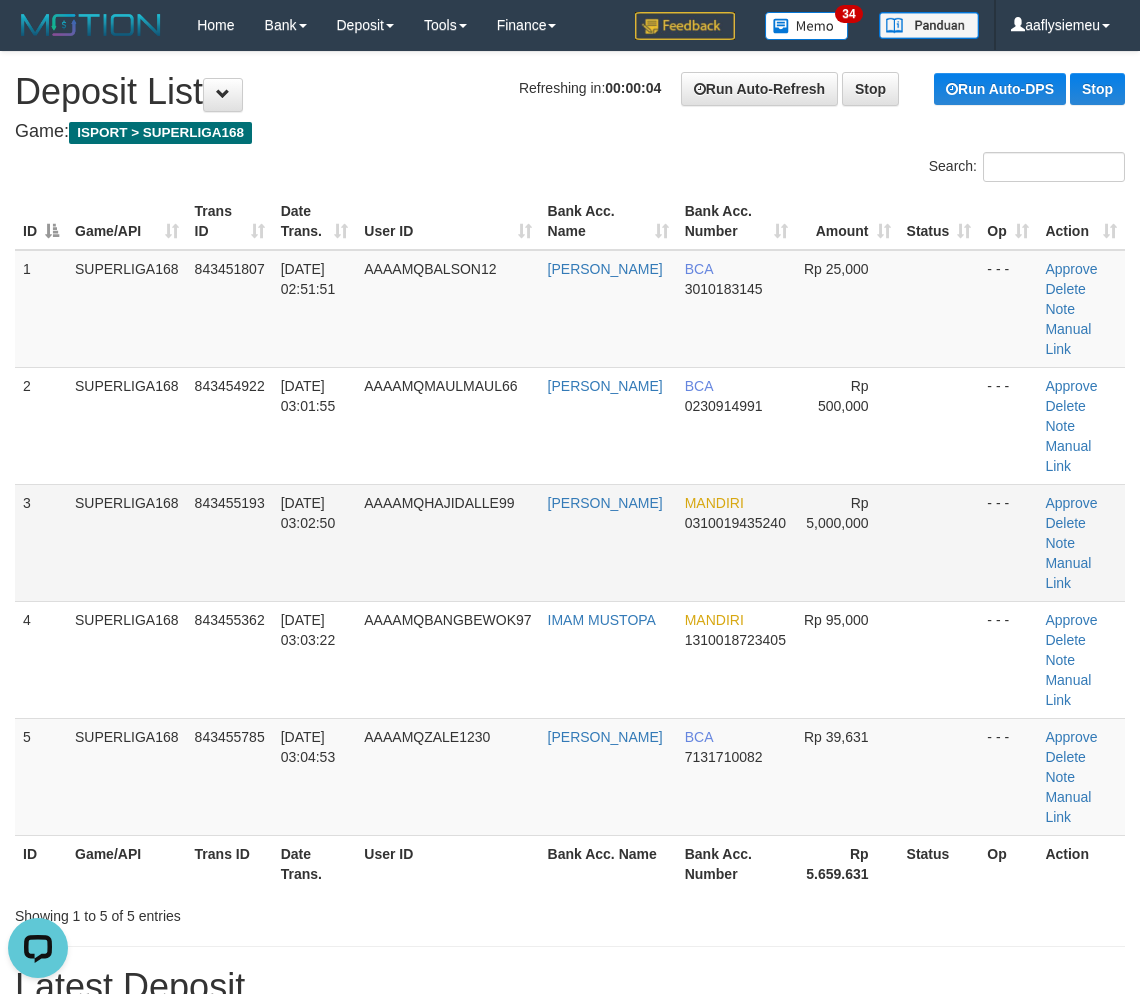 click on "SUPERLIGA168" at bounding box center [127, 542] 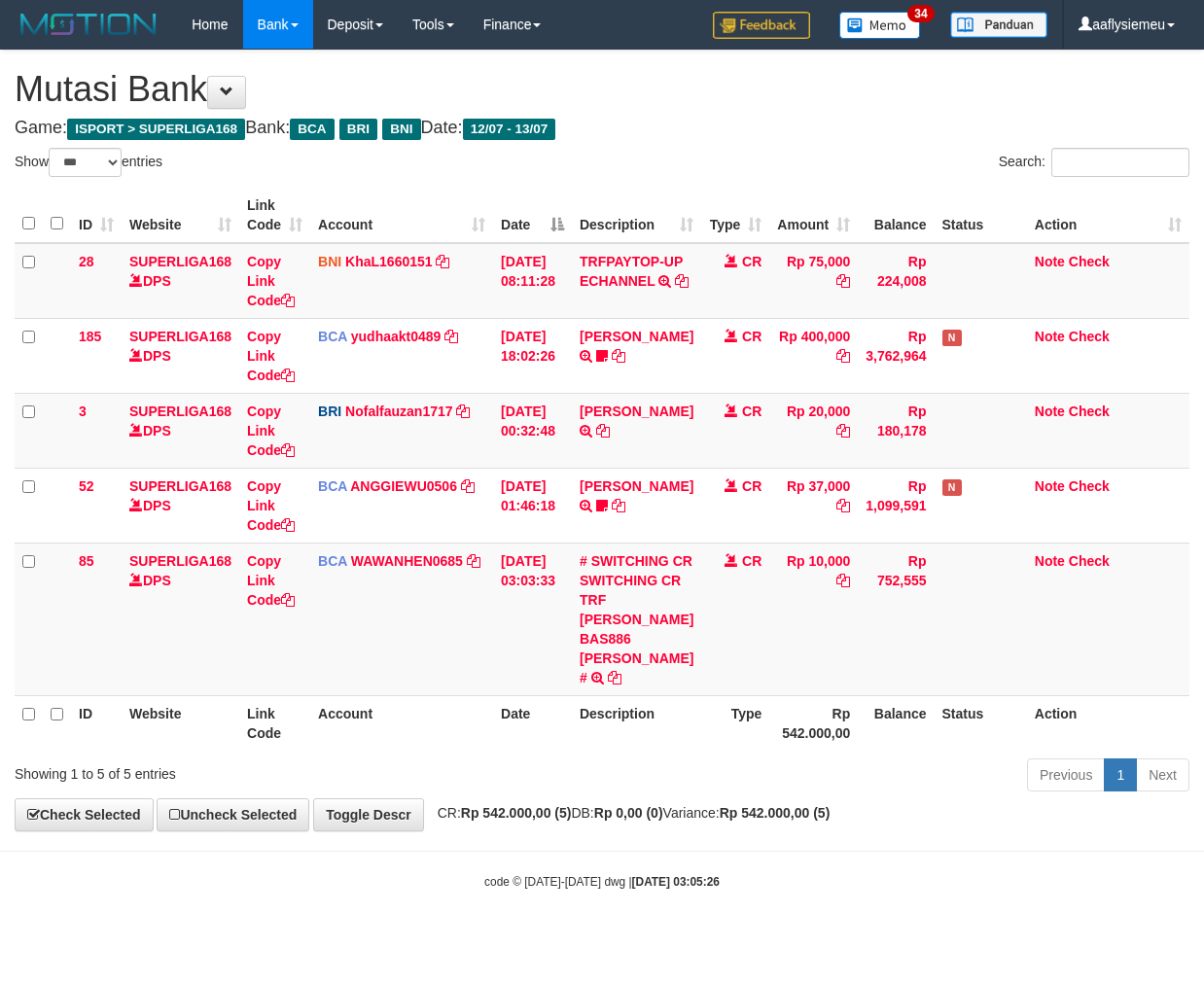 select on "***" 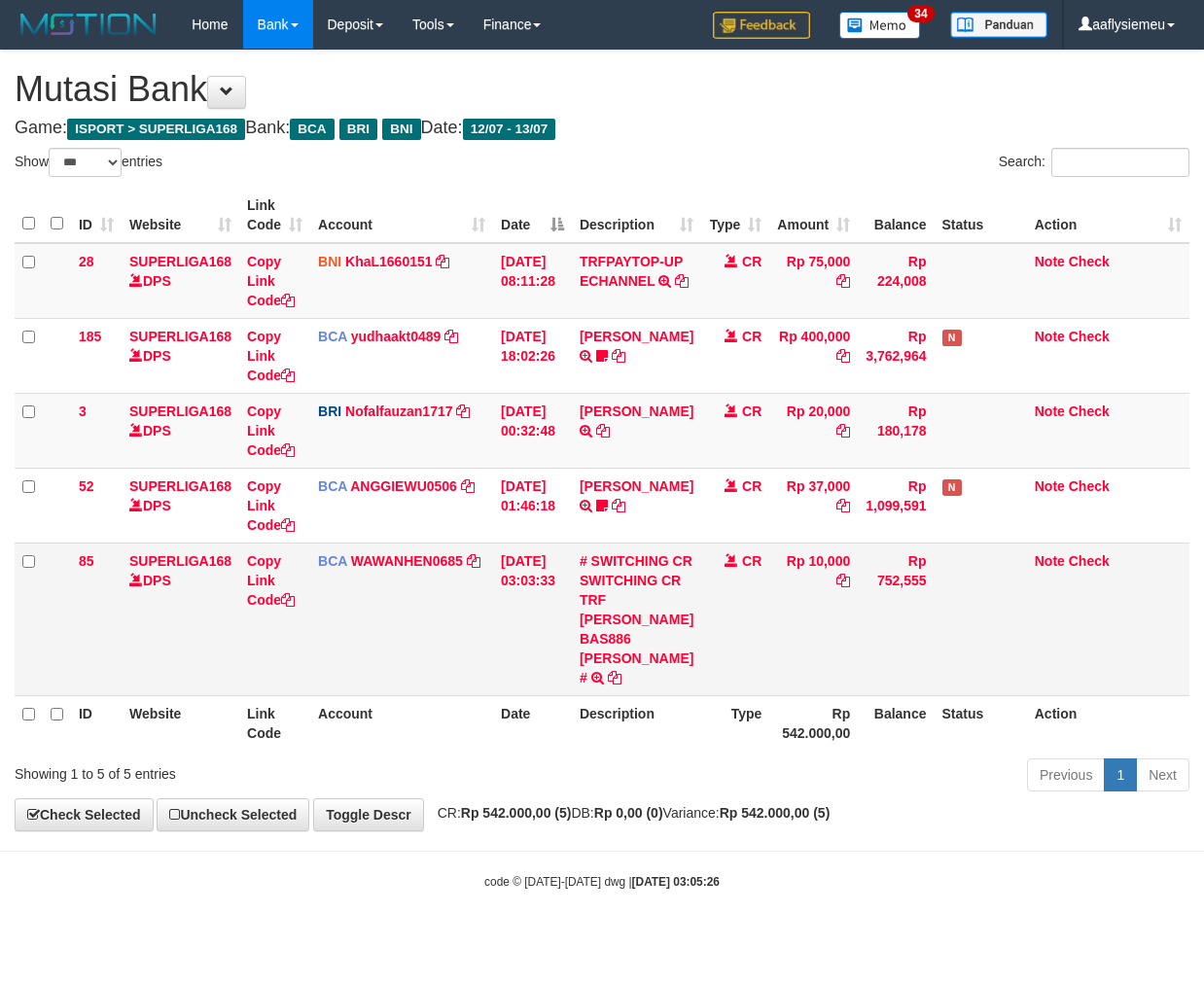 scroll, scrollTop: 0, scrollLeft: 0, axis: both 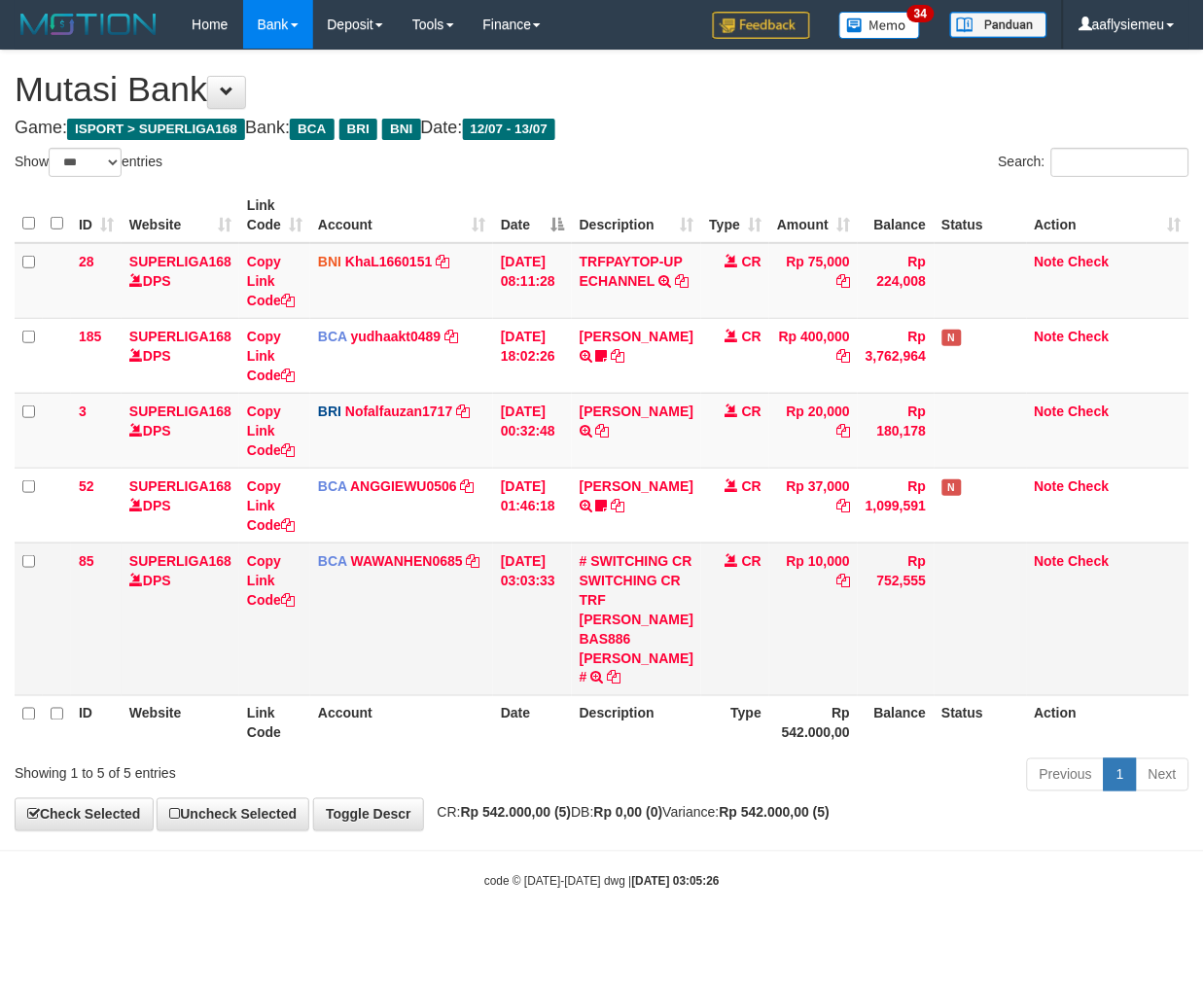 click on "Rp 10,000" at bounding box center [813, 618] 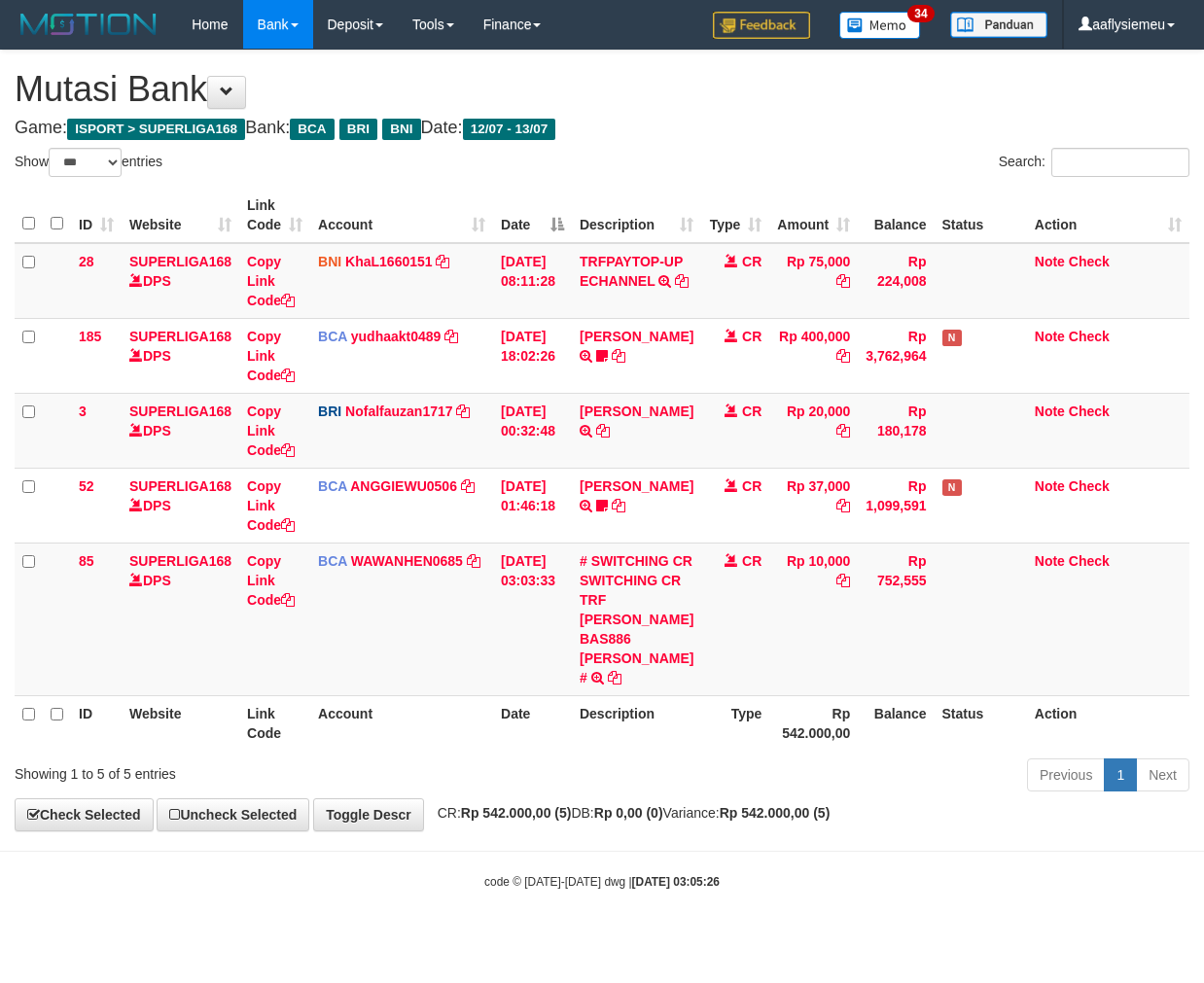 select on "***" 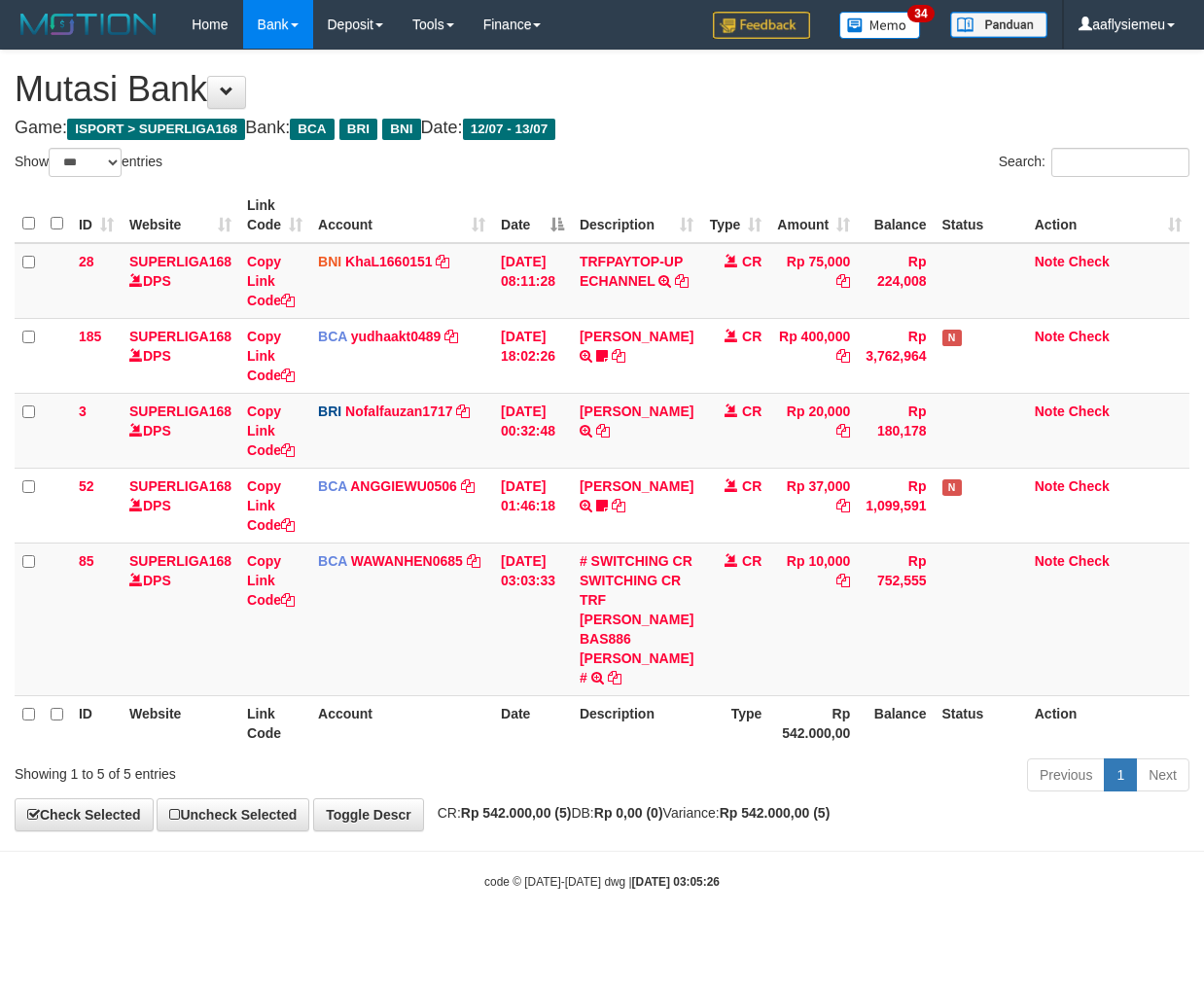 scroll, scrollTop: 0, scrollLeft: 0, axis: both 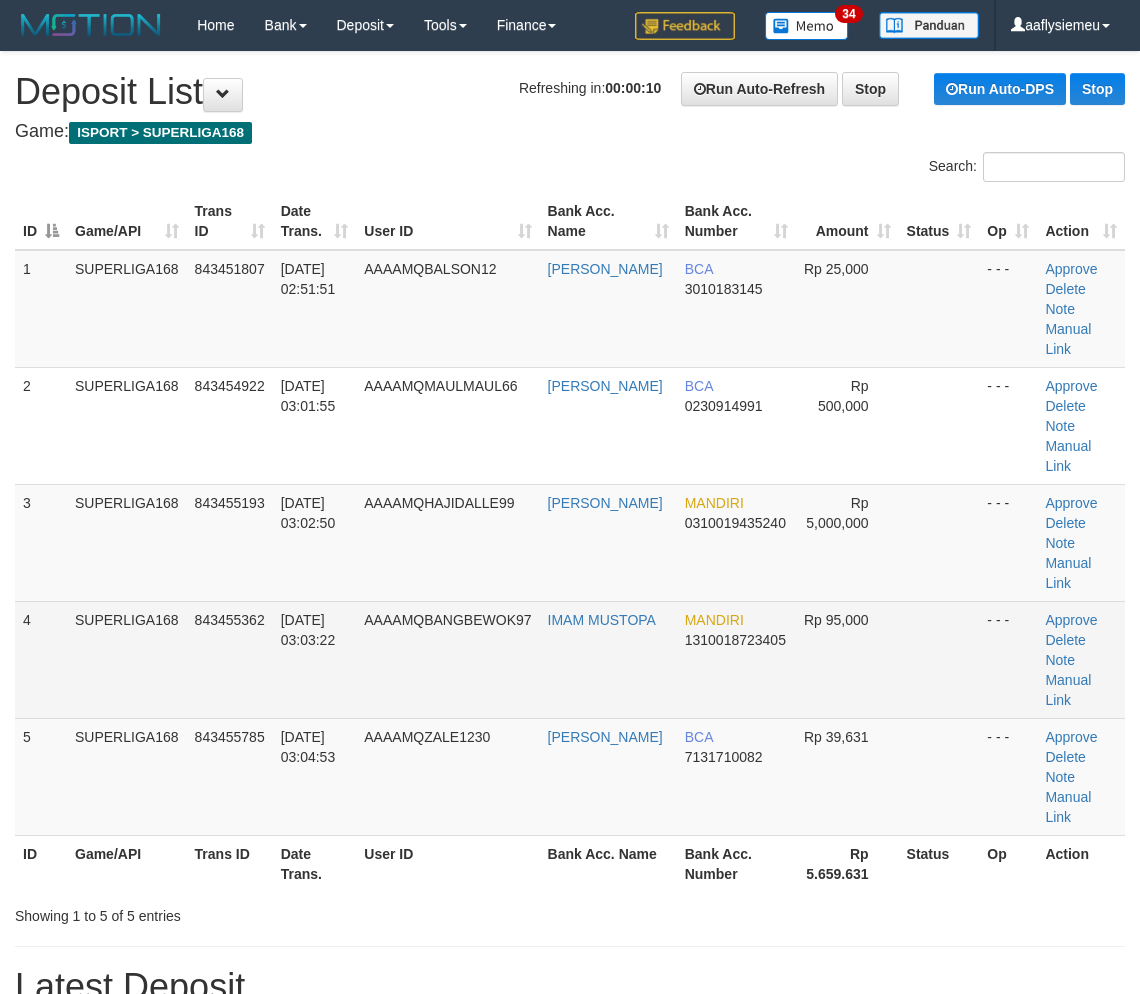 click on "13/07/2025 03:03:22" at bounding box center (308, 630) 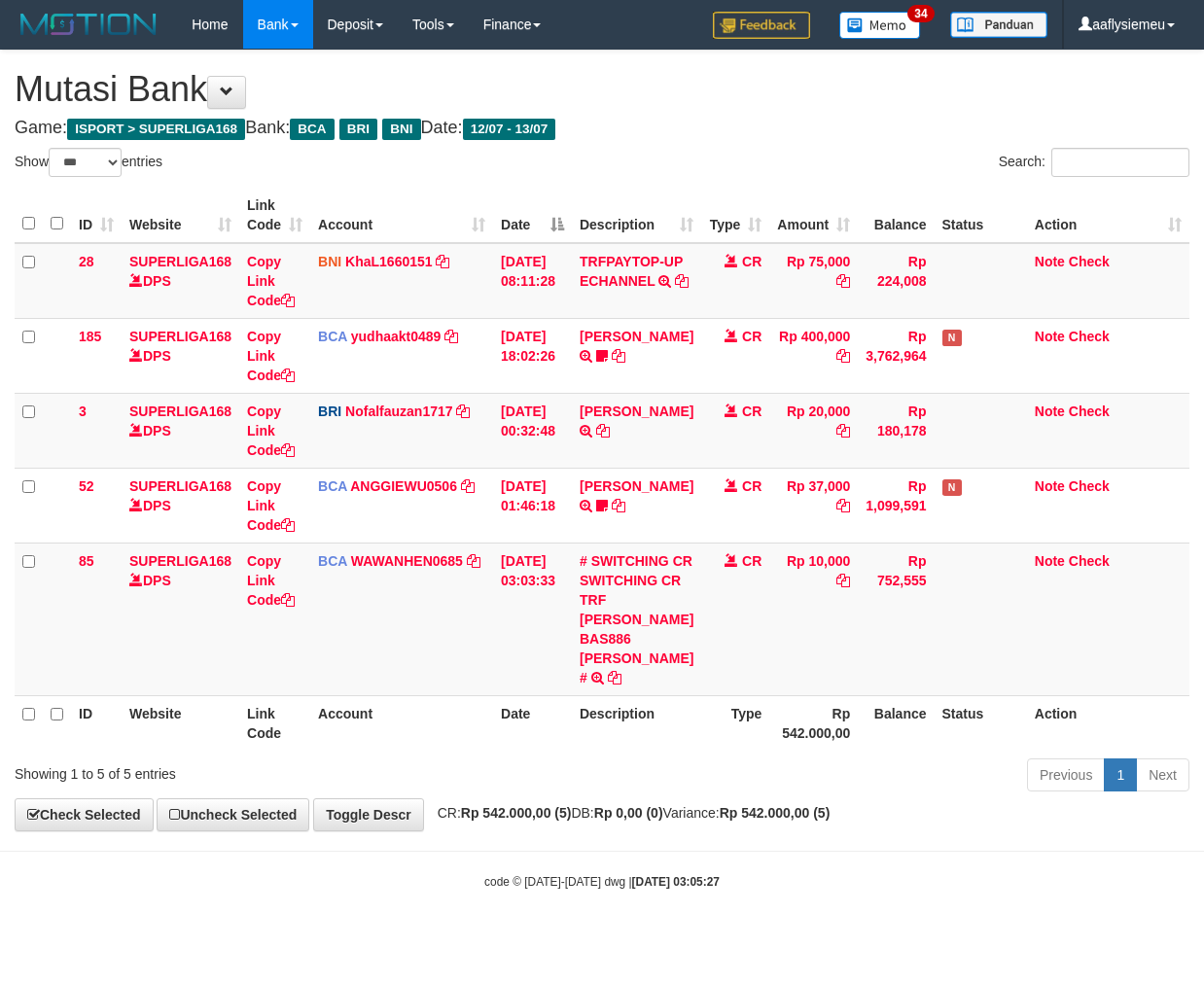 select on "***" 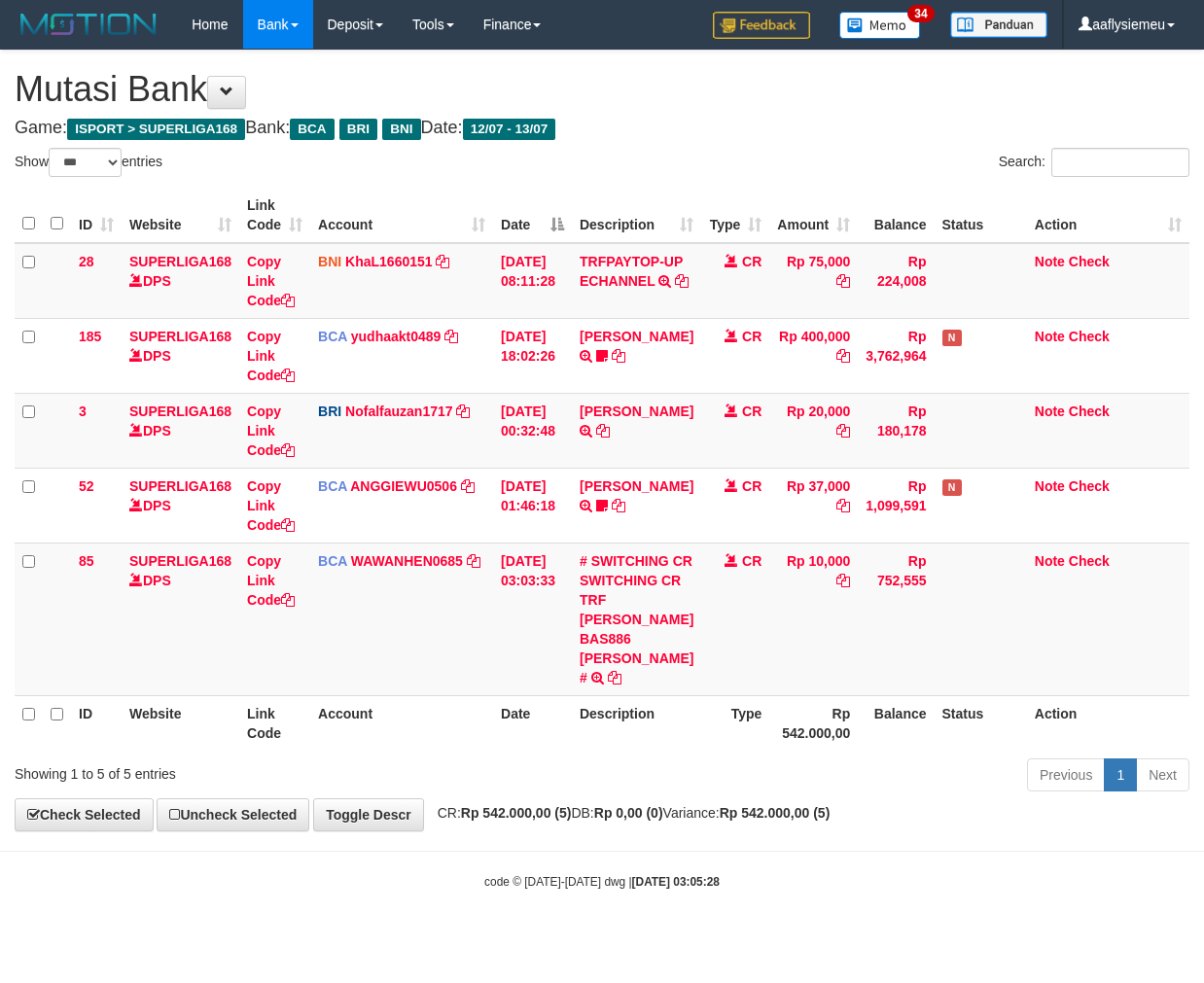 select on "***" 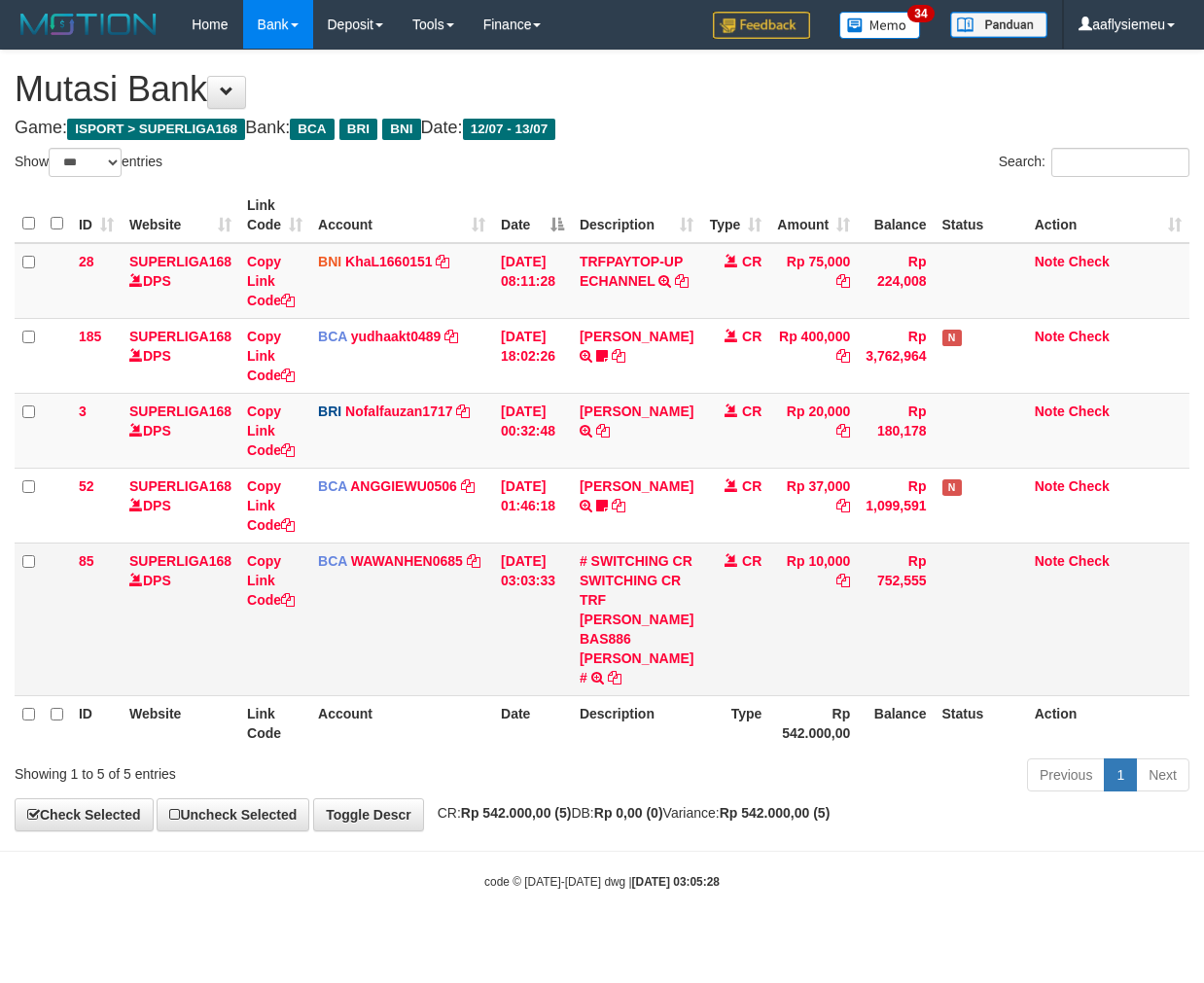 scroll, scrollTop: 0, scrollLeft: 0, axis: both 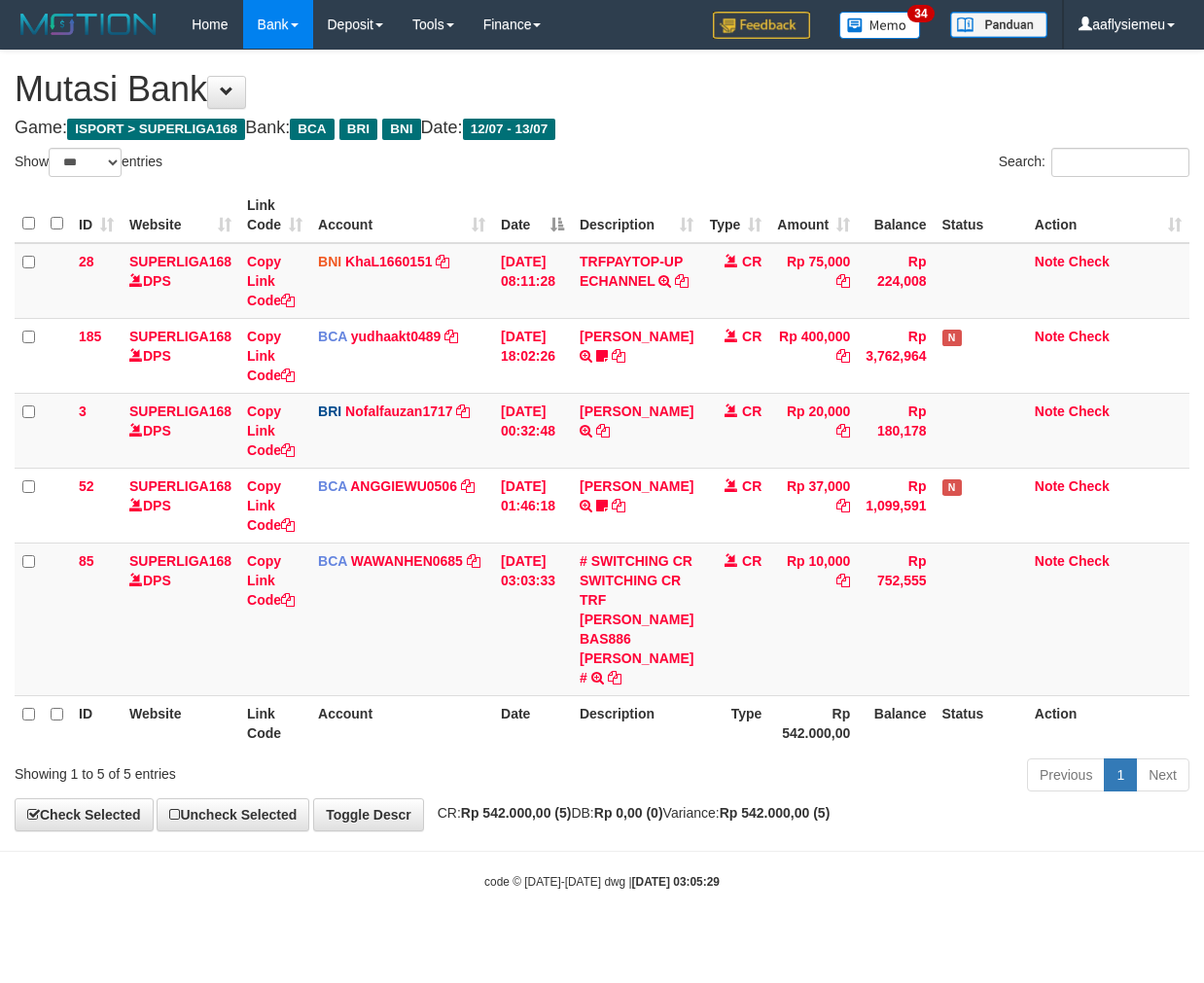 select on "***" 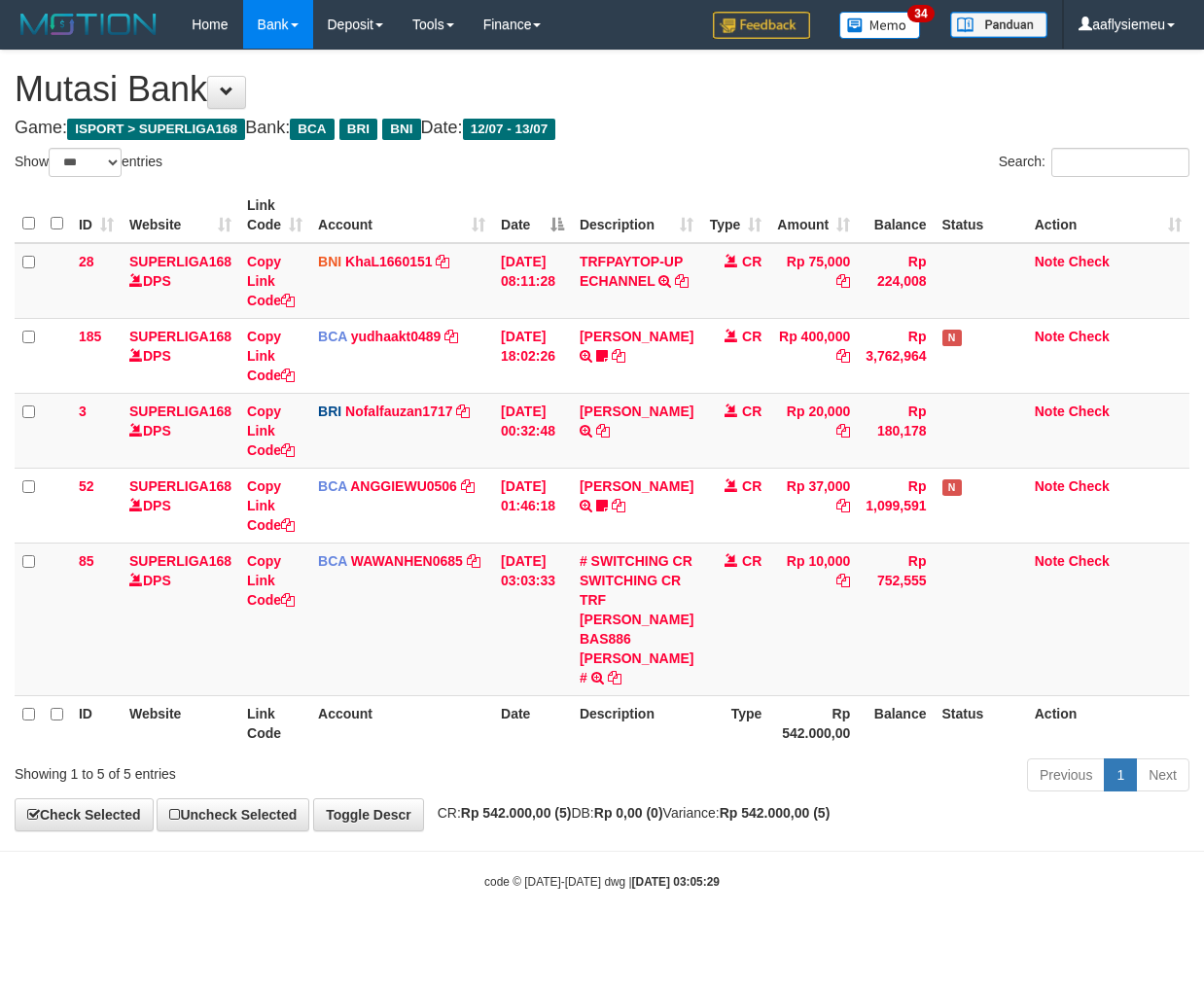 scroll, scrollTop: 0, scrollLeft: 0, axis: both 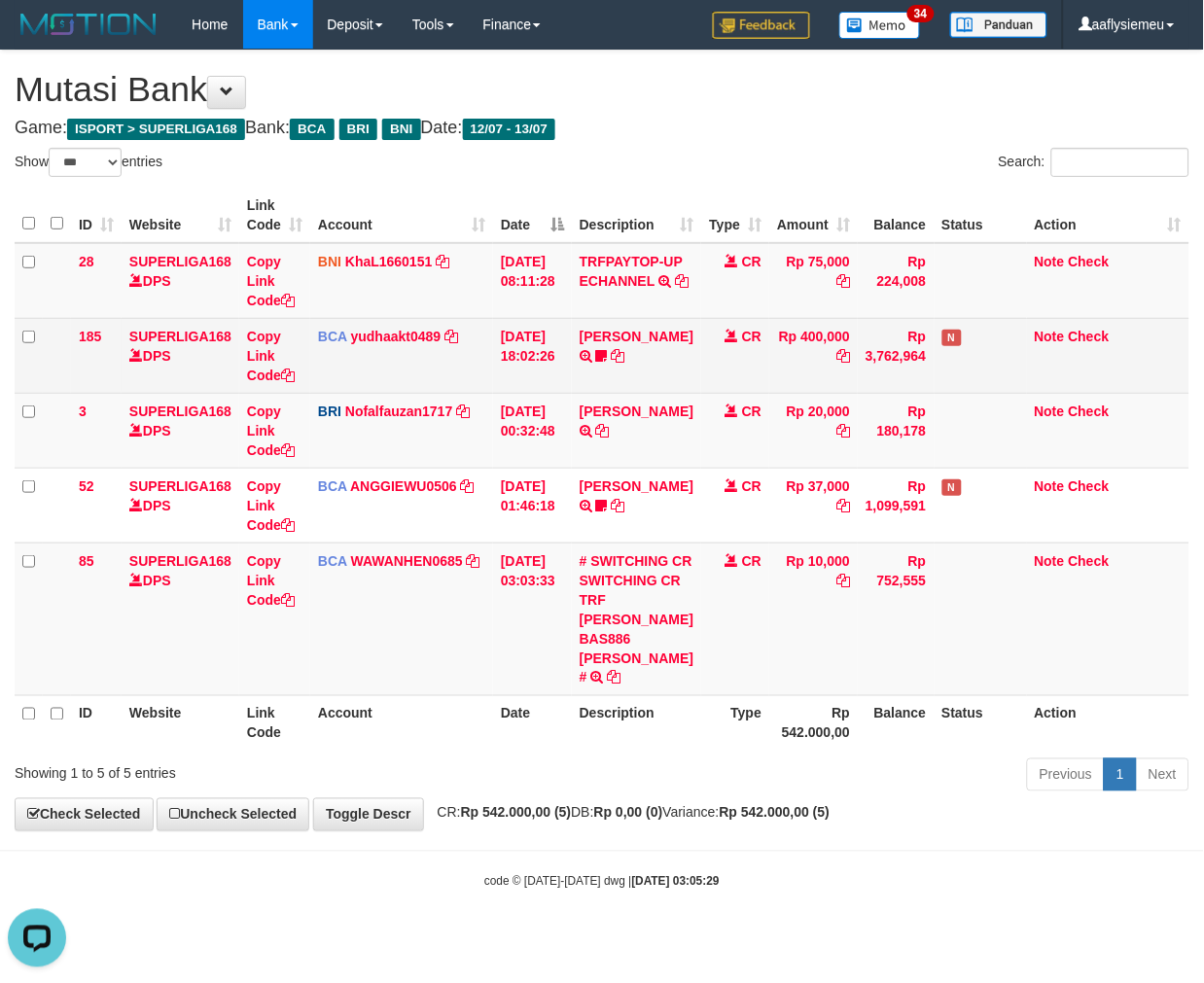 drag, startPoint x: 761, startPoint y: 101, endPoint x: 717, endPoint y: 354, distance: 256.79759 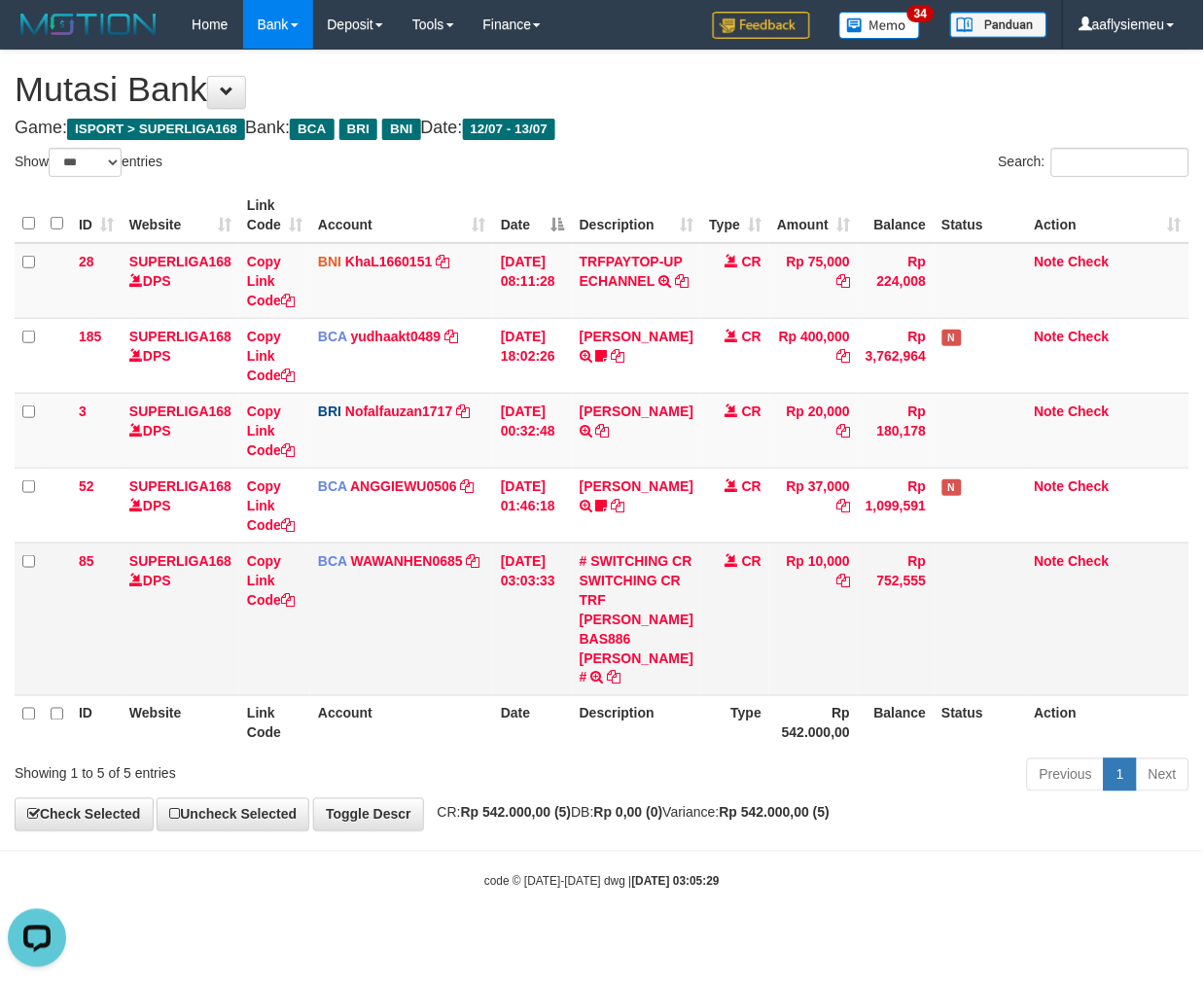 click on "CR" at bounding box center [735, 618] 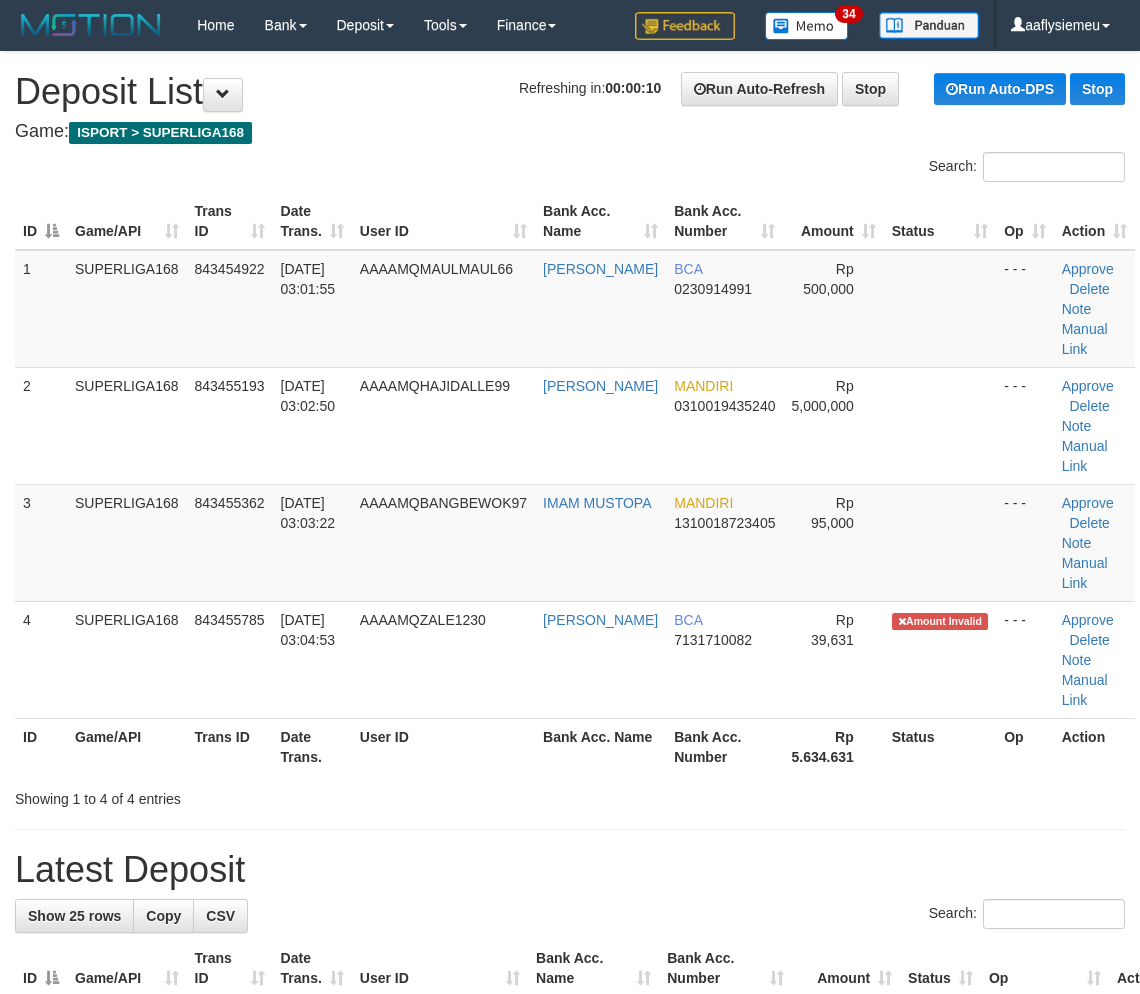 scroll, scrollTop: 0, scrollLeft: 0, axis: both 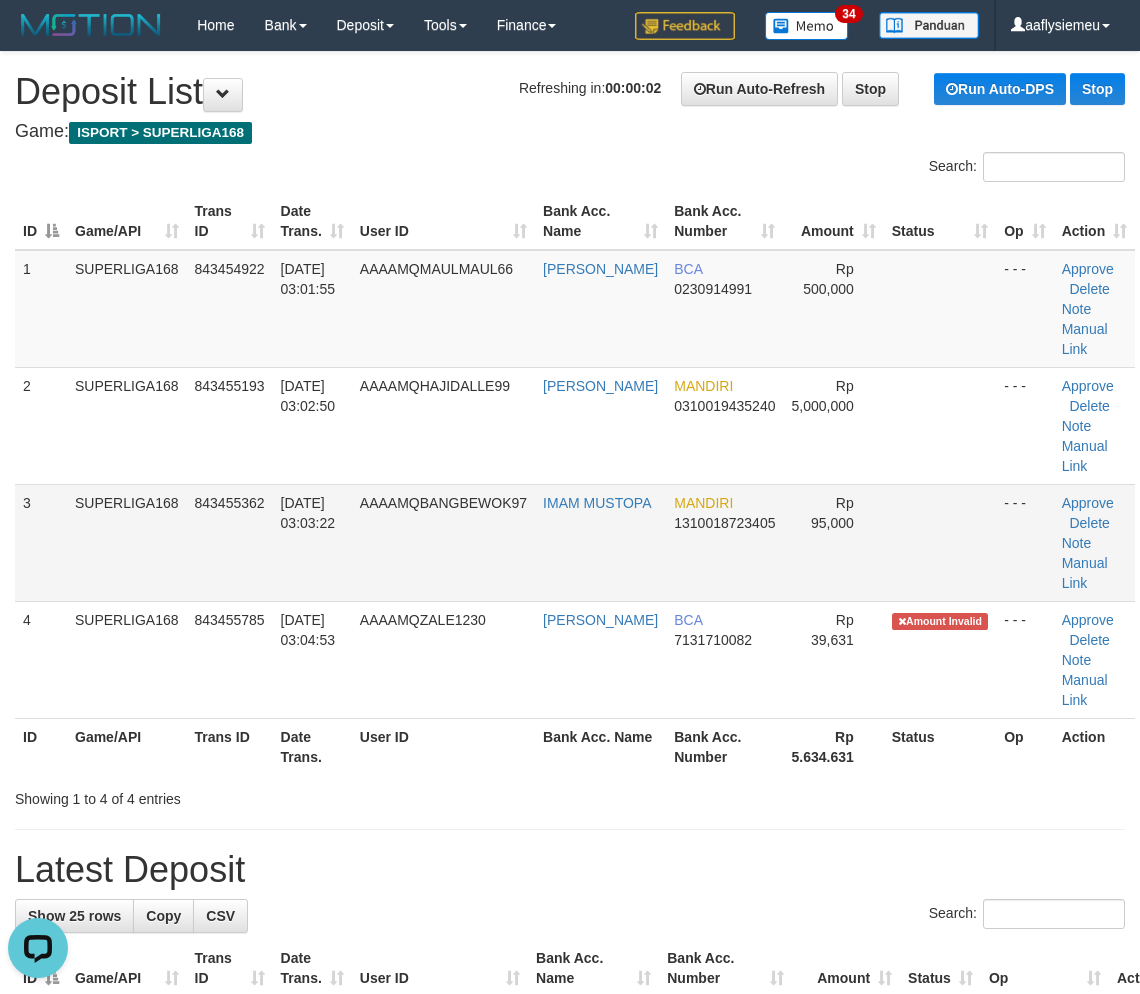 click on "SUPERLIGA168" at bounding box center (127, 542) 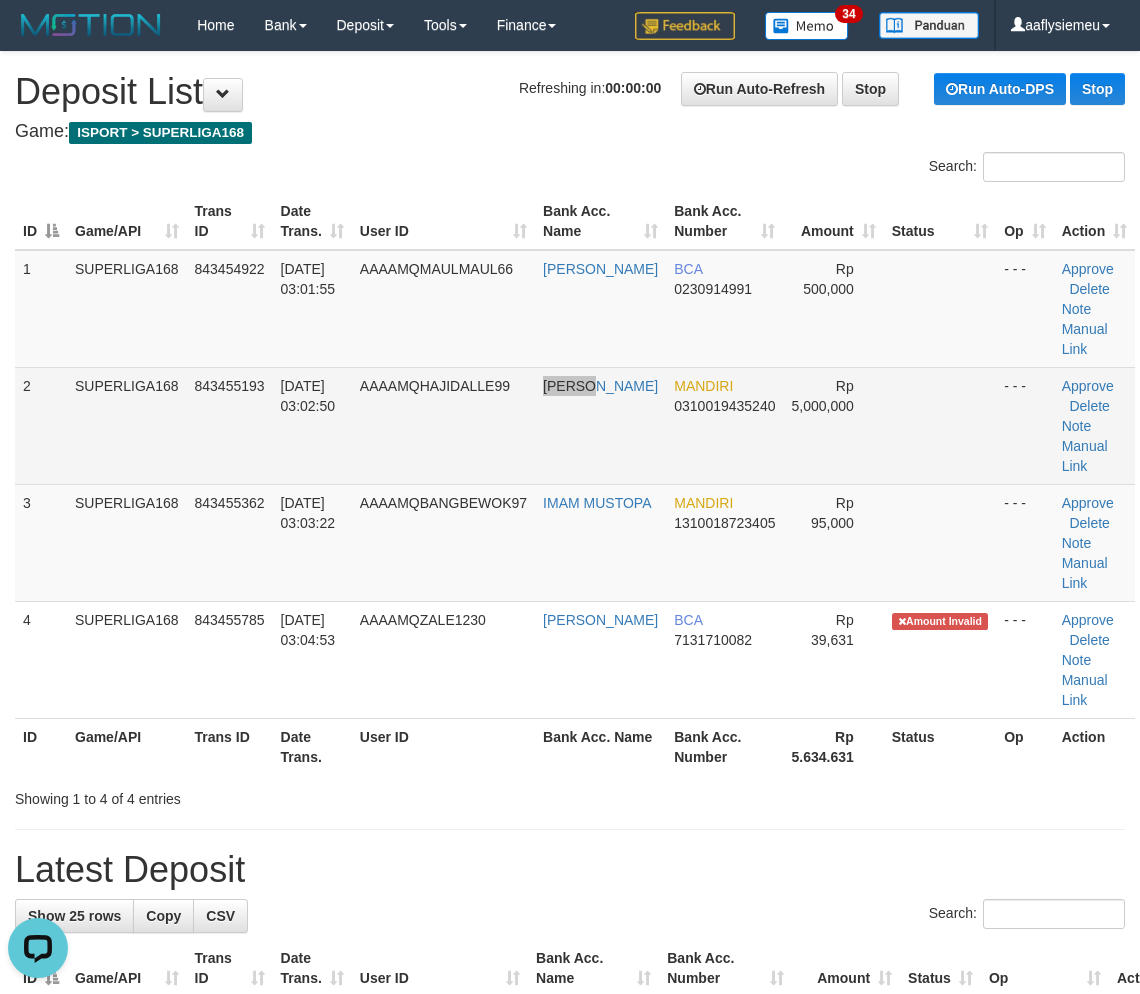 click on "[PERSON_NAME]" at bounding box center (600, 425) 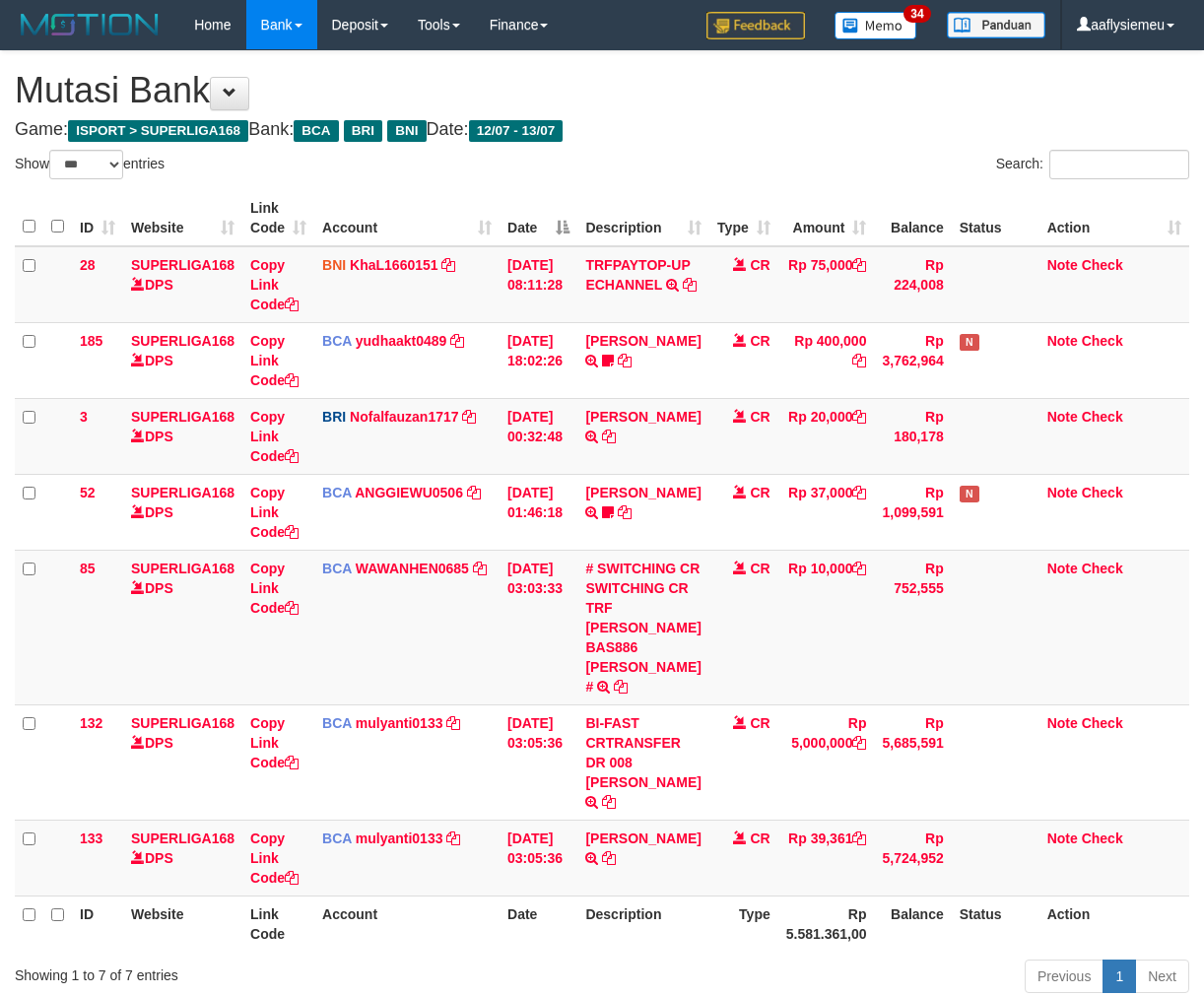 select on "***" 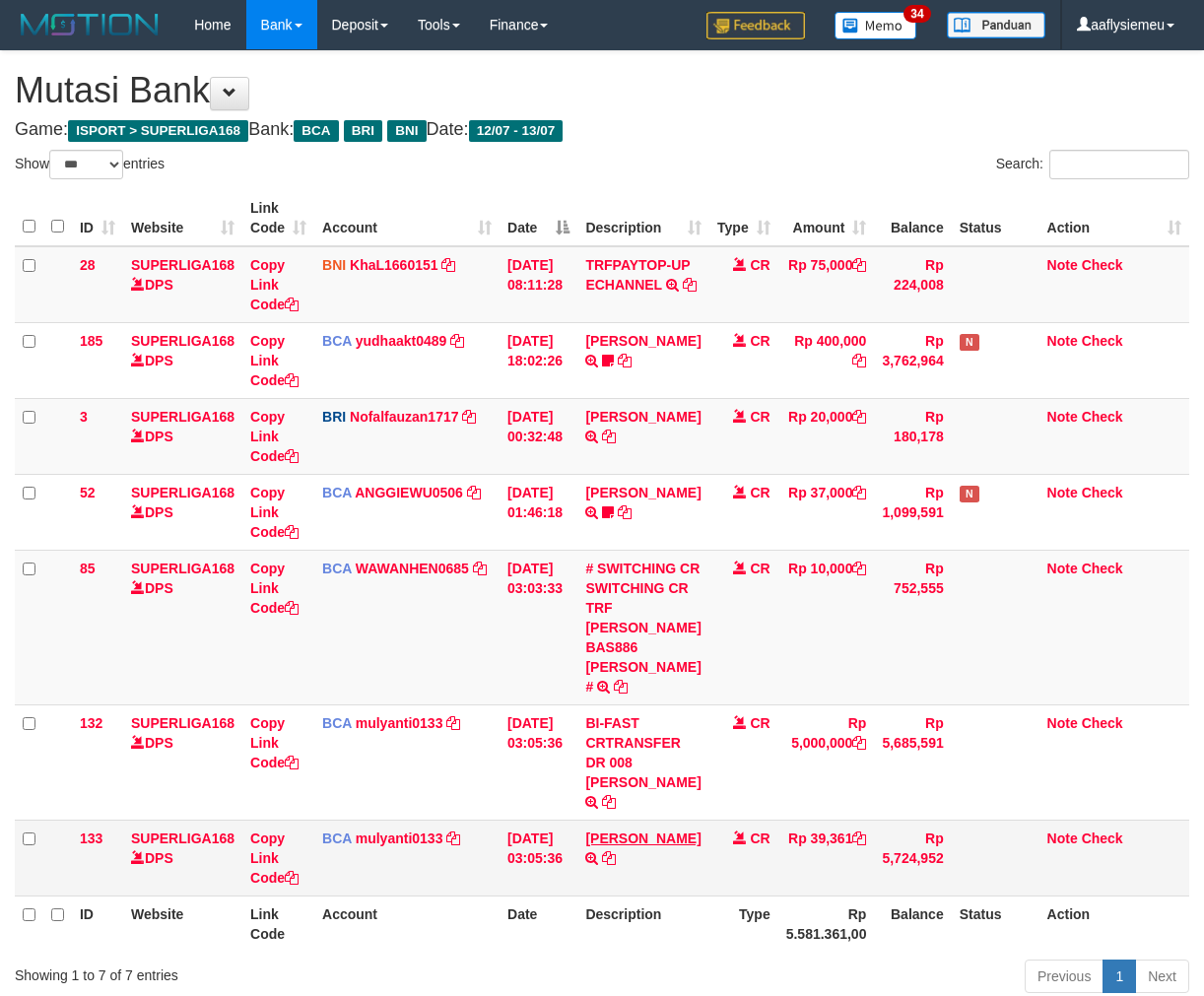 scroll, scrollTop: 0, scrollLeft: 0, axis: both 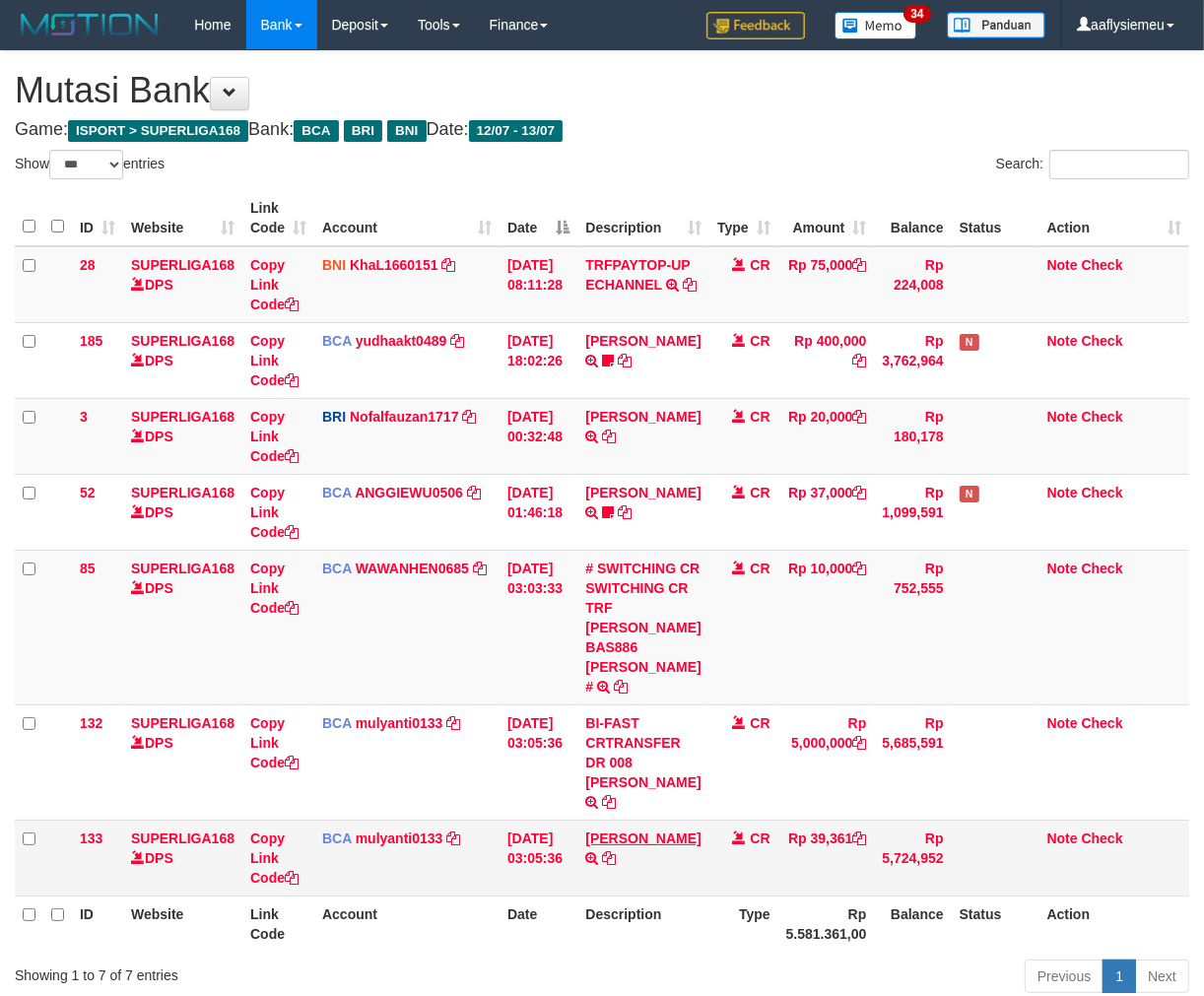 click on "MUHAMAD FAHRIZAL         TRSF E-BANKING CR 1307/FTSCY/WS95031
39361.00MUHAMAD FAHRIZAL" at bounding box center [642, 857] 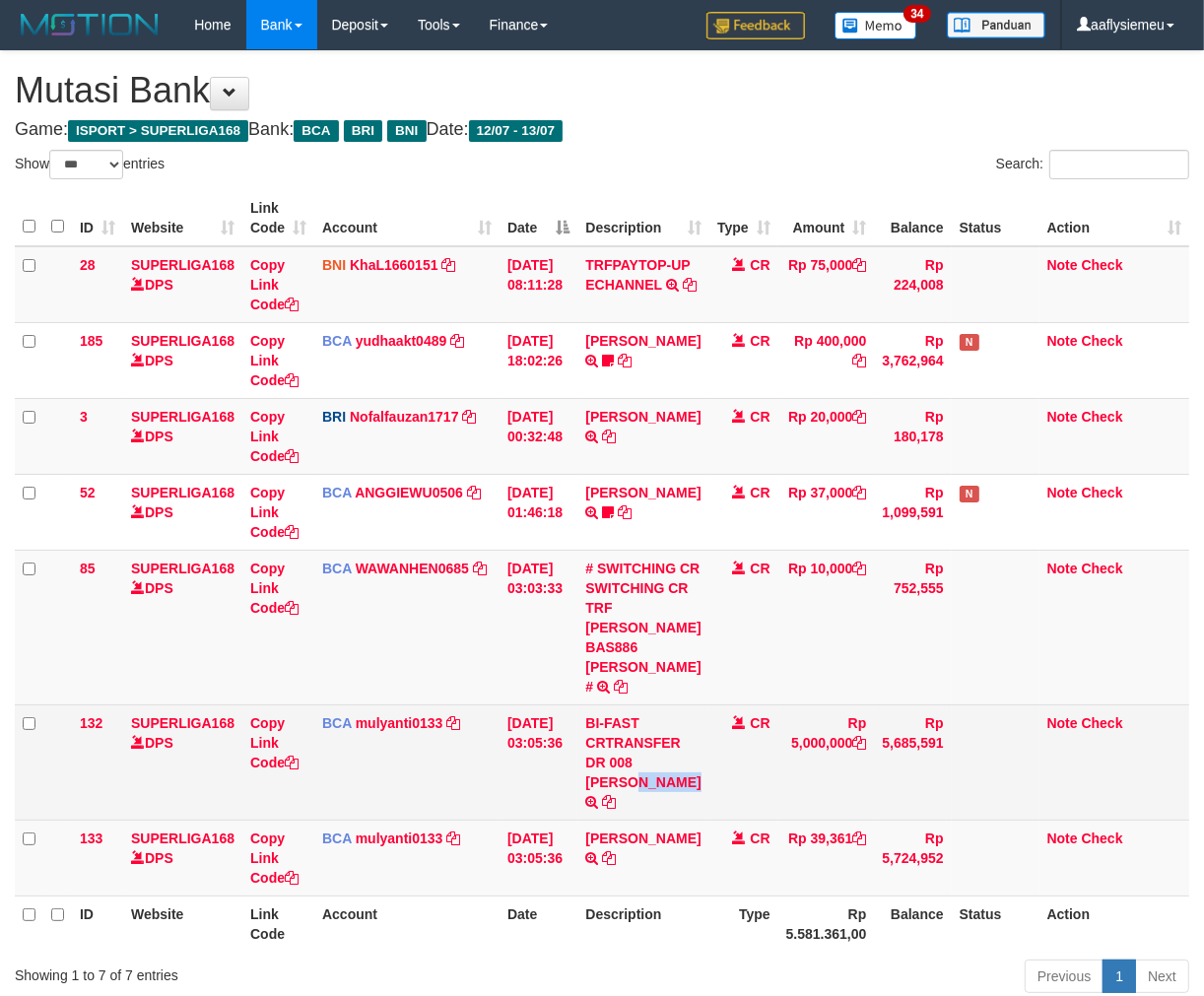 copy on "RANDY SAPUTRA" 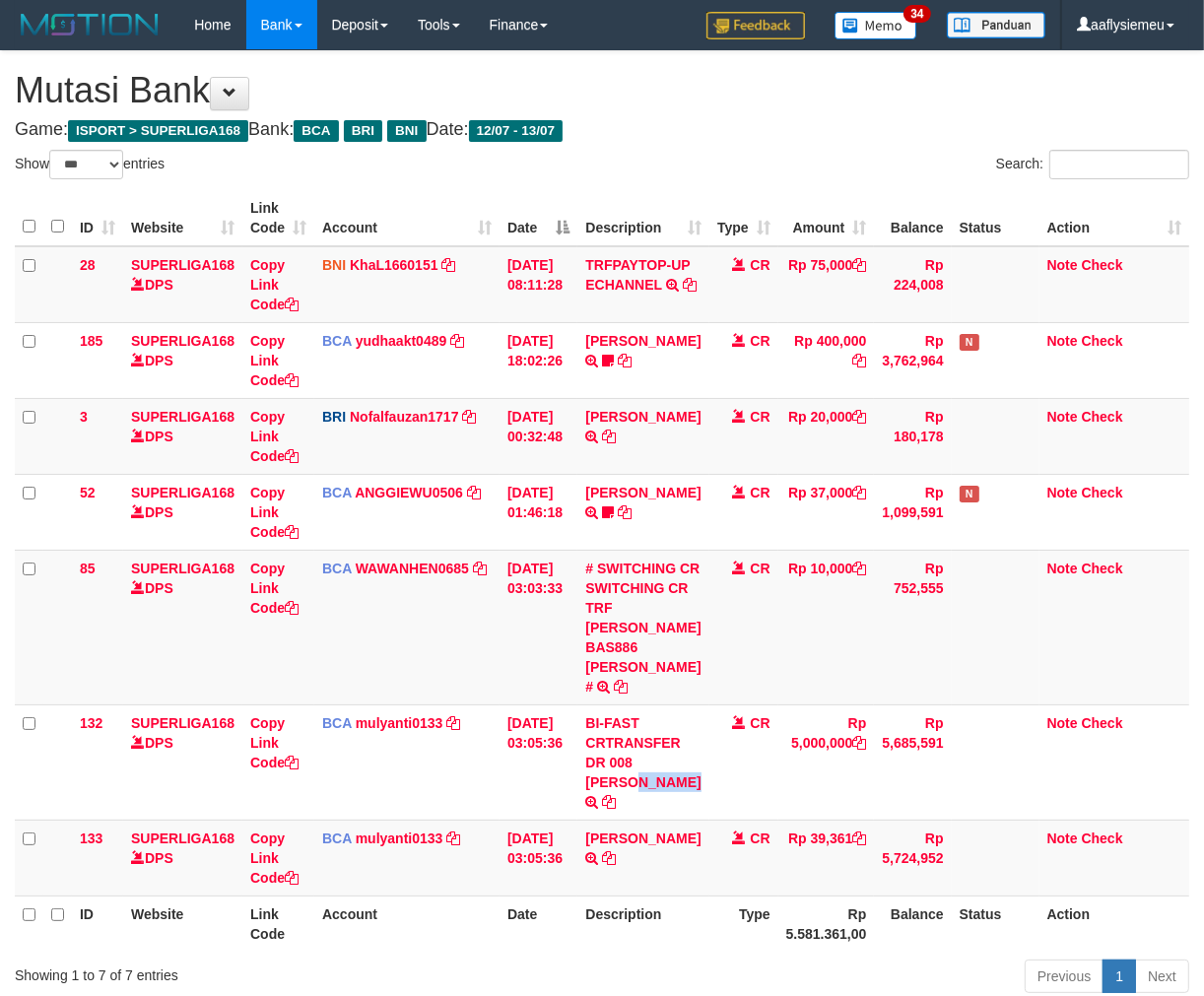 drag, startPoint x: 585, startPoint y: 822, endPoint x: 1208, endPoint y: 662, distance: 643.2177 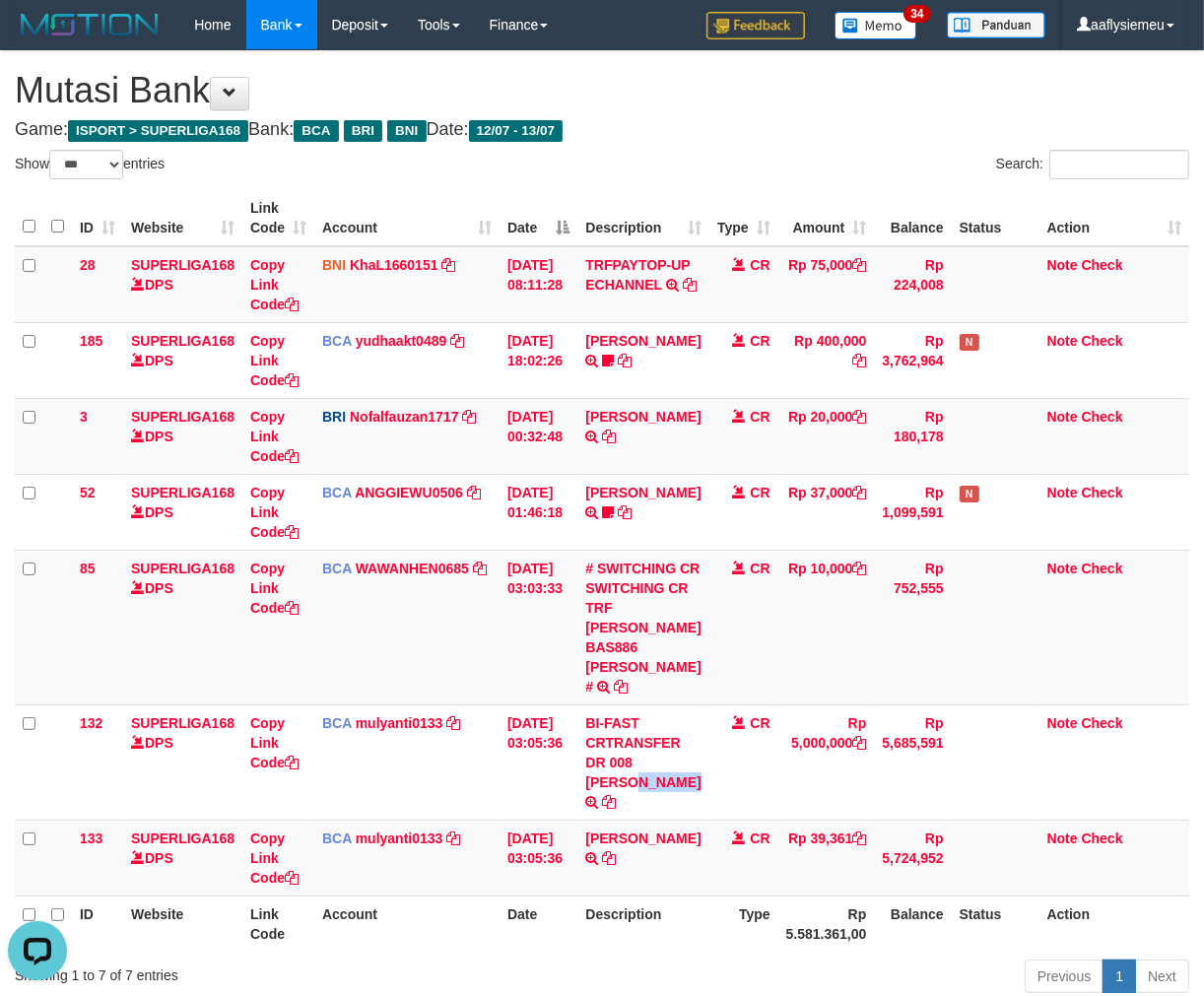 scroll, scrollTop: 0, scrollLeft: 0, axis: both 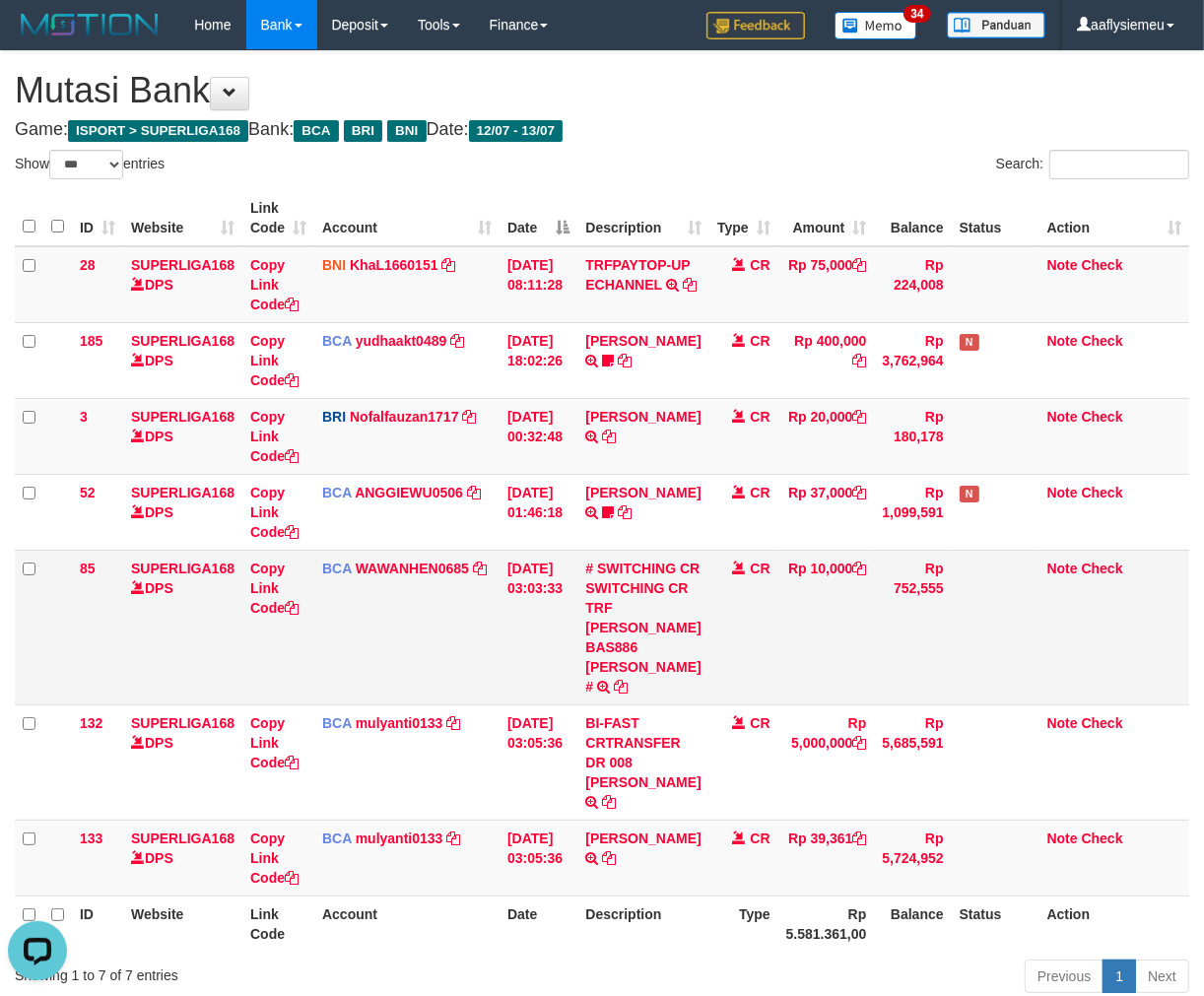 drag, startPoint x: 616, startPoint y: 779, endPoint x: 989, endPoint y: 707, distance: 379.8855 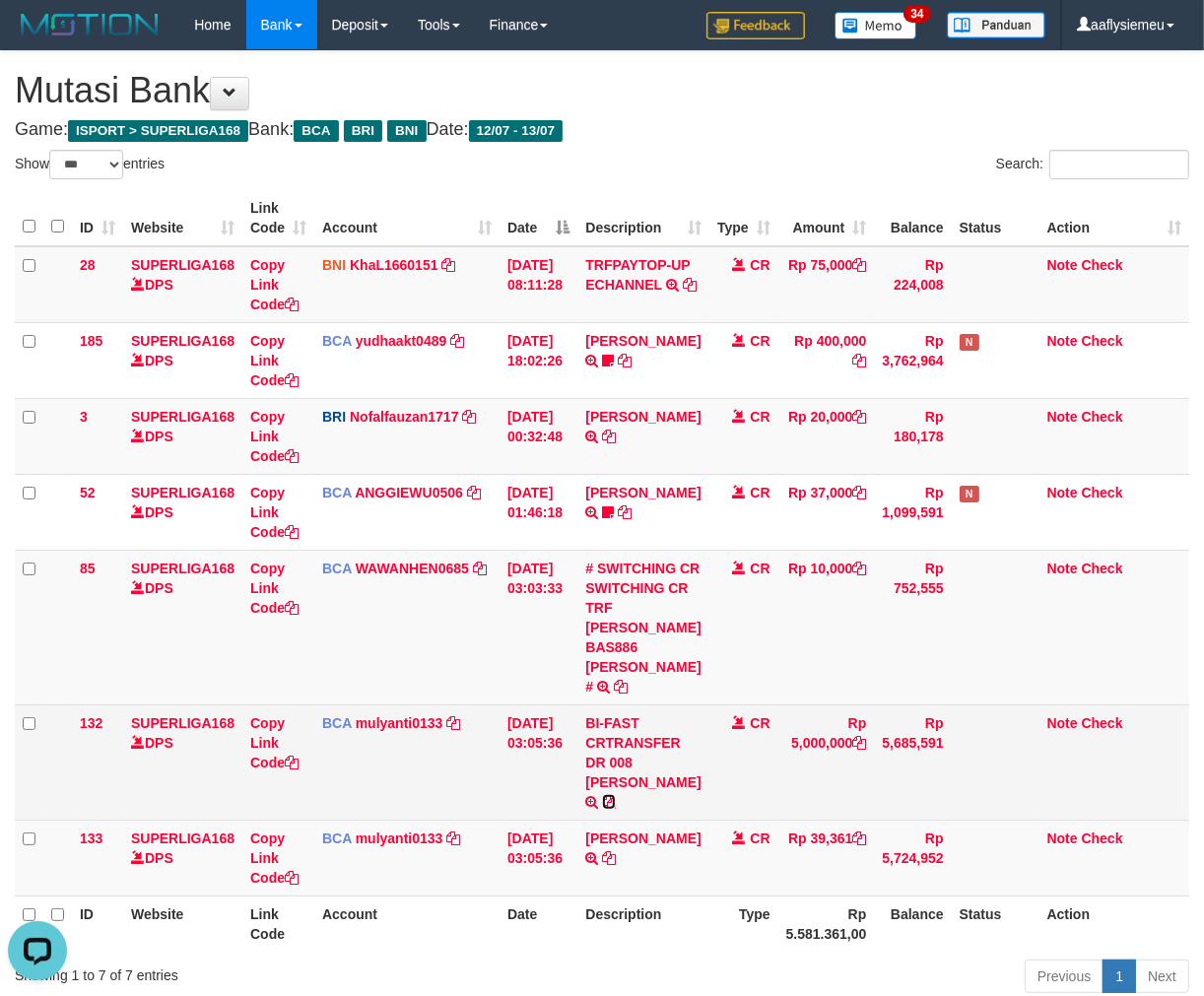 click at bounding box center [609, 802] 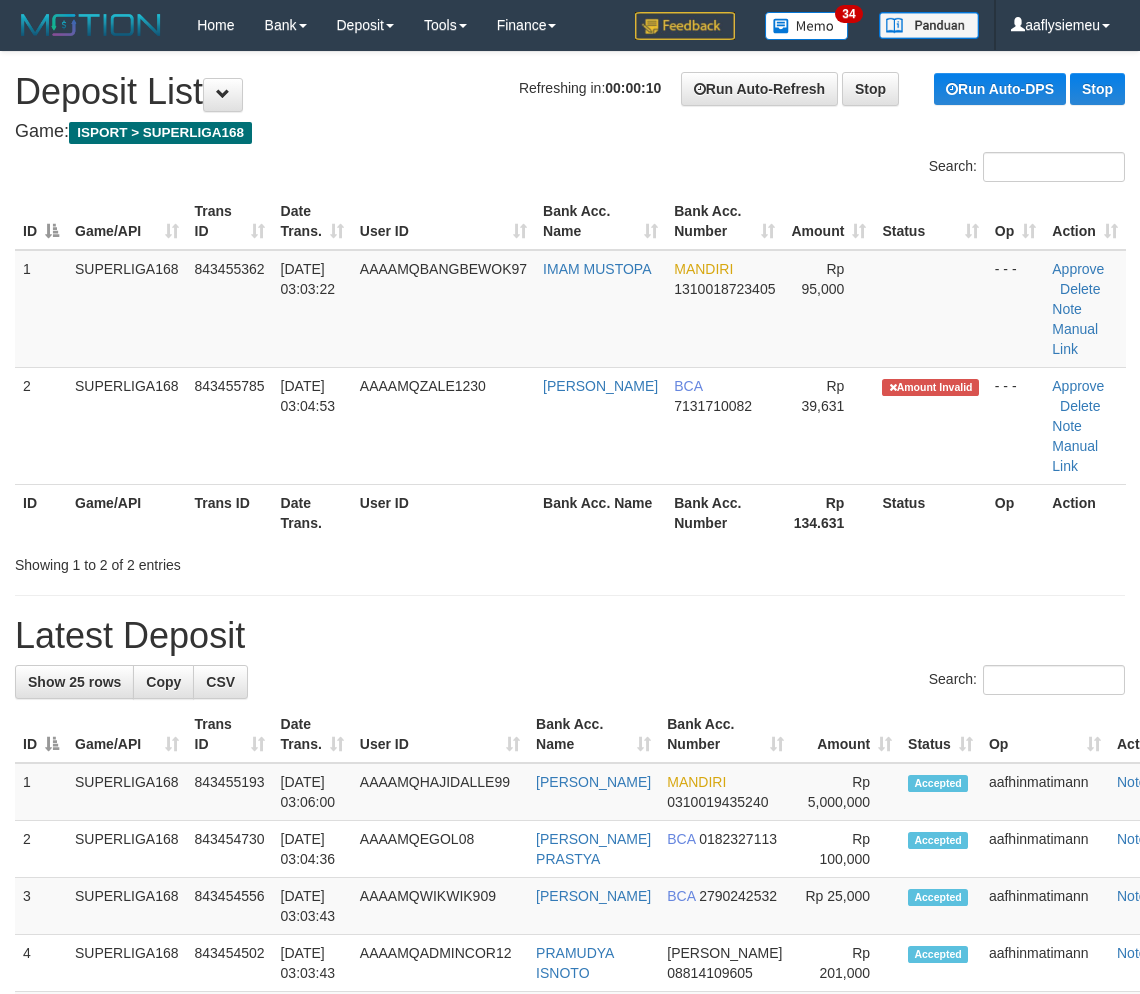 scroll, scrollTop: 0, scrollLeft: 0, axis: both 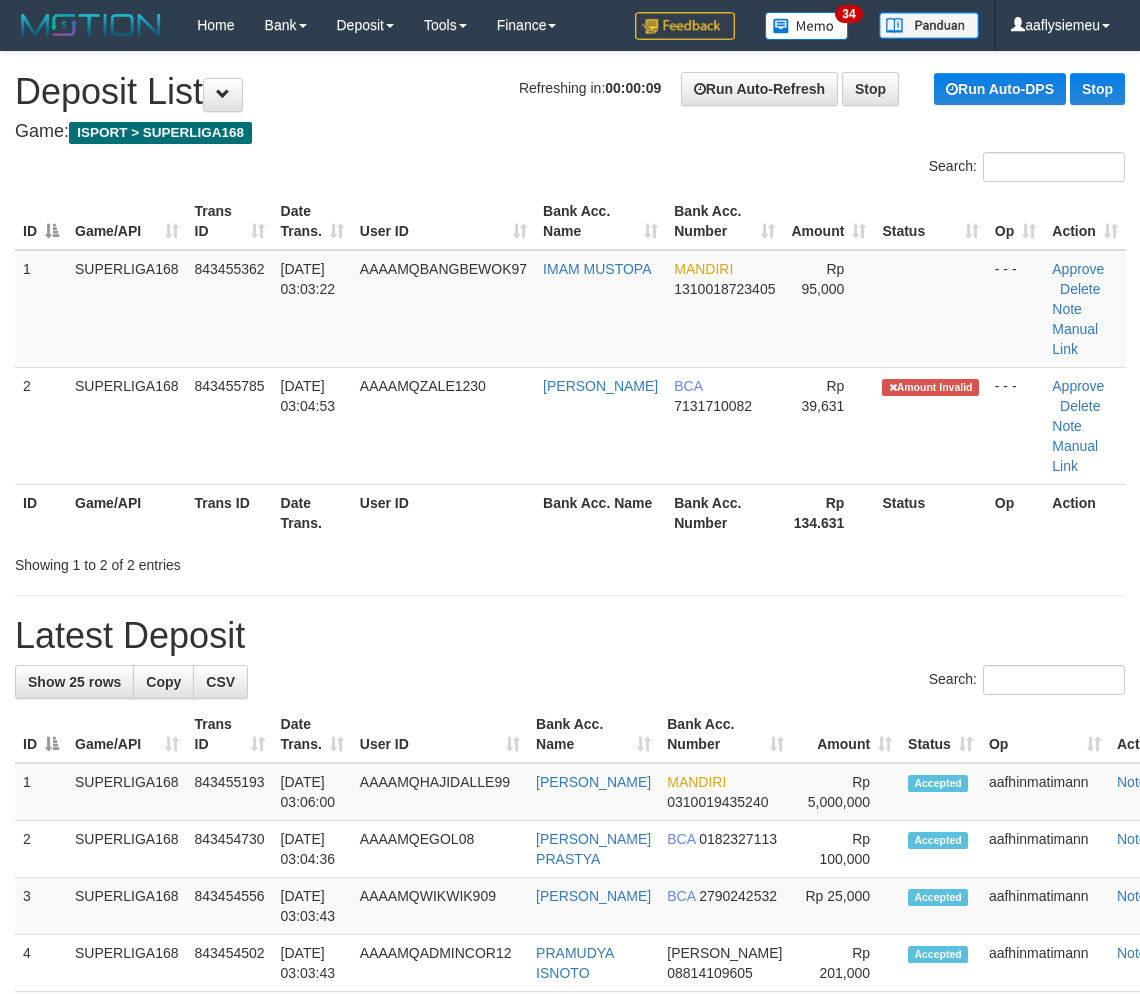 click on "Showing 1 to 2 of 2 entries" at bounding box center (237, 561) 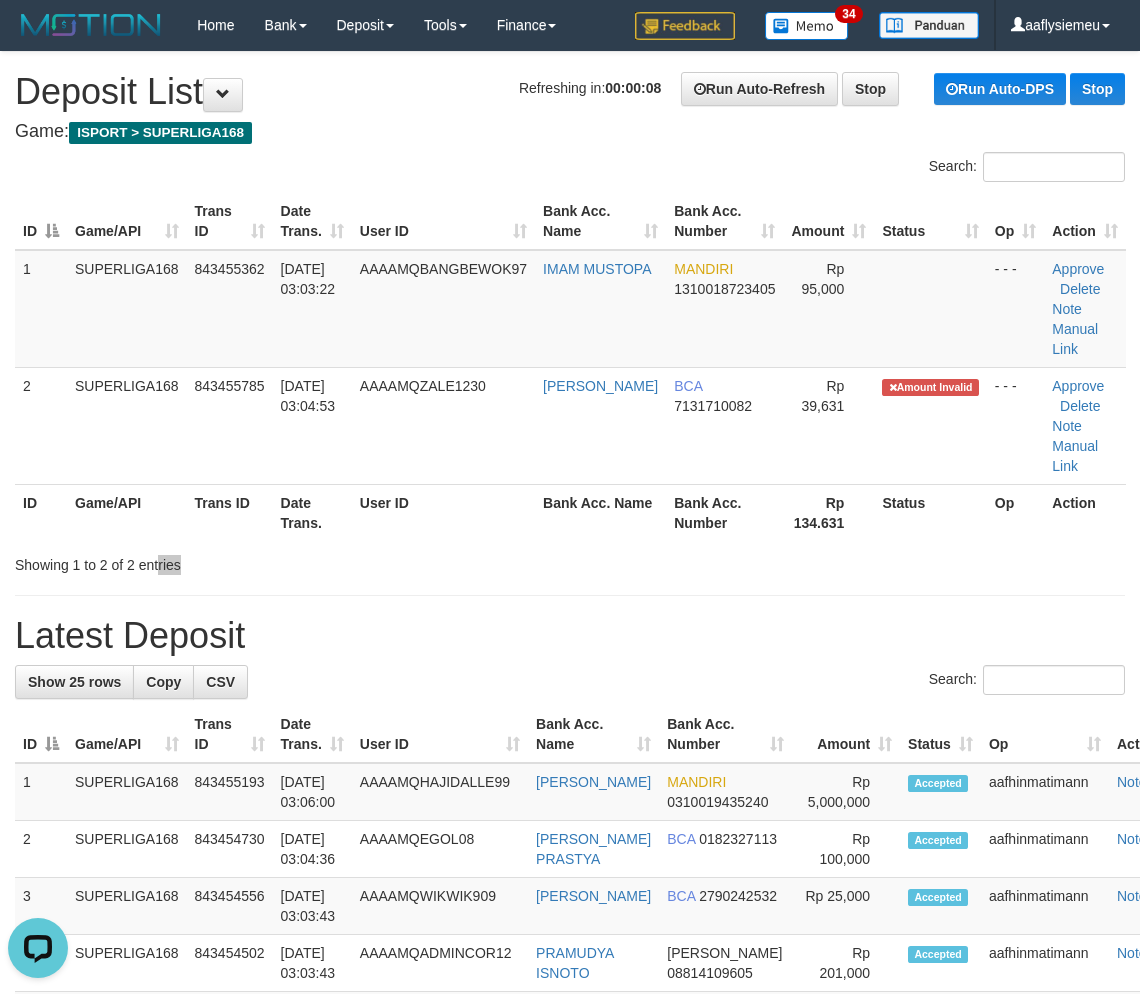 scroll, scrollTop: 0, scrollLeft: 0, axis: both 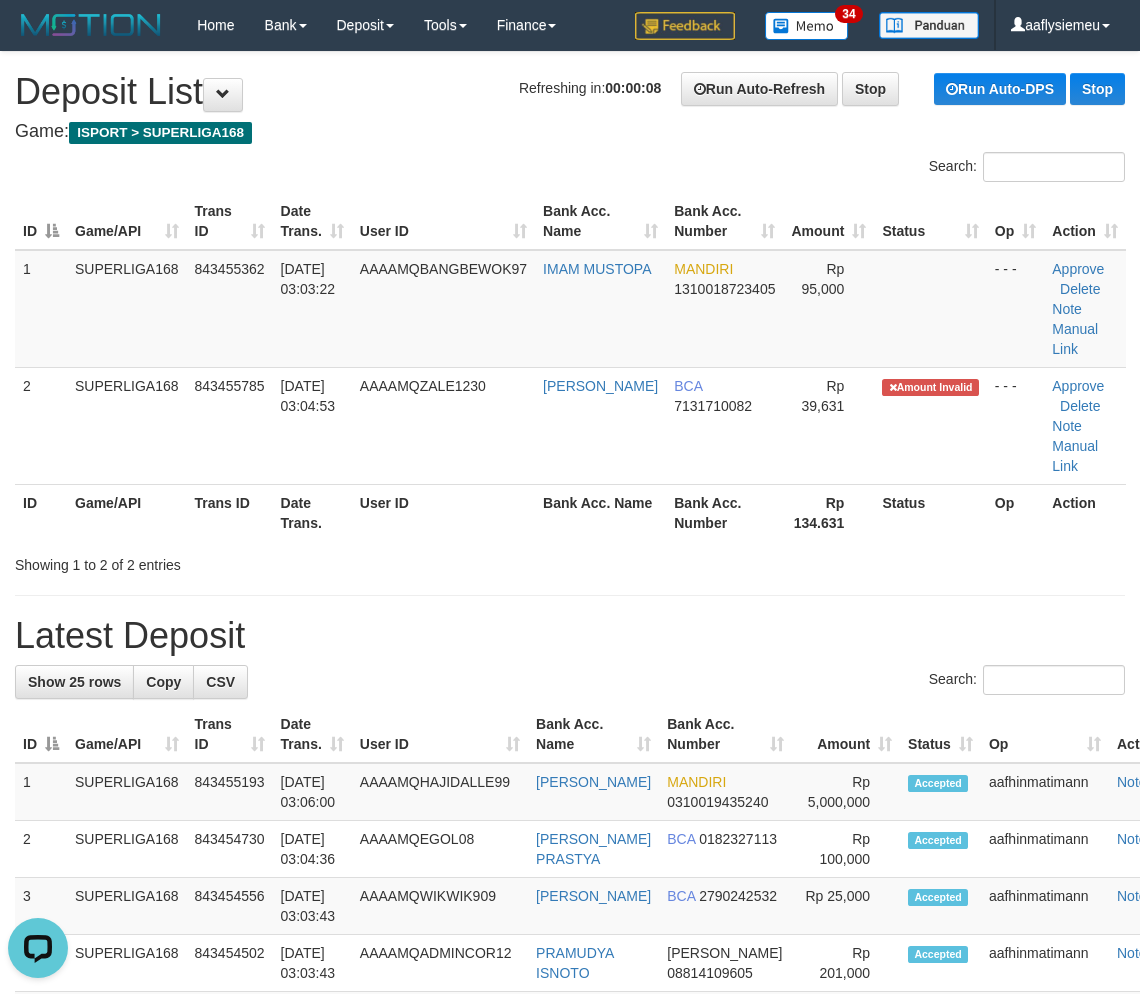 drag, startPoint x: 180, startPoint y: 608, endPoint x: 74, endPoint y: 661, distance: 118.511604 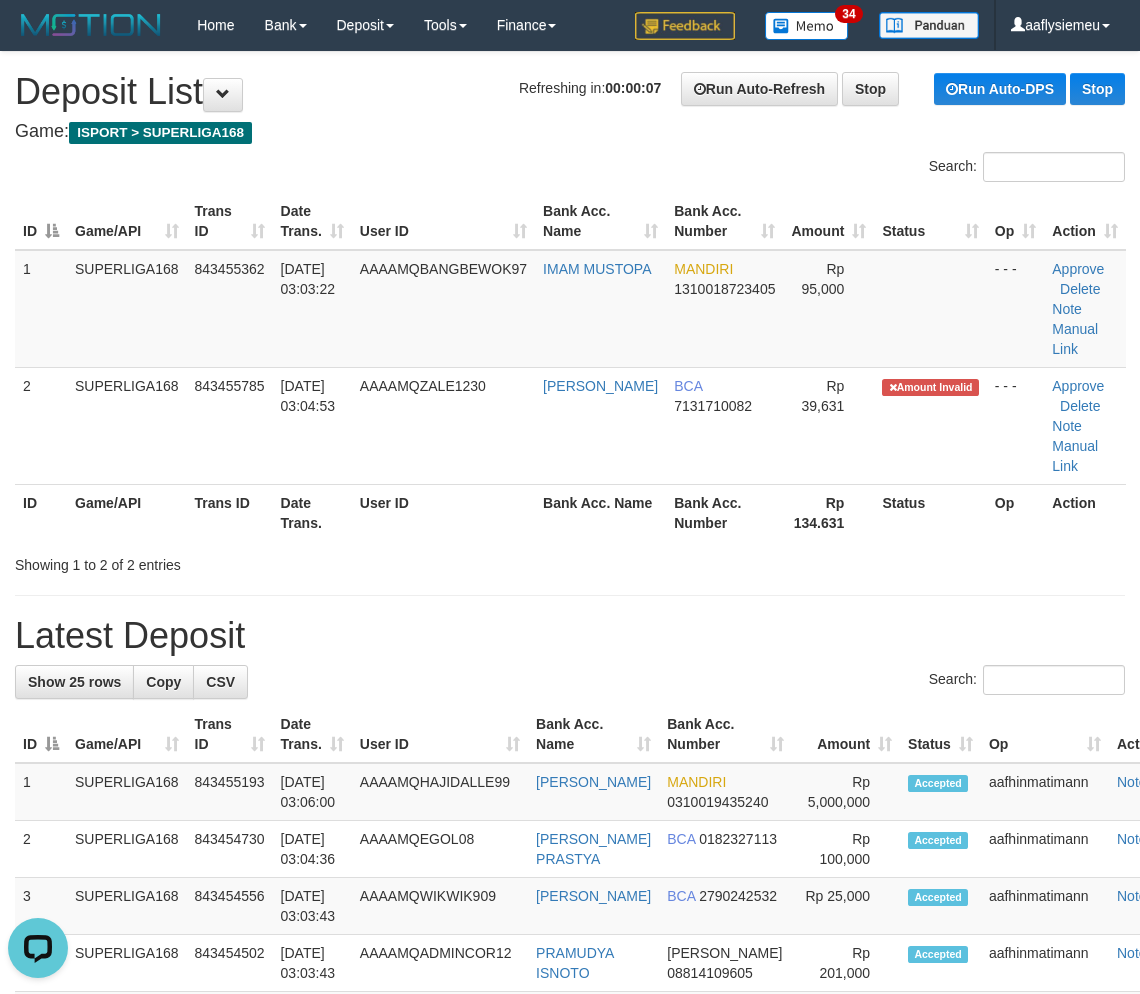 drag, startPoint x: 341, startPoint y: 540, endPoint x: 327, endPoint y: 548, distance: 16.124516 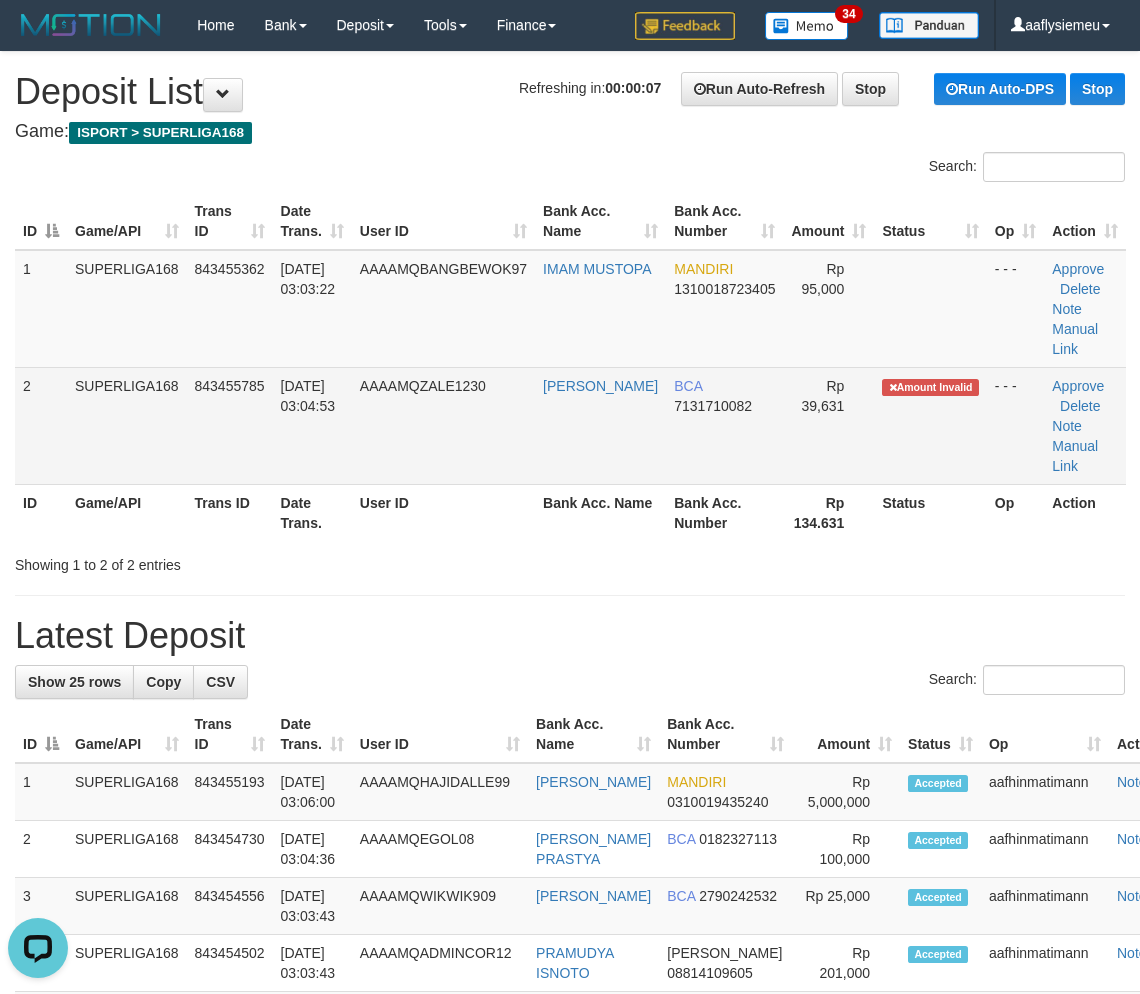 drag, startPoint x: 531, startPoint y: 466, endPoint x: 485, endPoint y: 500, distance: 57.201397 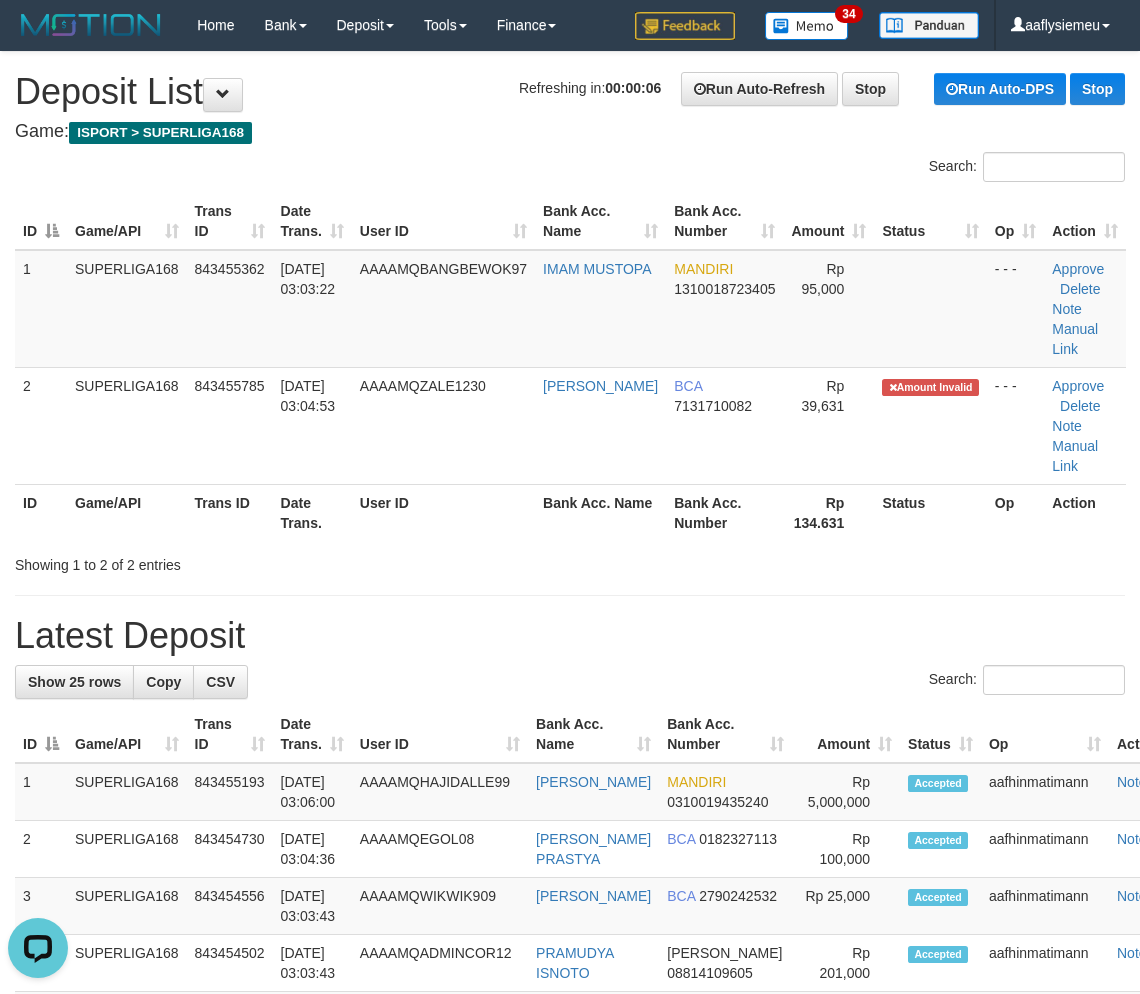 drag, startPoint x: 374, startPoint y: 540, endPoint x: 338, endPoint y: 556, distance: 39.39543 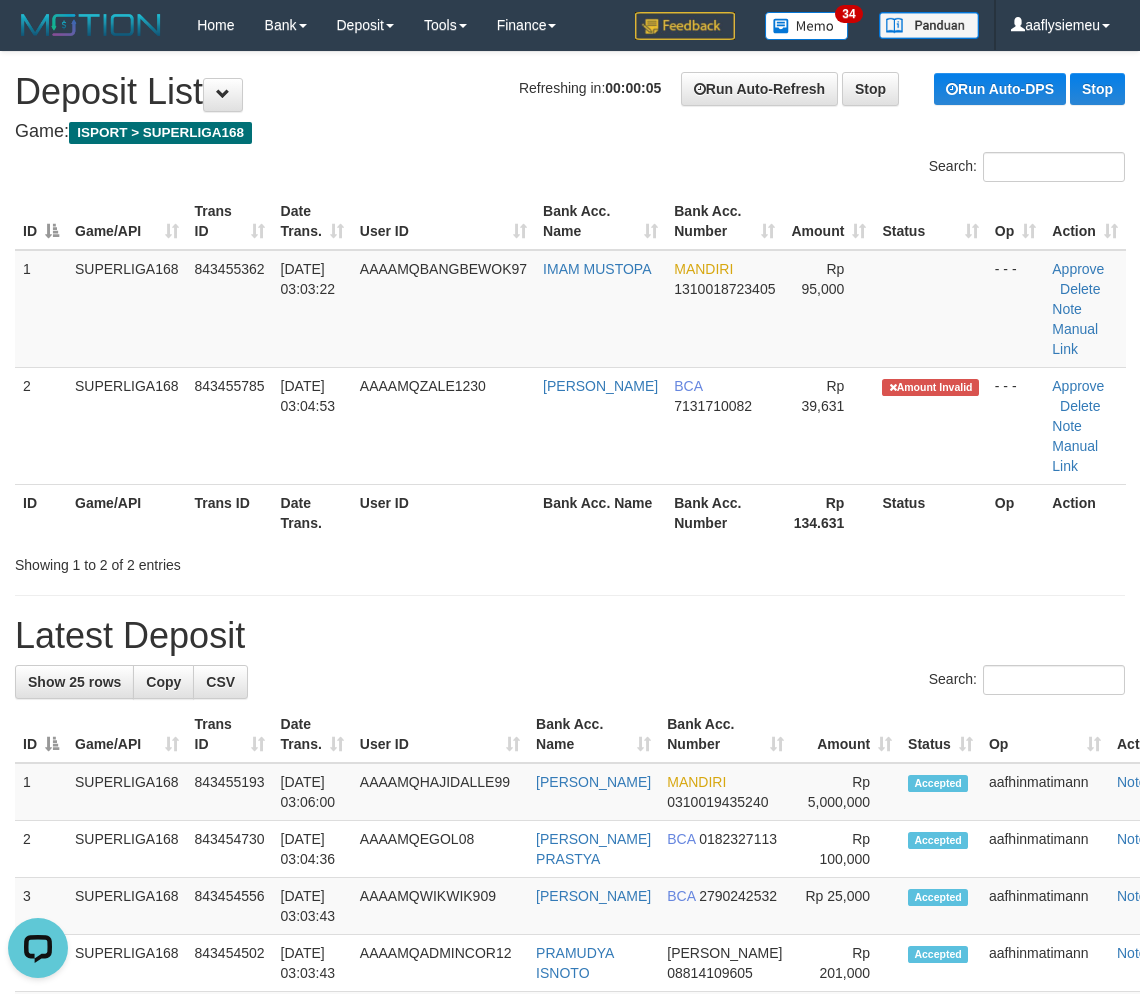 drag, startPoint x: 153, startPoint y: 597, endPoint x: 137, endPoint y: 613, distance: 22.627417 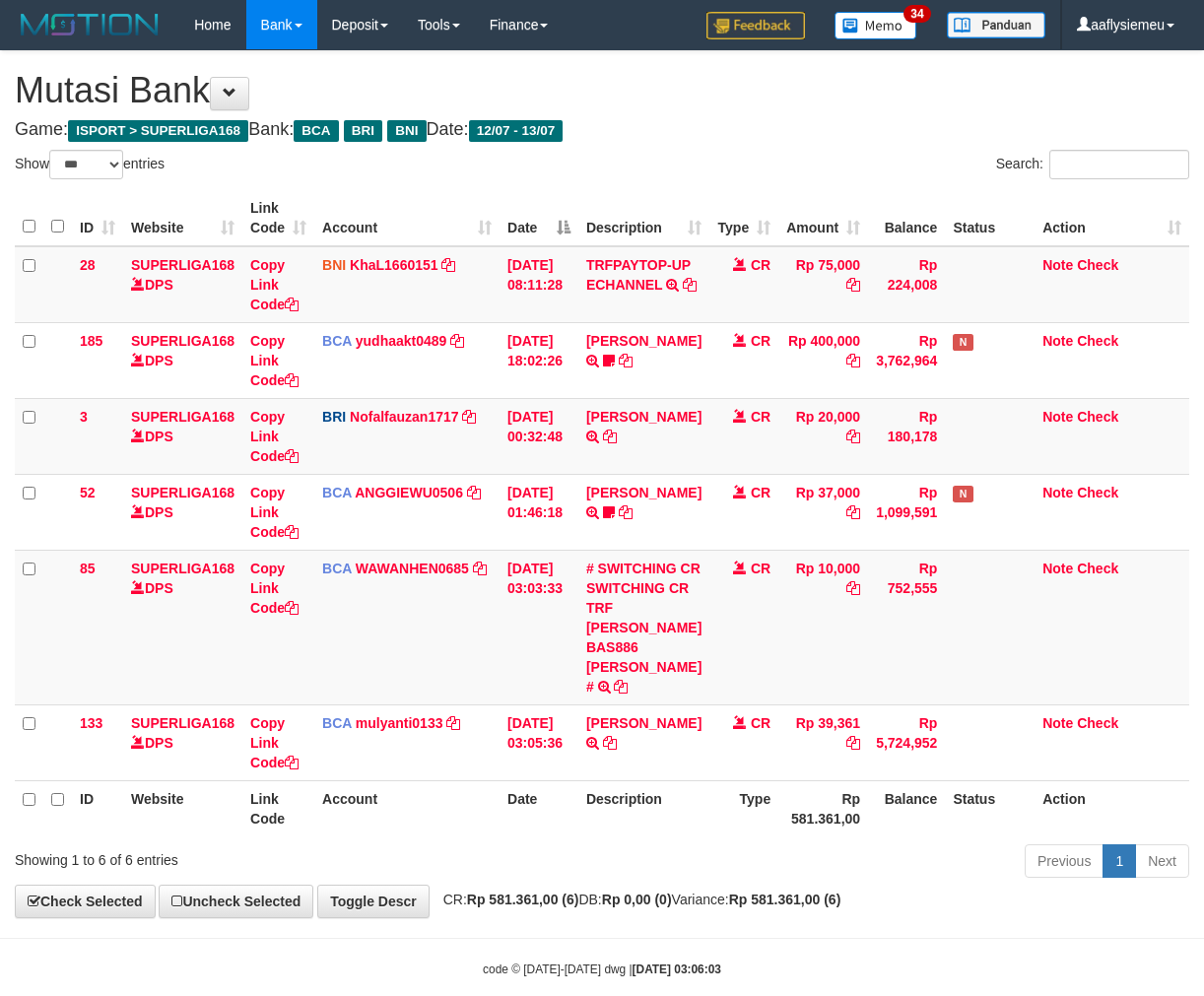 select on "***" 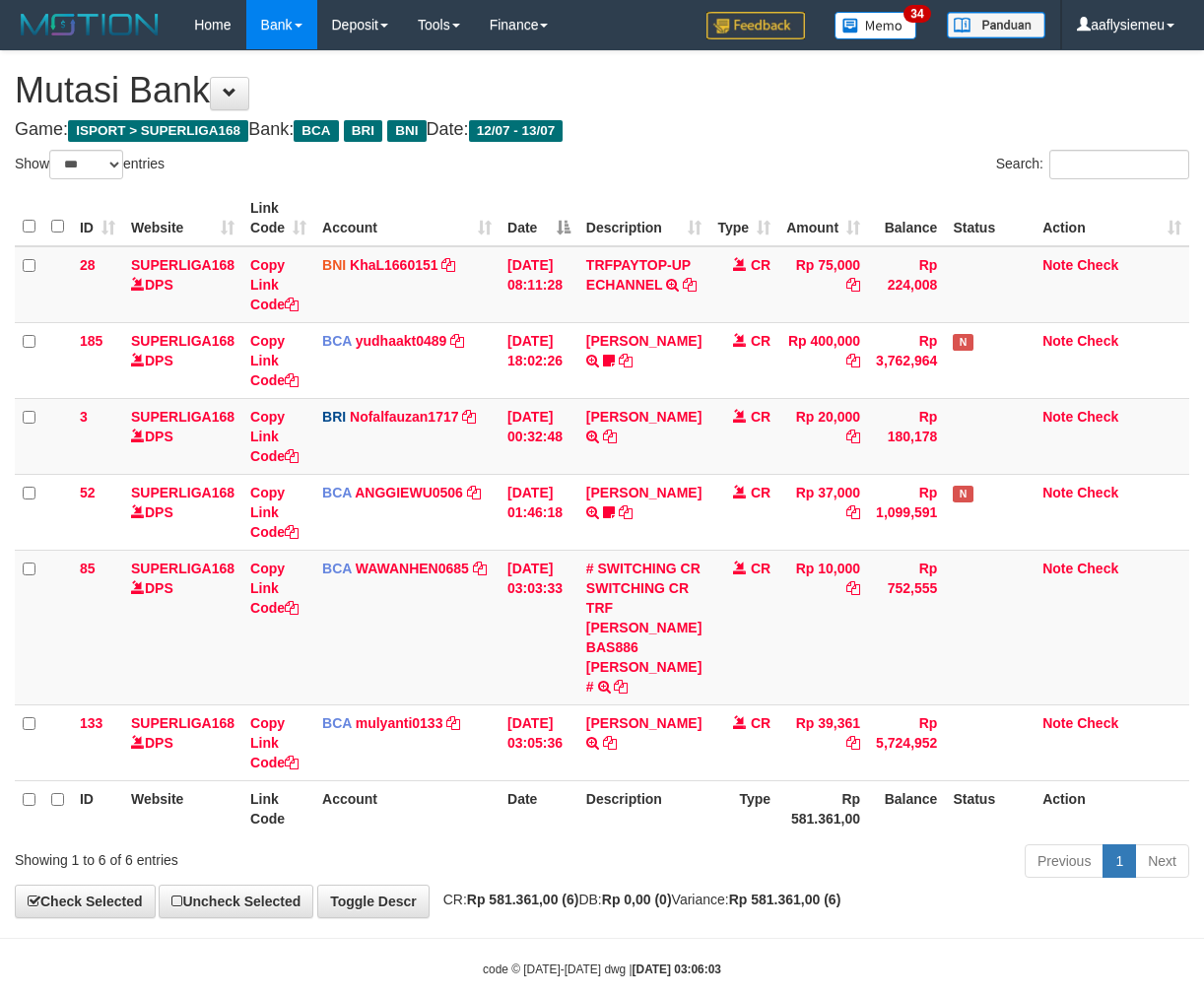 scroll, scrollTop: 72, scrollLeft: 0, axis: vertical 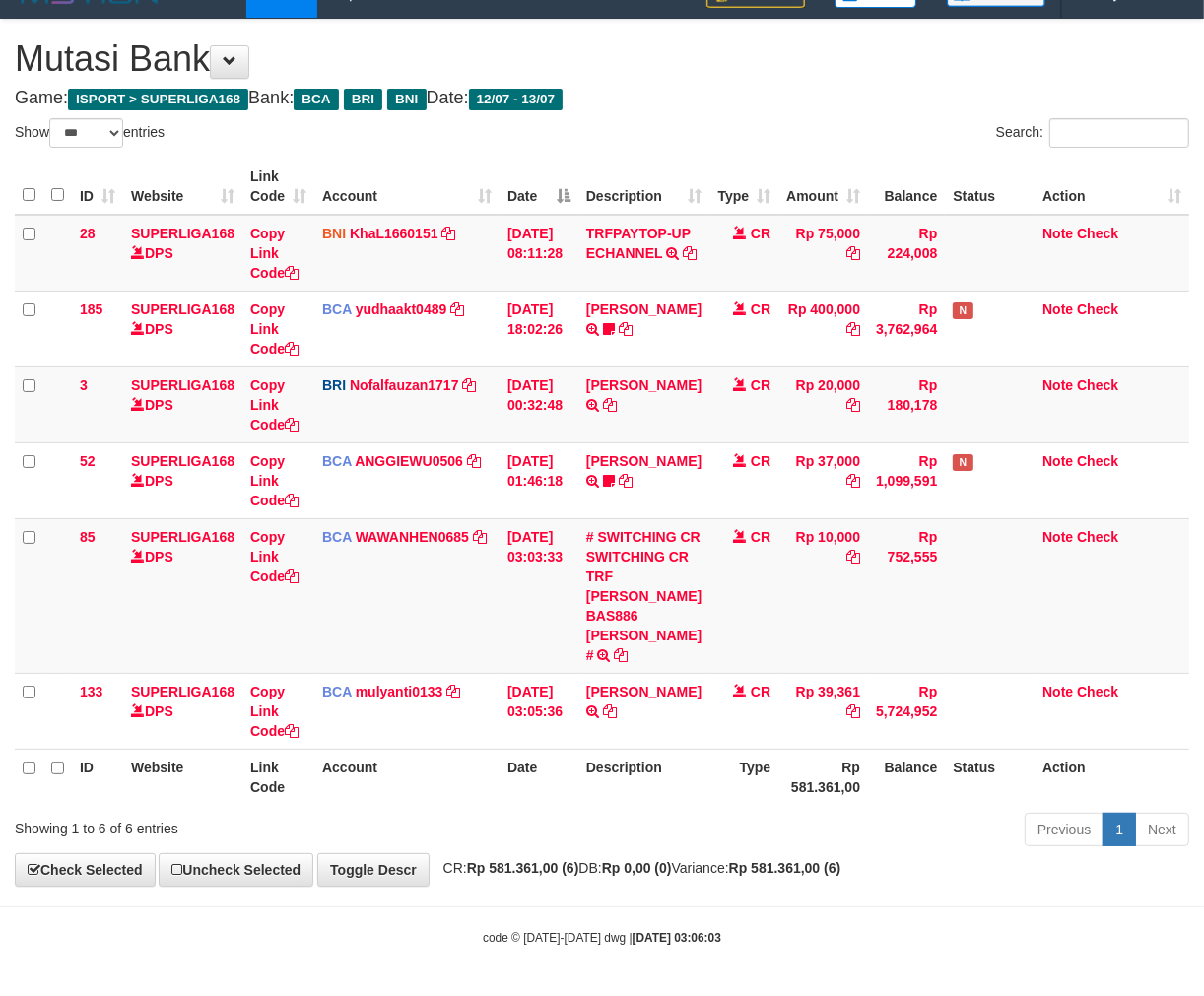 drag, startPoint x: 782, startPoint y: 813, endPoint x: 1219, endPoint y: 691, distance: 453.71026 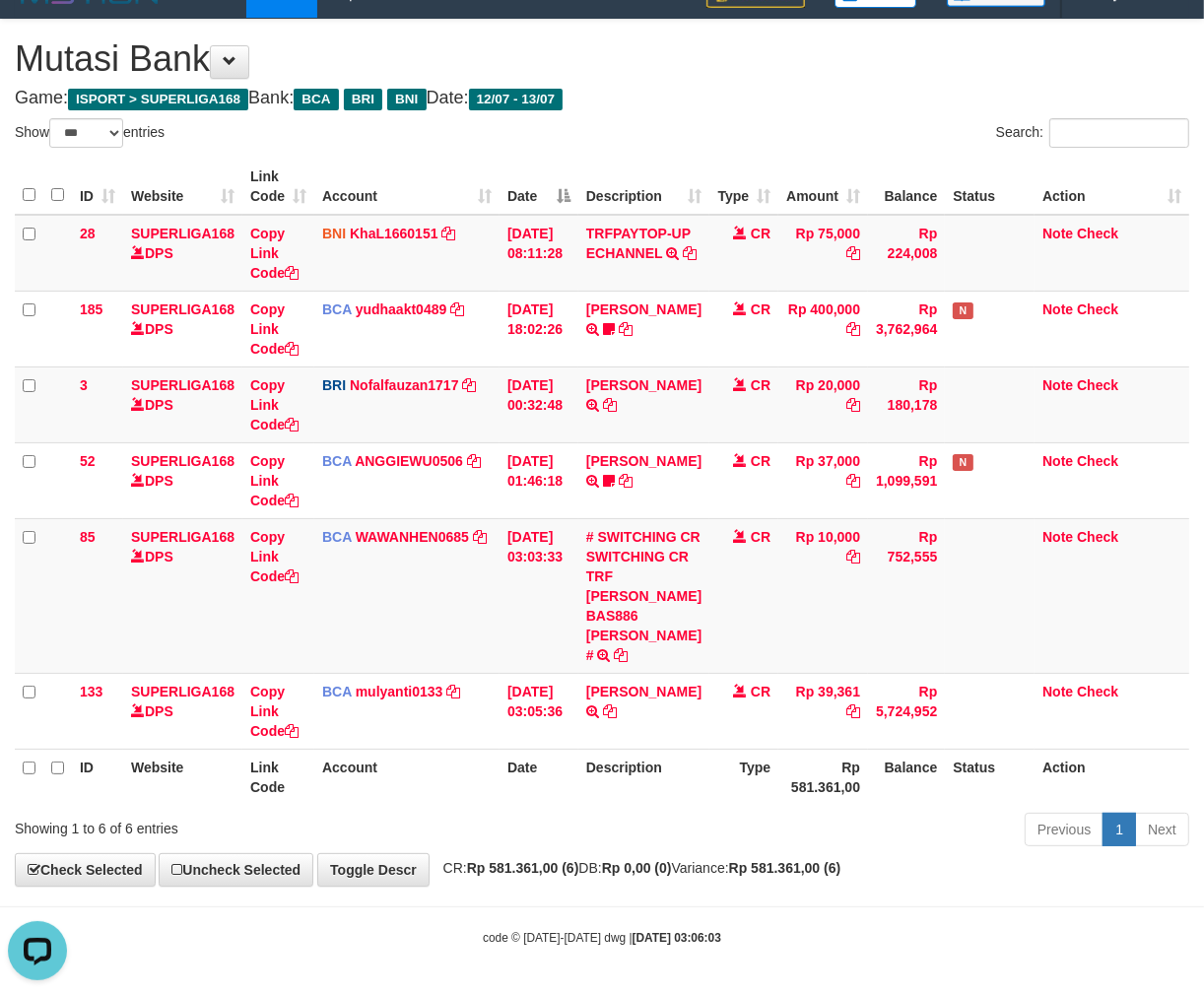 scroll, scrollTop: 0, scrollLeft: 0, axis: both 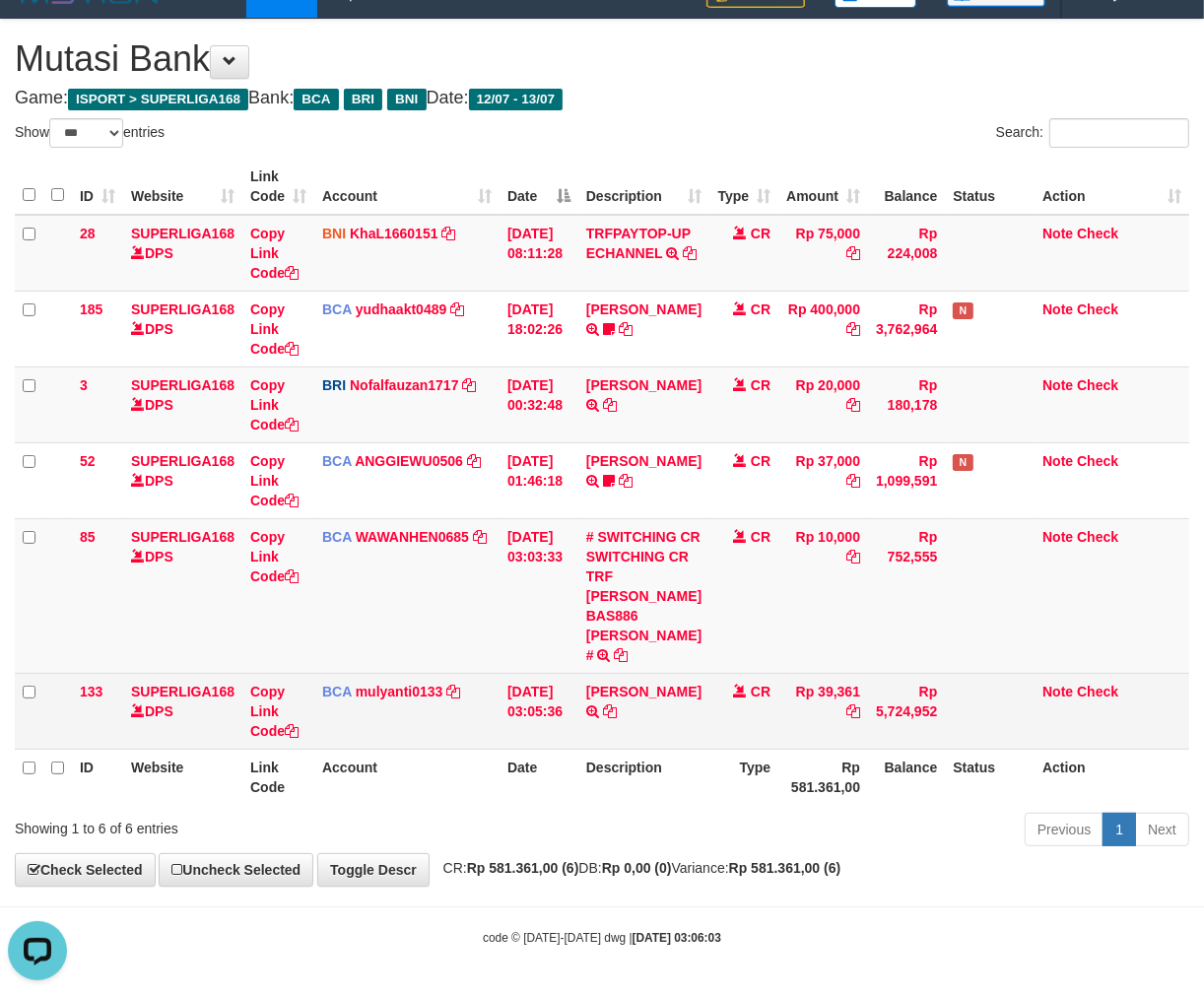 drag, startPoint x: 995, startPoint y: 731, endPoint x: 1214, endPoint y: 678, distance: 225.32199 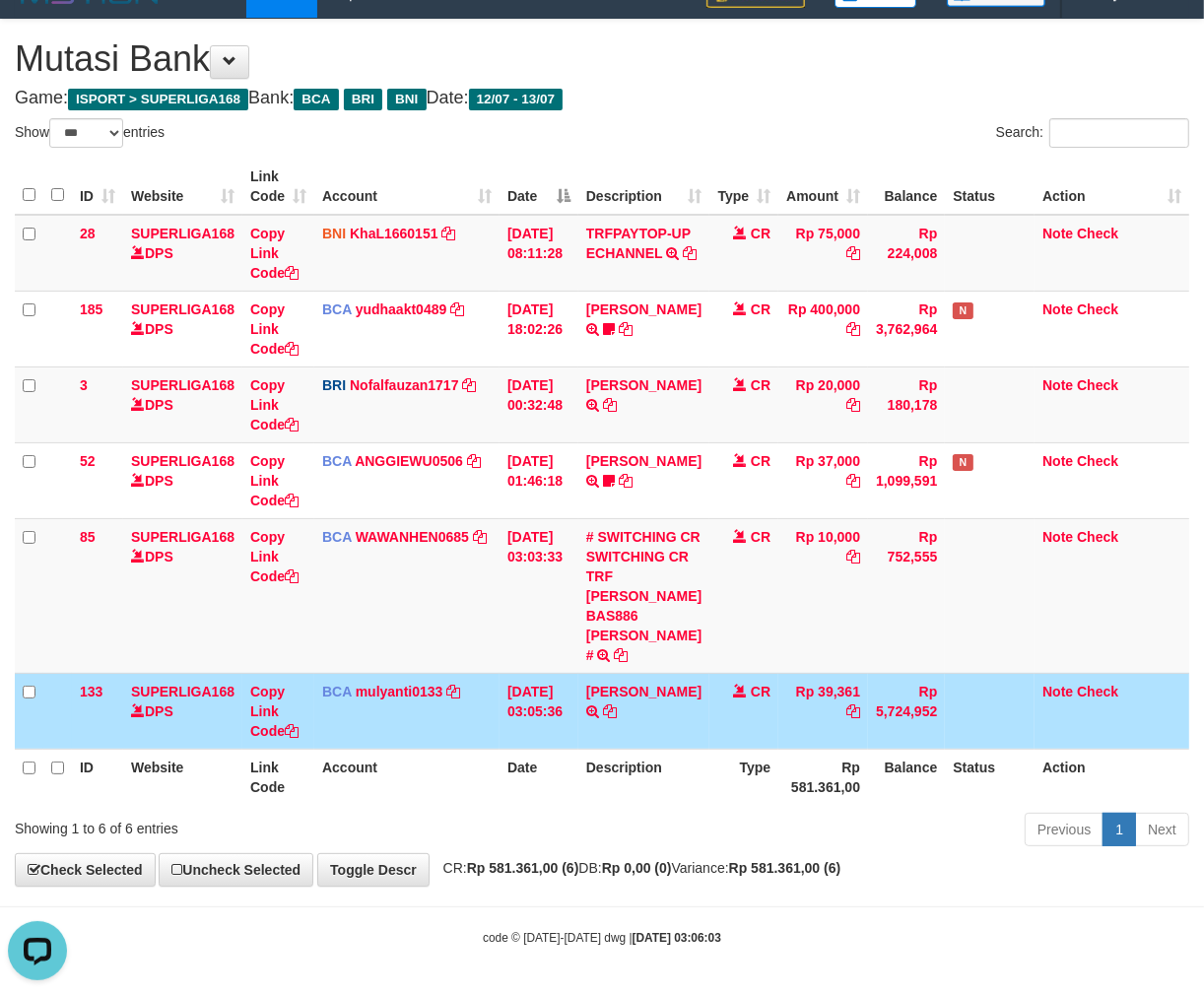 drag, startPoint x: 805, startPoint y: 814, endPoint x: 920, endPoint y: 776, distance: 121.11565 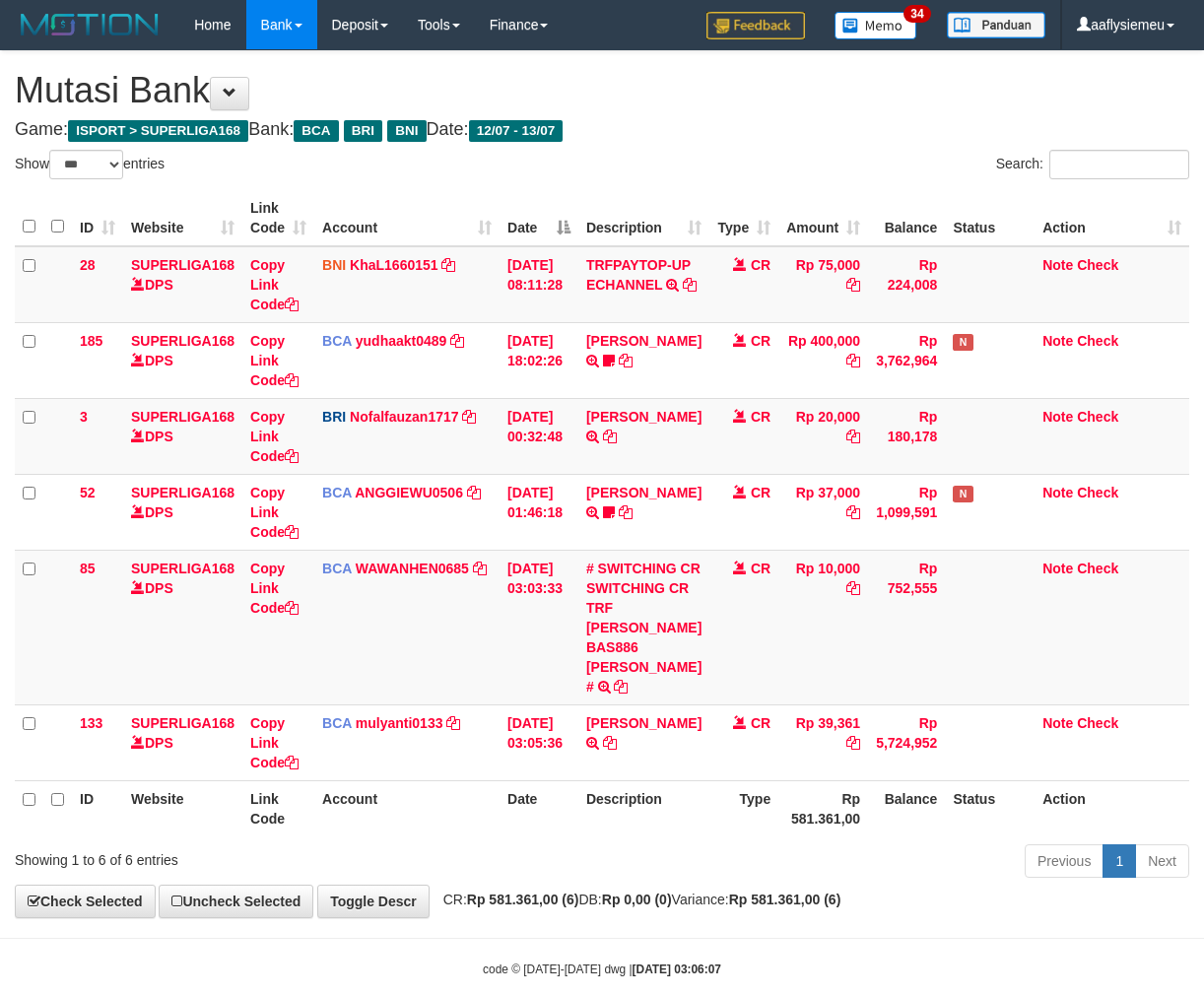 select on "***" 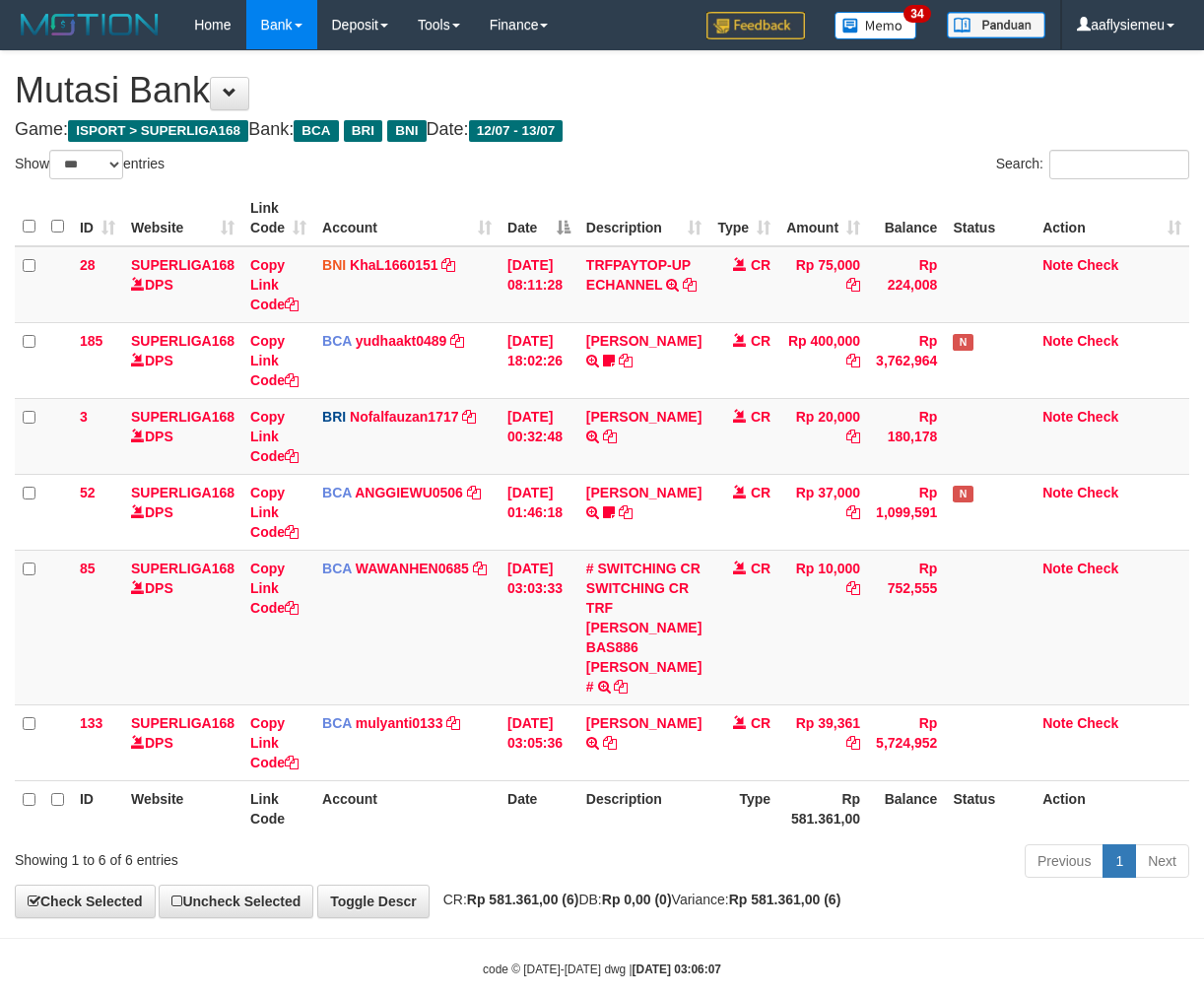 scroll, scrollTop: 72, scrollLeft: 0, axis: vertical 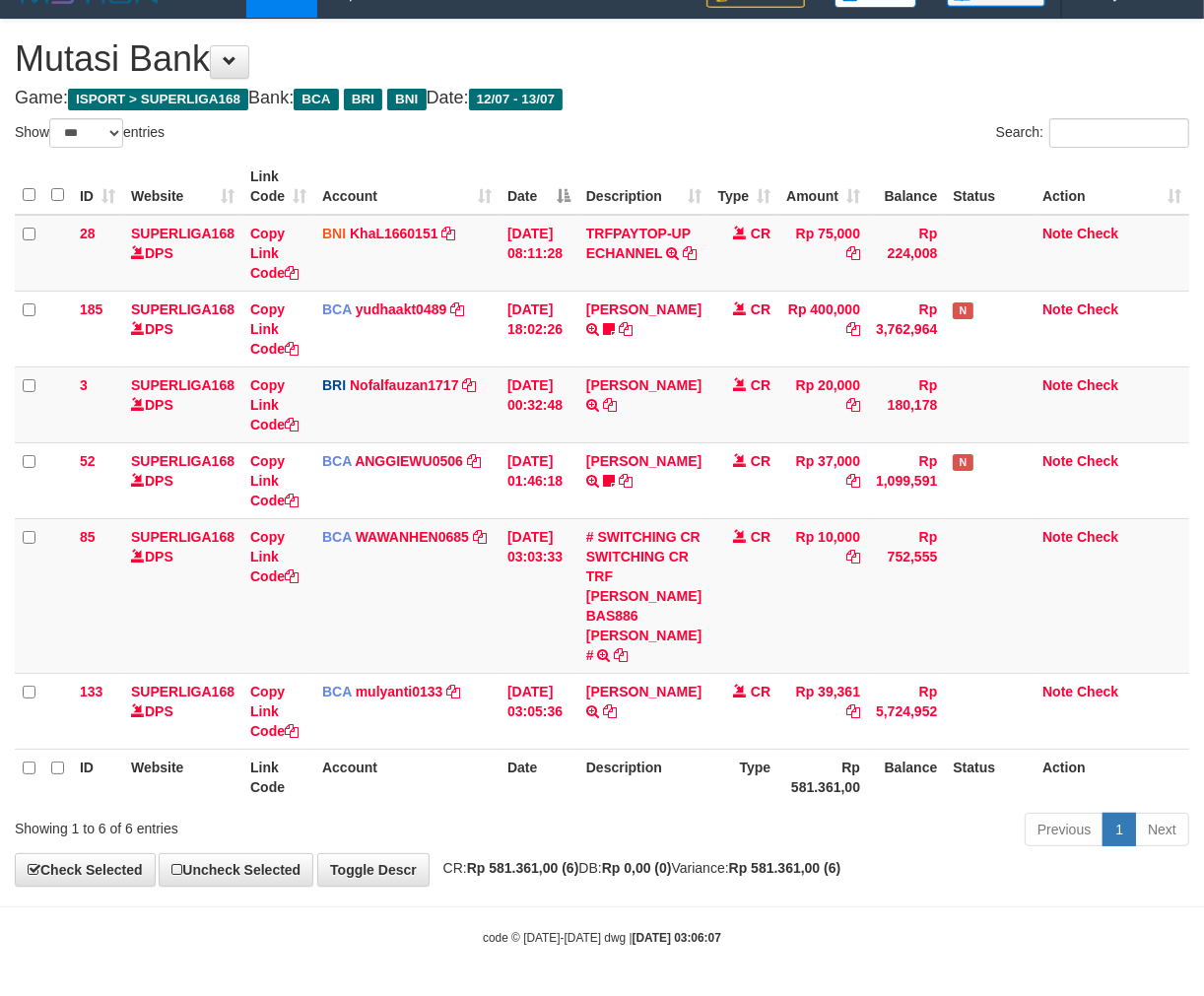 click on "Previous 1 Next" at bounding box center [852, 831] 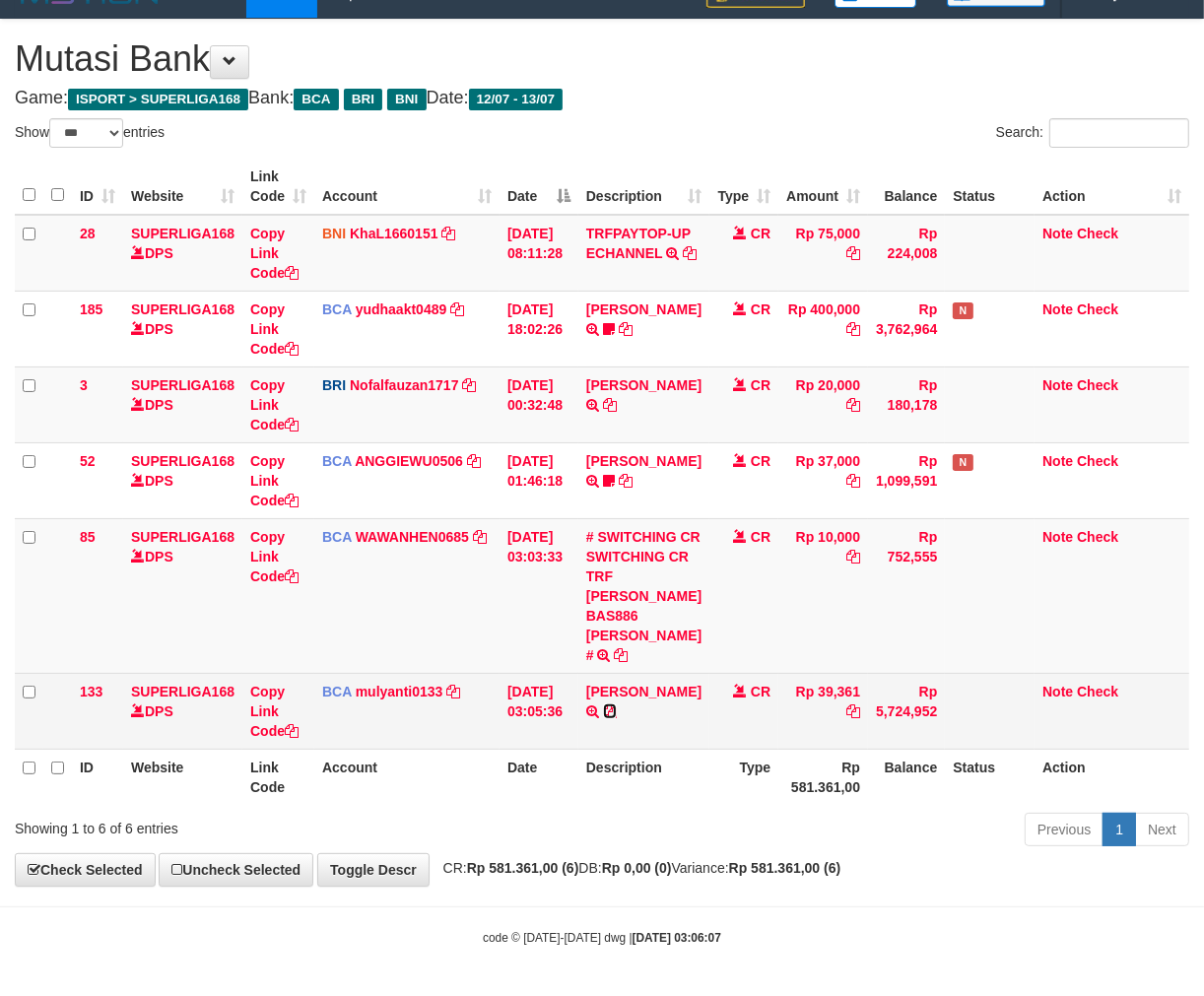 click at bounding box center [610, 711] 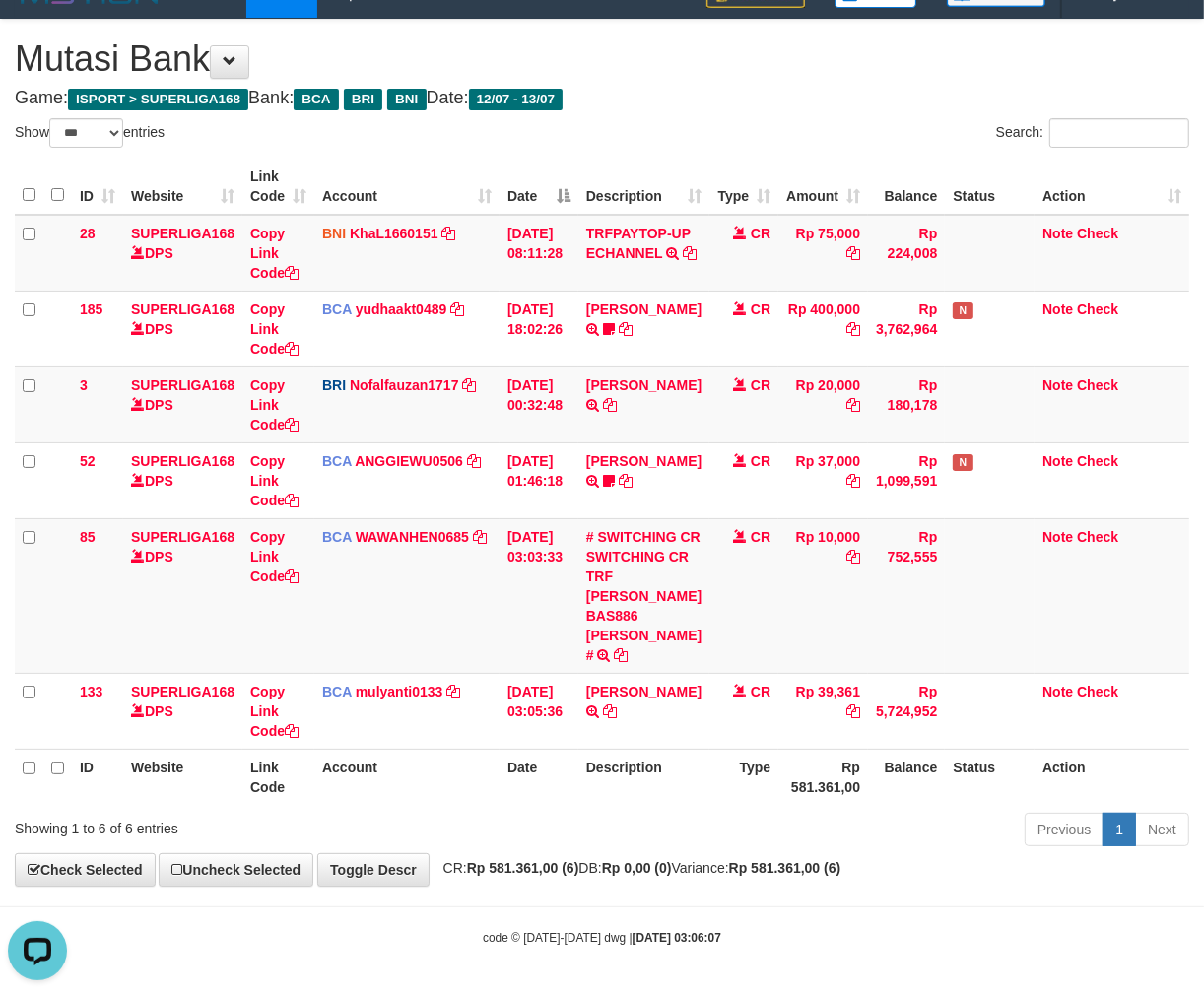 scroll, scrollTop: 0, scrollLeft: 0, axis: both 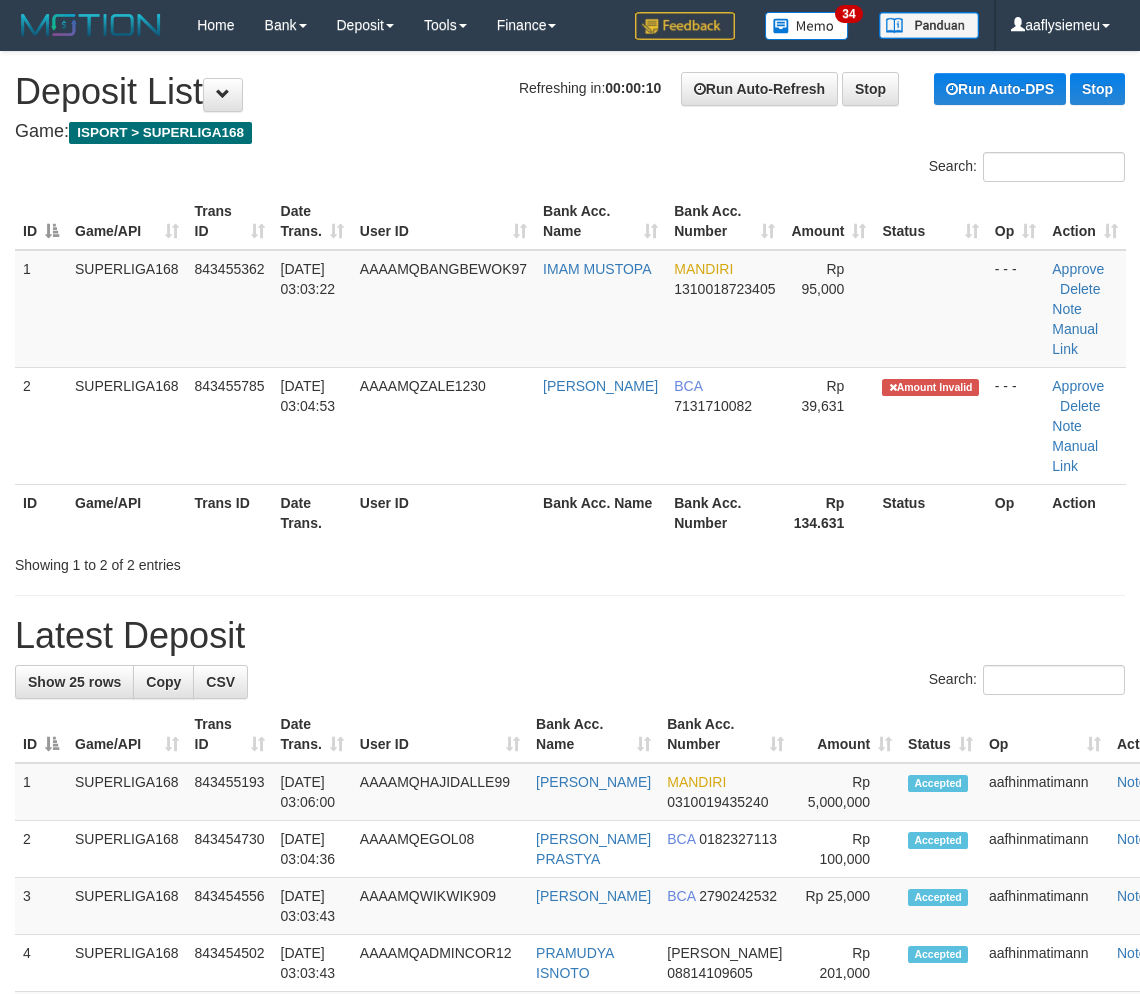 click on "**********" at bounding box center (570, 1197) 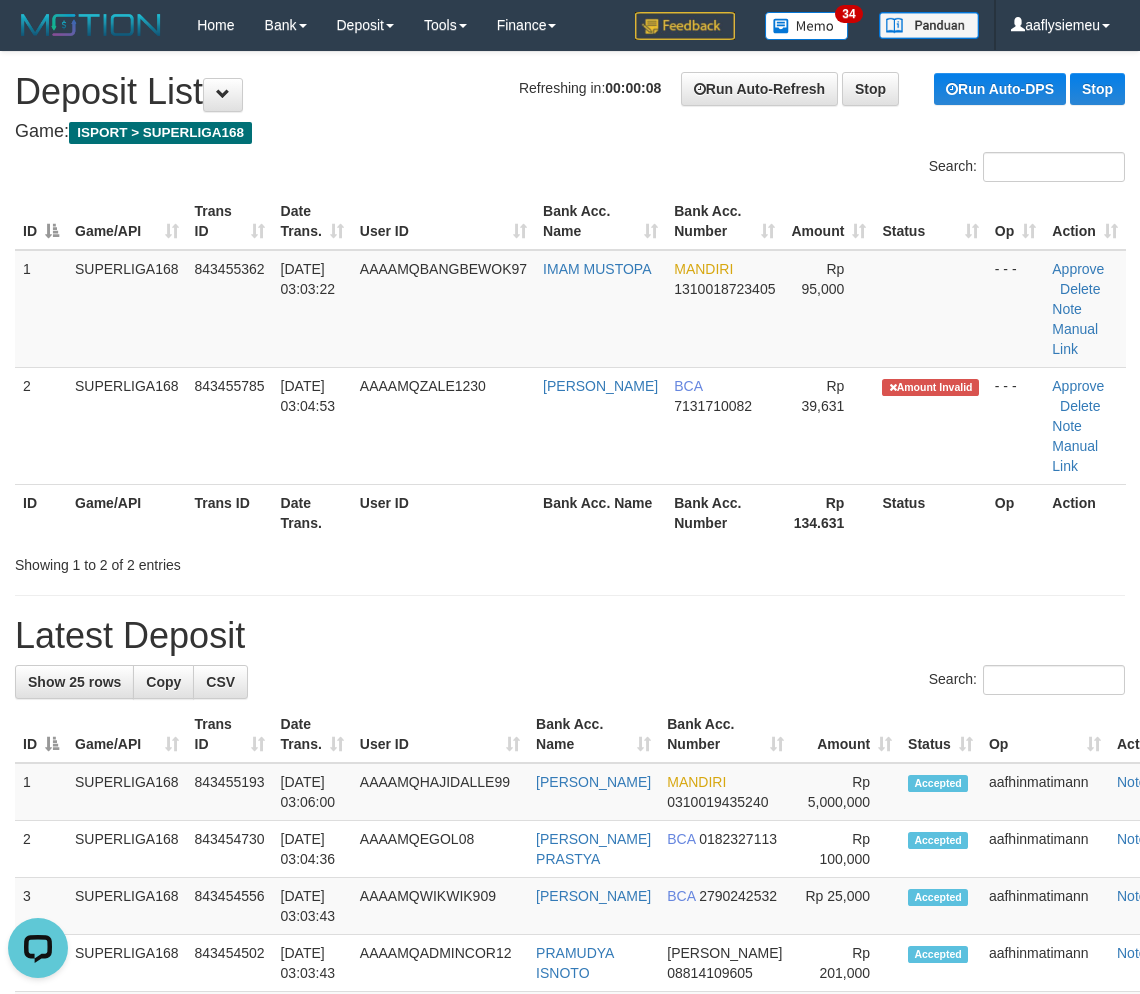 scroll, scrollTop: 0, scrollLeft: 0, axis: both 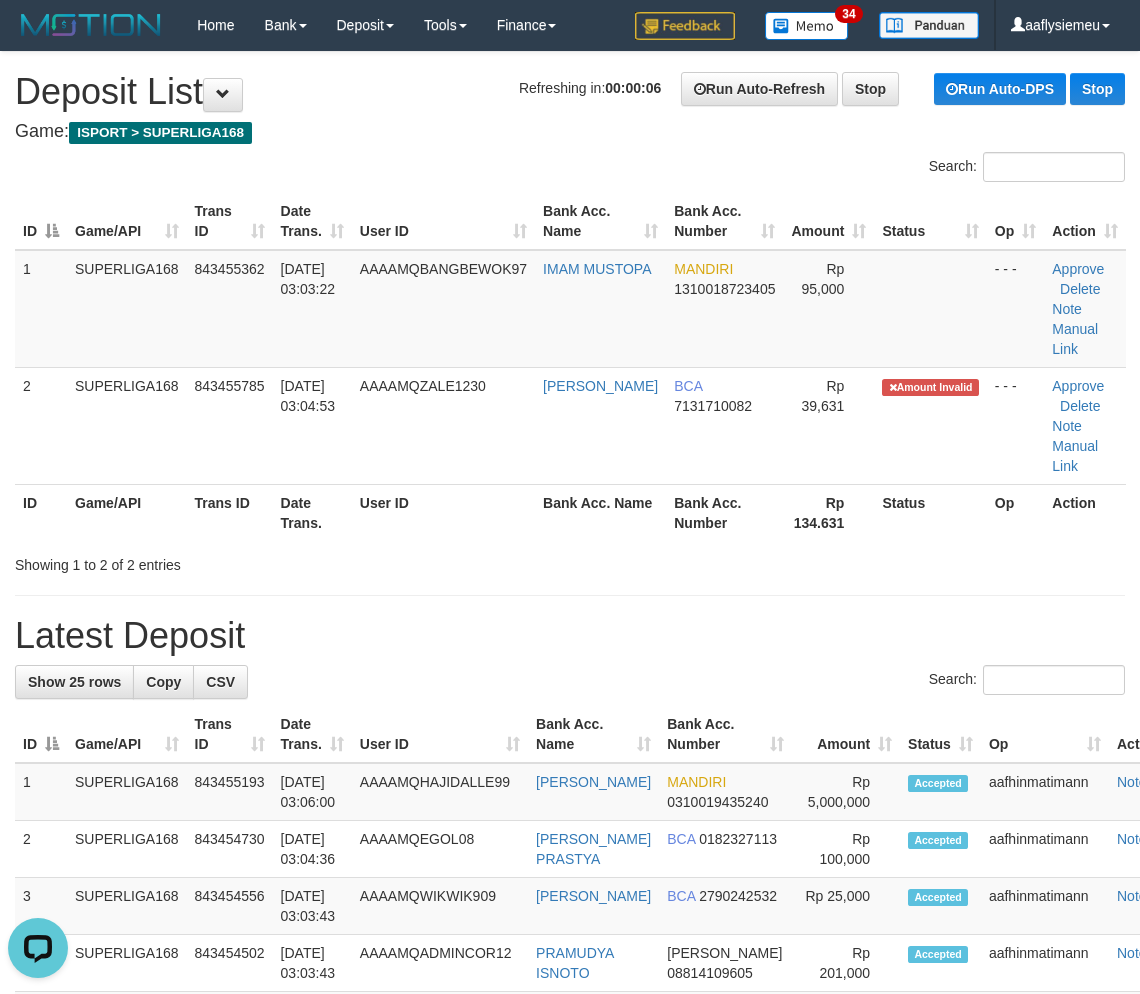drag, startPoint x: 480, startPoint y: 565, endPoint x: 5, endPoint y: 695, distance: 492.46826 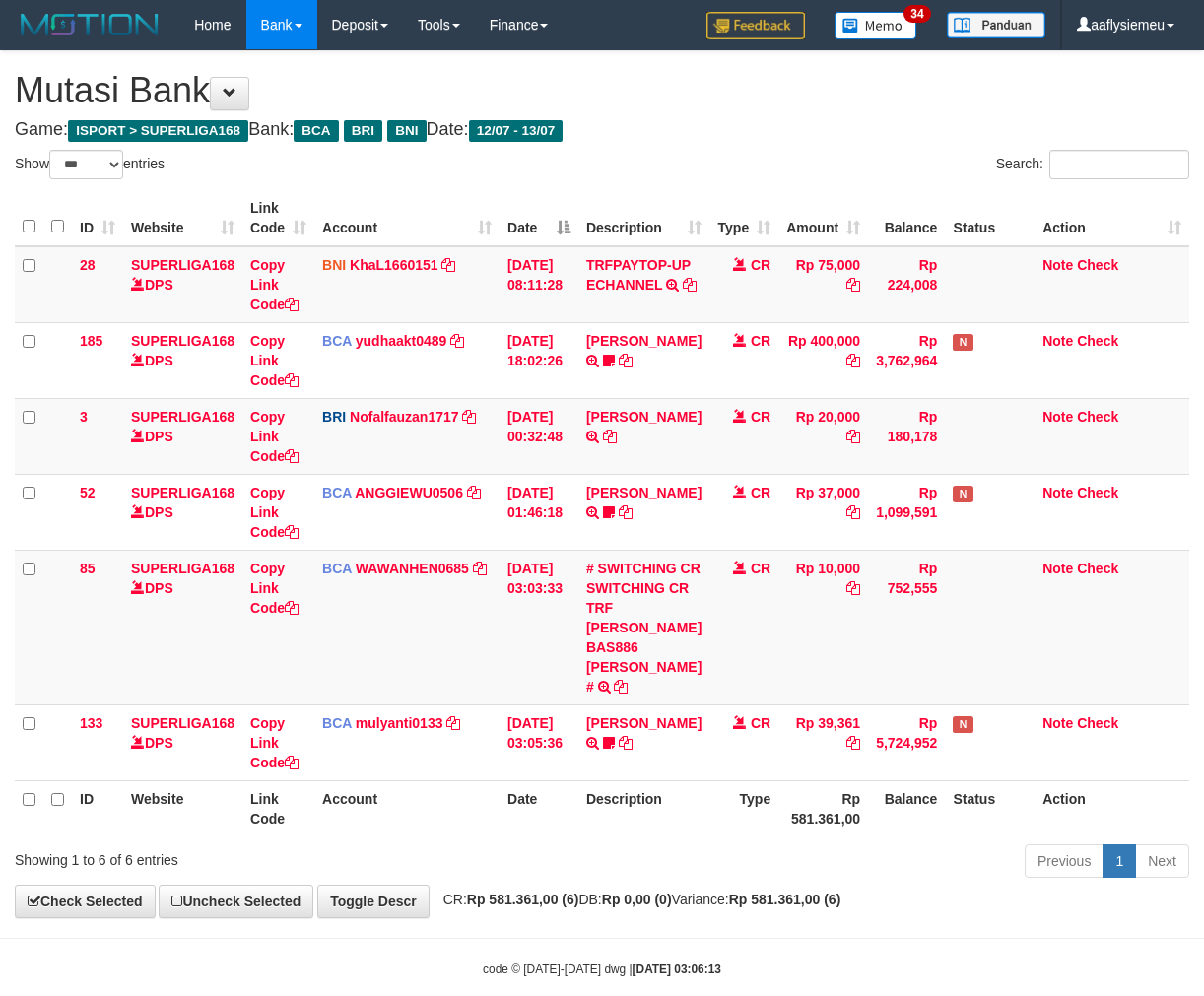 select on "***" 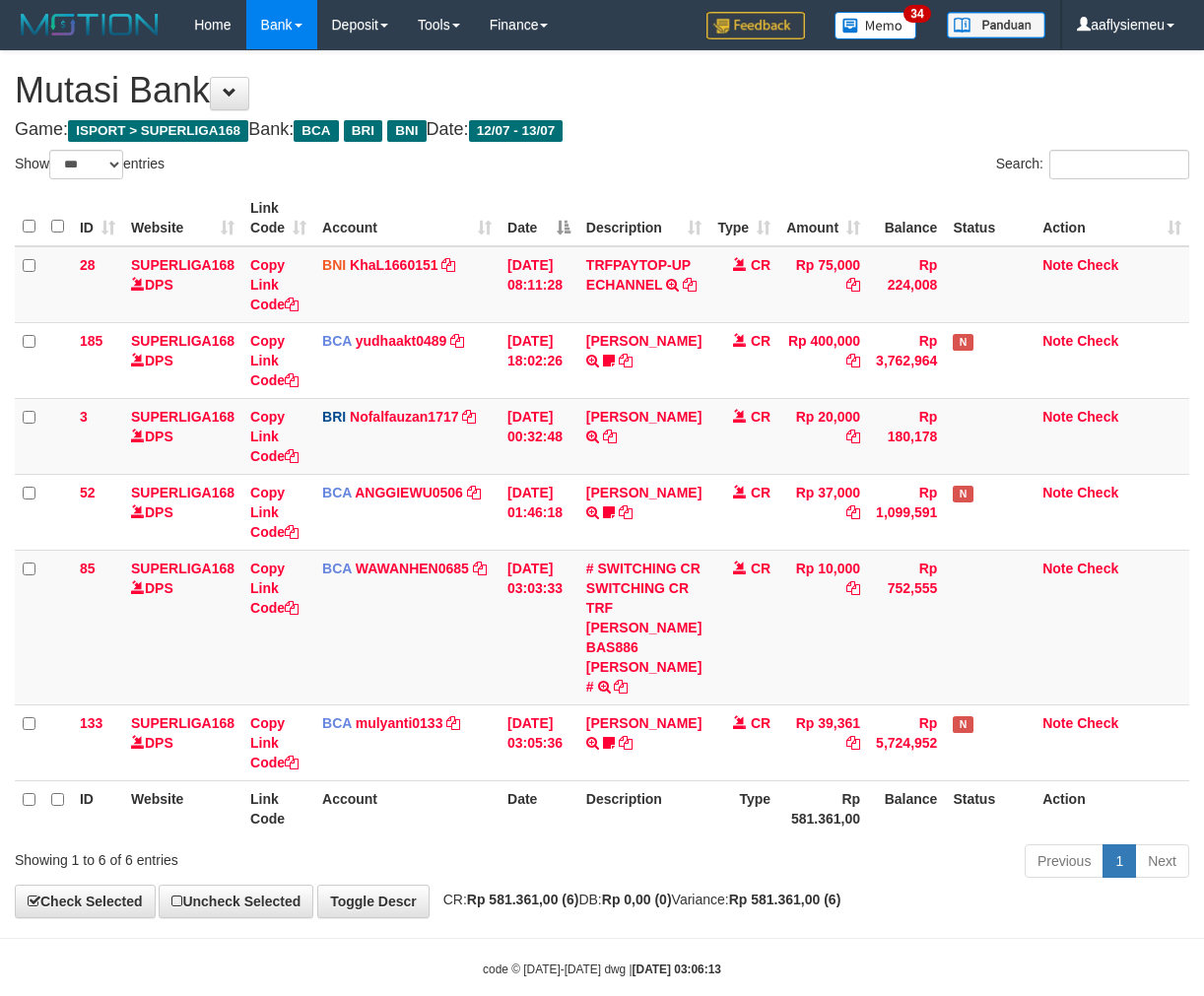 scroll, scrollTop: 72, scrollLeft: 0, axis: vertical 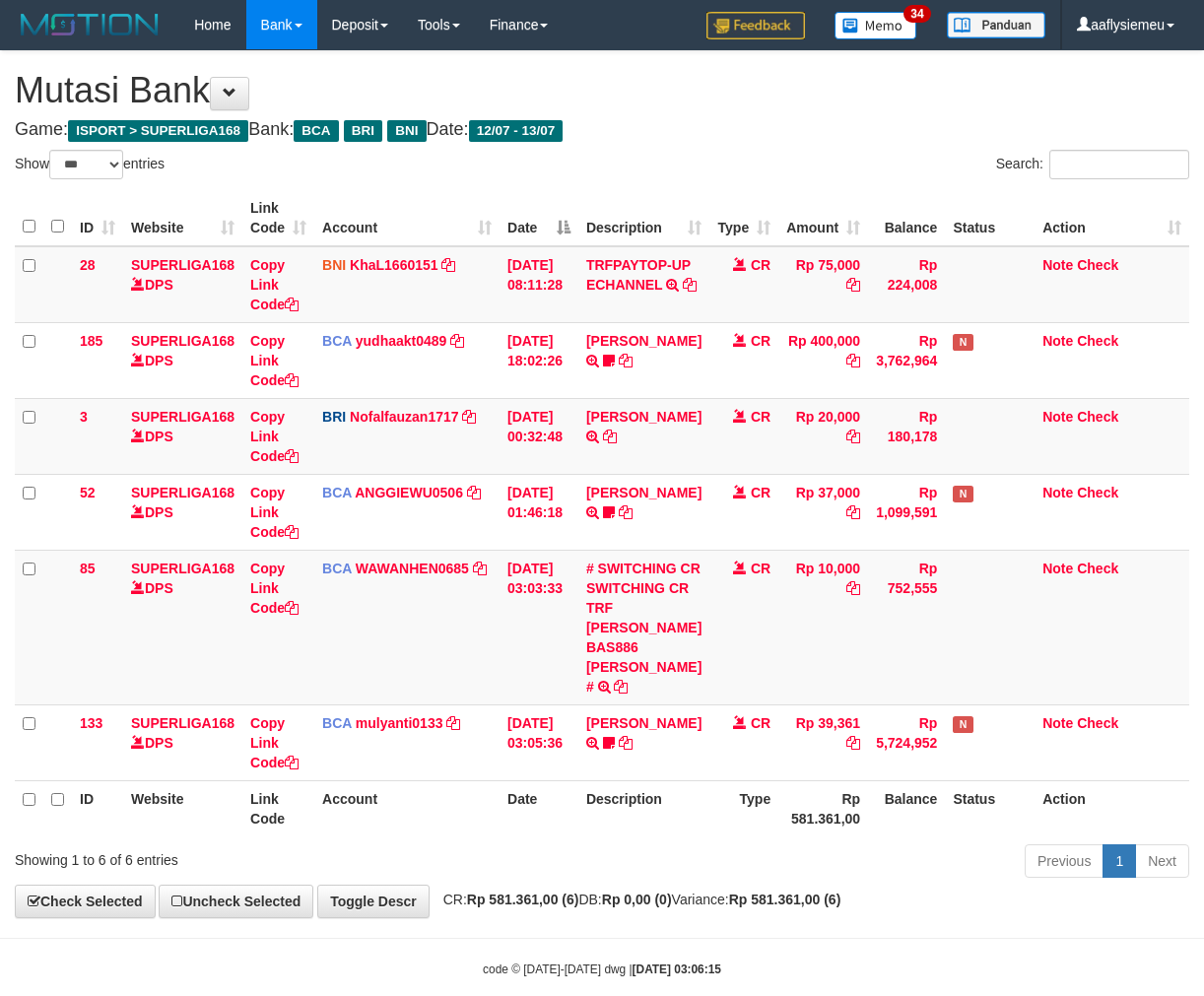 select on "***" 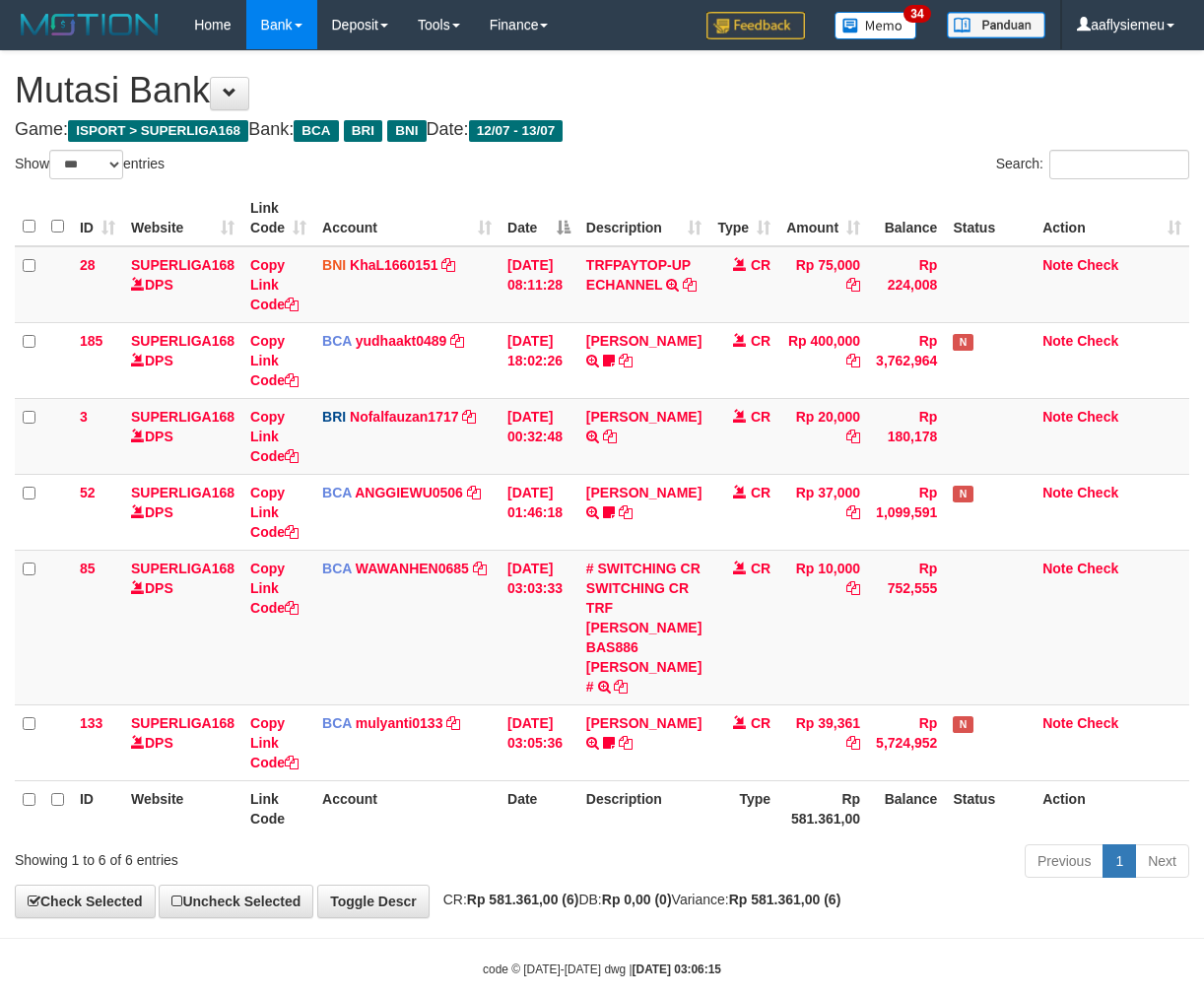 scroll, scrollTop: 72, scrollLeft: 0, axis: vertical 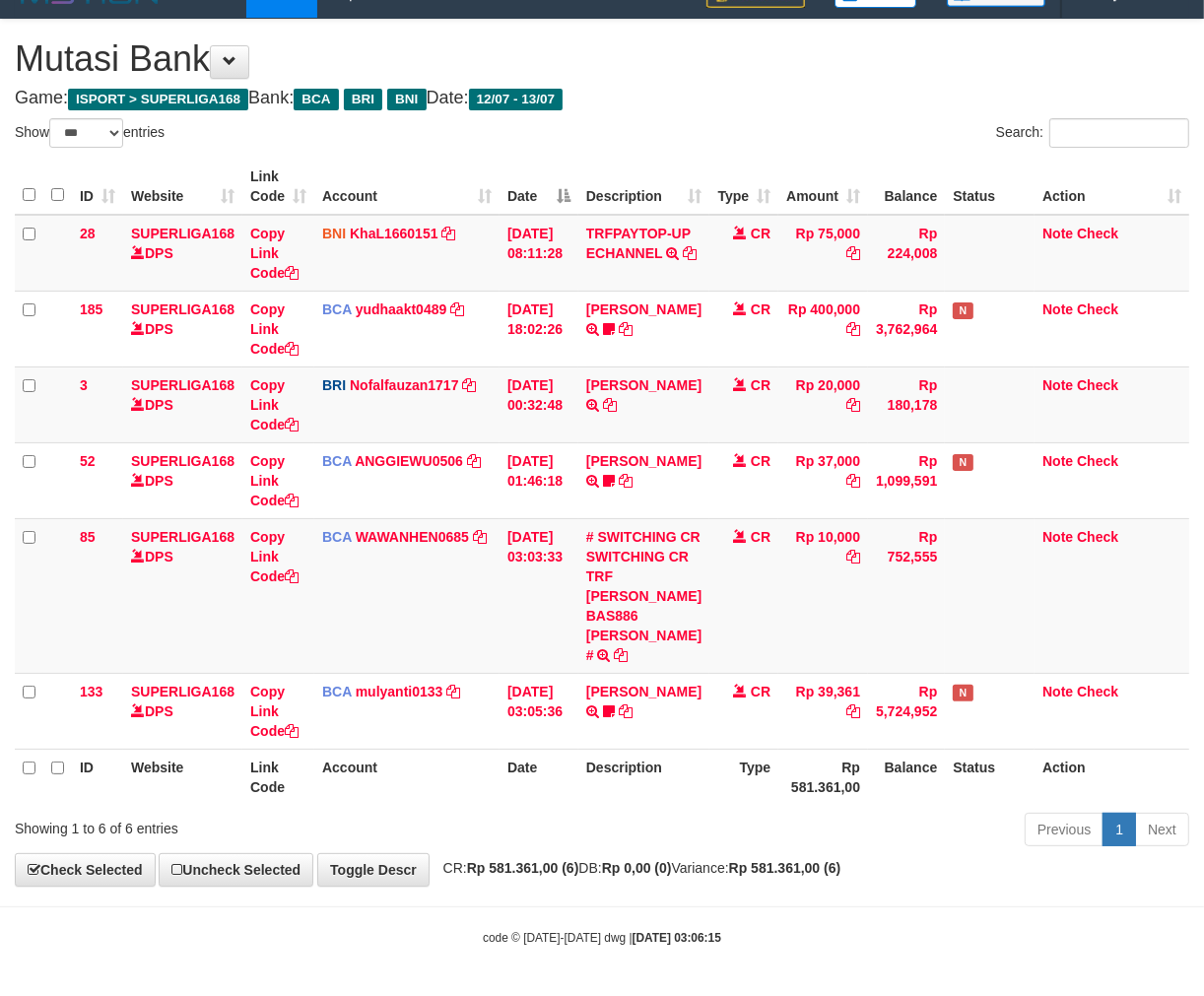click on "Previous 1 Next" at bounding box center [852, 831] 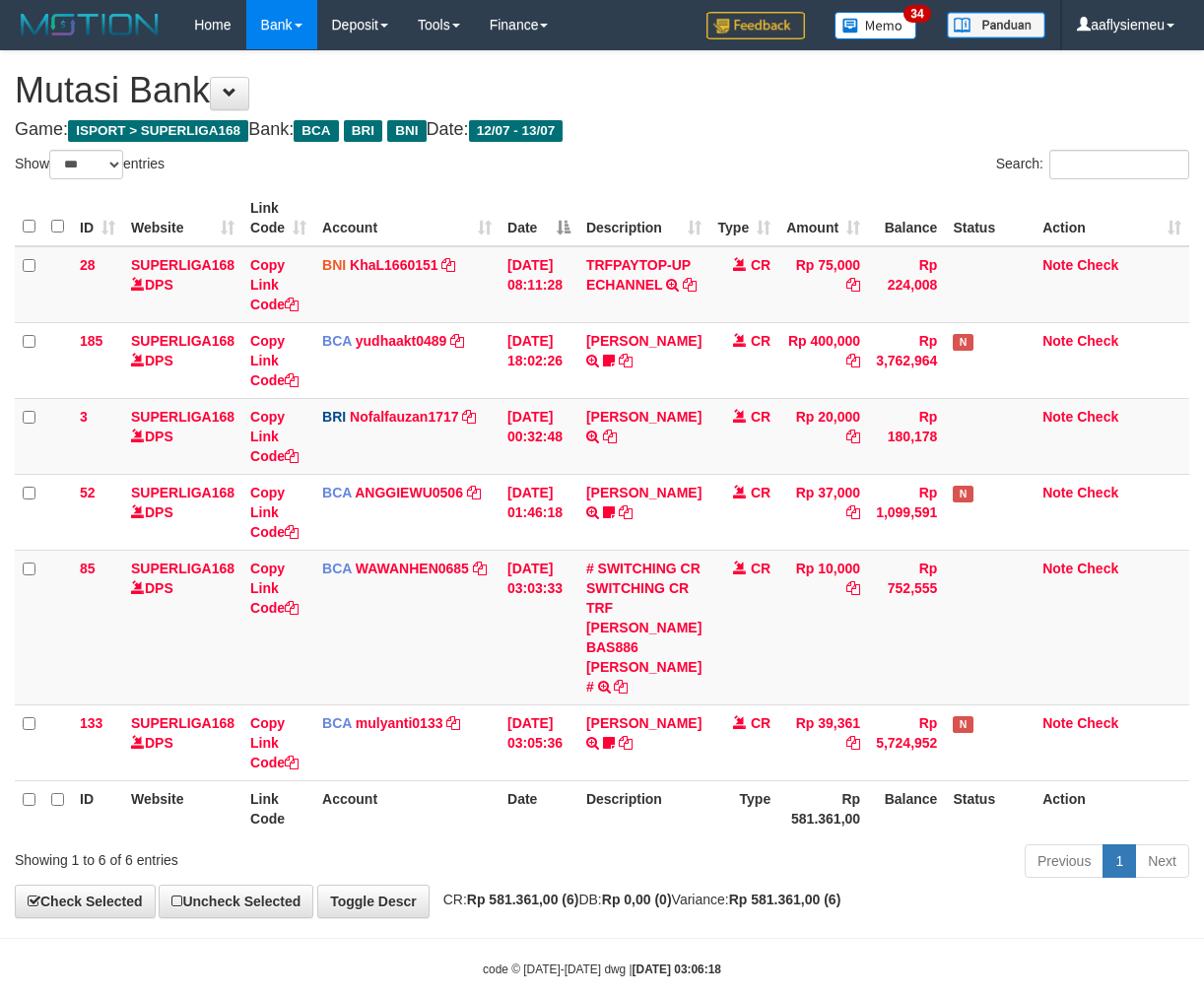 select on "***" 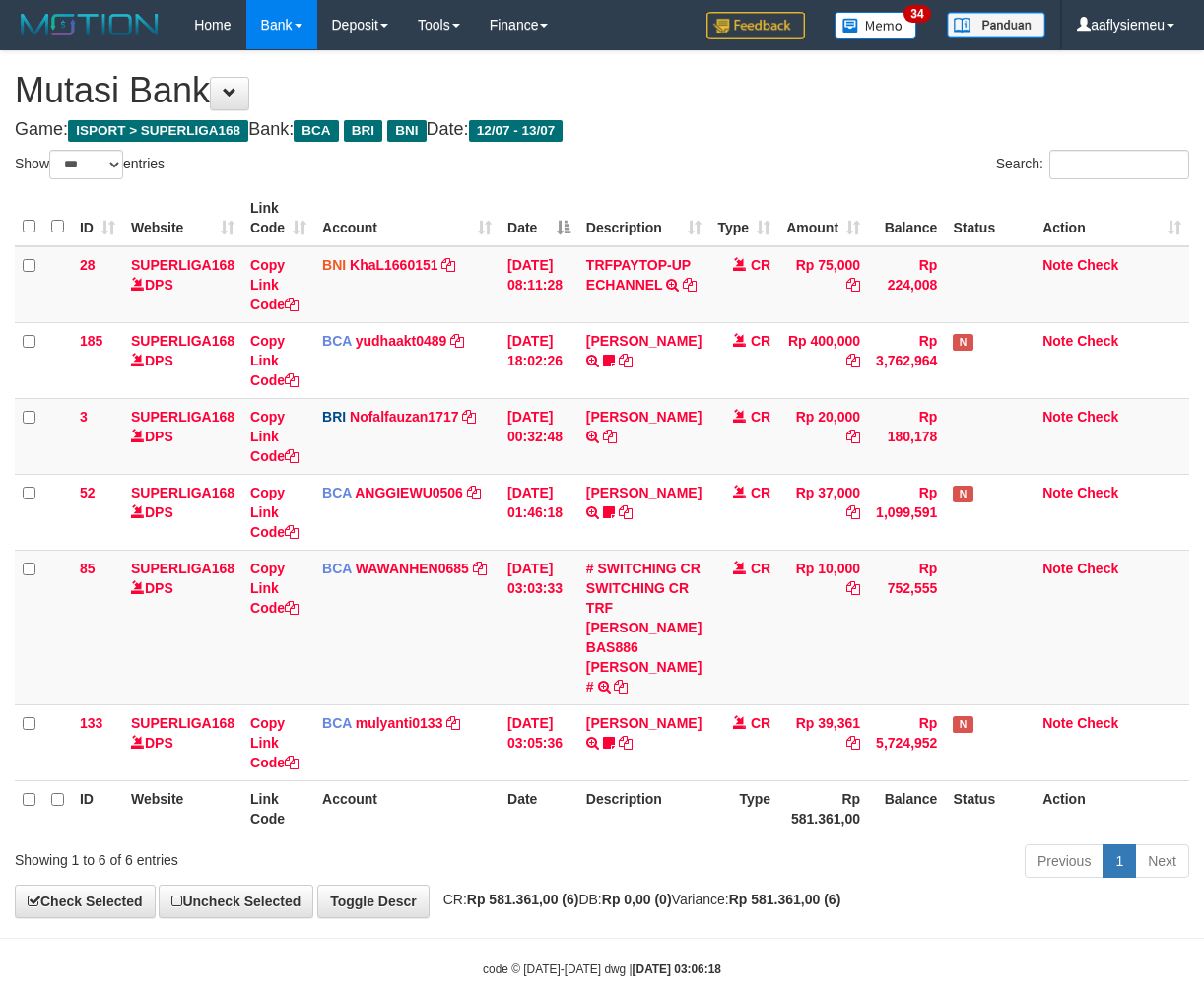 scroll, scrollTop: 72, scrollLeft: 0, axis: vertical 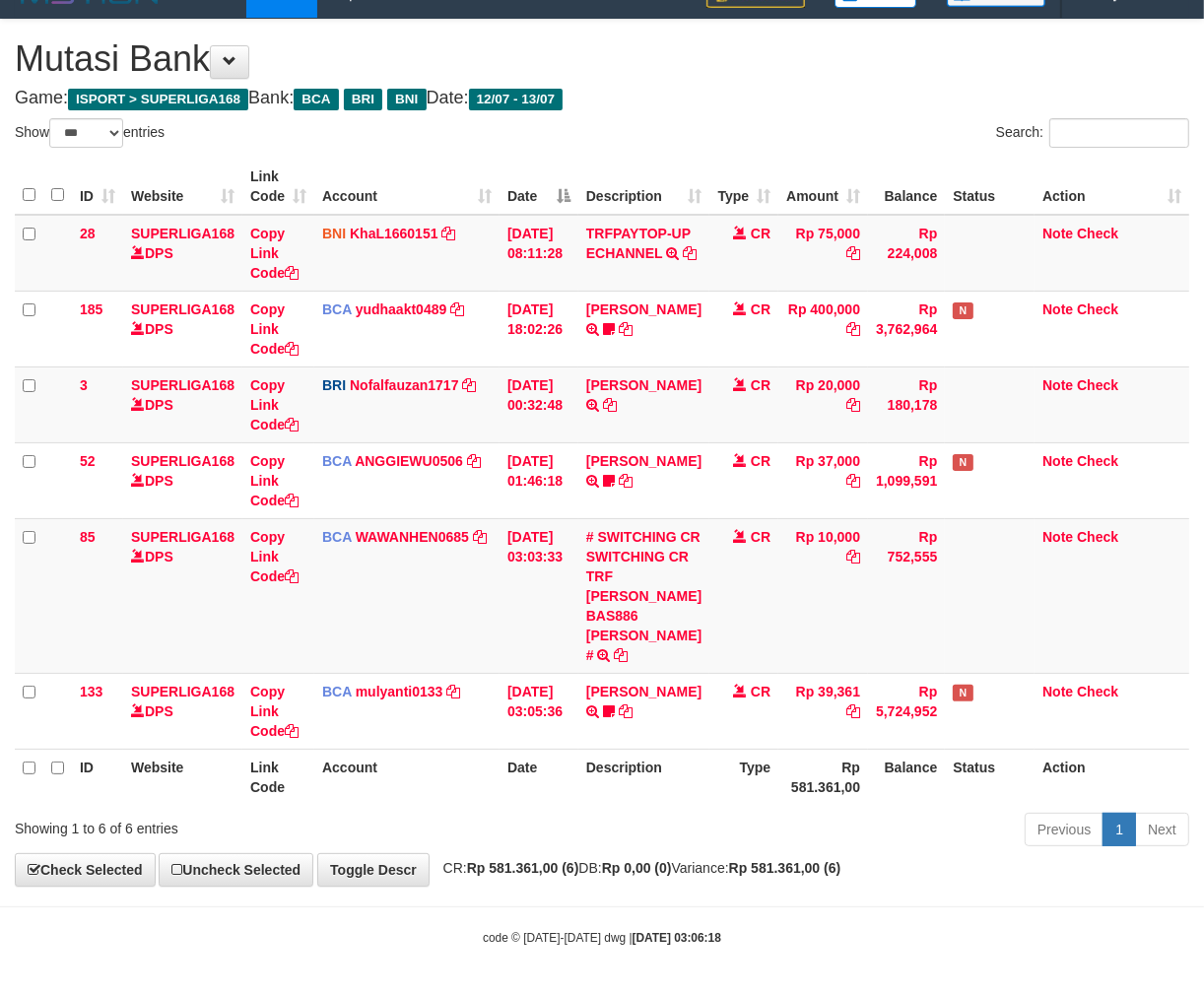 click on "Description" at bounding box center [643, 776] 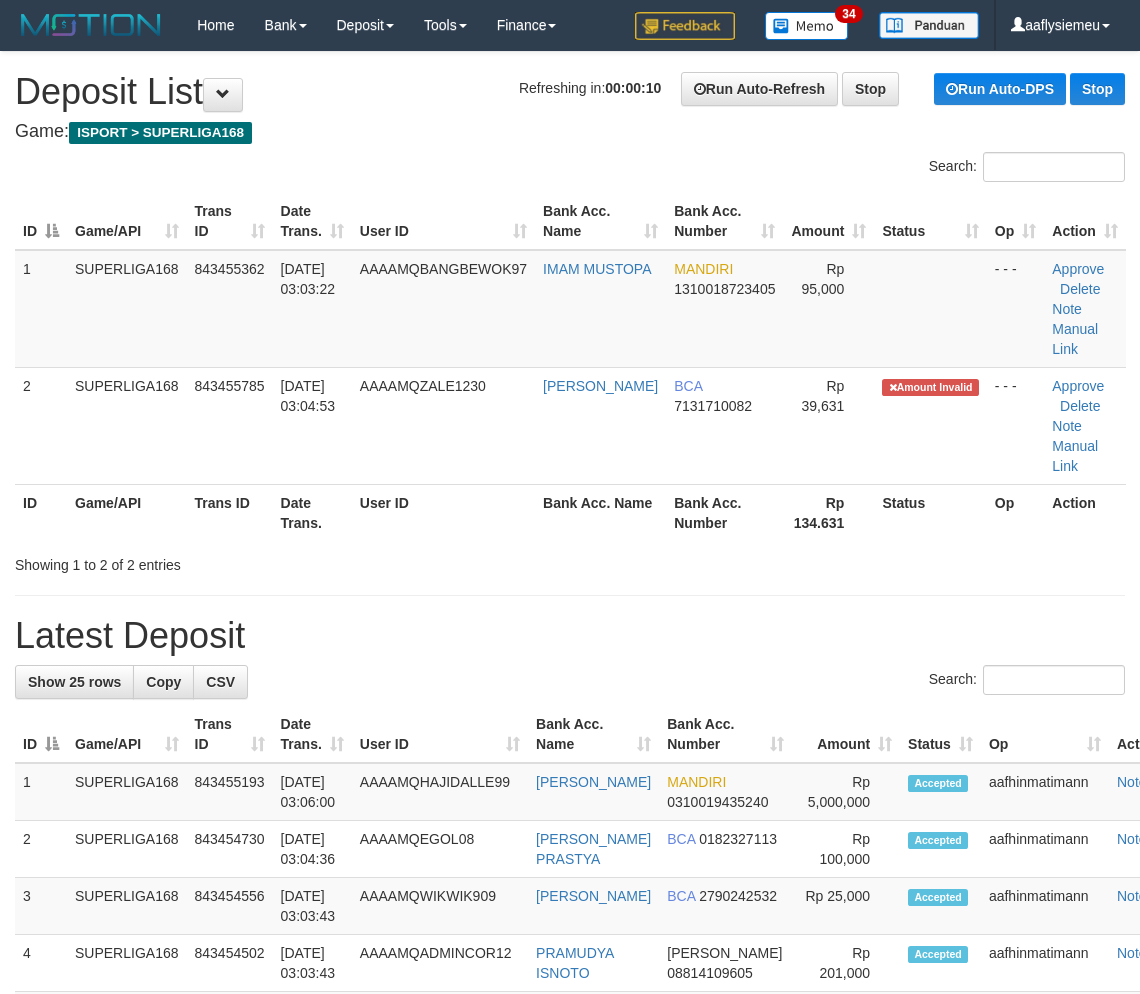 scroll, scrollTop: 0, scrollLeft: 0, axis: both 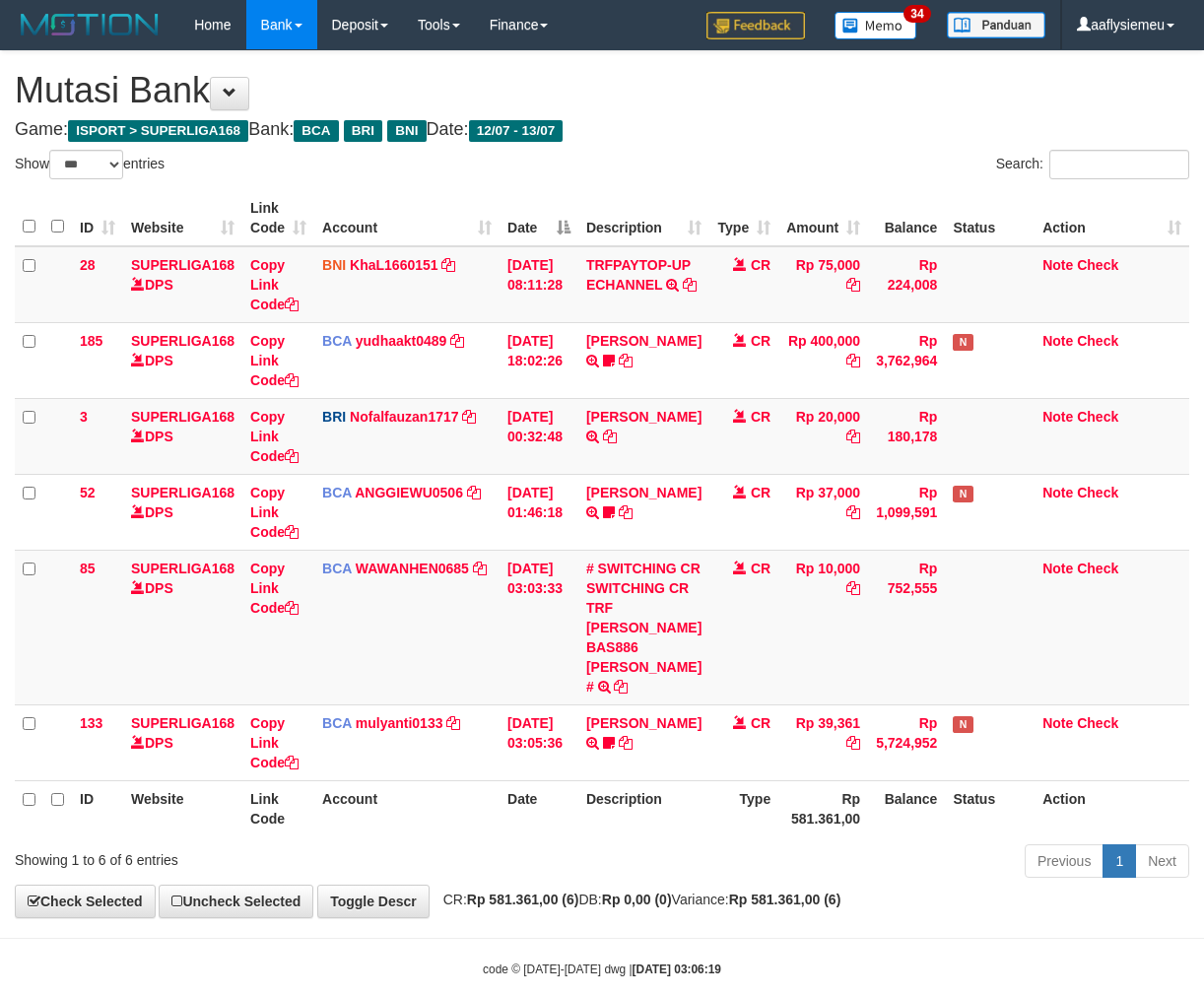 select on "***" 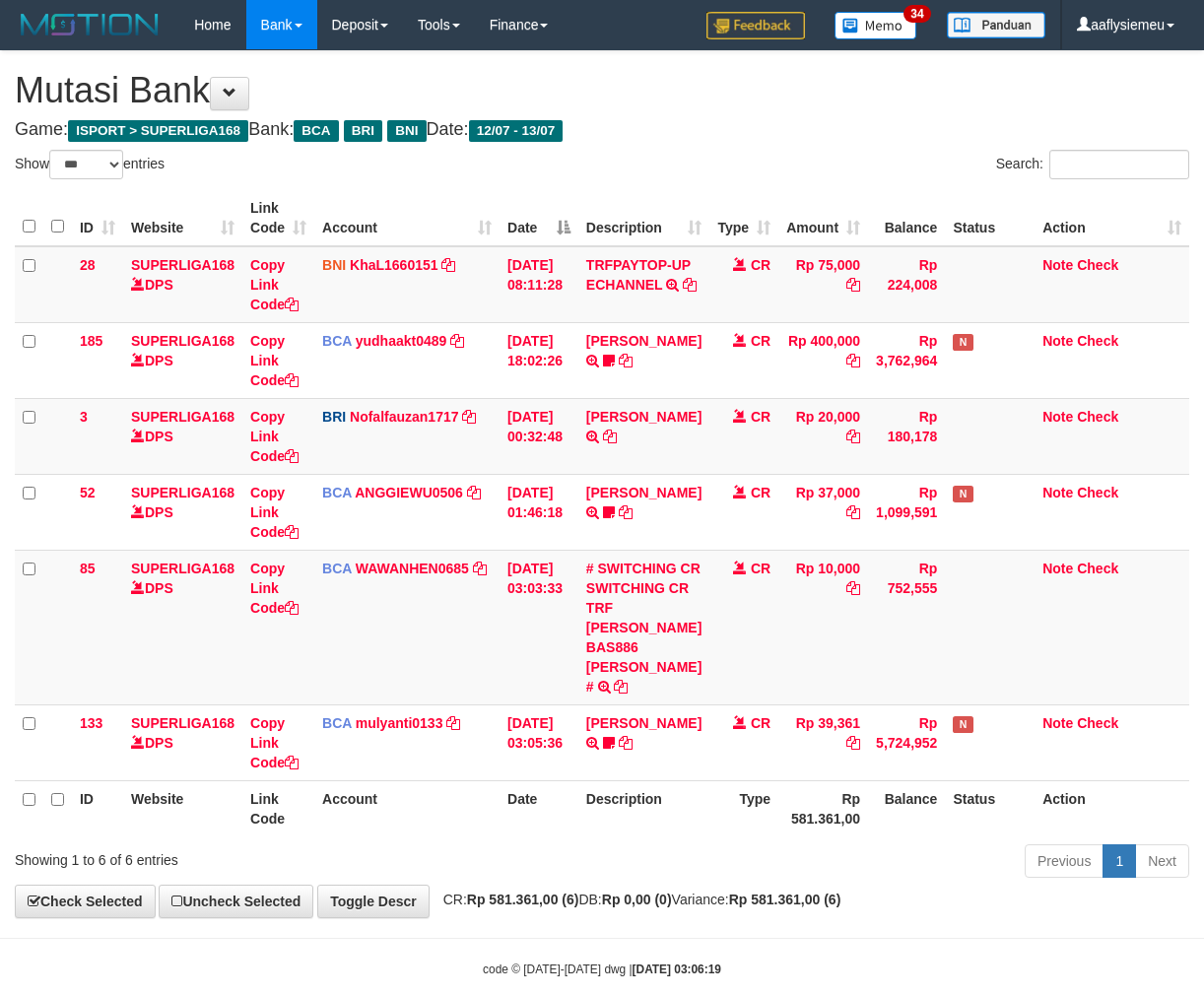 scroll, scrollTop: 72, scrollLeft: 0, axis: vertical 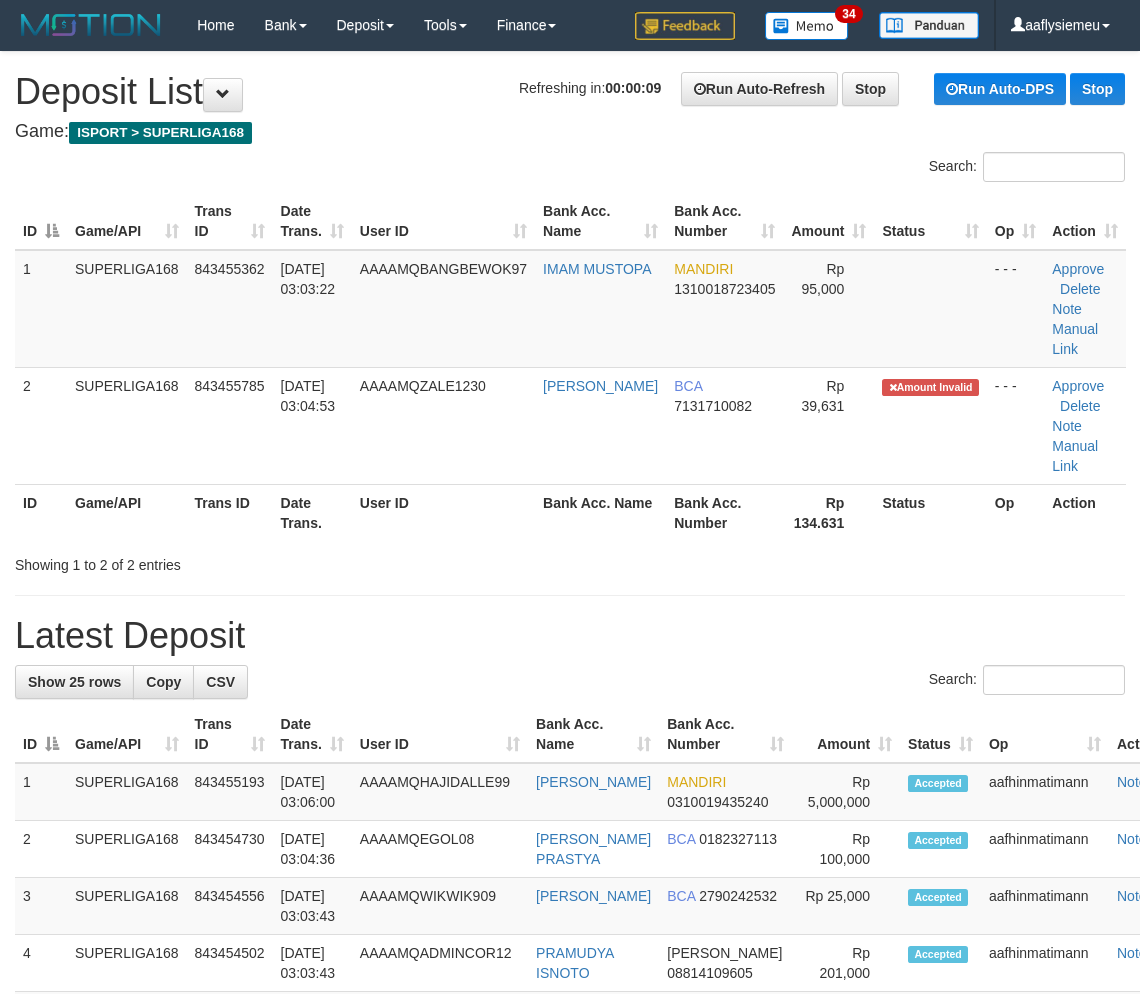 click on "User ID" at bounding box center (443, 512) 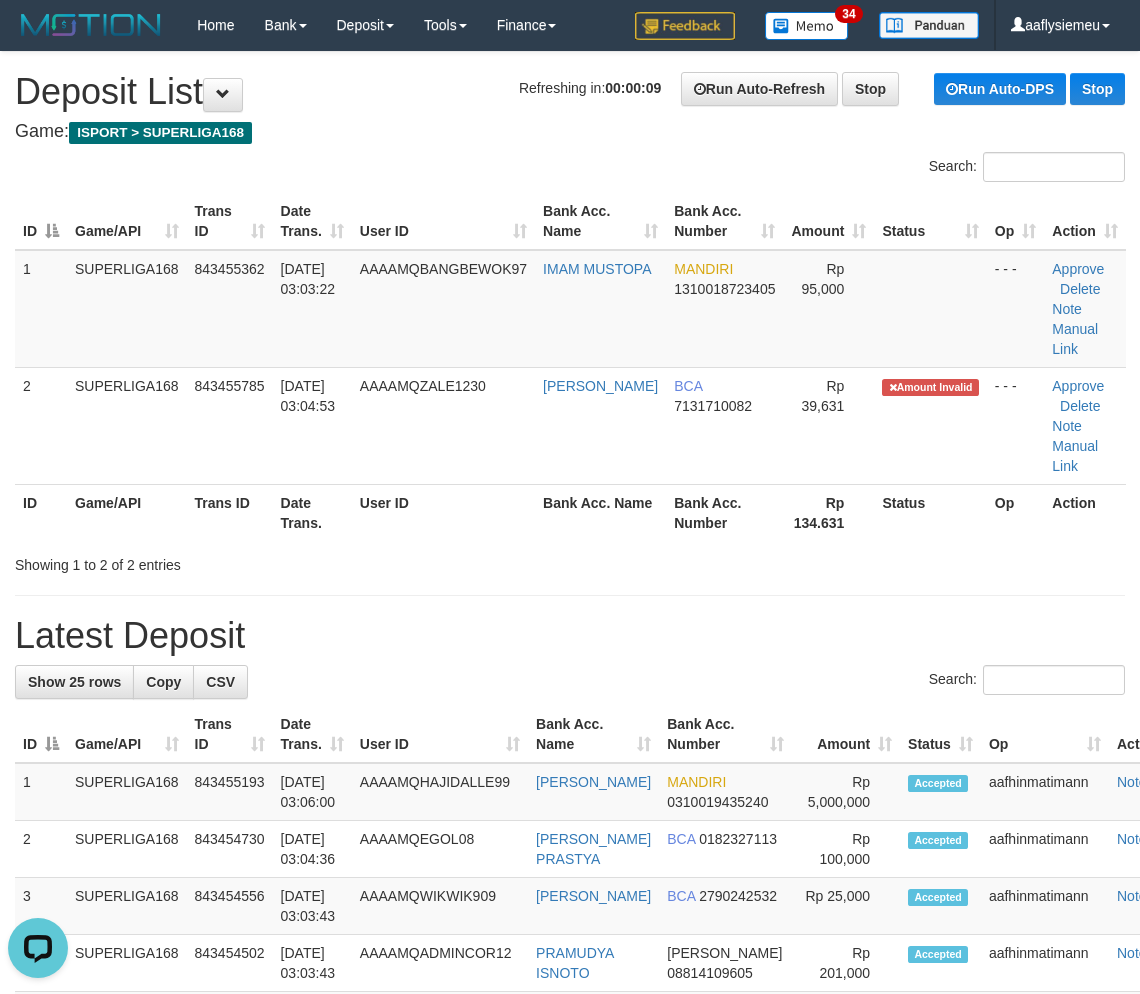 scroll, scrollTop: 0, scrollLeft: 0, axis: both 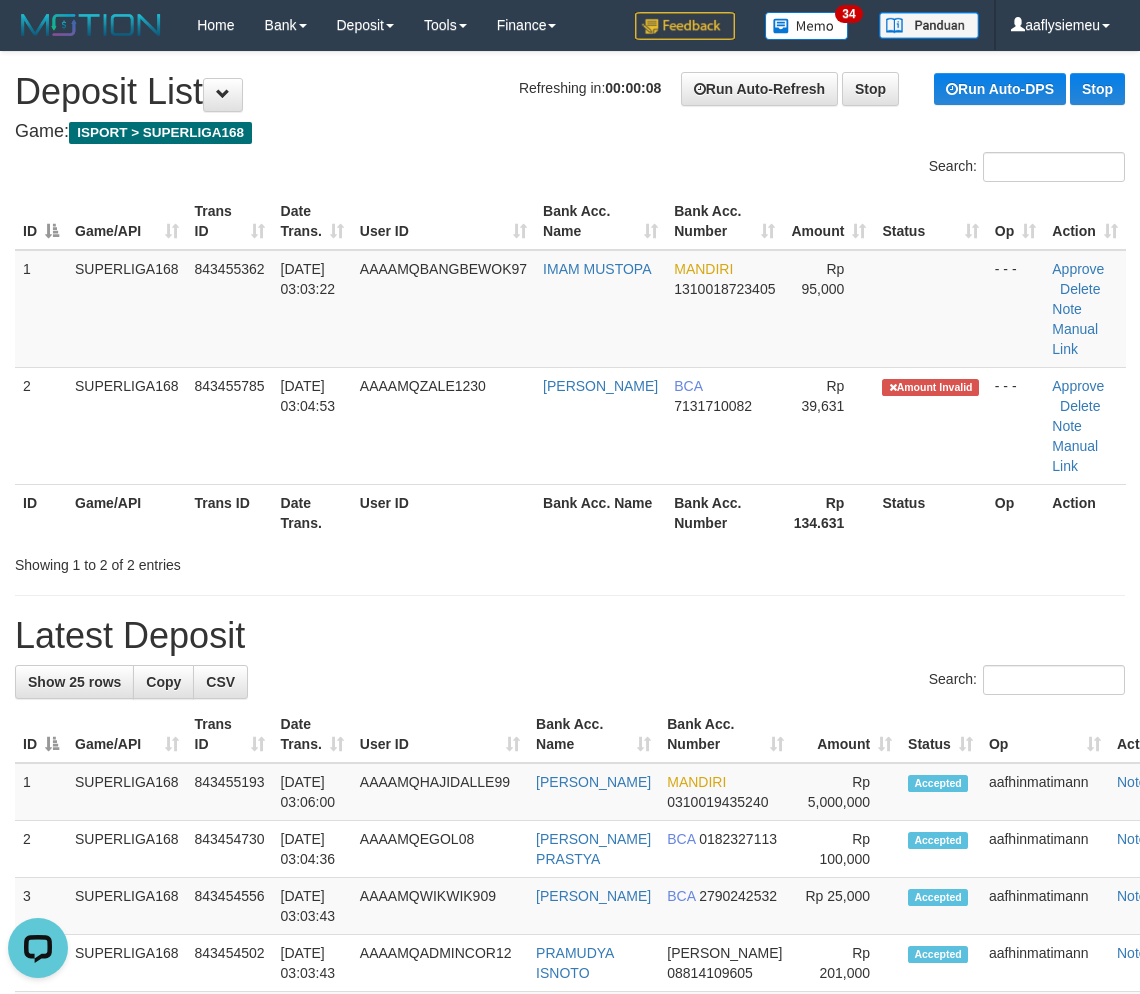 drag, startPoint x: 474, startPoint y: 487, endPoint x: 20, endPoint y: 643, distance: 480.05417 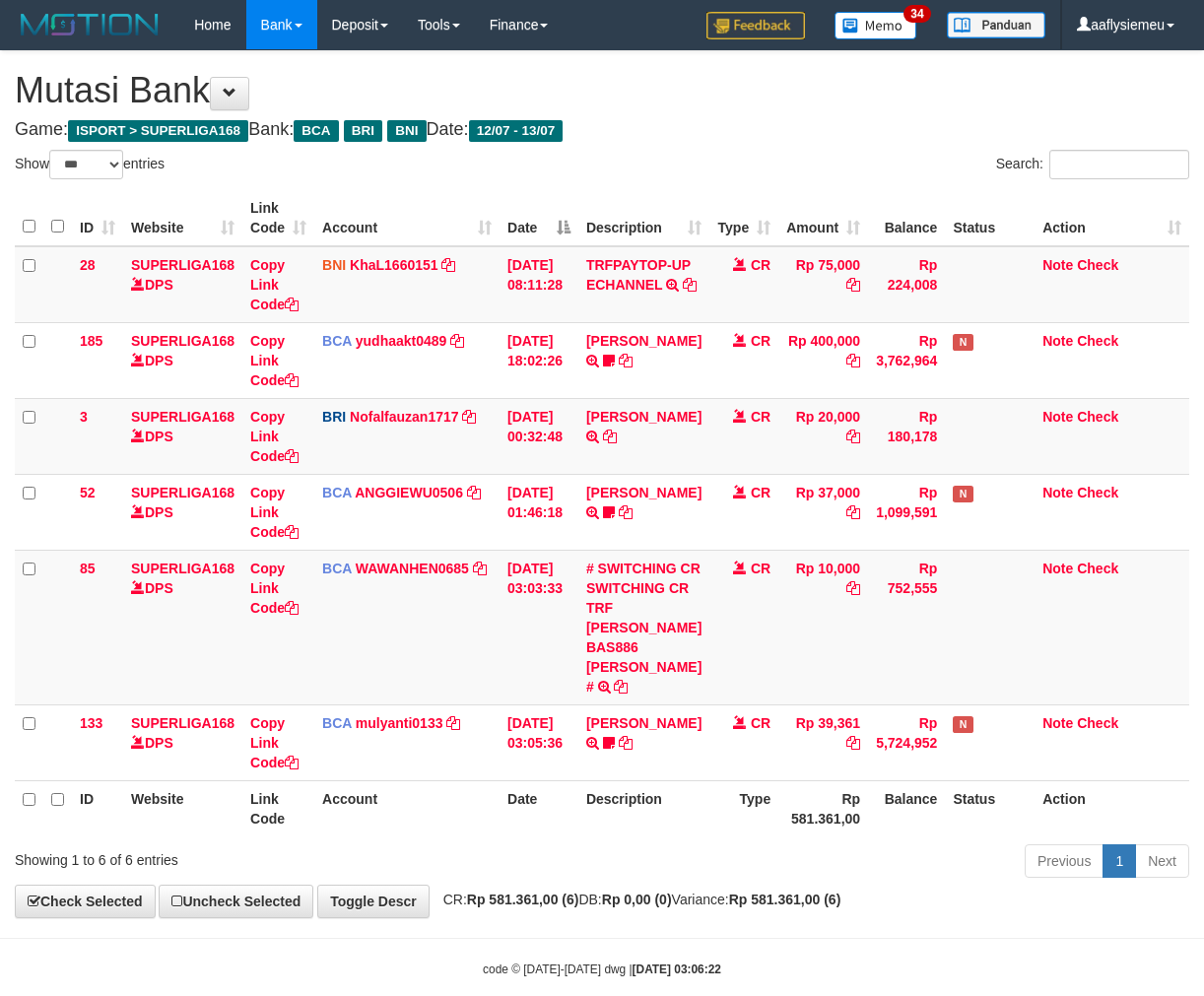 select on "***" 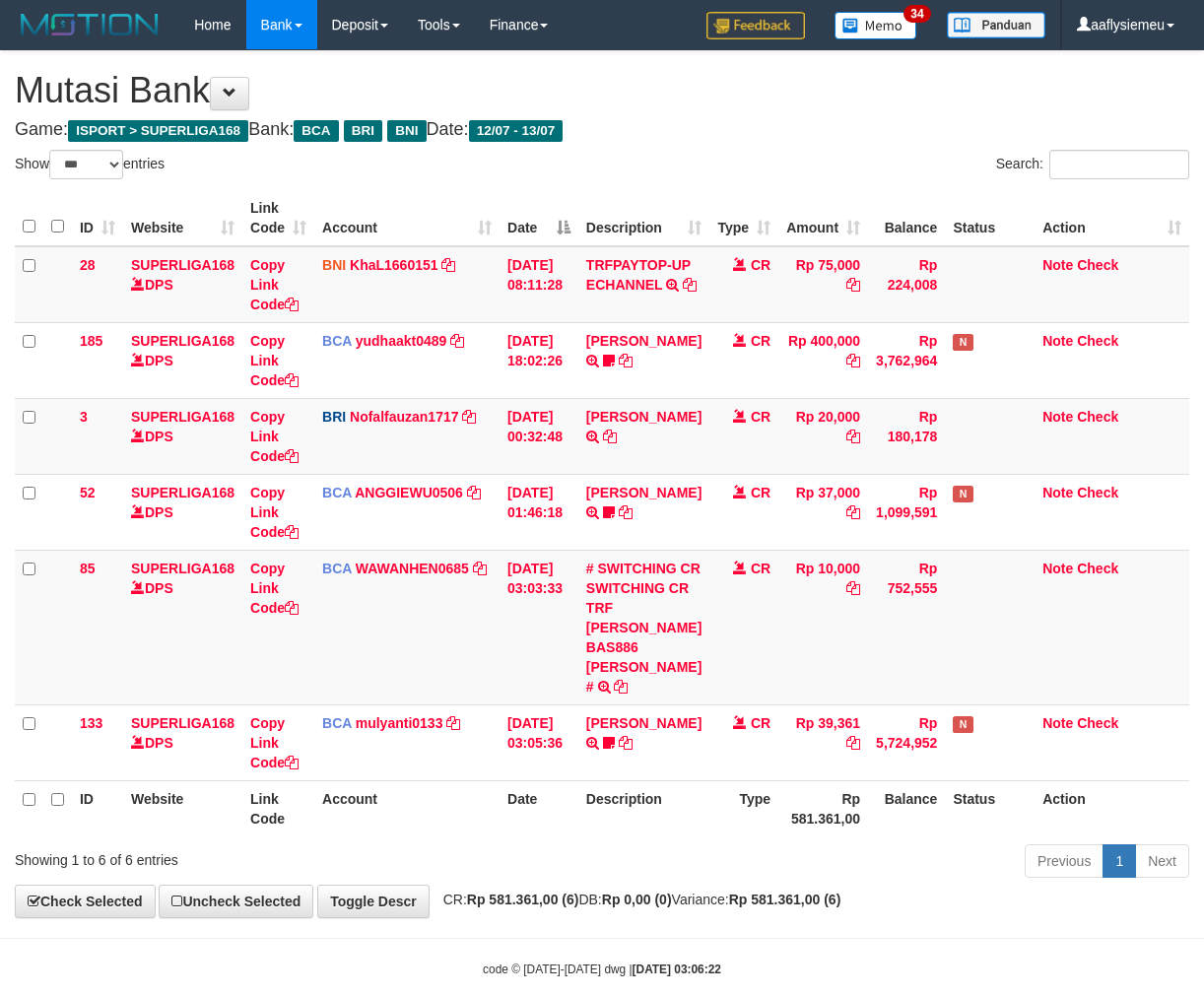 scroll, scrollTop: 72, scrollLeft: 0, axis: vertical 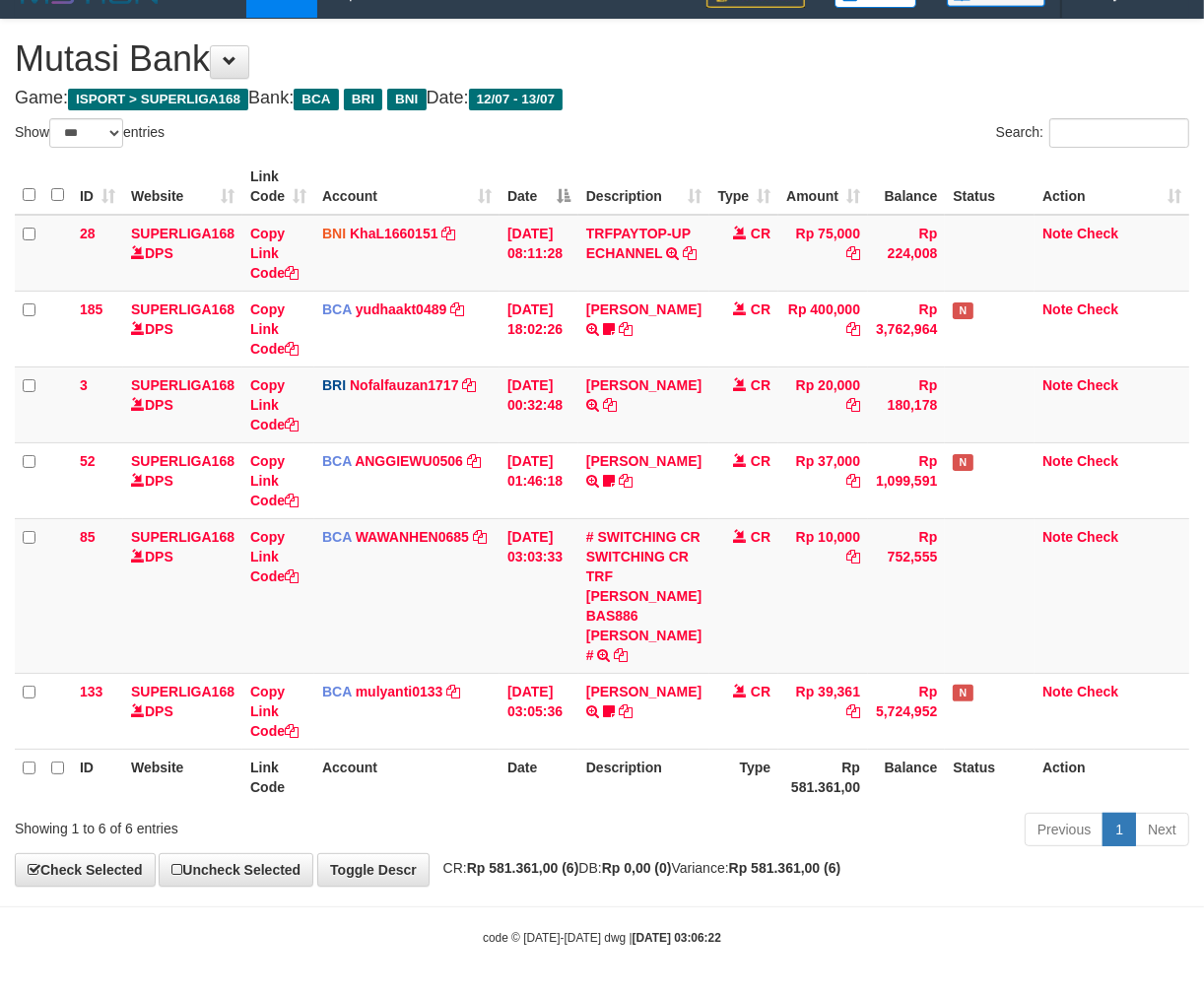 click on "Action" at bounding box center [1111, 776] 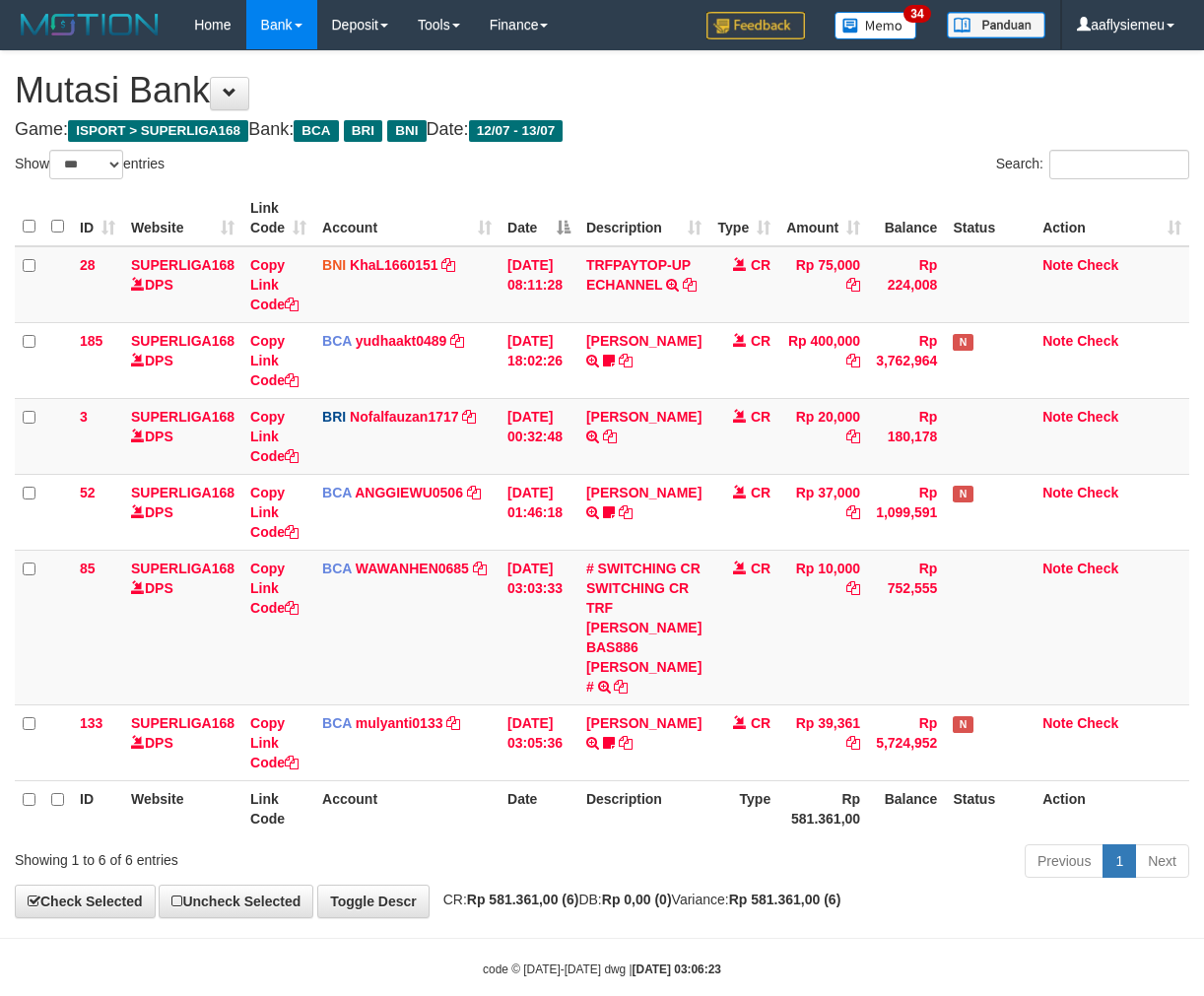 select on "***" 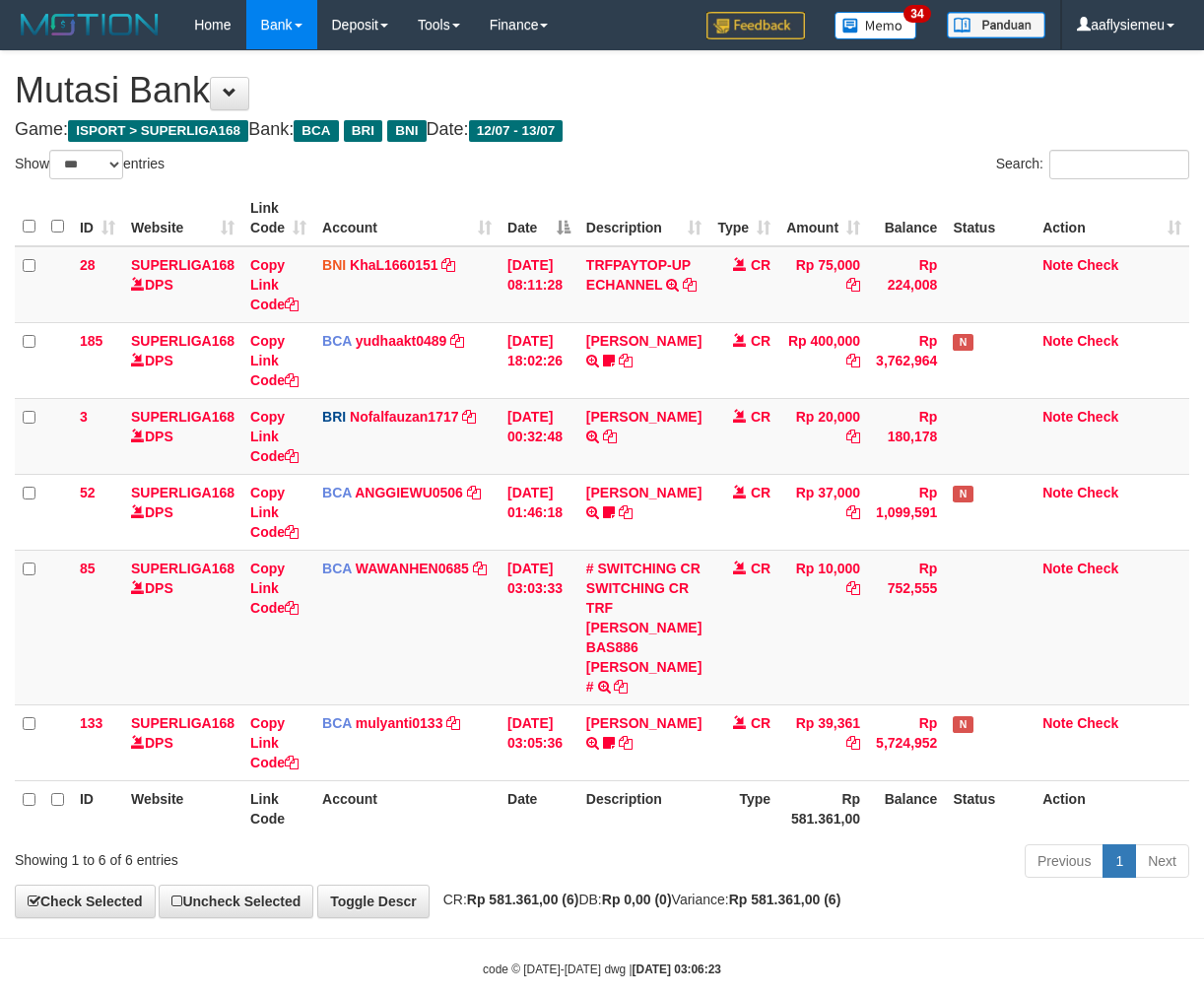 scroll, scrollTop: 72, scrollLeft: 0, axis: vertical 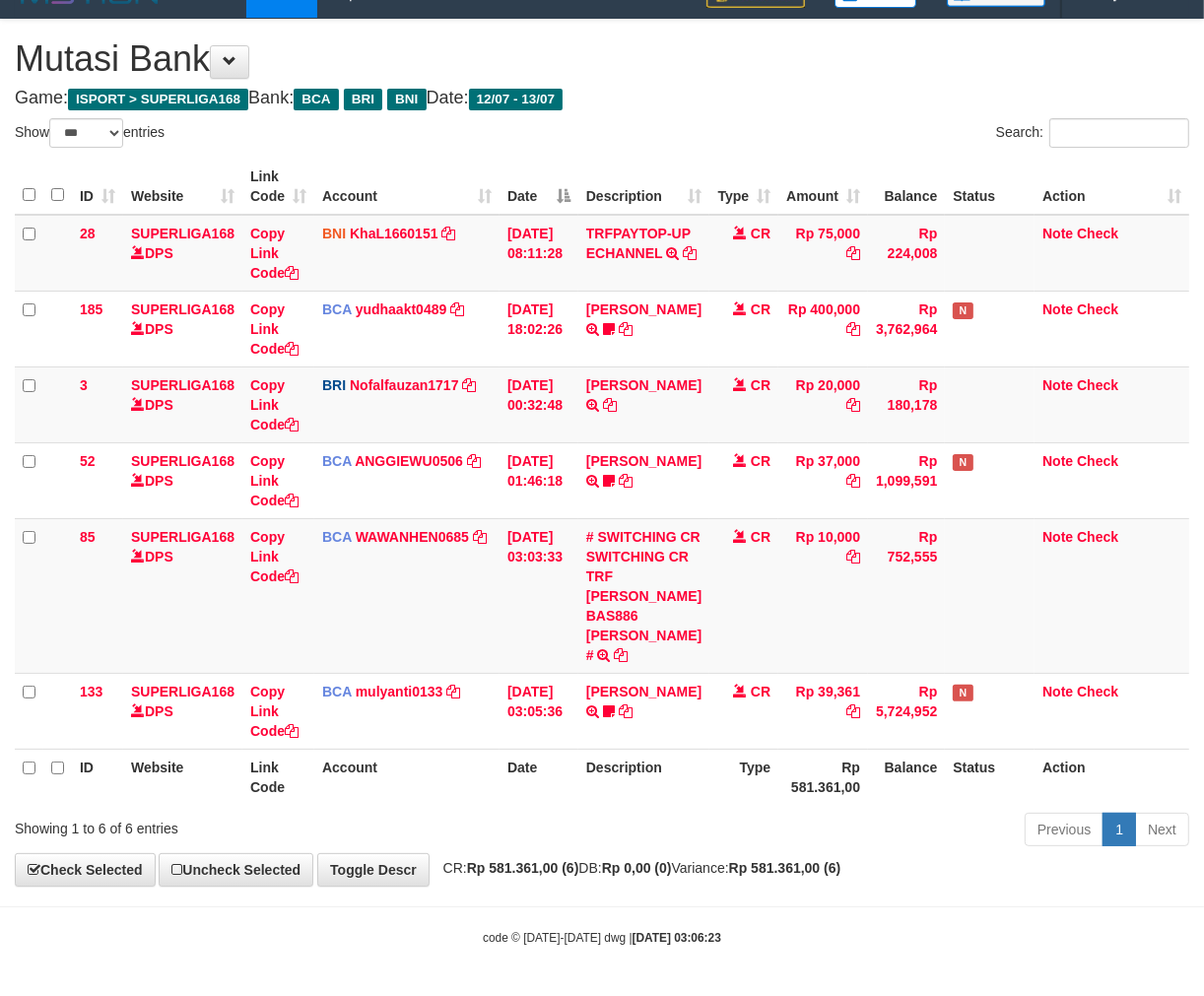 click on "Type" at bounding box center (744, 776) 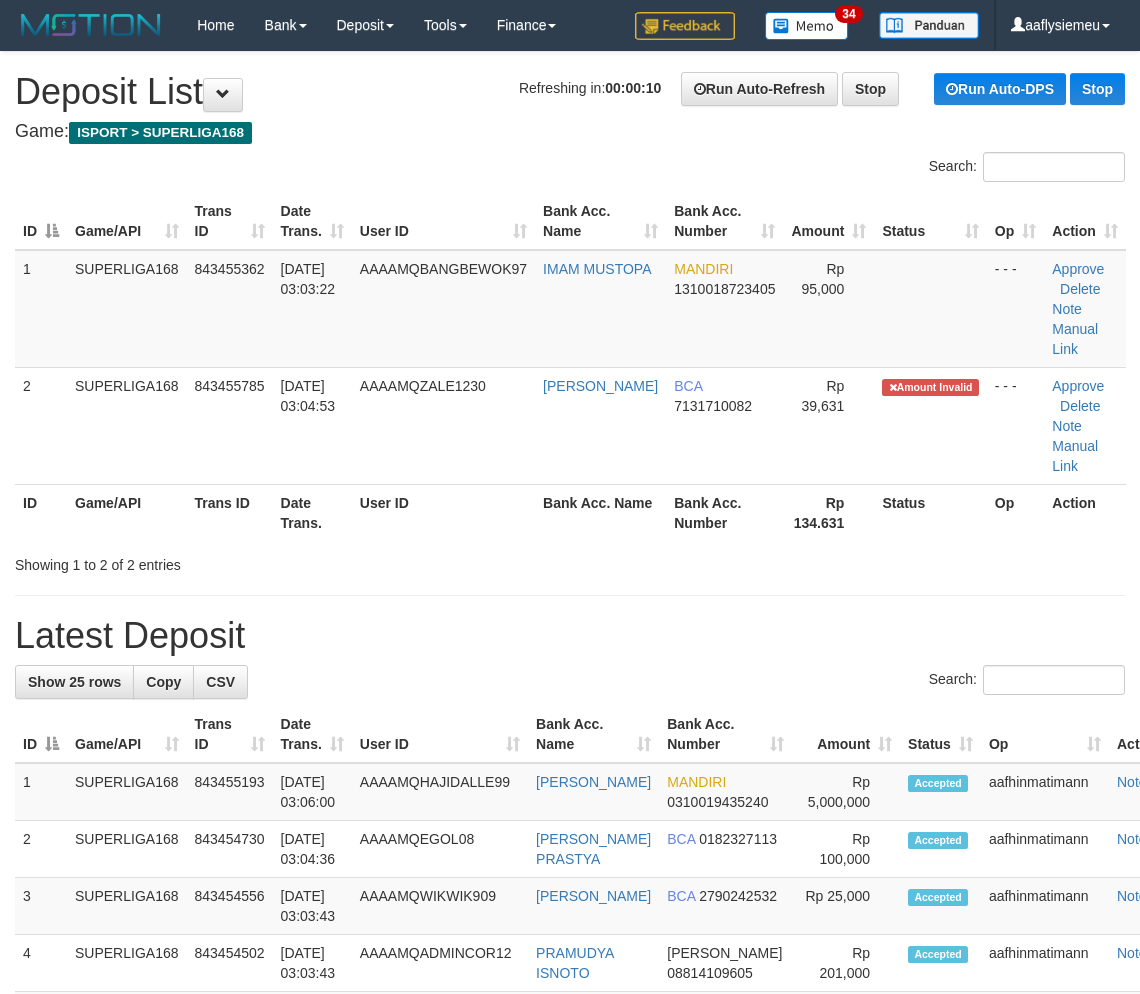 scroll, scrollTop: 0, scrollLeft: 0, axis: both 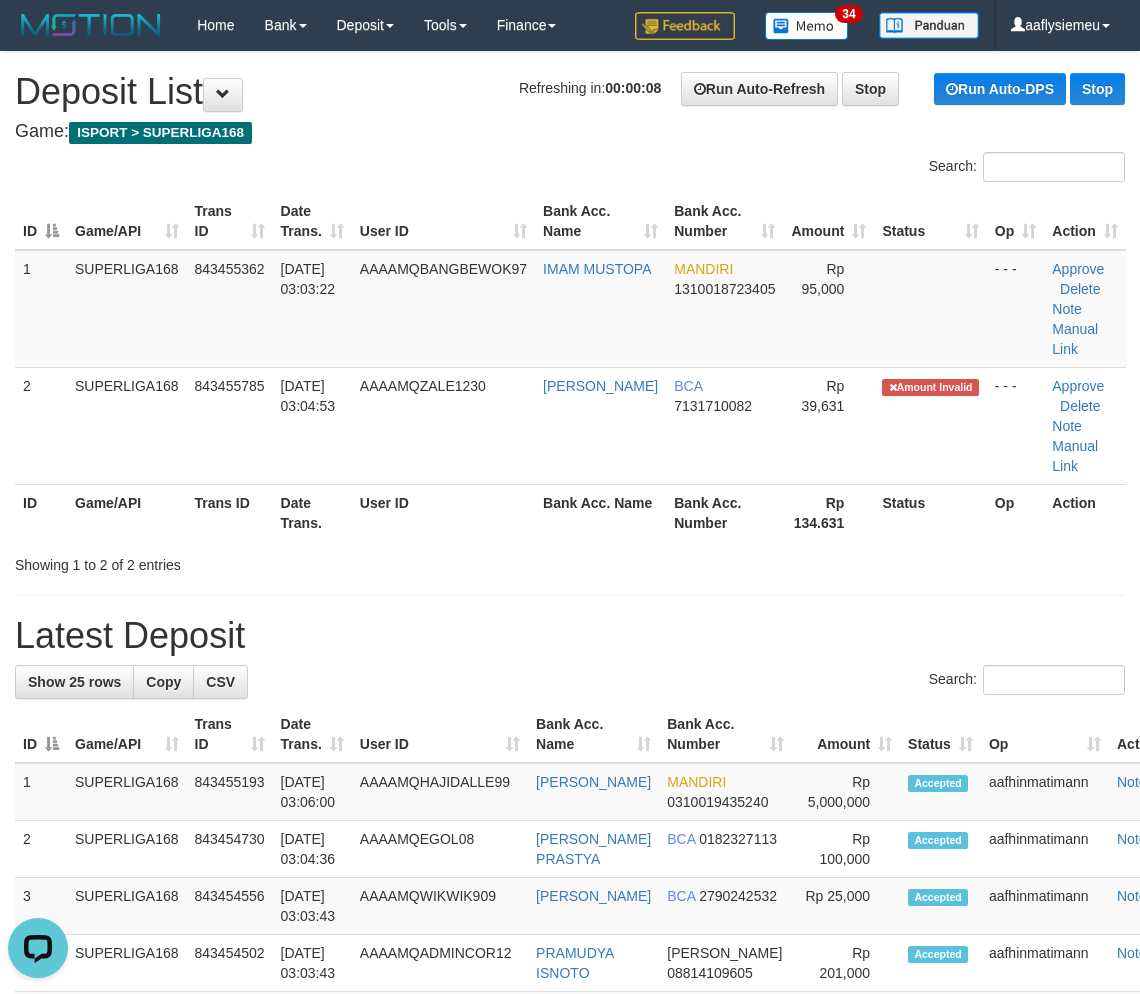 drag, startPoint x: 431, startPoint y: 547, endPoint x: 232, endPoint y: 621, distance: 212.31345 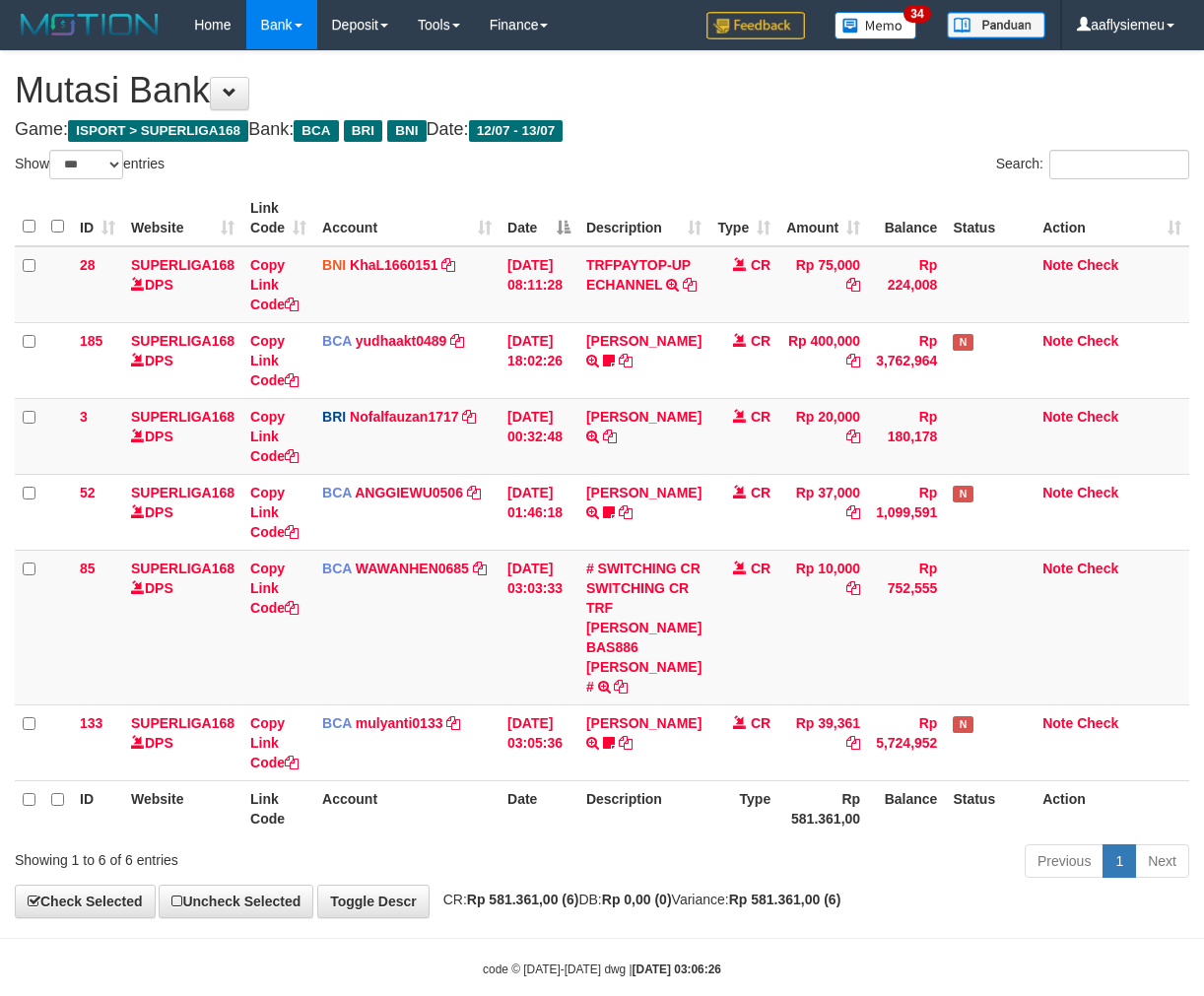 select on "***" 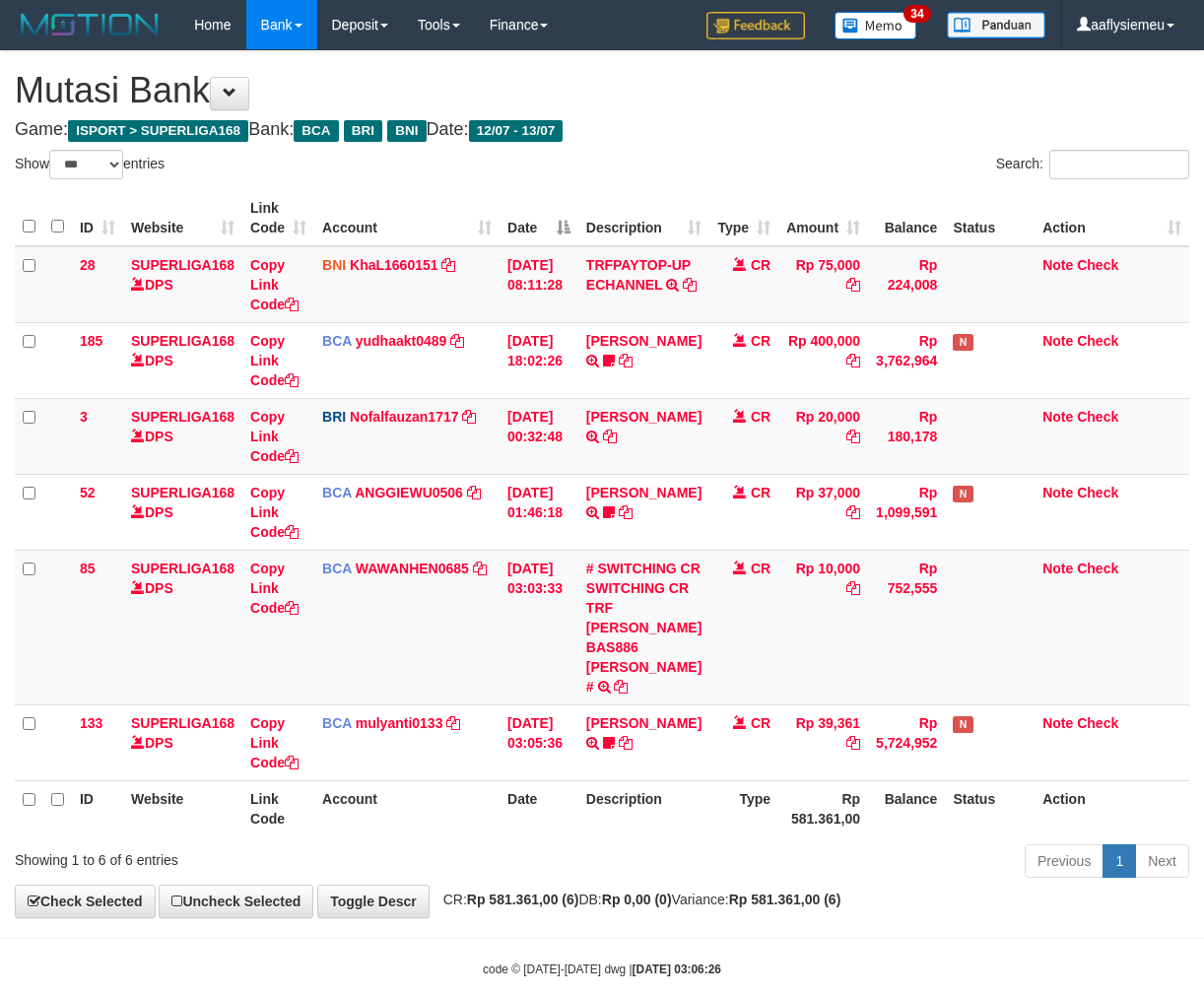 scroll, scrollTop: 72, scrollLeft: 0, axis: vertical 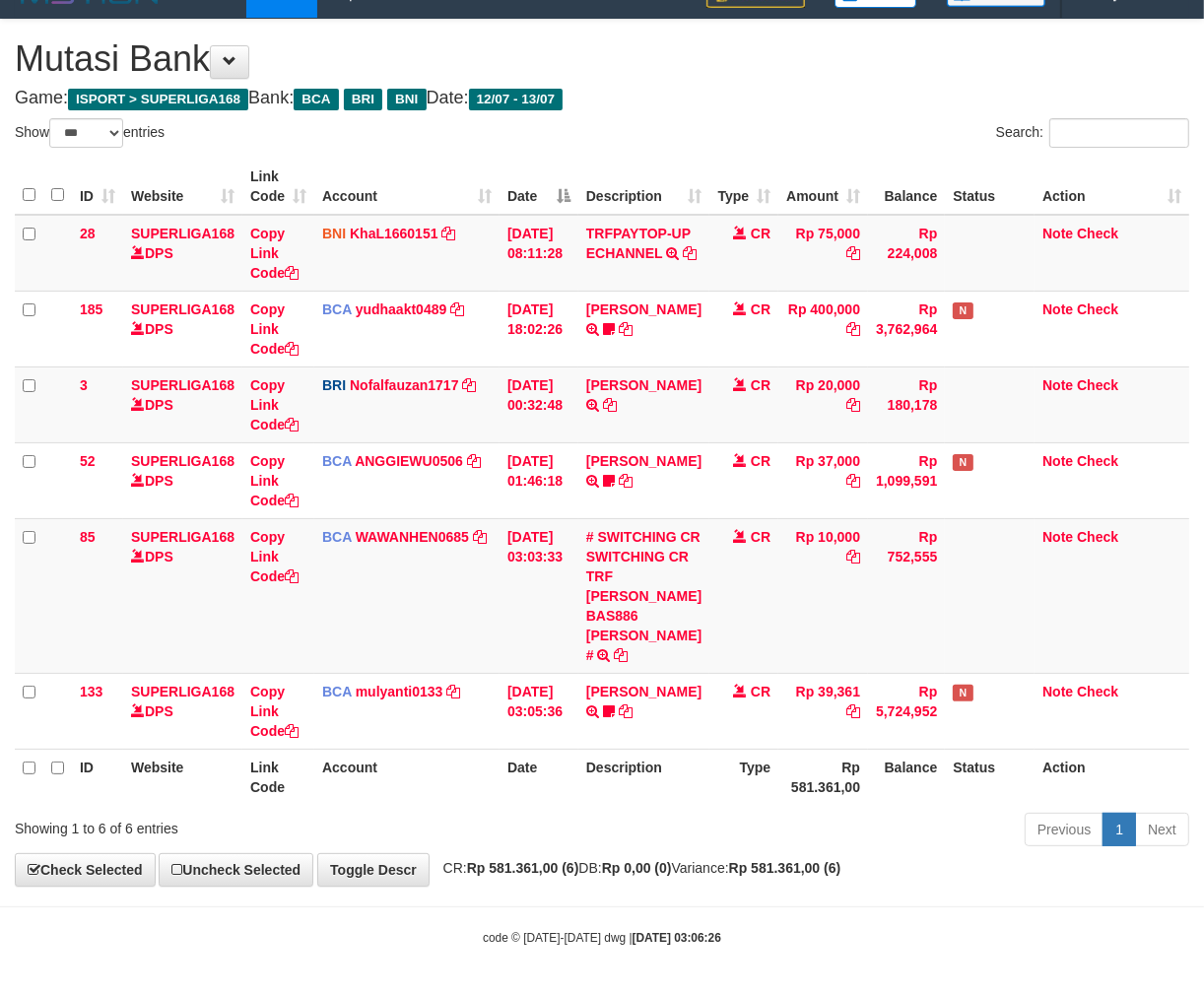 drag, startPoint x: 0, startPoint y: 0, endPoint x: 855, endPoint y: 773, distance: 1152.6292 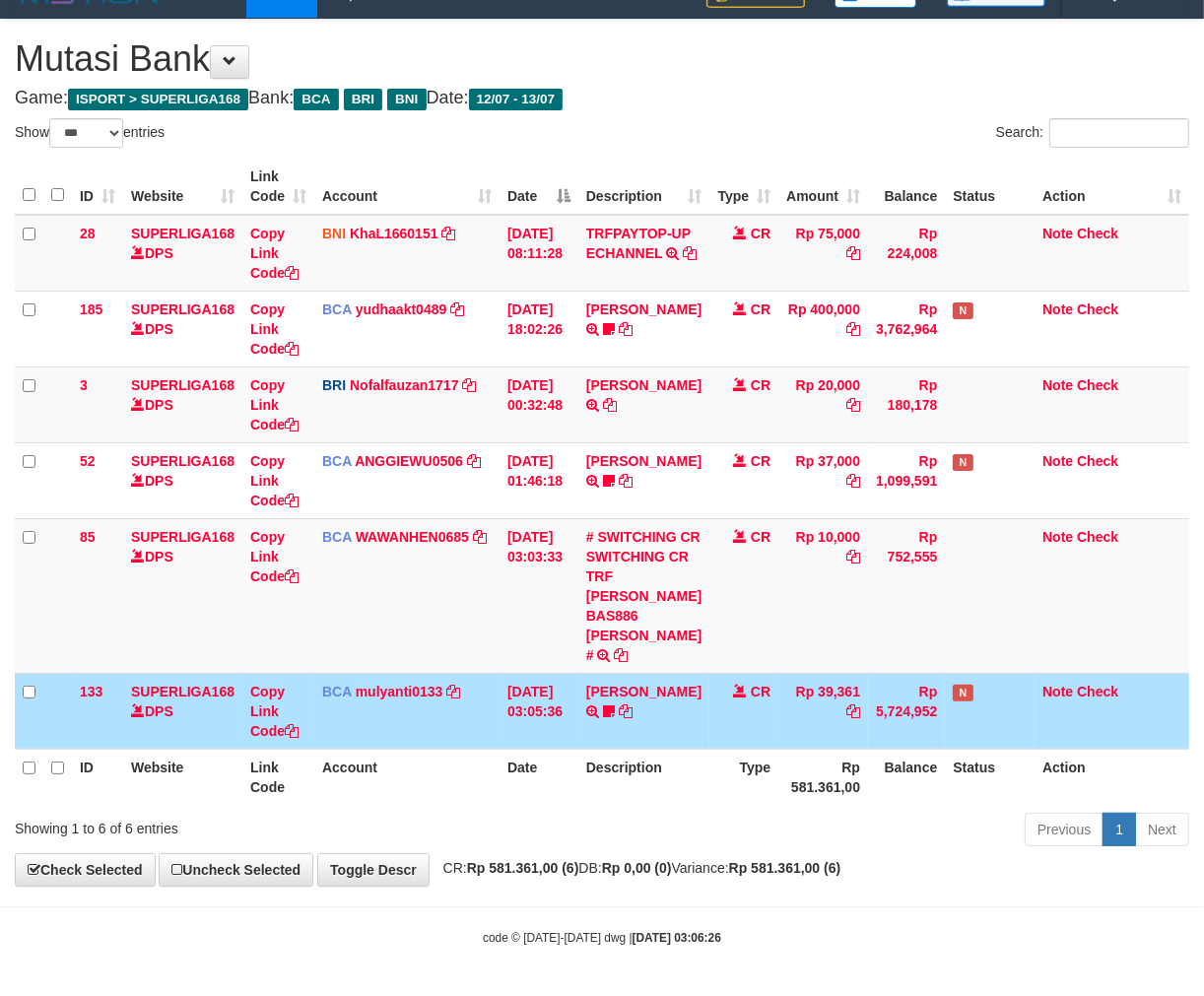 click on "Rp 581.361,00" at bounding box center [823, 776] 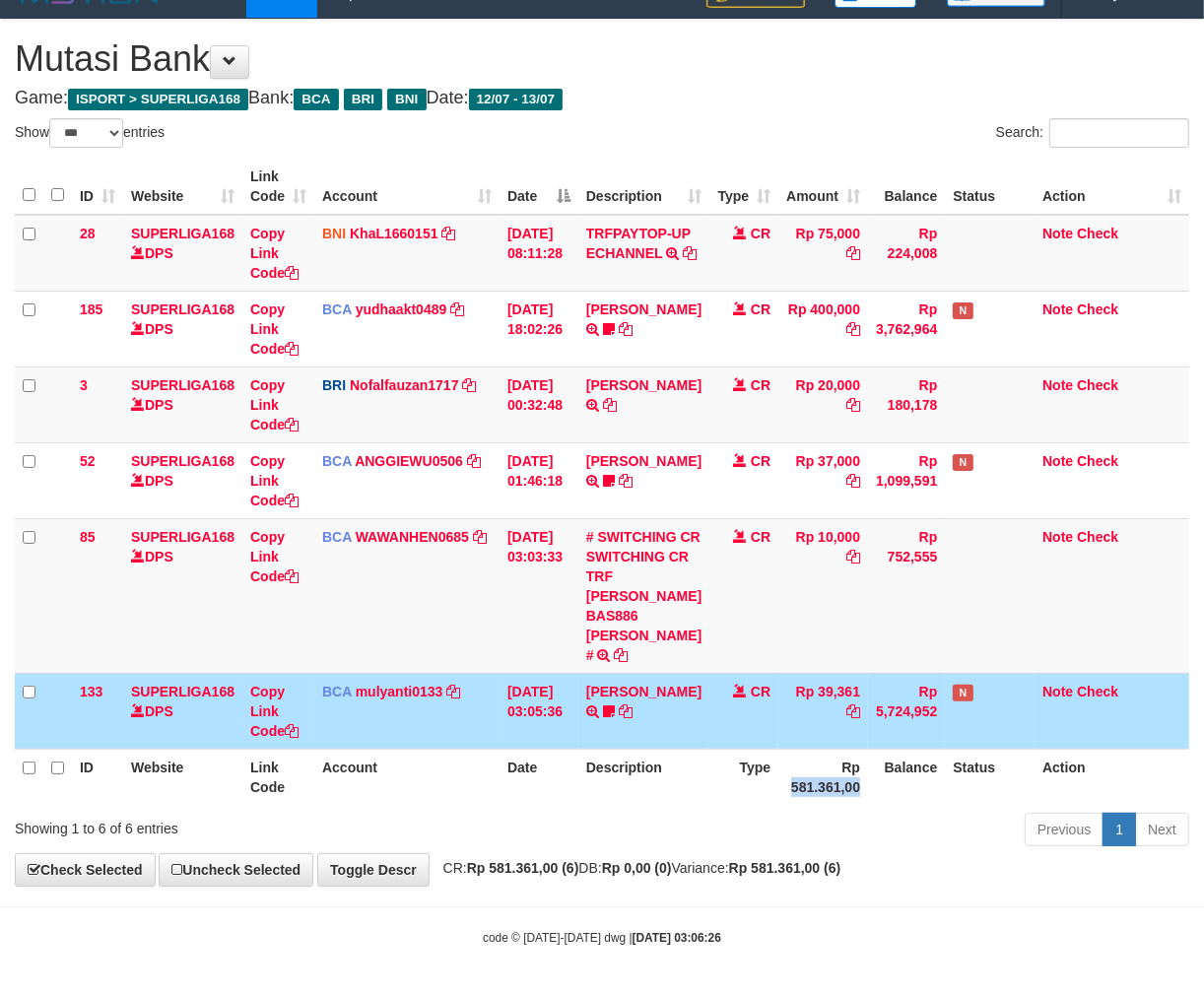 drag, startPoint x: 791, startPoint y: 781, endPoint x: 1160, endPoint y: 691, distance: 379.81706 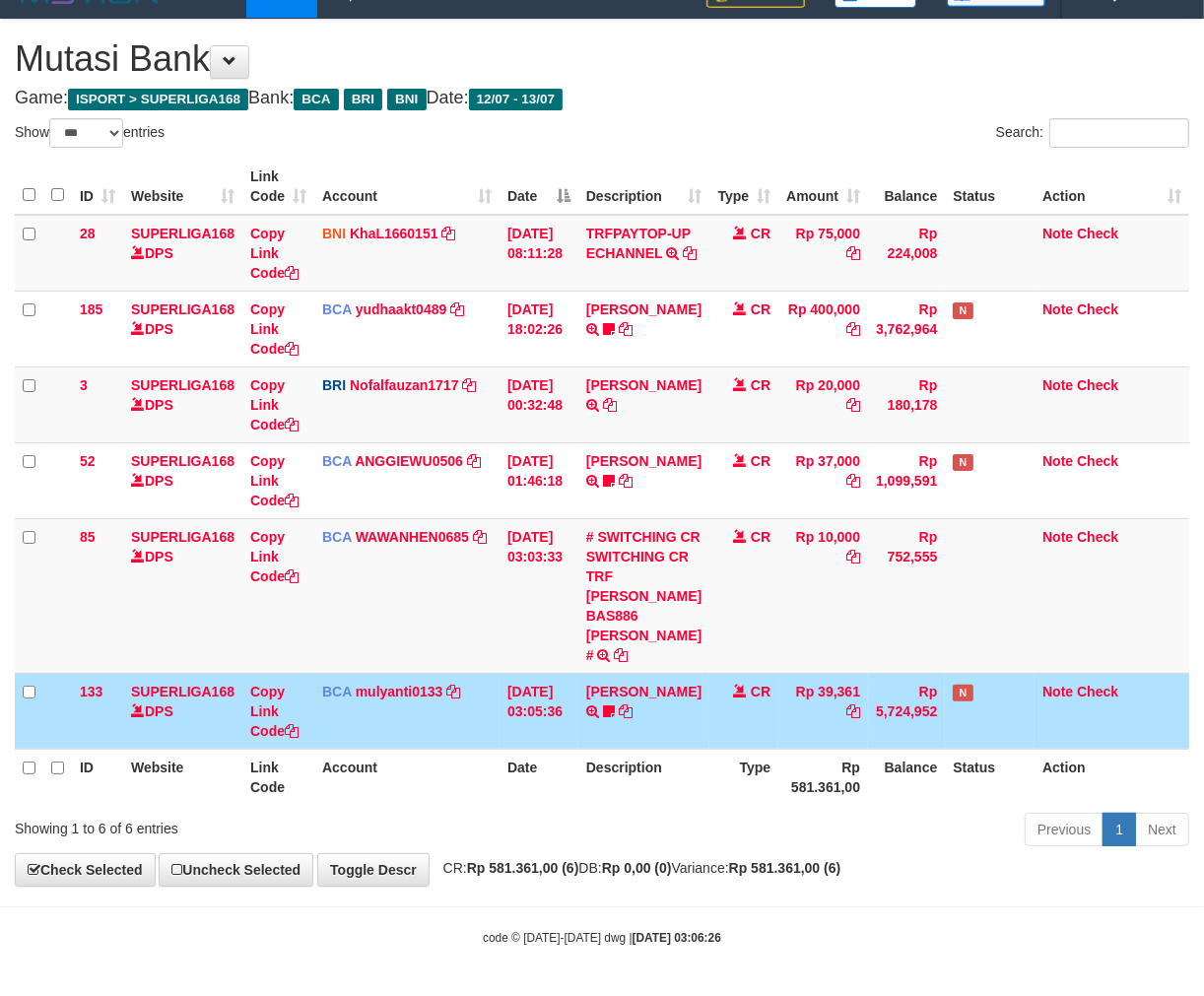 click on "Type" at bounding box center [744, 776] 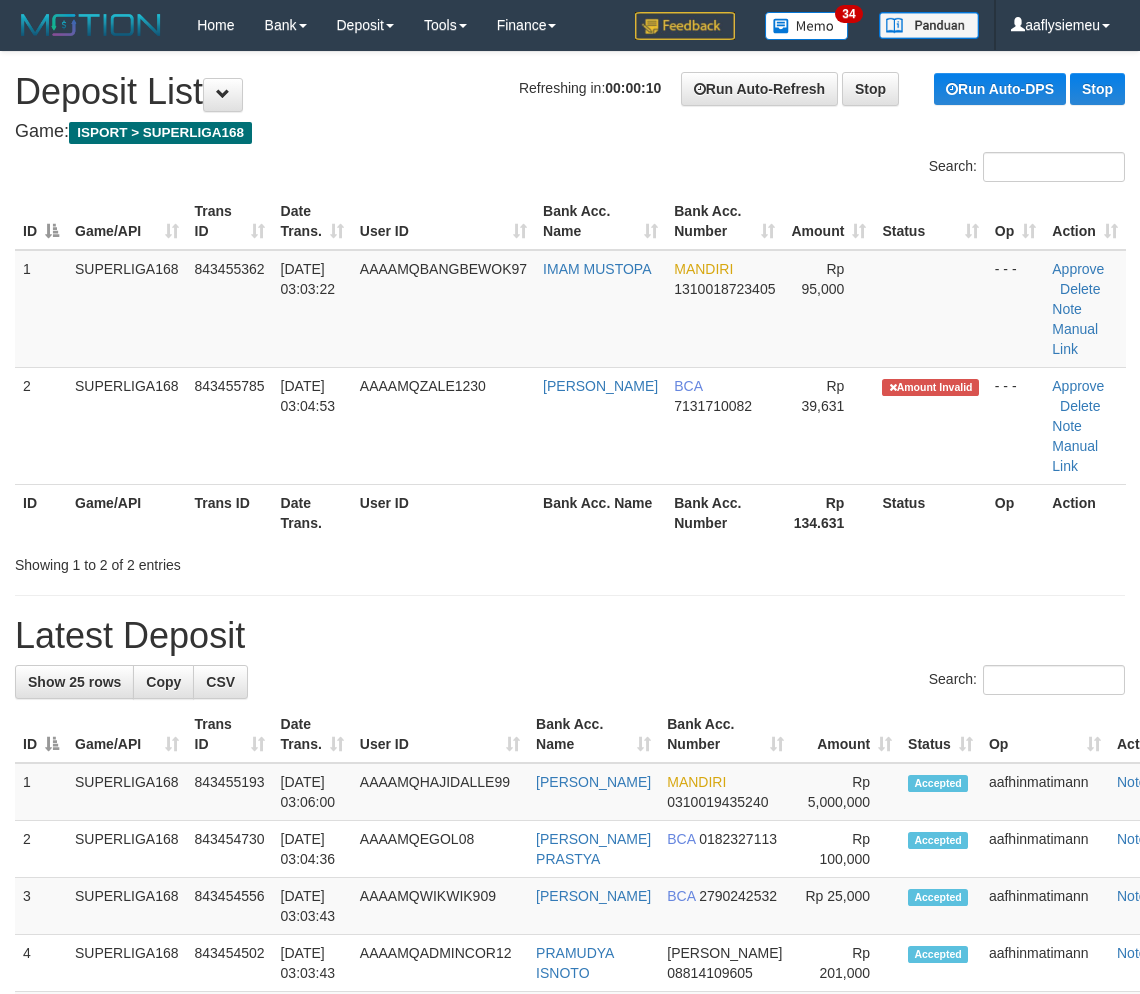 scroll, scrollTop: 0, scrollLeft: 0, axis: both 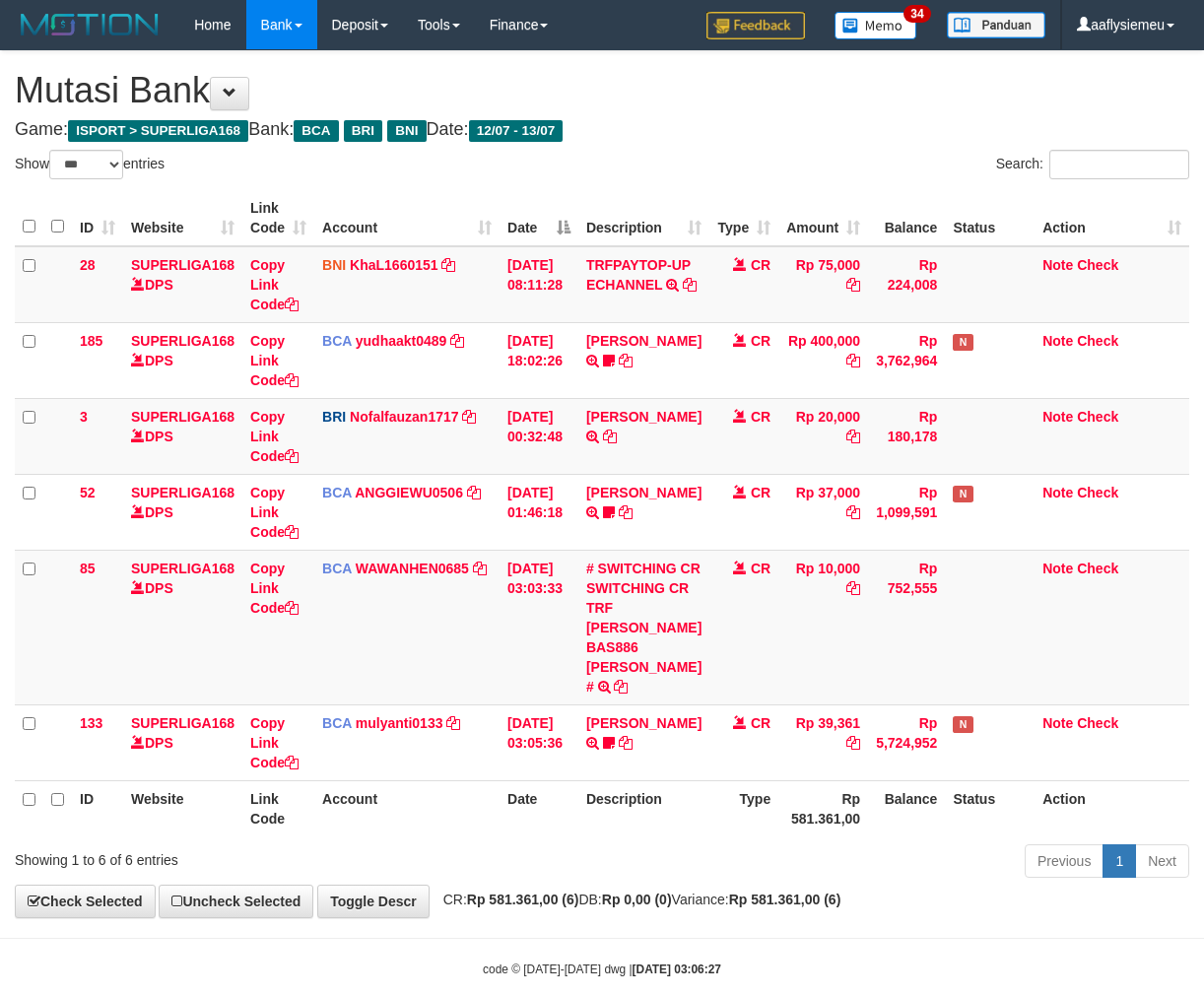 select on "***" 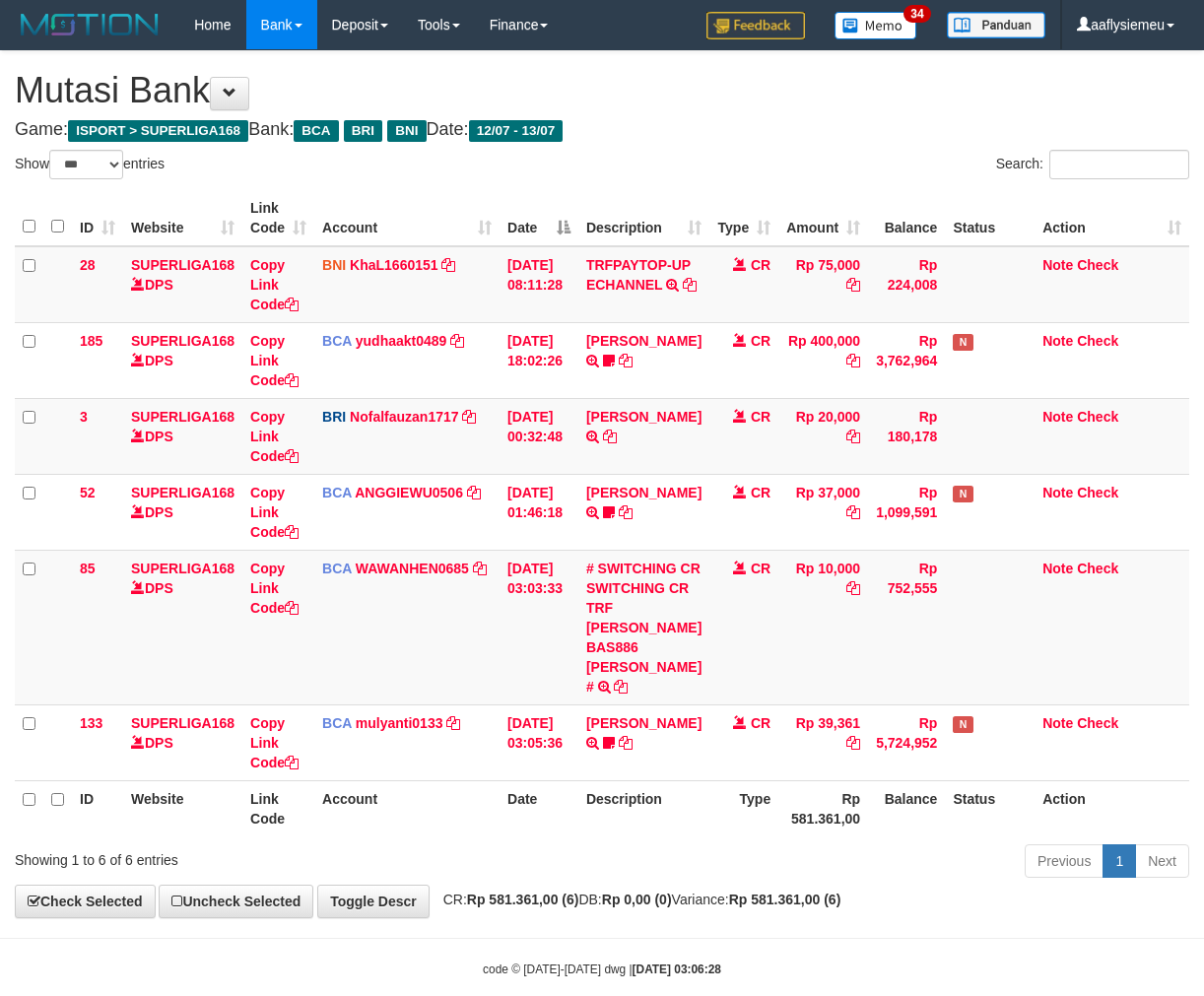 select on "***" 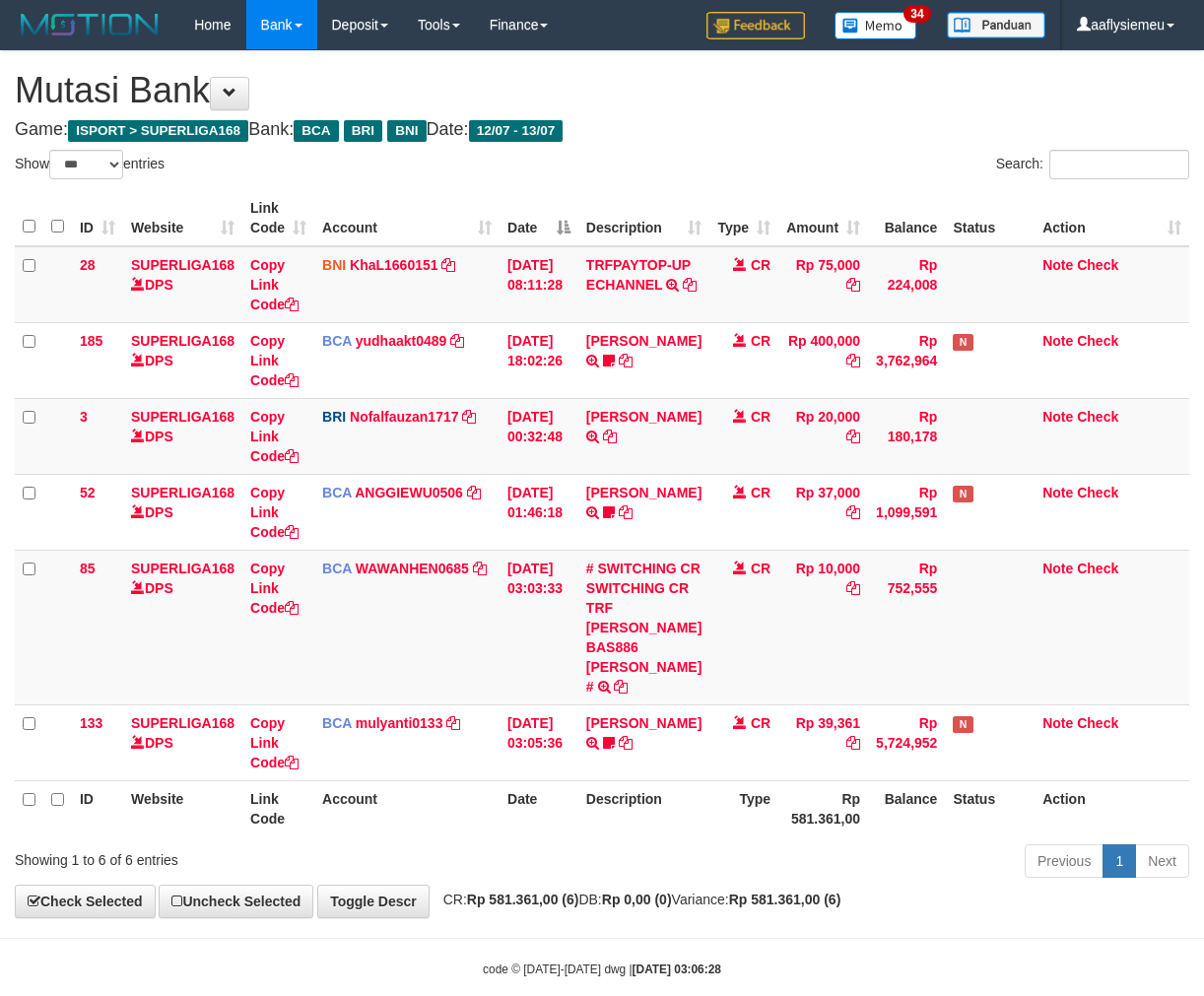scroll, scrollTop: 72, scrollLeft: 0, axis: vertical 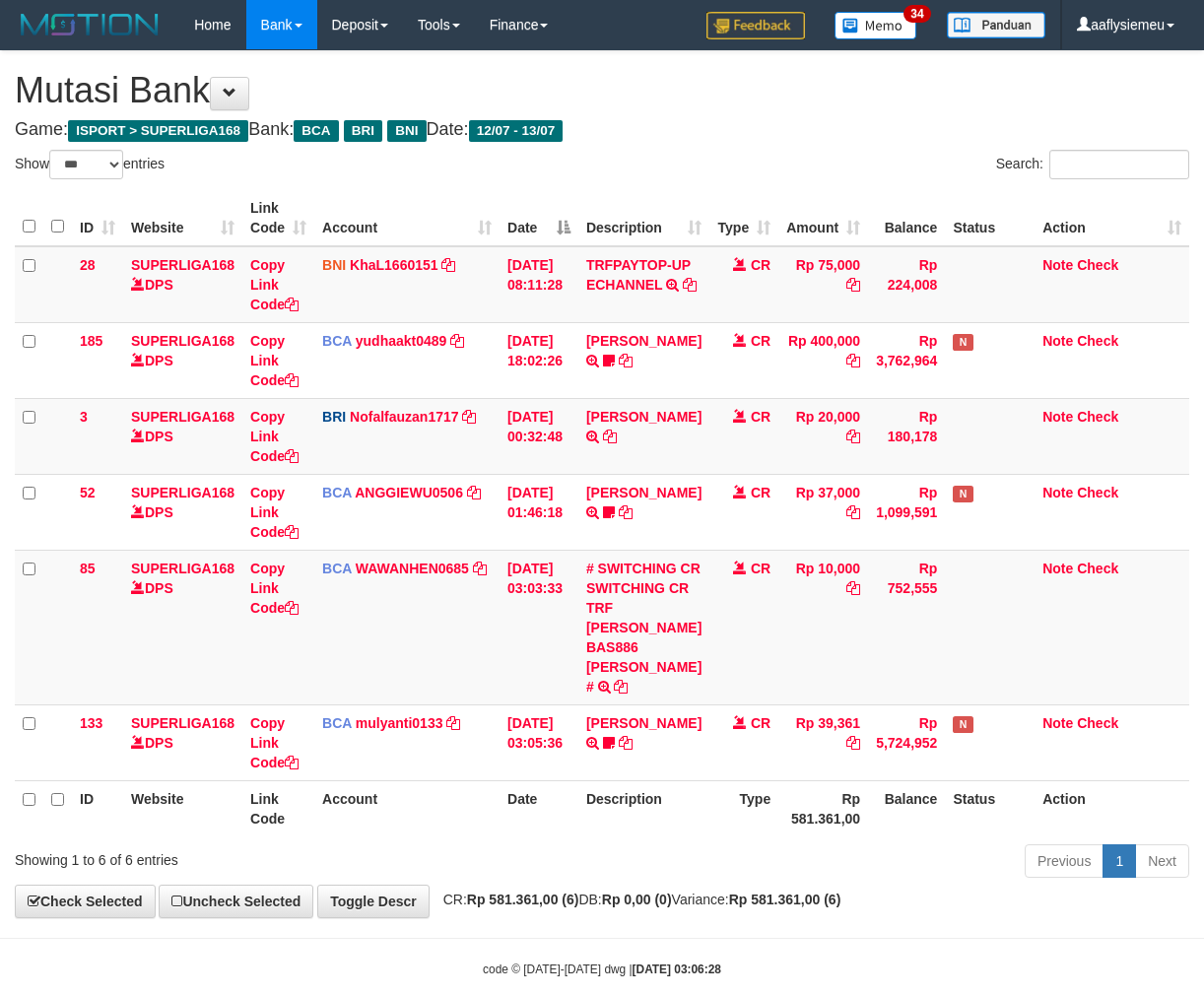 select on "***" 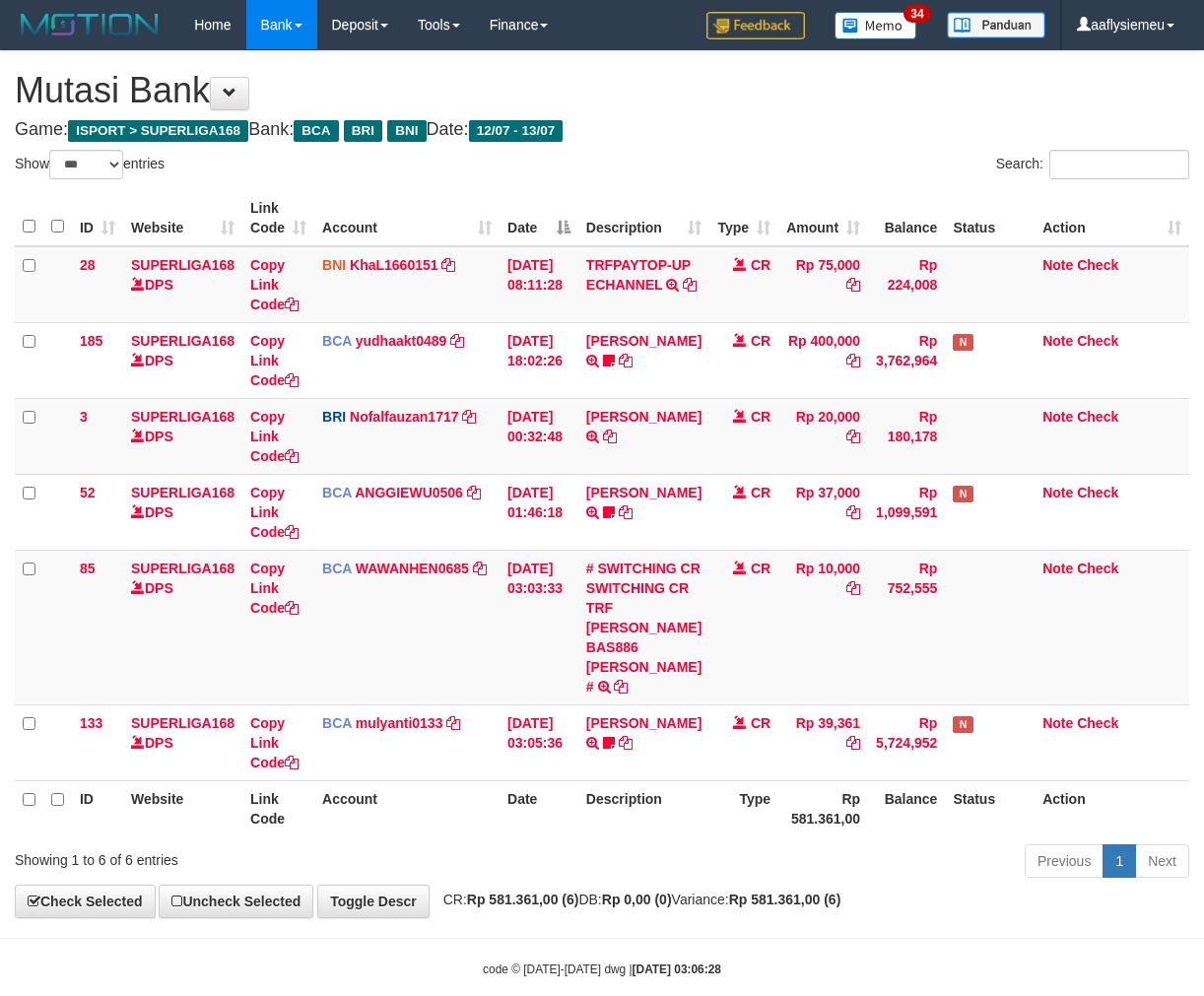 scroll, scrollTop: 72, scrollLeft: 0, axis: vertical 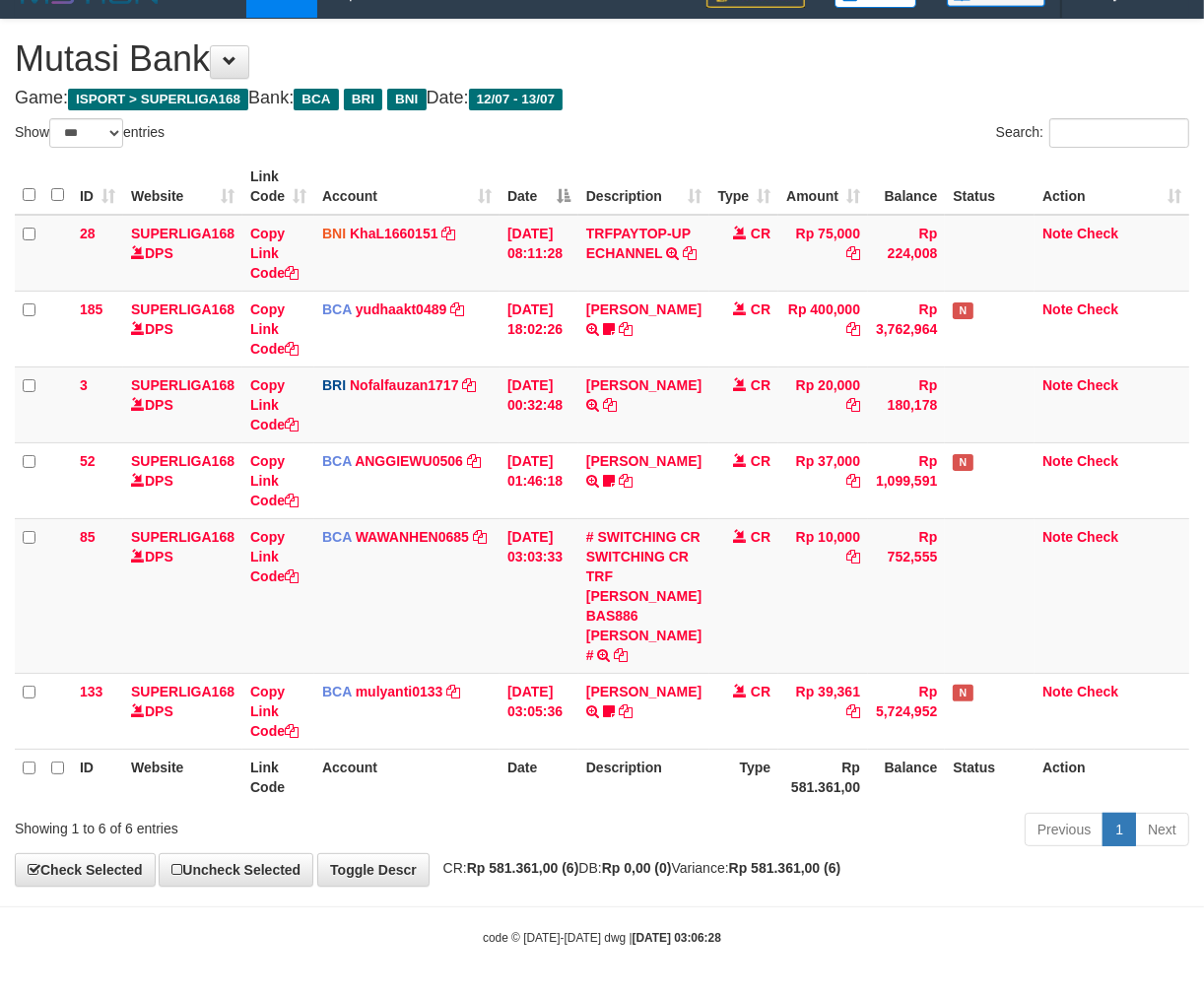 drag, startPoint x: 711, startPoint y: 788, endPoint x: 1102, endPoint y: 706, distance: 399.50594 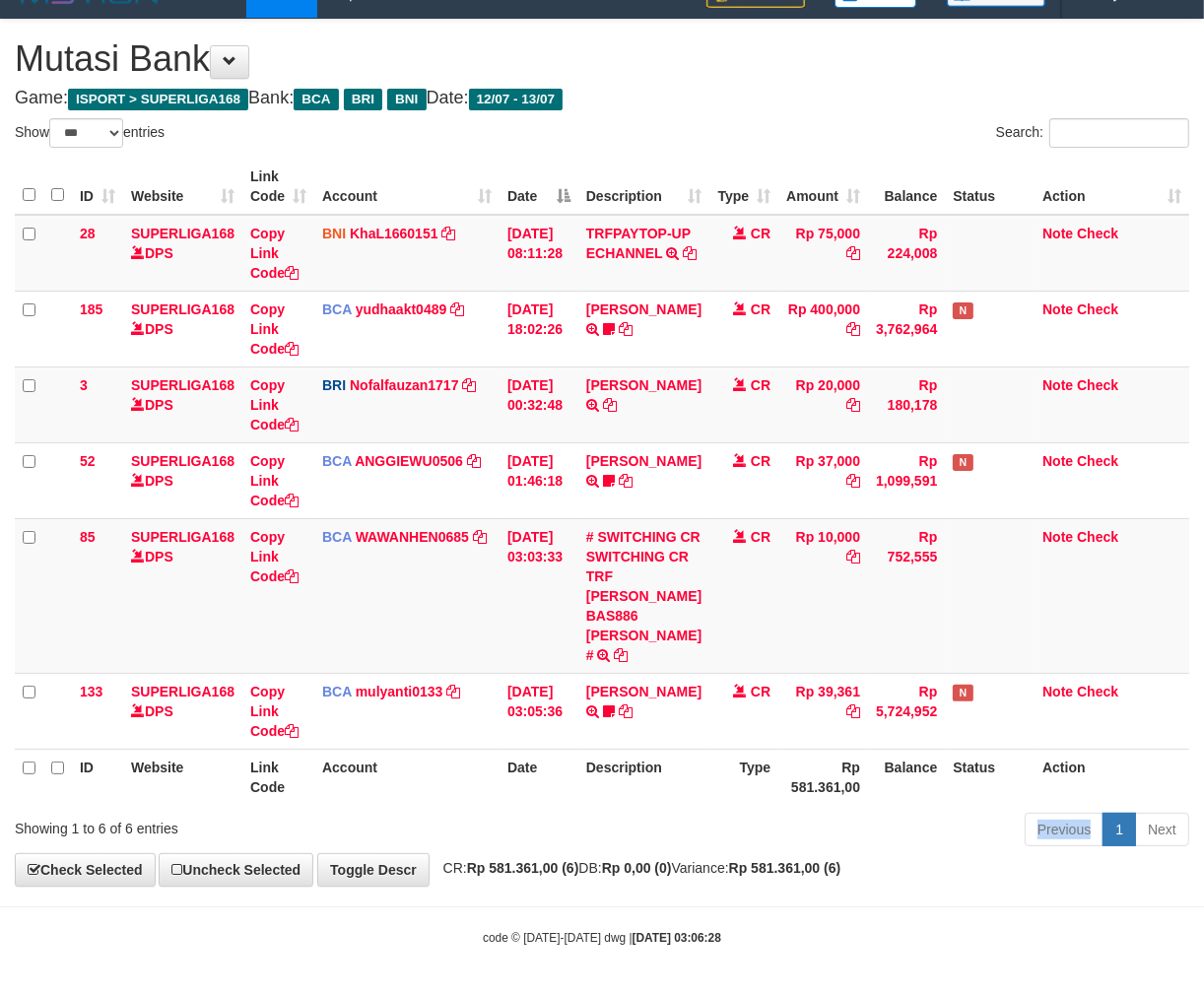 drag, startPoint x: 550, startPoint y: 821, endPoint x: 1216, endPoint y: 674, distance: 682.03006 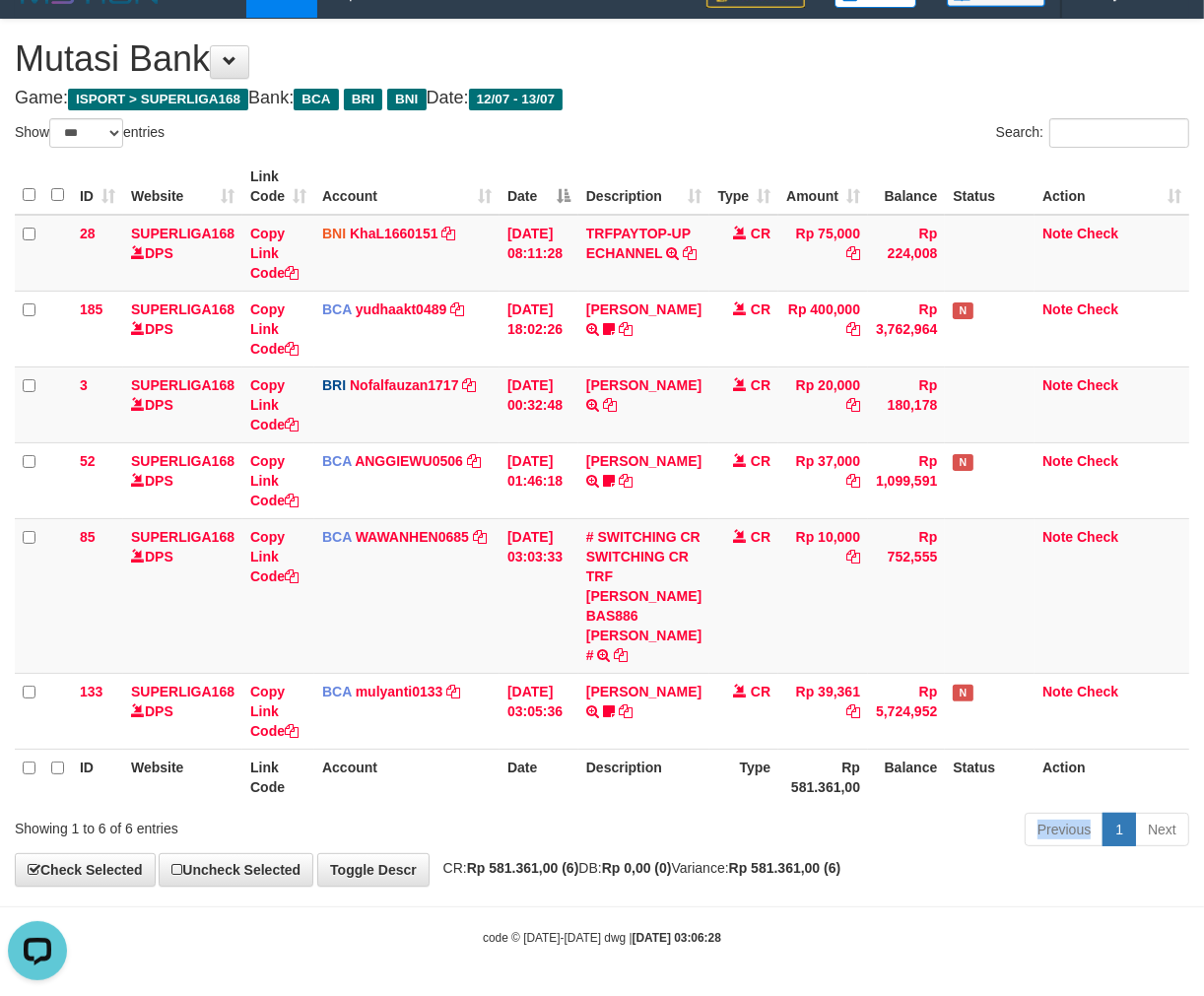 scroll, scrollTop: 0, scrollLeft: 0, axis: both 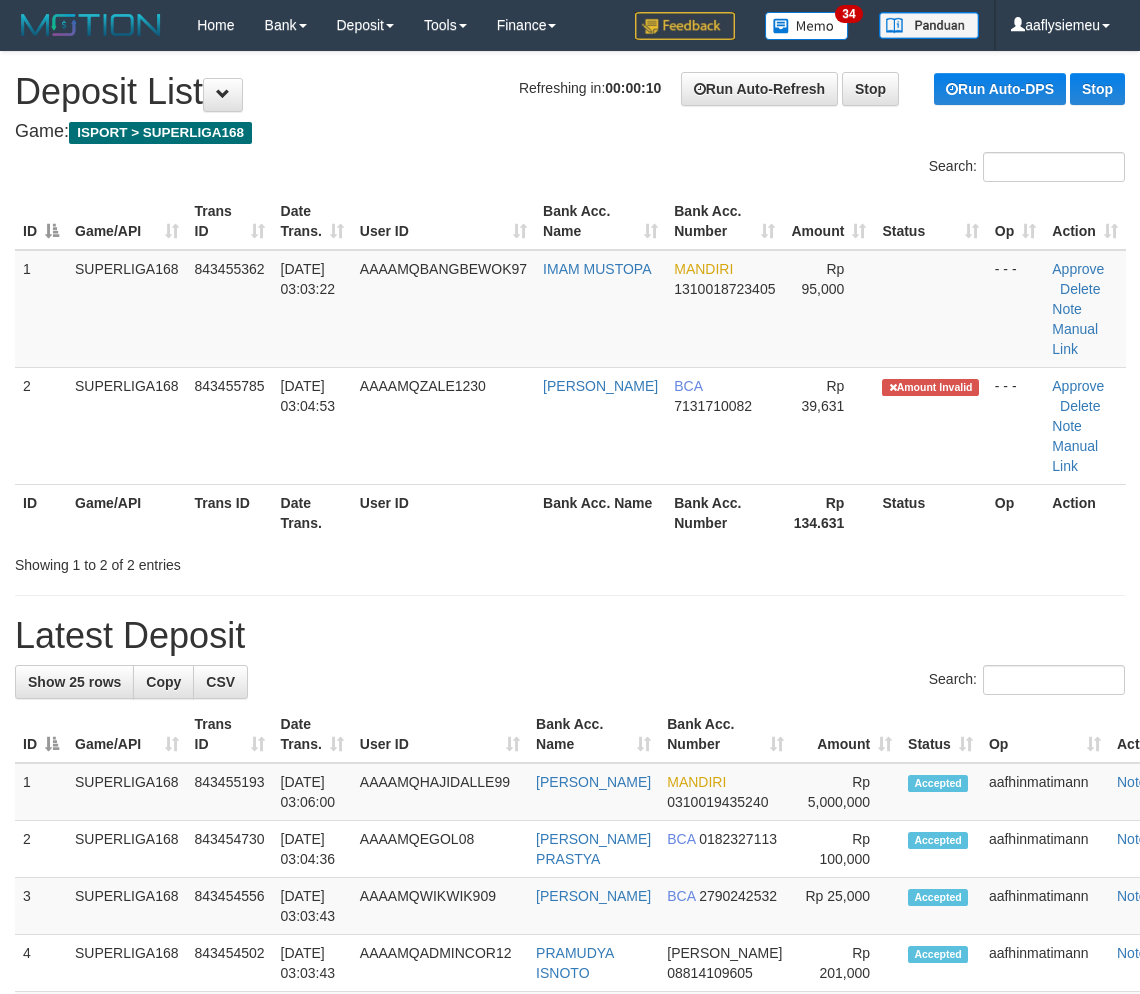 drag, startPoint x: 441, startPoint y: 484, endPoint x: 327, endPoint y: 512, distance: 117.388245 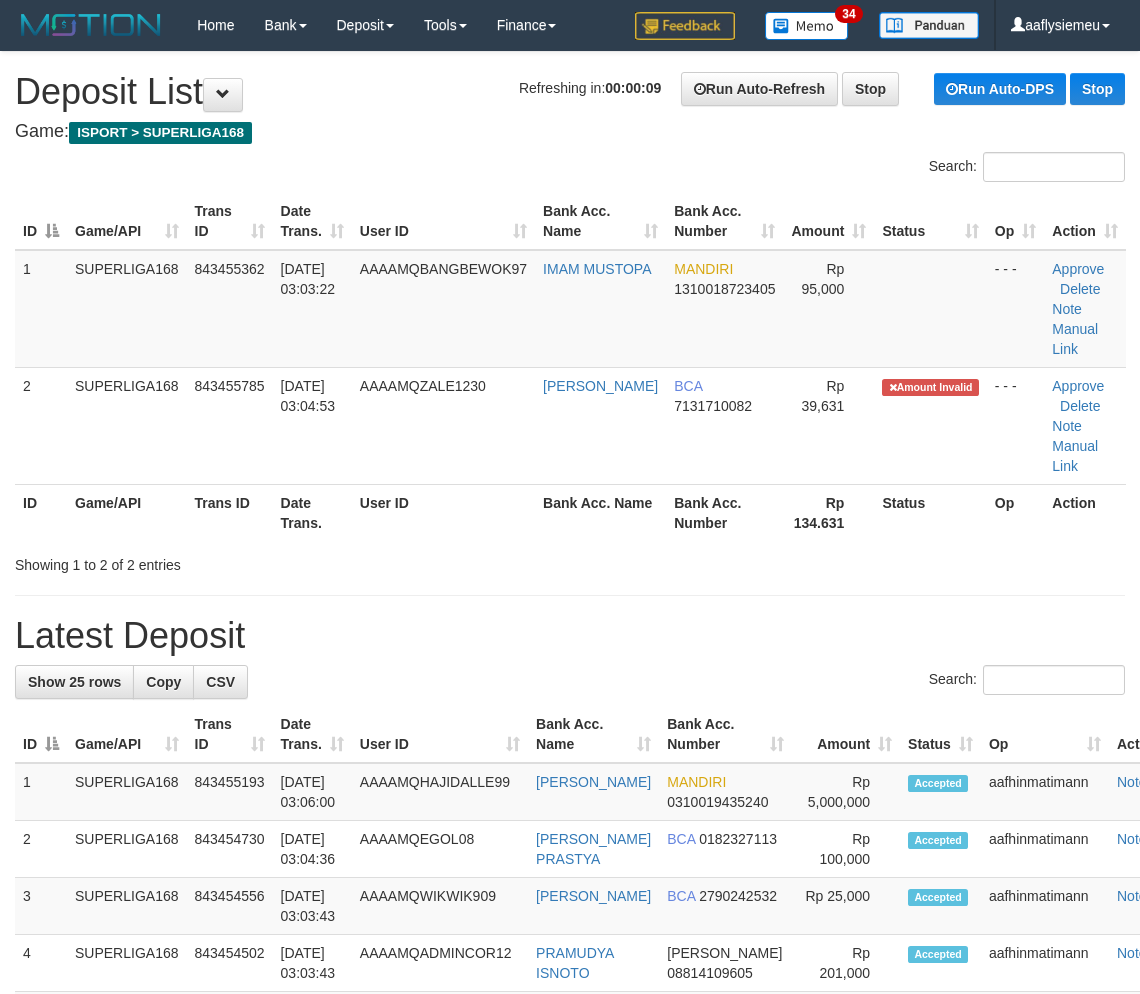 drag, startPoint x: 278, startPoint y: 552, endPoint x: 1, endPoint y: 647, distance: 292.83783 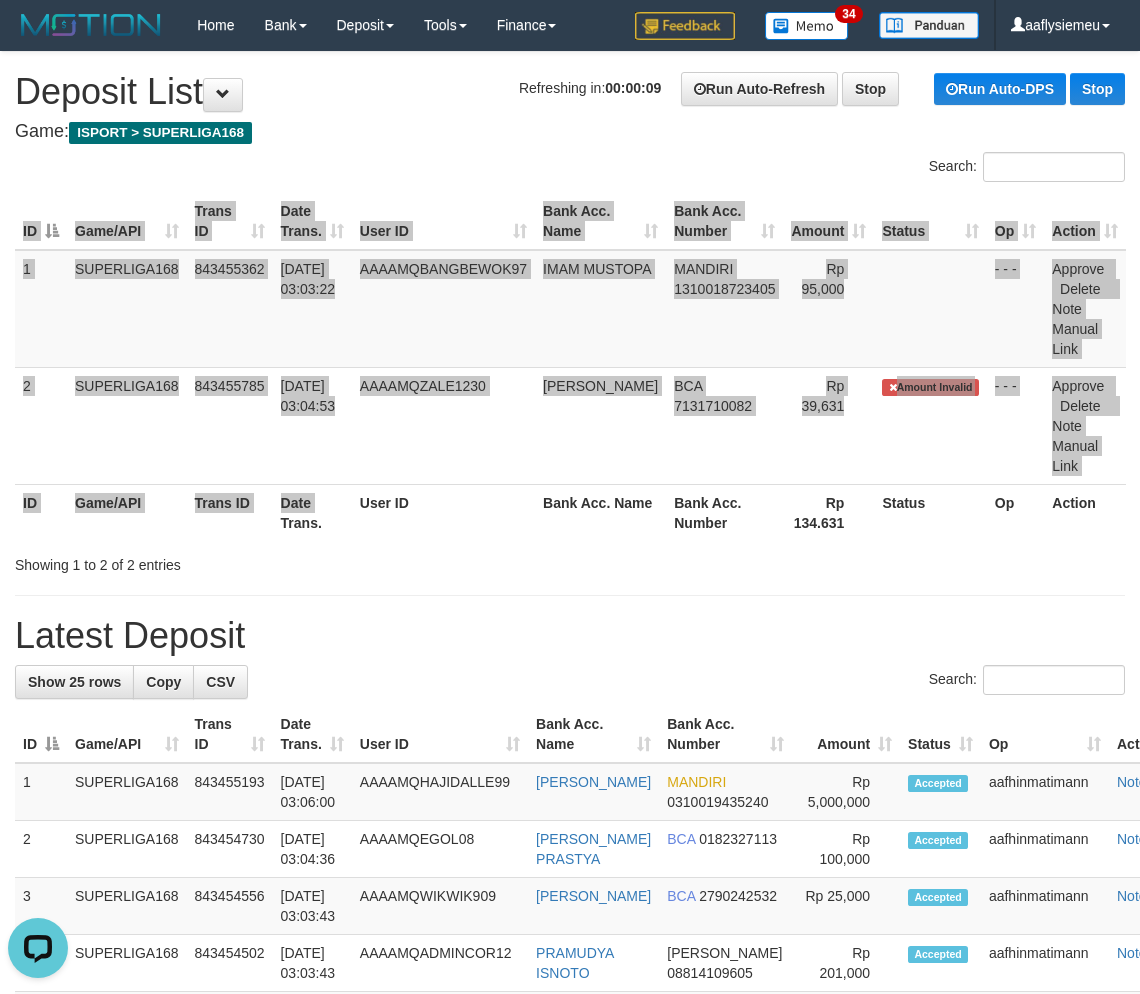 scroll, scrollTop: 0, scrollLeft: 0, axis: both 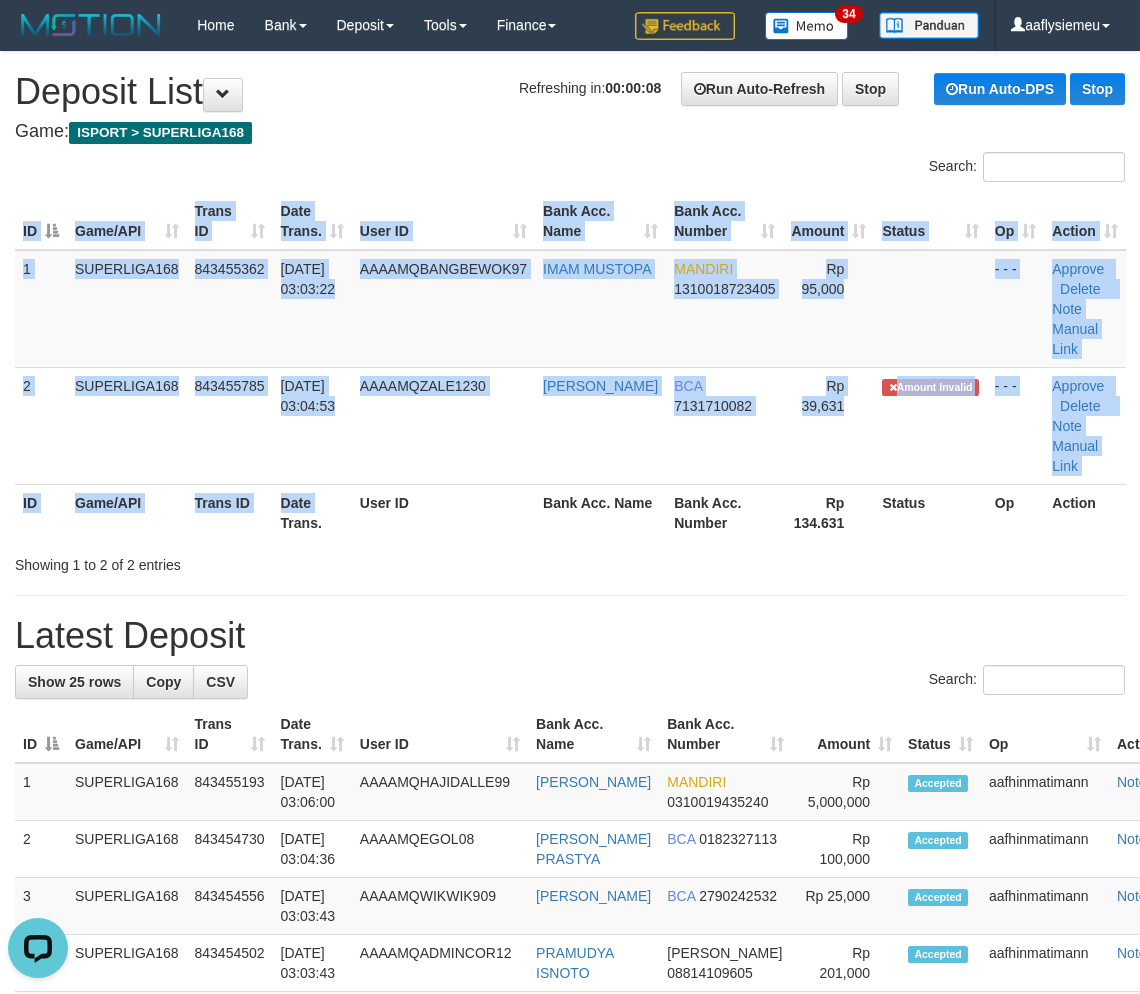 click on "Date Trans." at bounding box center [312, 512] 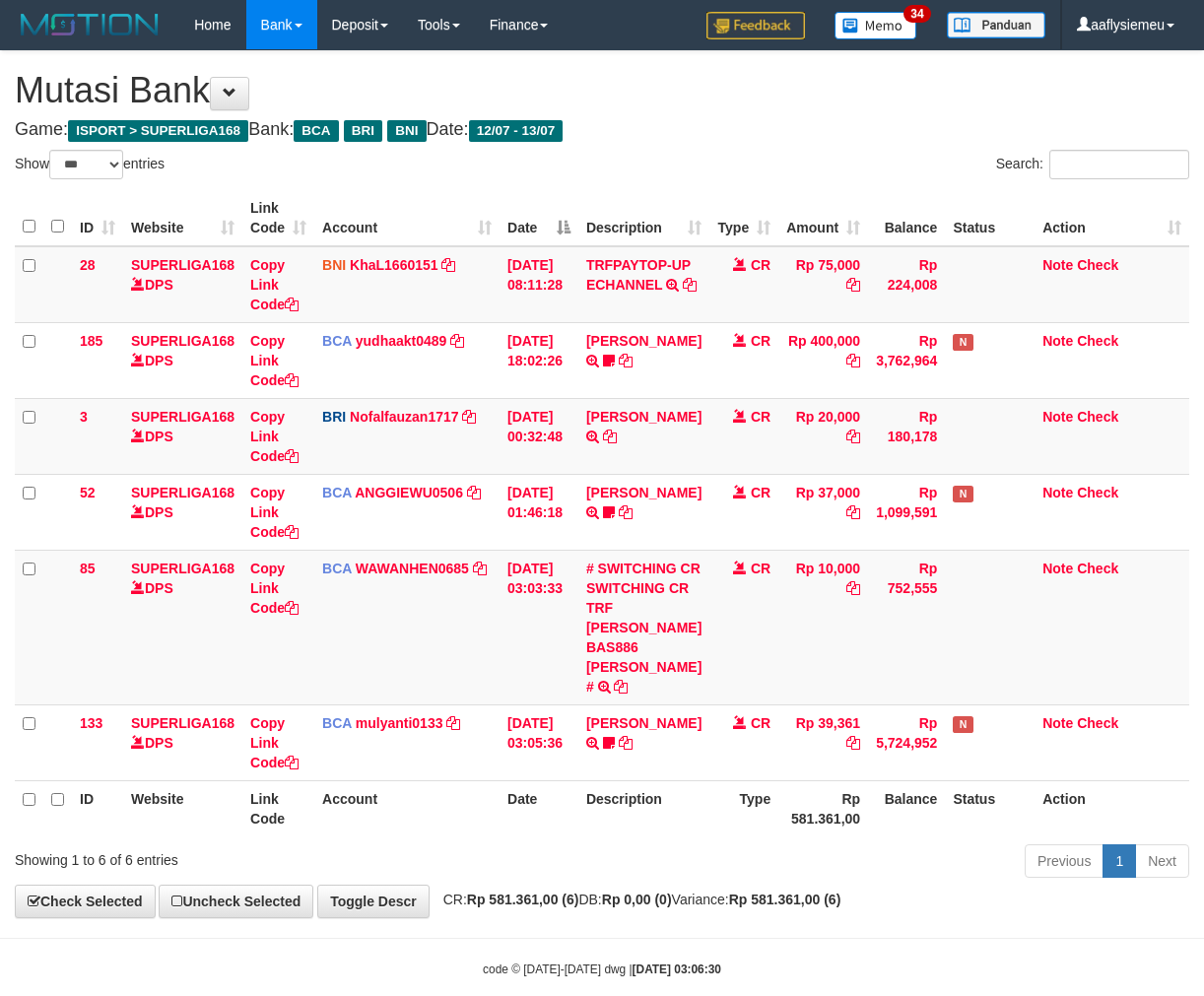 select on "***" 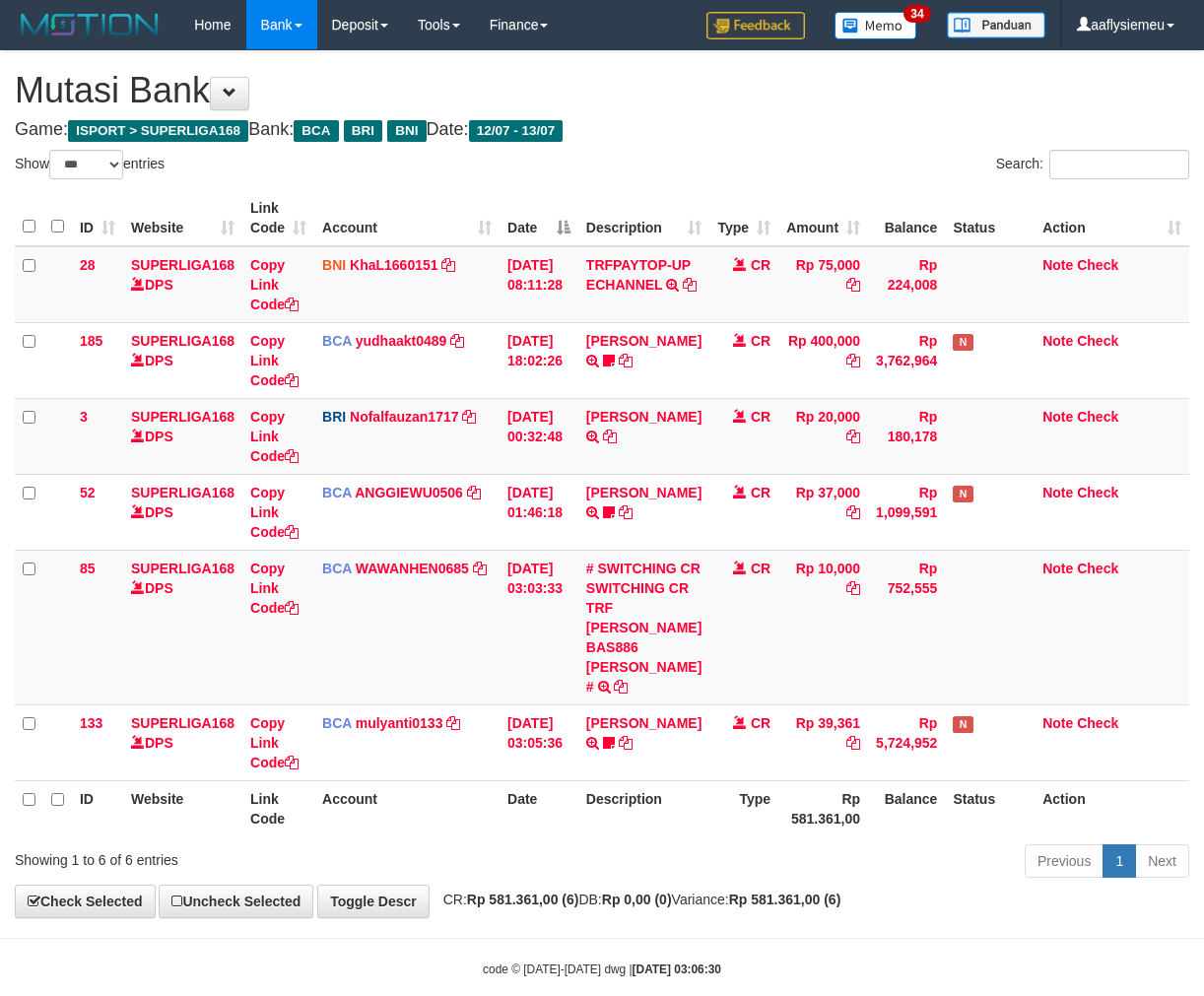 scroll, scrollTop: 72, scrollLeft: 0, axis: vertical 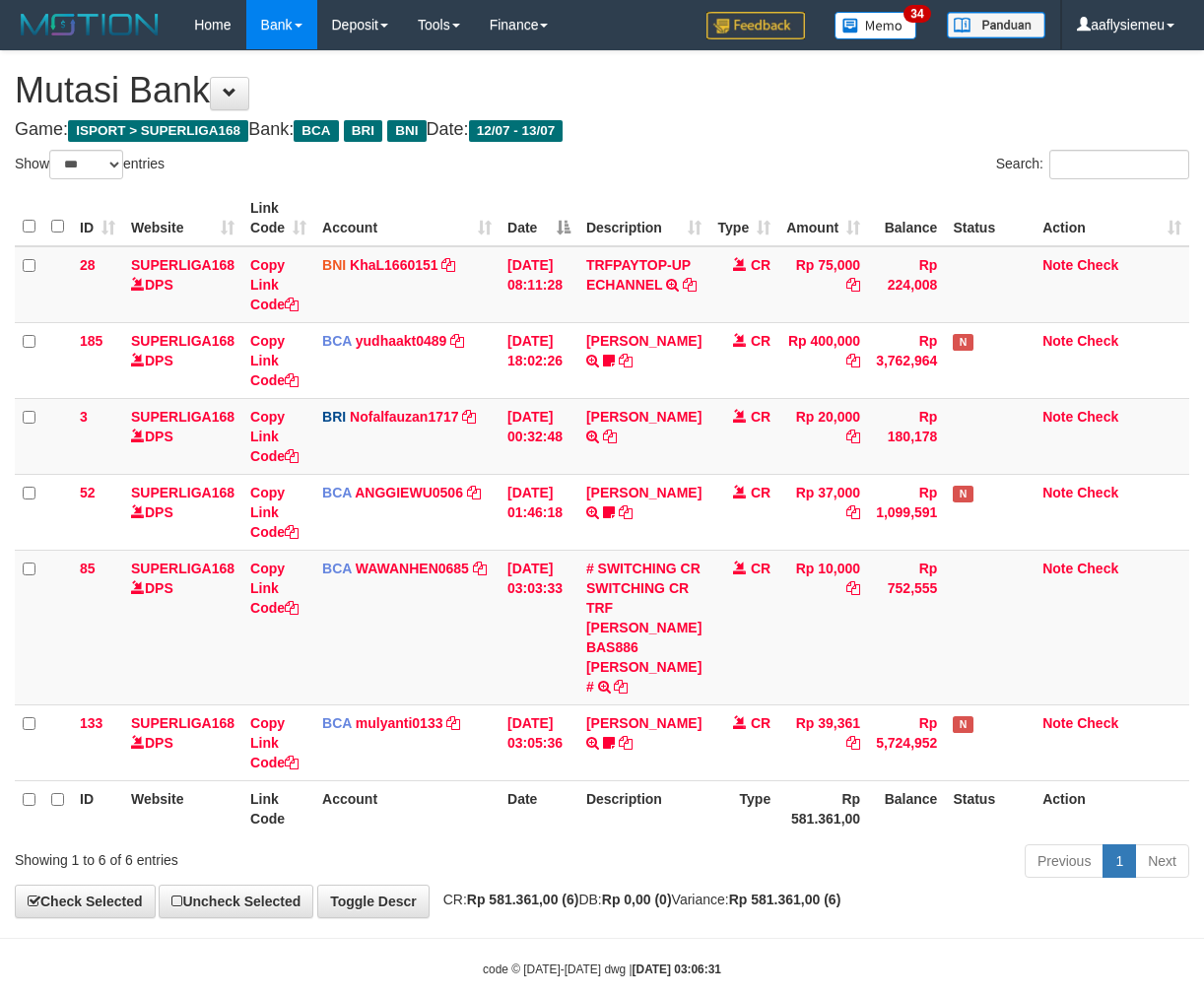 select on "***" 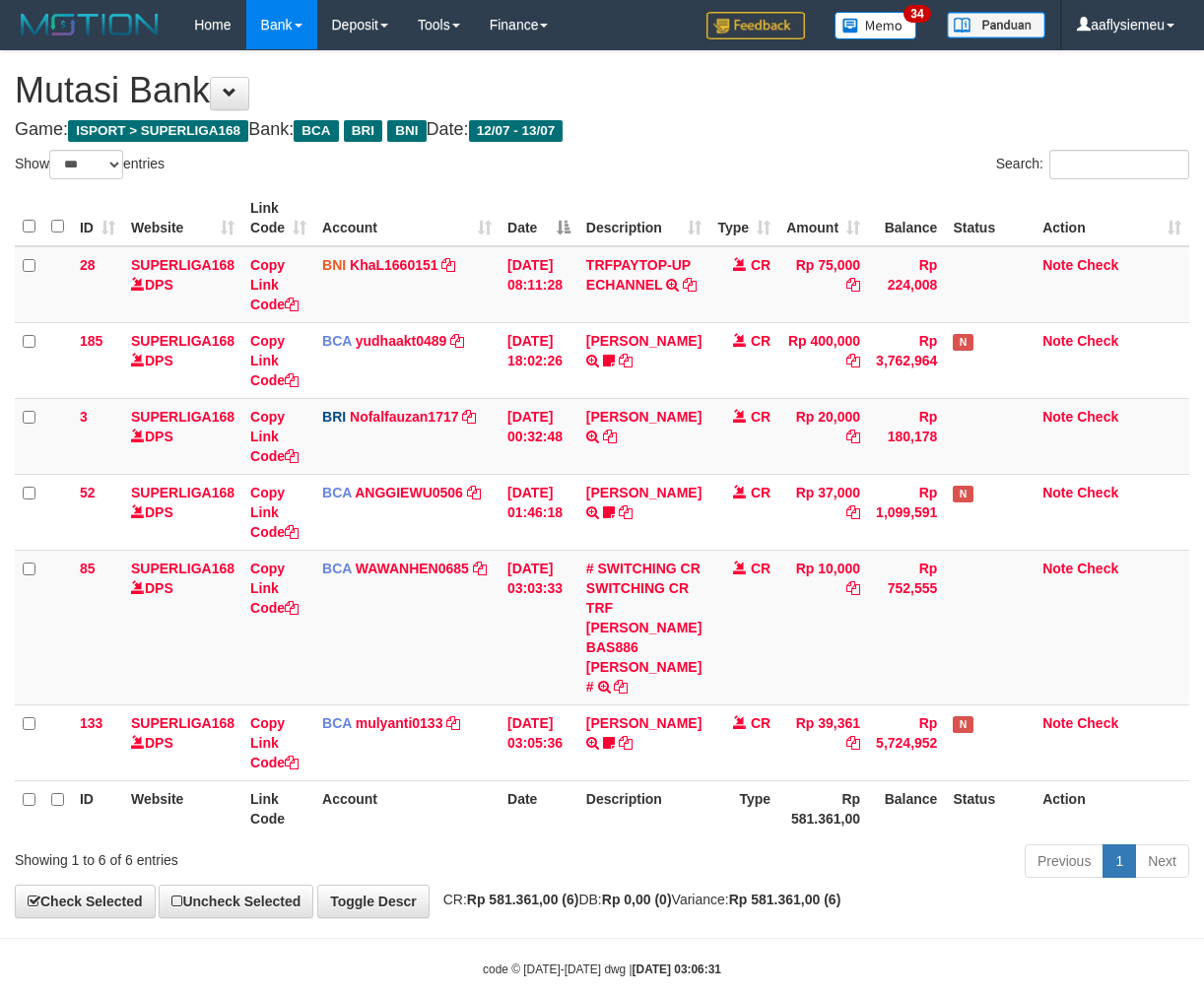 scroll, scrollTop: 72, scrollLeft: 0, axis: vertical 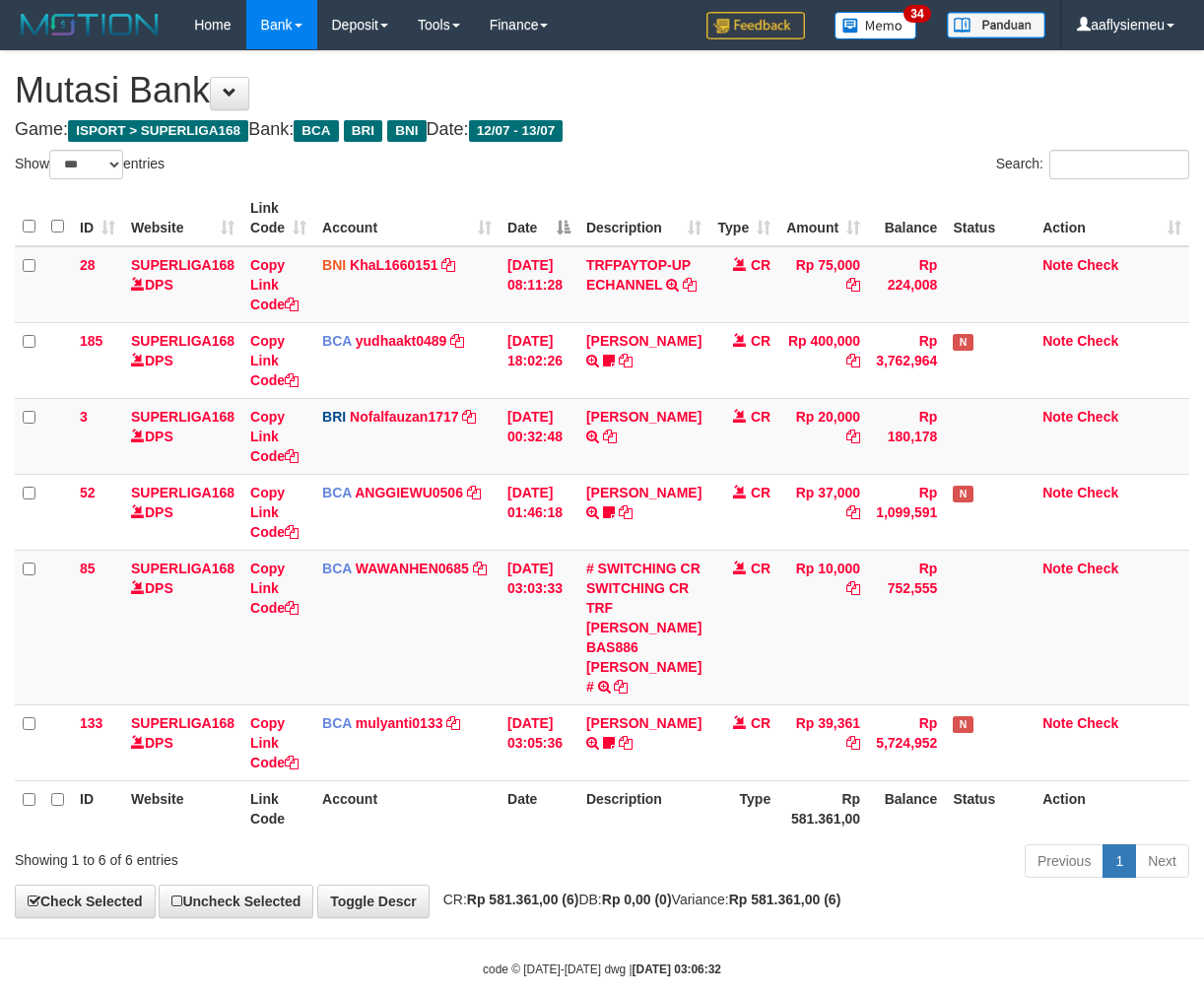 select on "***" 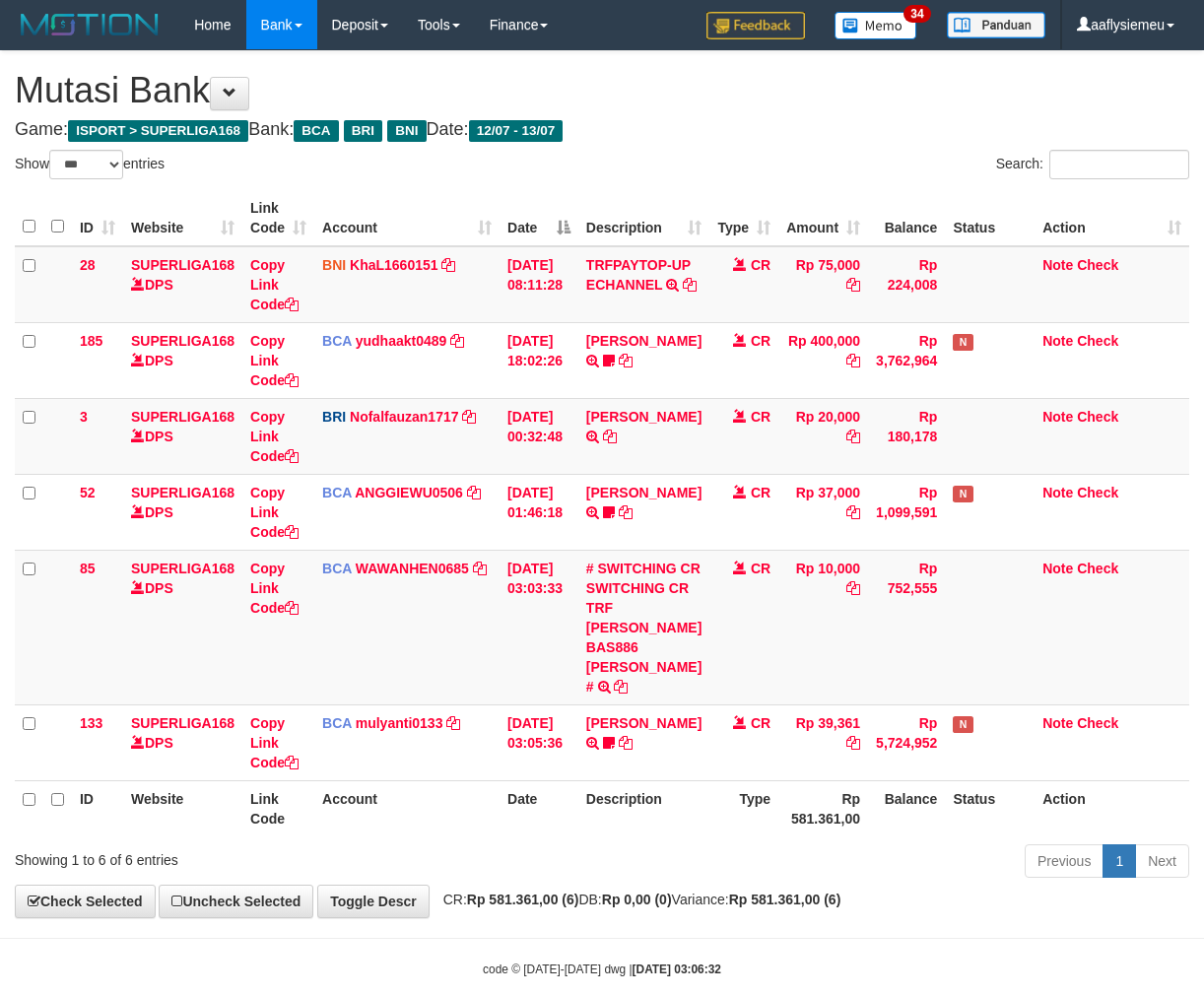 scroll, scrollTop: 72, scrollLeft: 0, axis: vertical 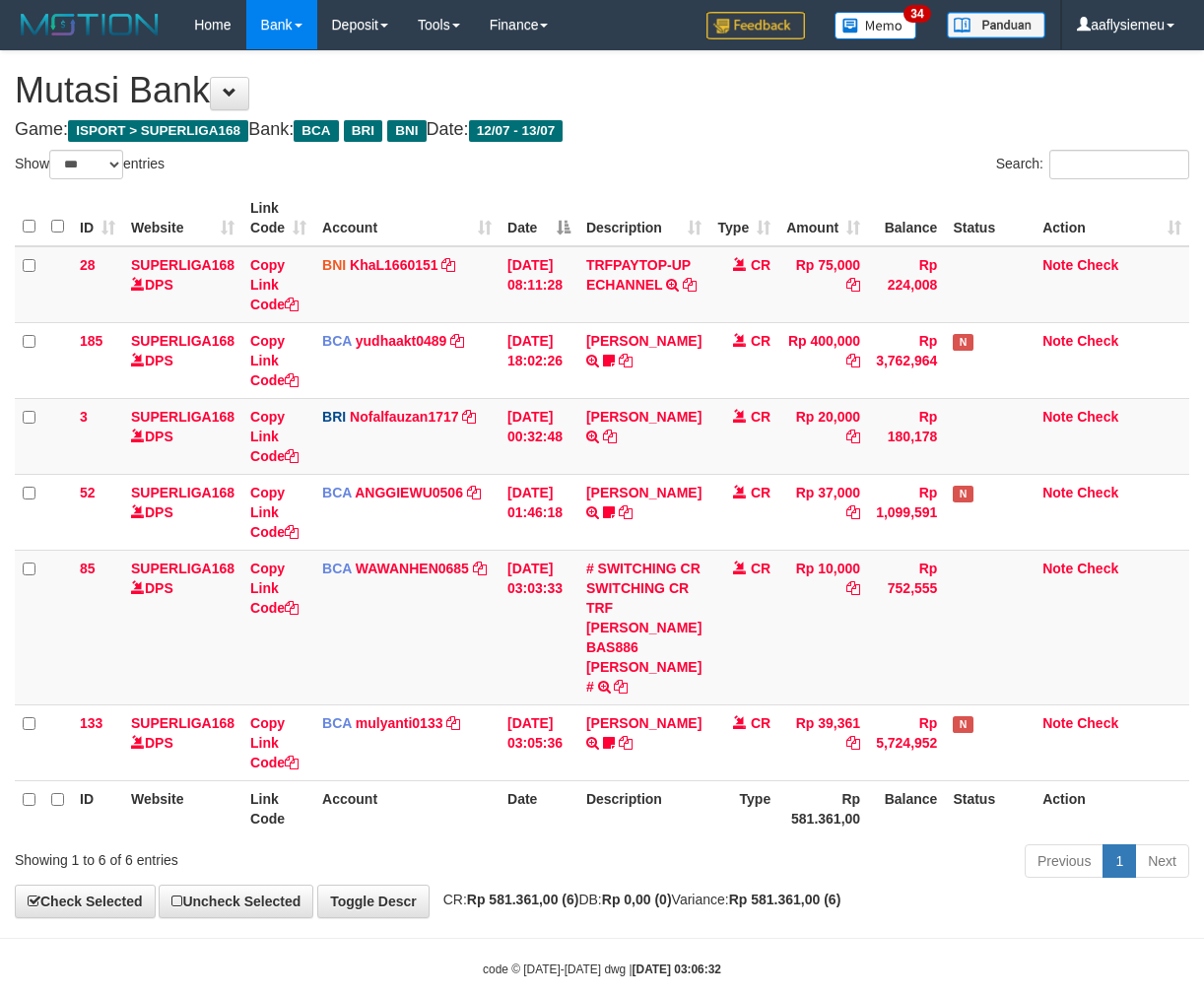select on "***" 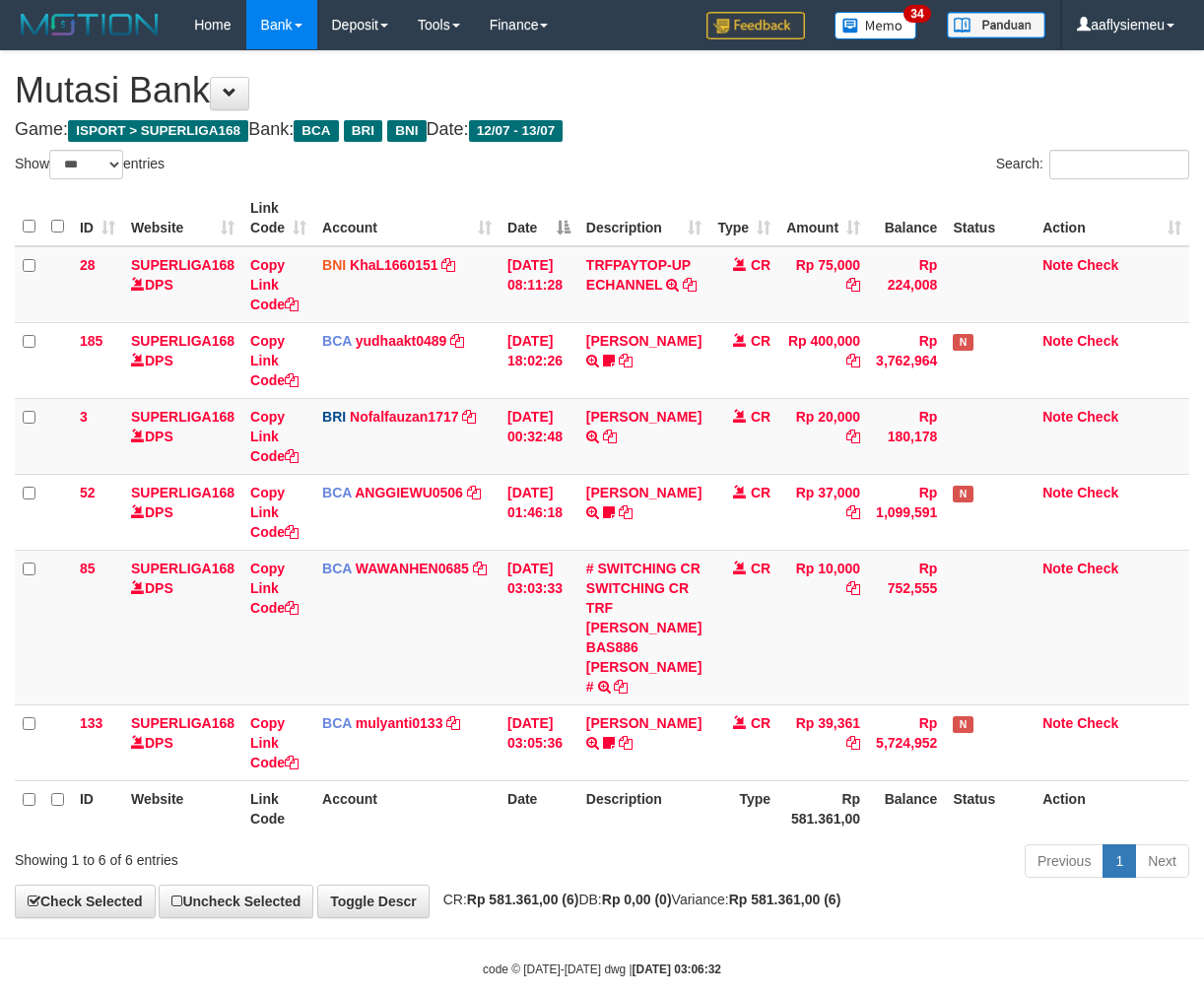 scroll, scrollTop: 72, scrollLeft: 0, axis: vertical 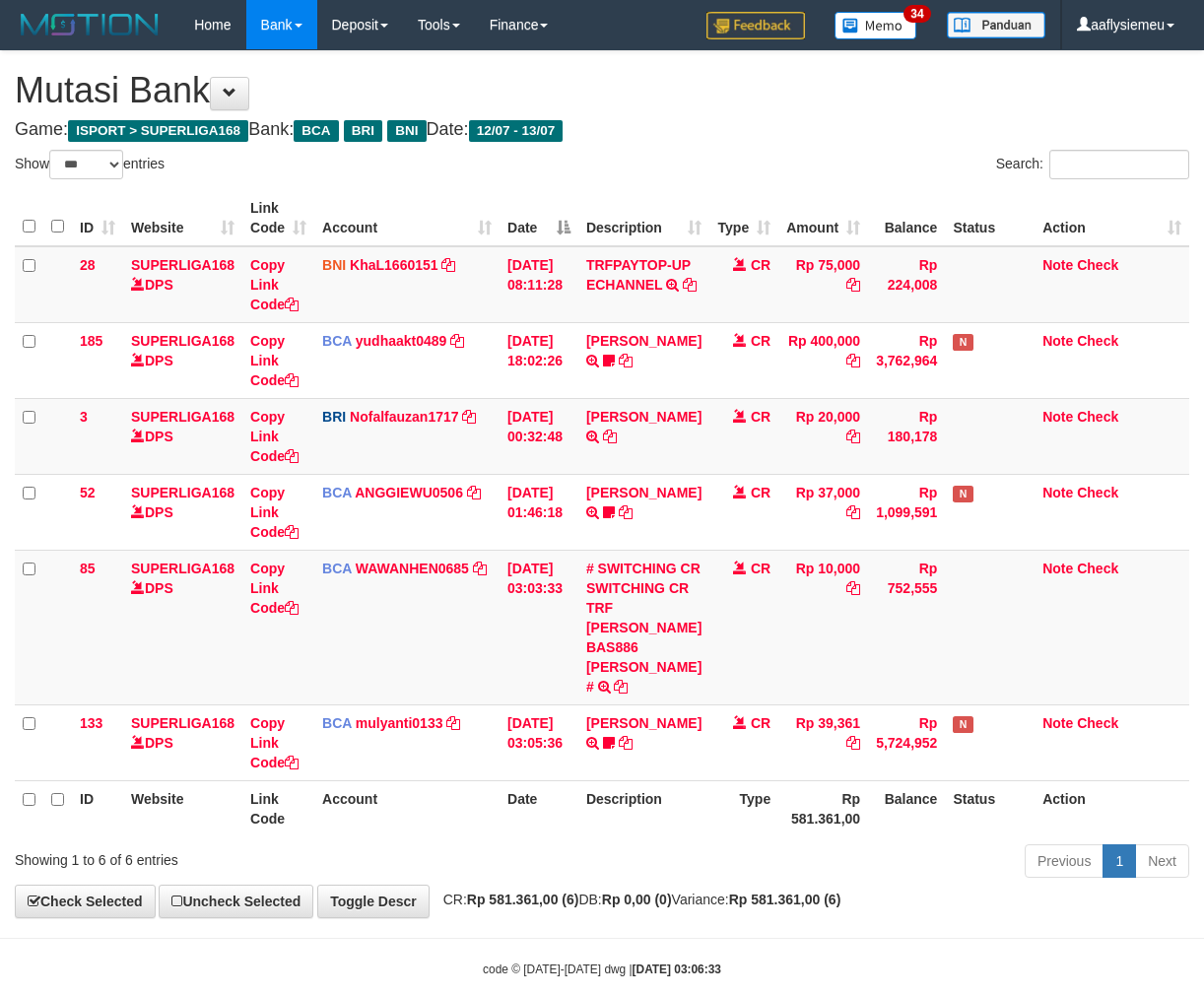 select on "***" 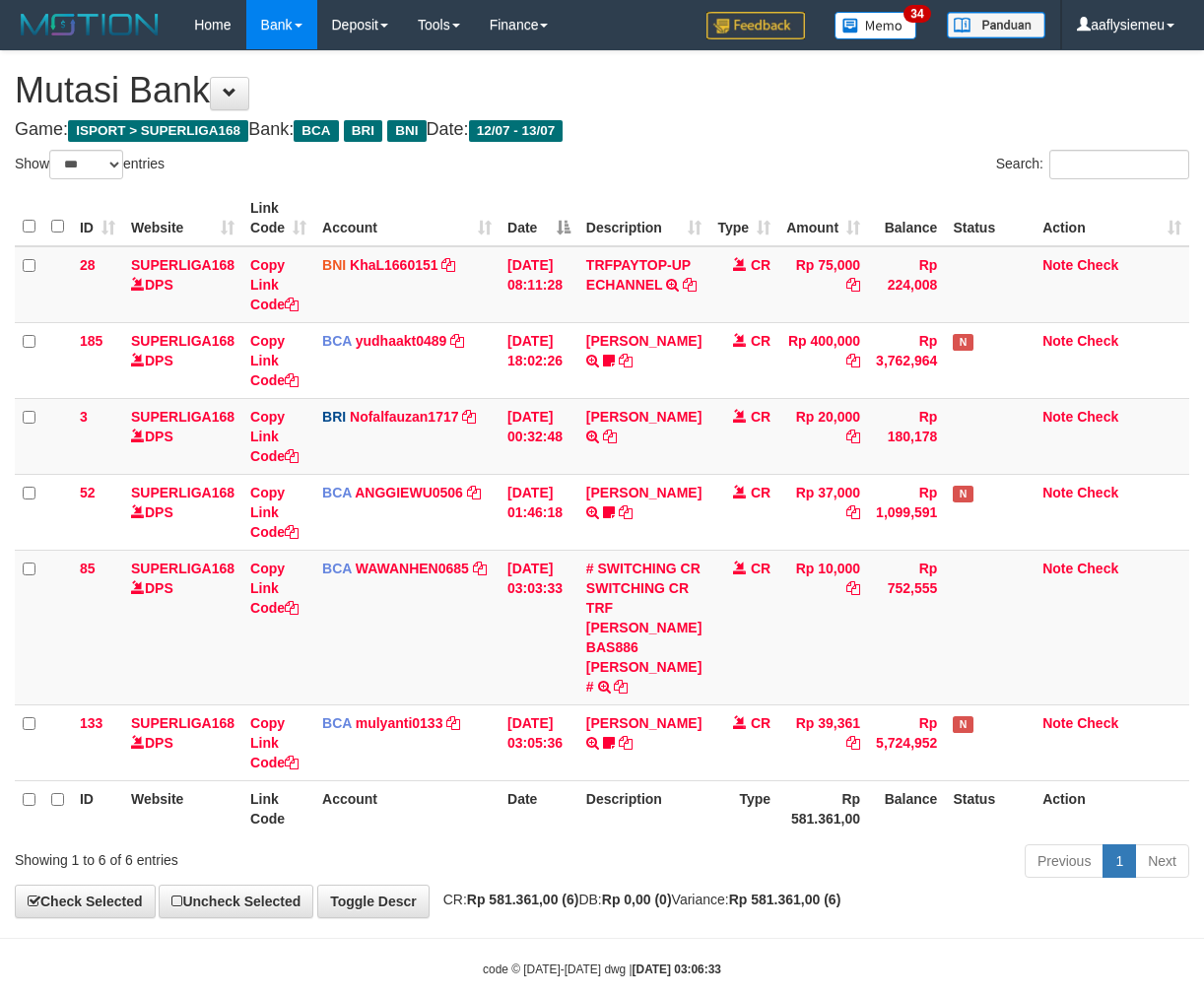 scroll, scrollTop: 72, scrollLeft: 0, axis: vertical 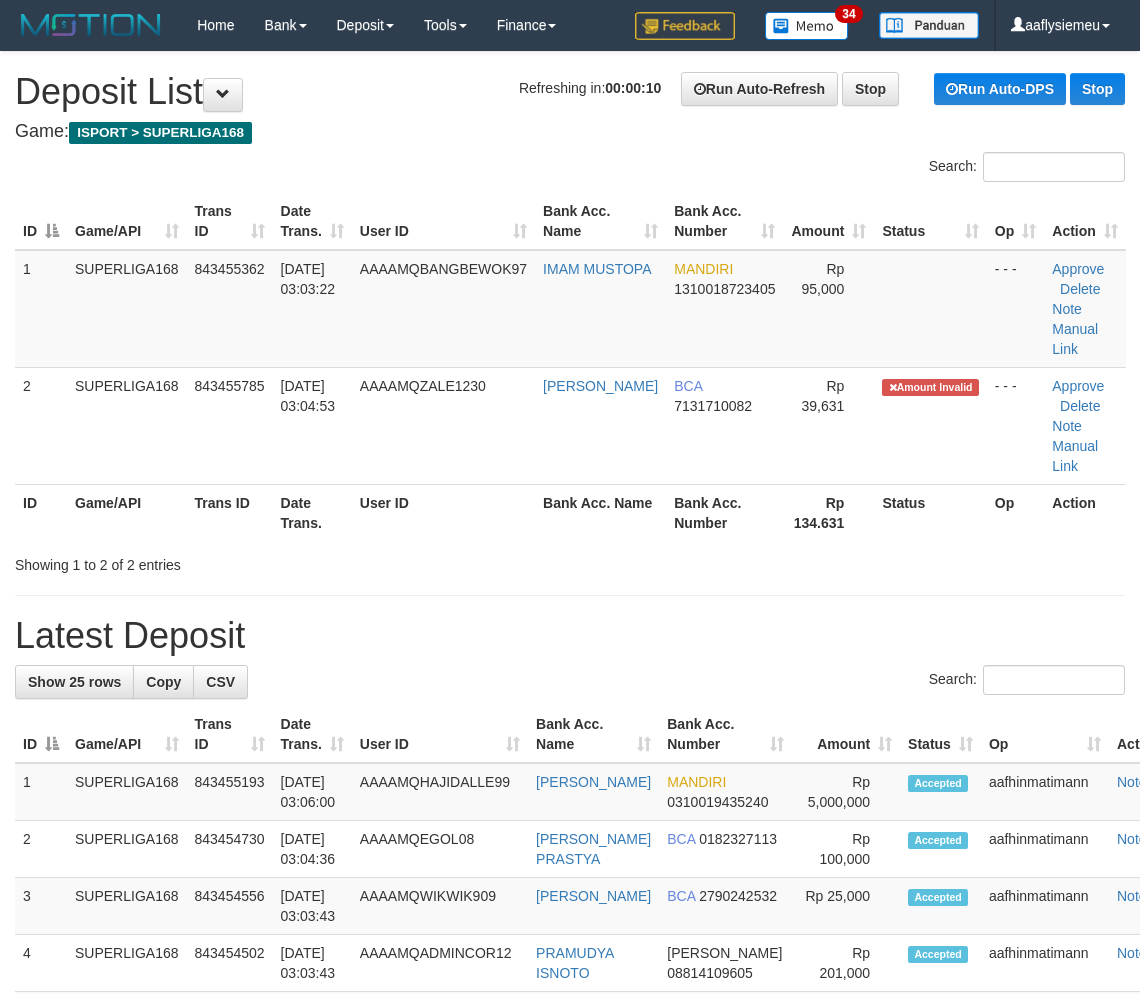 drag, startPoint x: 422, startPoint y: 512, endPoint x: 388, endPoint y: 545, distance: 47.38143 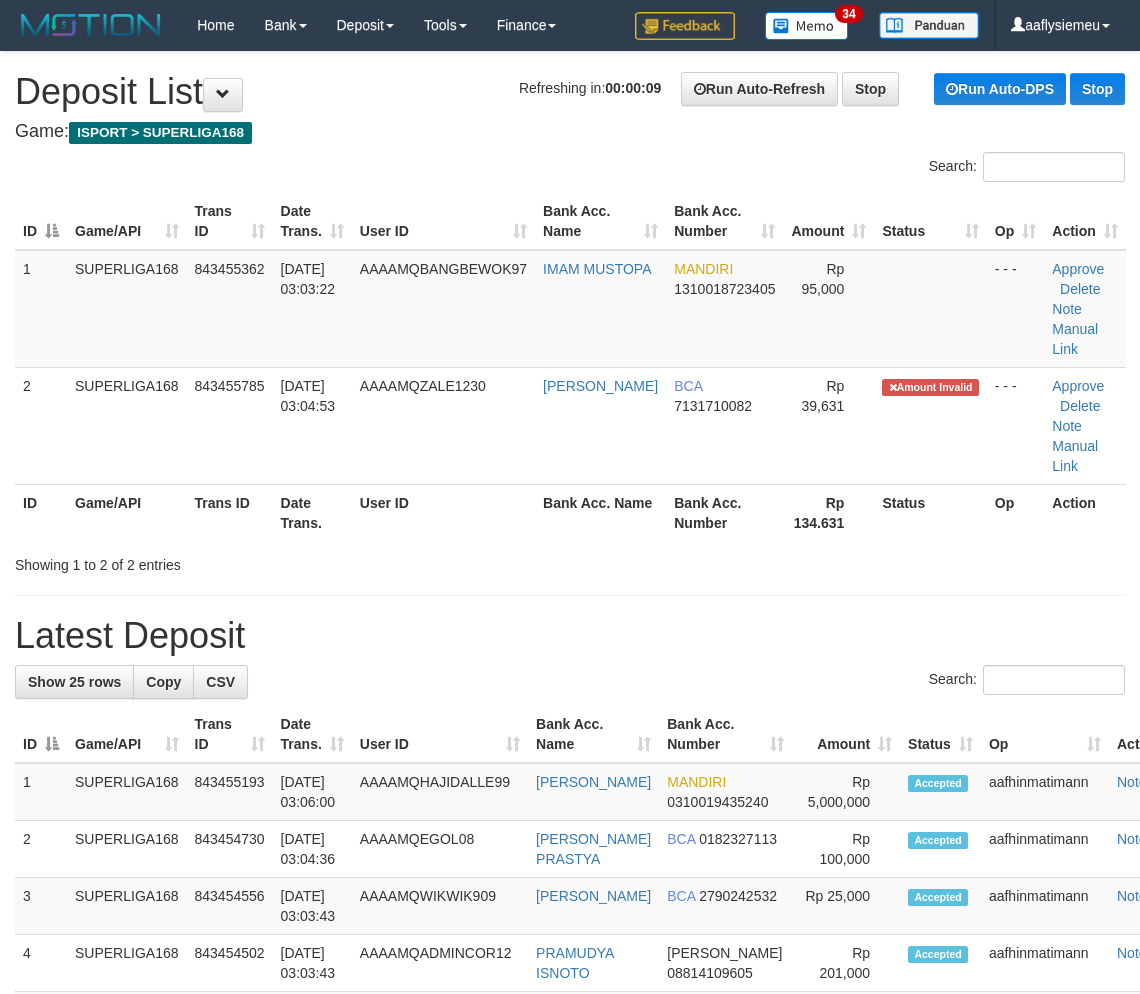 drag, startPoint x: 275, startPoint y: 512, endPoint x: 6, endPoint y: 628, distance: 292.94537 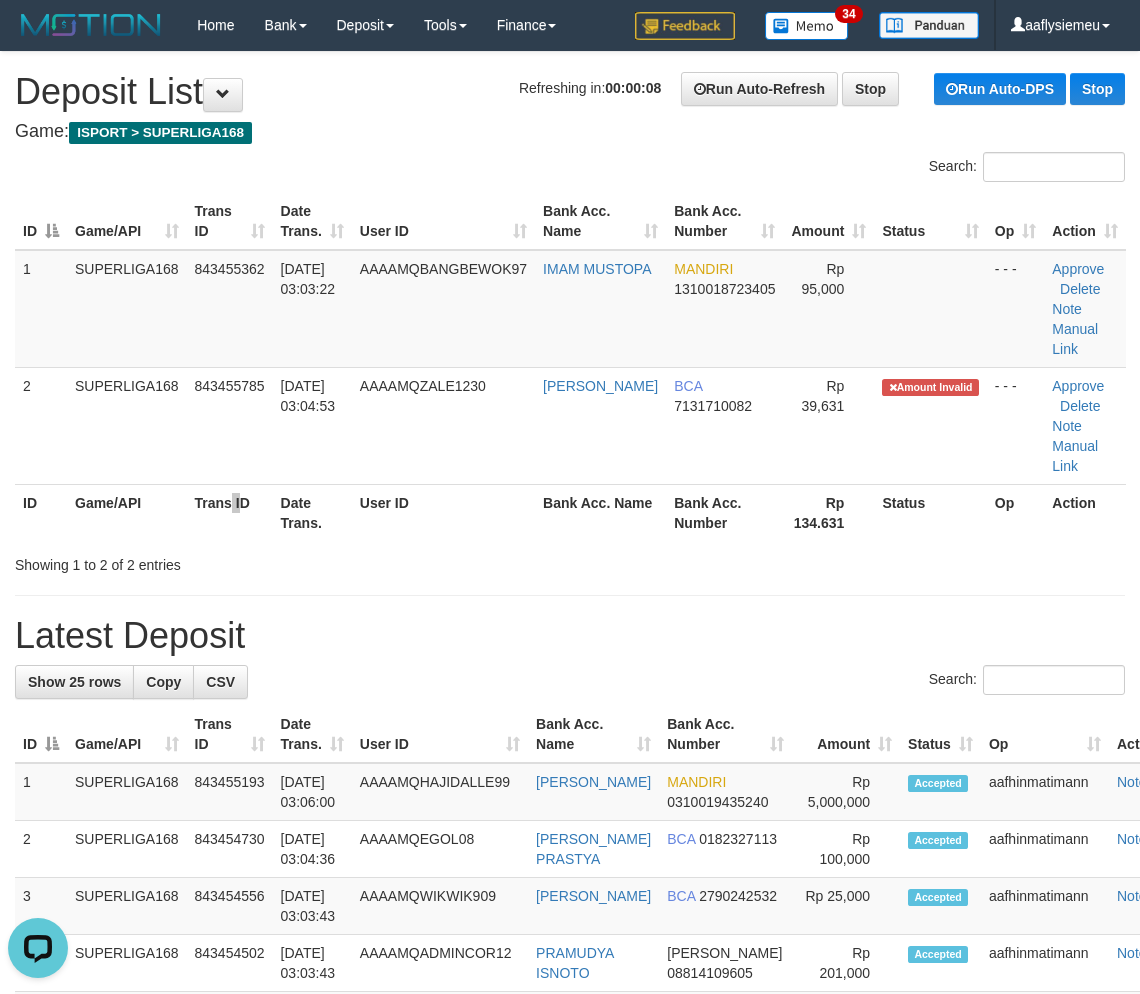 scroll, scrollTop: 0, scrollLeft: 0, axis: both 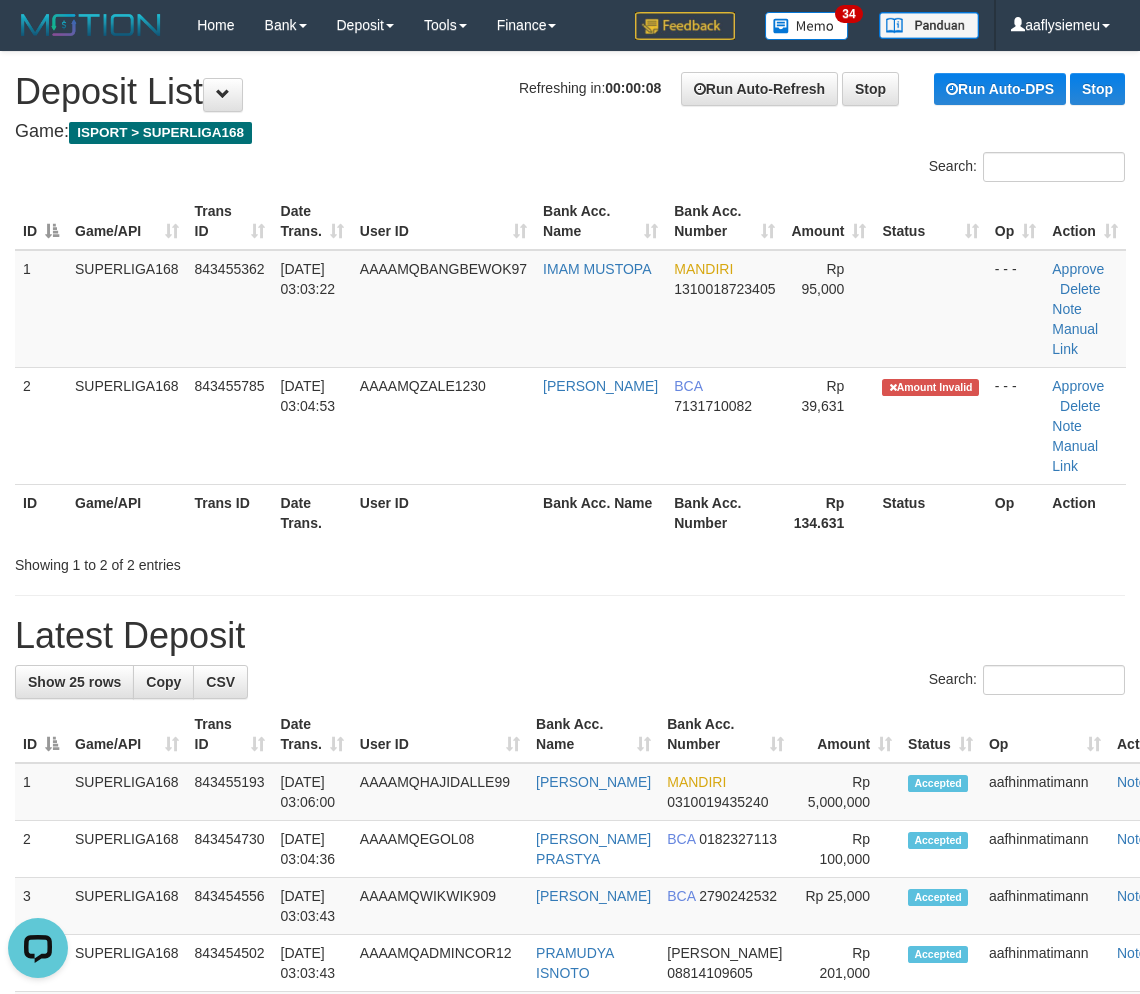 drag, startPoint x: 216, startPoint y: 504, endPoint x: 207, endPoint y: 514, distance: 13.453624 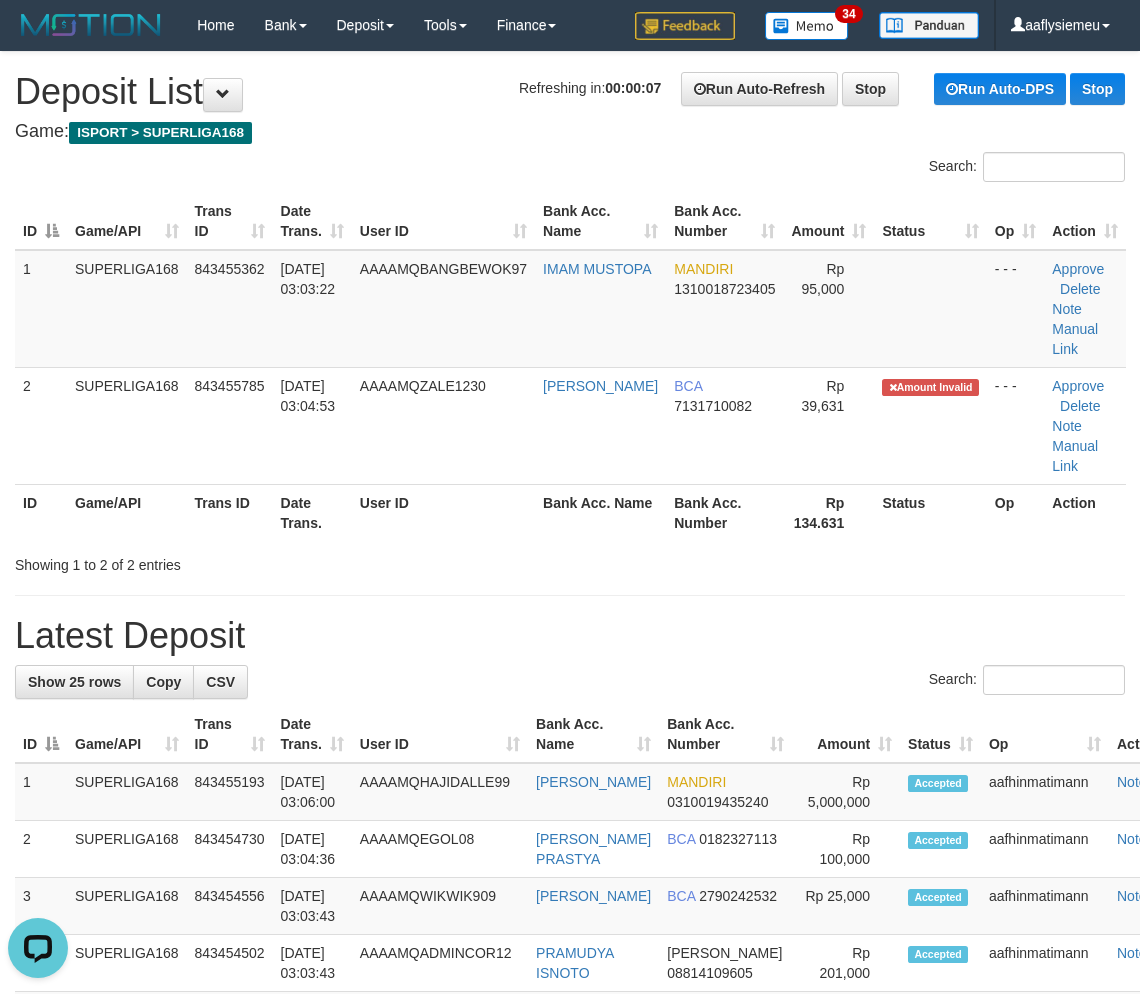 drag, startPoint x: 181, startPoint y: 484, endPoint x: 163, endPoint y: 516, distance: 36.71512 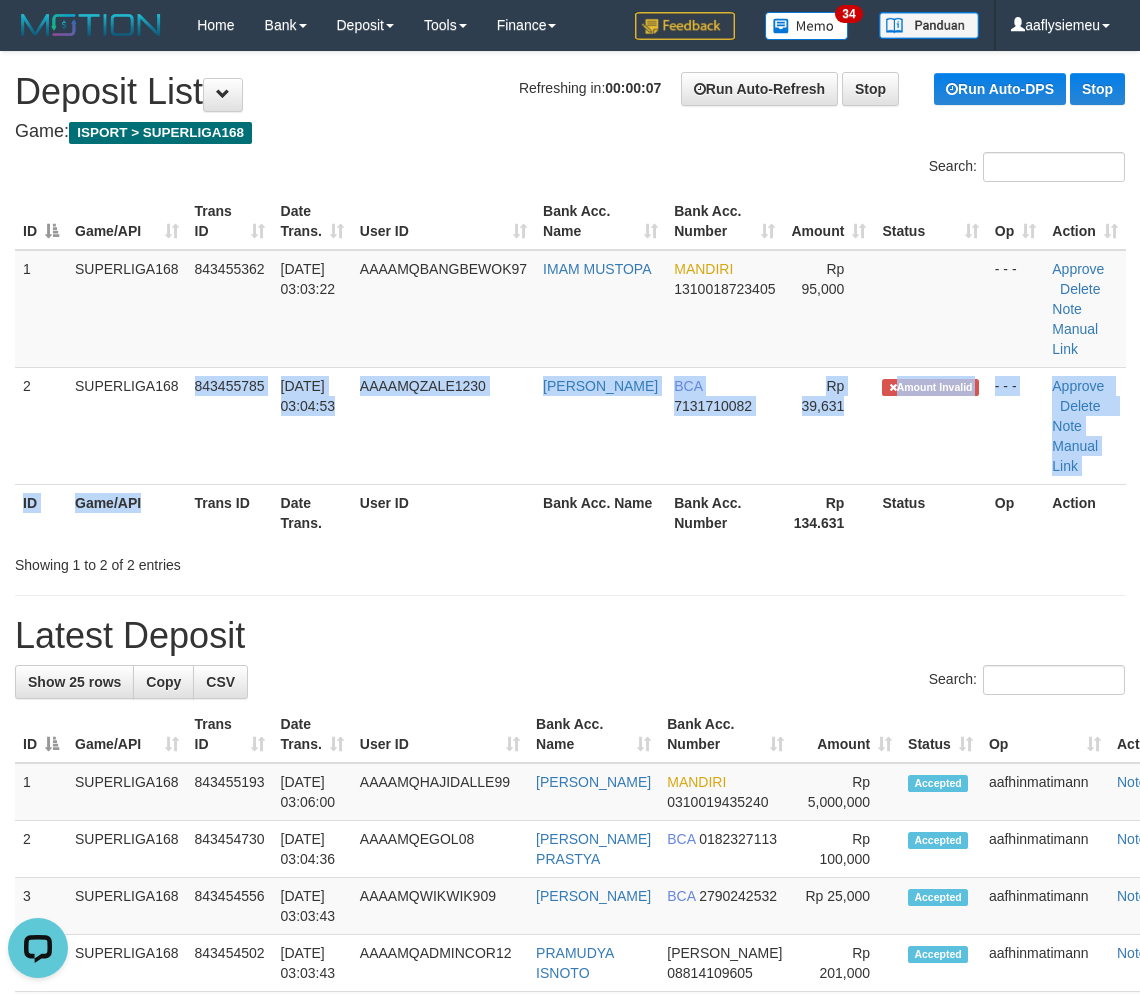 drag, startPoint x: 460, startPoint y: 414, endPoint x: 125, endPoint y: 568, distance: 368.70178 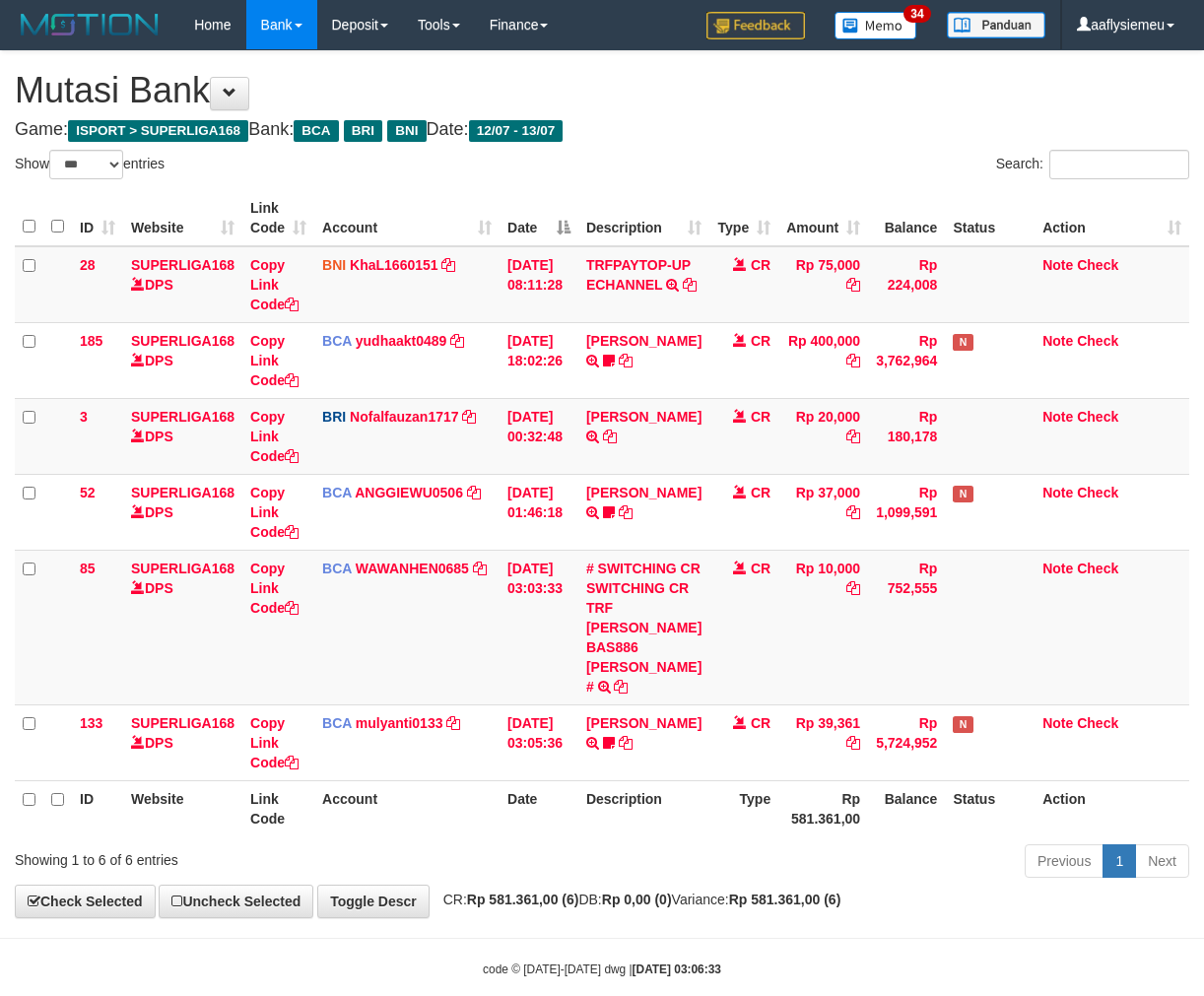 select on "***" 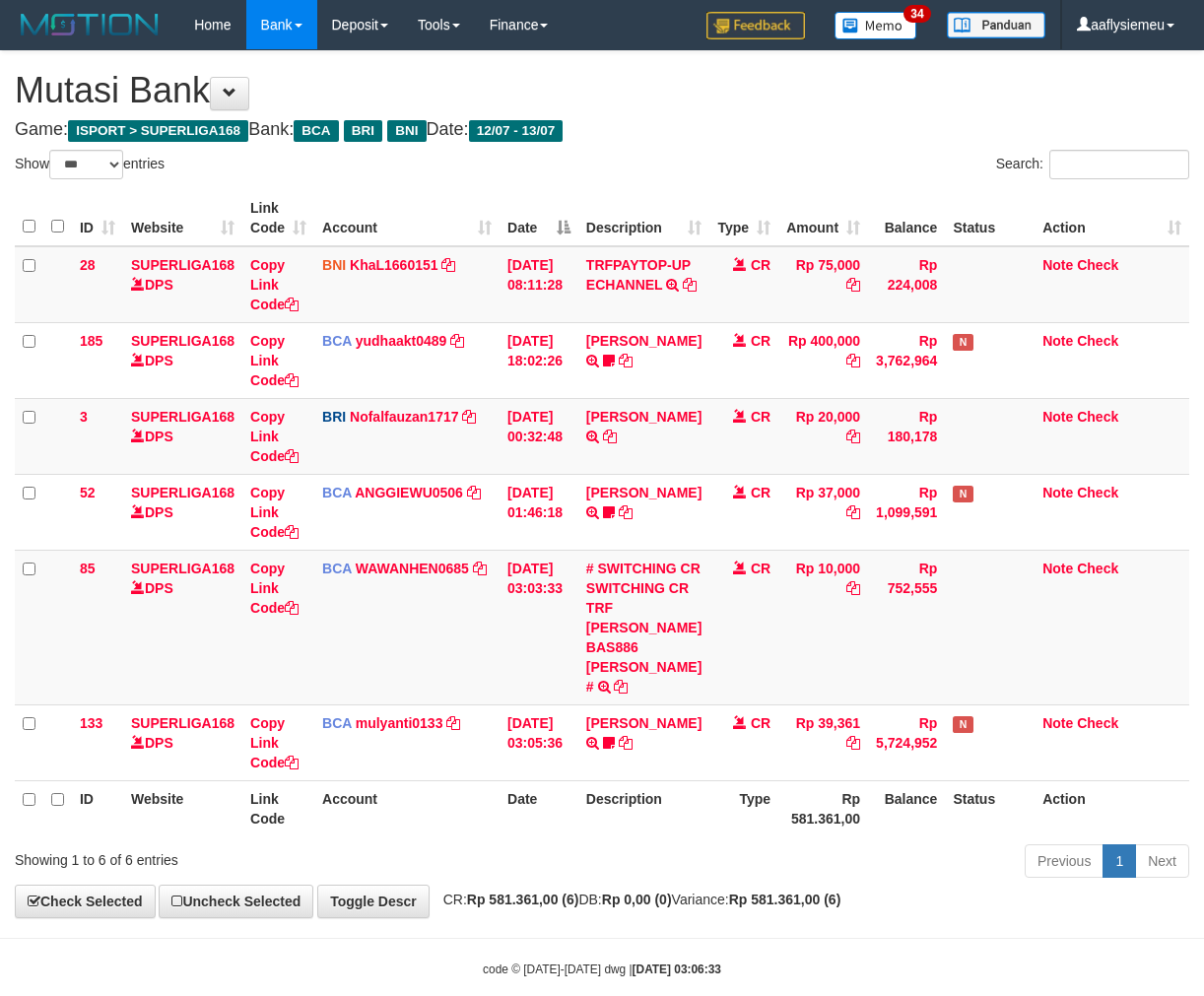 scroll, scrollTop: 72, scrollLeft: 0, axis: vertical 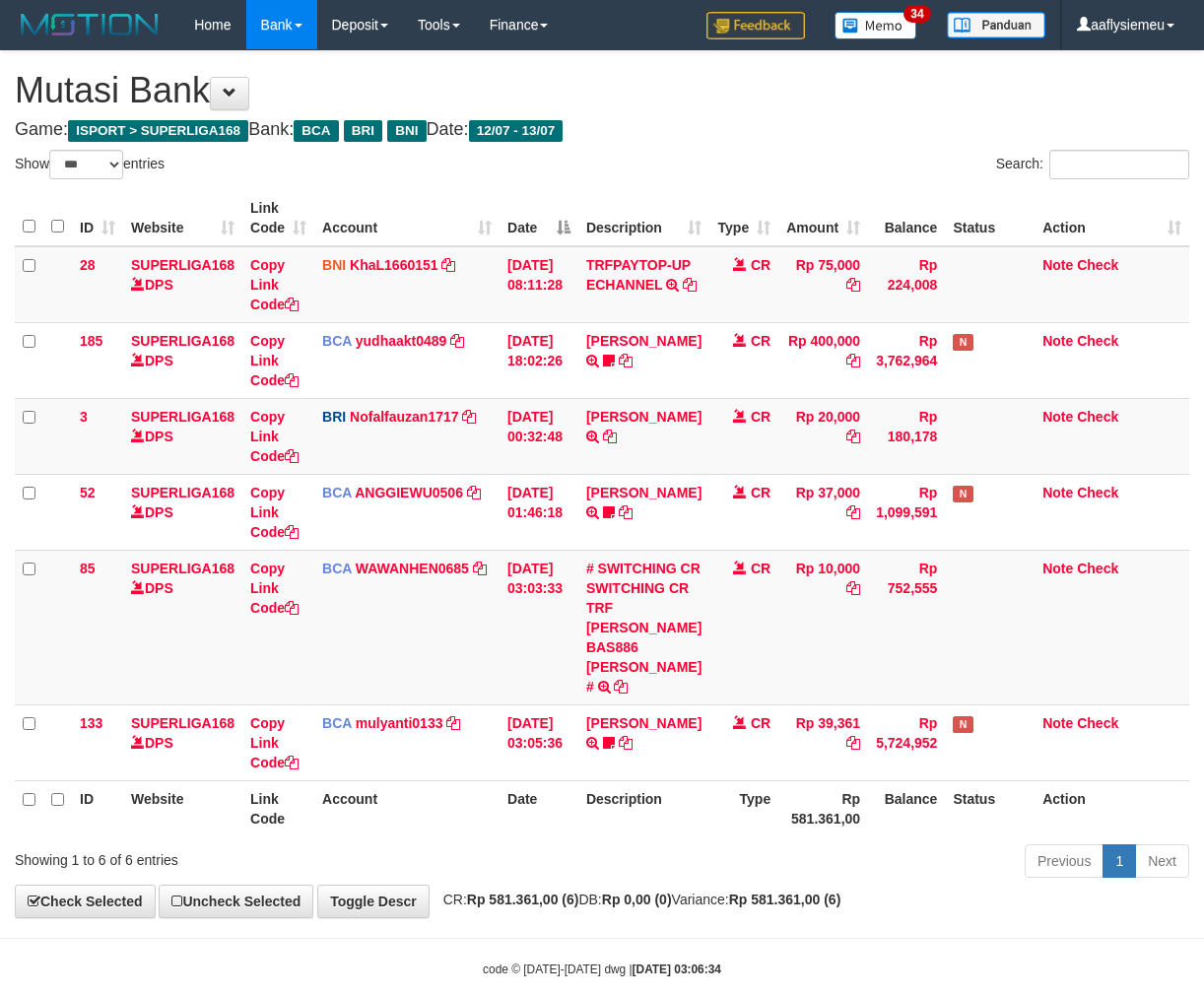 select on "***" 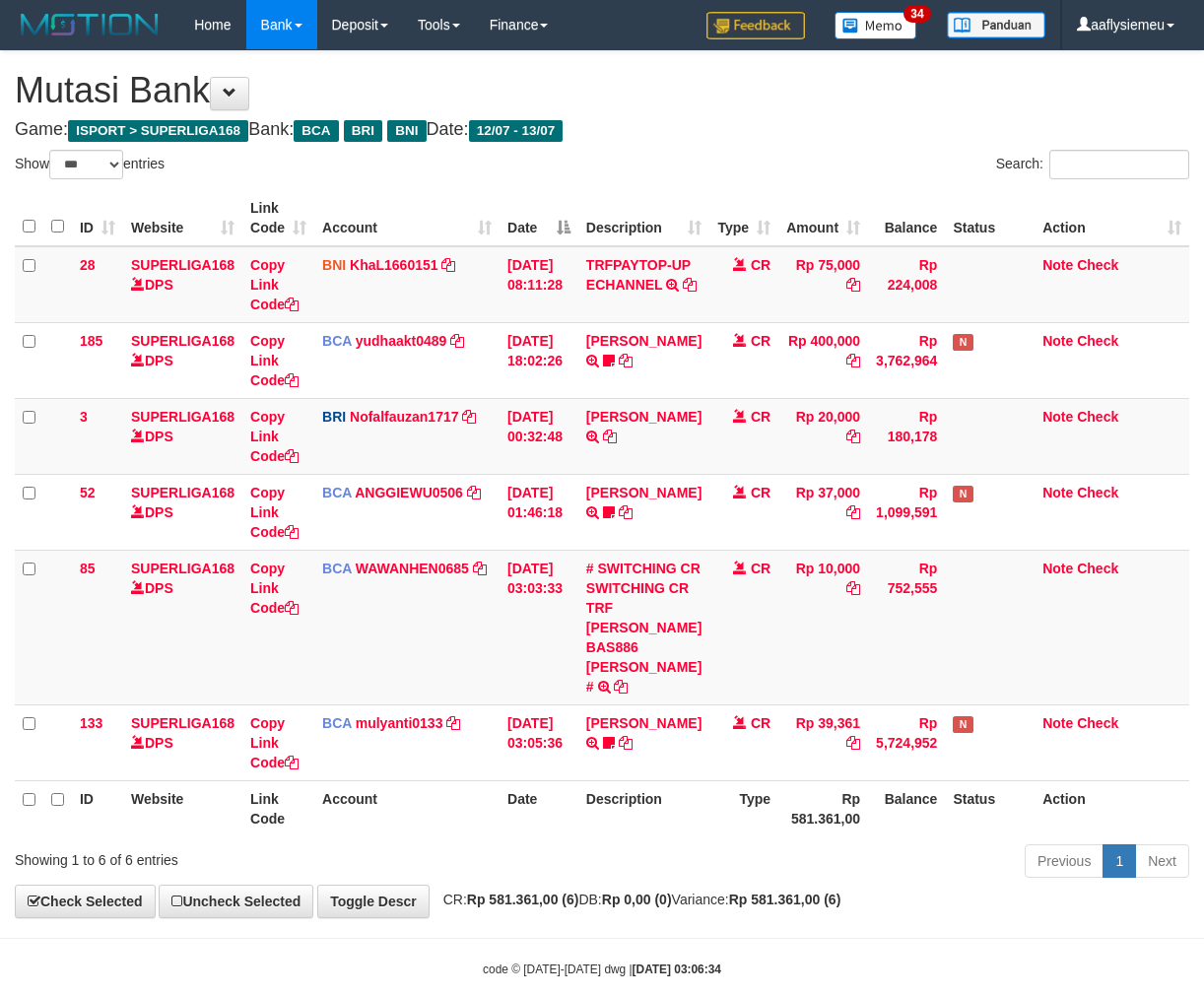 scroll, scrollTop: 72, scrollLeft: 0, axis: vertical 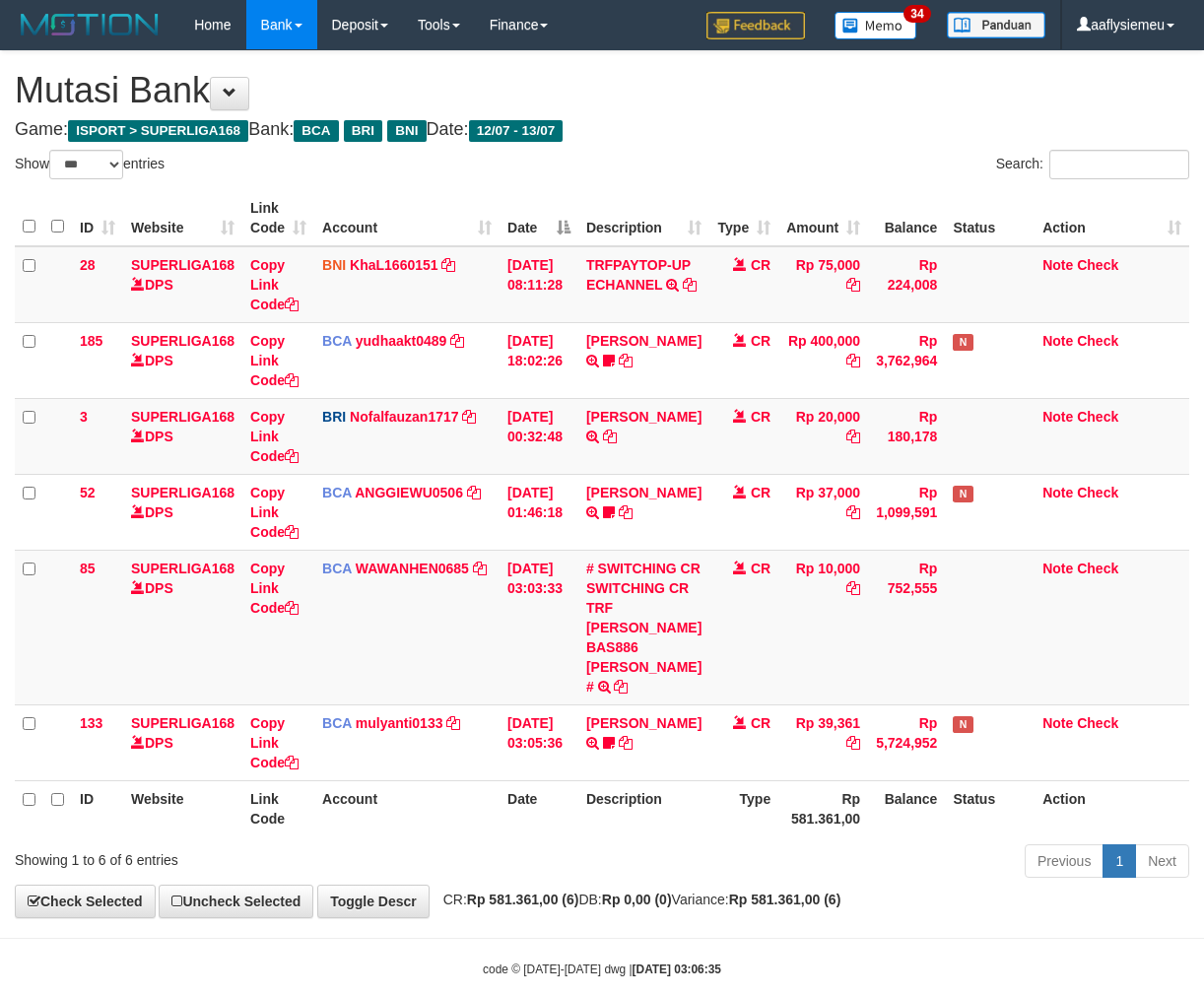 select on "***" 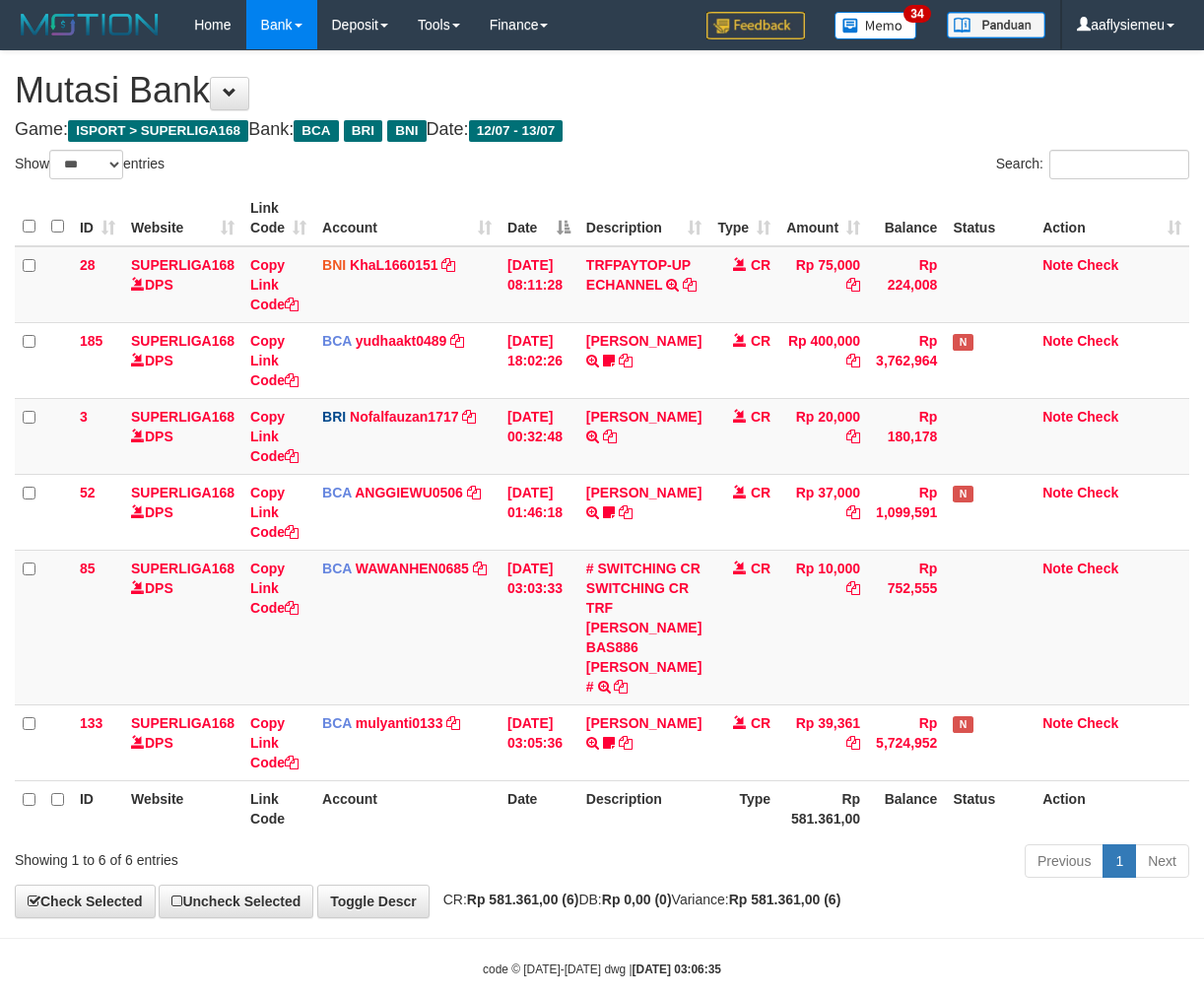 scroll, scrollTop: 72, scrollLeft: 0, axis: vertical 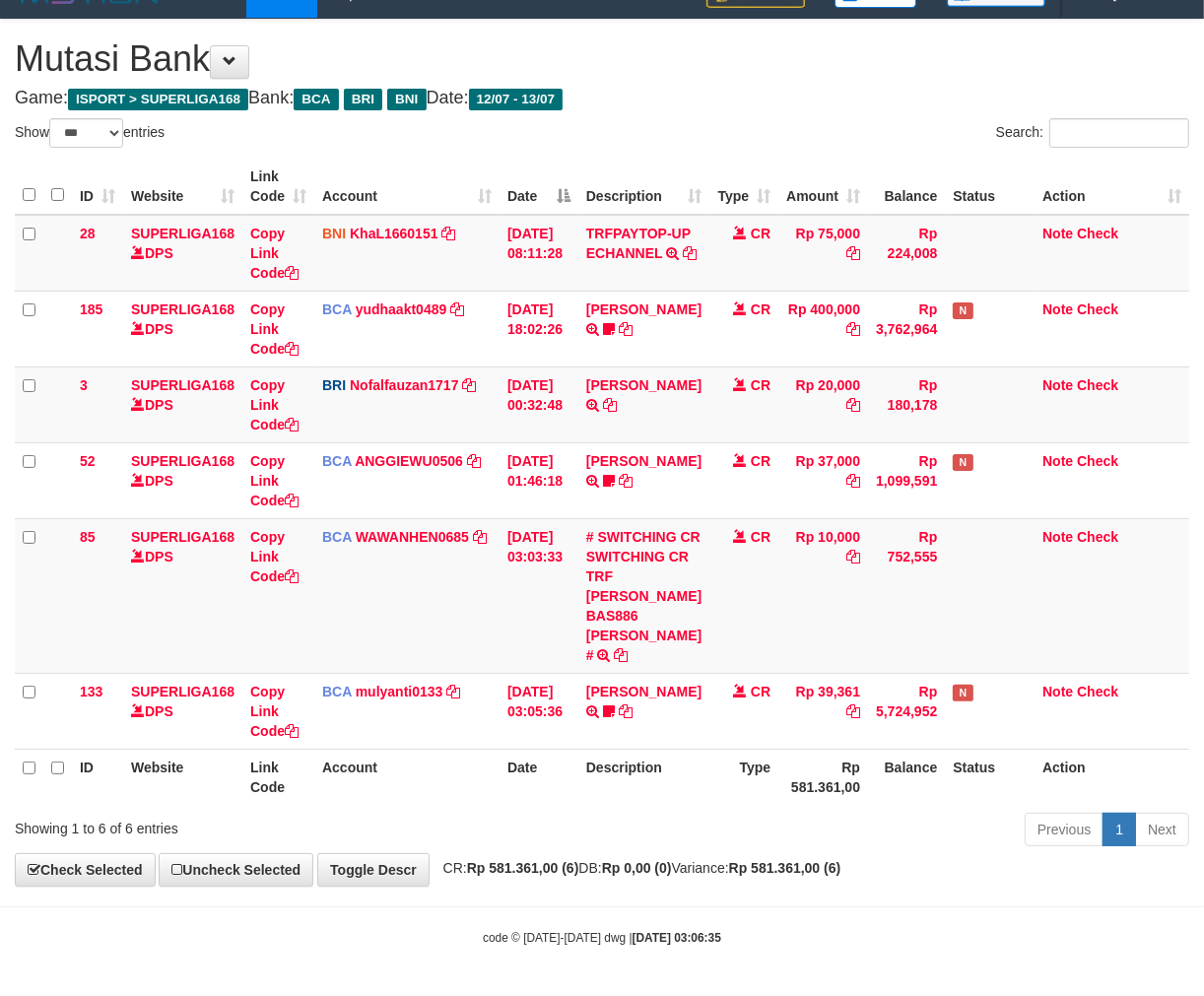 click on "Description" at bounding box center [643, 776] 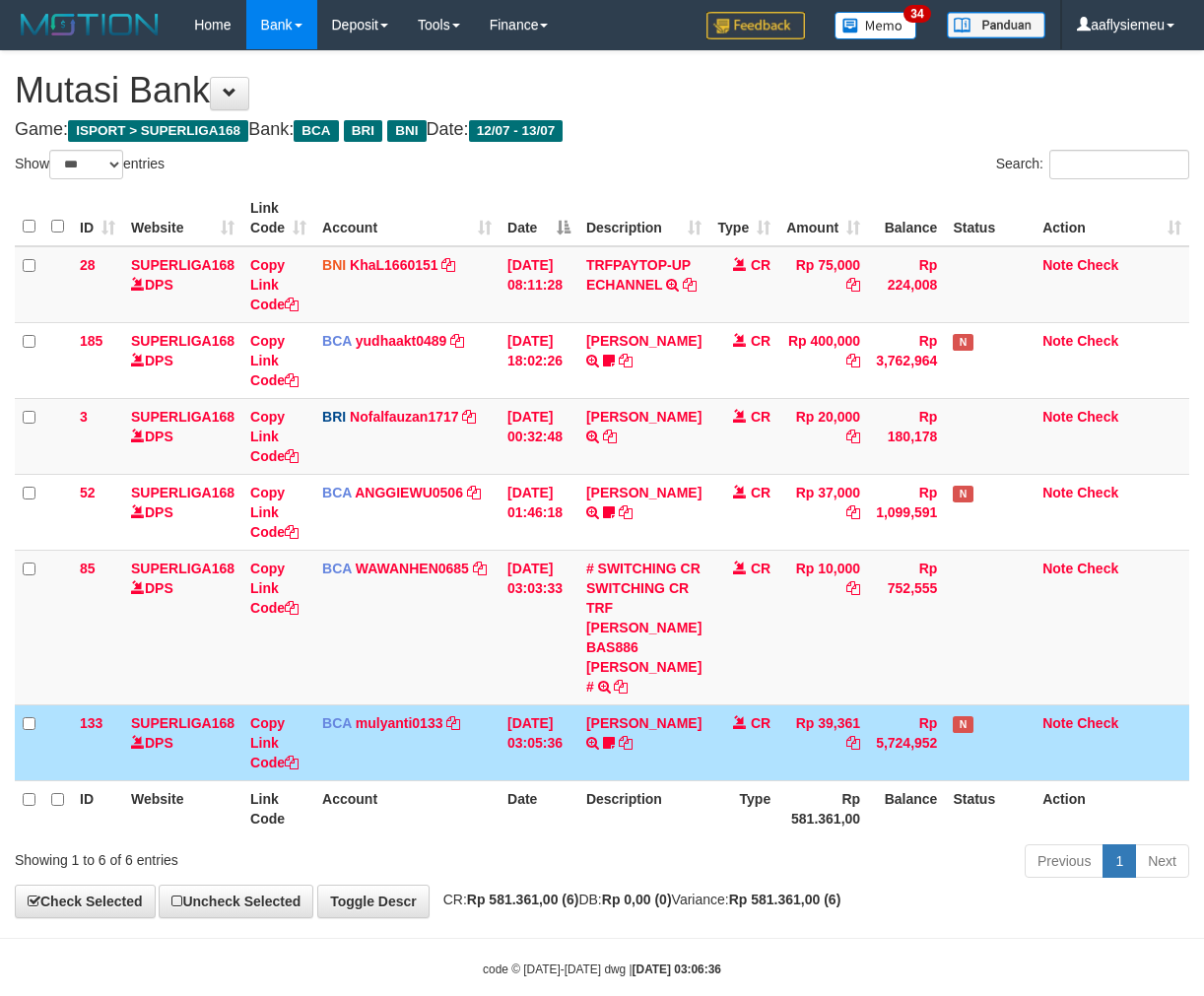 select on "***" 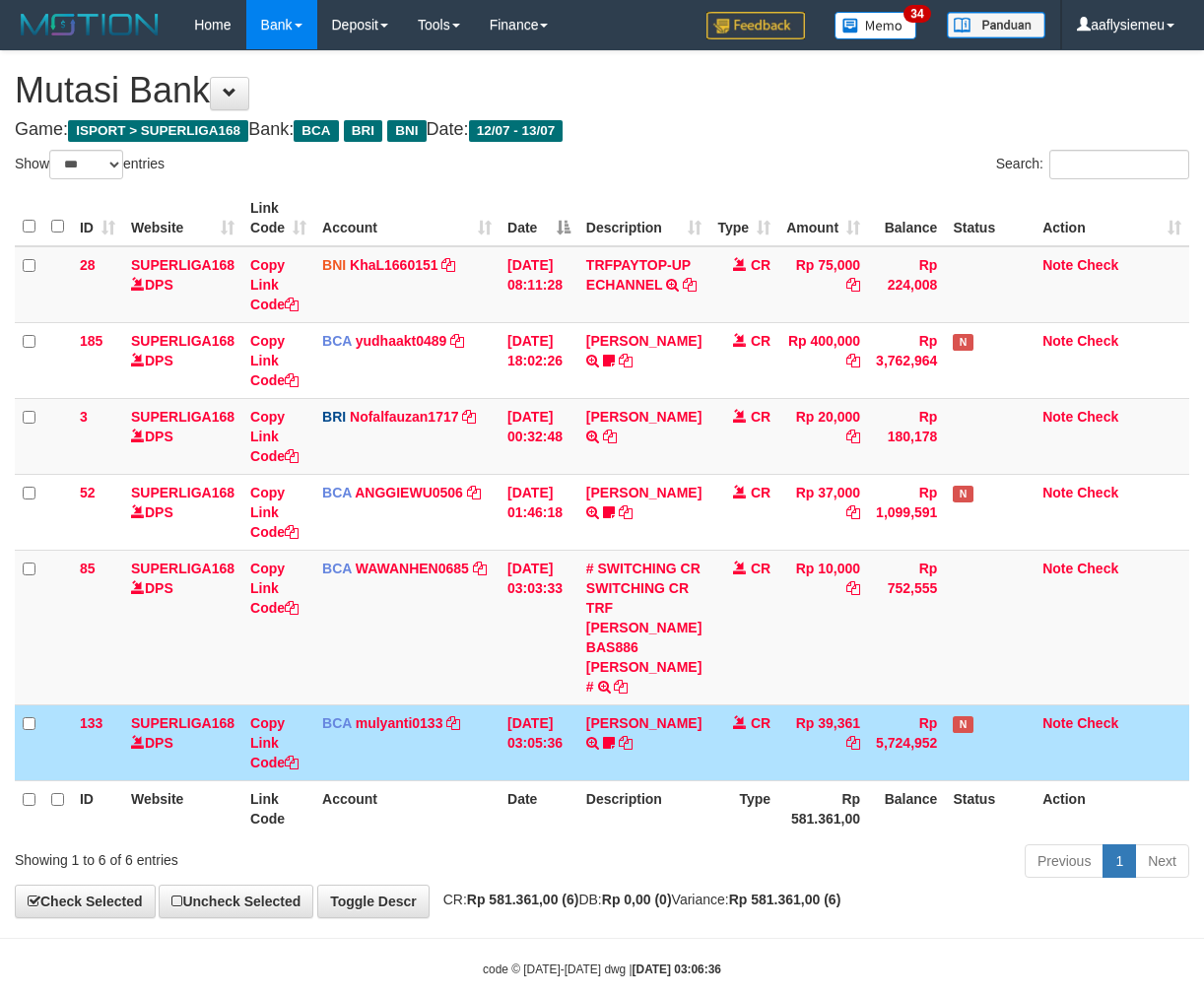 scroll, scrollTop: 72, scrollLeft: 0, axis: vertical 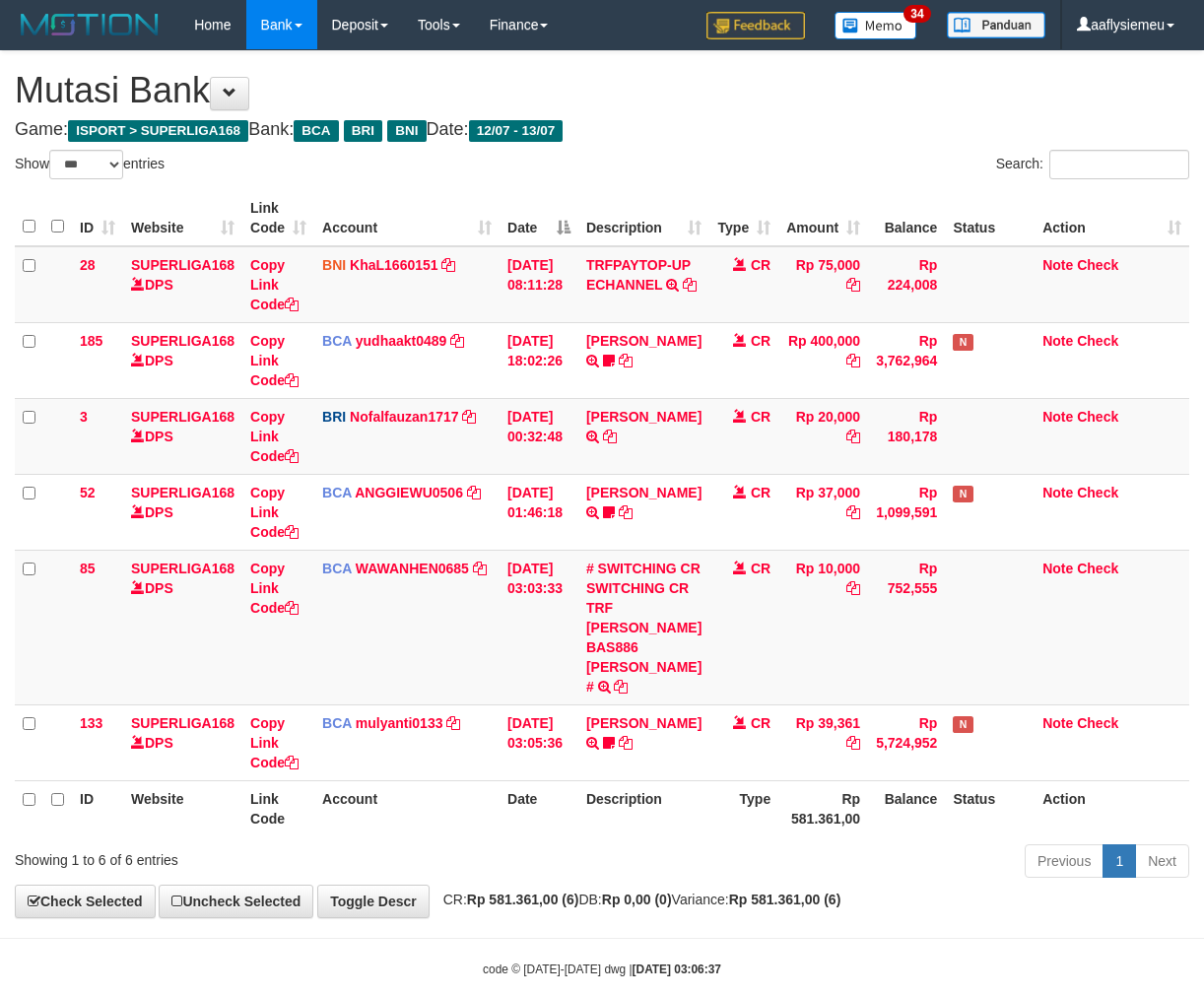 select on "***" 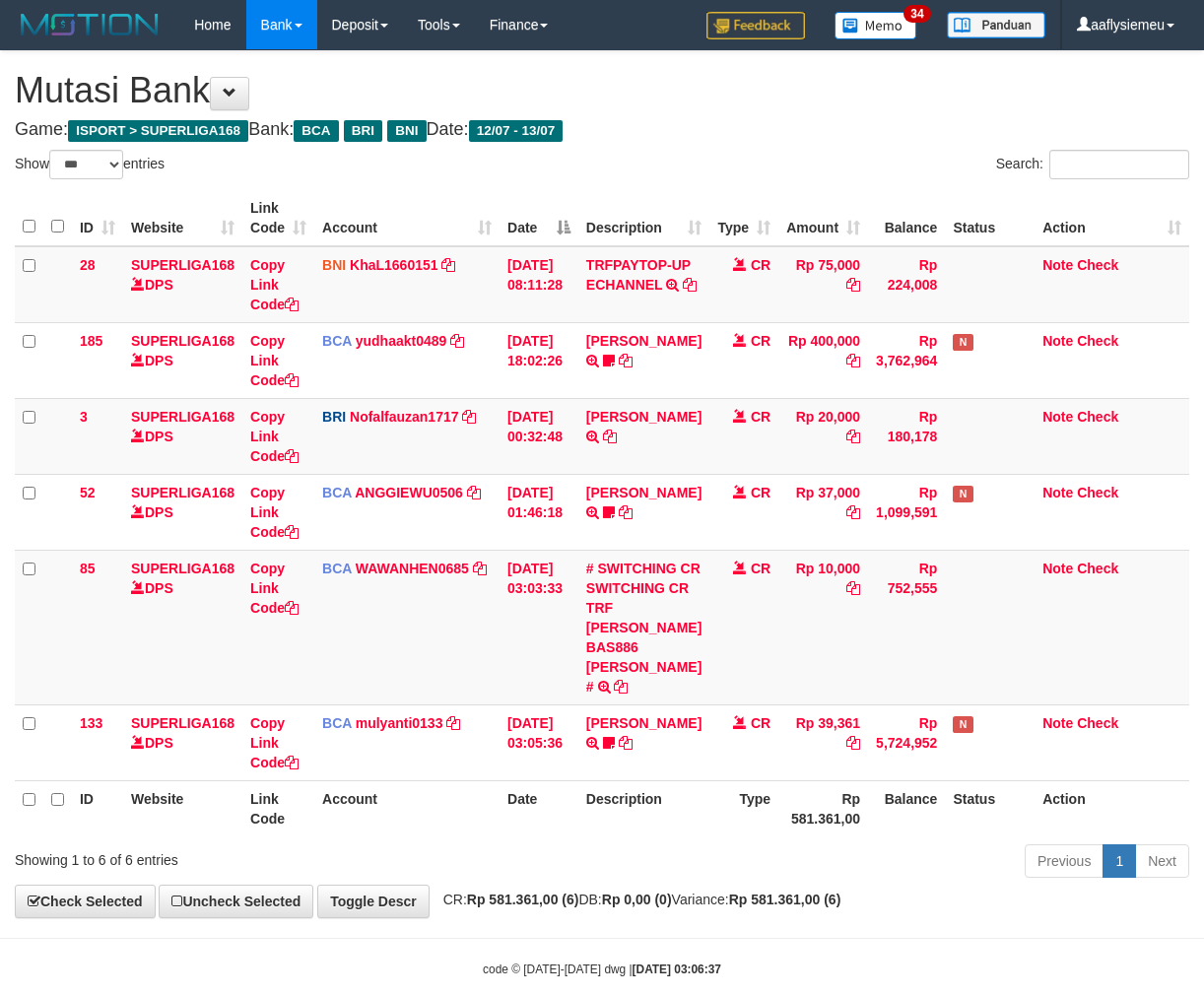 scroll, scrollTop: 72, scrollLeft: 0, axis: vertical 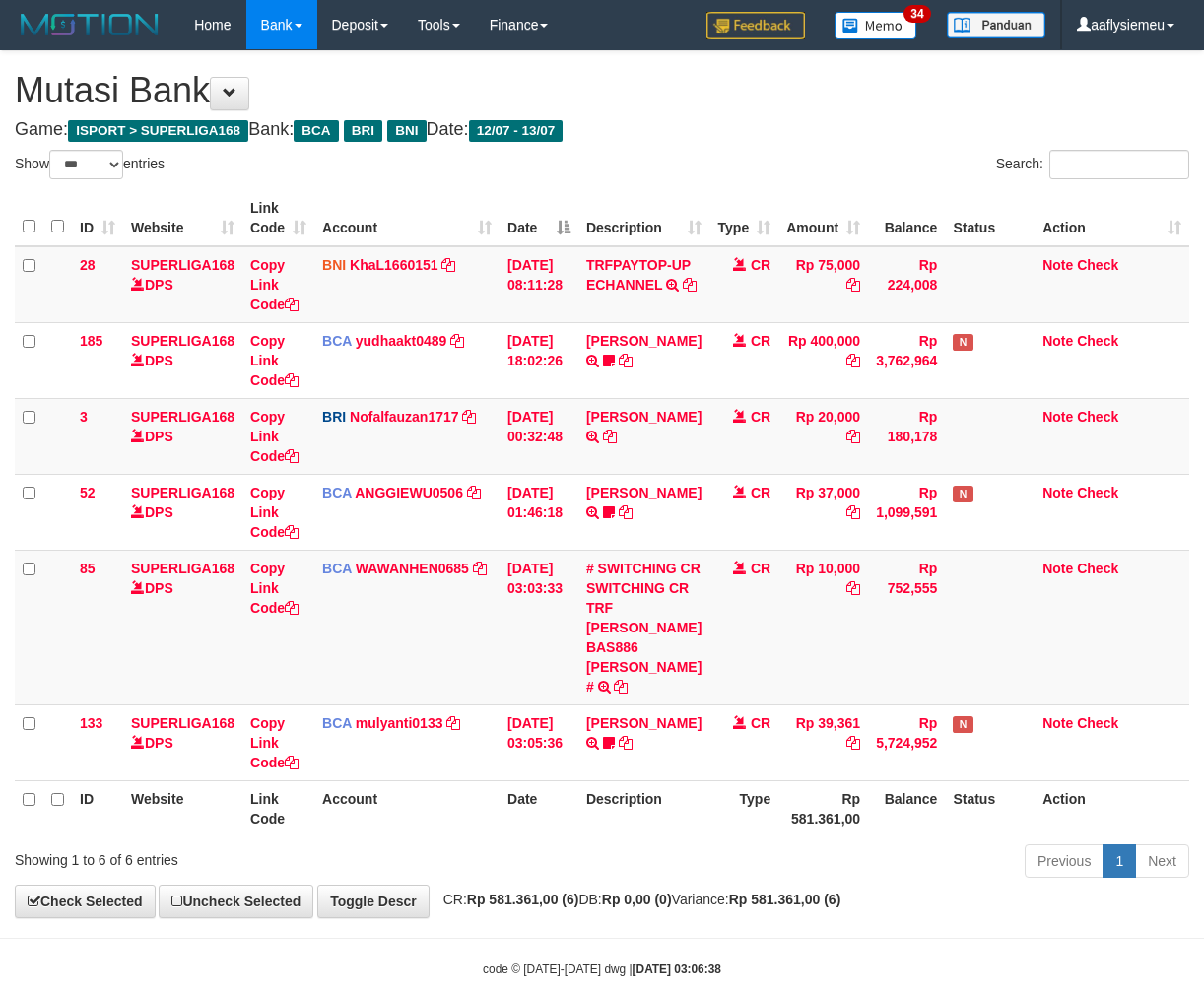 select on "***" 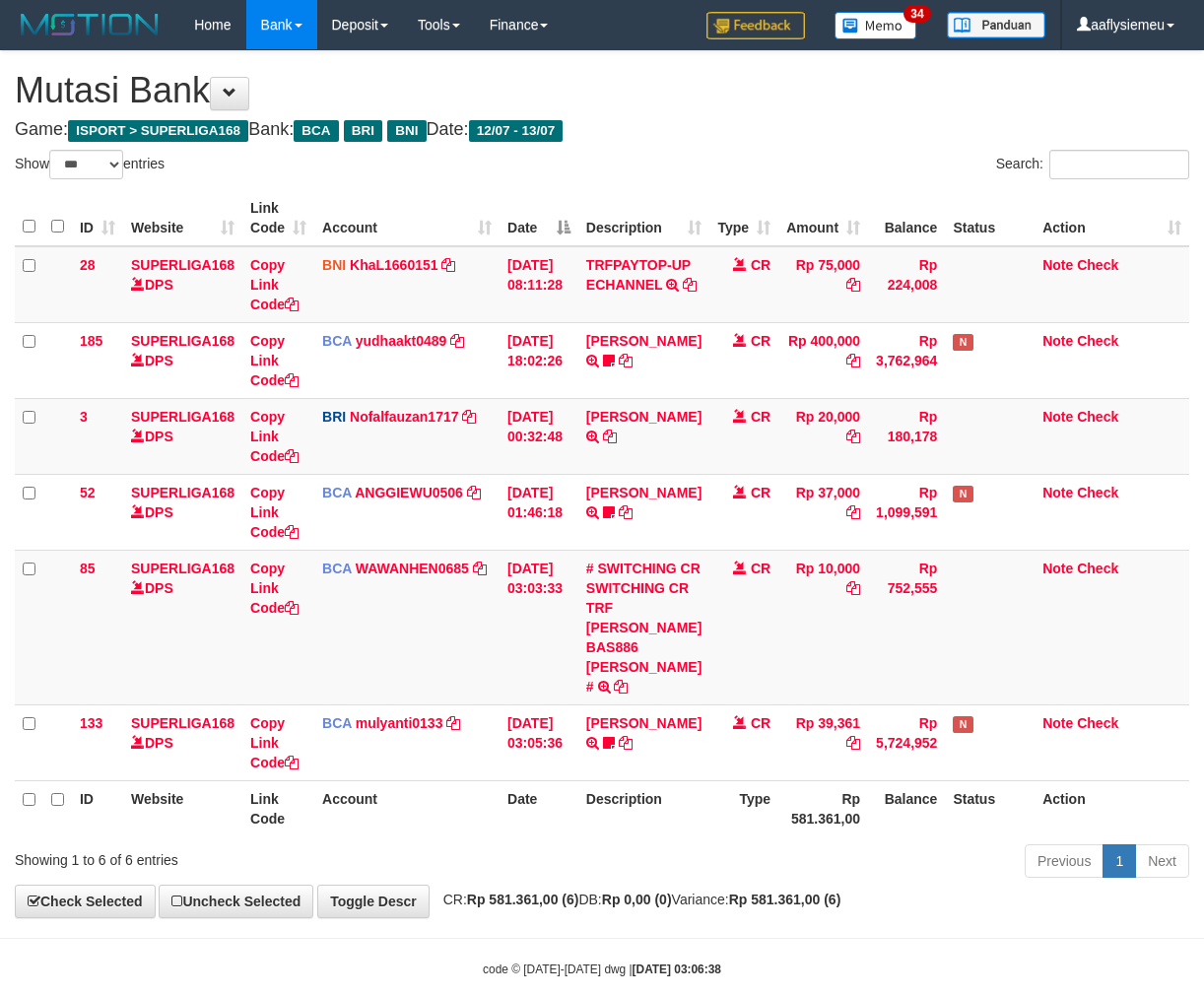 scroll, scrollTop: 72, scrollLeft: 0, axis: vertical 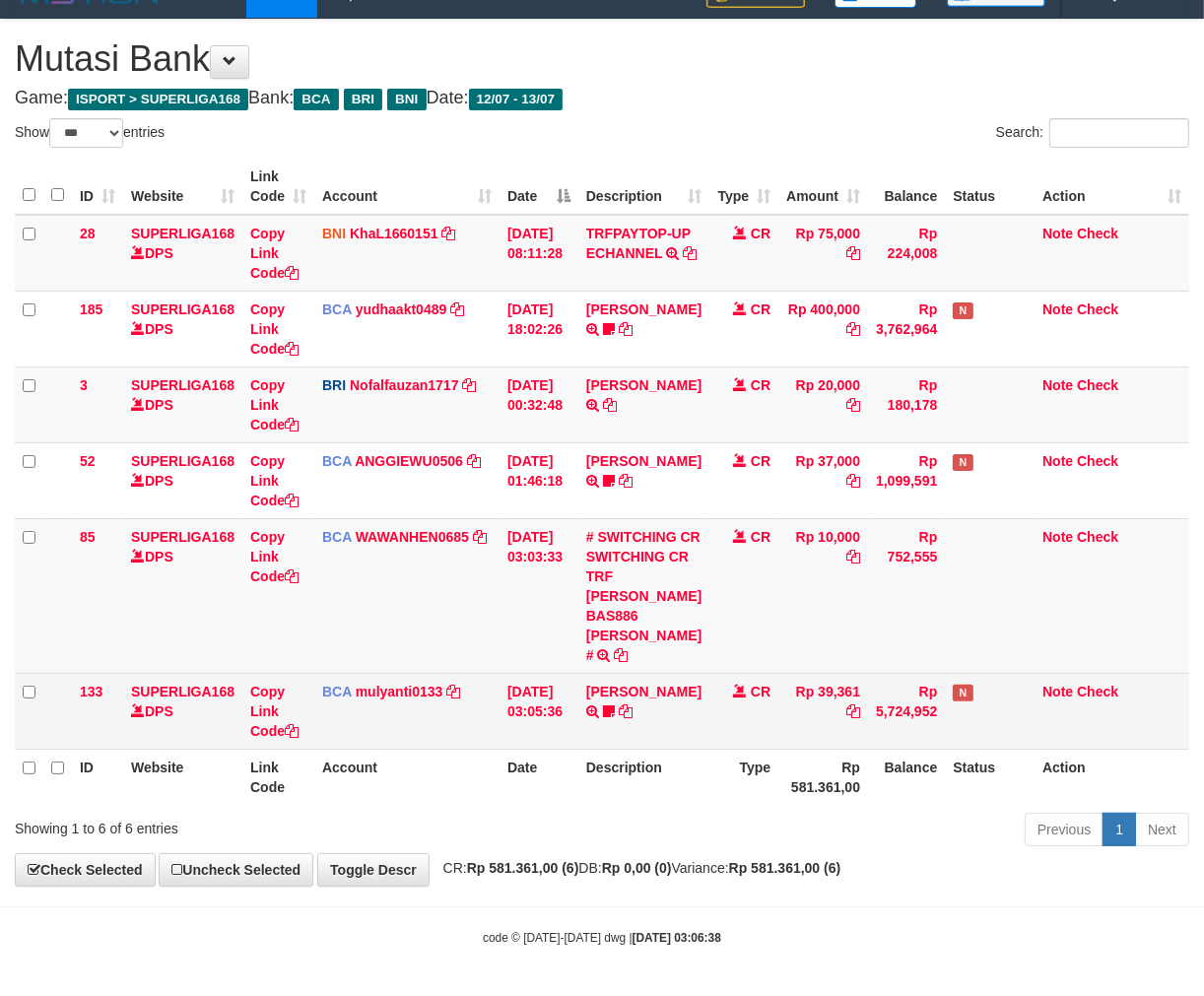 click on "N" at bounding box center (989, 710) 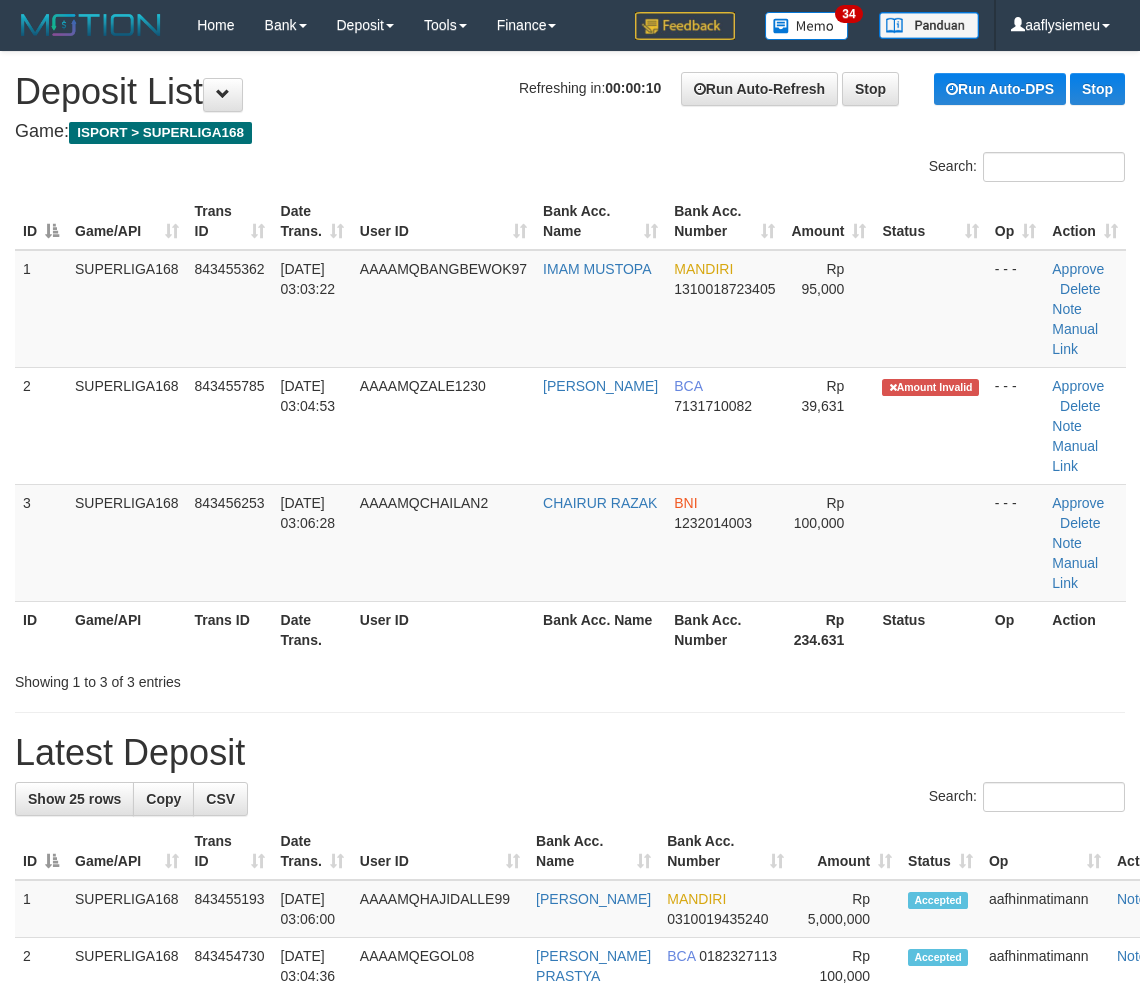 scroll, scrollTop: 0, scrollLeft: 0, axis: both 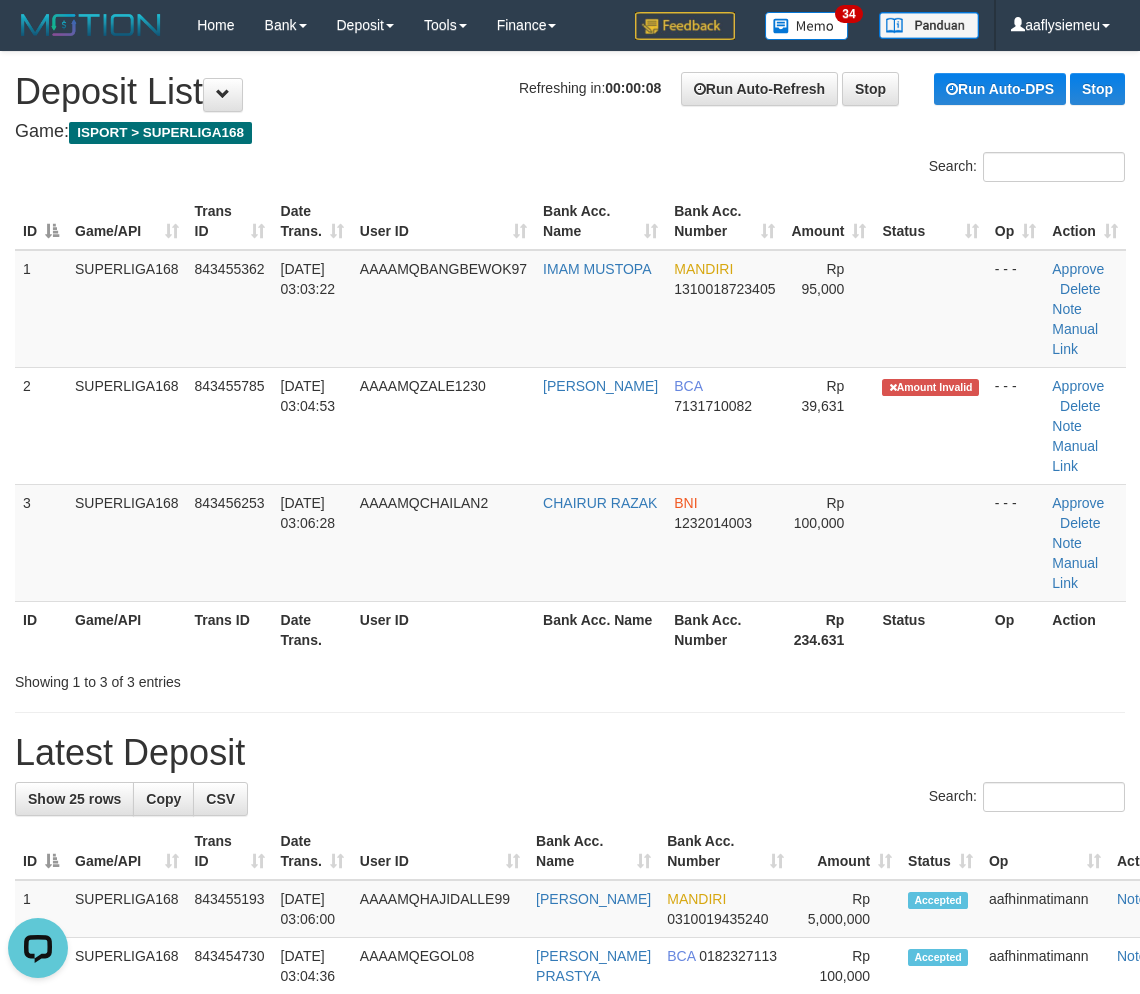 click on "Game/API" at bounding box center [127, 629] 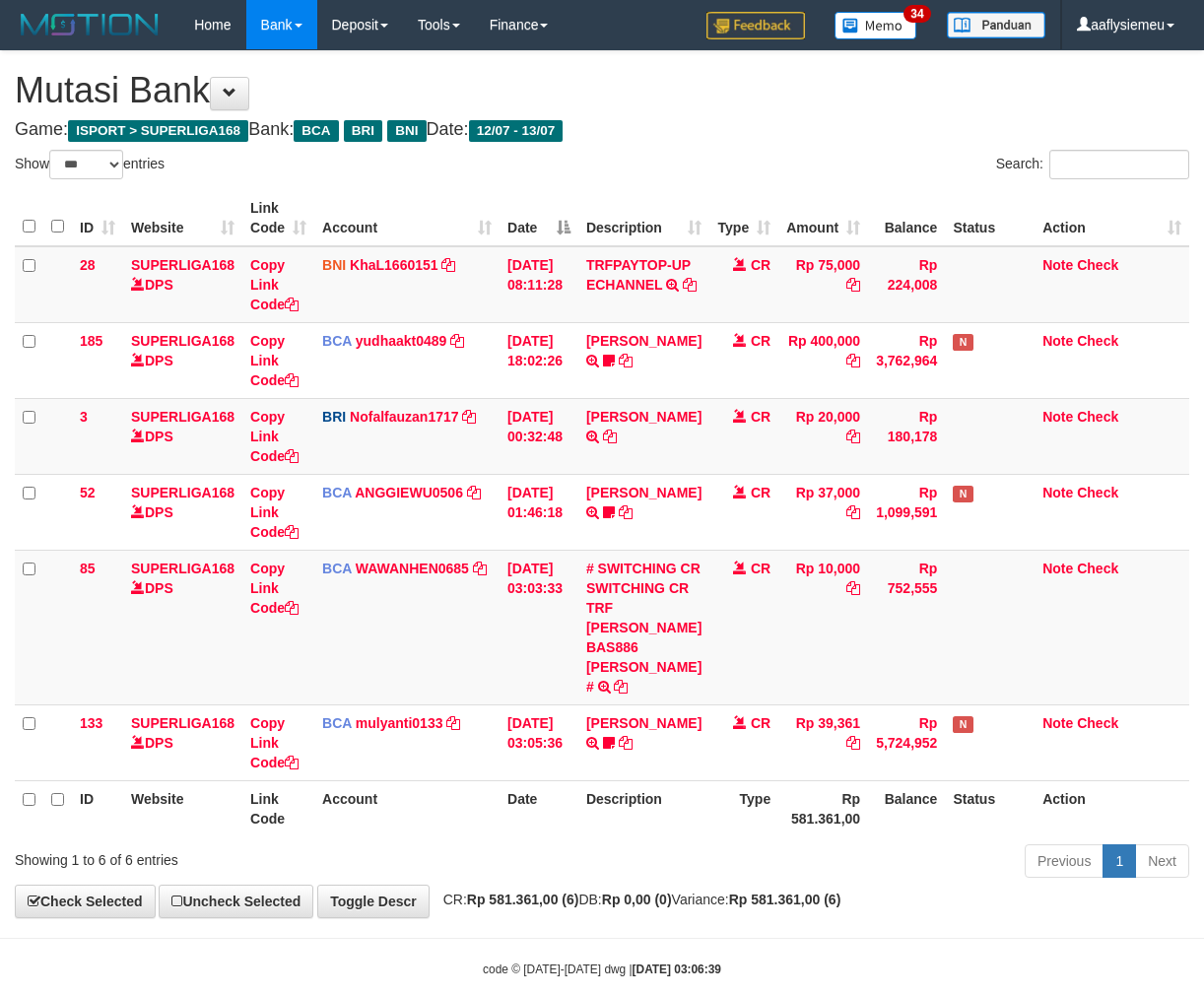 select on "***" 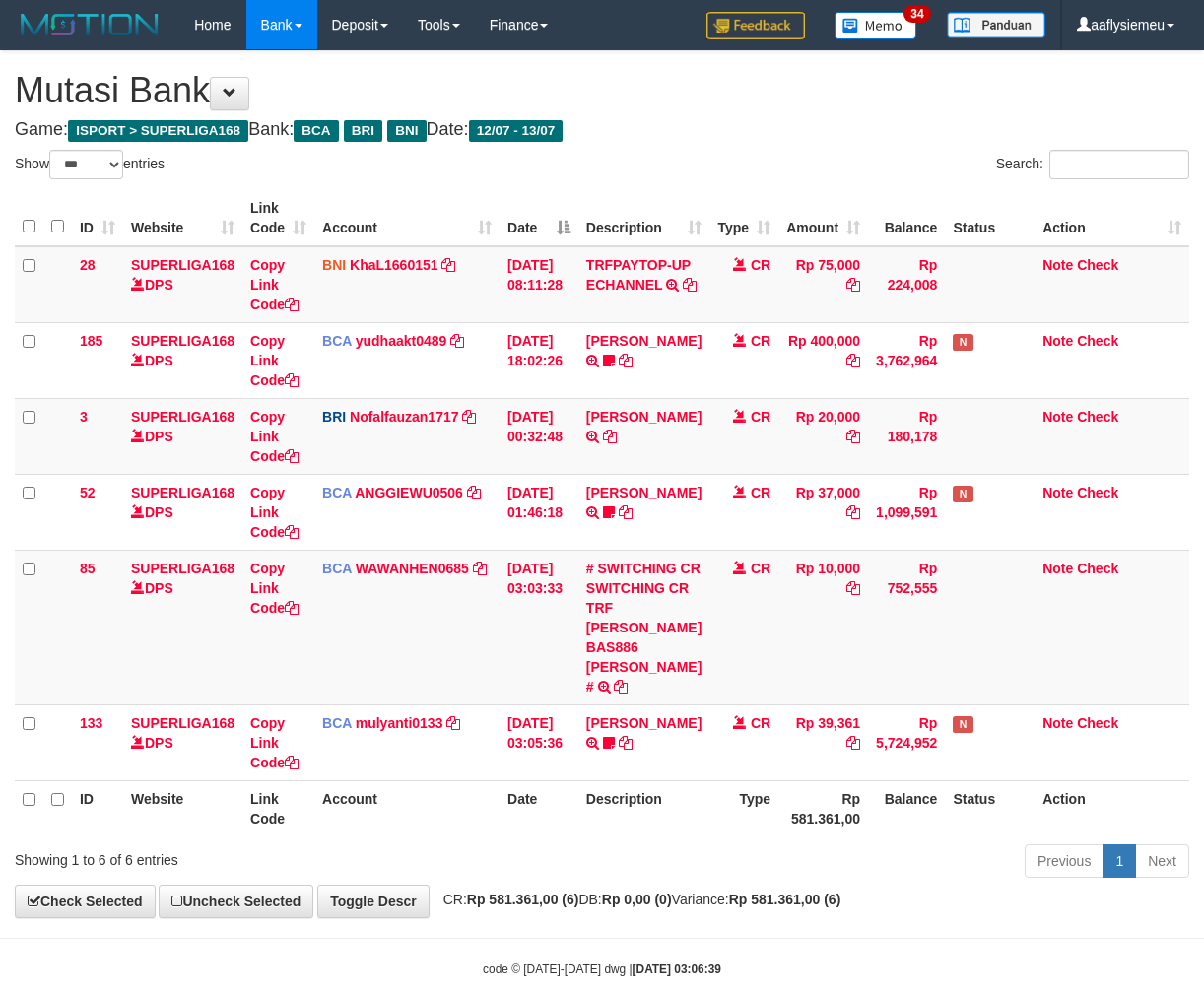 scroll, scrollTop: 72, scrollLeft: 0, axis: vertical 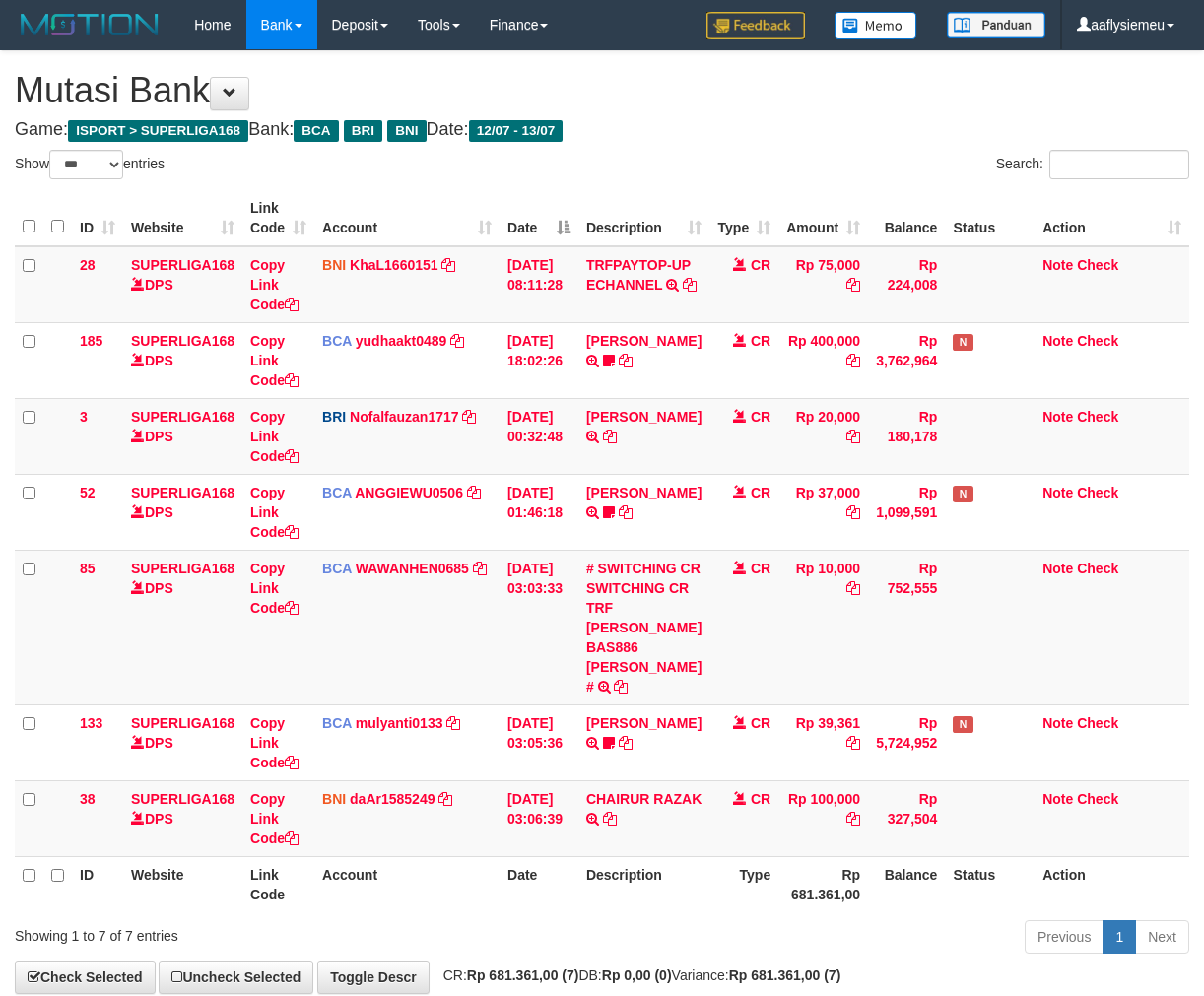 select on "***" 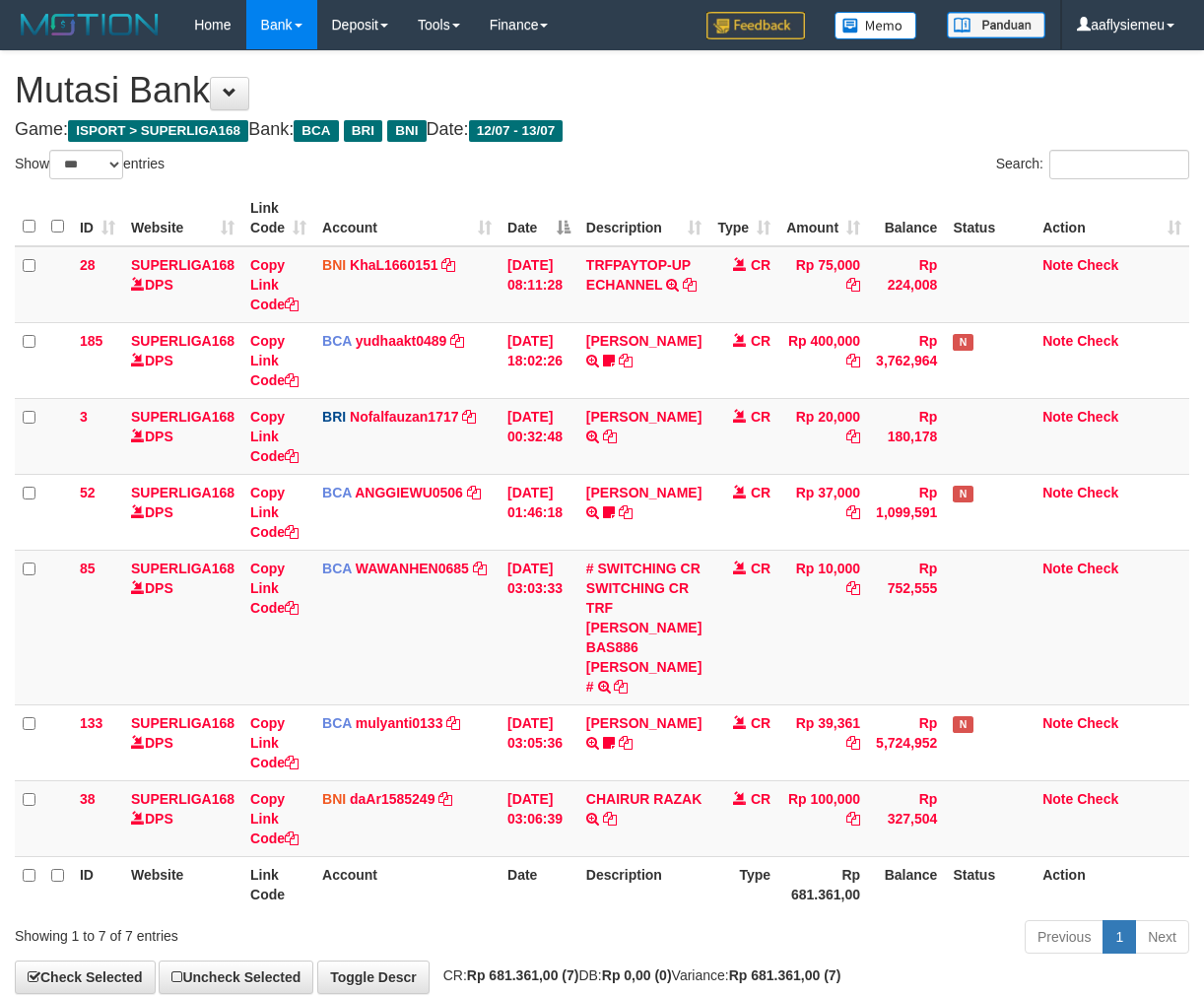 scroll, scrollTop: 73, scrollLeft: 0, axis: vertical 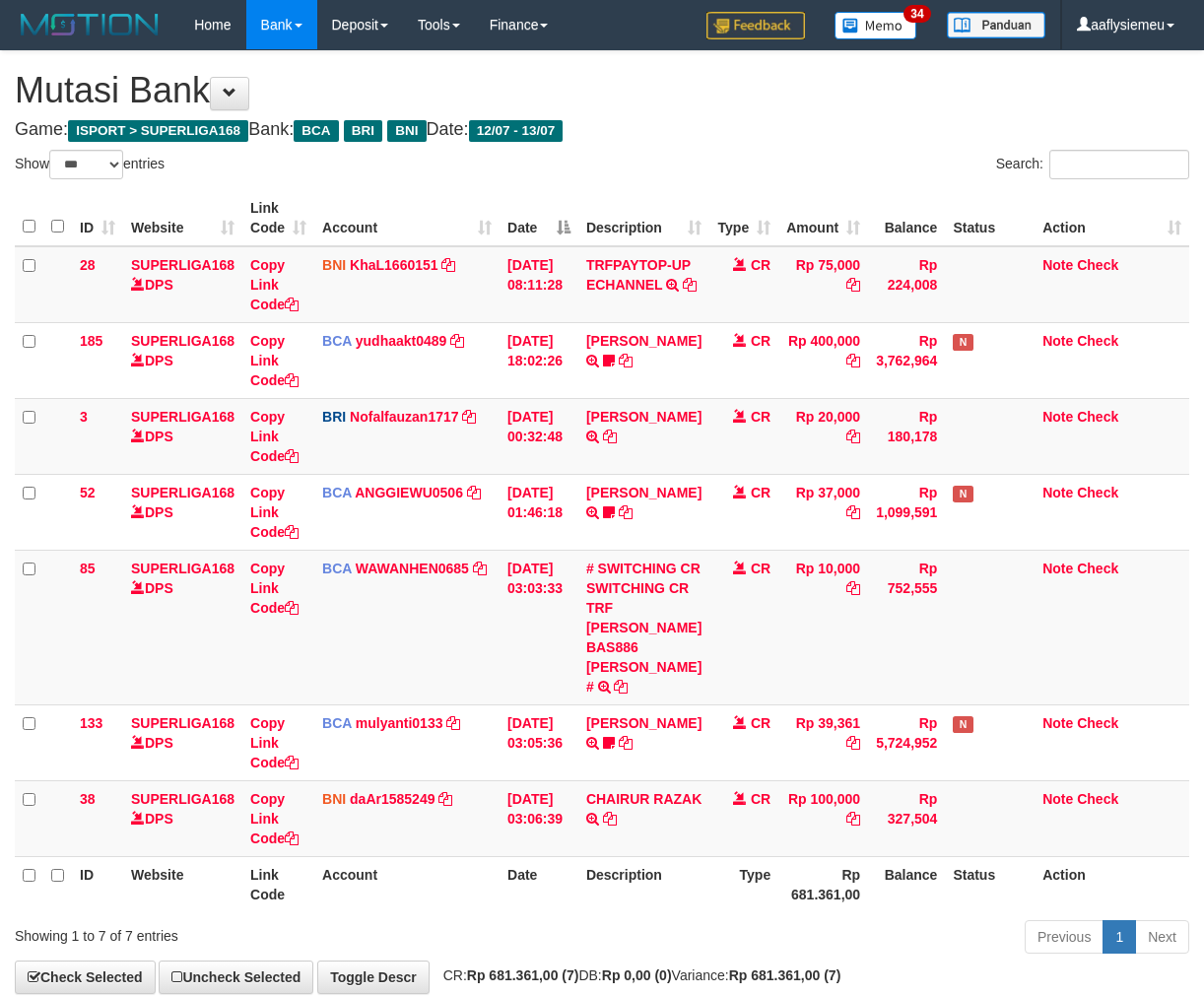 select on "***" 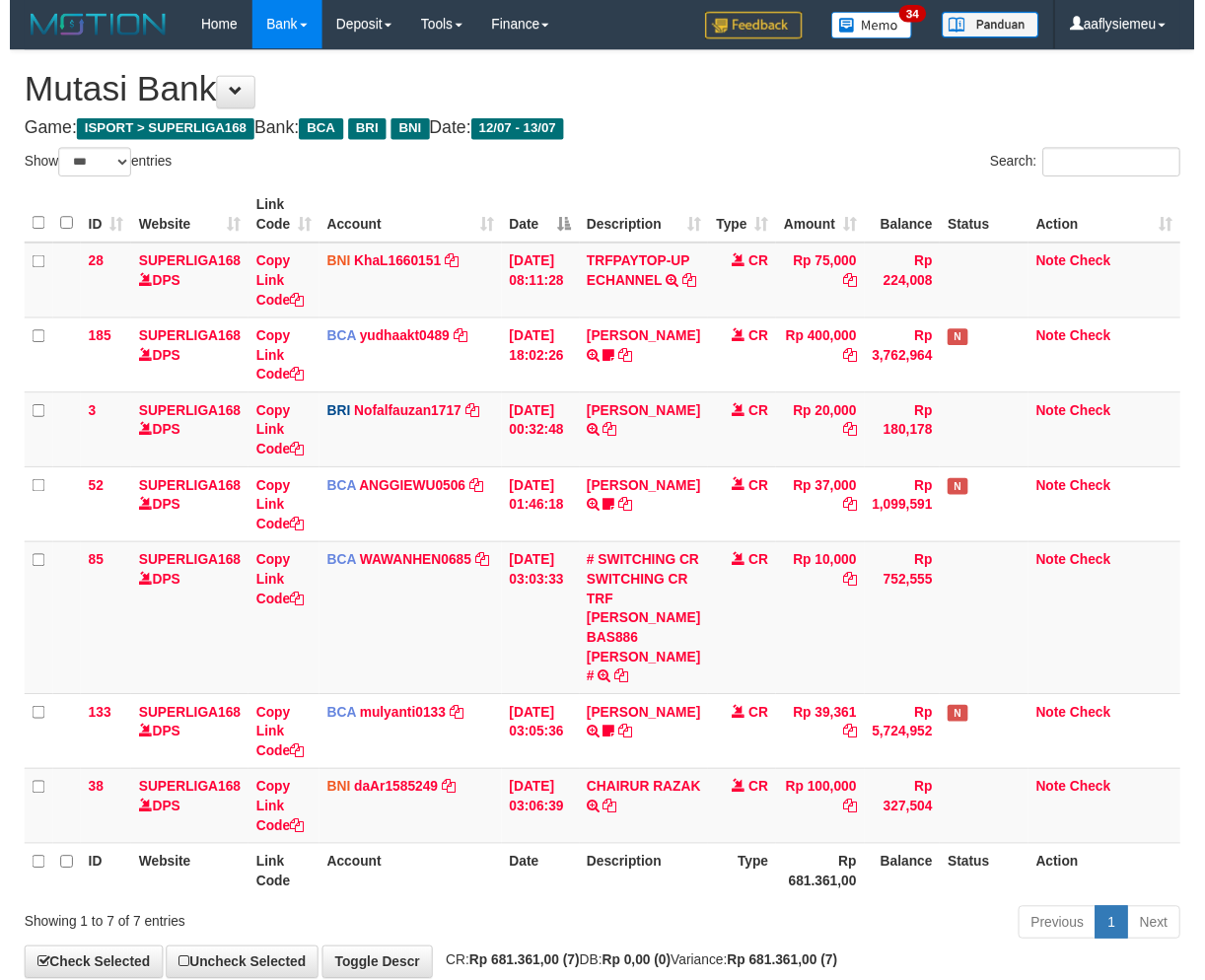 scroll, scrollTop: 74, scrollLeft: 0, axis: vertical 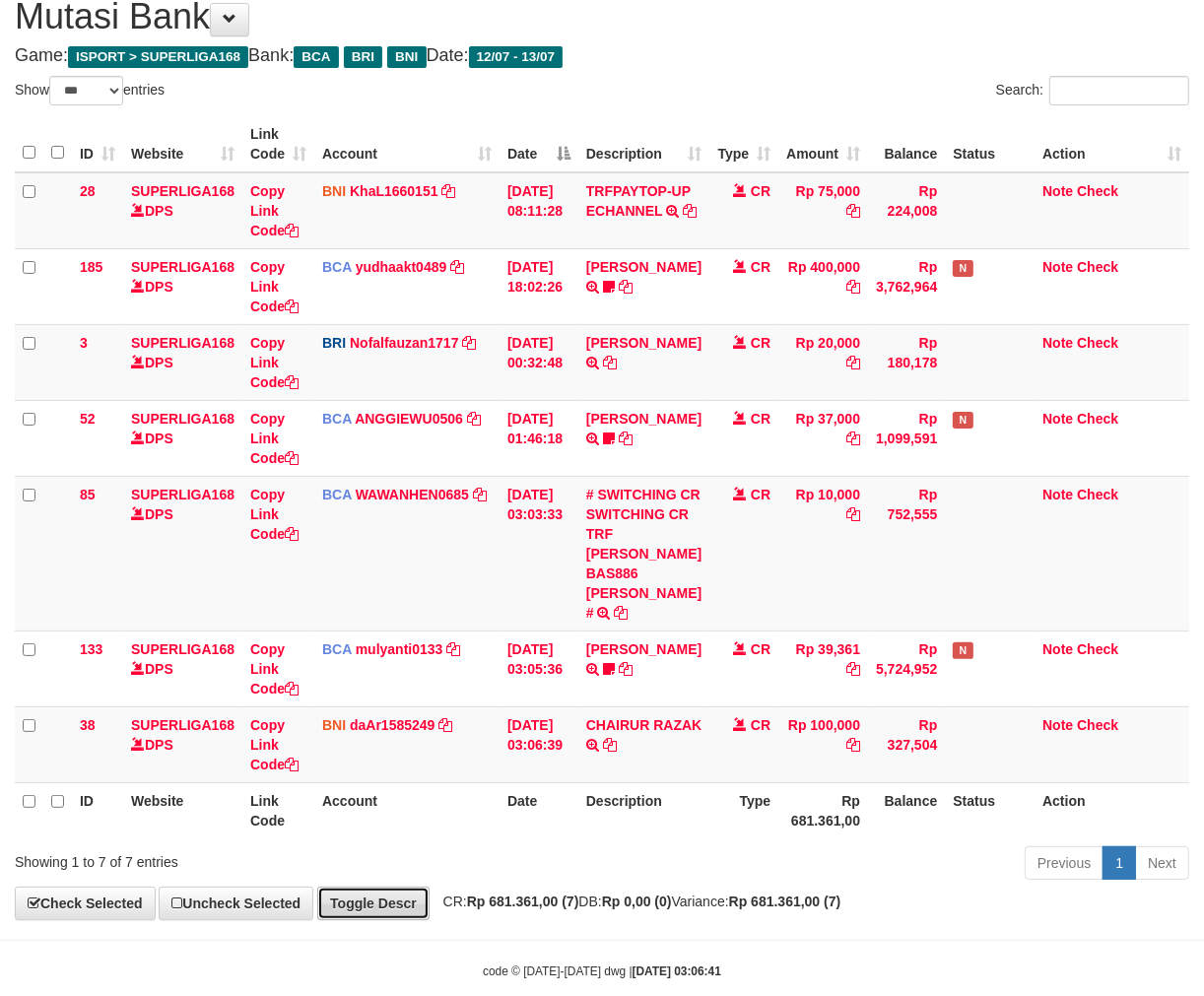 click on "Toggle Descr" at bounding box center [373, 903] 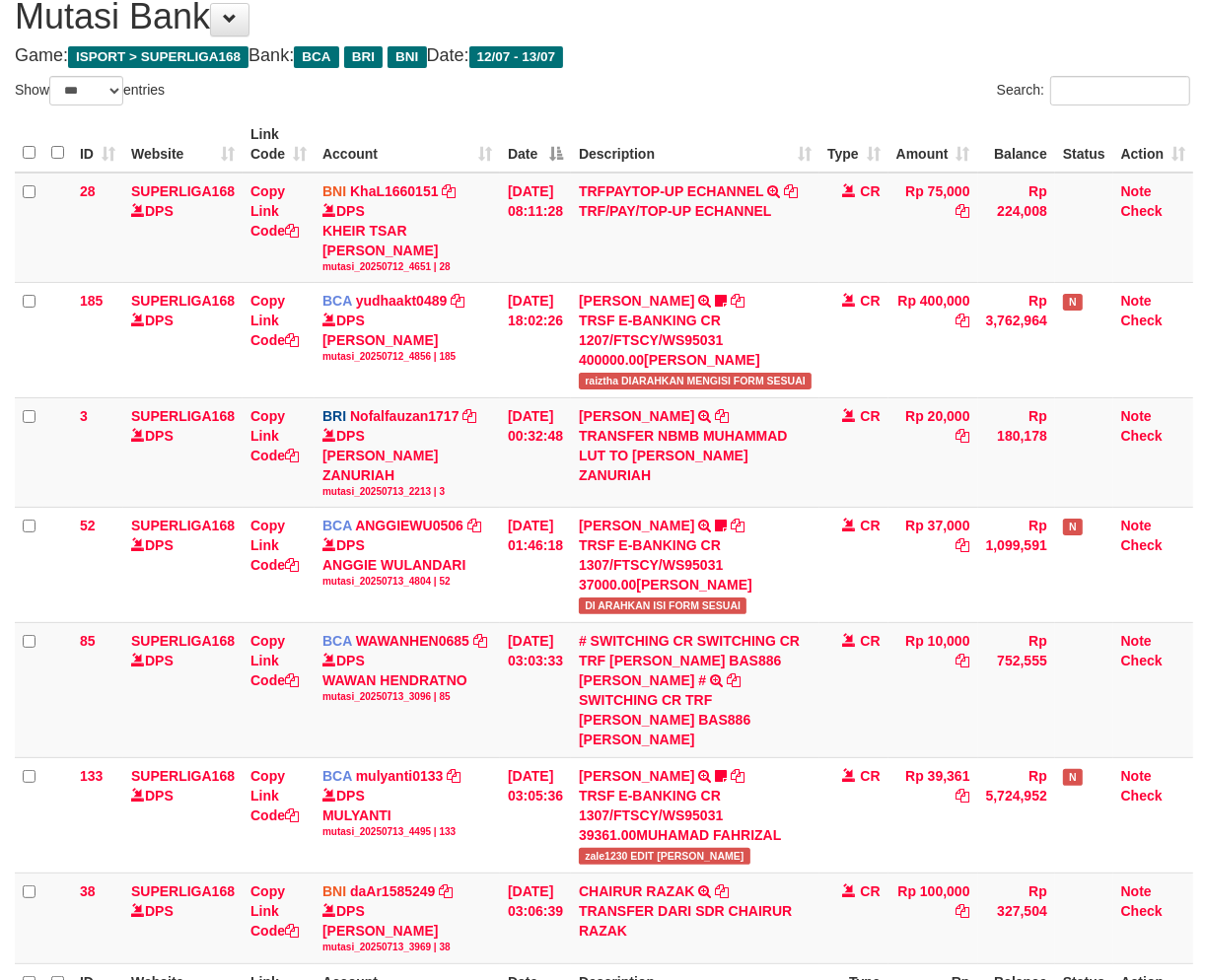 click on "Account" at bounding box center [407, 991] 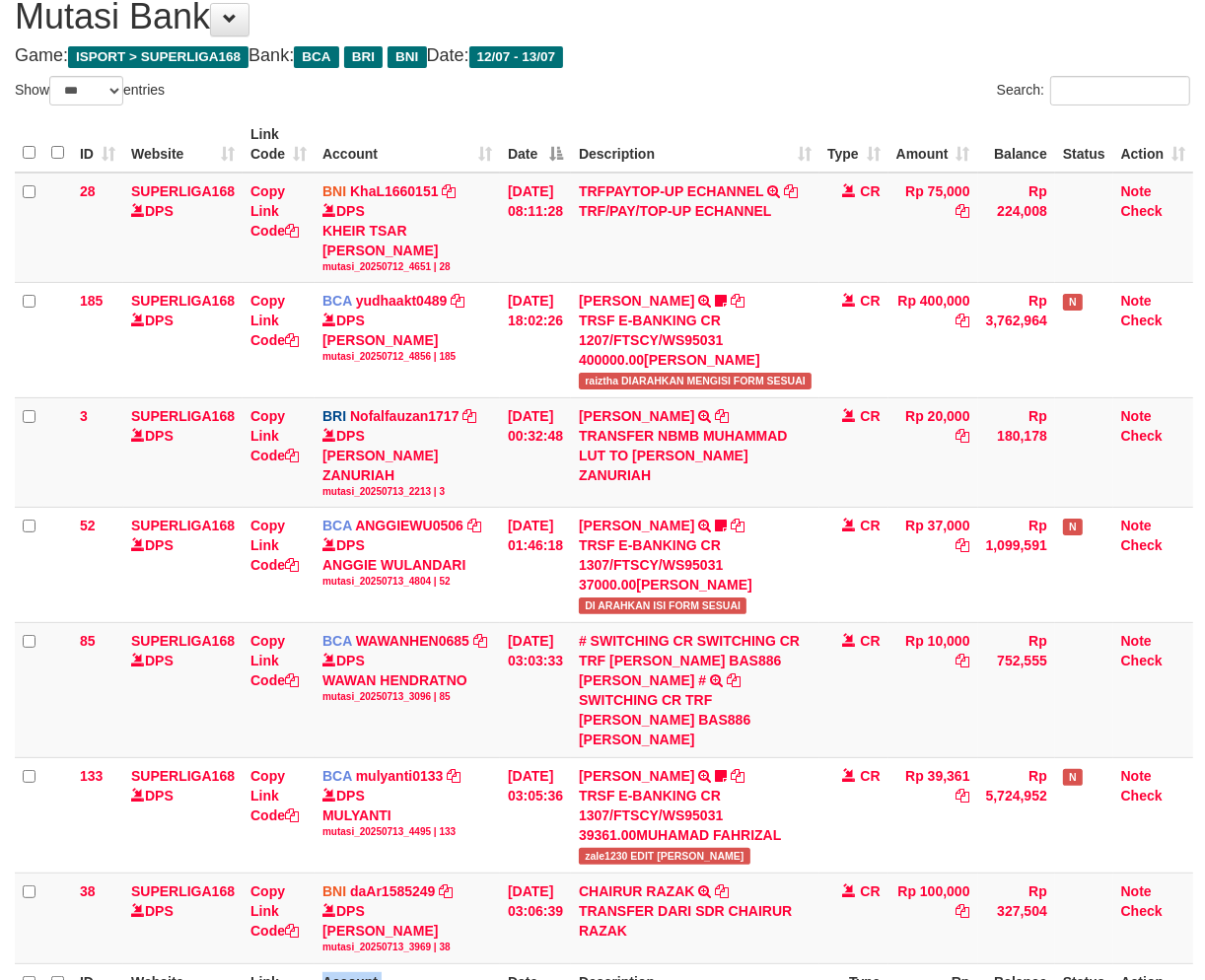 click on "Account" at bounding box center [407, 991] 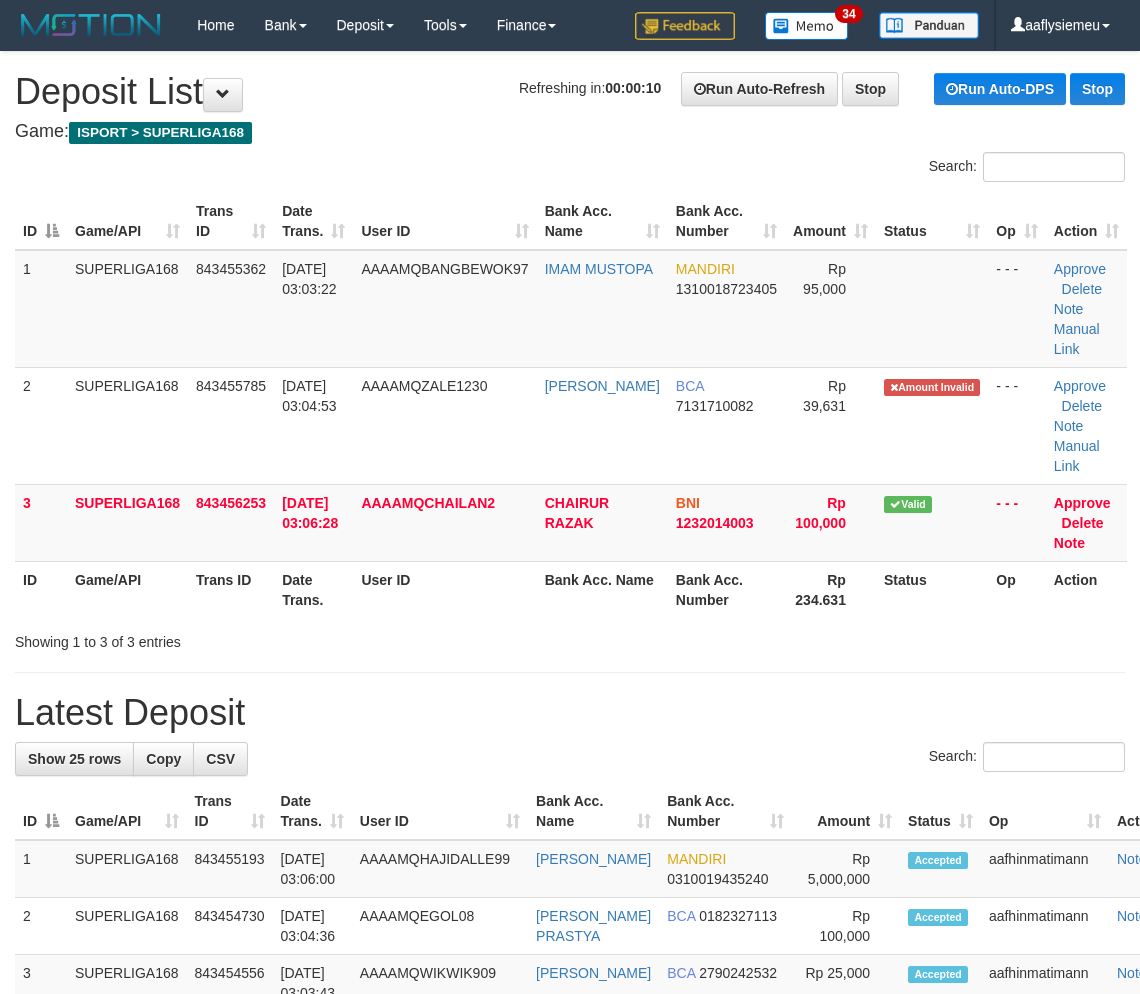 scroll, scrollTop: 0, scrollLeft: 0, axis: both 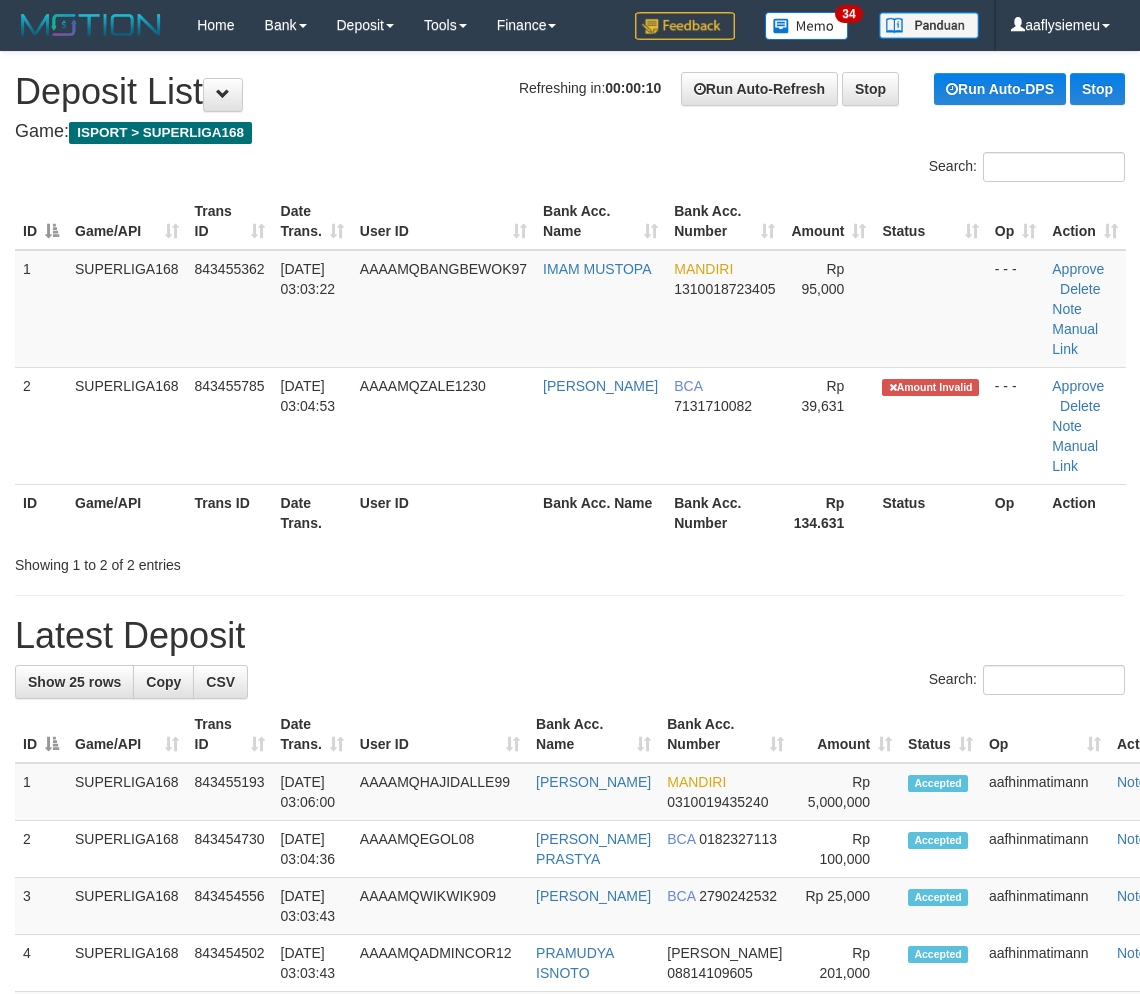 drag, startPoint x: 350, startPoint y: 551, endPoint x: 3, endPoint y: 660, distance: 363.71692 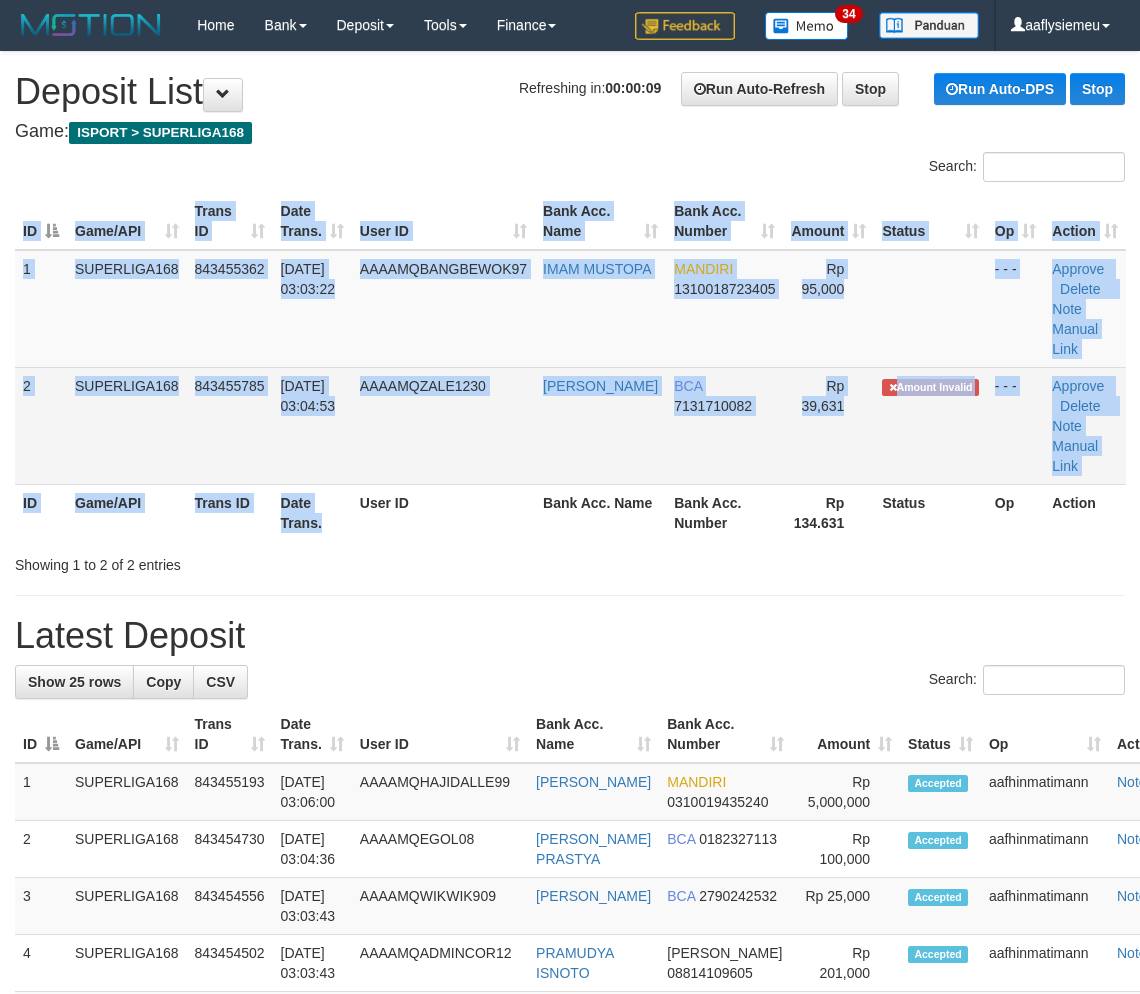 click on "13/07/2025 03:04:53" at bounding box center (312, 425) 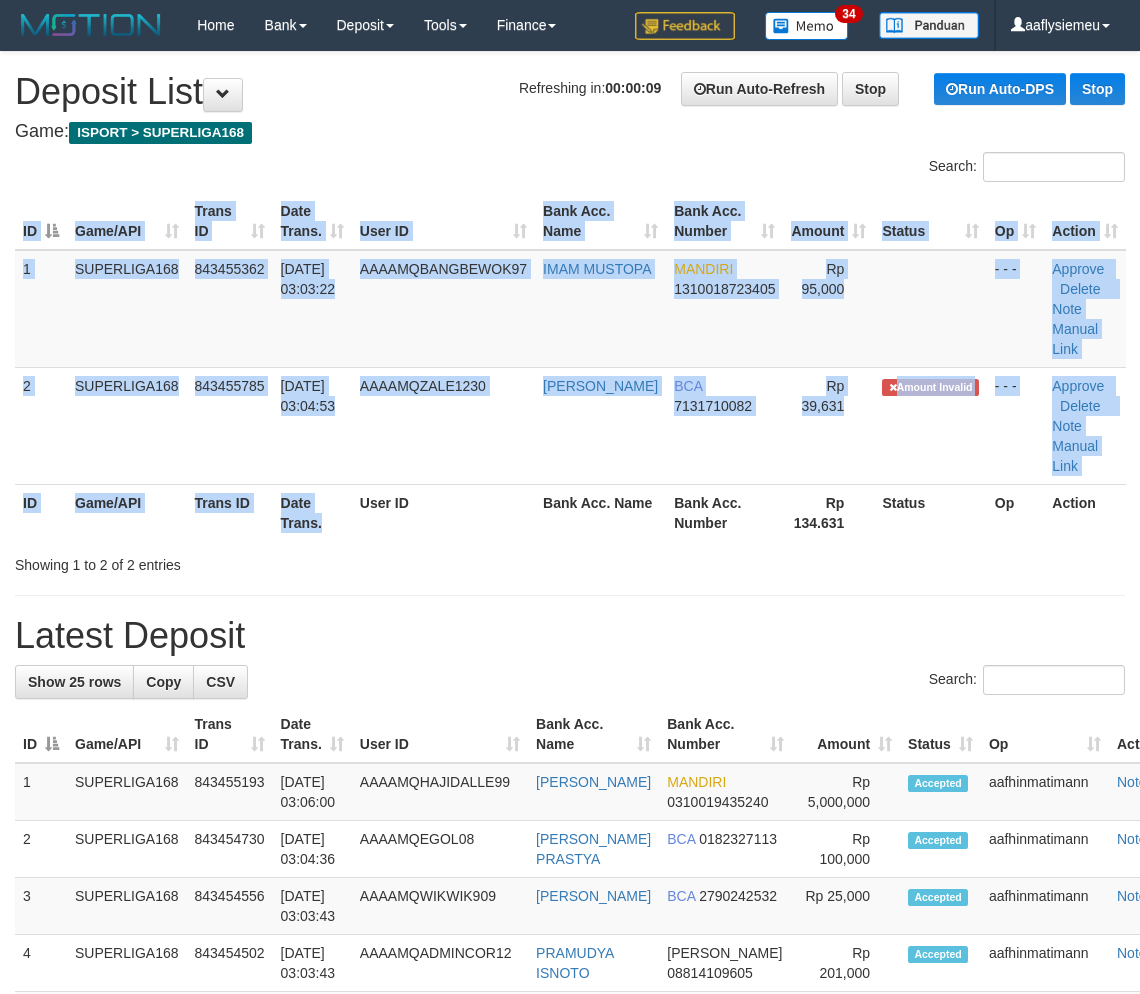drag, startPoint x: 358, startPoint y: 497, endPoint x: 5, endPoint y: 634, distance: 378.65286 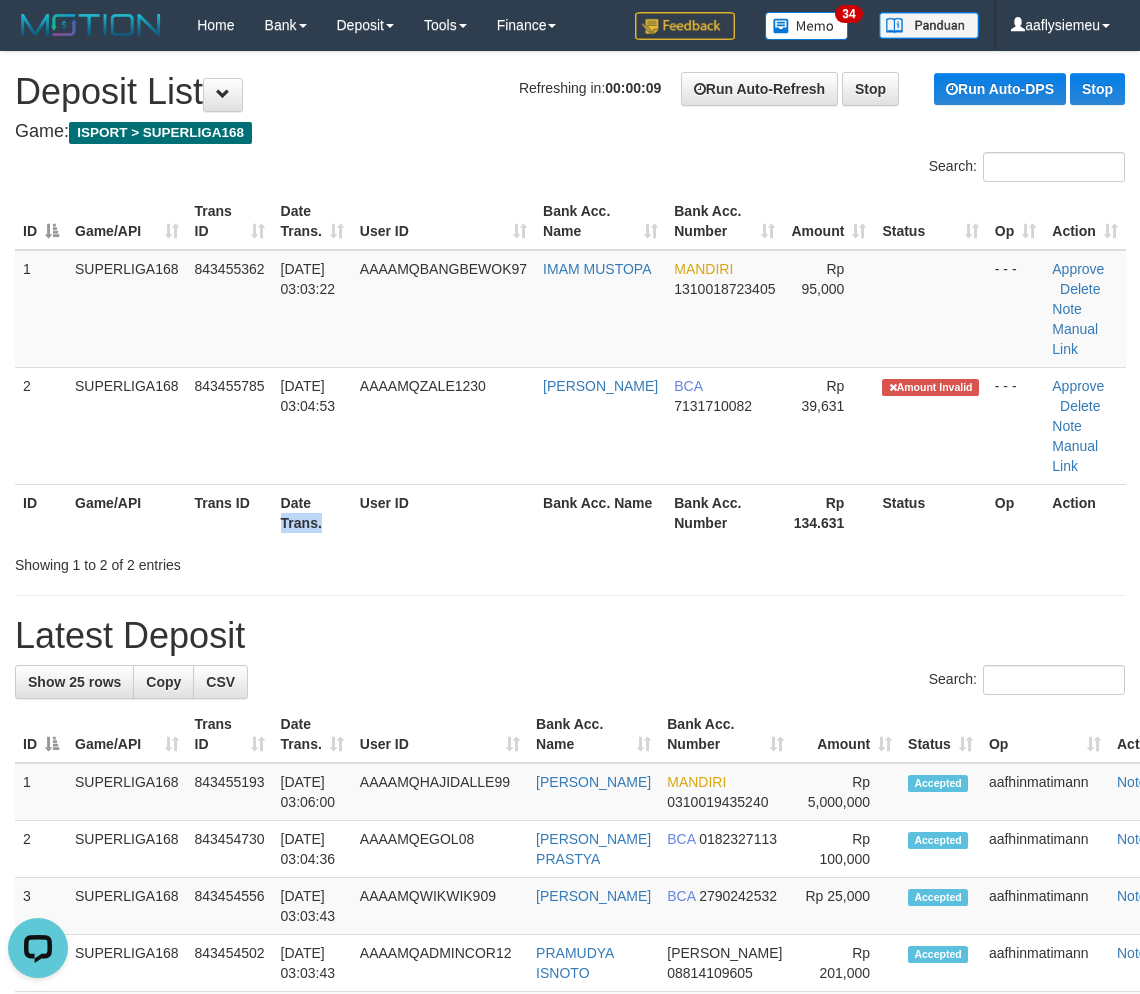 scroll, scrollTop: 0, scrollLeft: 0, axis: both 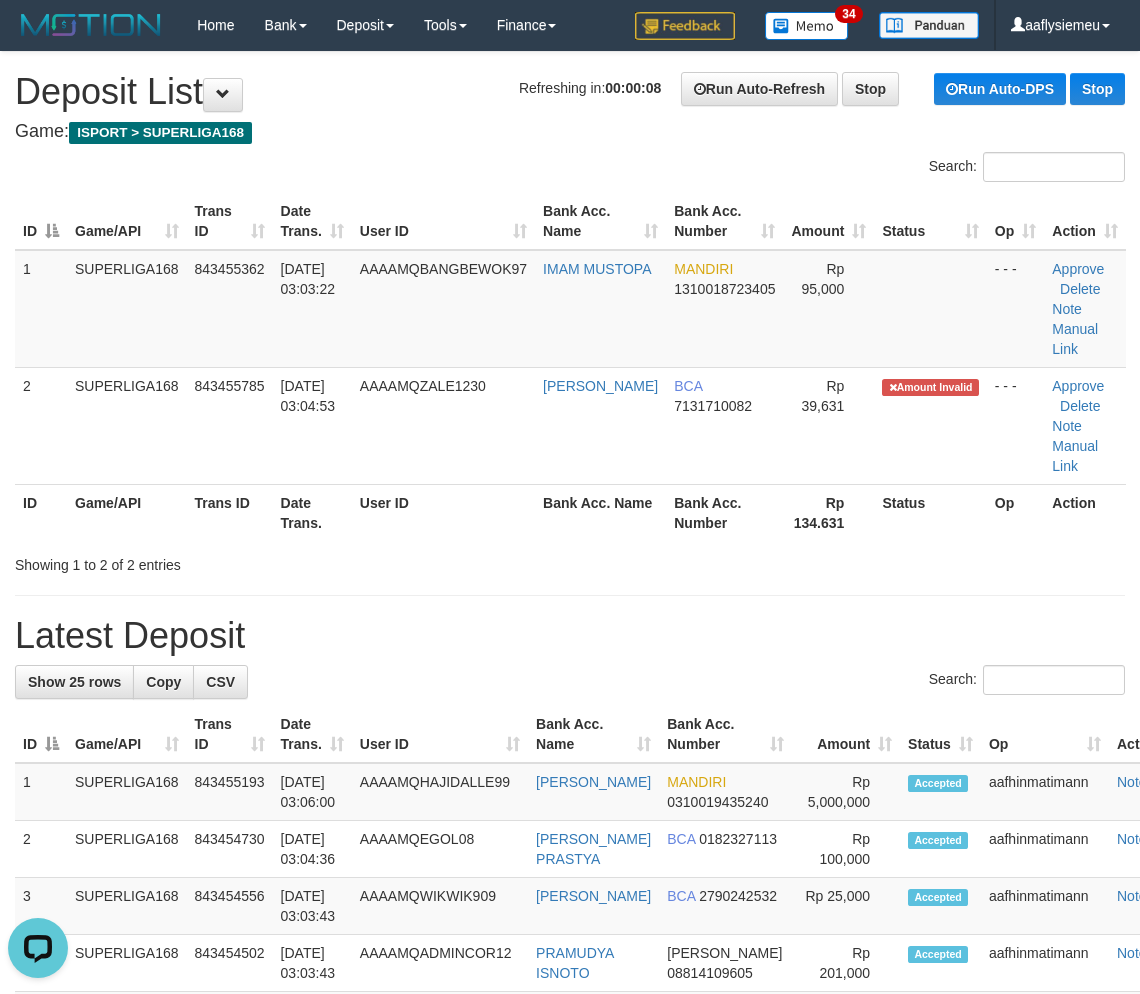 drag, startPoint x: 254, startPoint y: 553, endPoint x: 1, endPoint y: 646, distance: 269.55148 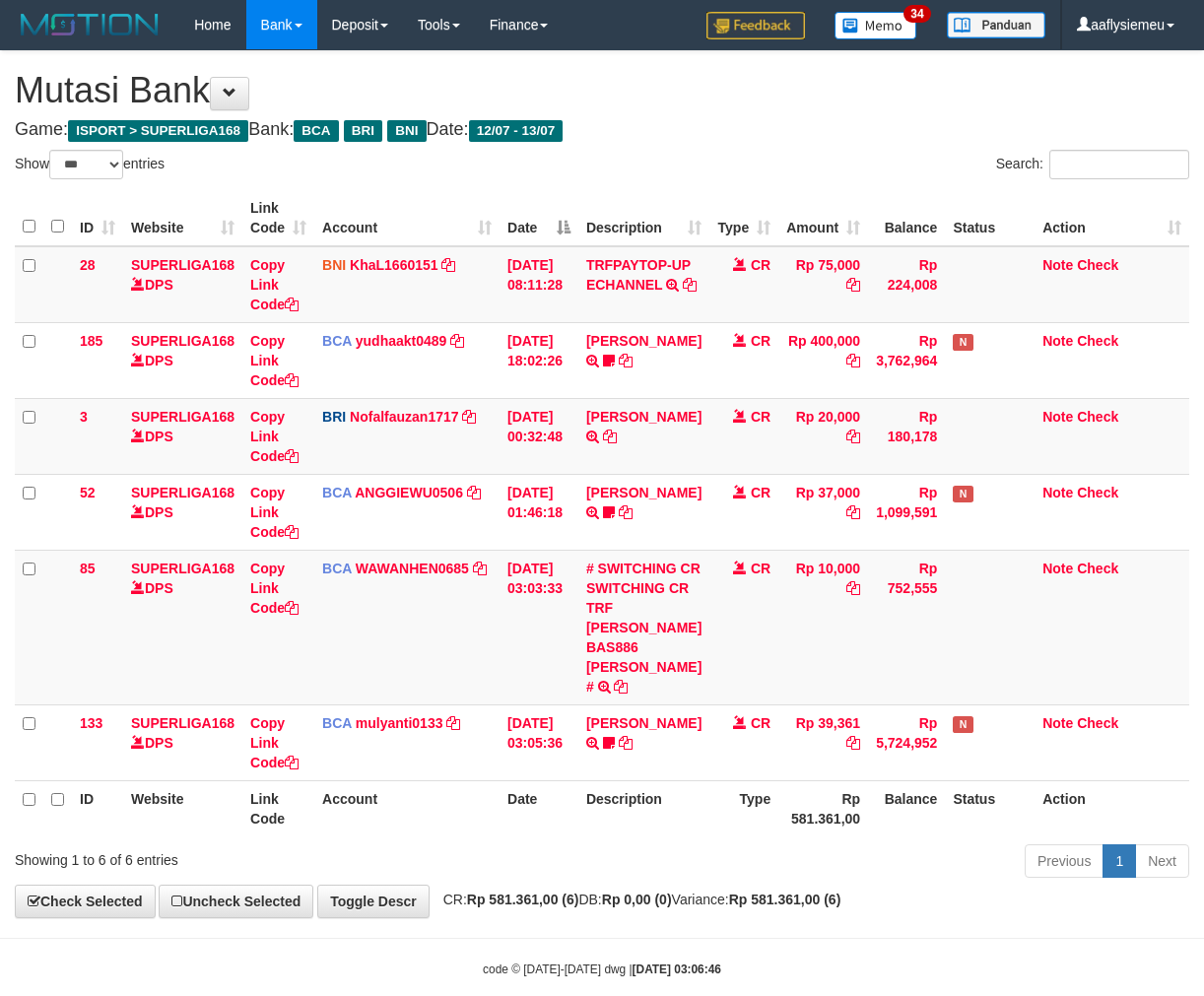 select on "***" 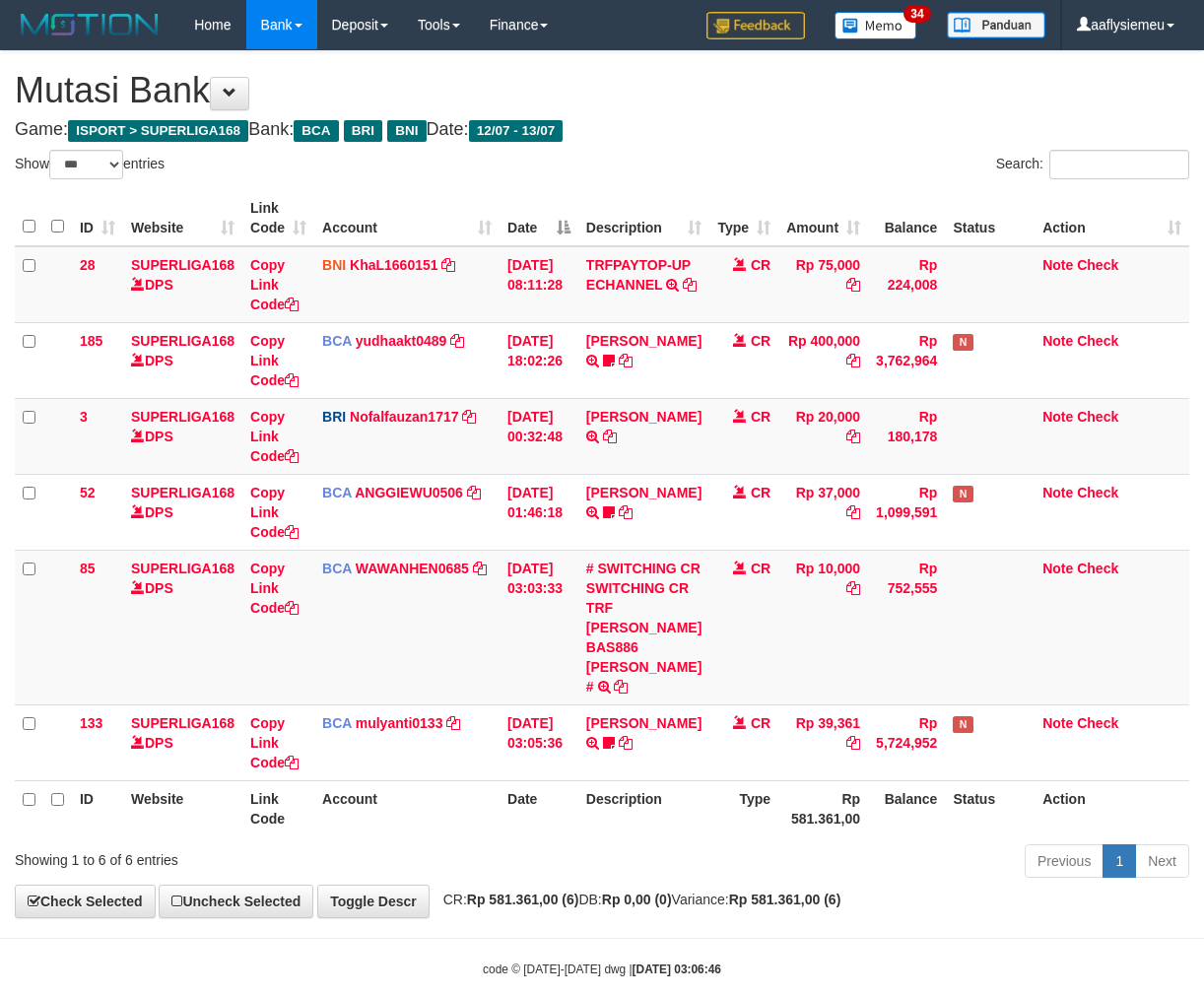 scroll, scrollTop: 72, scrollLeft: 0, axis: vertical 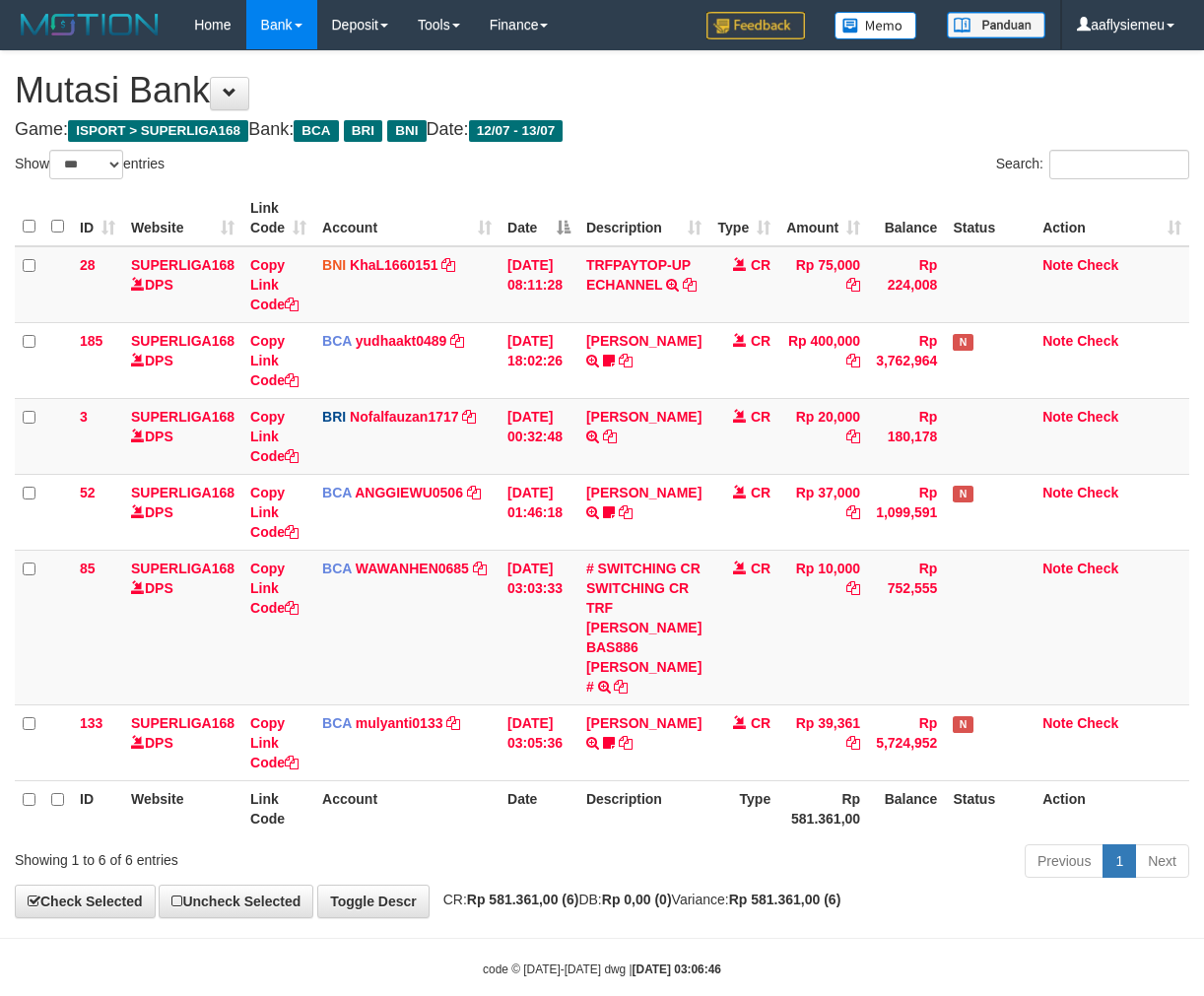 select on "***" 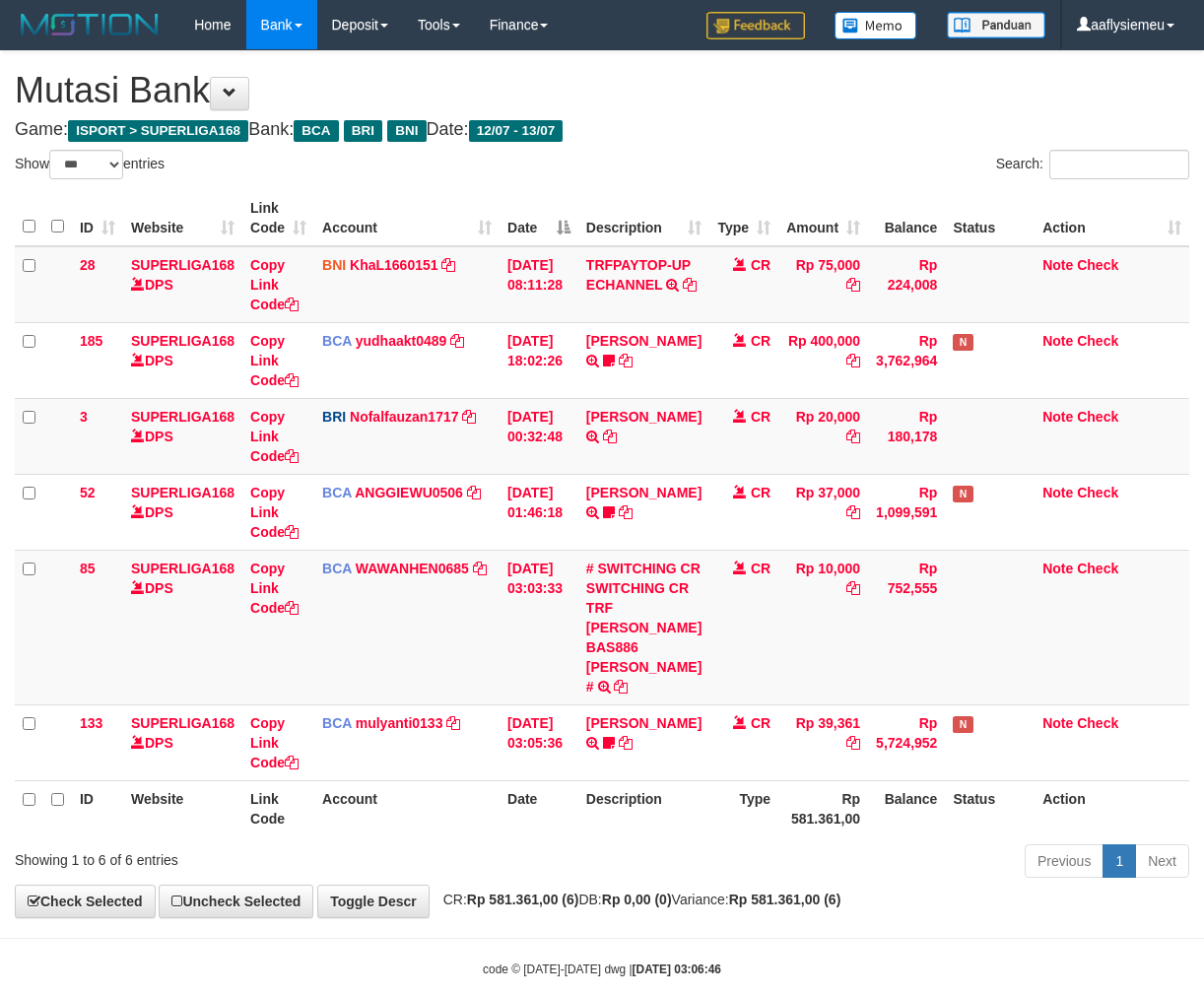 scroll, scrollTop: 72, scrollLeft: 0, axis: vertical 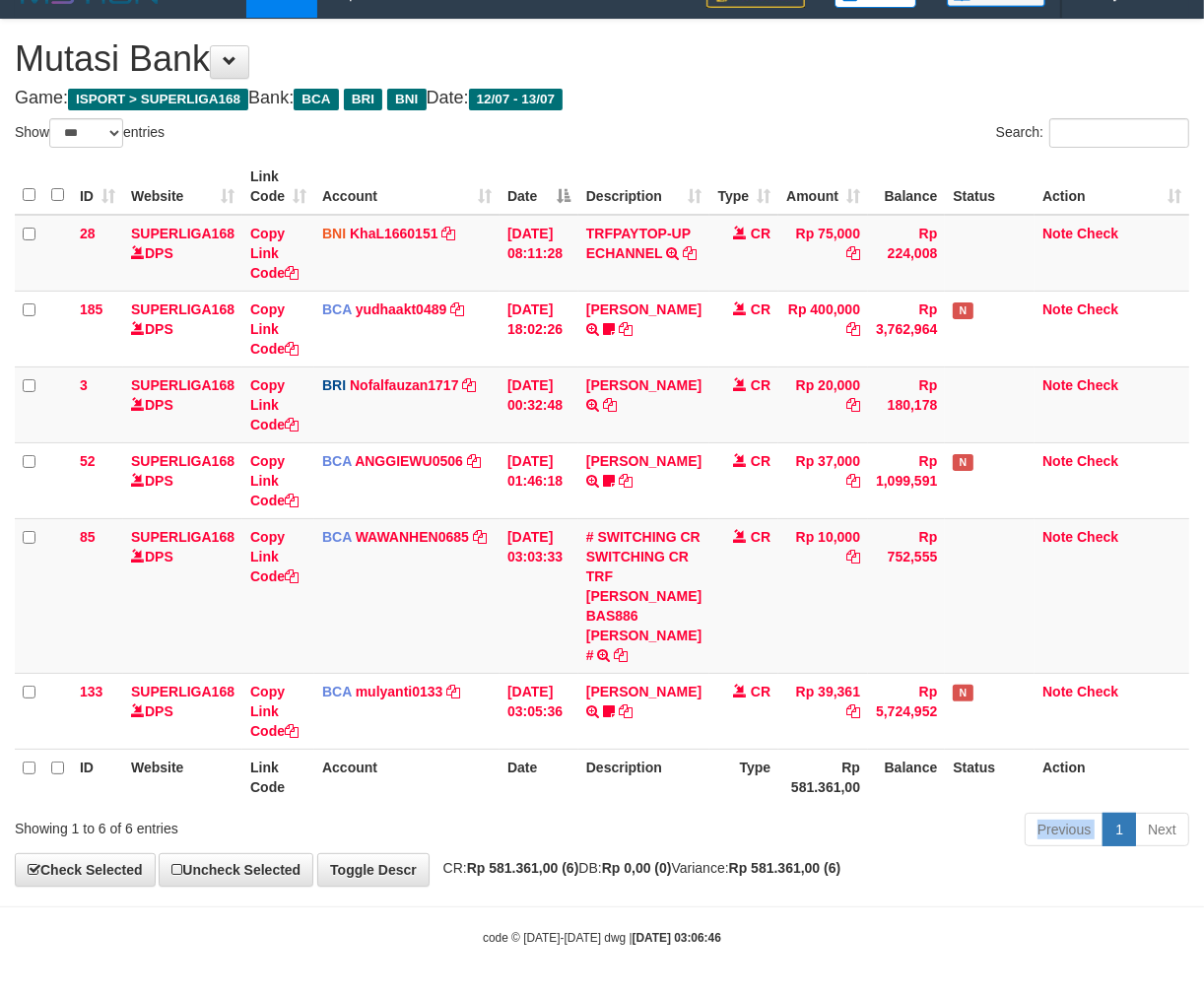 click on "Previous 1 Next" at bounding box center [852, 831] 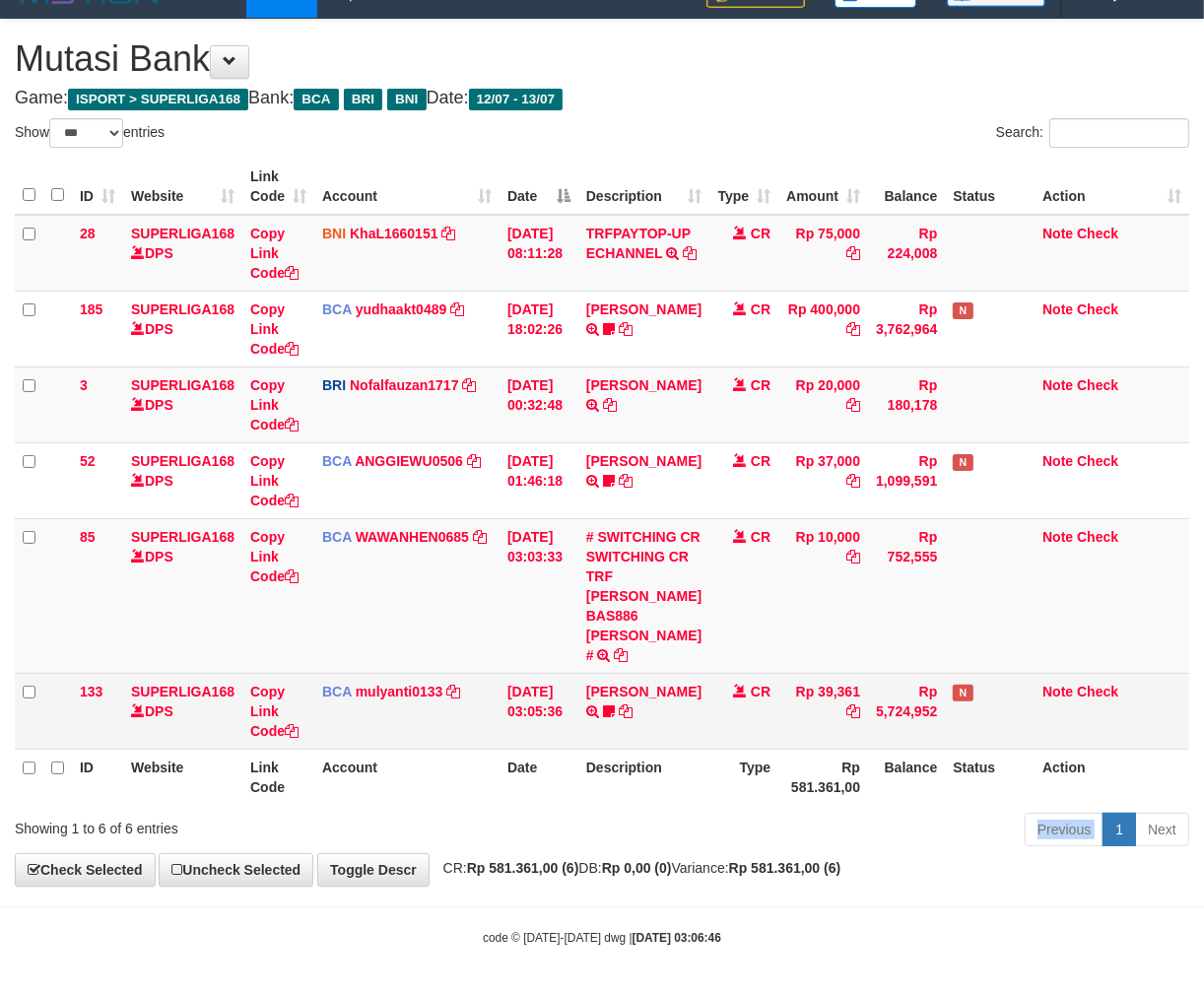 drag, startPoint x: 651, startPoint y: 824, endPoint x: 1178, endPoint y: 745, distance: 532.88836 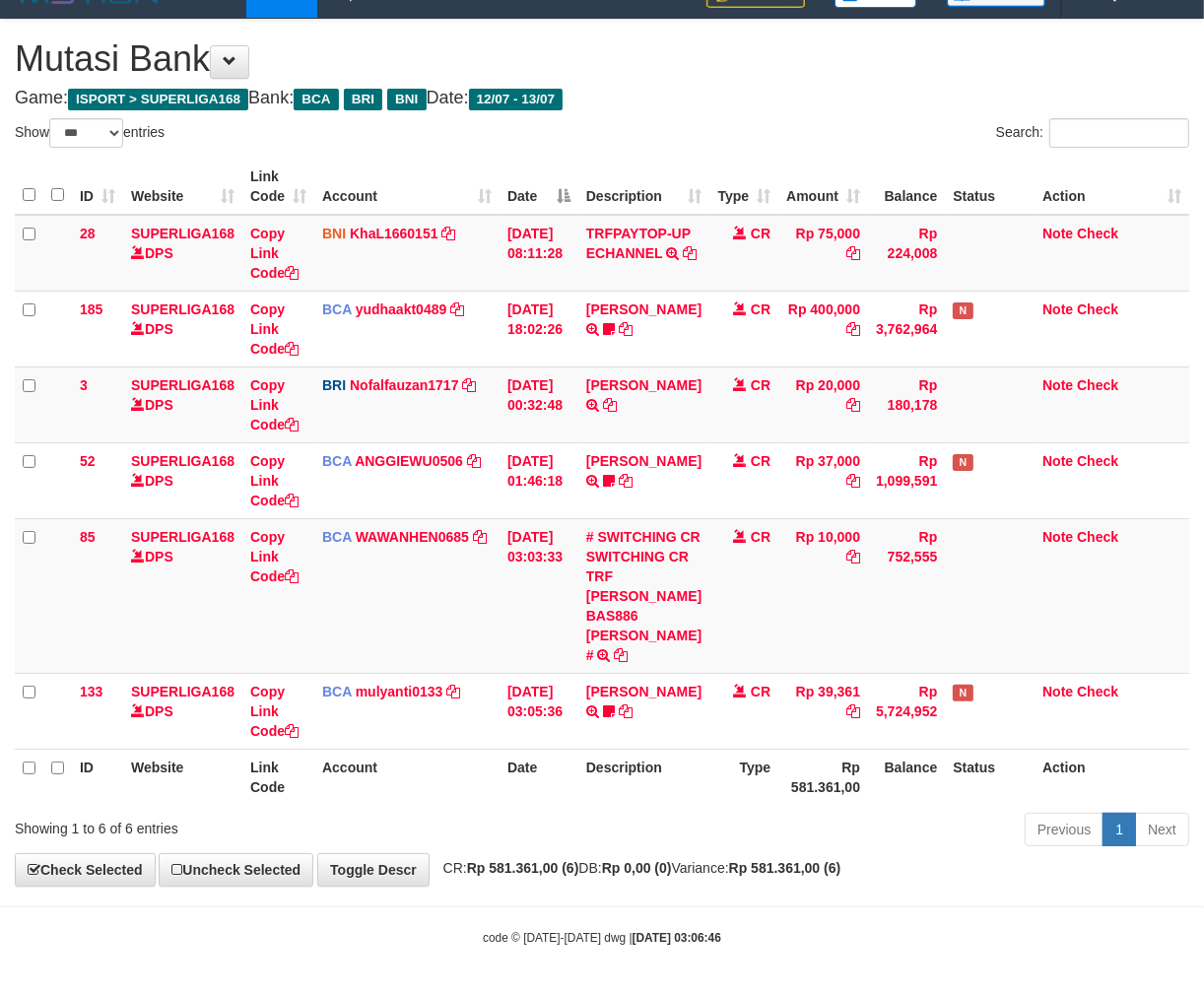 click on "Previous 1 Next" at bounding box center (852, 831) 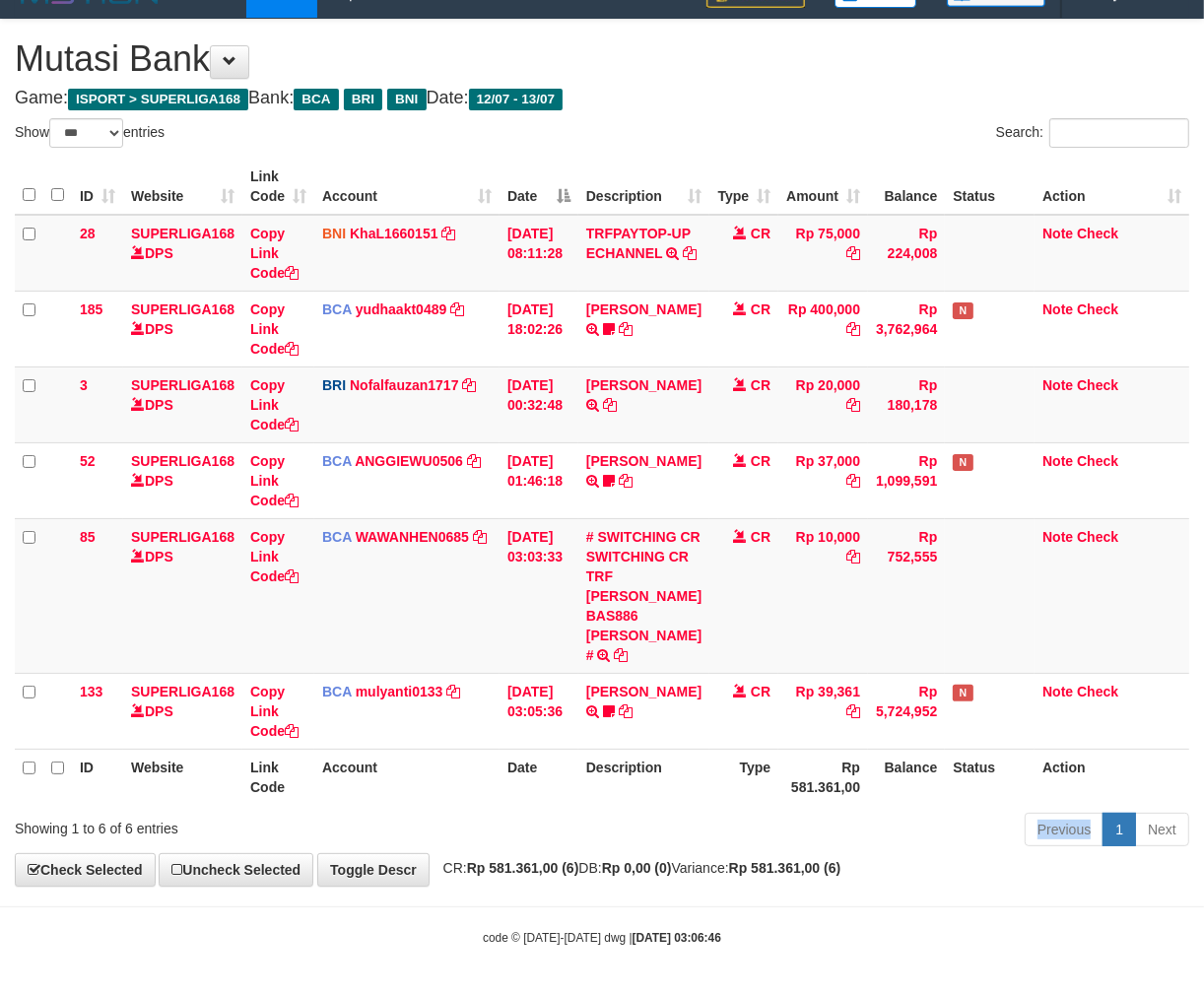 click on "Previous 1 Next" at bounding box center (852, 831) 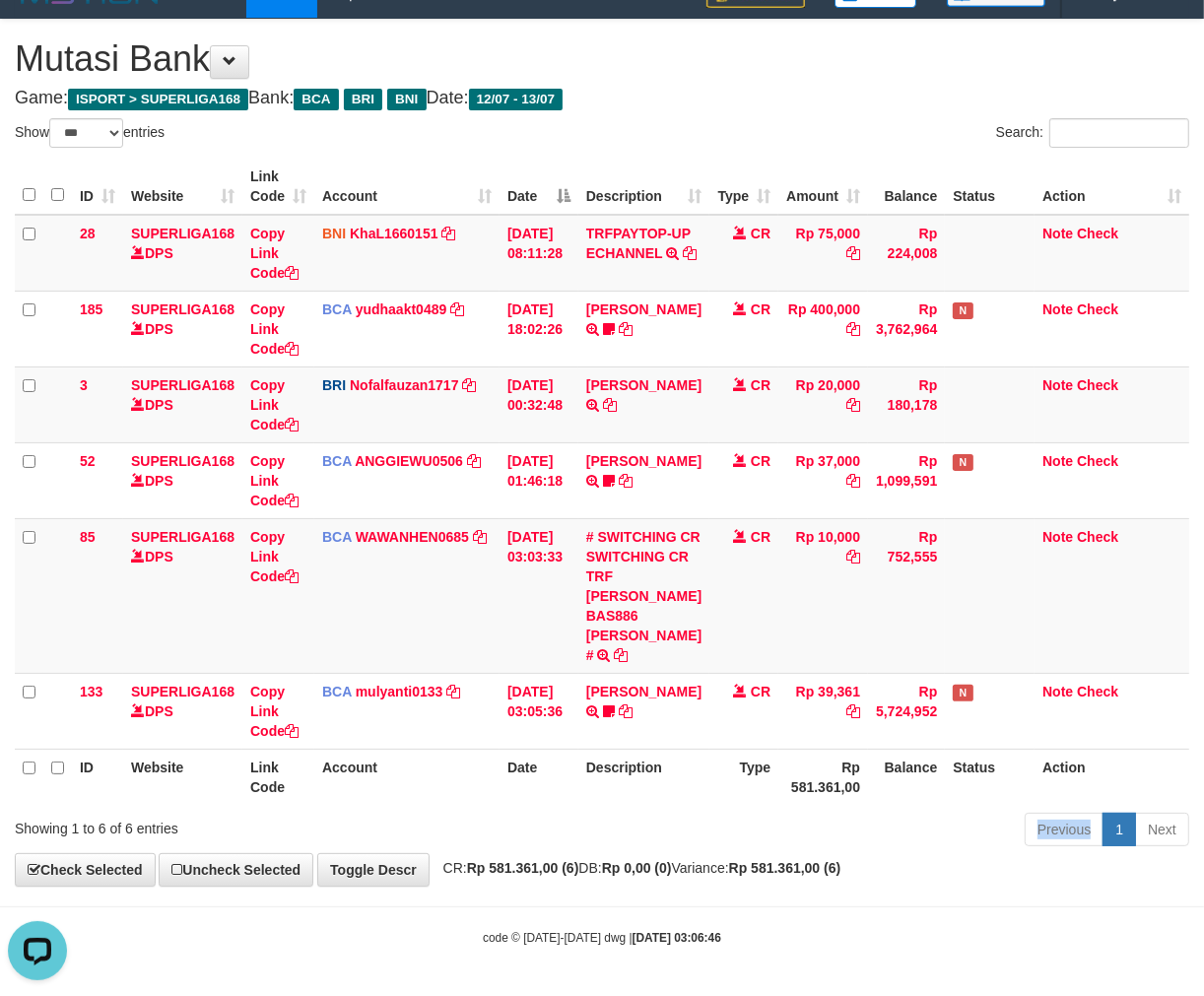 scroll, scrollTop: 0, scrollLeft: 0, axis: both 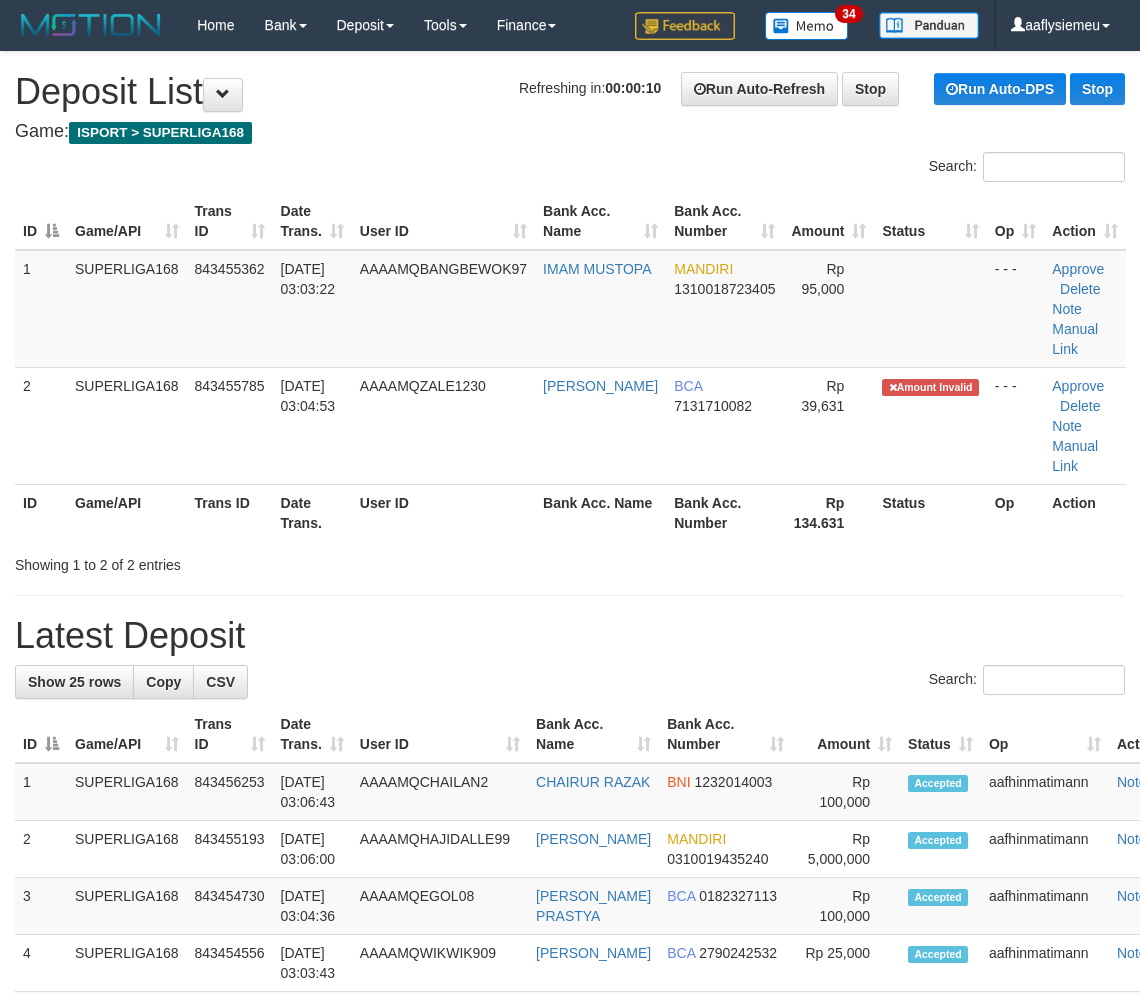 drag, startPoint x: 112, startPoint y: 607, endPoint x: 2, endPoint y: 673, distance: 128.28094 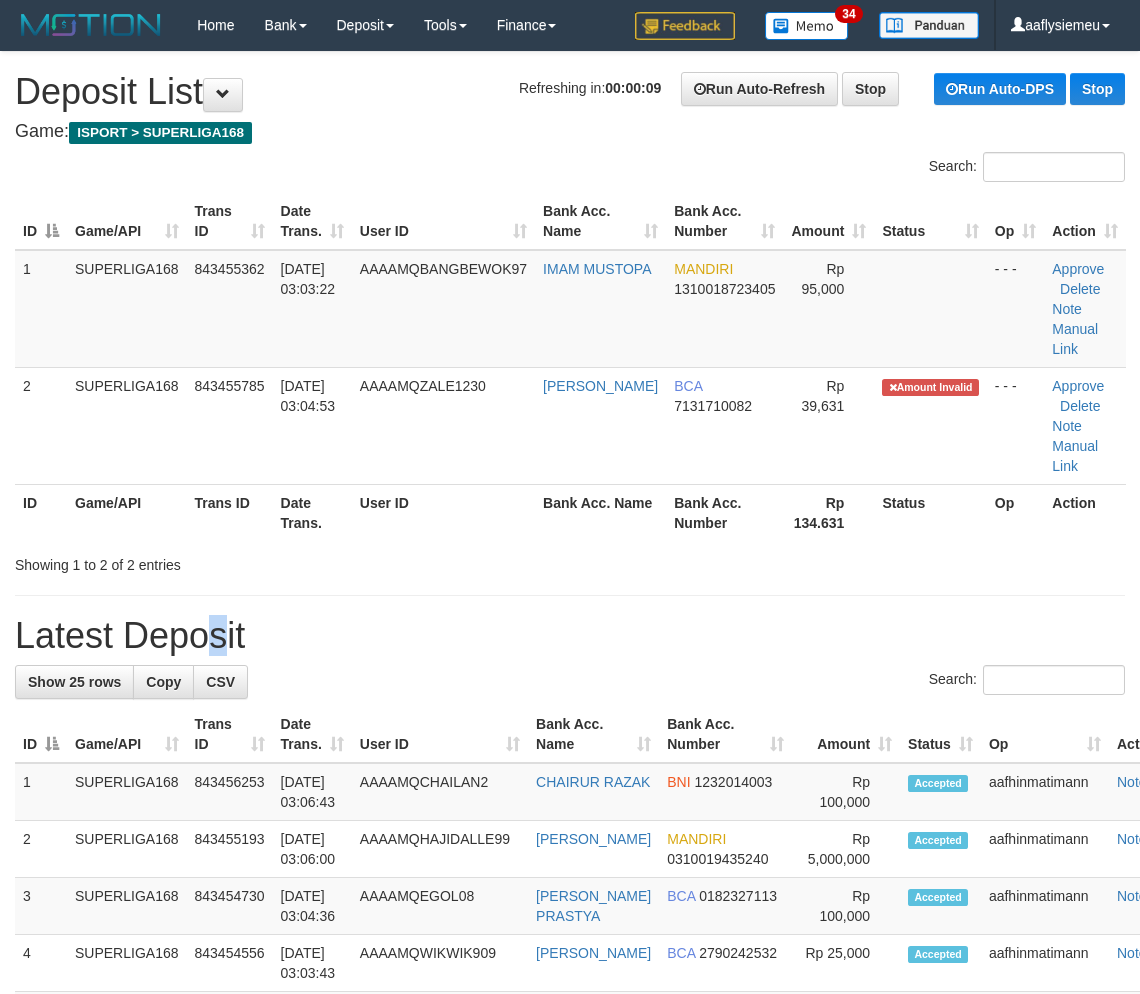 click on "**********" at bounding box center (570, 1197) 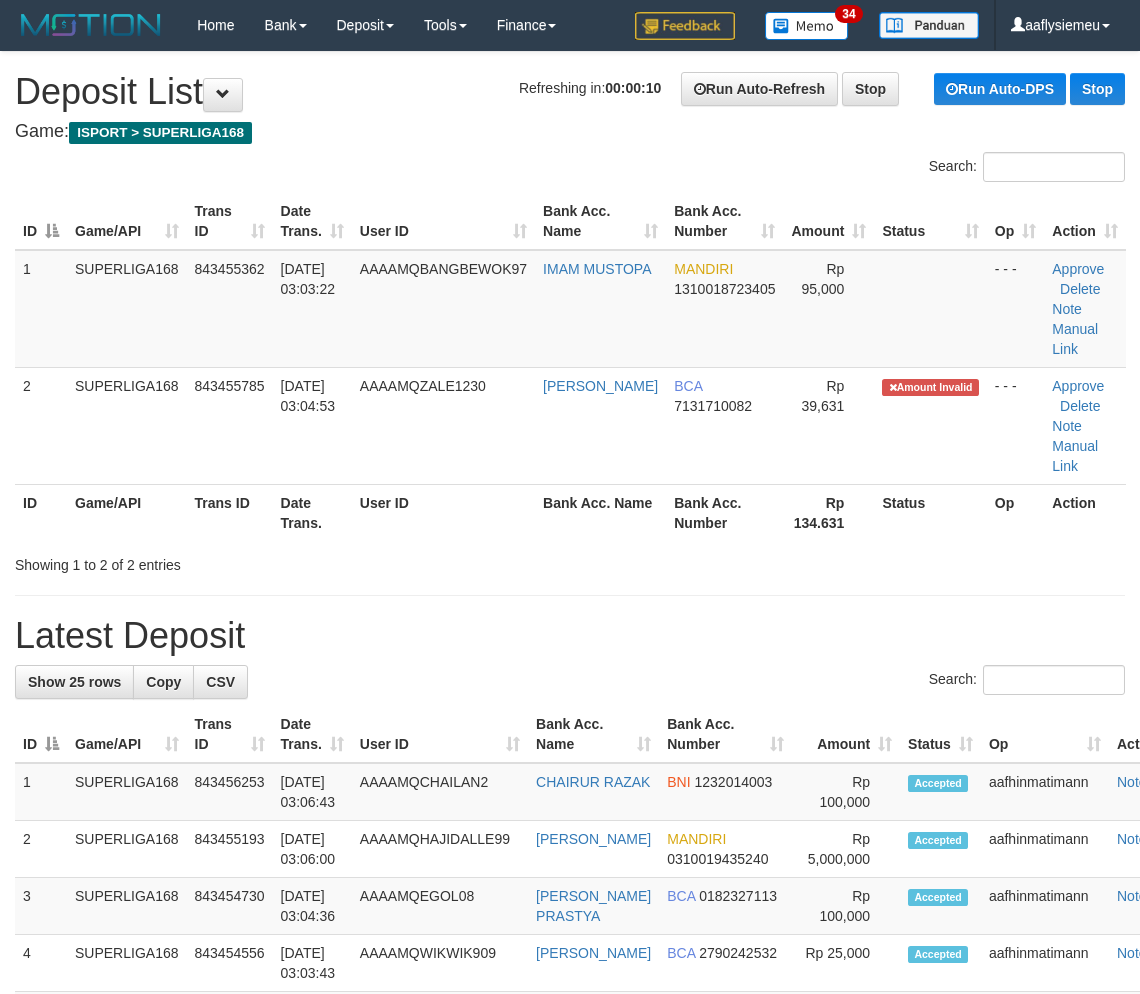 scroll, scrollTop: 0, scrollLeft: 0, axis: both 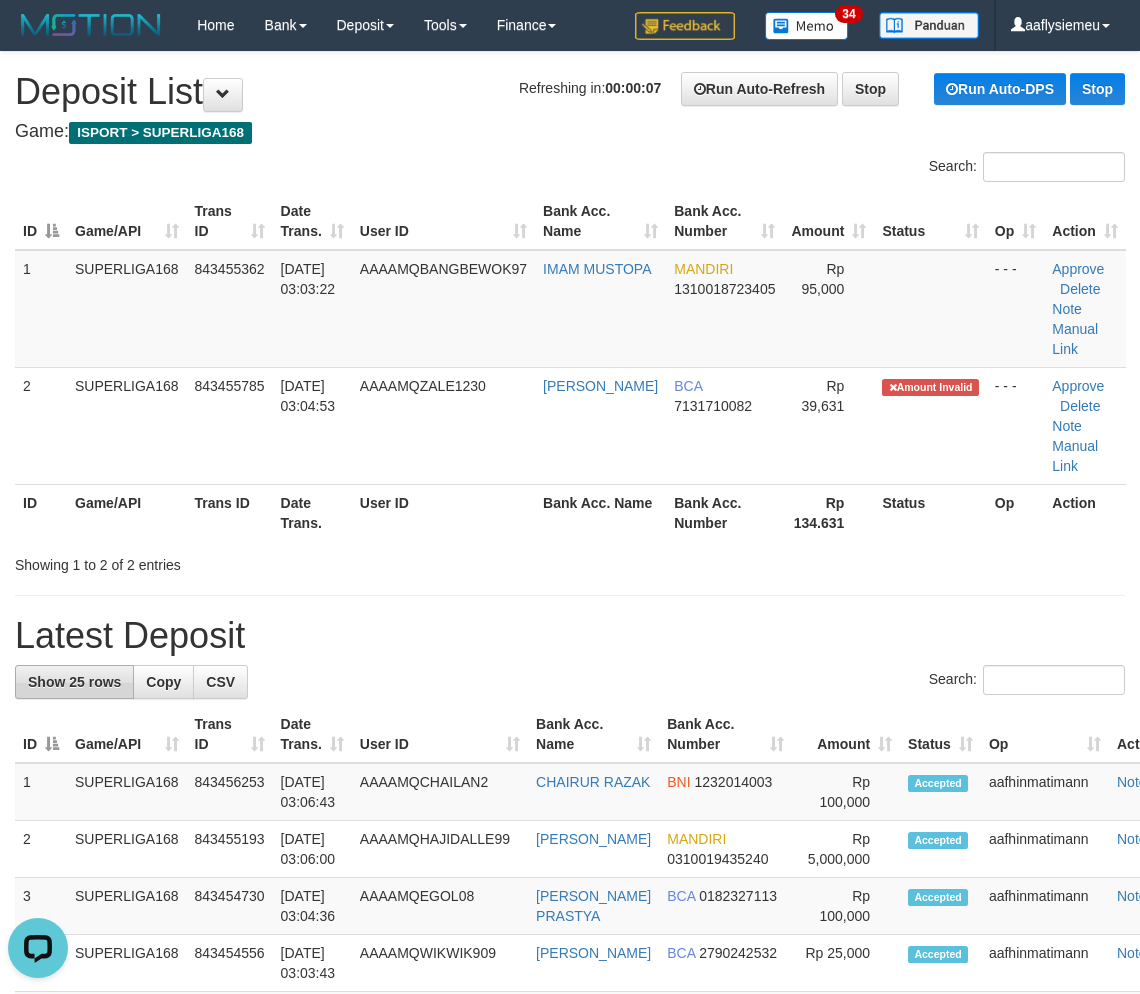 drag, startPoint x: 357, startPoint y: 592, endPoint x: 25, endPoint y: 711, distance: 352.6826 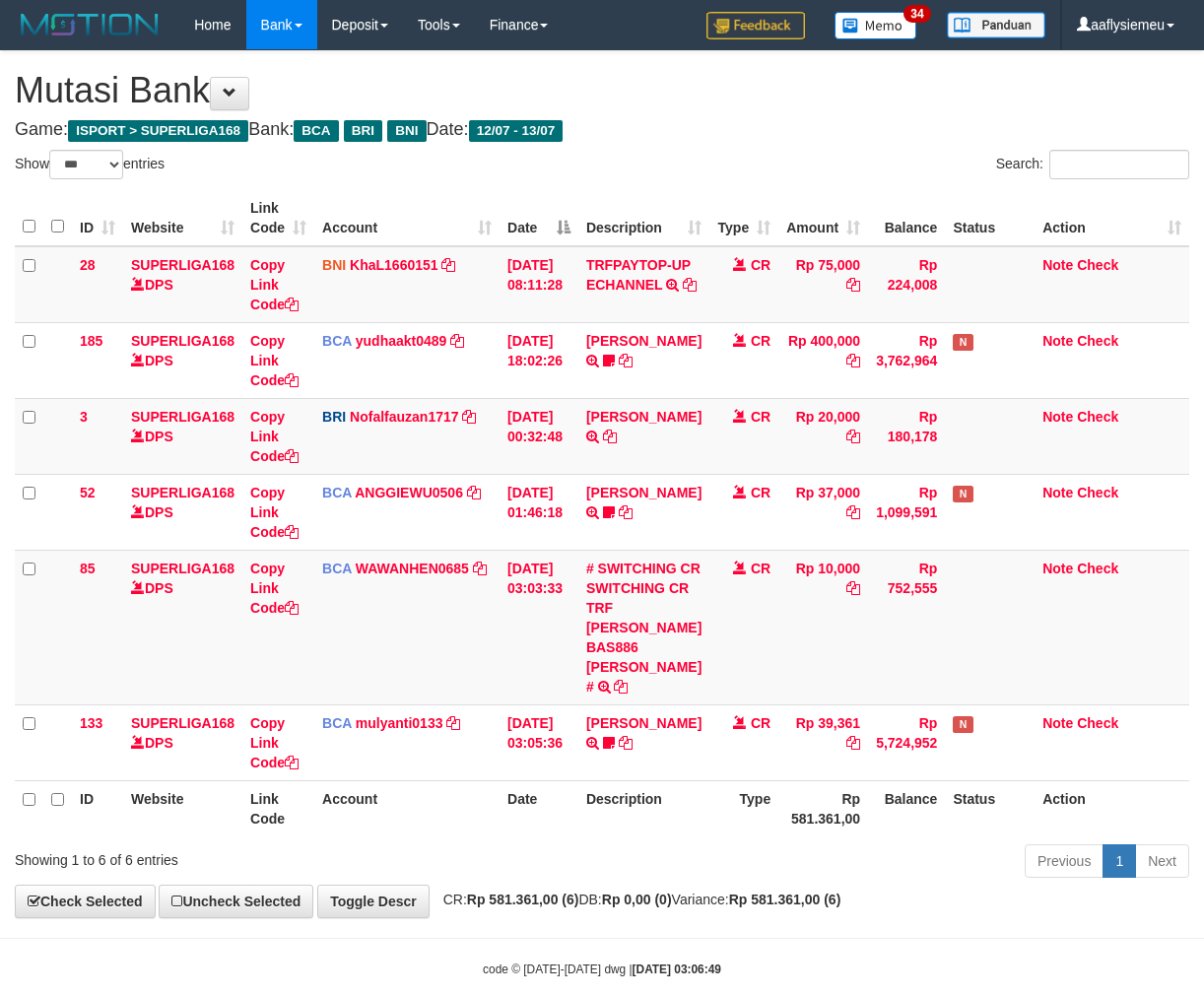 select on "***" 